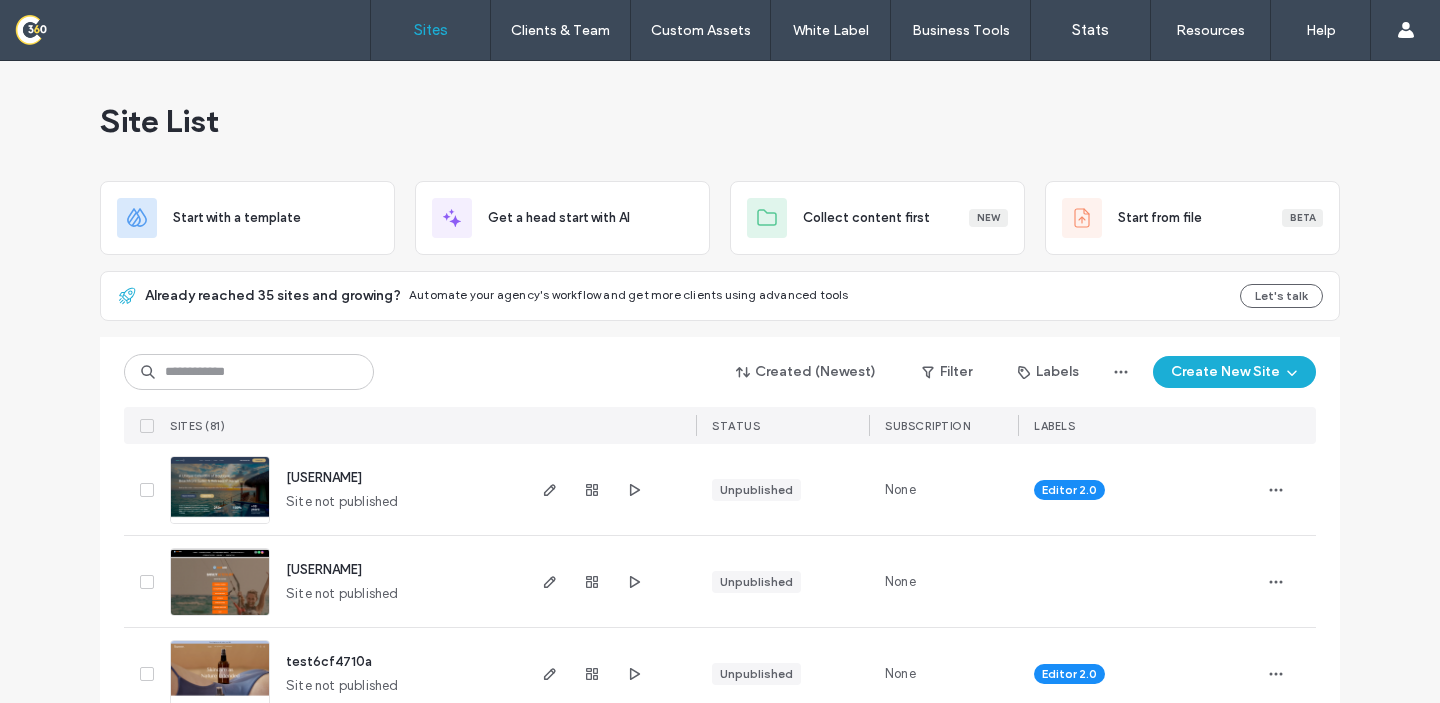 scroll, scrollTop: 0, scrollLeft: 0, axis: both 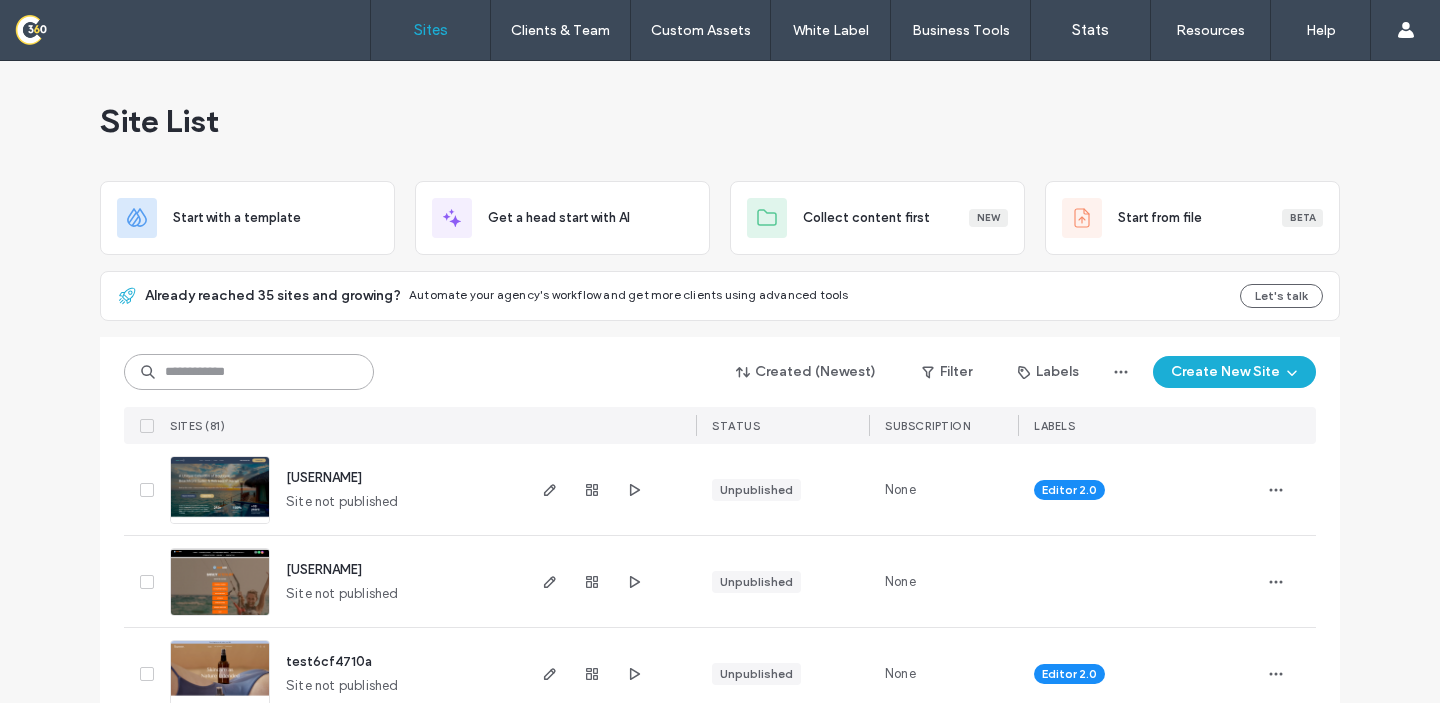 click at bounding box center [249, 372] 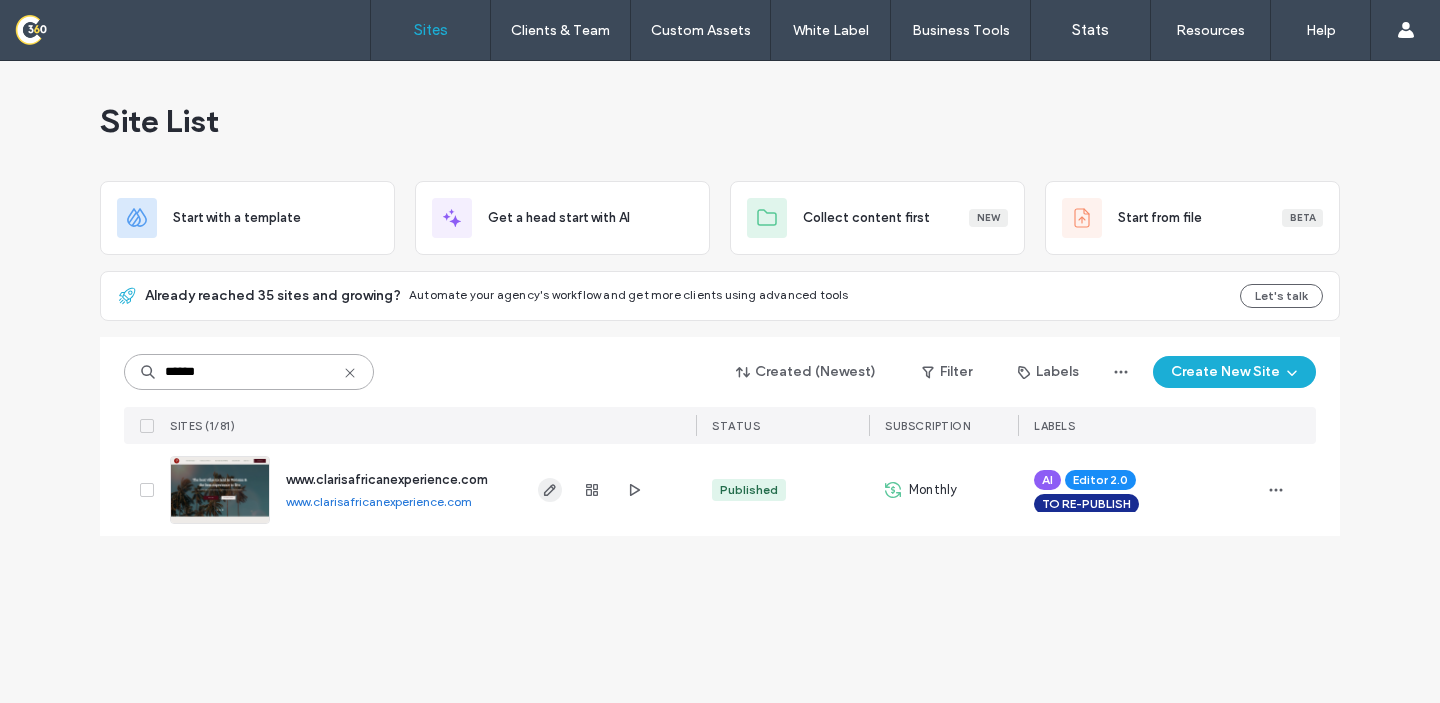type on "******" 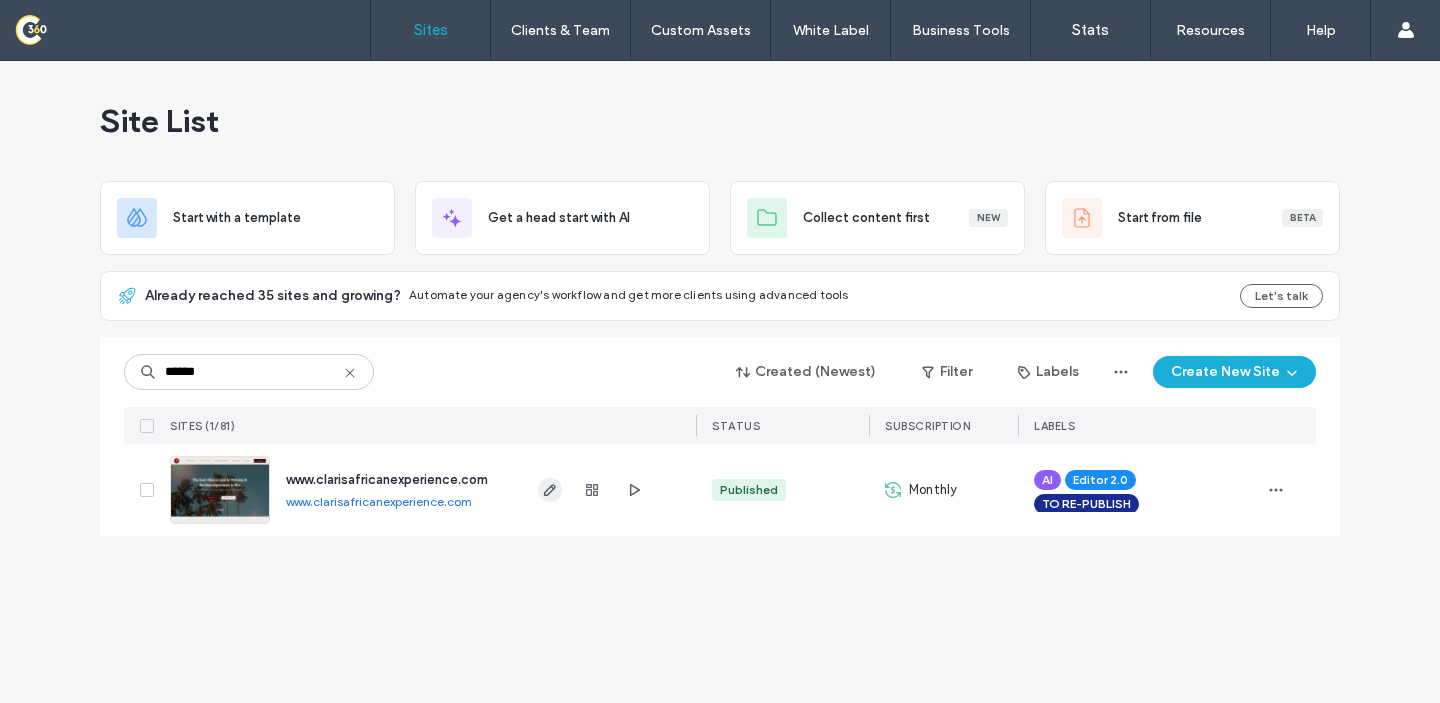 click 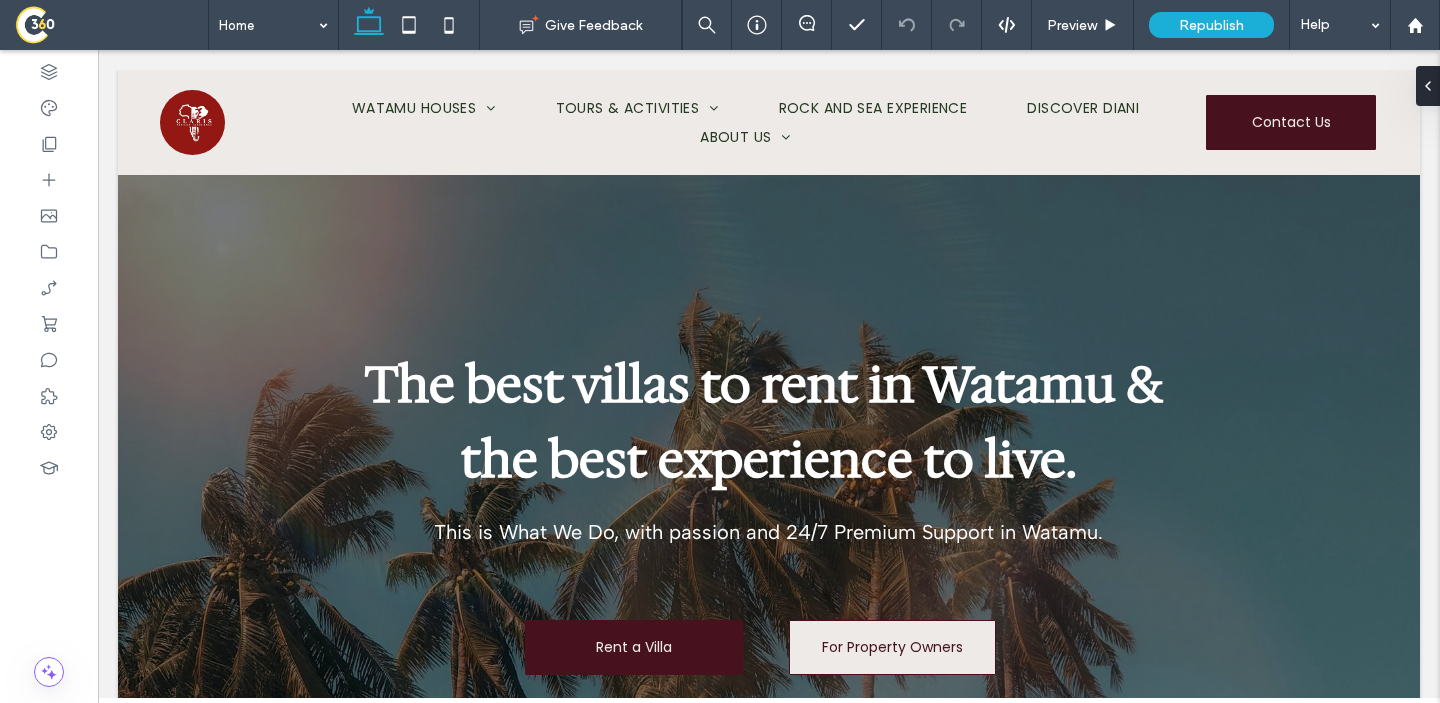 scroll, scrollTop: 0, scrollLeft: 0, axis: both 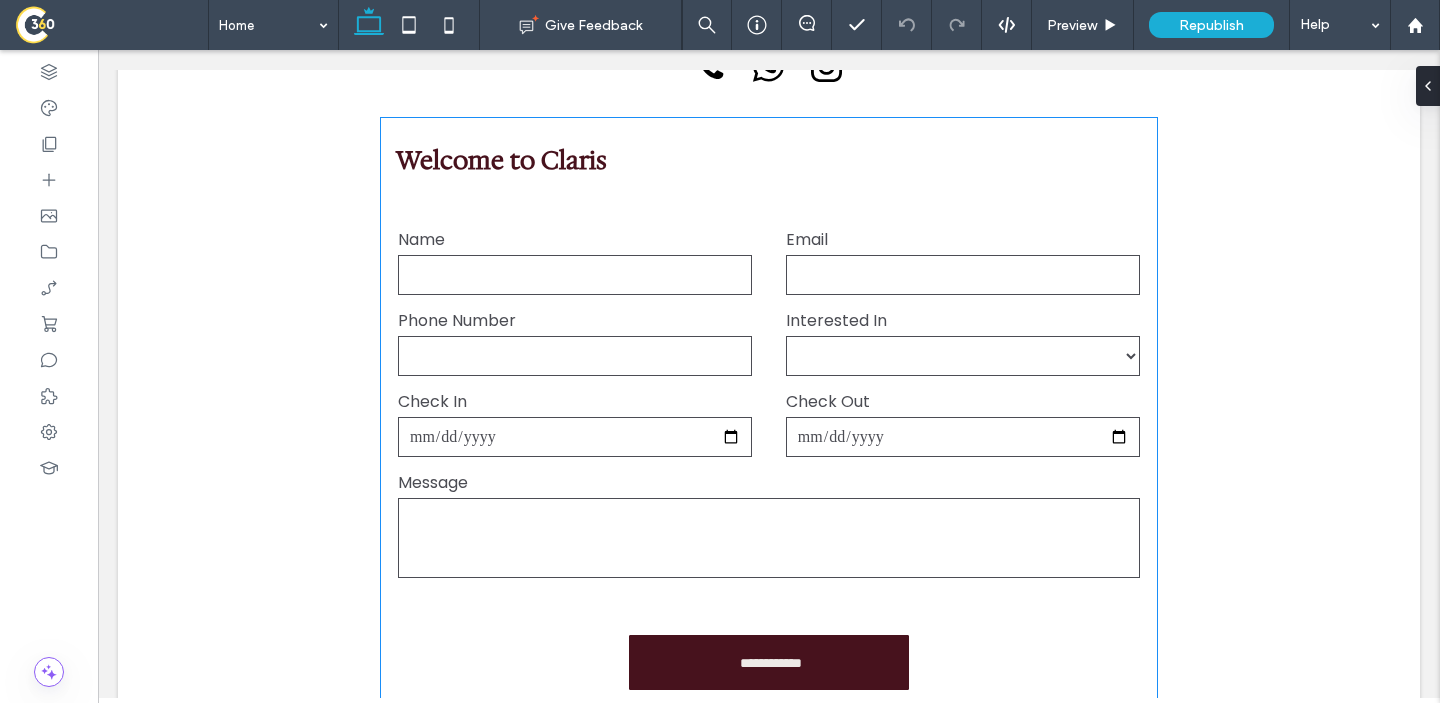 click on "**********" at bounding box center [963, 356] 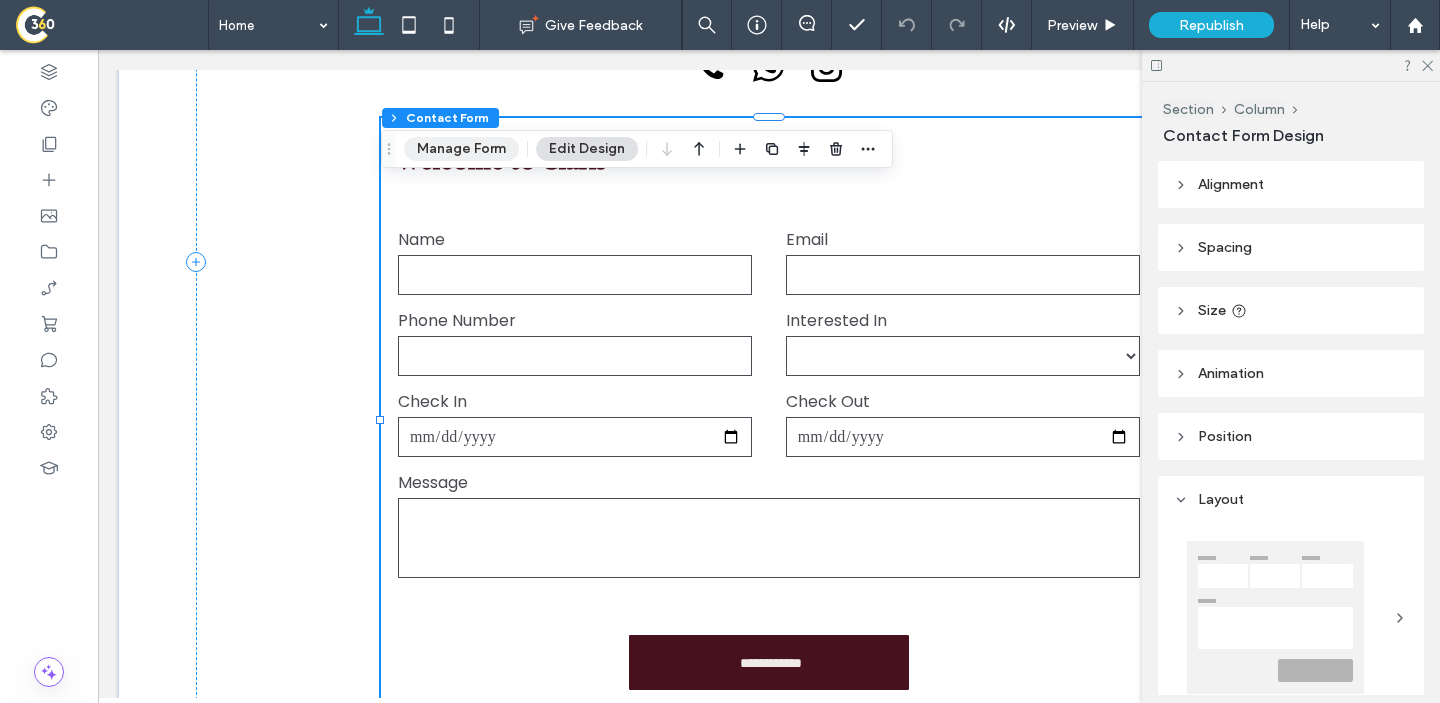 click on "Manage Form" at bounding box center [461, 149] 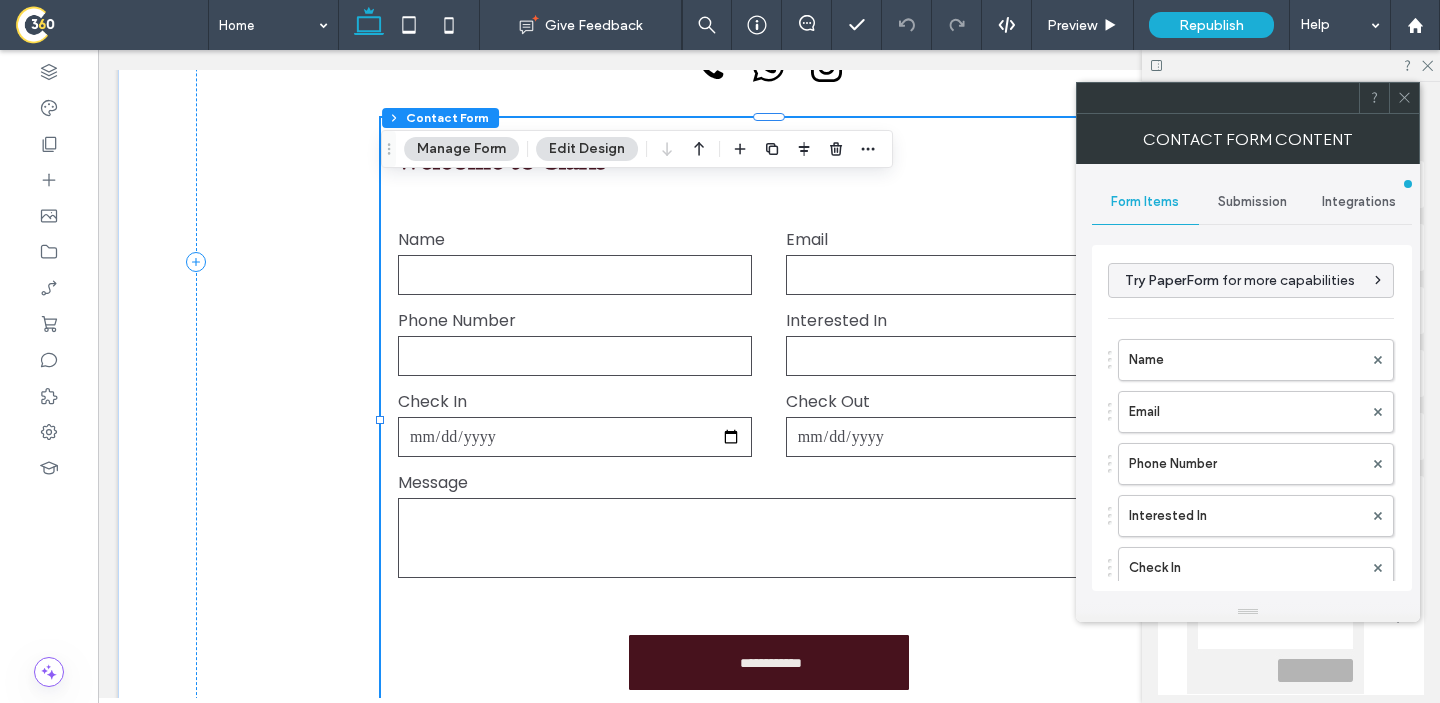 click on "Submission" at bounding box center (1252, 202) 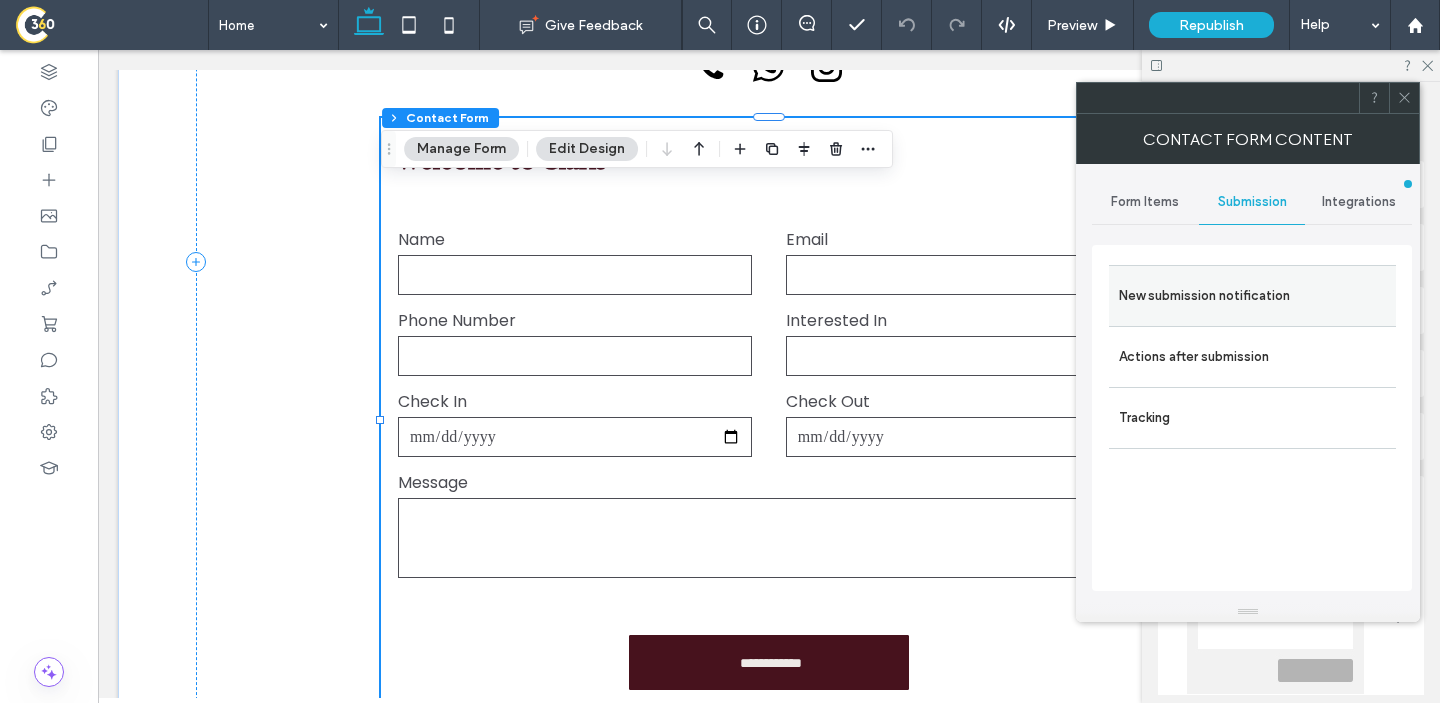 click on "New submission notification" at bounding box center [1252, 296] 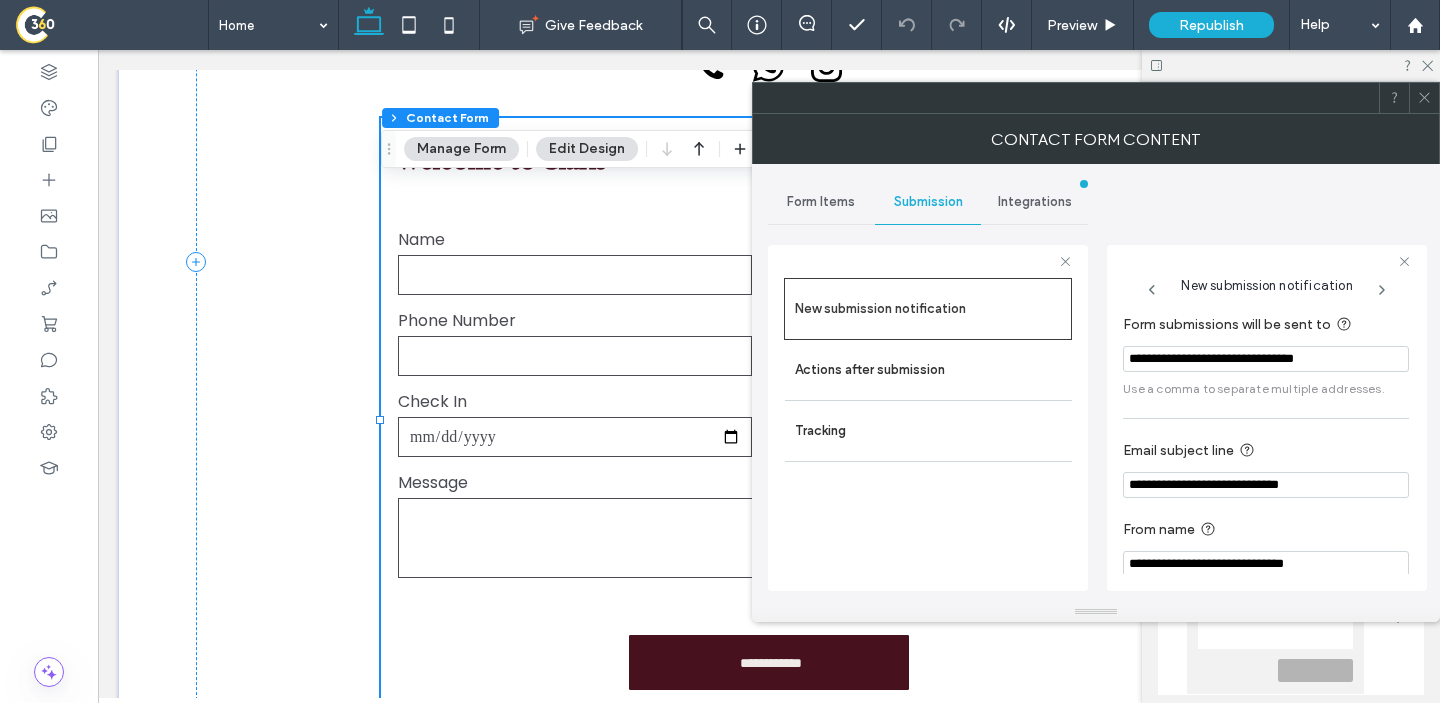 click on "**********" at bounding box center [1266, 359] 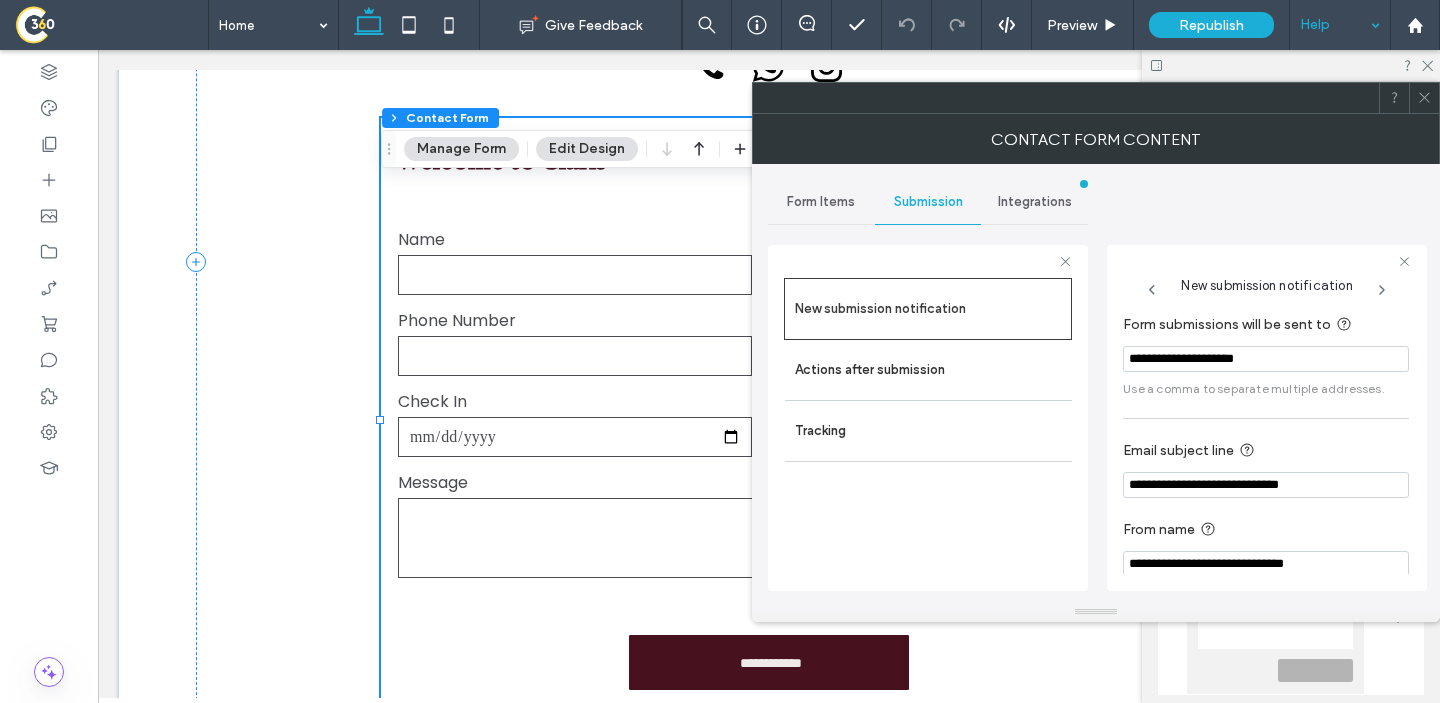 type on "**********" 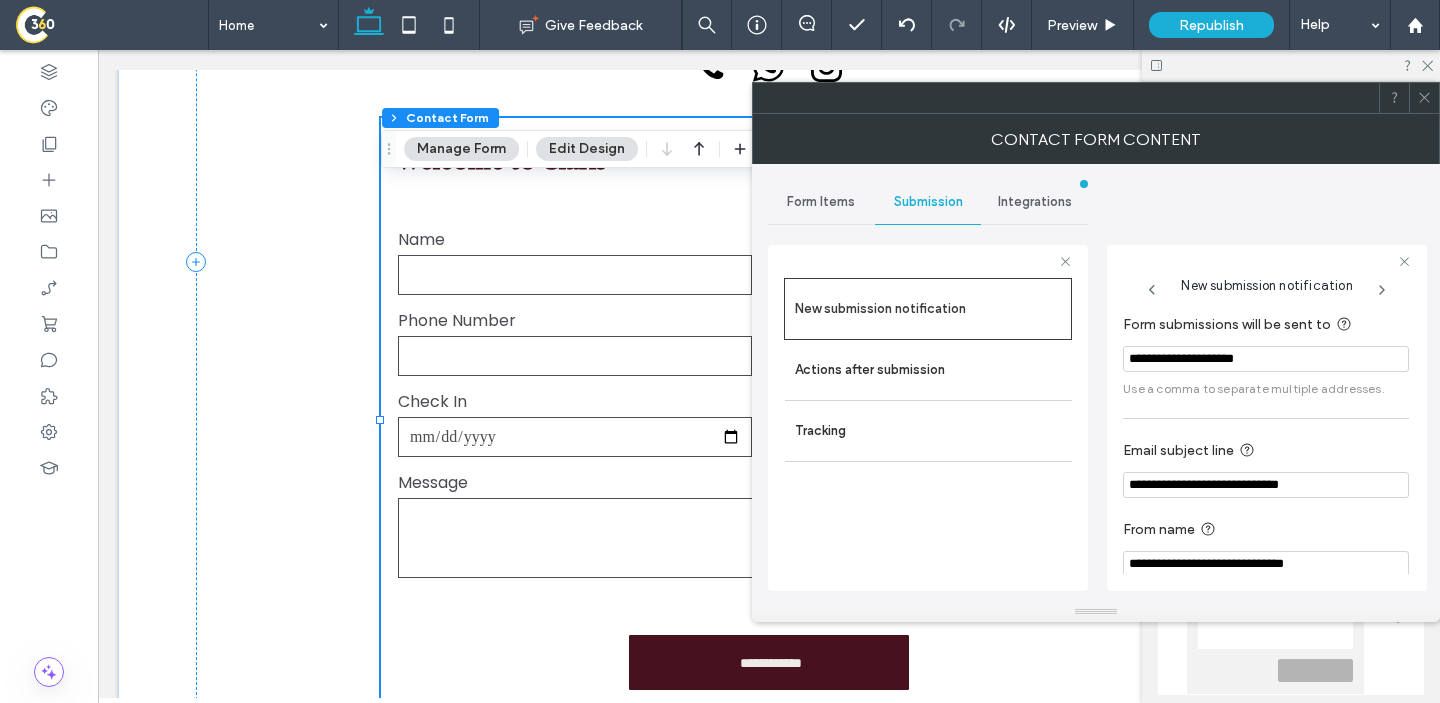 click on "**********" at bounding box center (1266, 359) 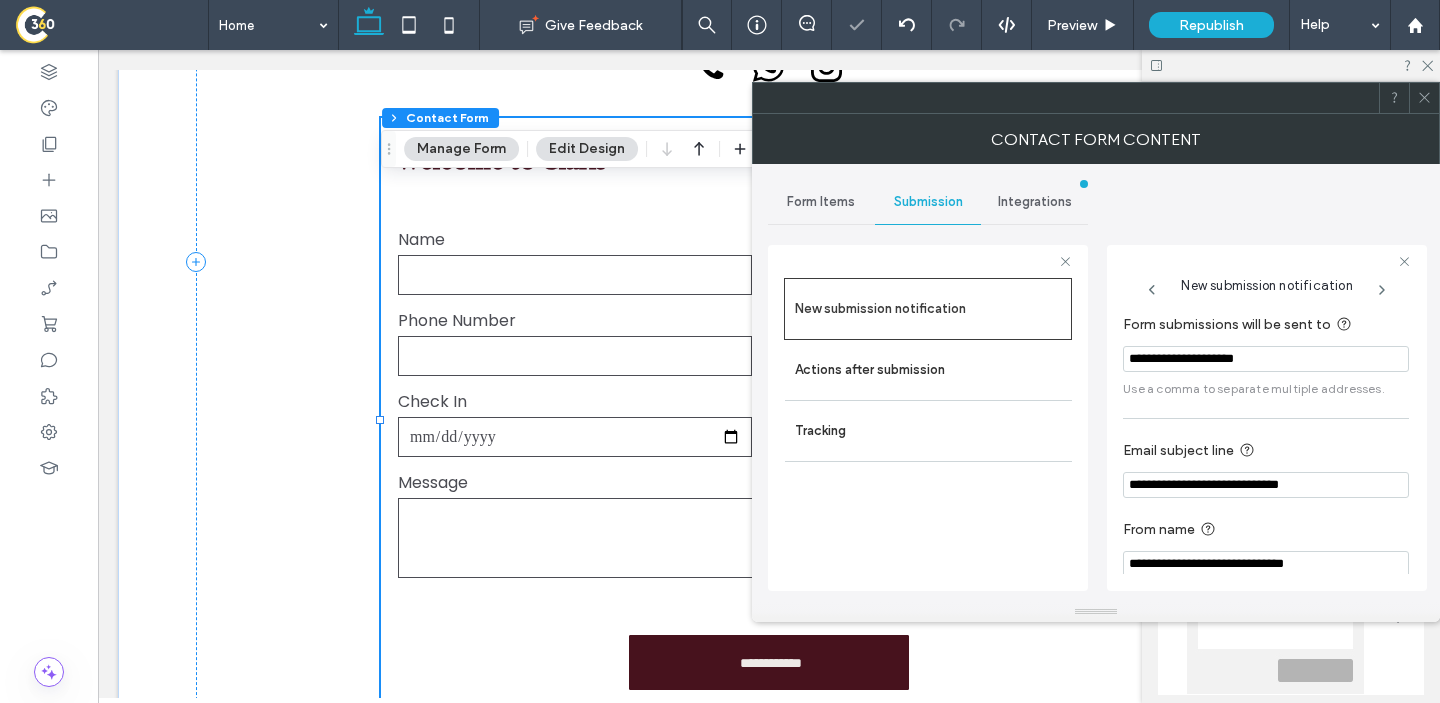 click at bounding box center (1424, 98) 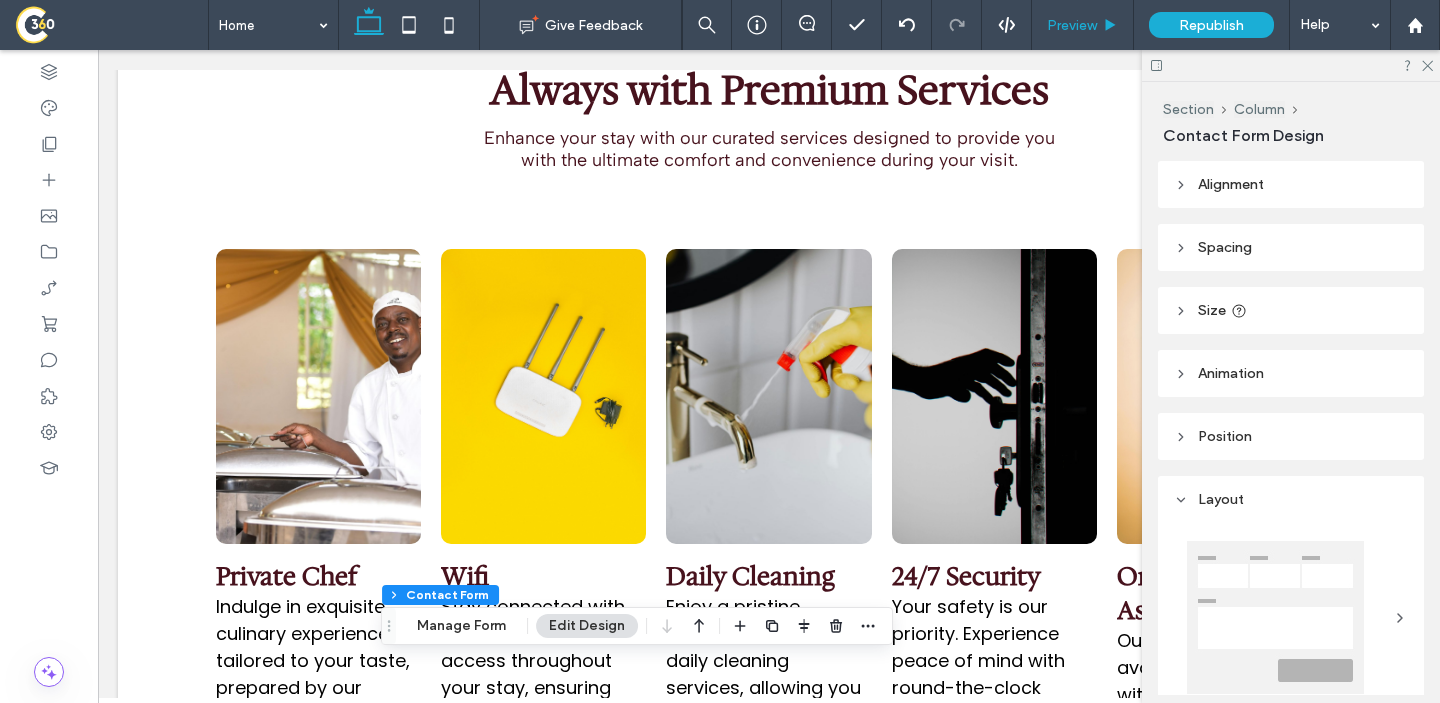 scroll, scrollTop: 7693, scrollLeft: 0, axis: vertical 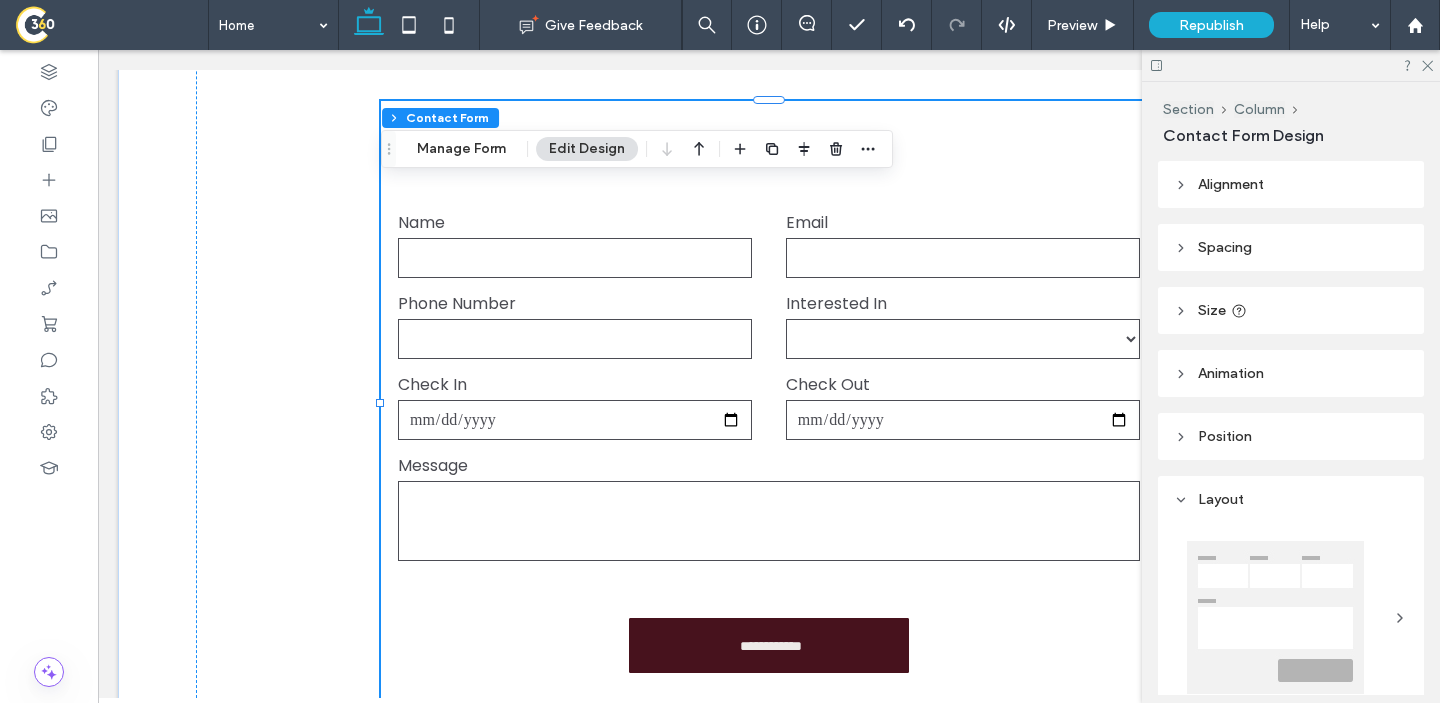 click at bounding box center (1291, 65) 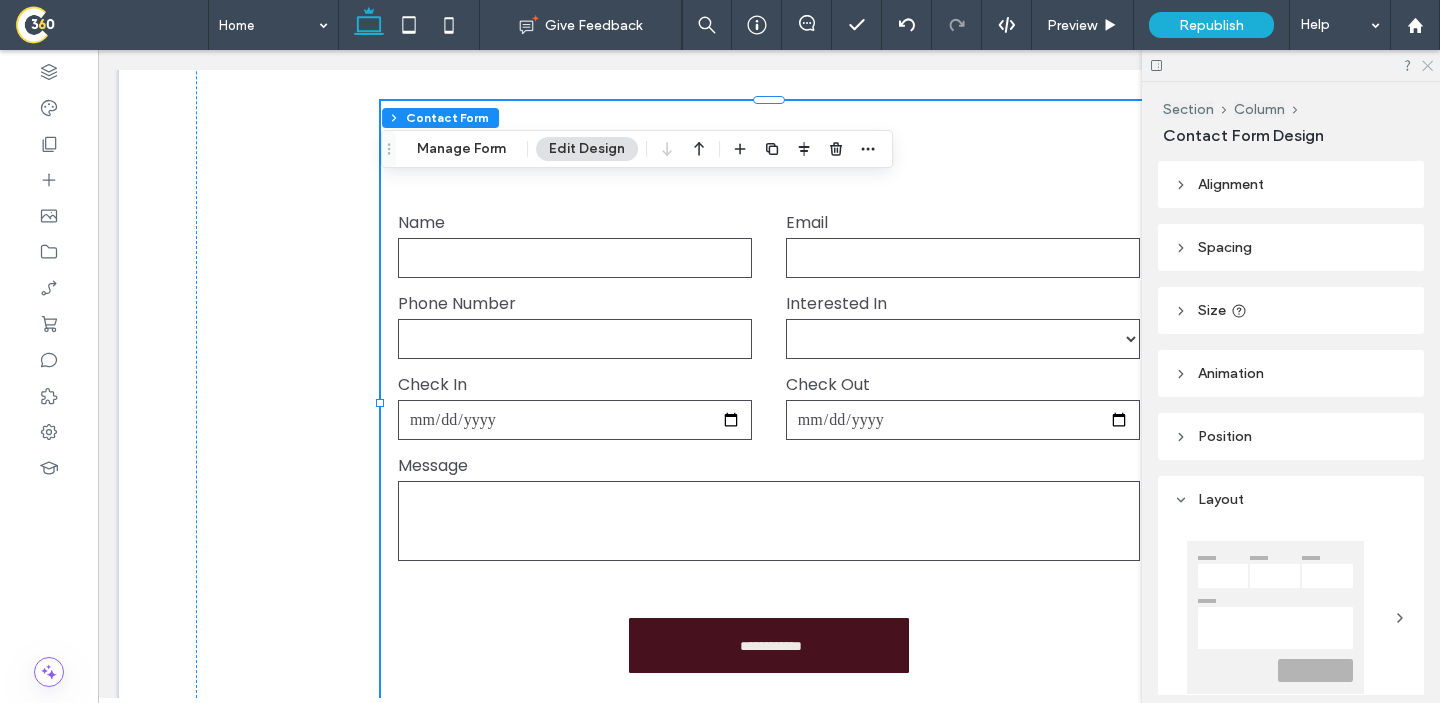 click 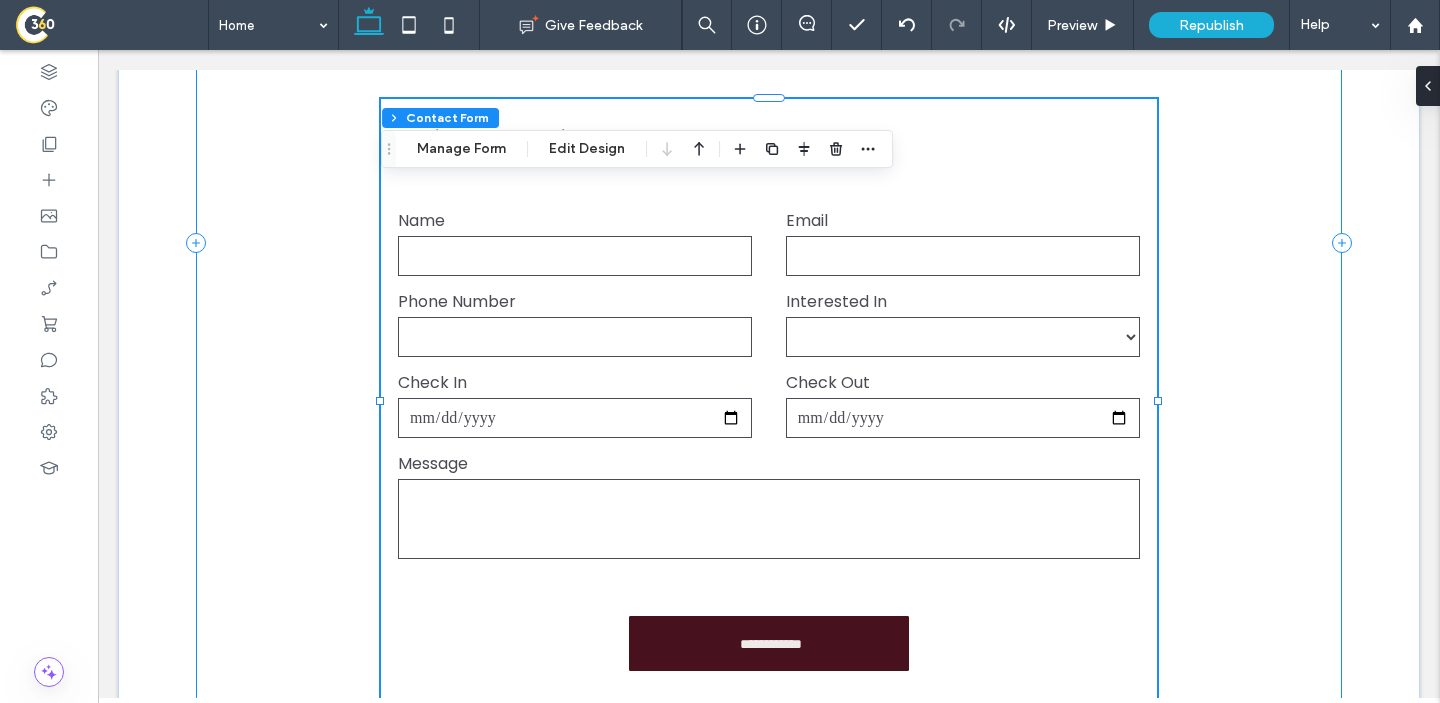 scroll, scrollTop: 8410, scrollLeft: 0, axis: vertical 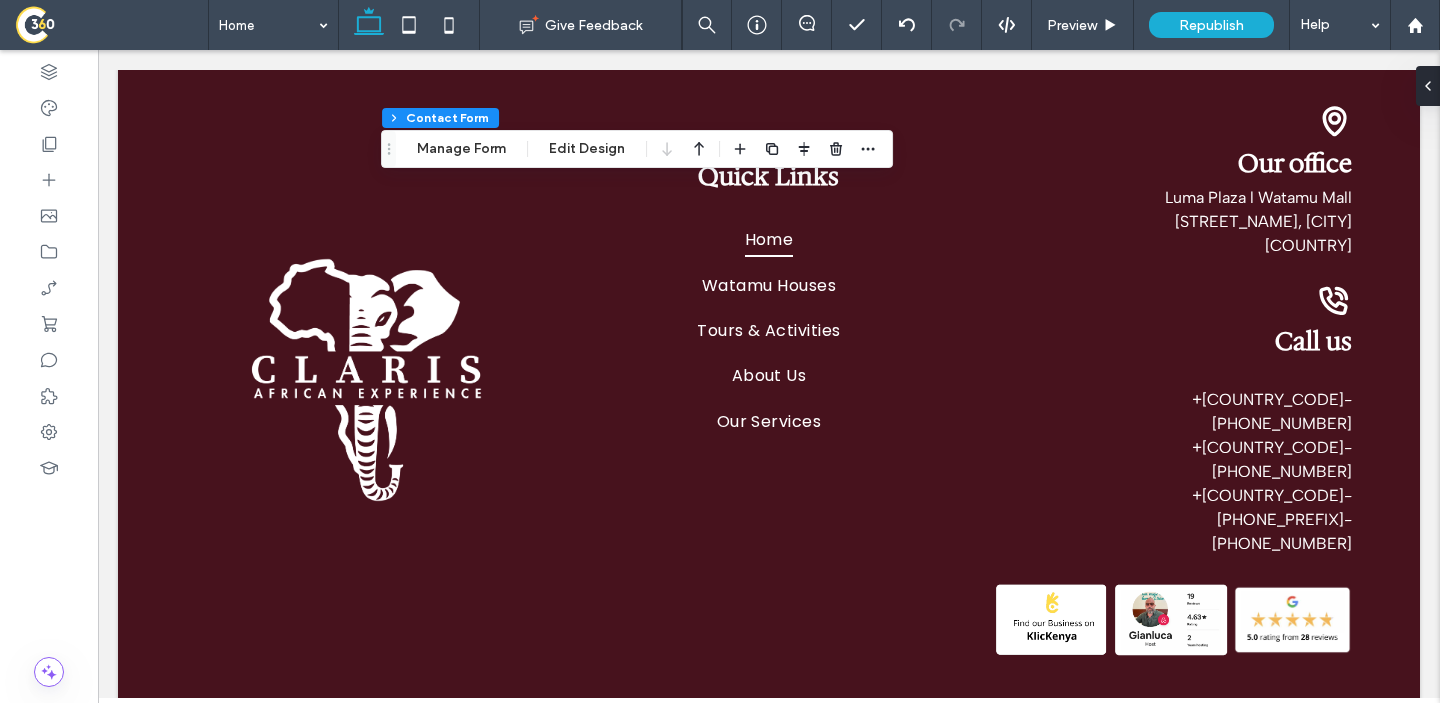 click at bounding box center (1254, 779) 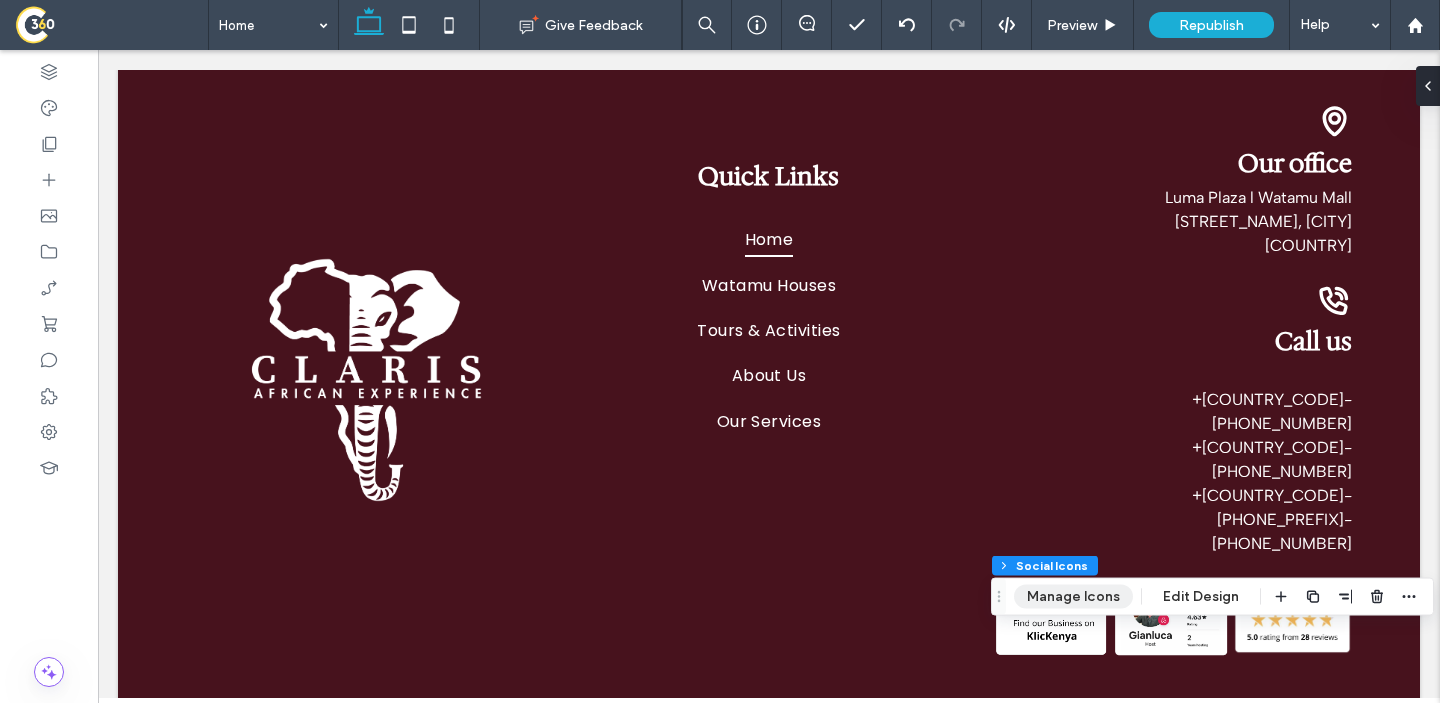click on "Manage Icons" at bounding box center (1073, 597) 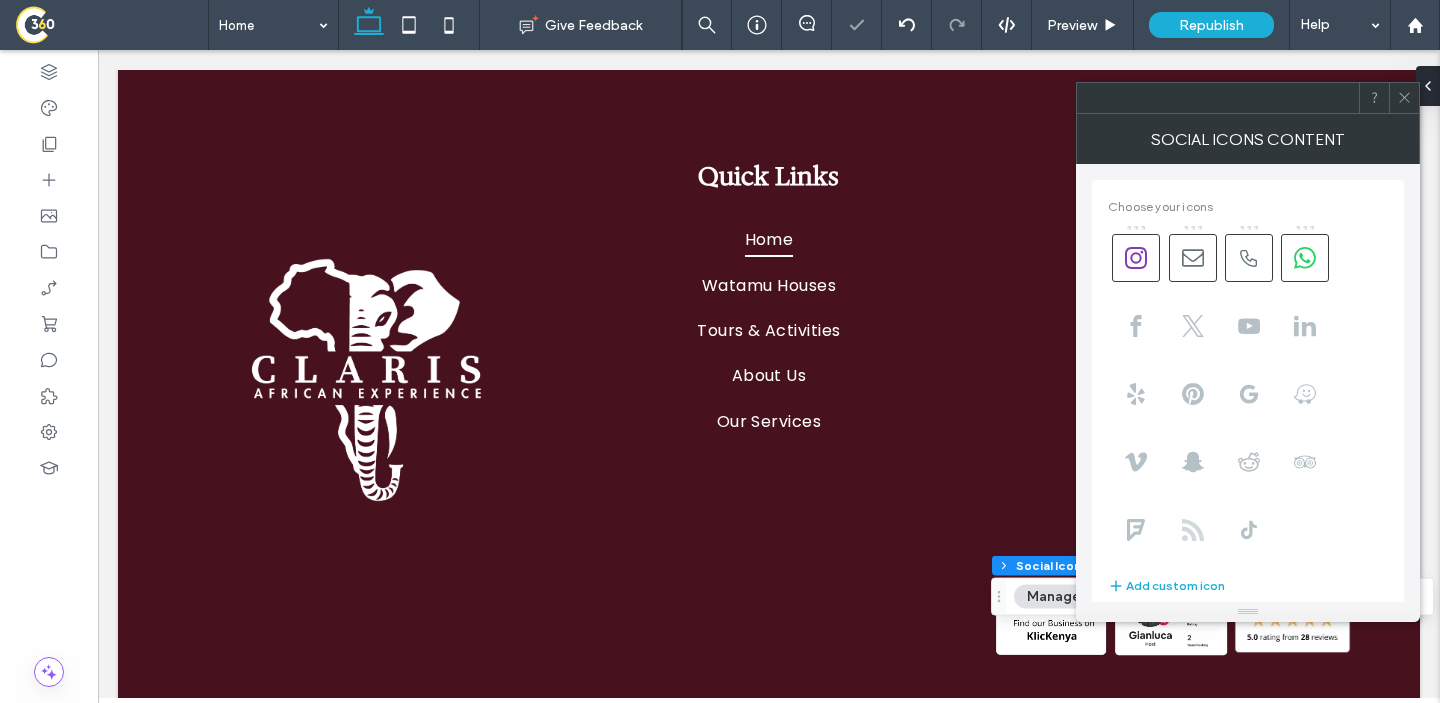 scroll, scrollTop: 463, scrollLeft: 0, axis: vertical 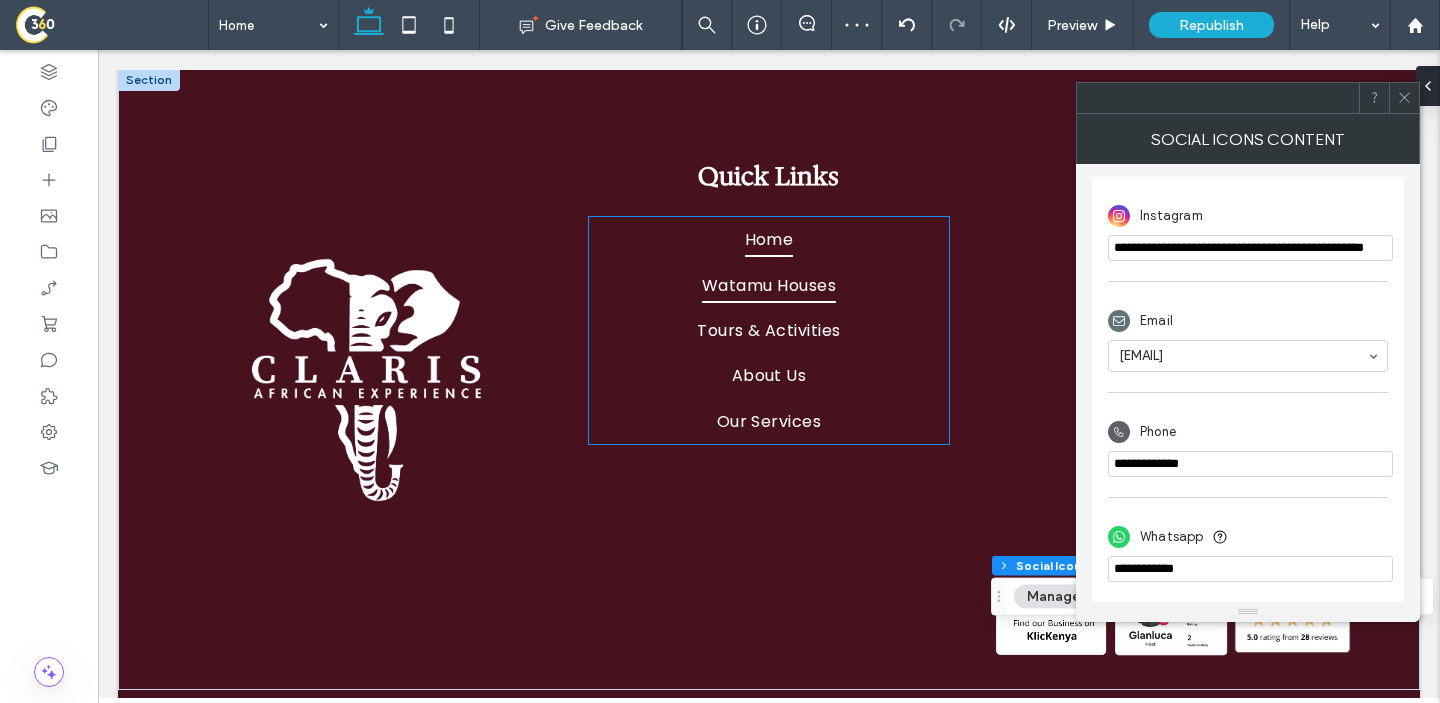 click on "Watamu Houses" at bounding box center [769, 284] 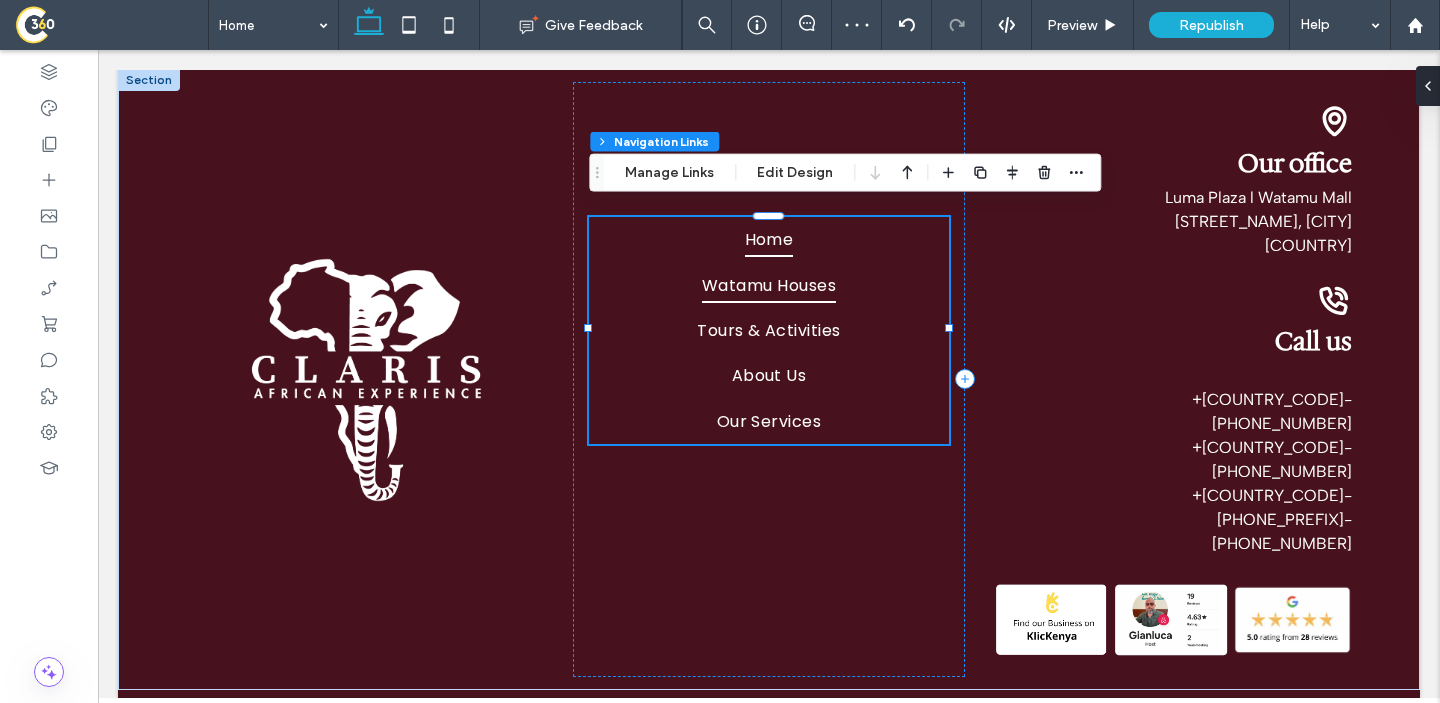 type on "**" 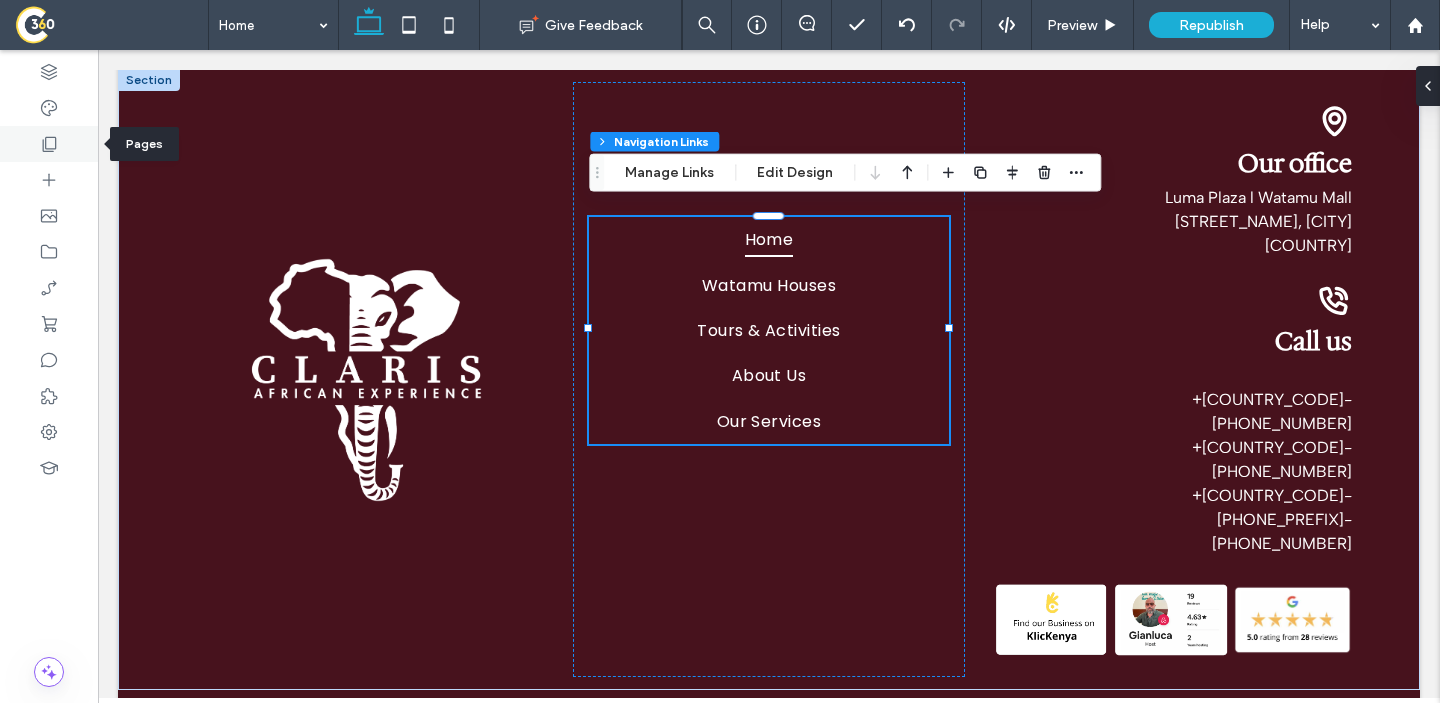 click 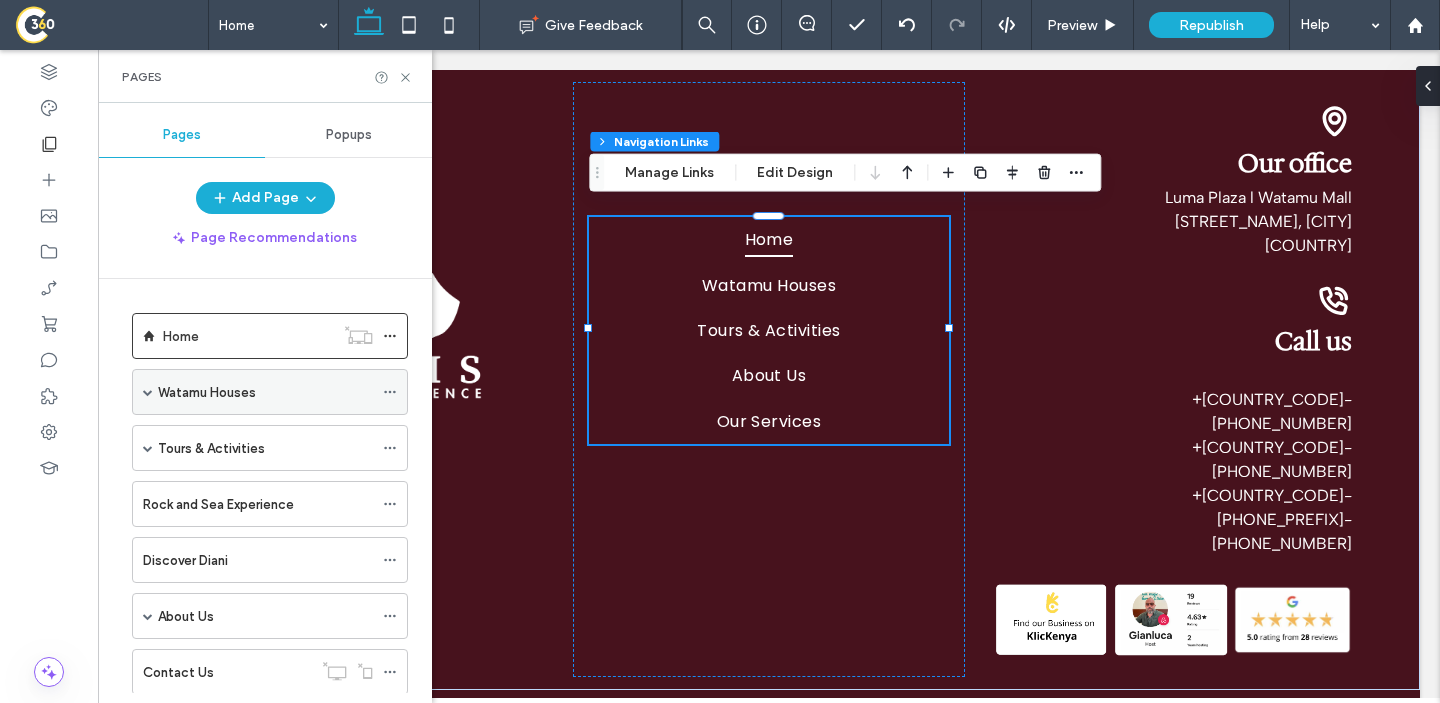 click on "Watamu Houses" at bounding box center (265, 392) 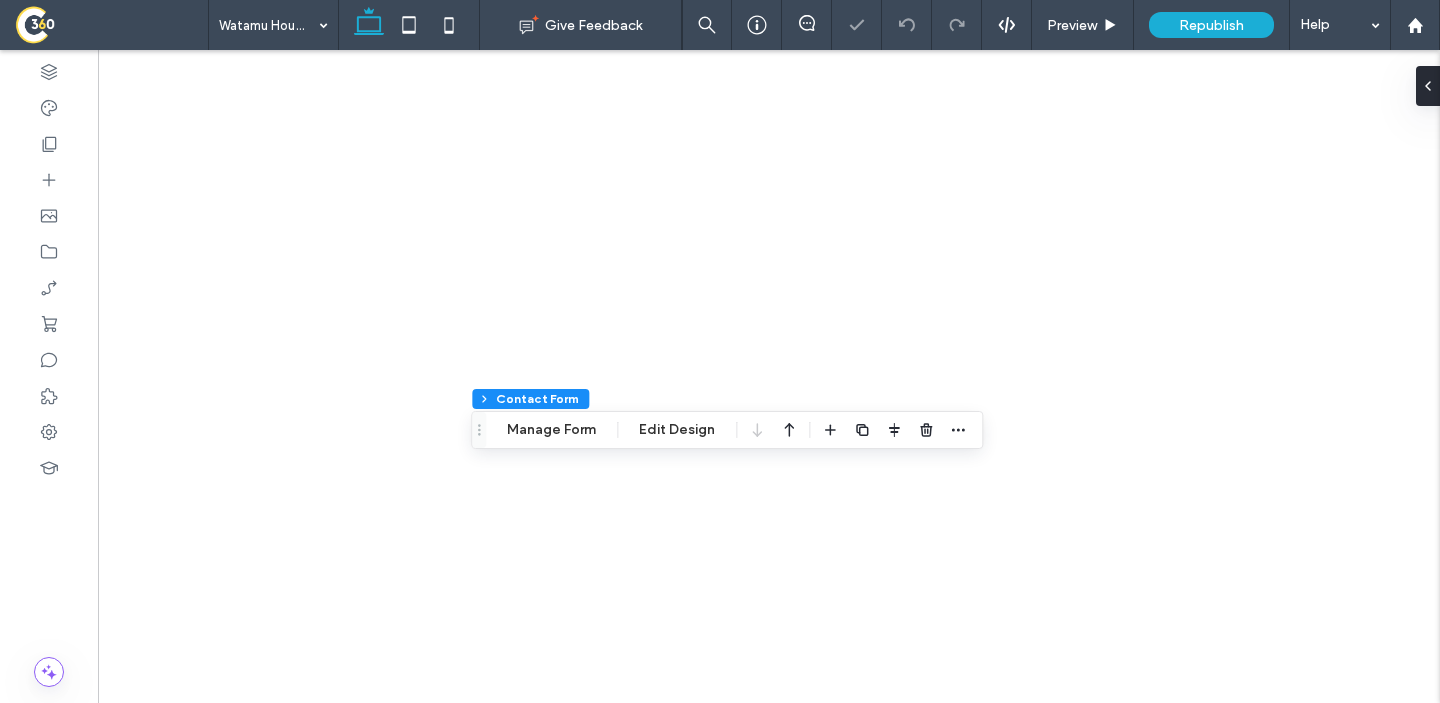 type on "*" 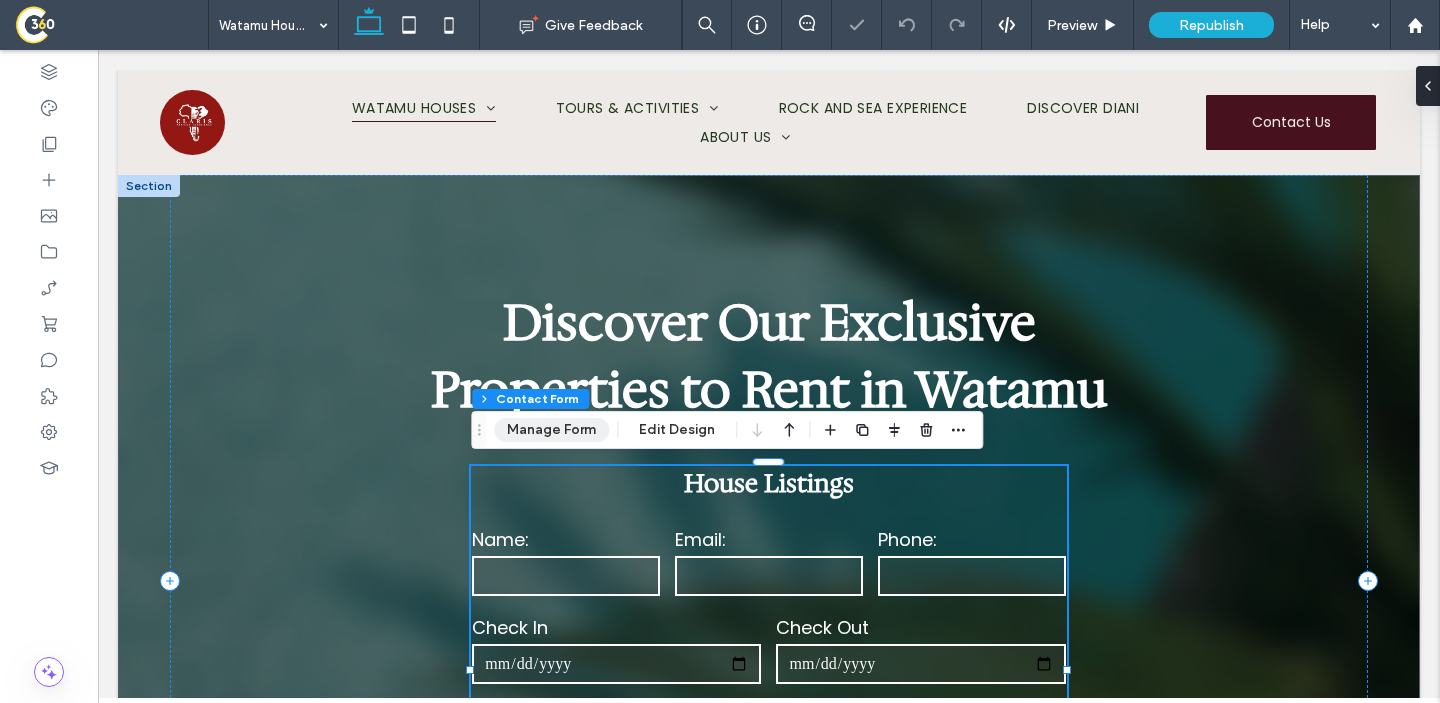 scroll, scrollTop: 0, scrollLeft: 0, axis: both 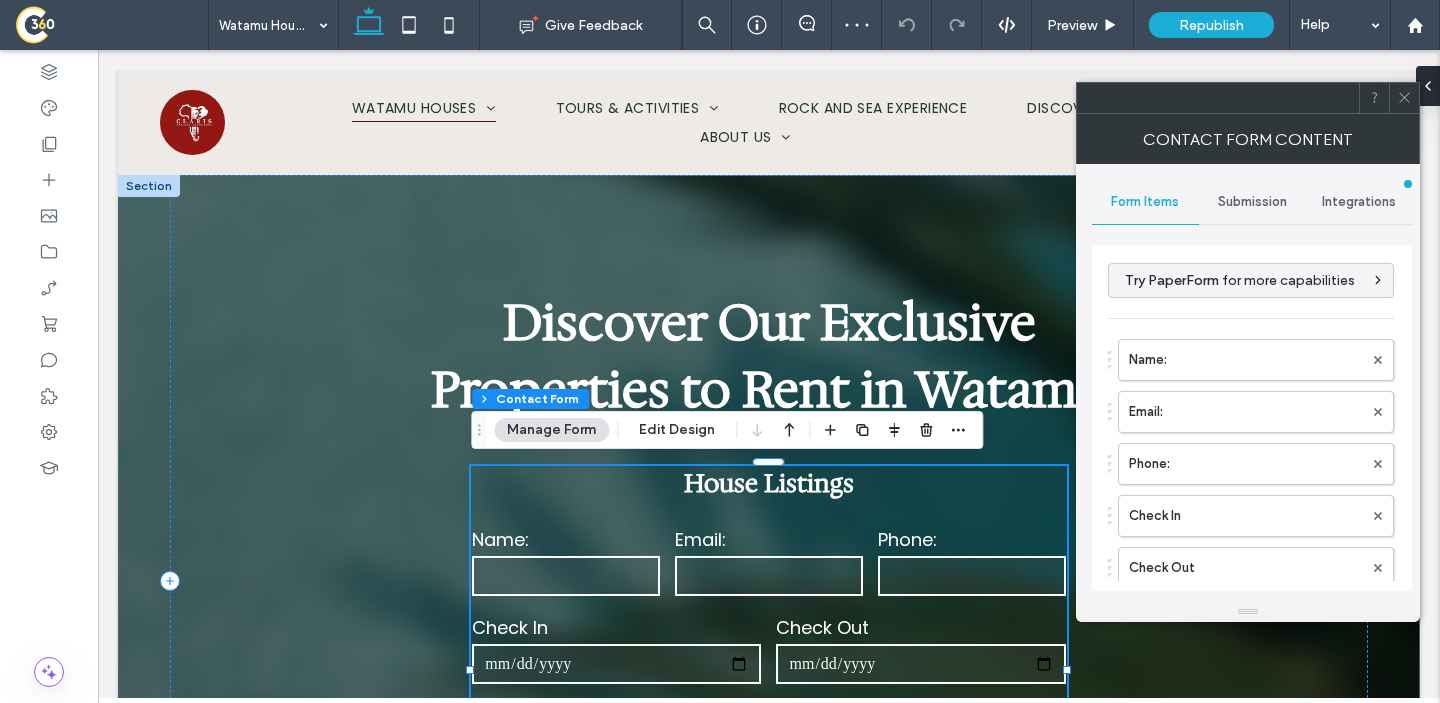 drag, startPoint x: 1235, startPoint y: 188, endPoint x: 1232, endPoint y: 209, distance: 21.213203 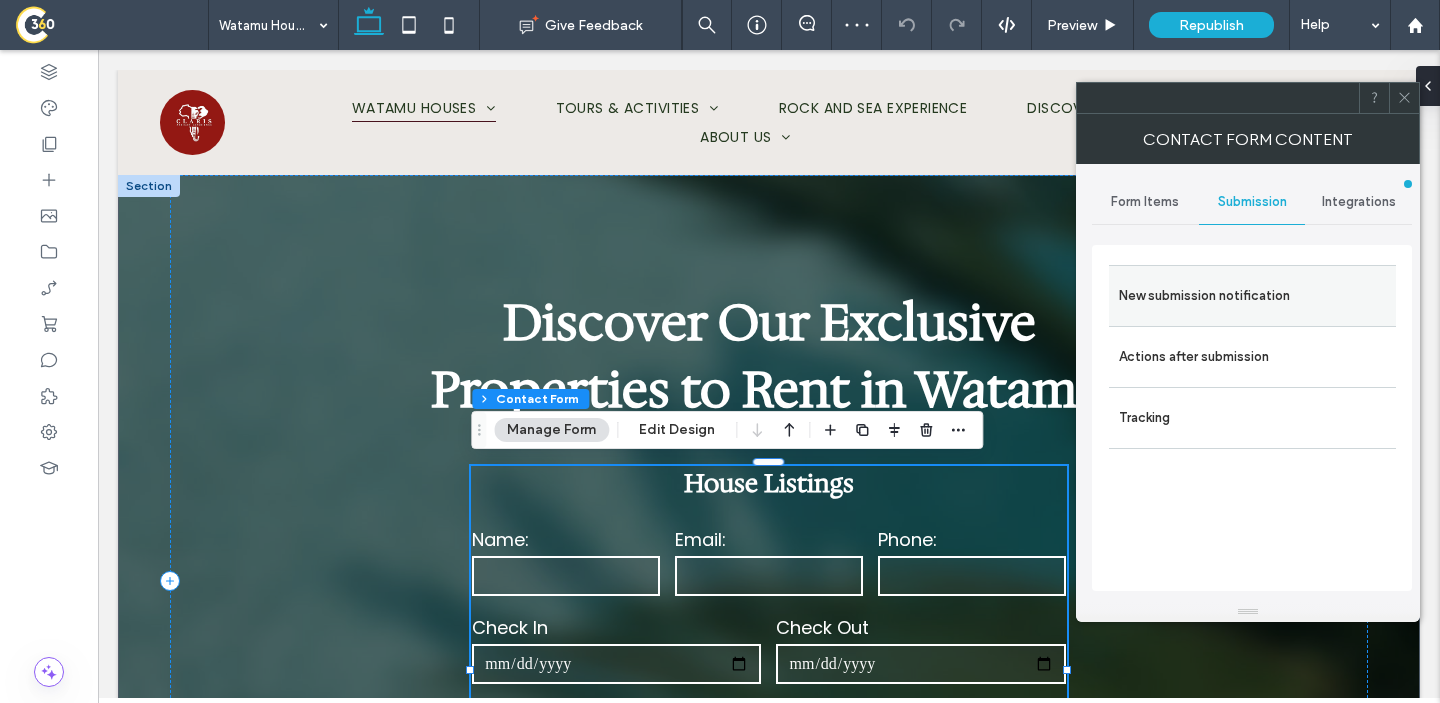 click on "New submission notification" at bounding box center (1252, 296) 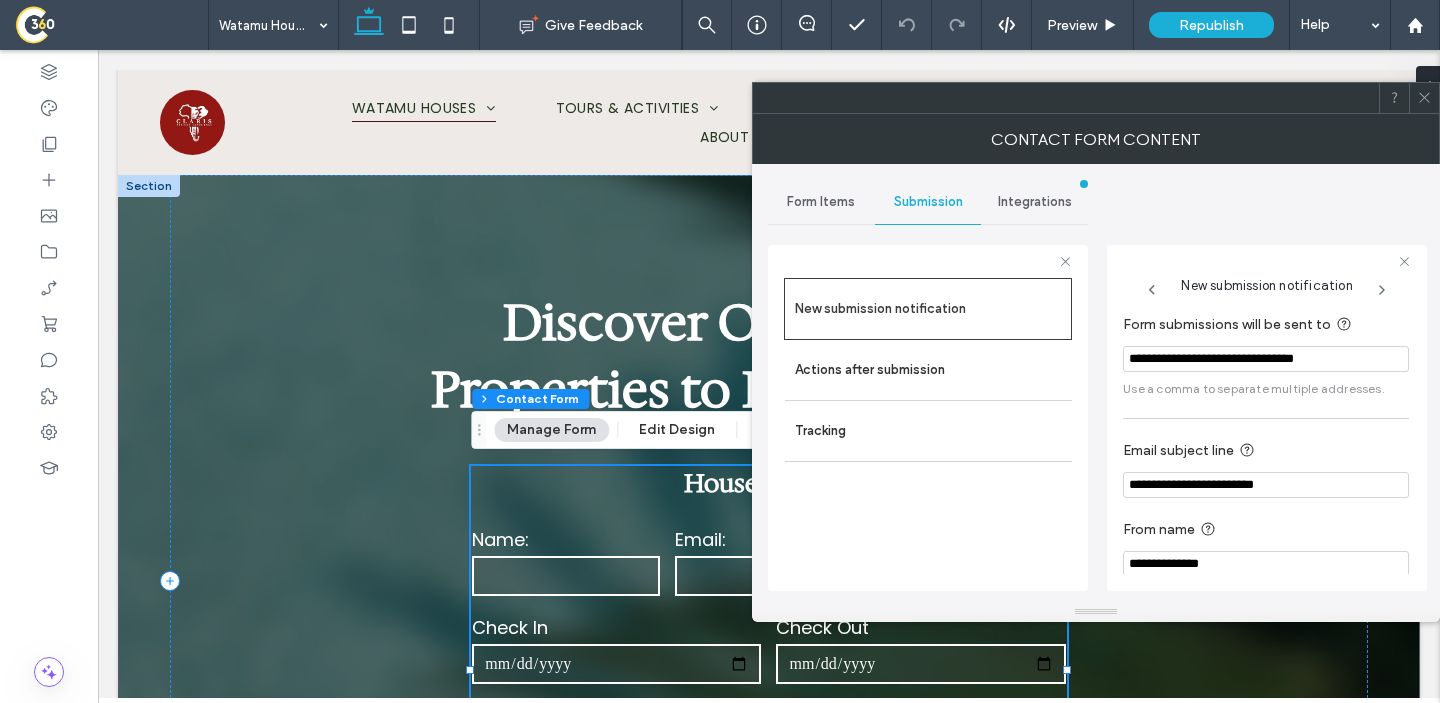 click on "**********" at bounding box center (1266, 359) 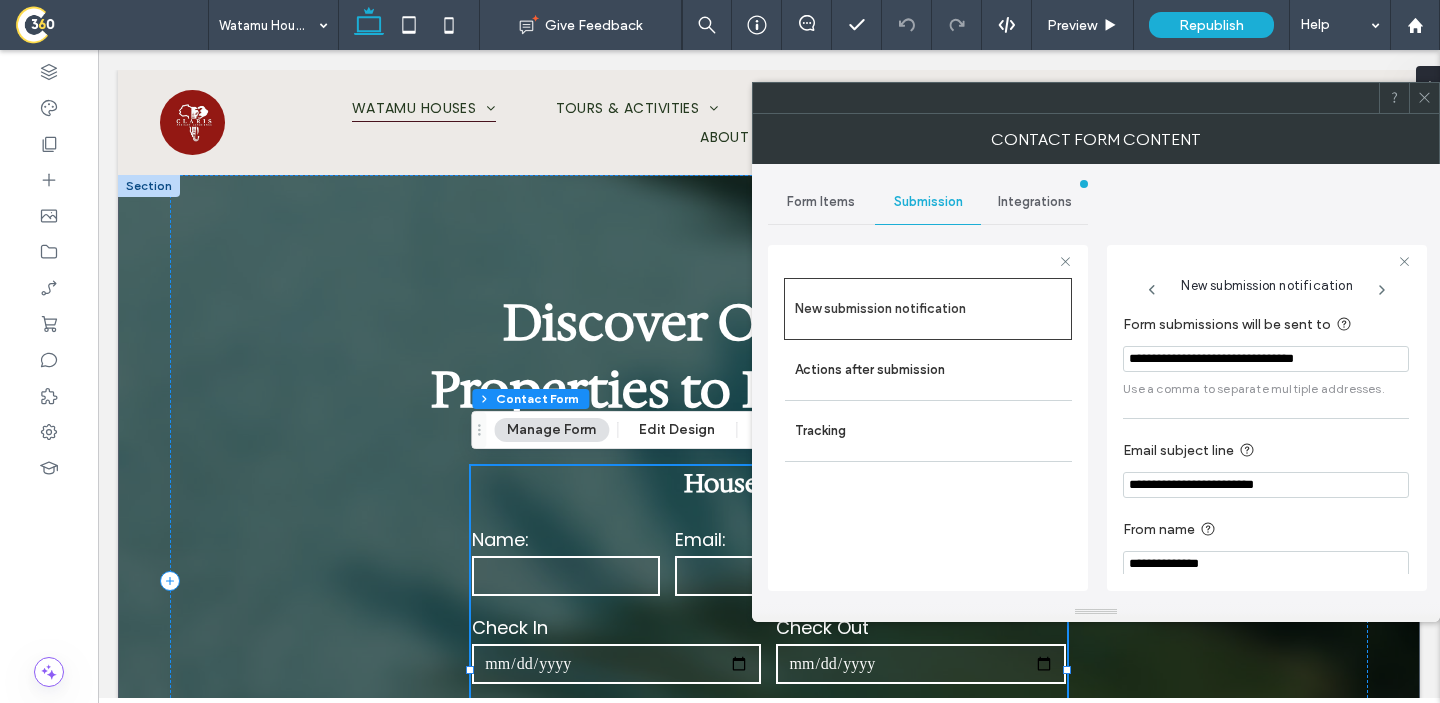 paste 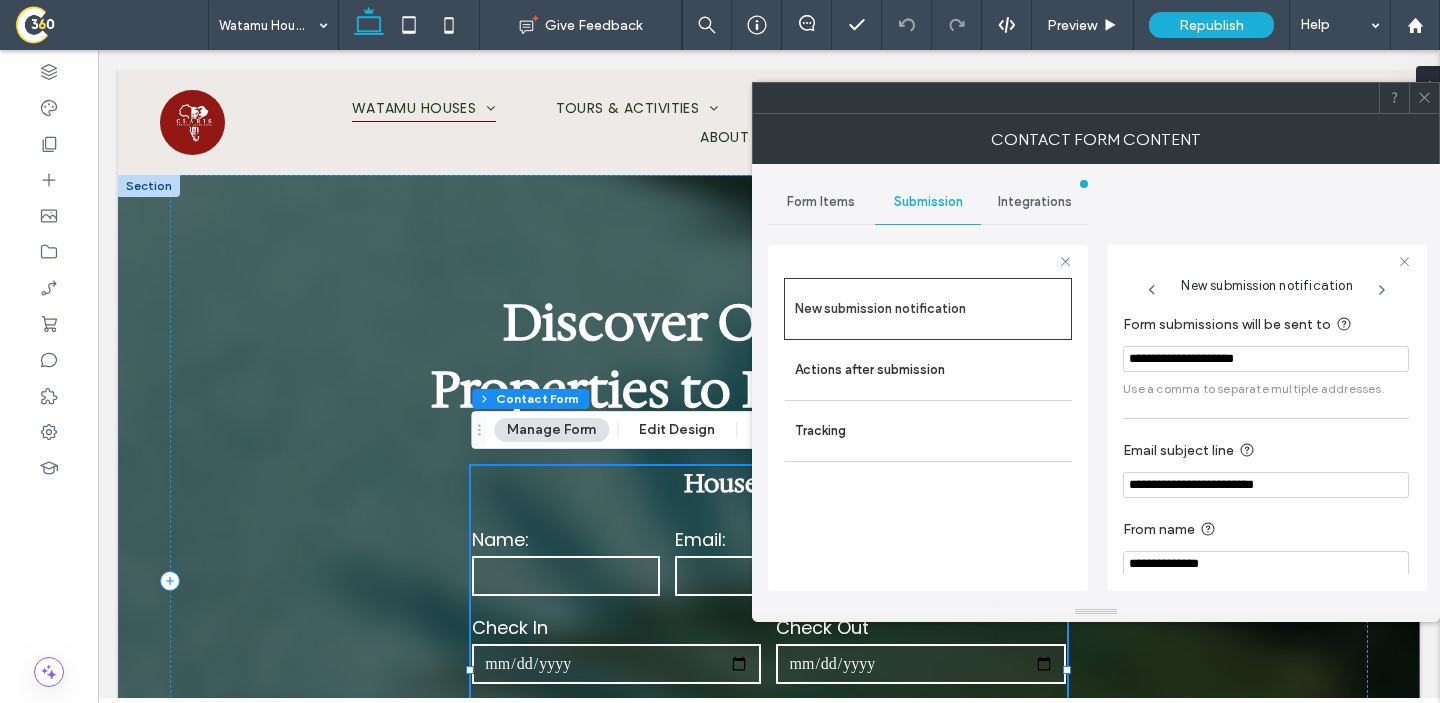type on "**********" 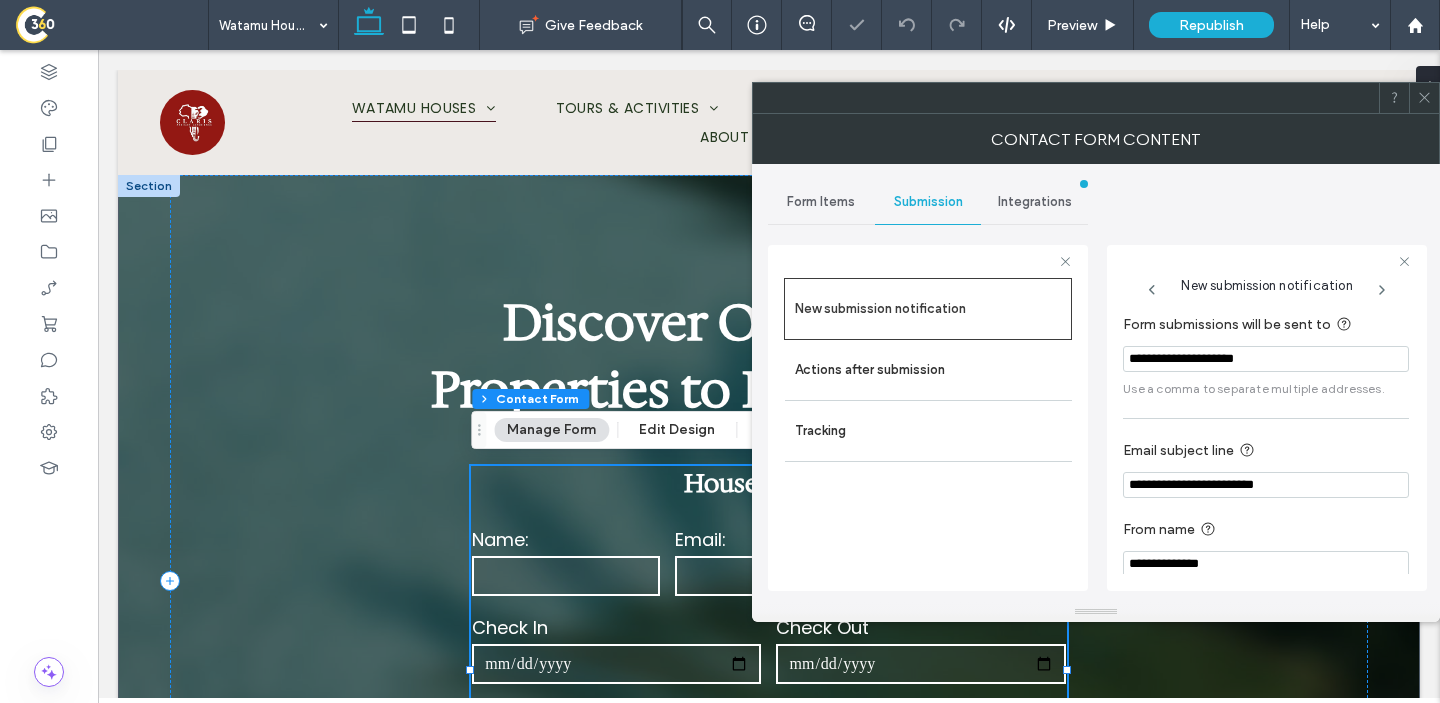 click at bounding box center [1424, 98] 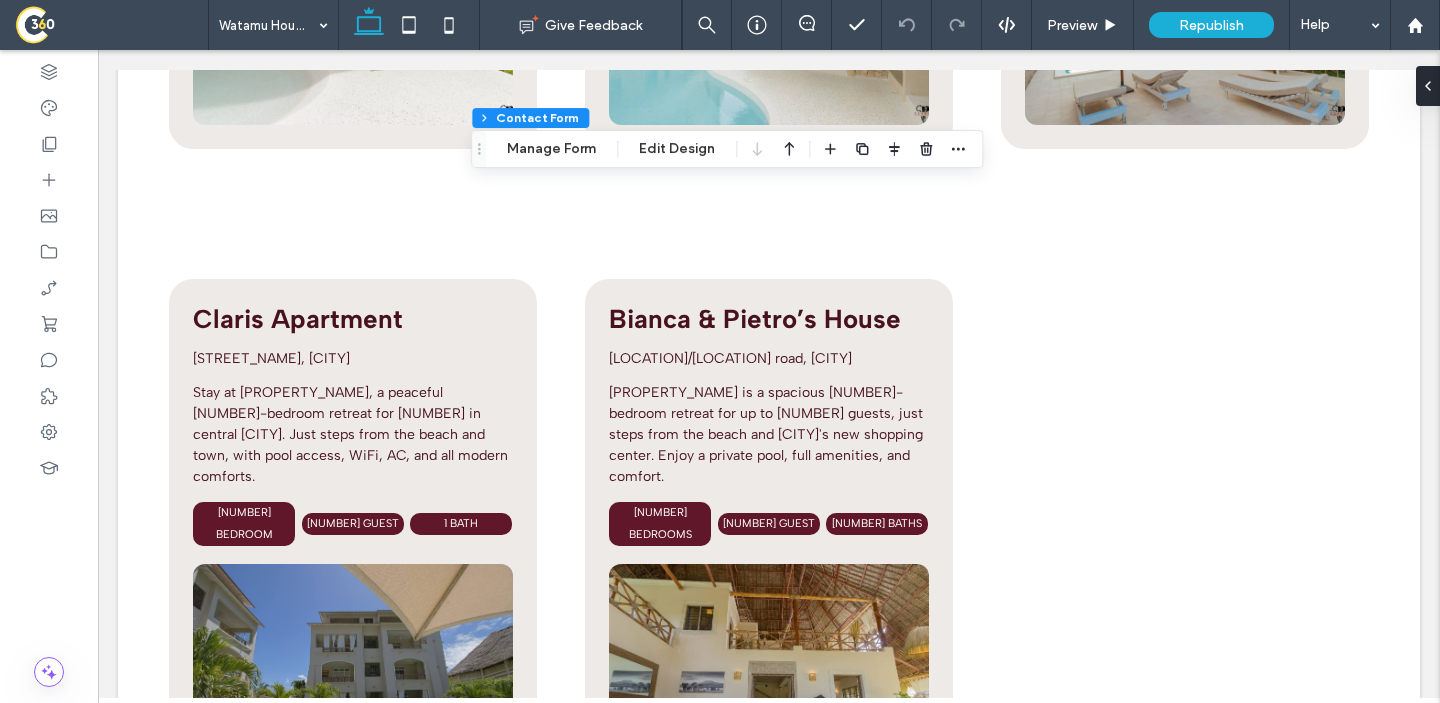 scroll, scrollTop: 7511, scrollLeft: 0, axis: vertical 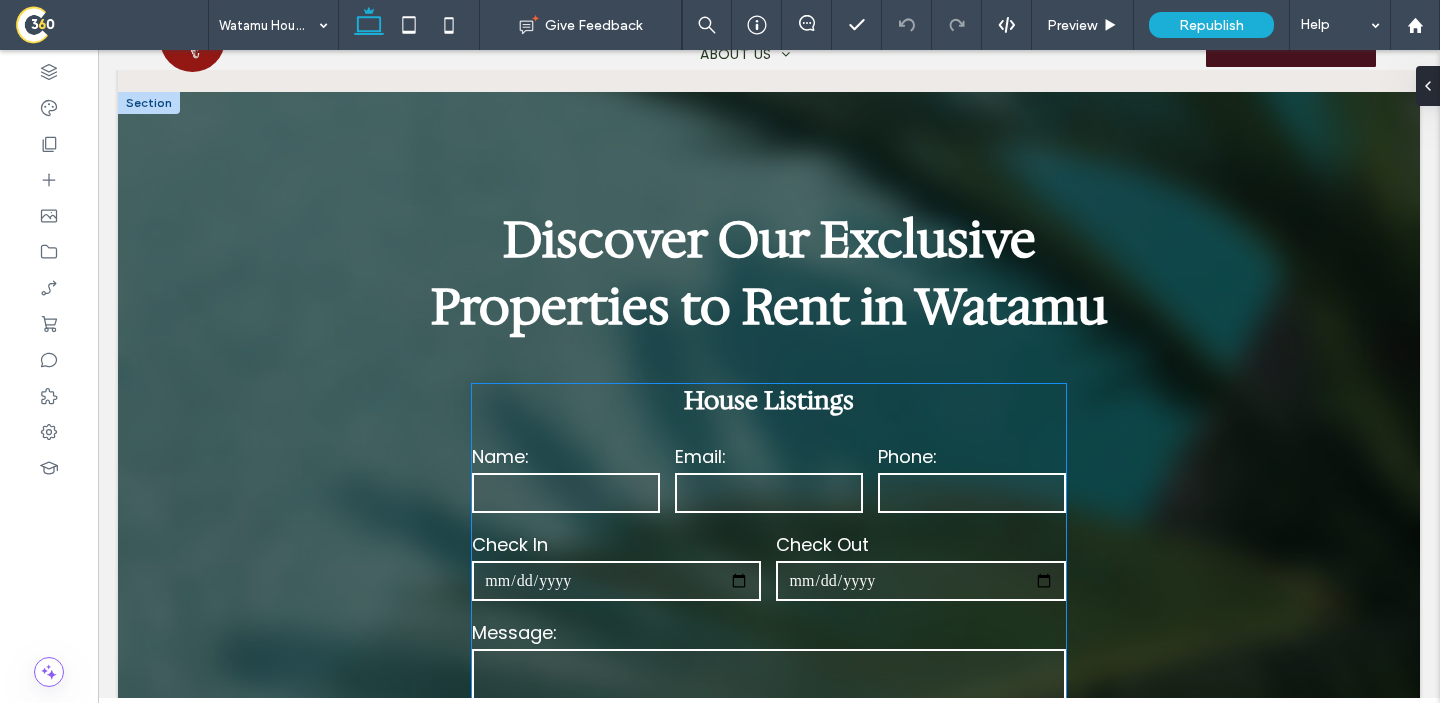 click on "Email:" at bounding box center (769, 480) 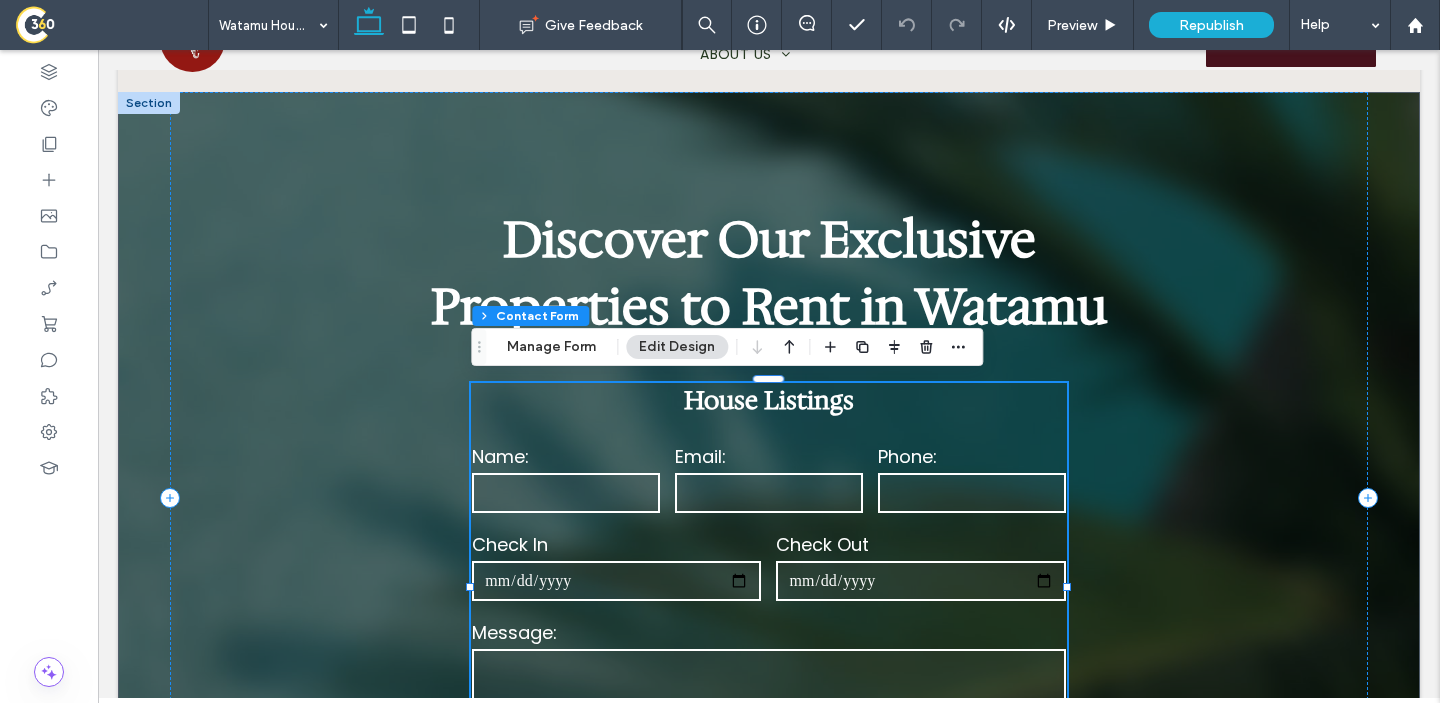 type on "*" 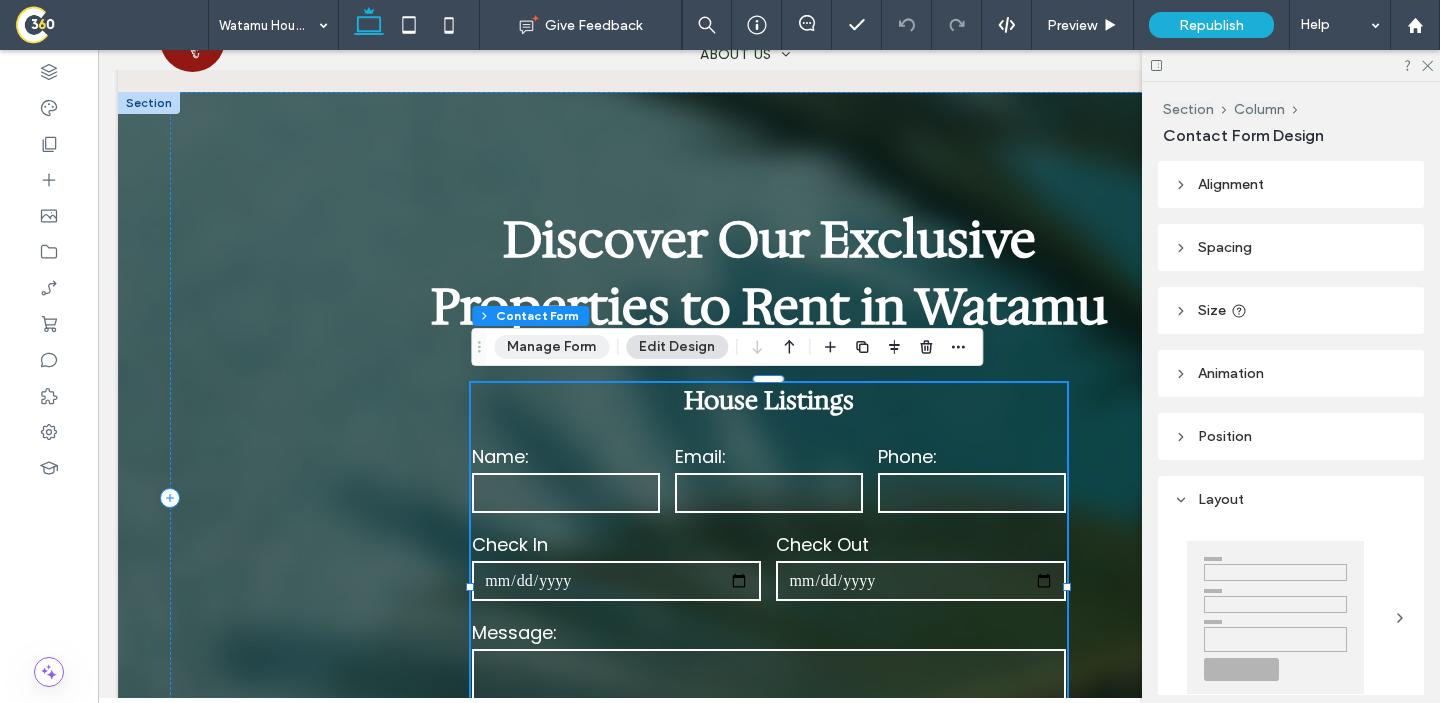 click on "Manage Form" at bounding box center [551, 347] 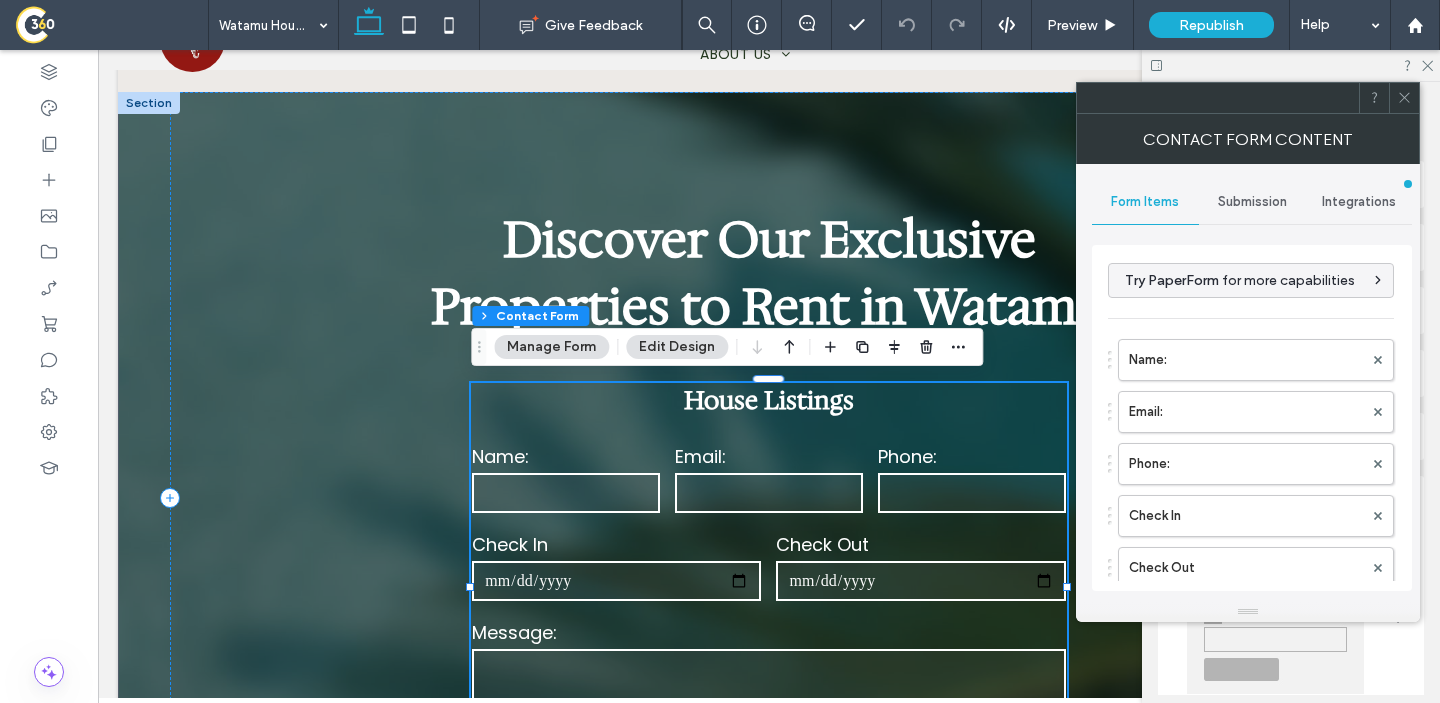 click on "Submission" at bounding box center [1252, 202] 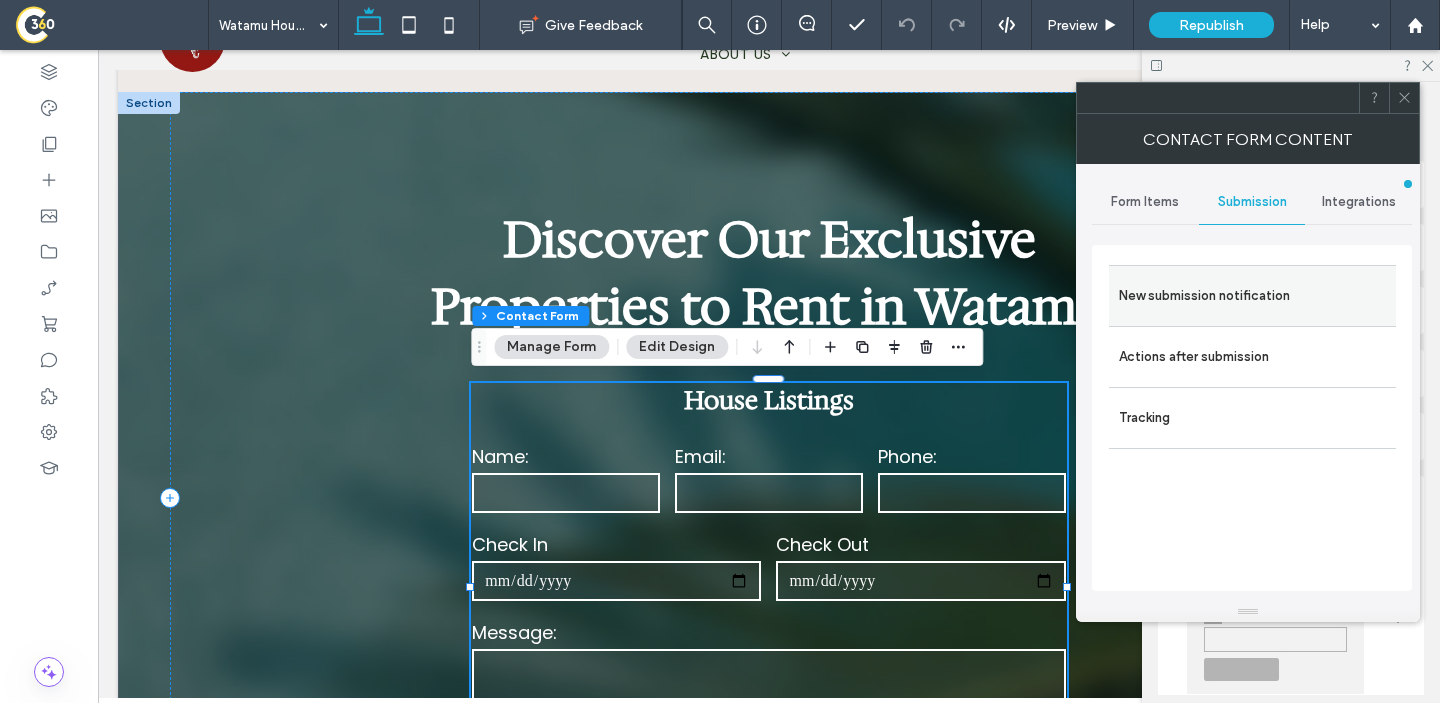 click on "New submission notification" at bounding box center [1252, 296] 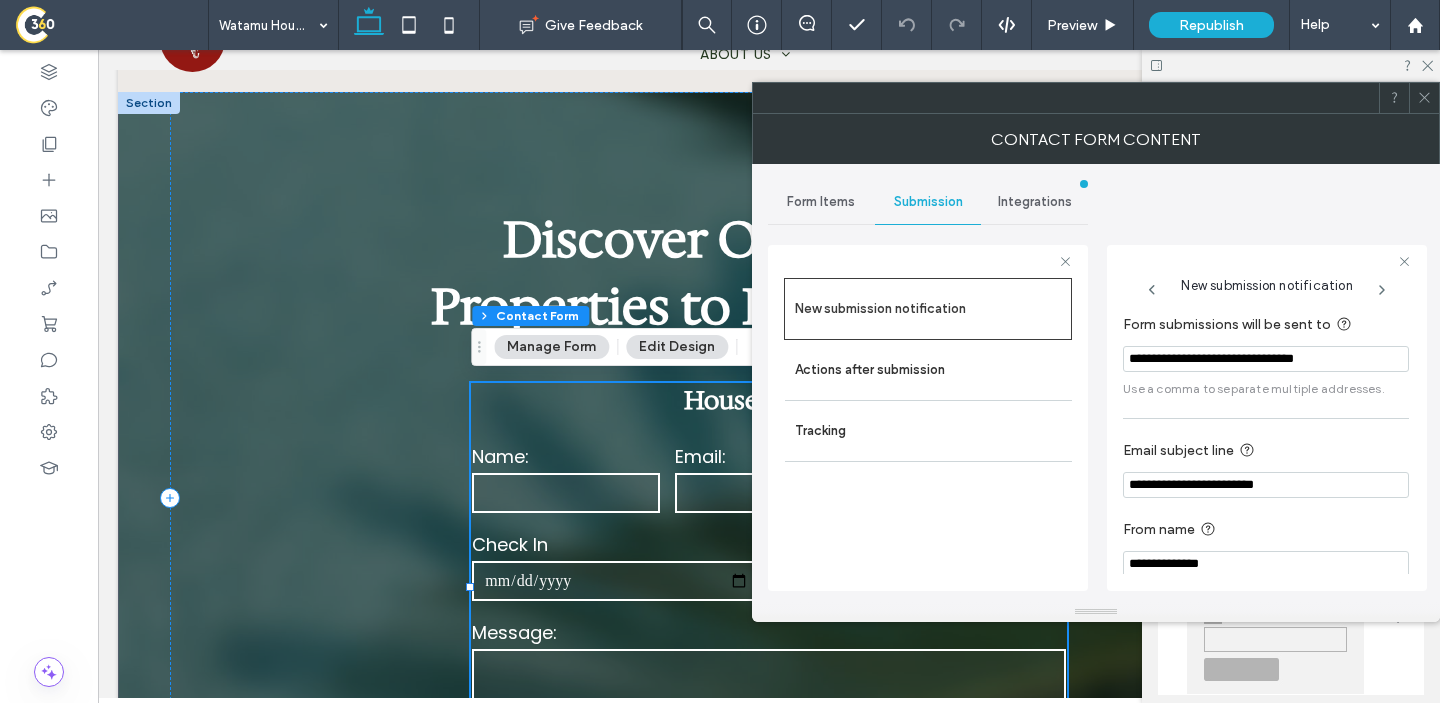 click on "**********" at bounding box center [1266, 359] 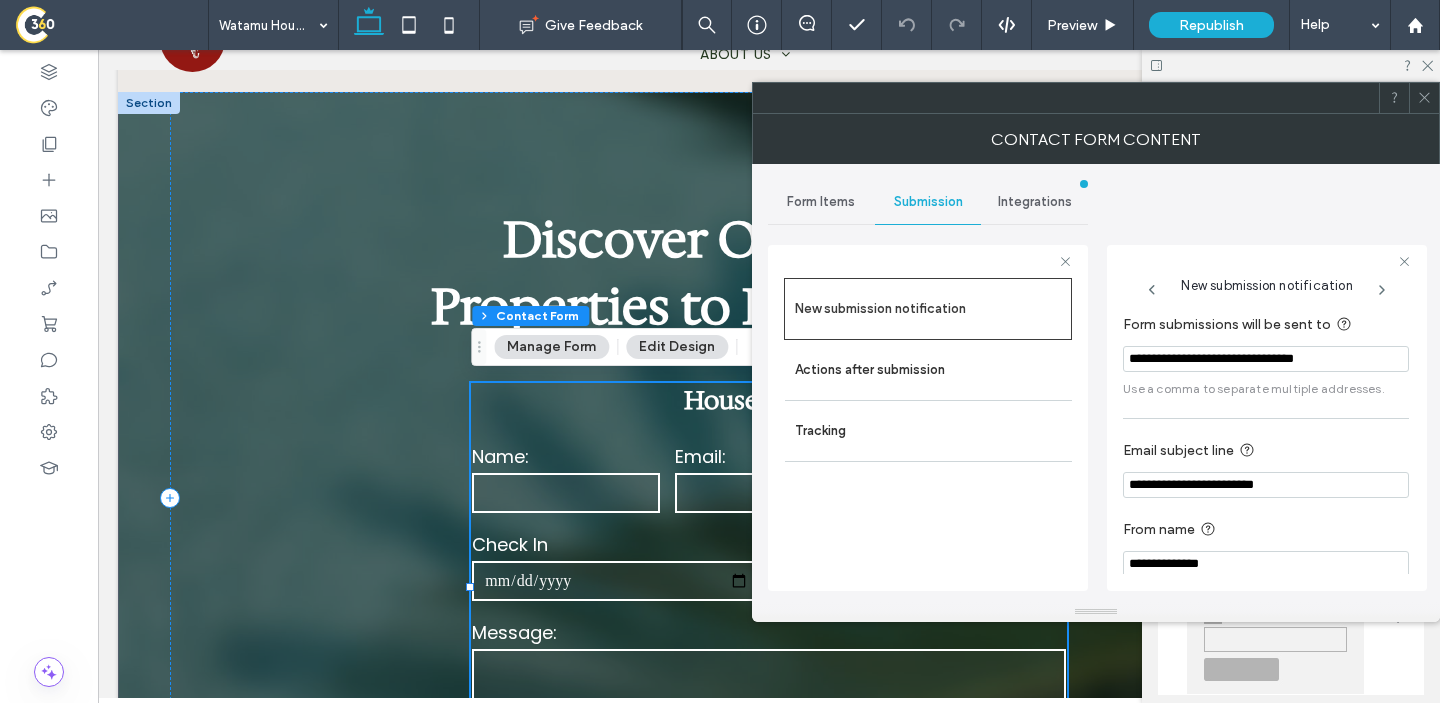 paste 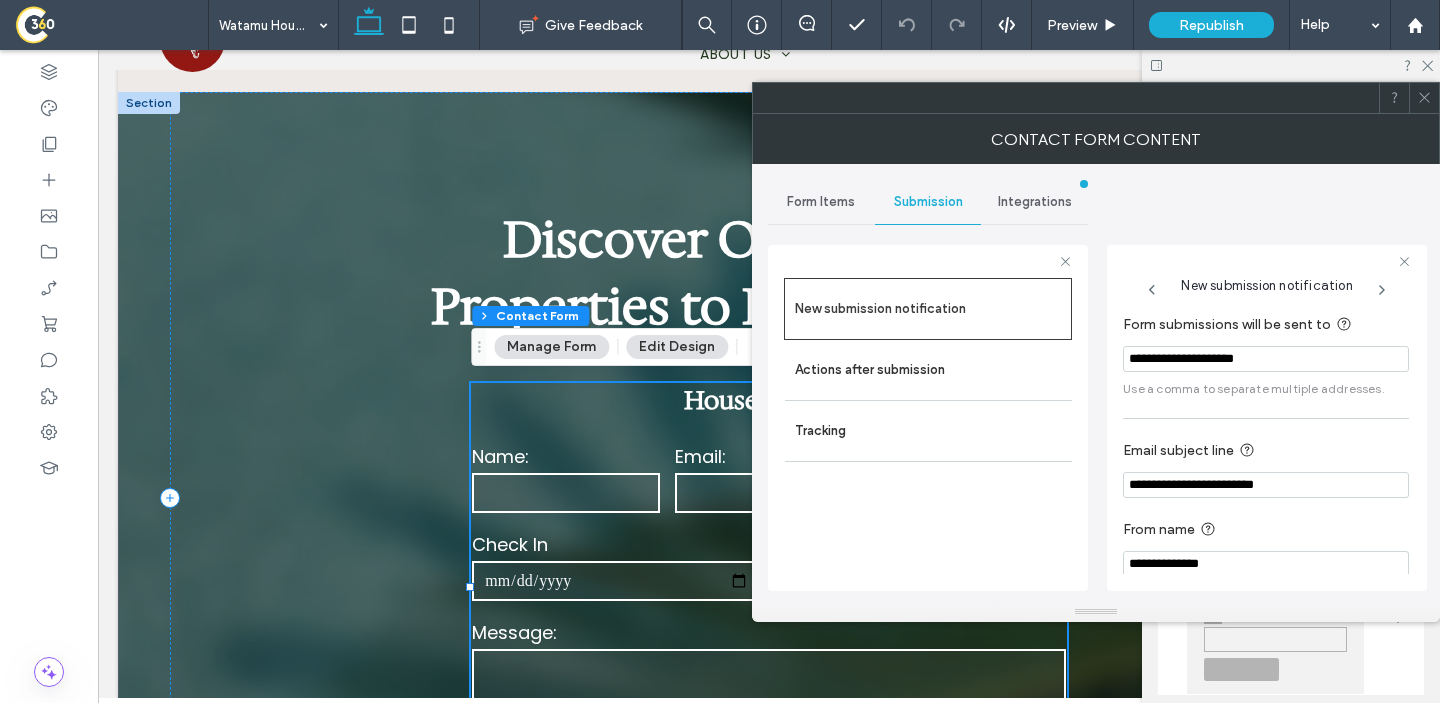 type on "**********" 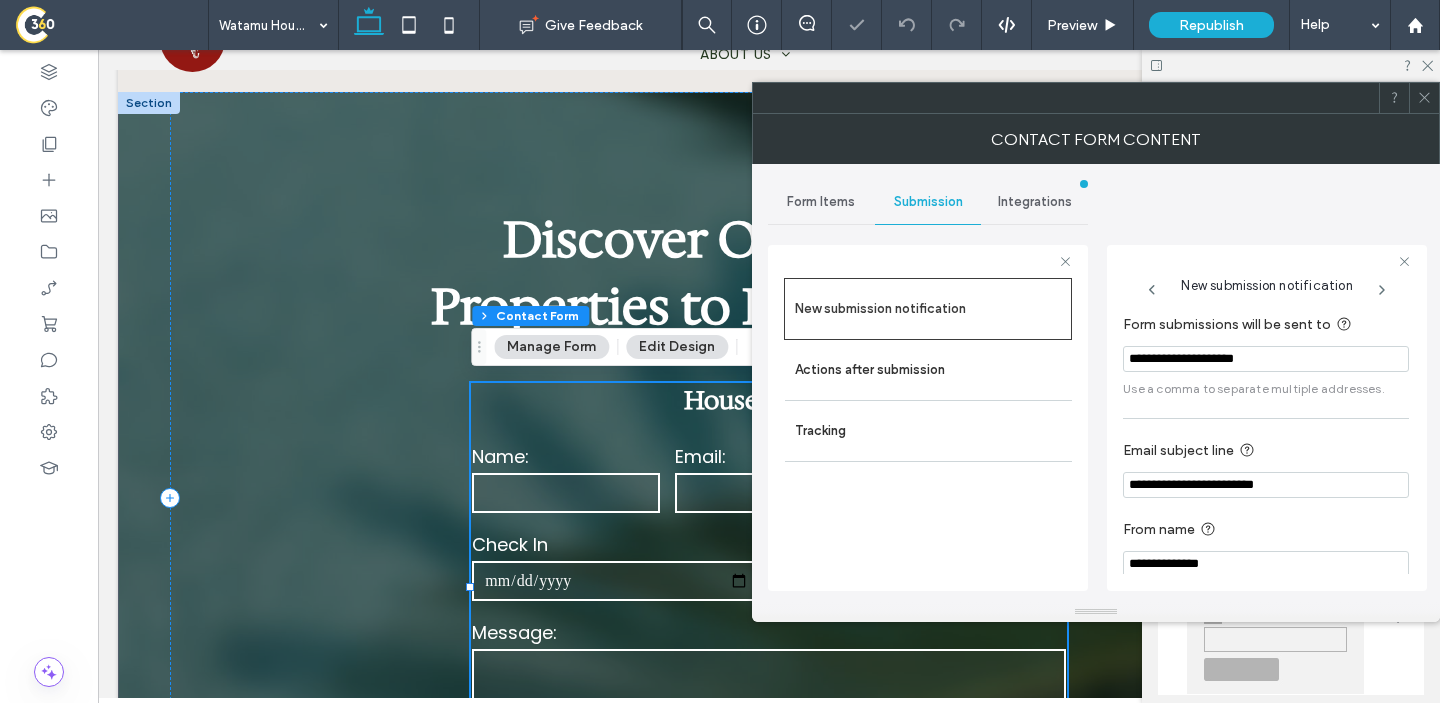 click 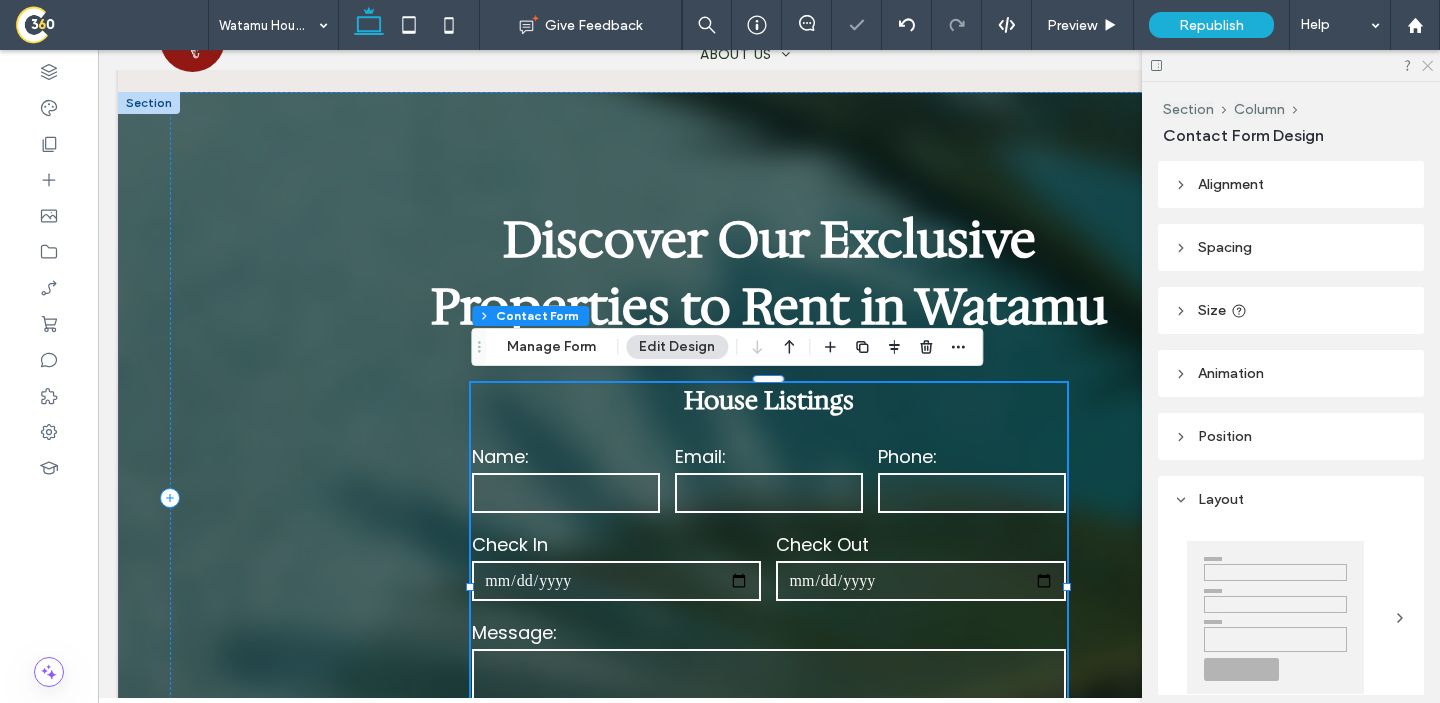 click 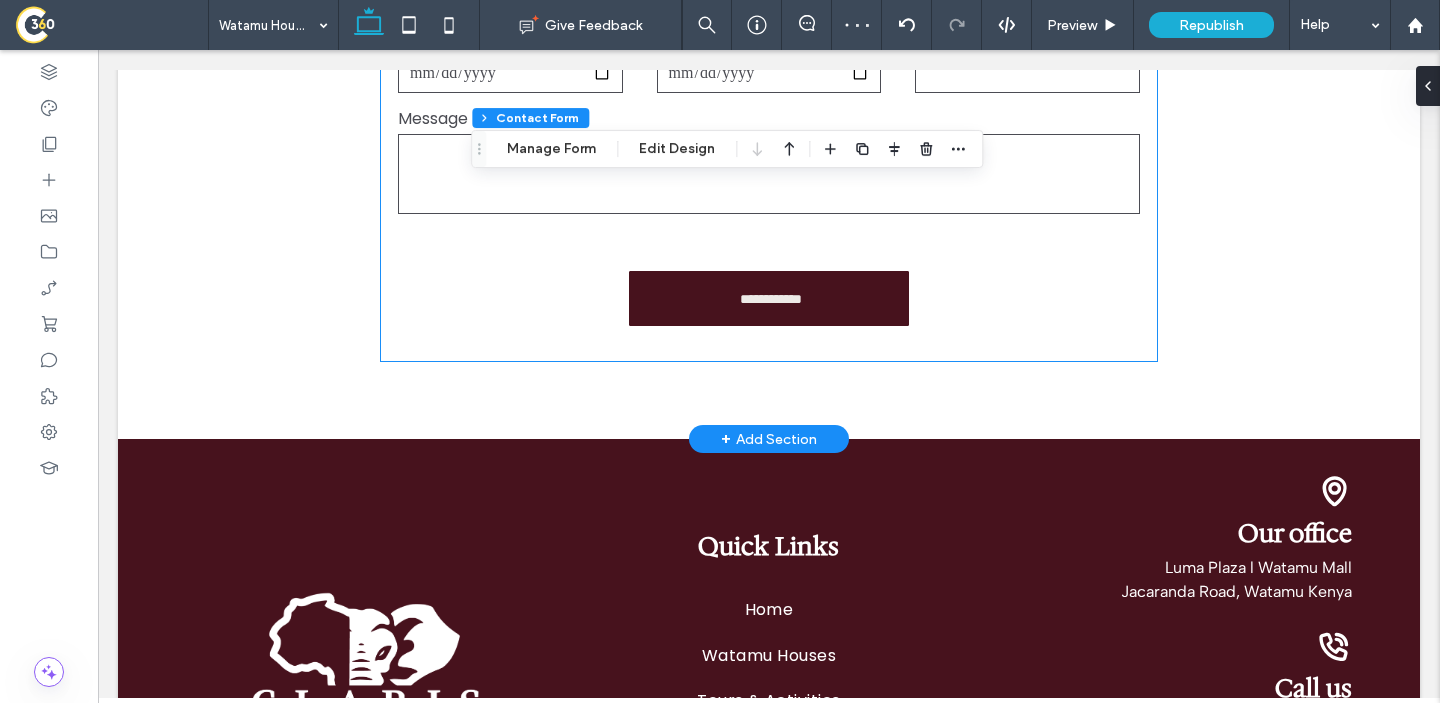 scroll, scrollTop: 8233, scrollLeft: 0, axis: vertical 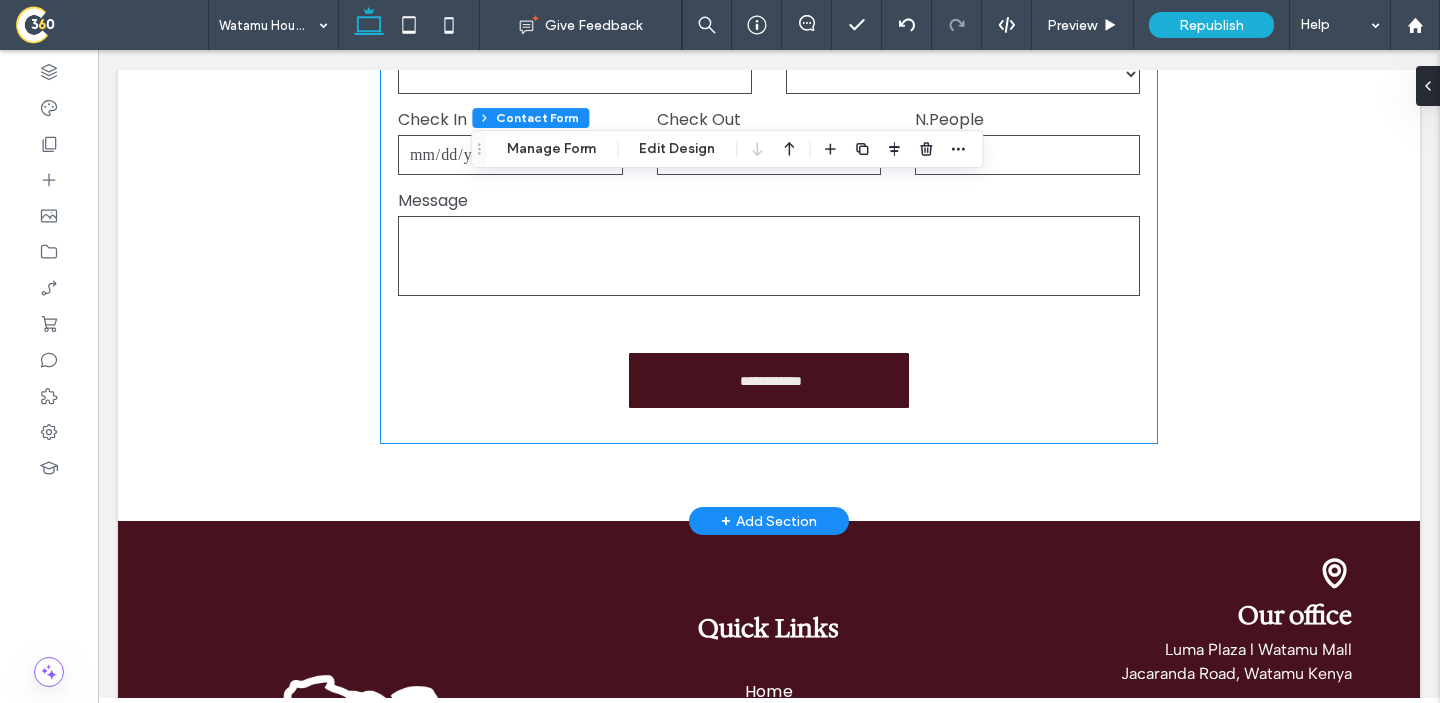 click at bounding box center (769, 256) 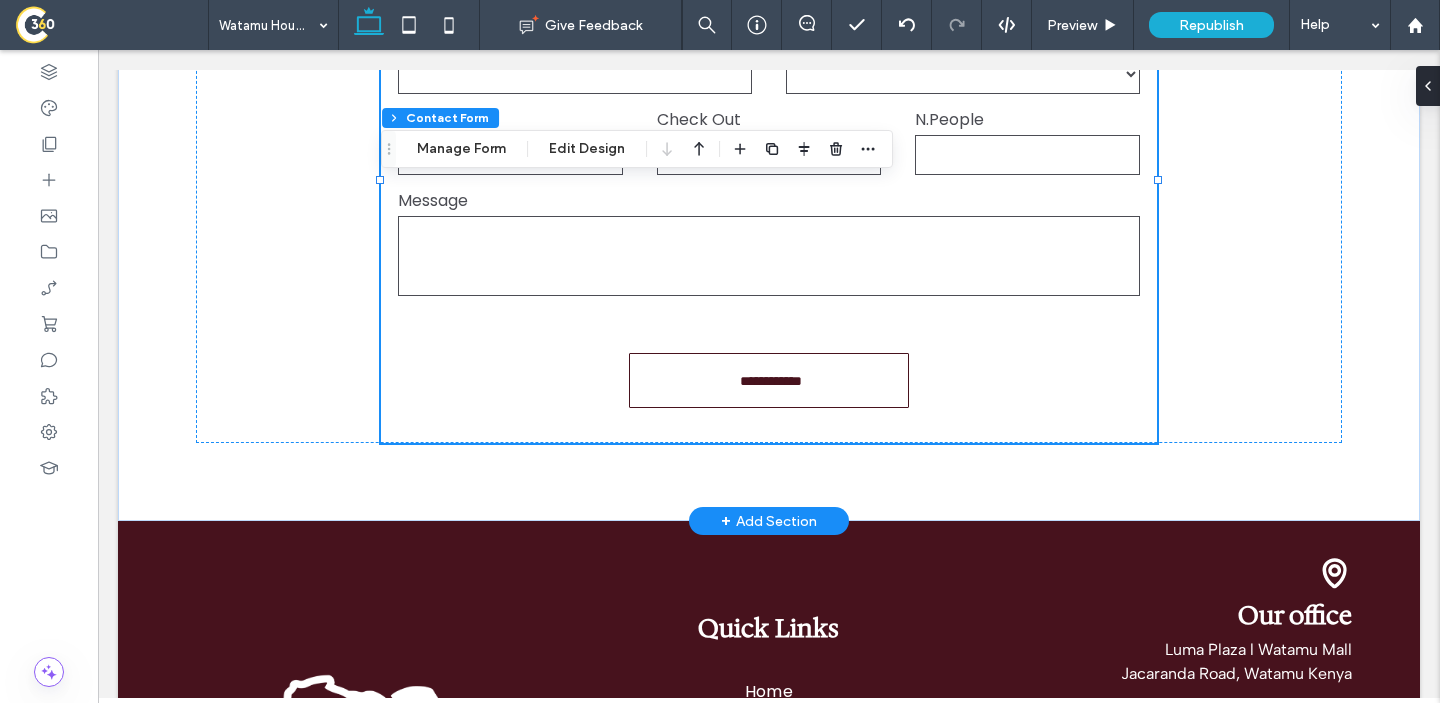 type on "*" 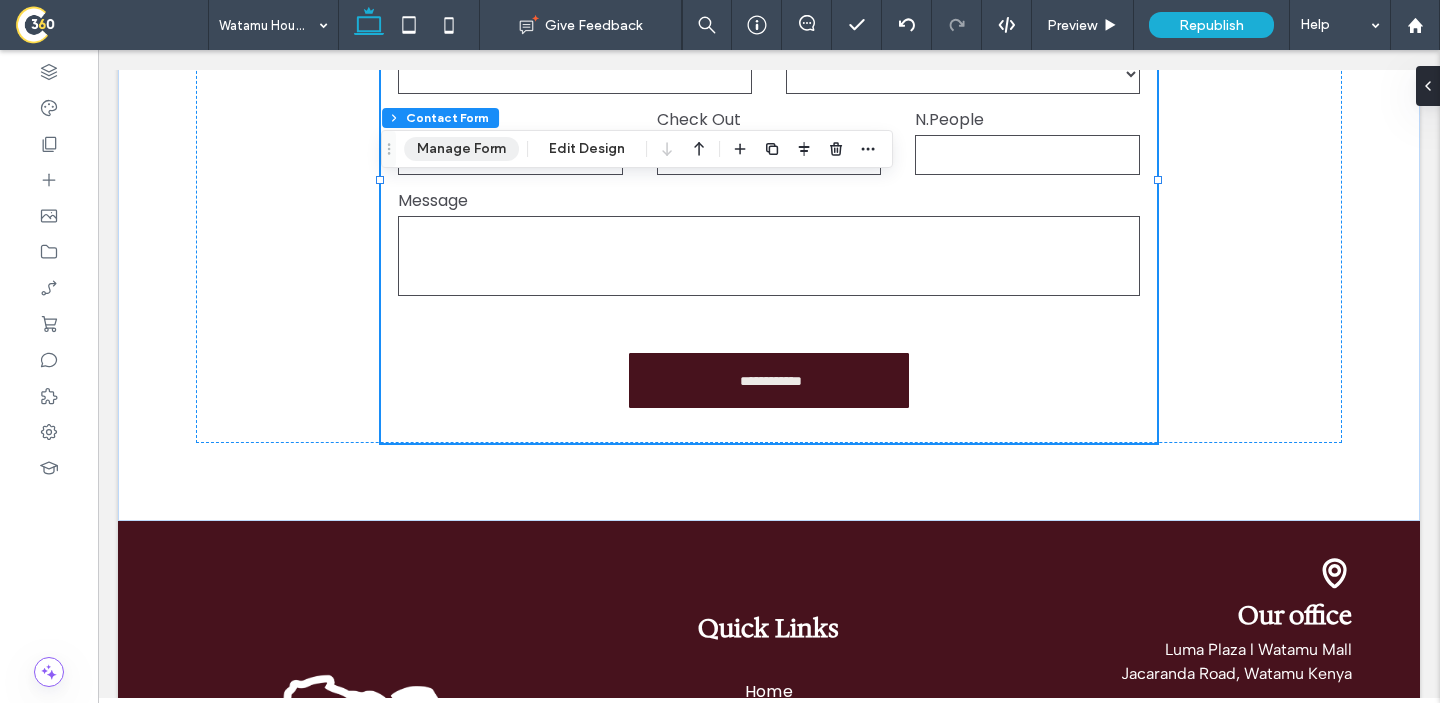 click on "Manage Form" at bounding box center (461, 149) 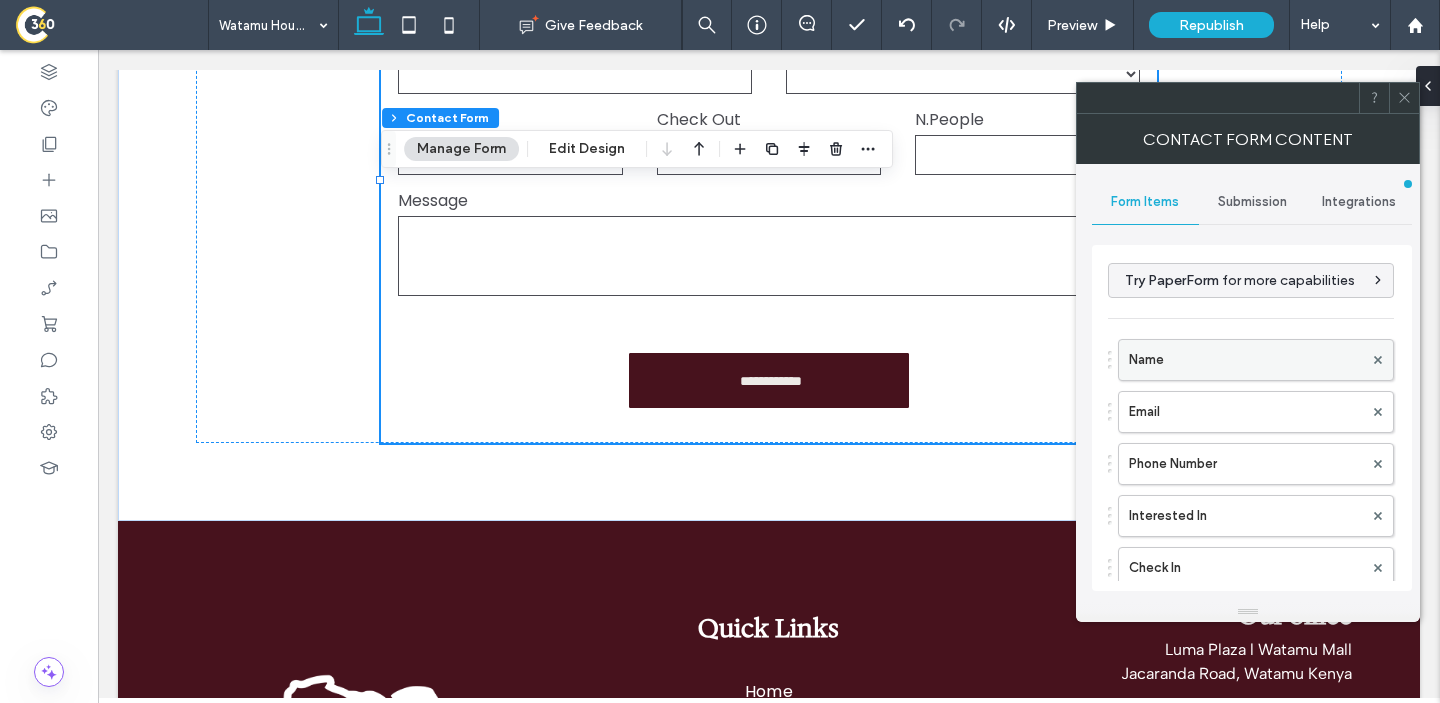 click on "Name" at bounding box center (1246, 360) 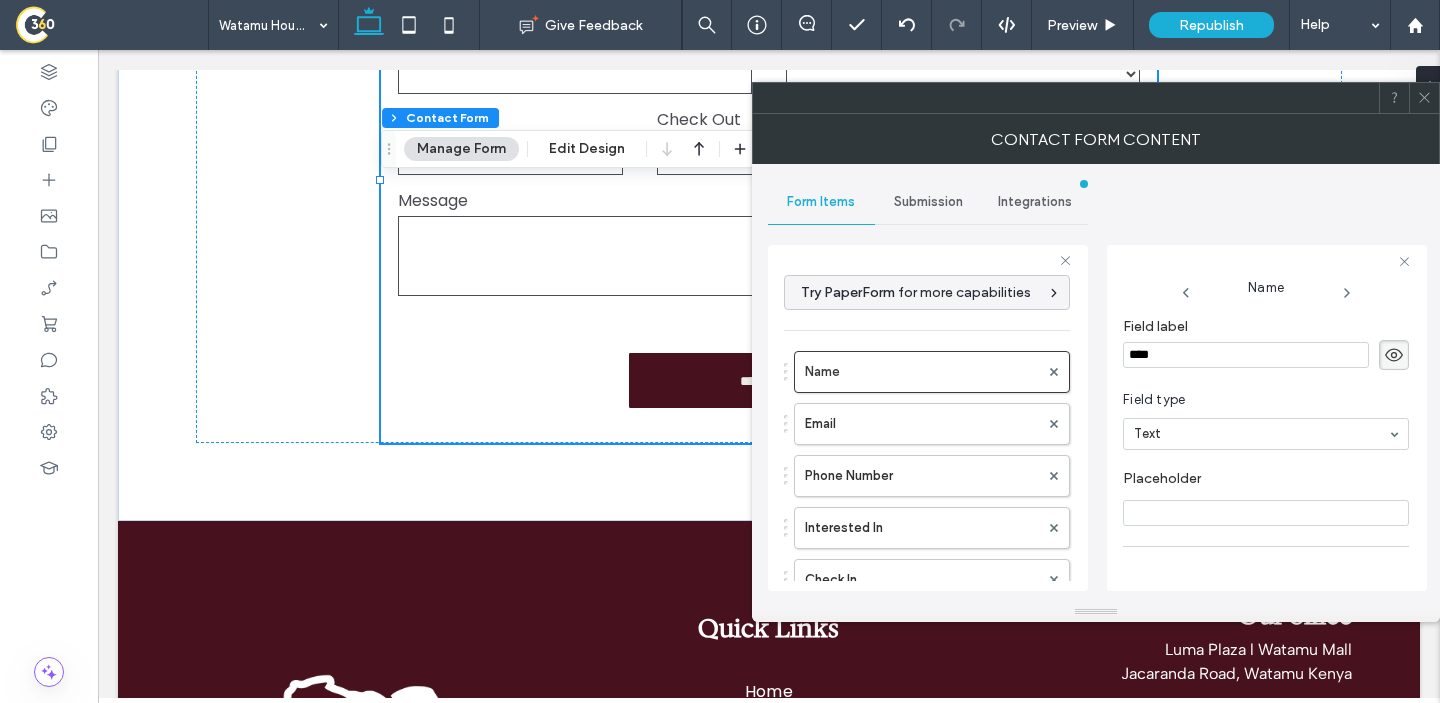 click on "**********" at bounding box center (1096, 383) 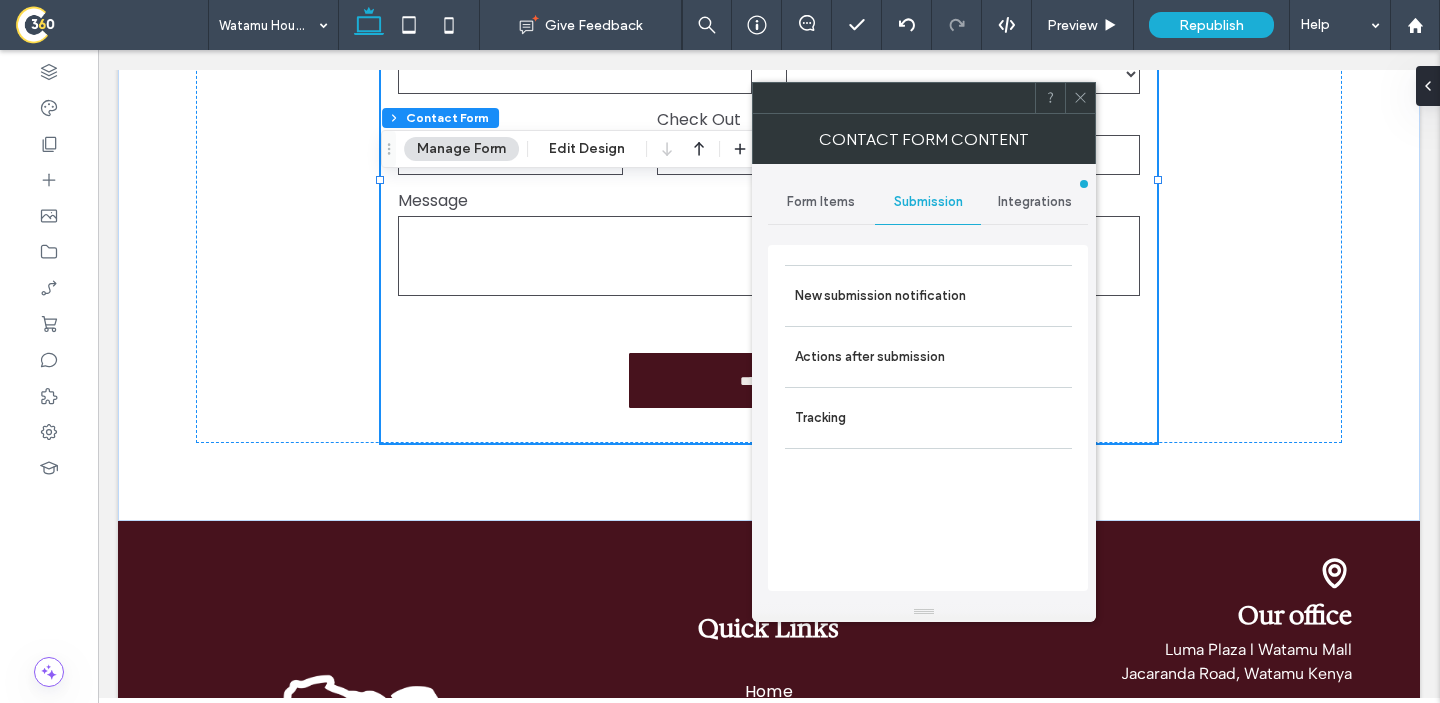 click on "Submission" at bounding box center (928, 202) 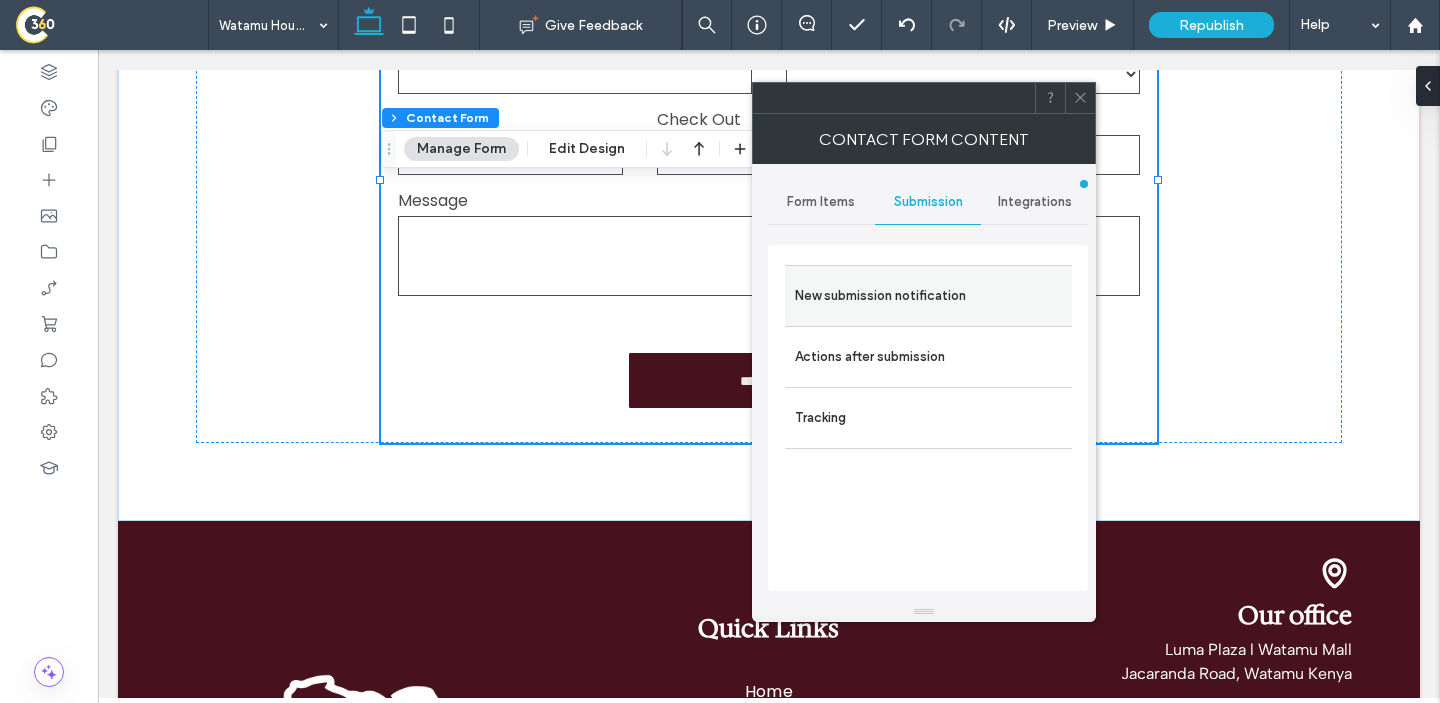 click on "New submission notification" at bounding box center [928, 296] 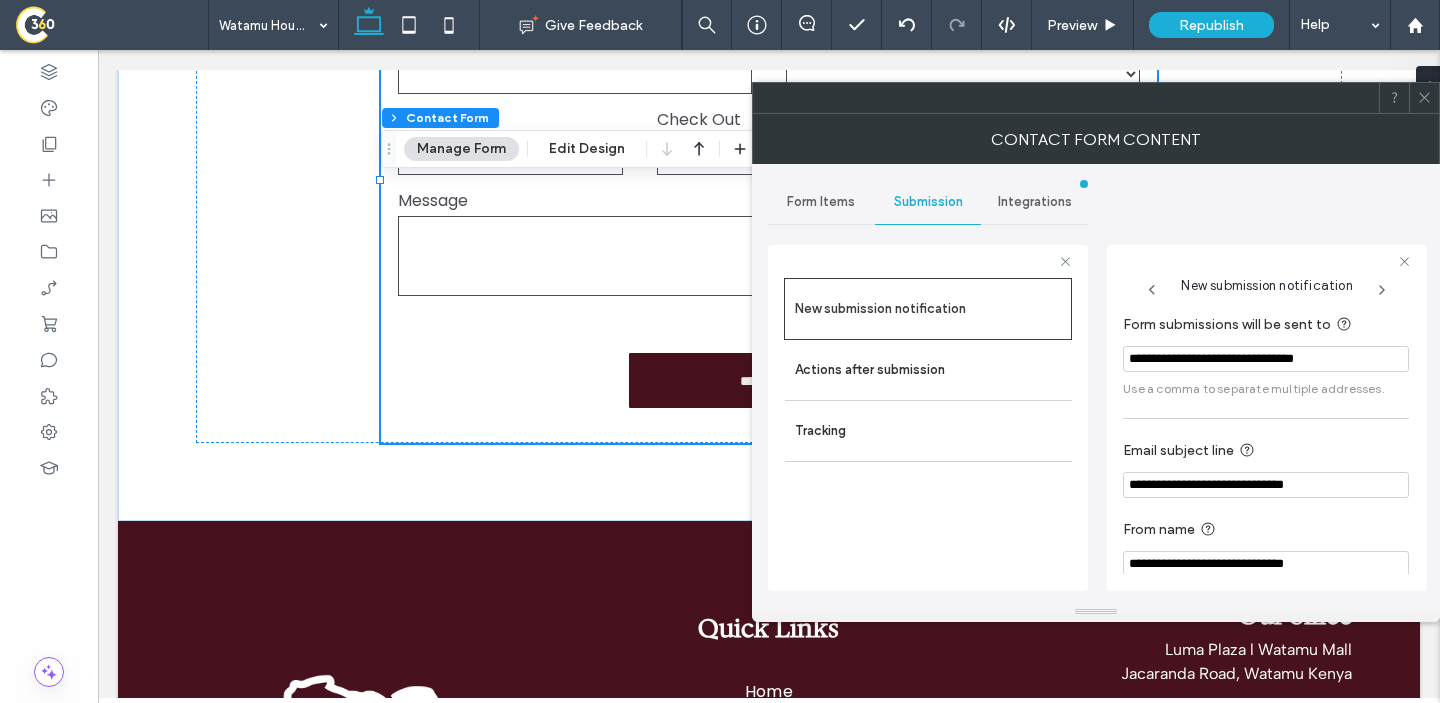 click on "**********" at bounding box center [1266, 355] 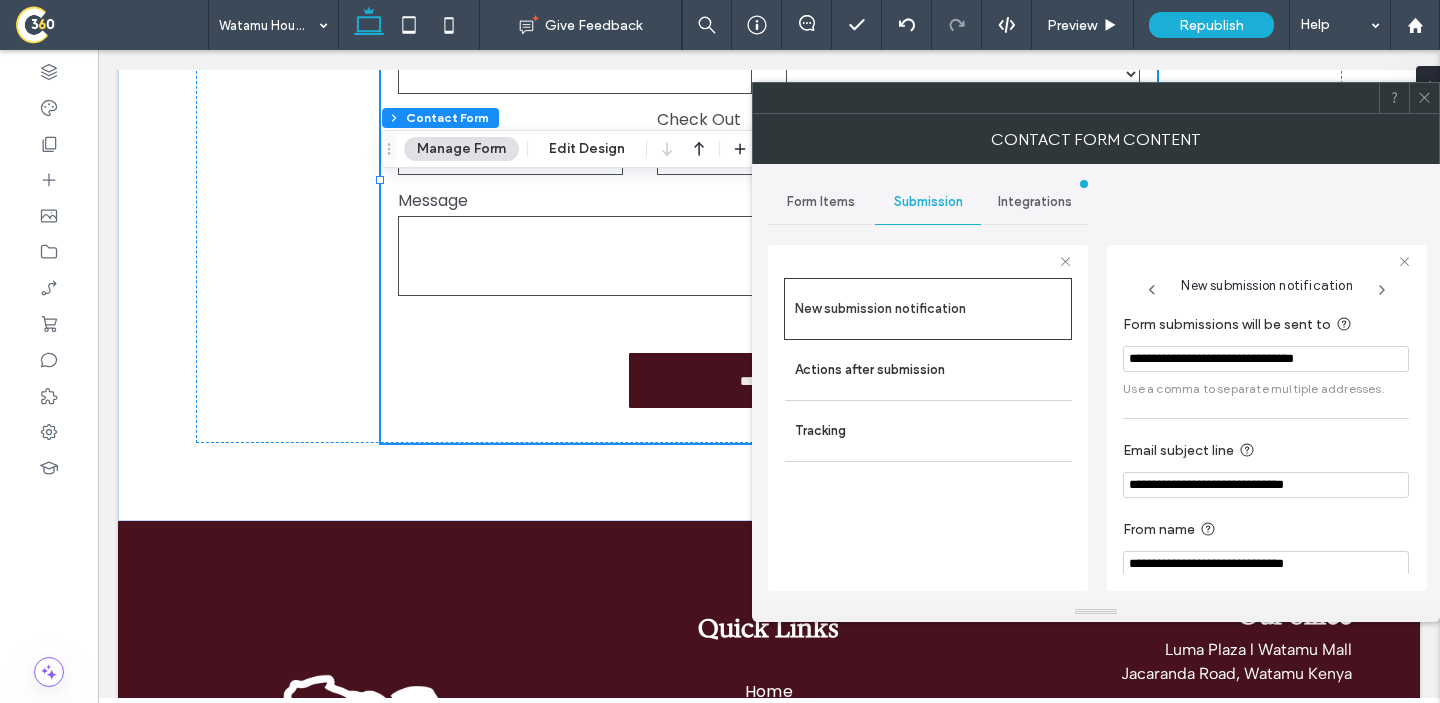 click on "**********" at bounding box center (1266, 359) 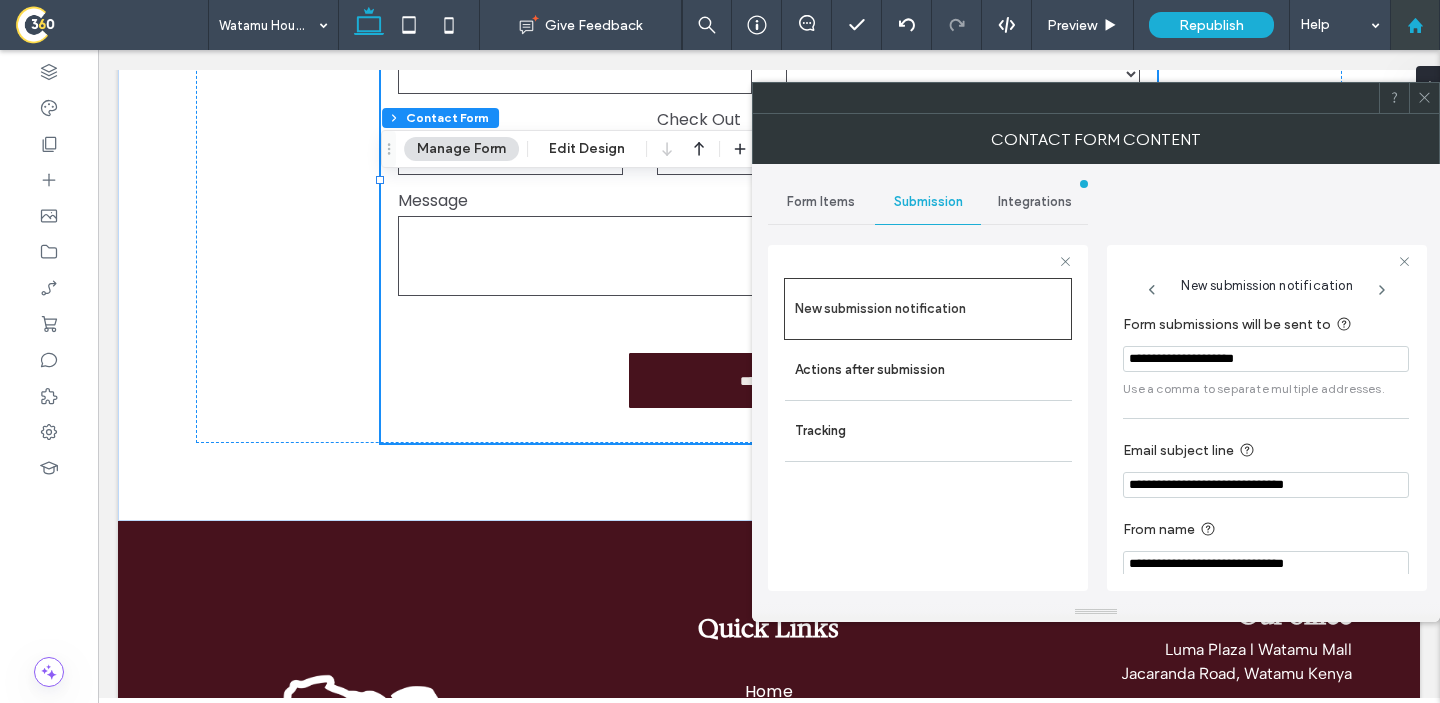scroll, scrollTop: 2, scrollLeft: 0, axis: vertical 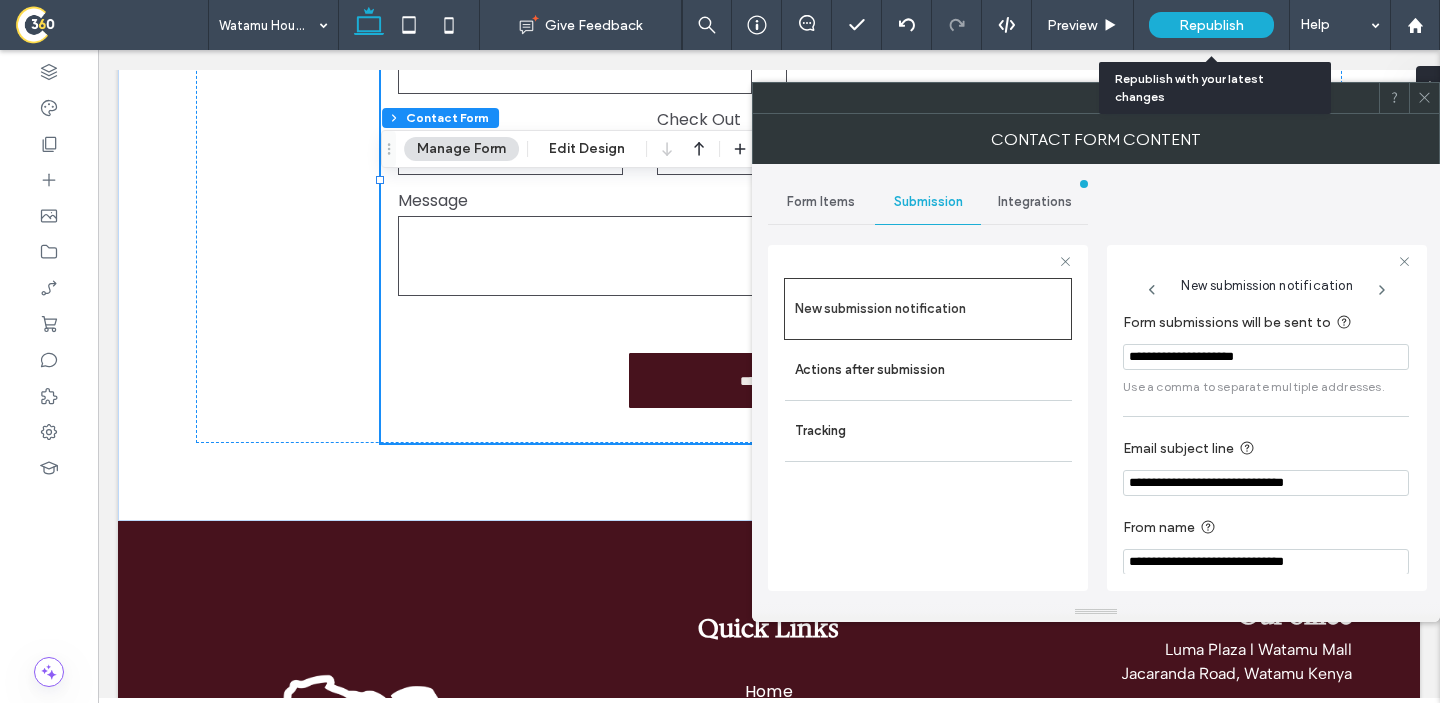 type on "**********" 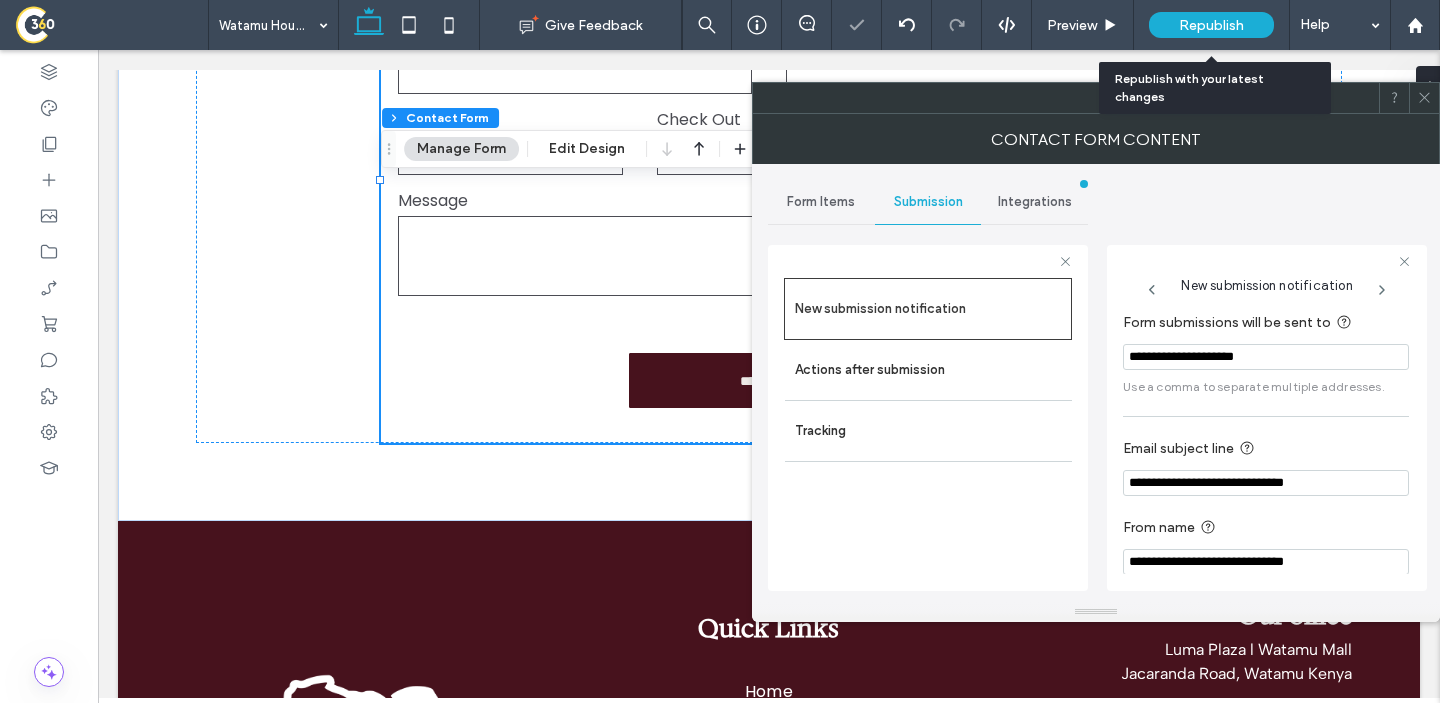 click on "Republish" at bounding box center [1211, 25] 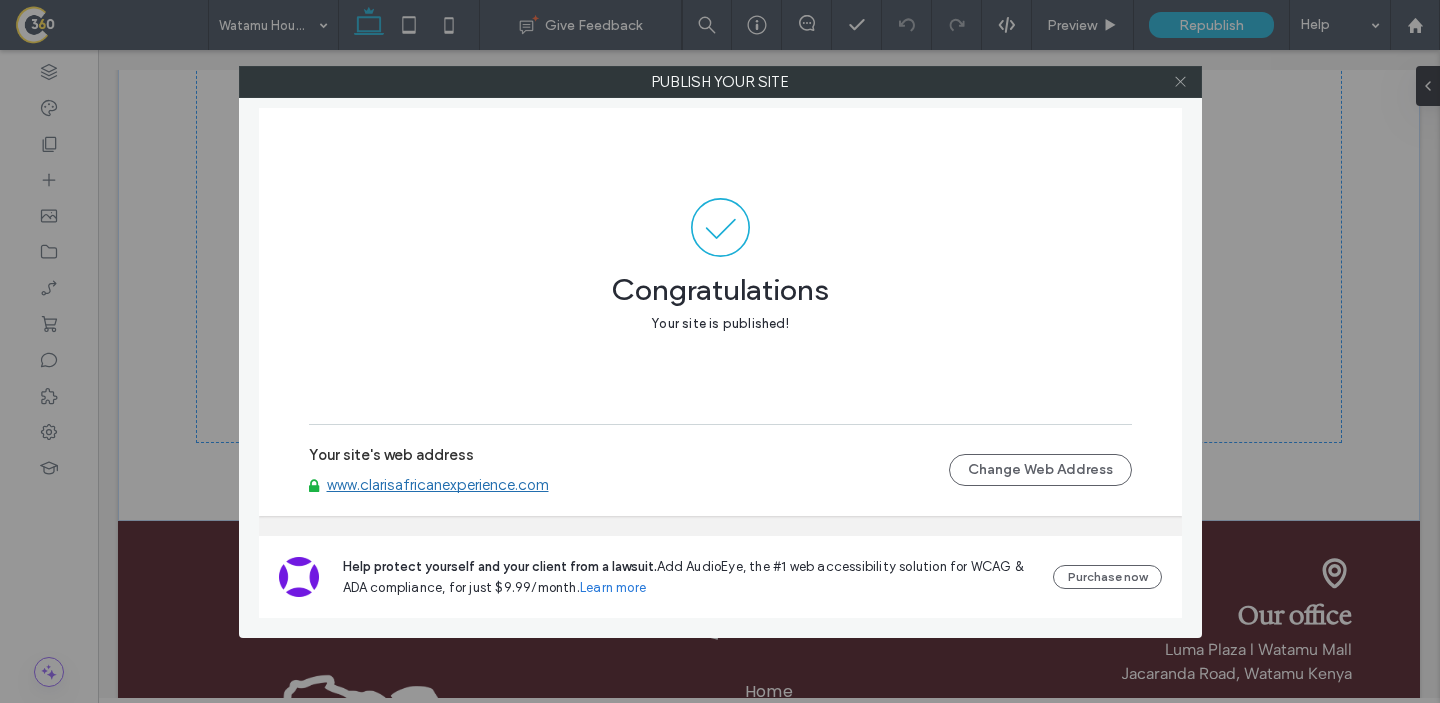 click at bounding box center (1180, 82) 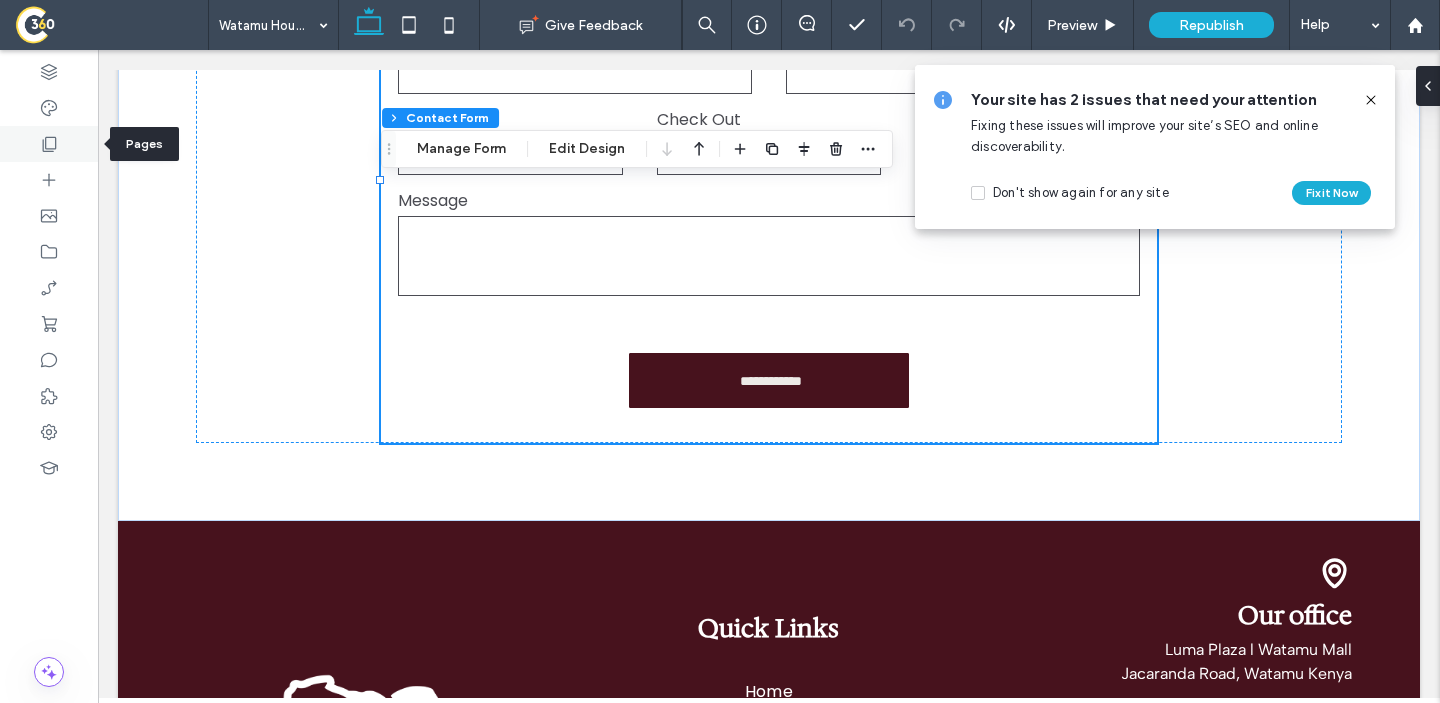 click at bounding box center [49, 144] 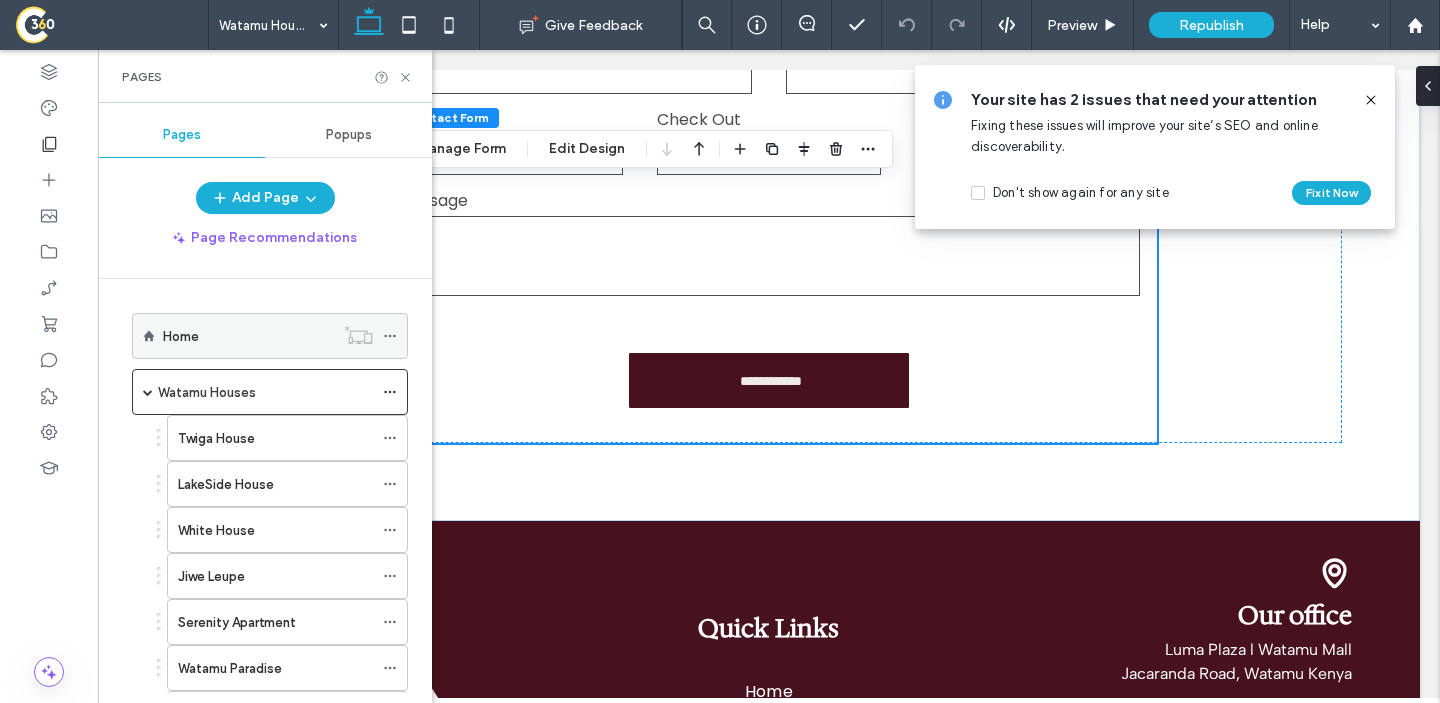 click on "Home" at bounding box center [248, 336] 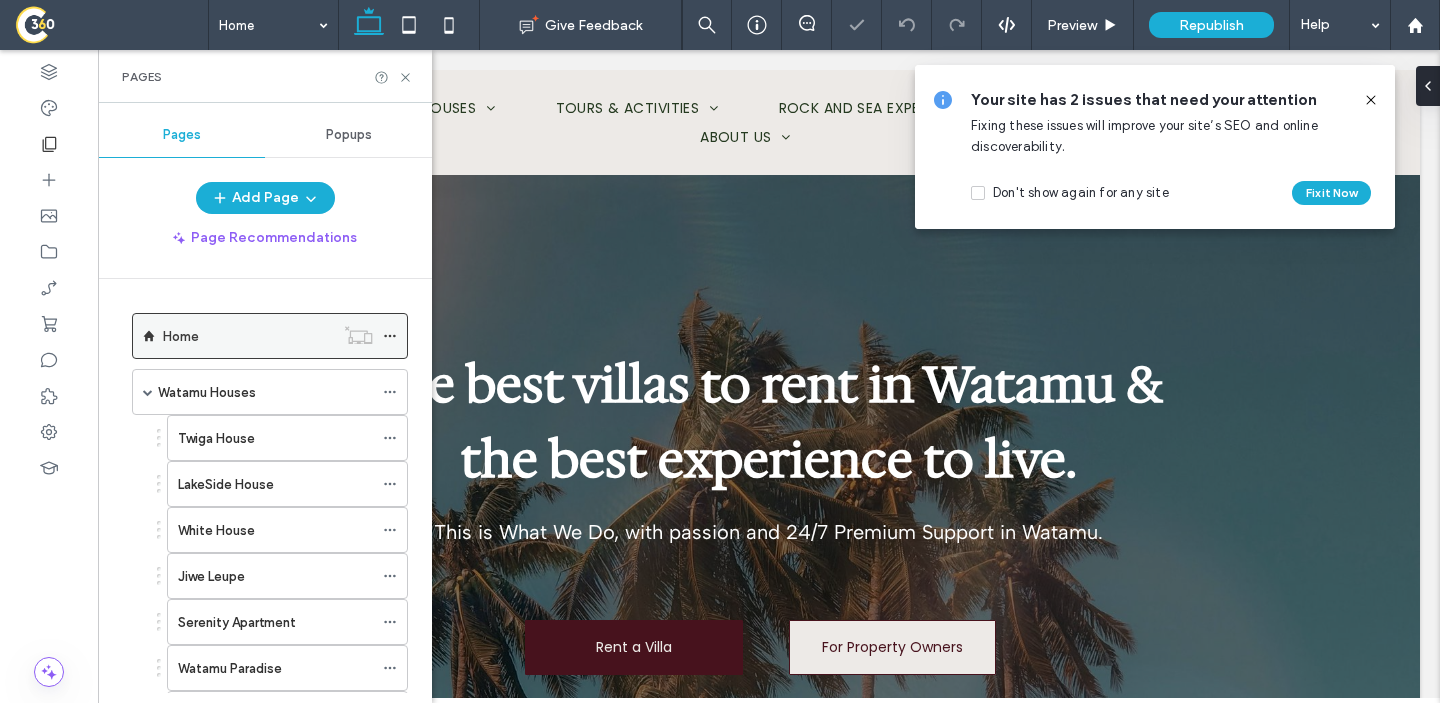 scroll, scrollTop: 0, scrollLeft: 0, axis: both 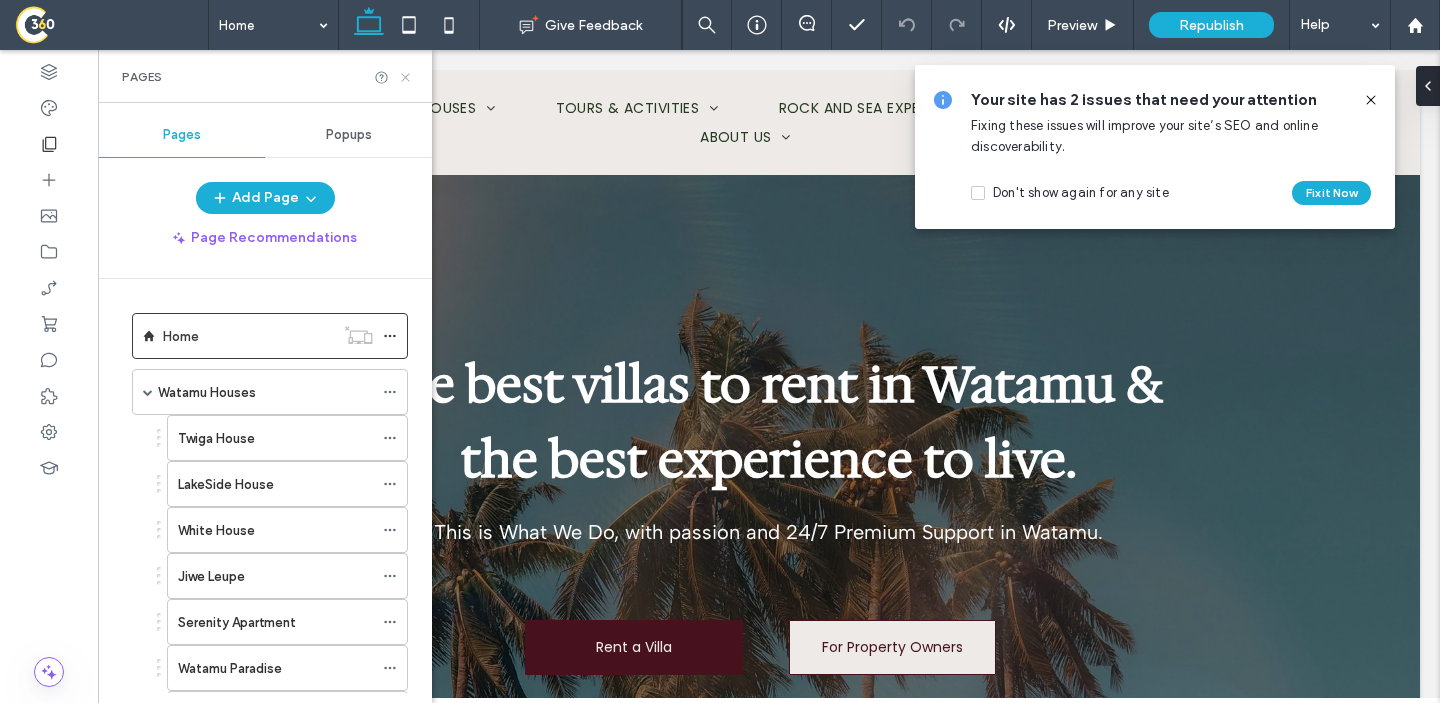 drag, startPoint x: 408, startPoint y: 72, endPoint x: 631, endPoint y: 456, distance: 444.05518 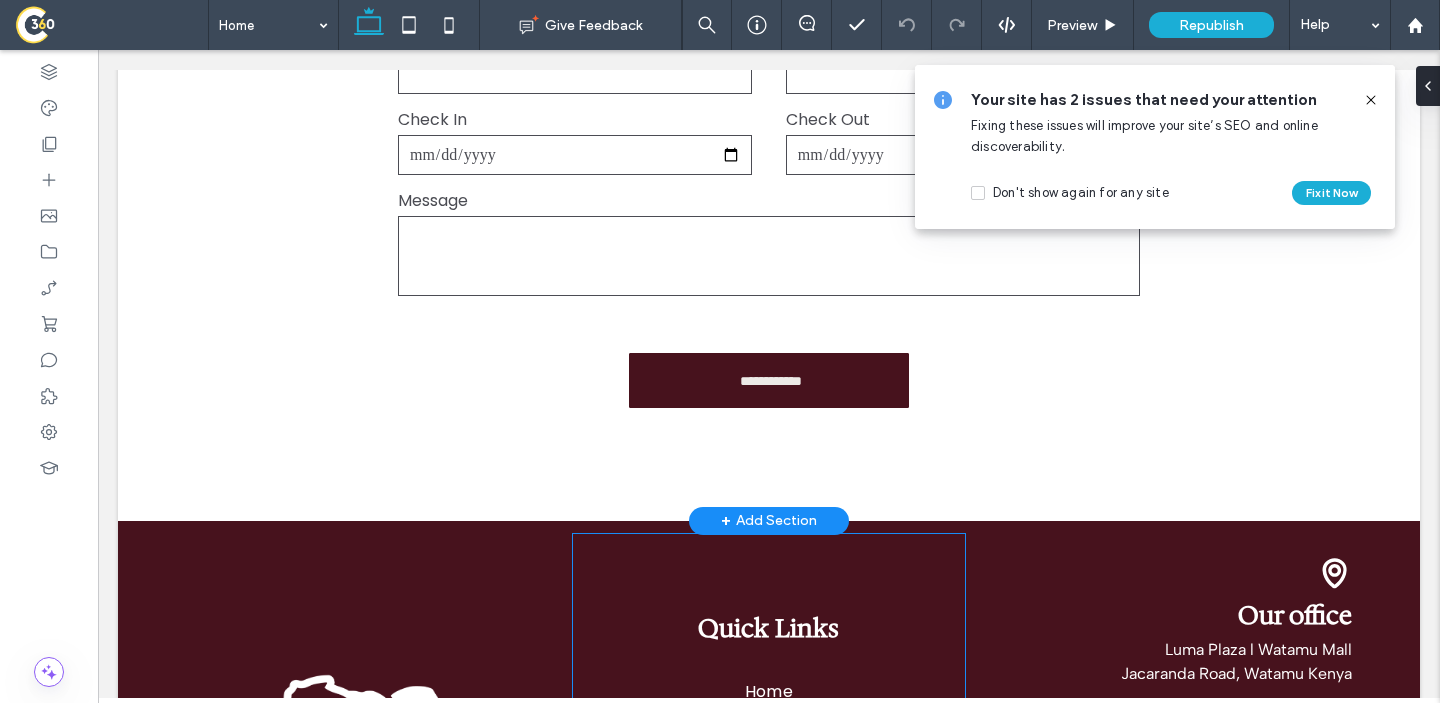 scroll, scrollTop: 7751, scrollLeft: 0, axis: vertical 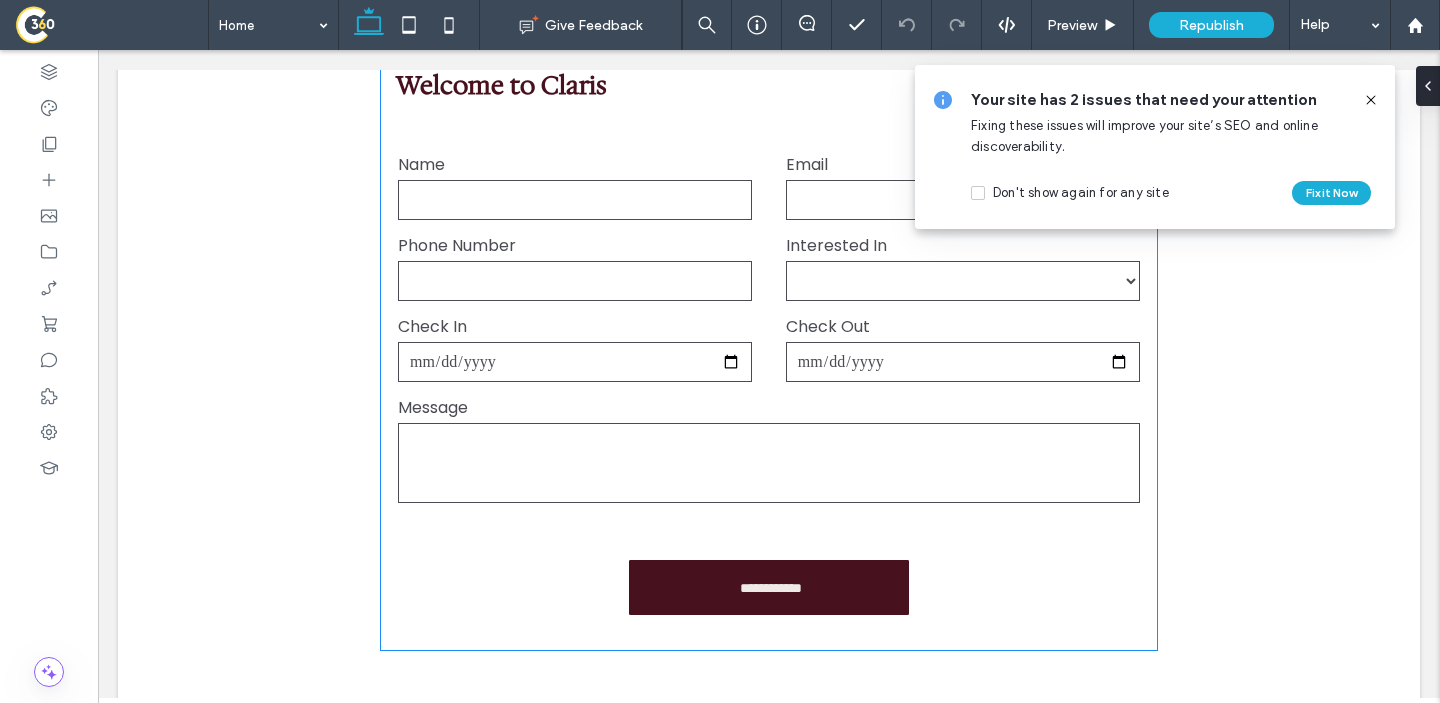 click at bounding box center [575, 362] 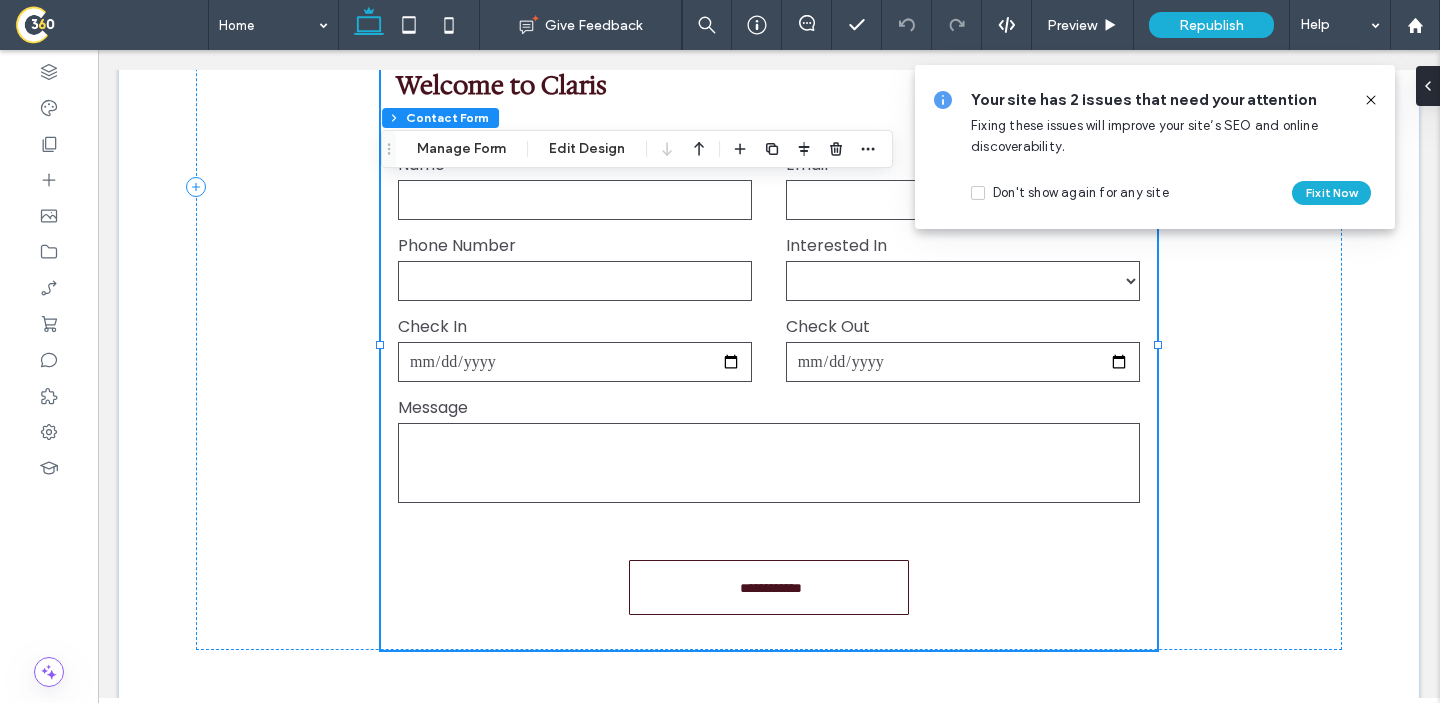 type on "*" 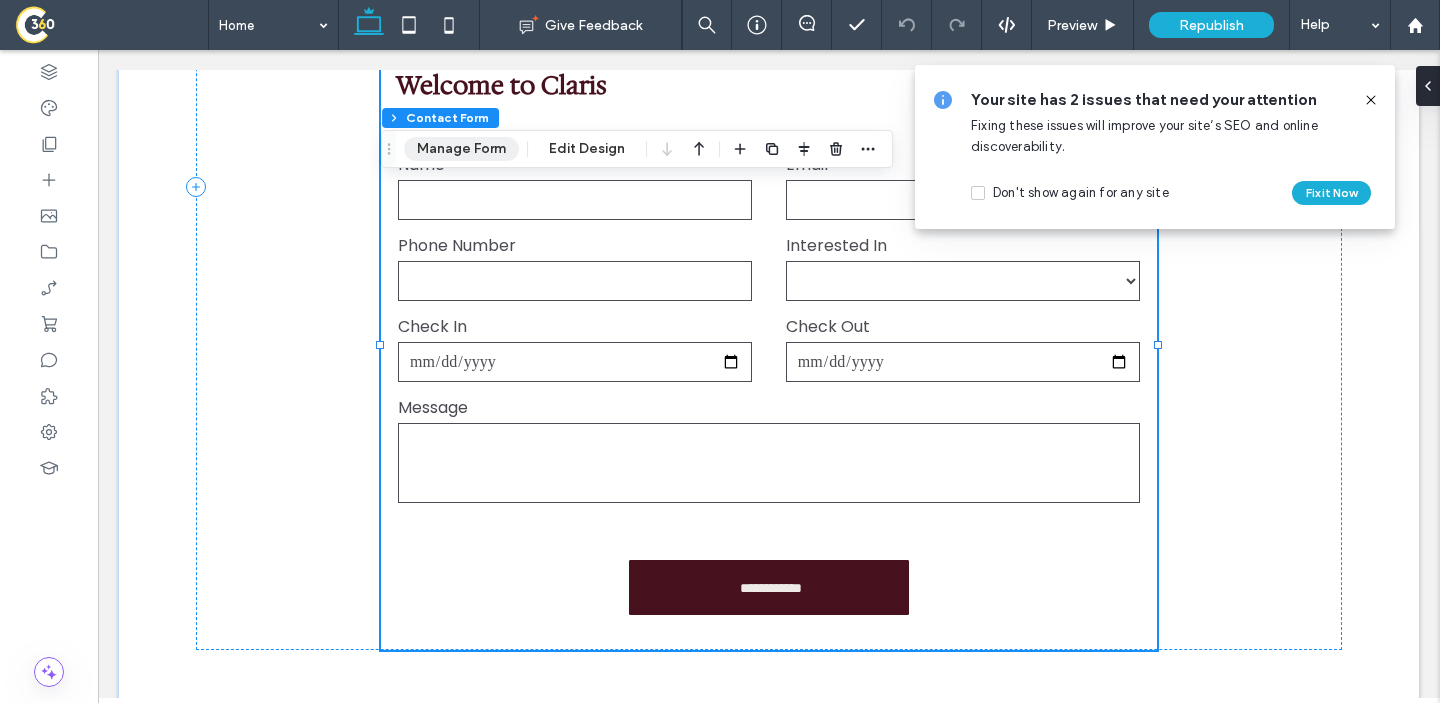 click on "Manage Form" at bounding box center (461, 149) 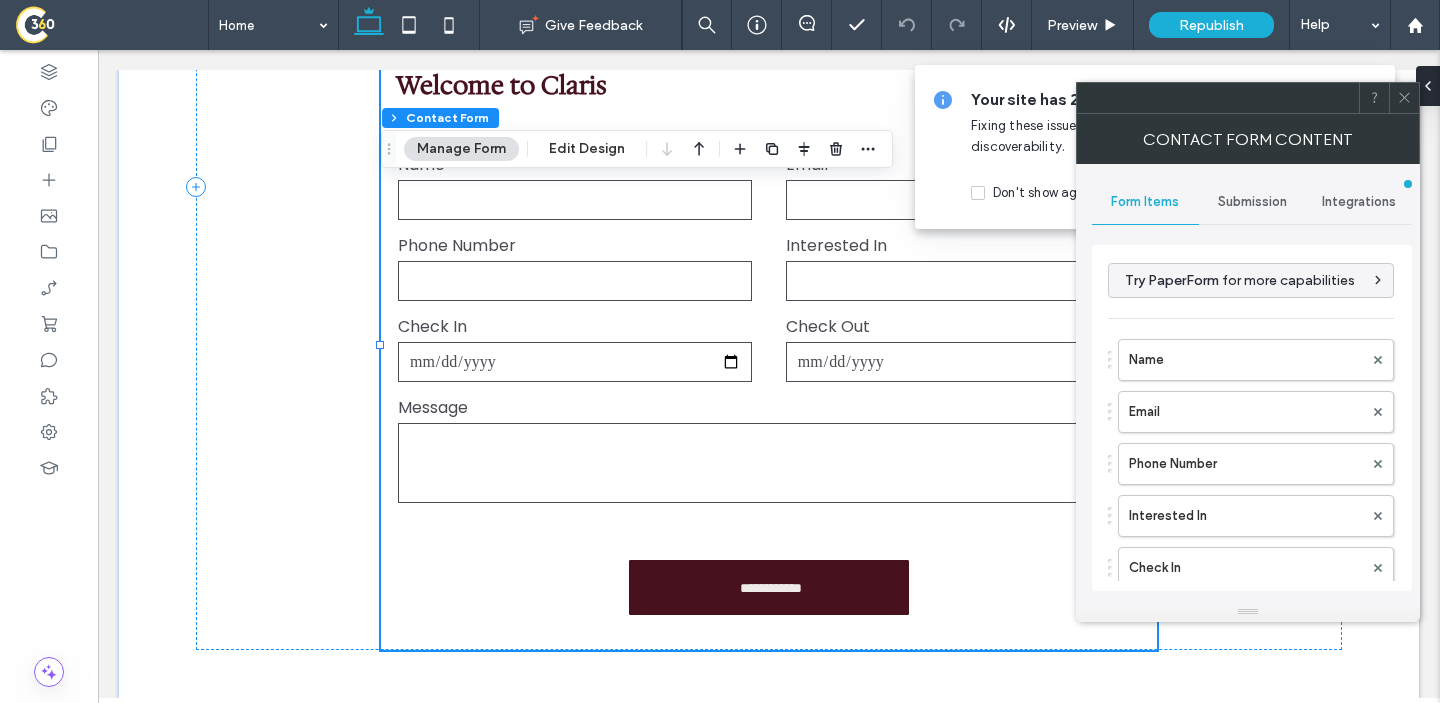 click on "Submission" at bounding box center (1252, 202) 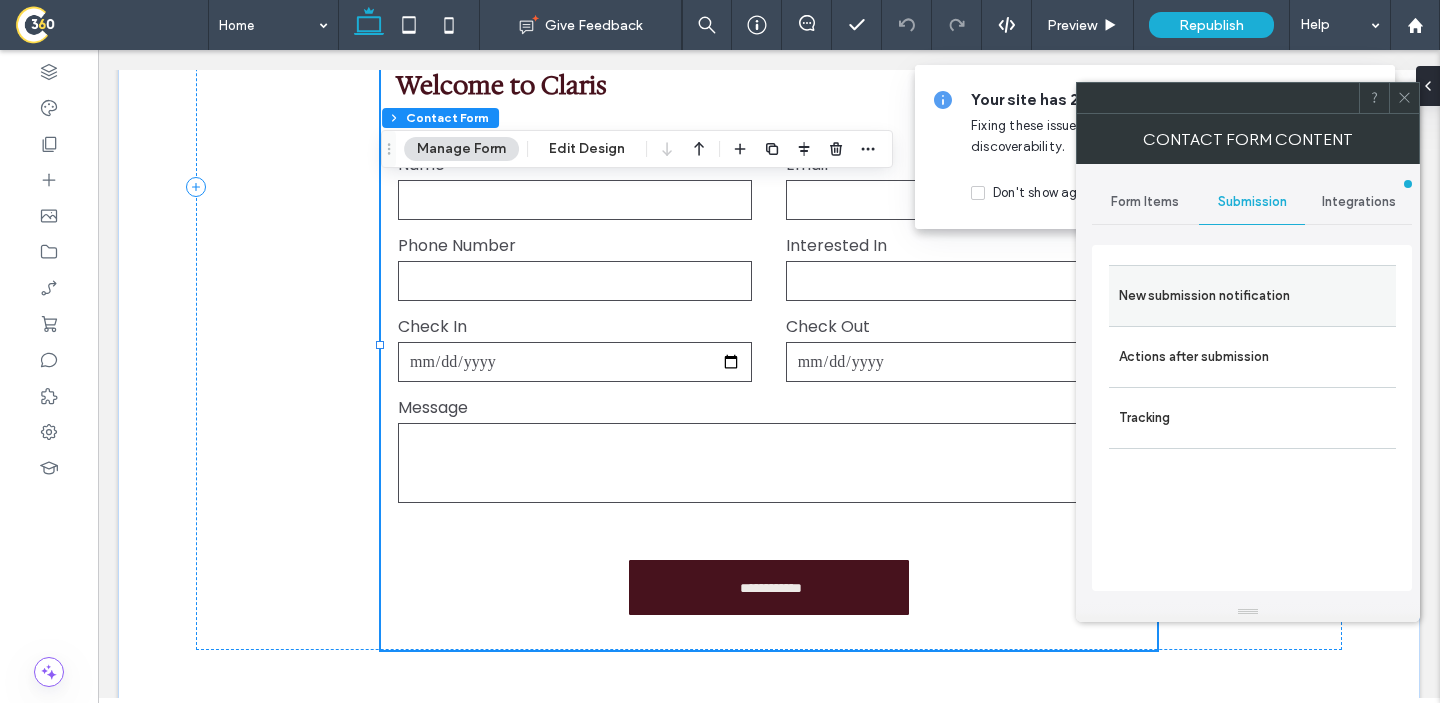 click on "New submission notification" at bounding box center [1252, 296] 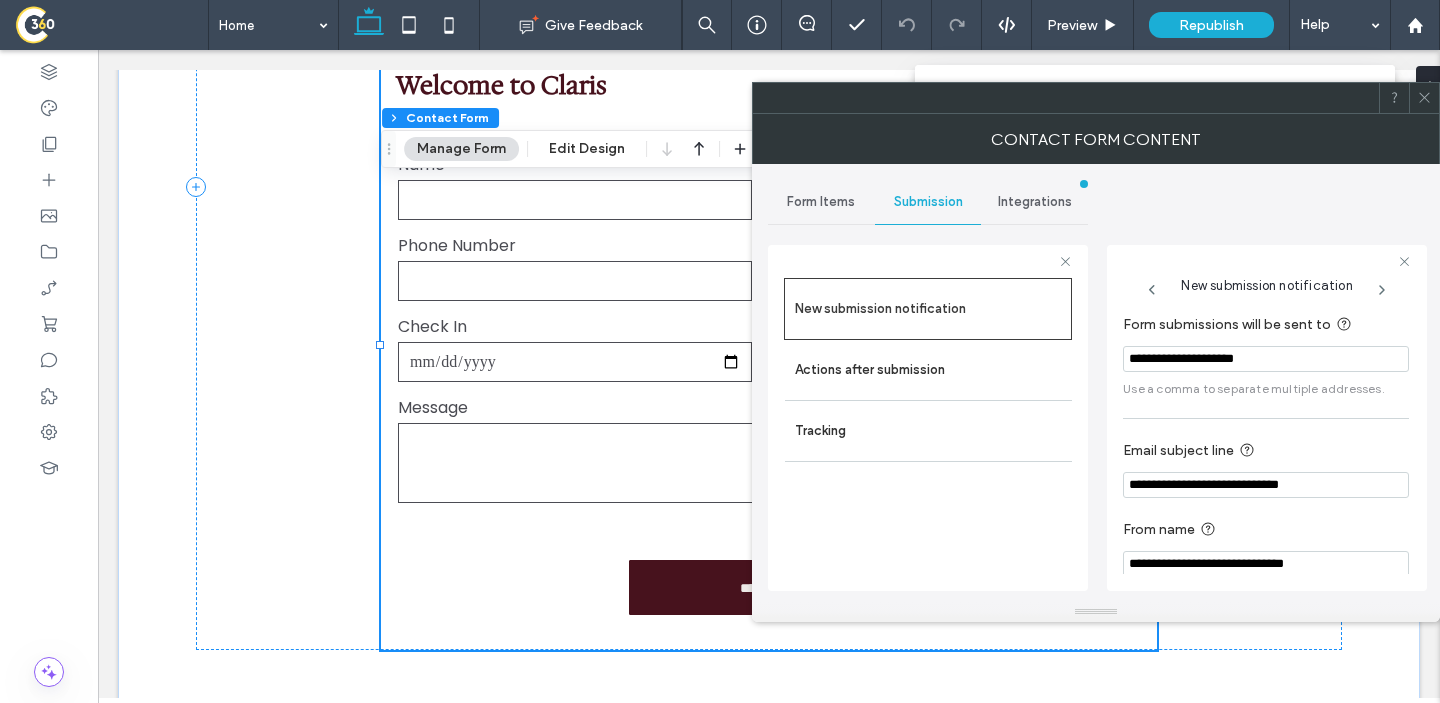 click 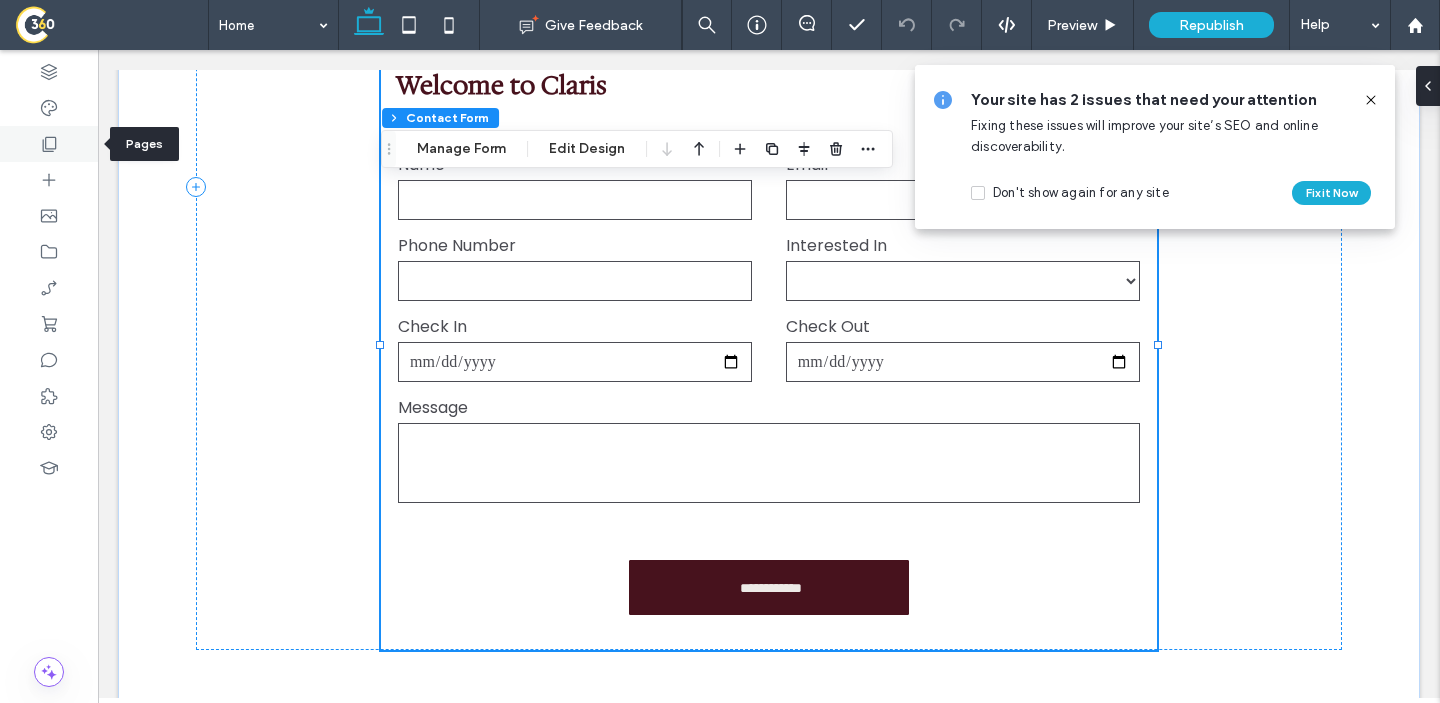 click 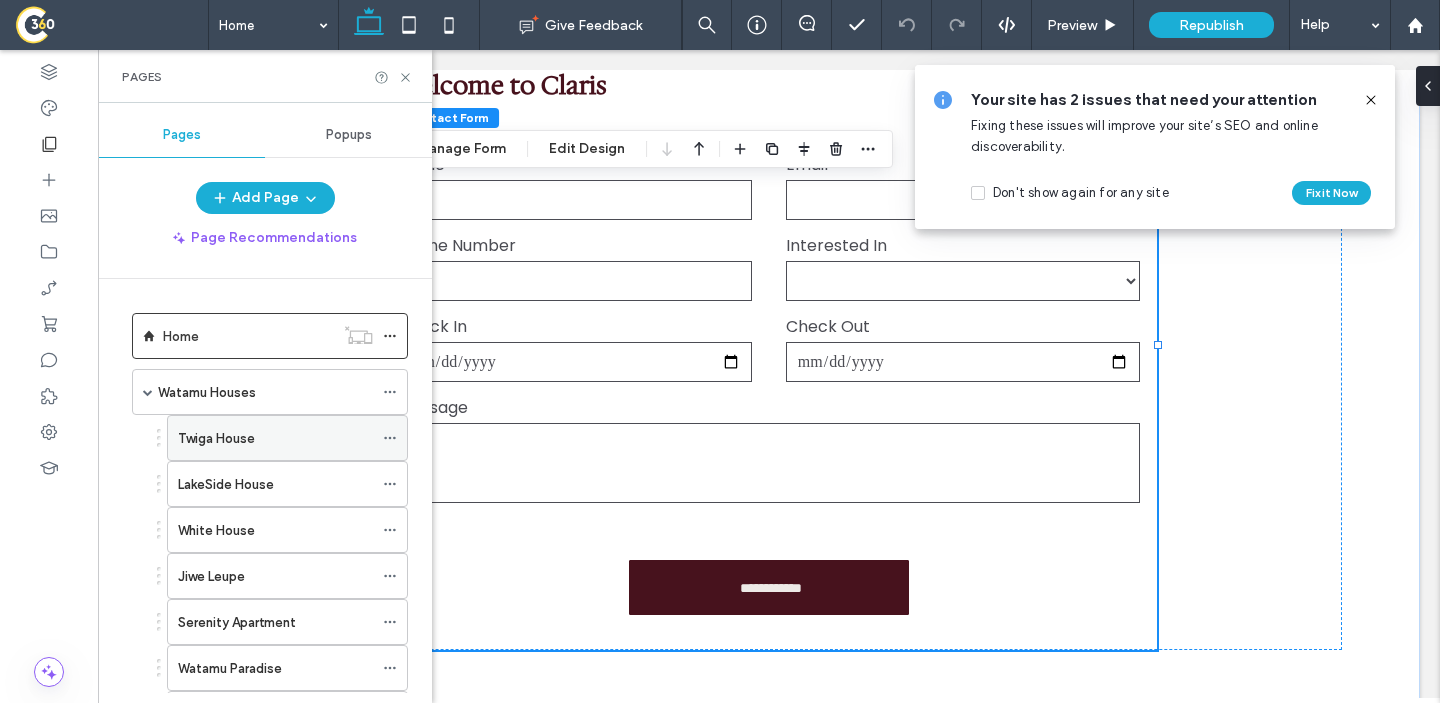 click on "Twiga House" at bounding box center [216, 438] 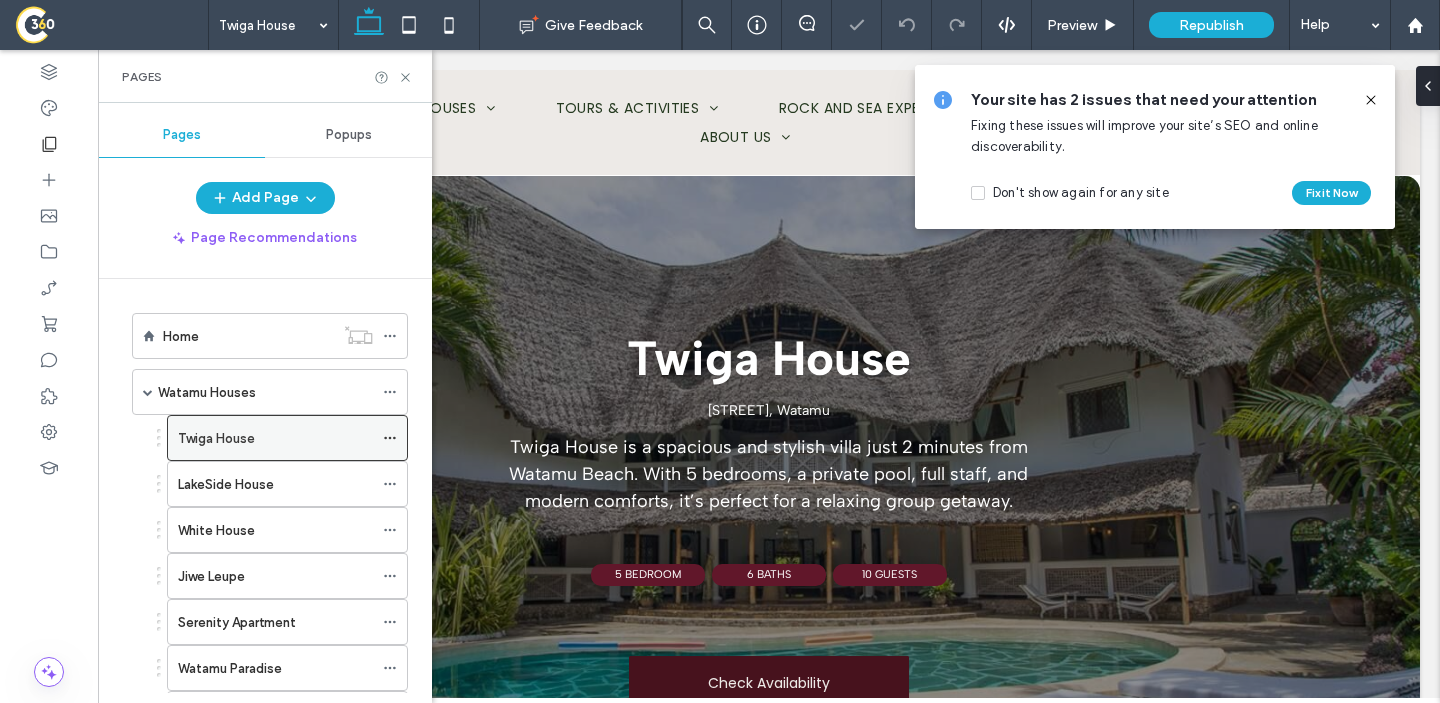 scroll, scrollTop: 0, scrollLeft: 0, axis: both 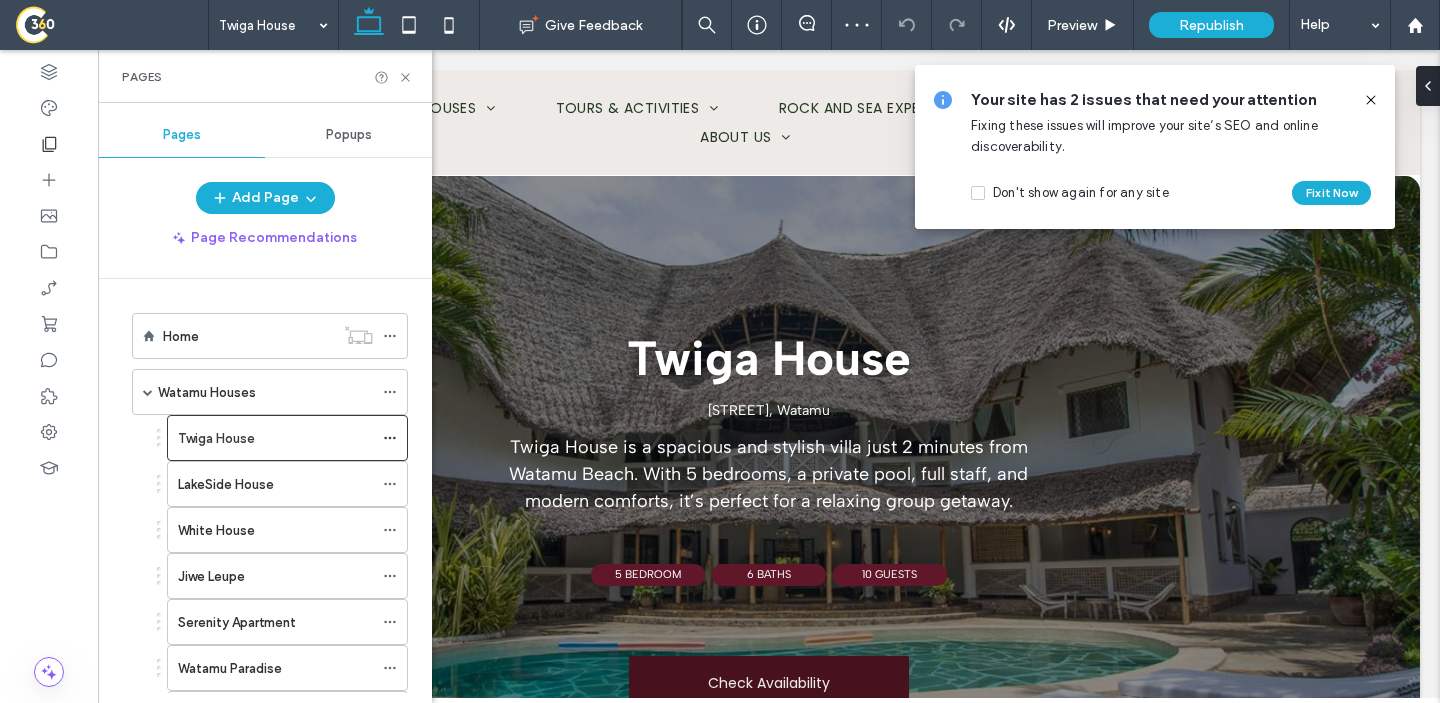 click on "Pages" at bounding box center (265, 76) 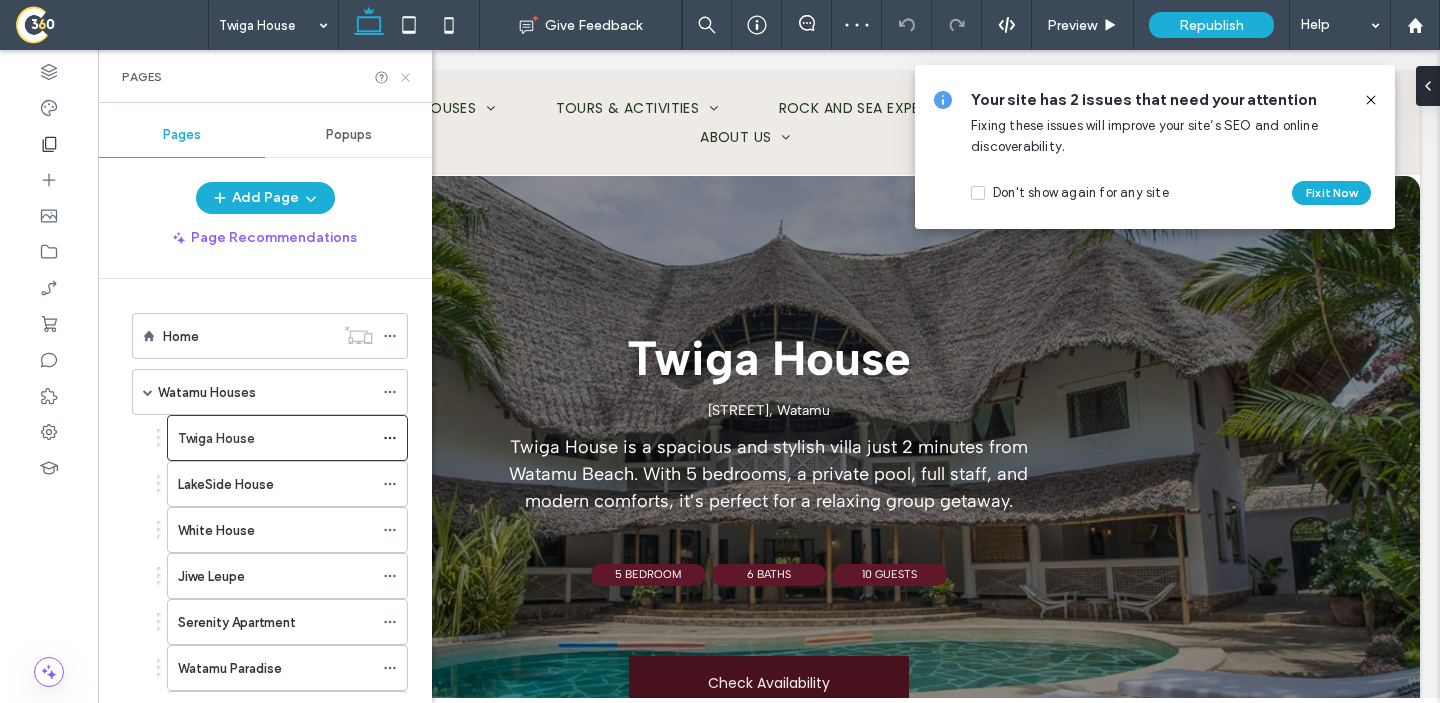 click 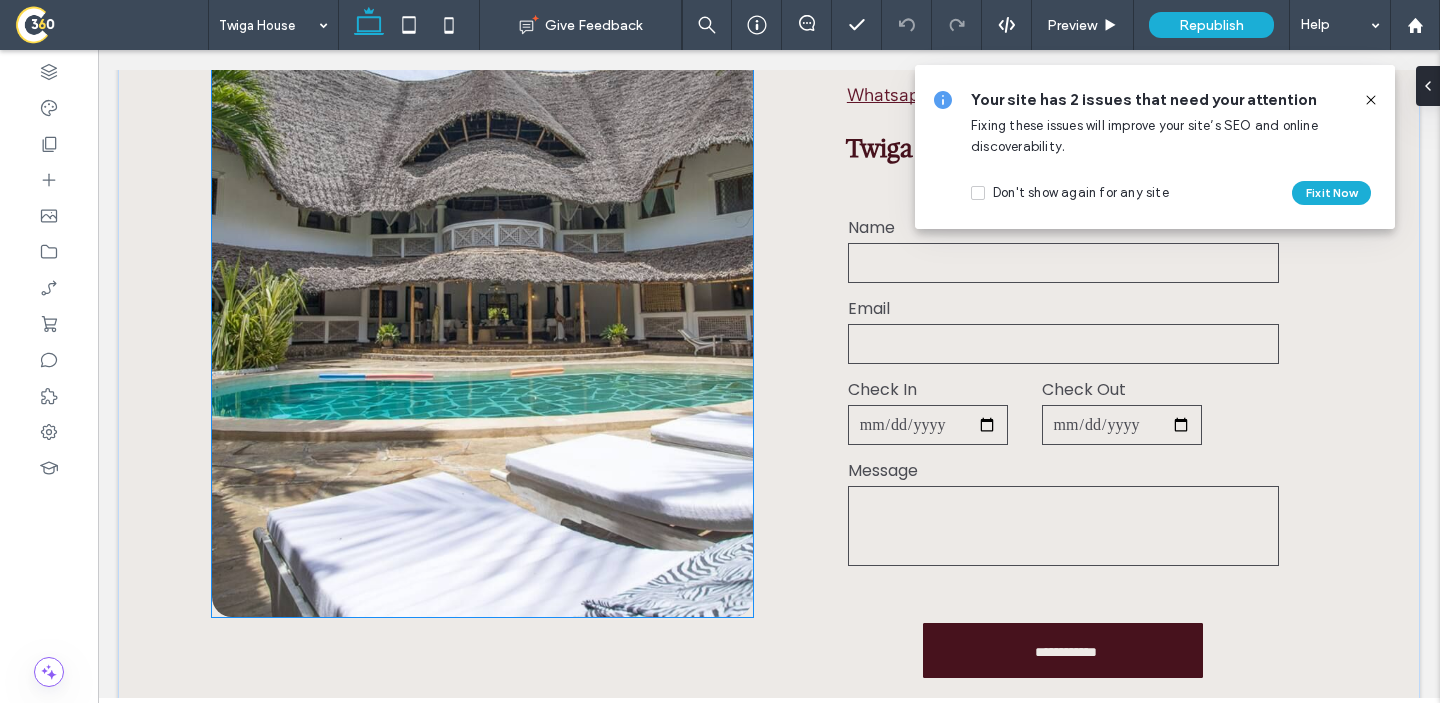 scroll, scrollTop: 5258, scrollLeft: 0, axis: vertical 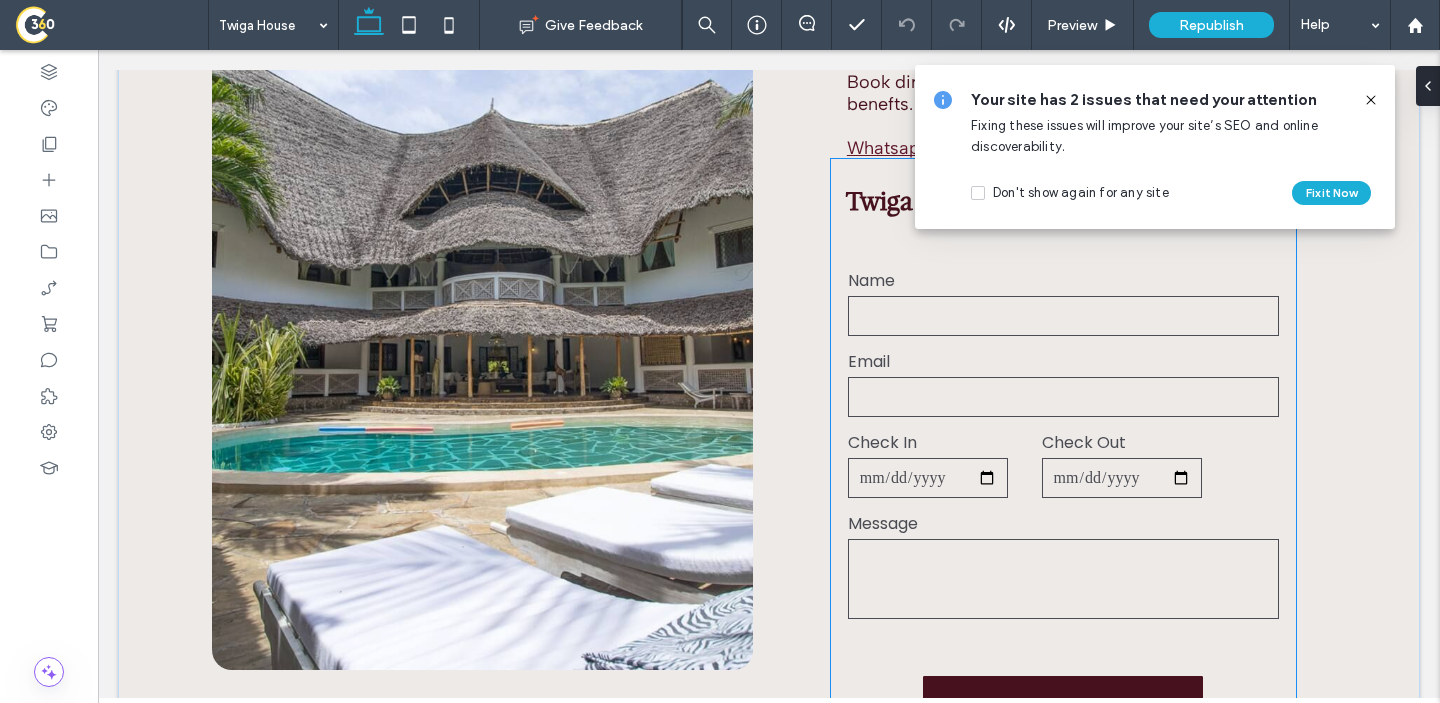 click on "**********" at bounding box center (1063, 504) 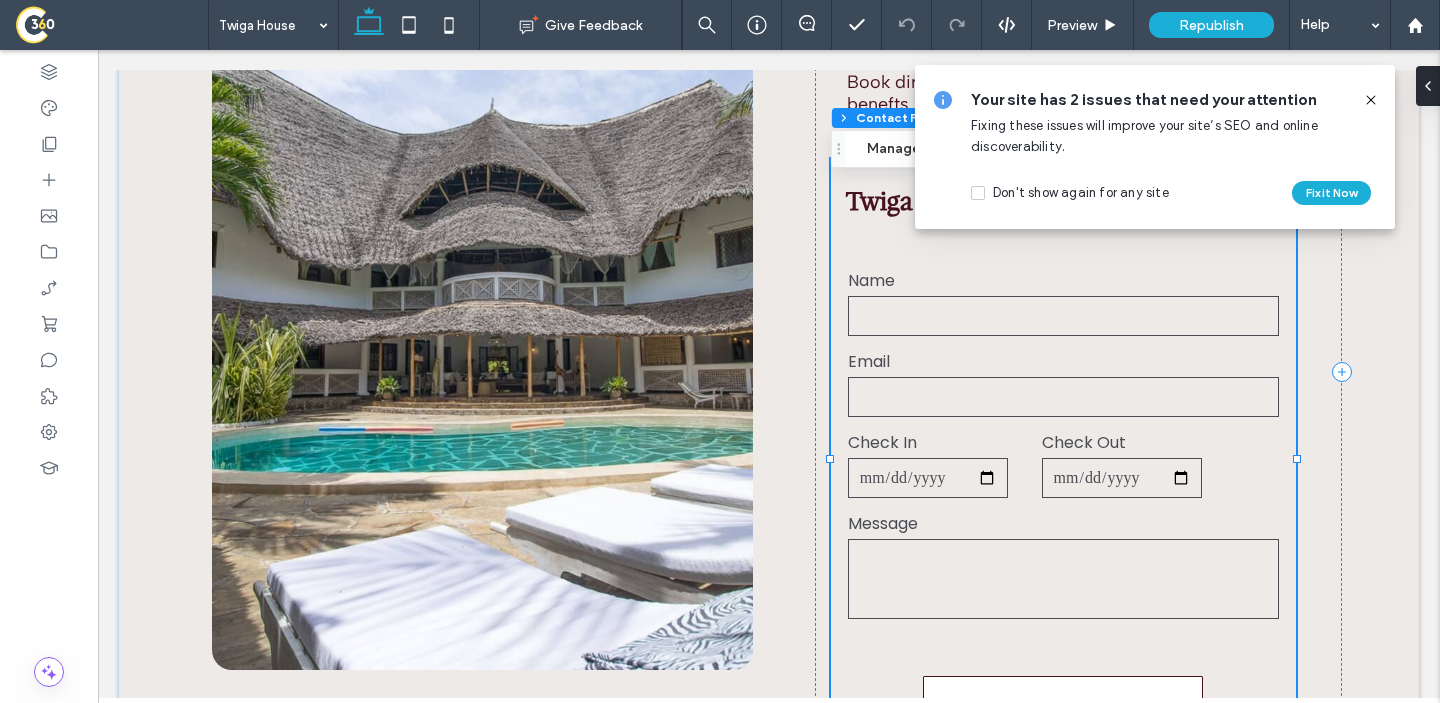 type on "*" 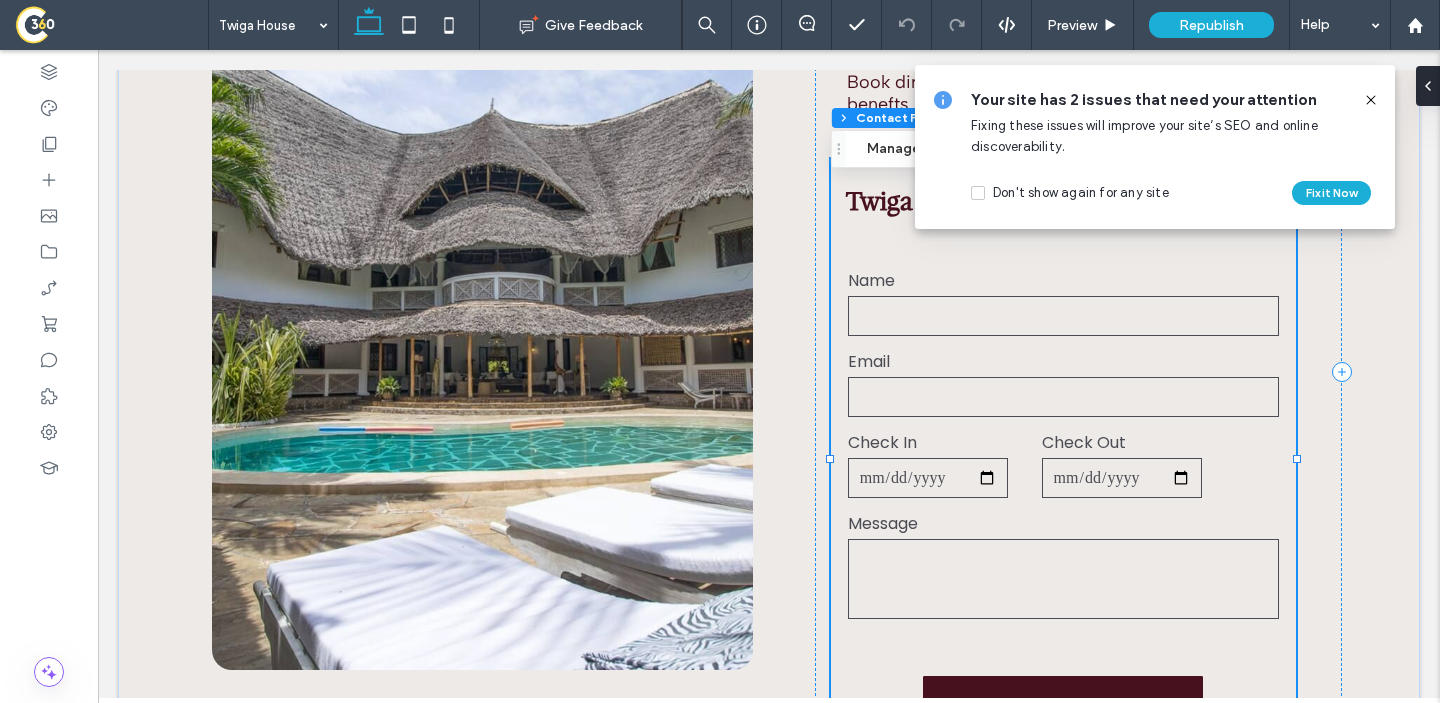 click 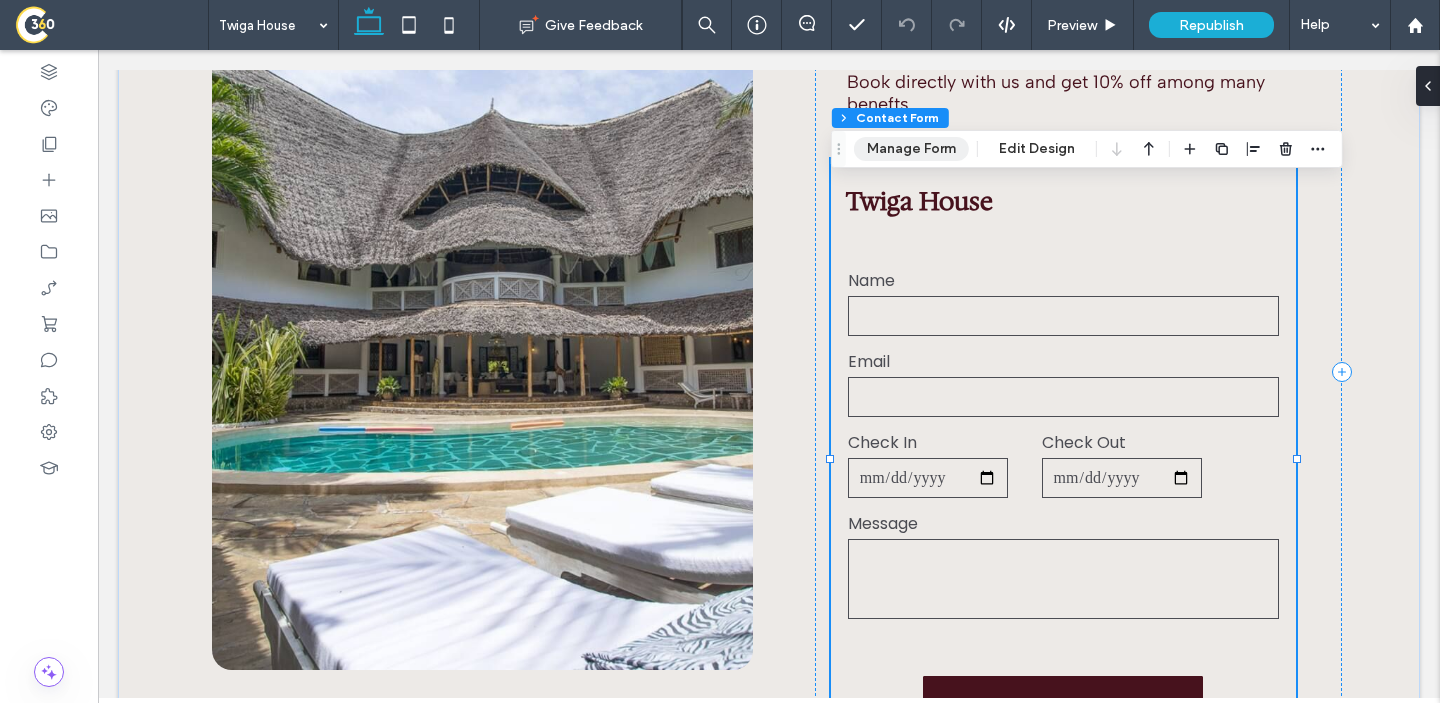 click on "Manage Form" at bounding box center [911, 149] 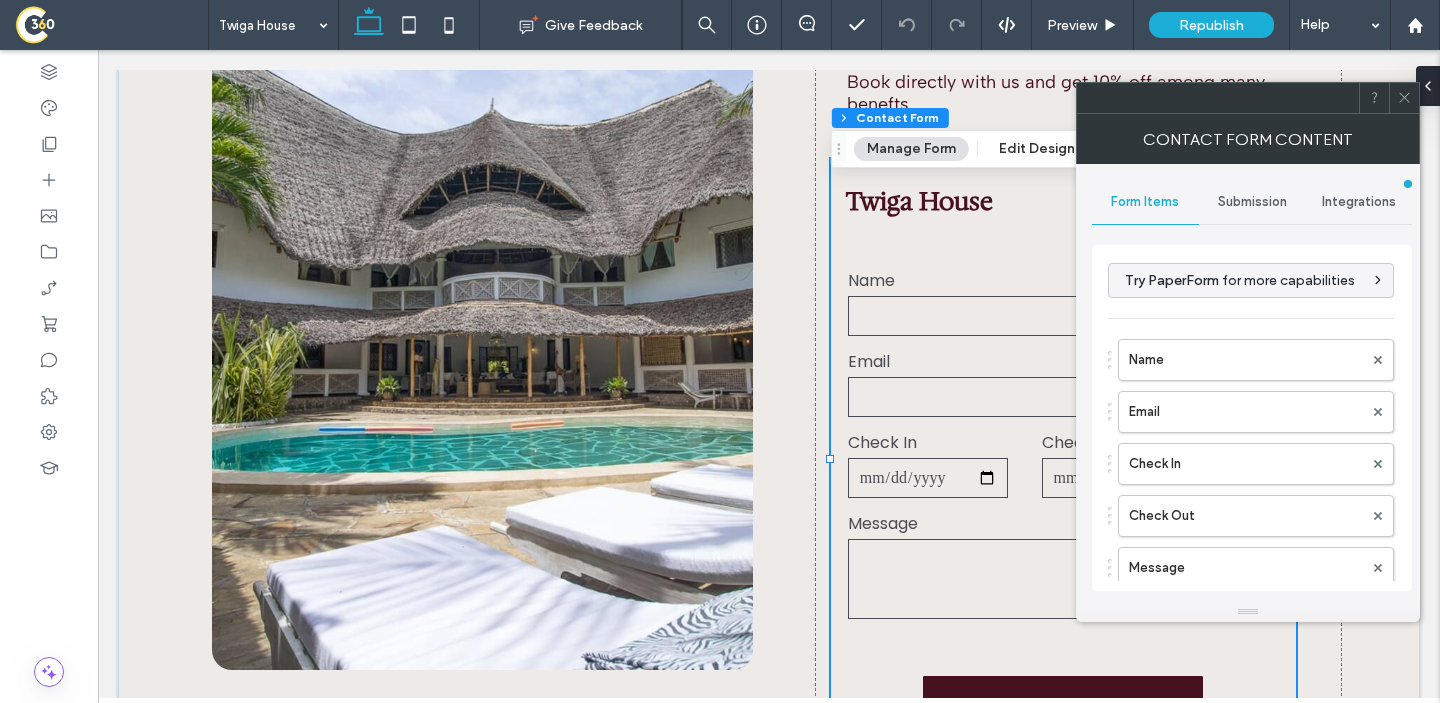 click on "Submission" at bounding box center [1252, 202] 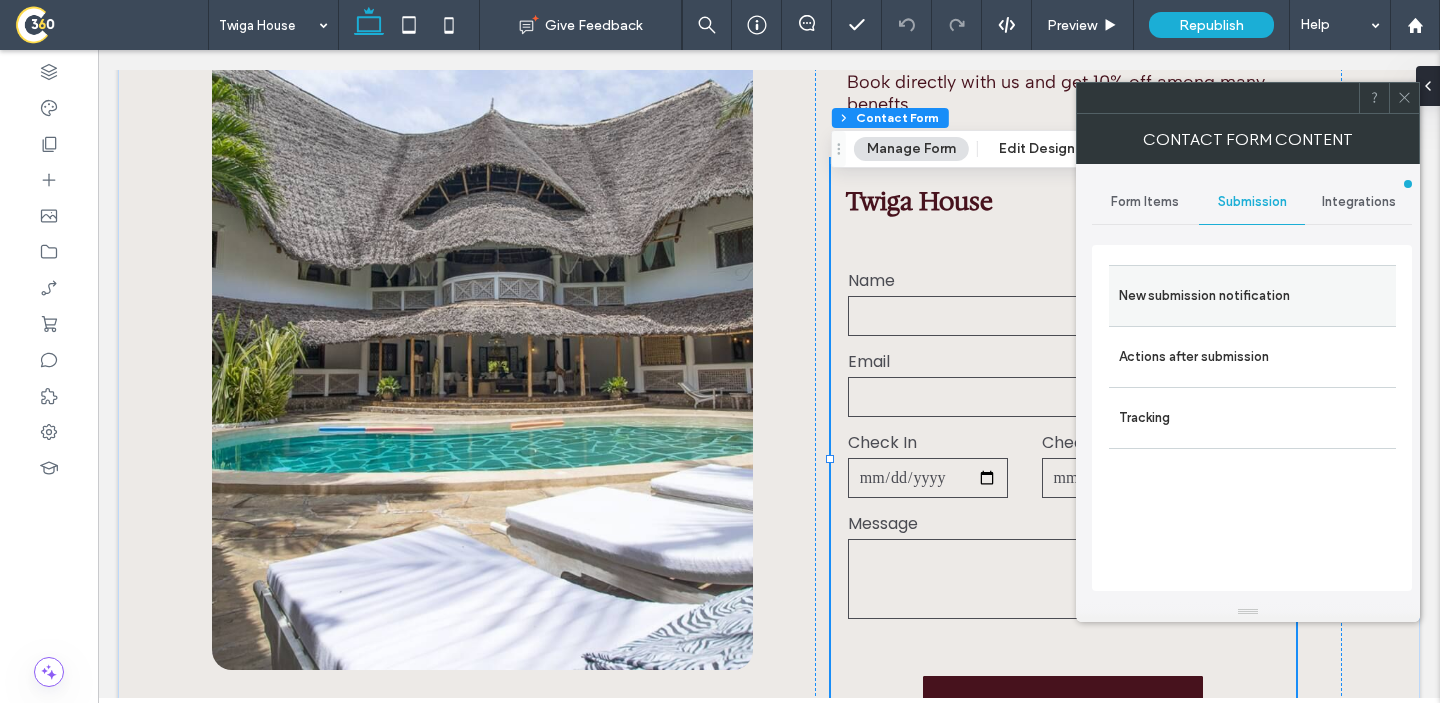 click on "New submission notification" at bounding box center (1252, 296) 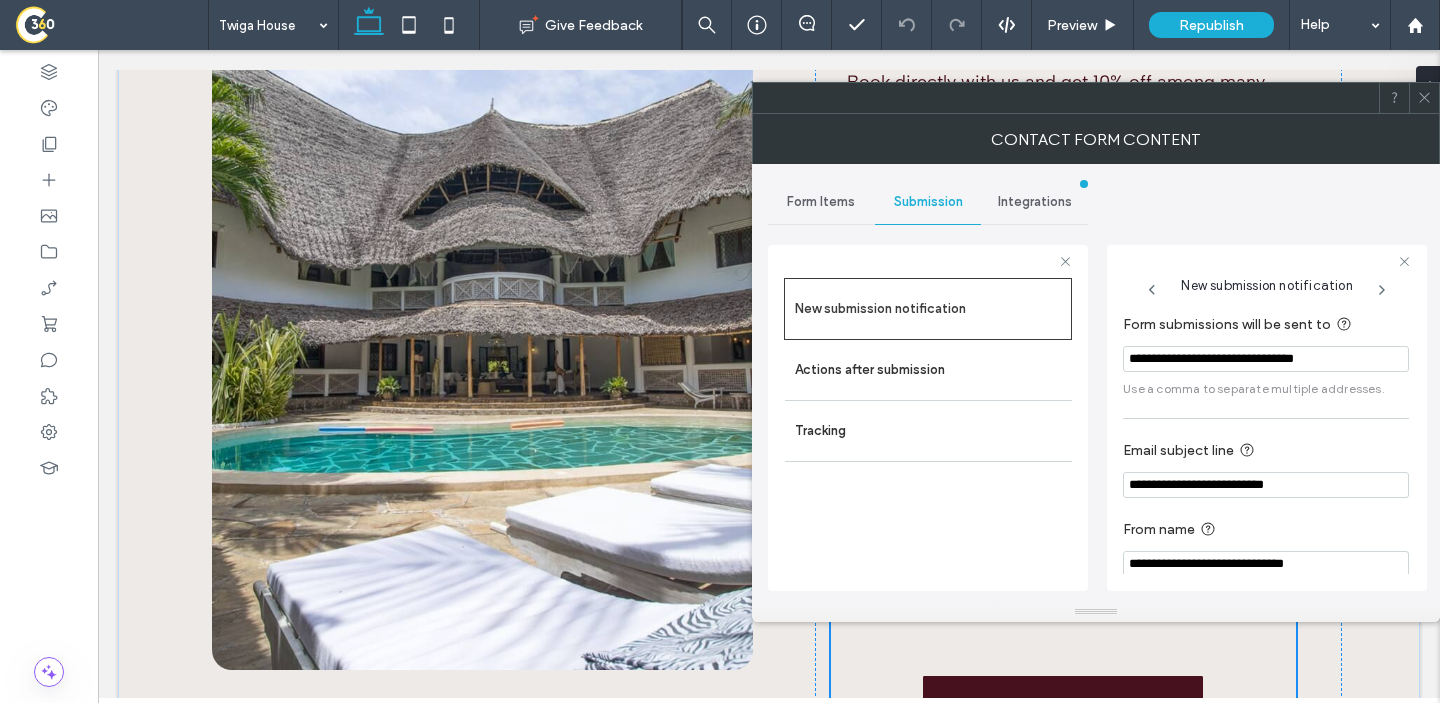 click on "**********" at bounding box center (1266, 355) 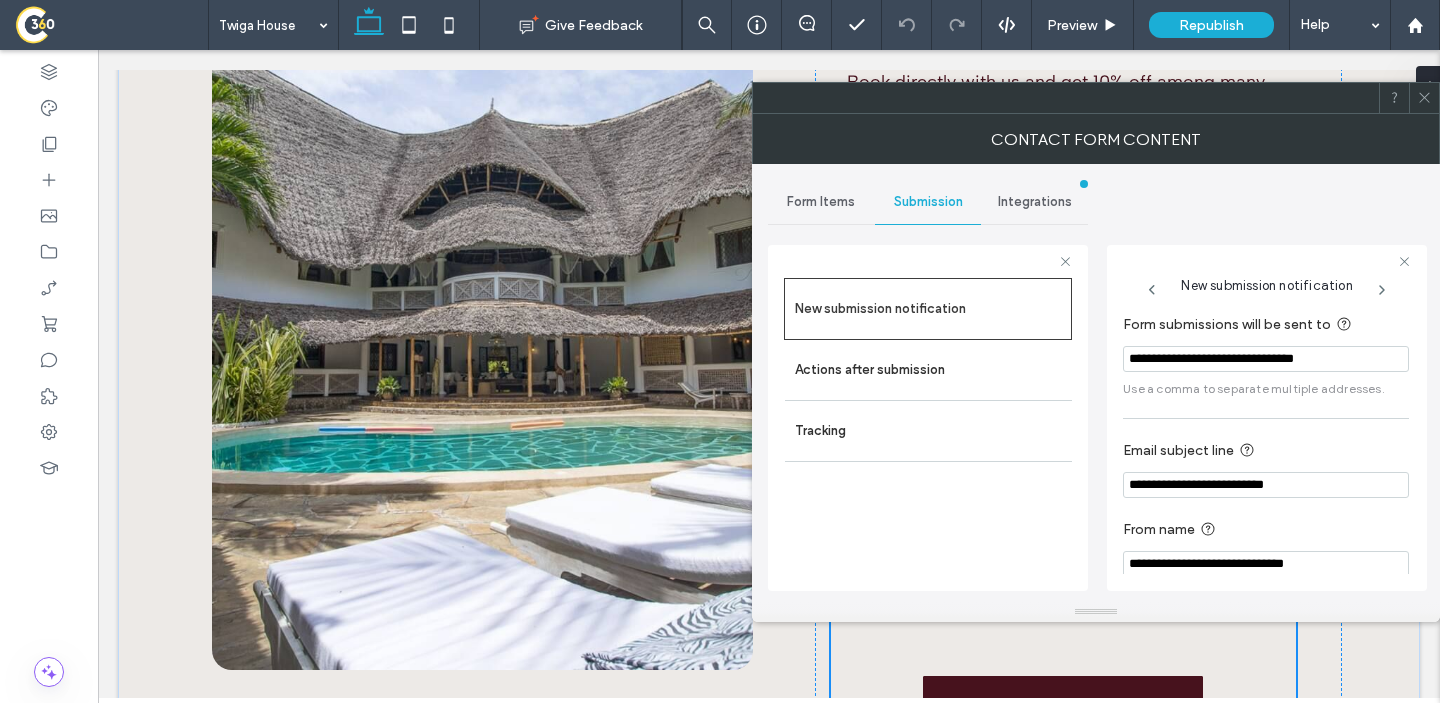 click on "**********" at bounding box center [1266, 359] 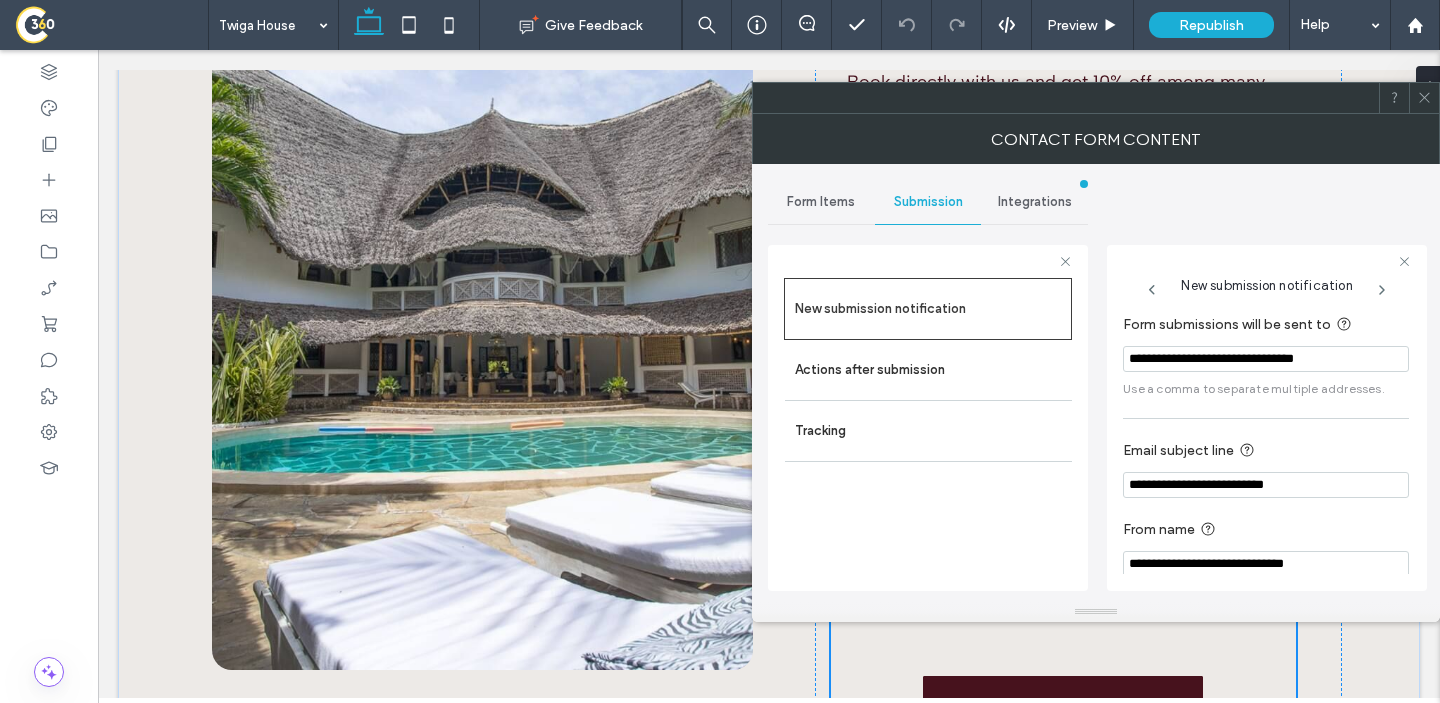 paste 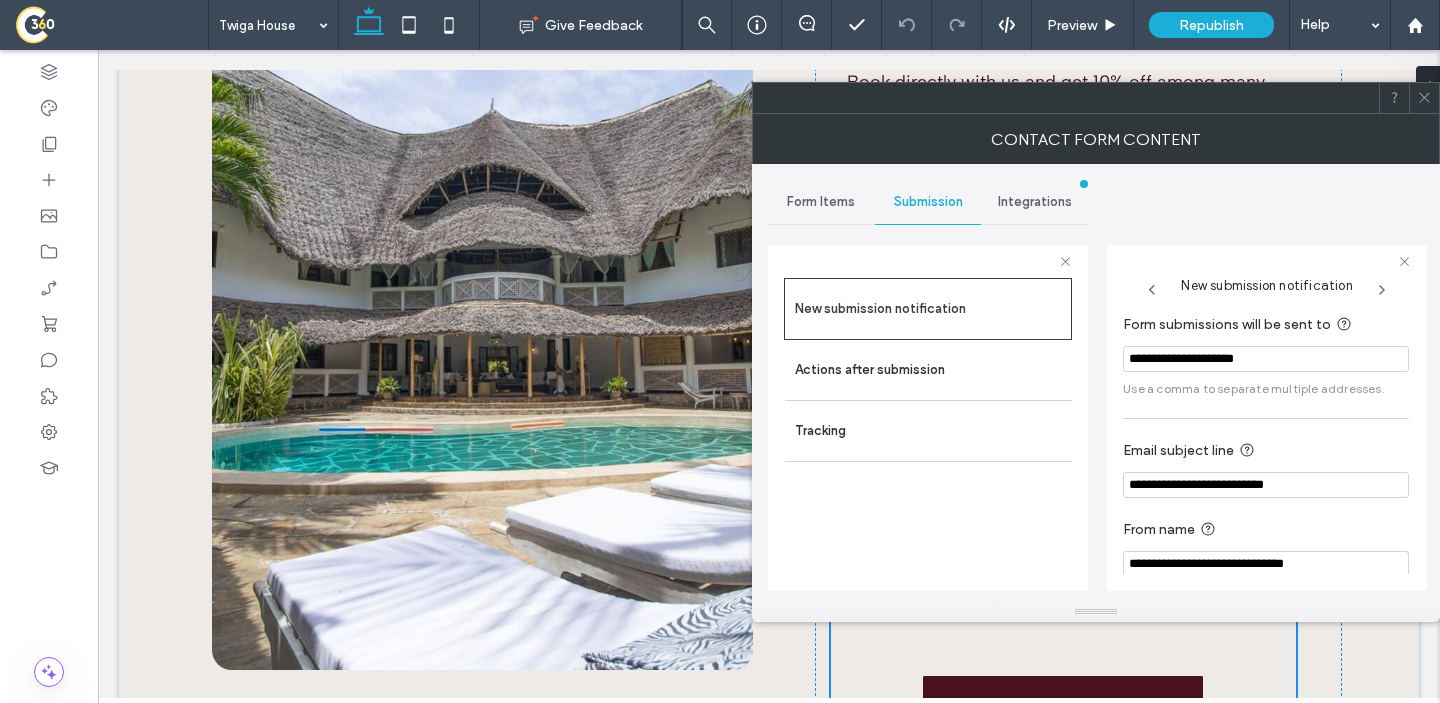 type on "**********" 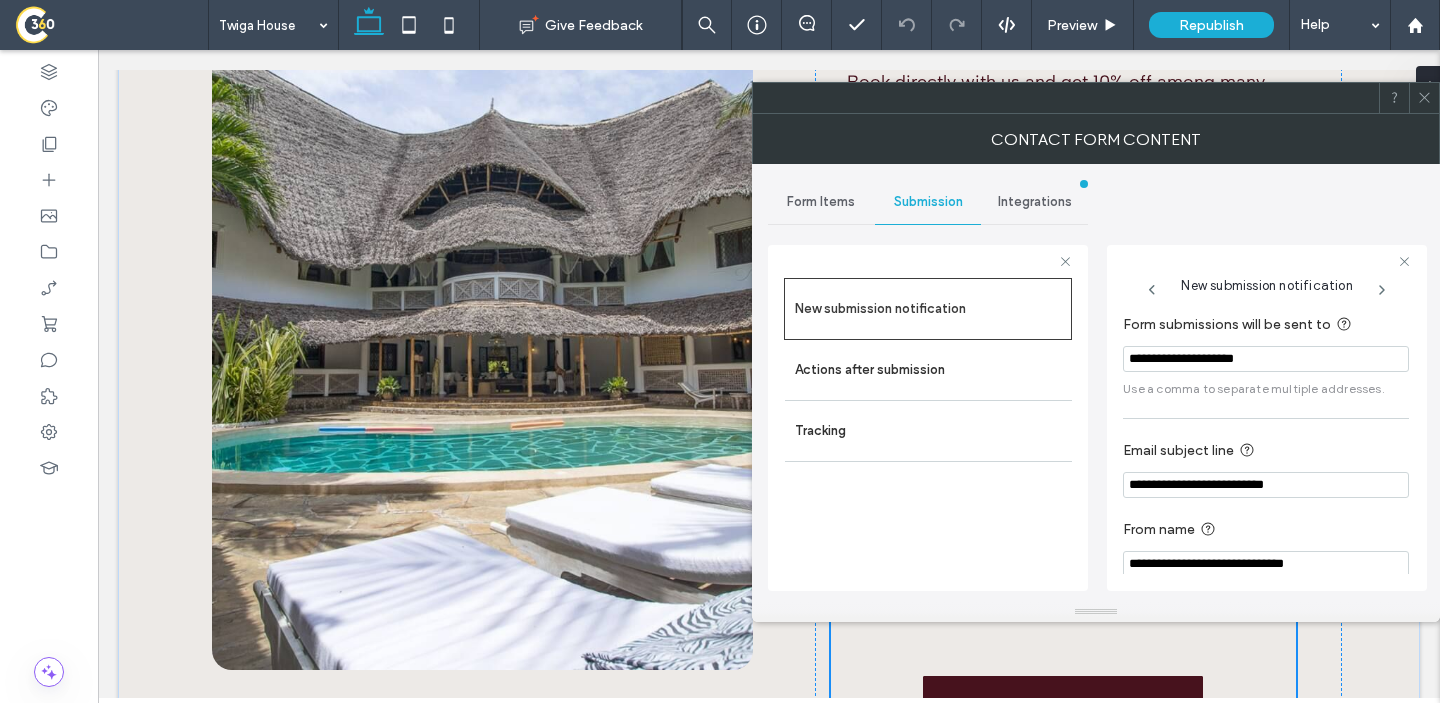 click 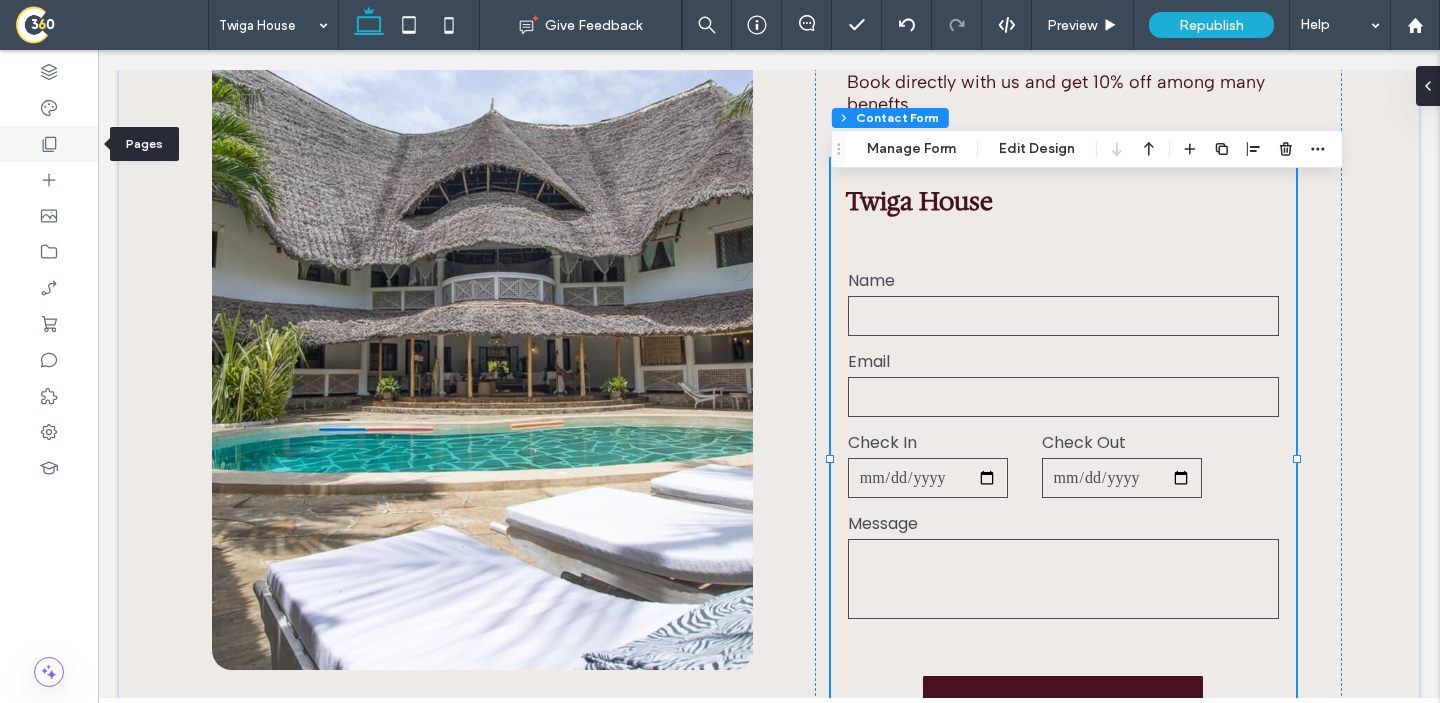 click at bounding box center (49, 144) 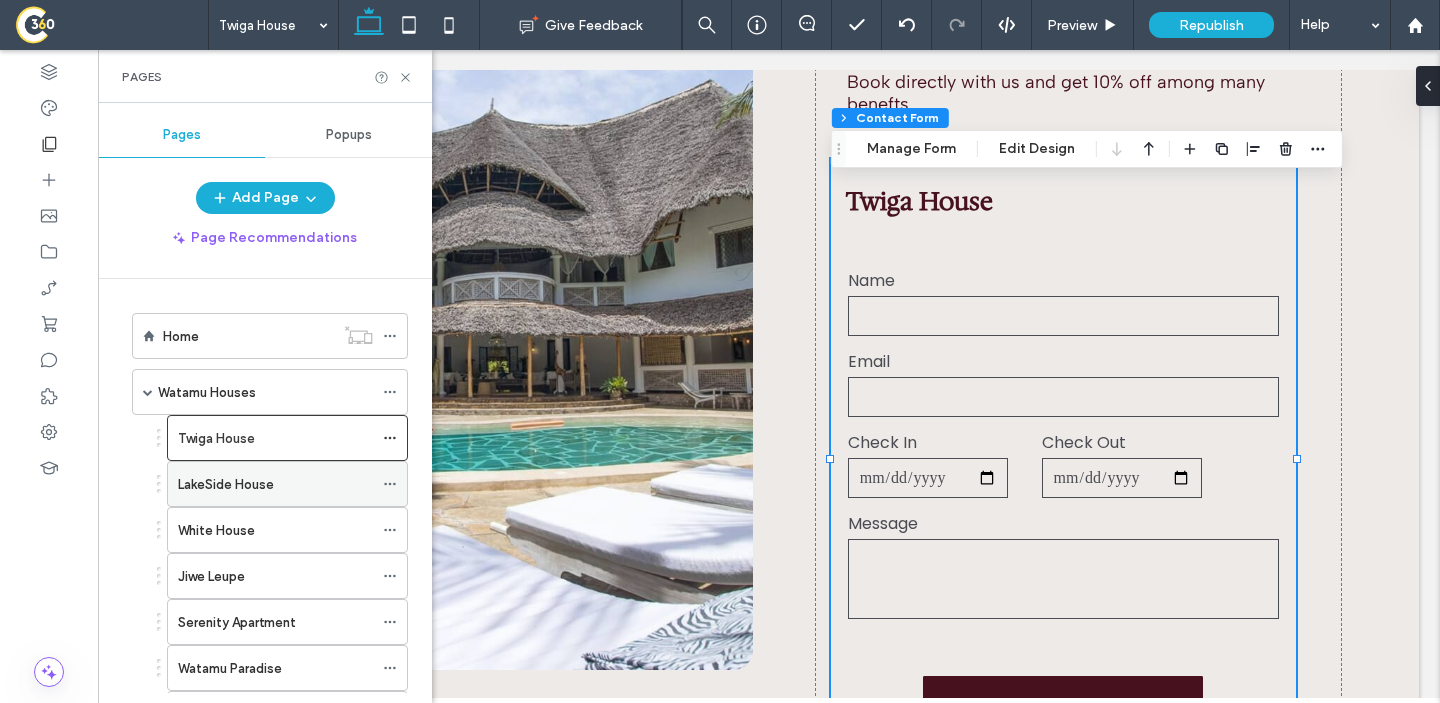 click on "LakeSide House" at bounding box center (226, 484) 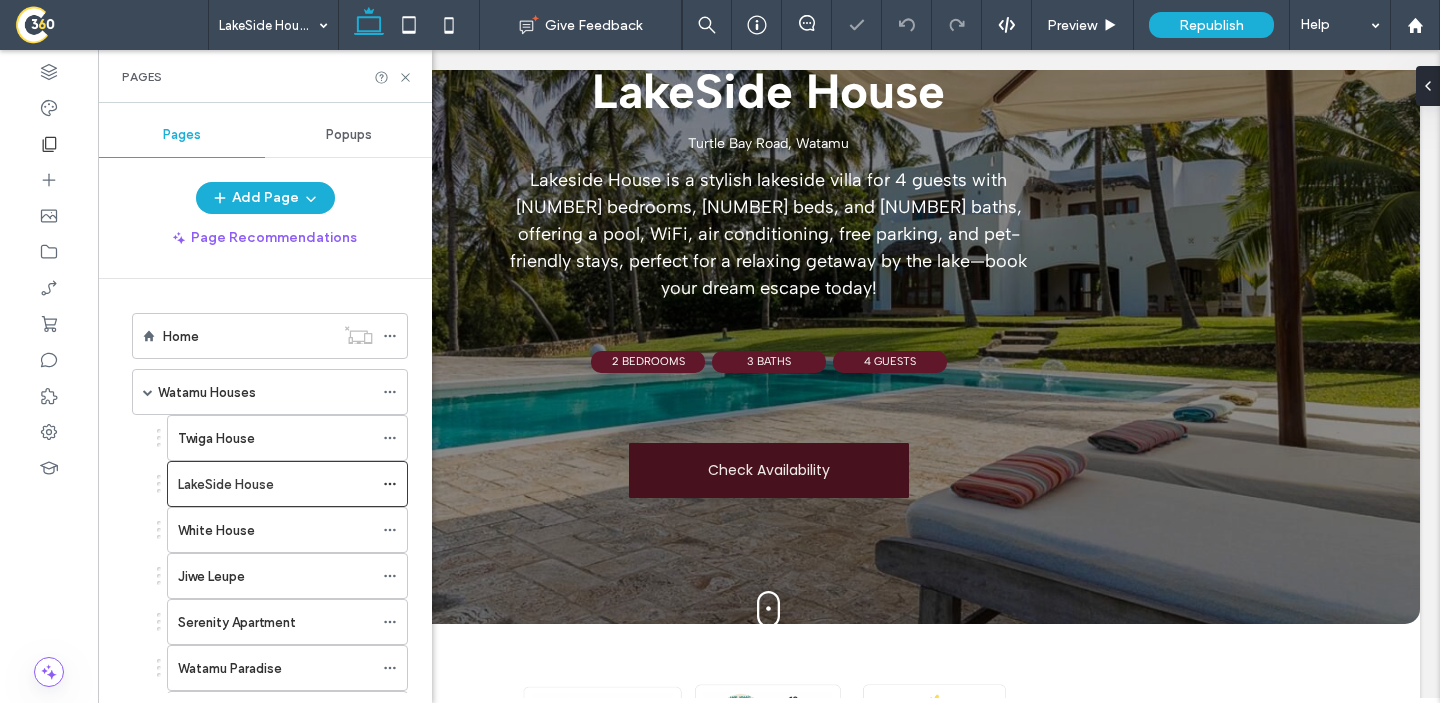 scroll, scrollTop: 1123, scrollLeft: 0, axis: vertical 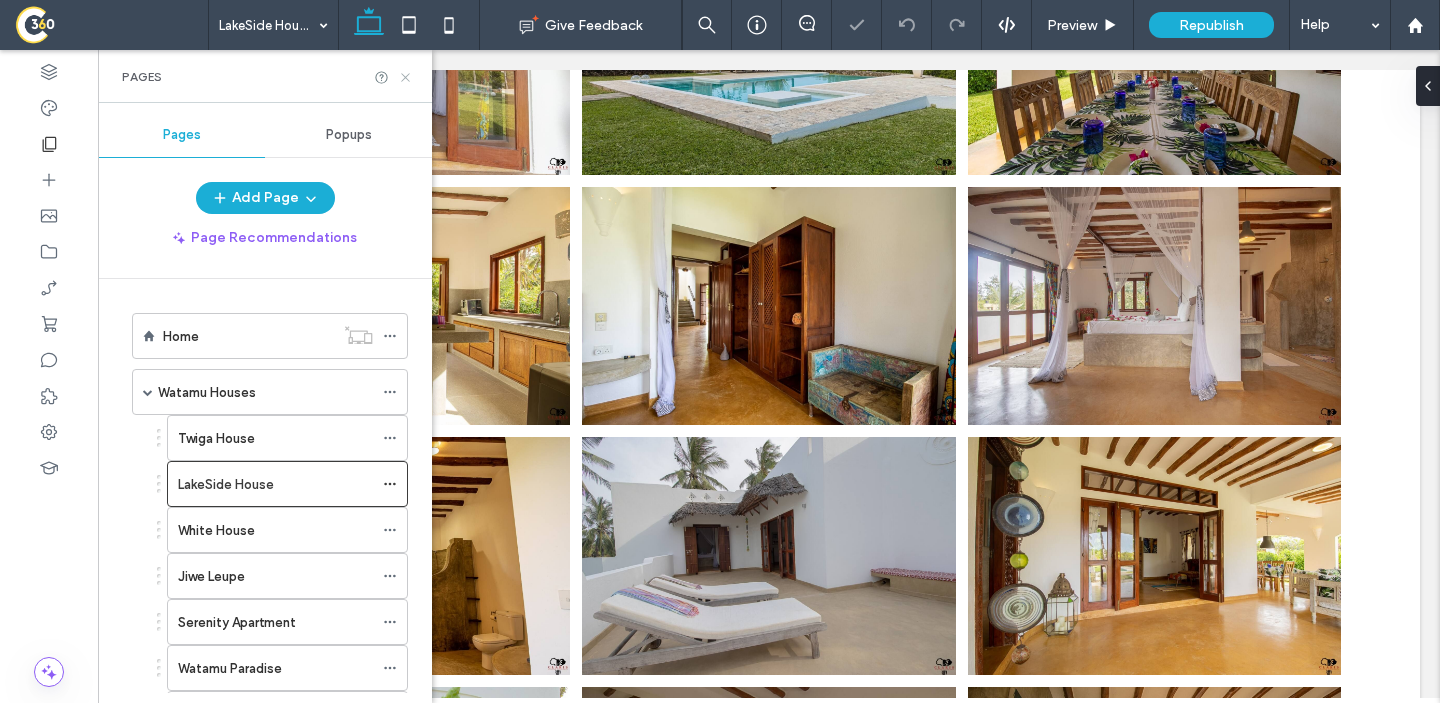 click 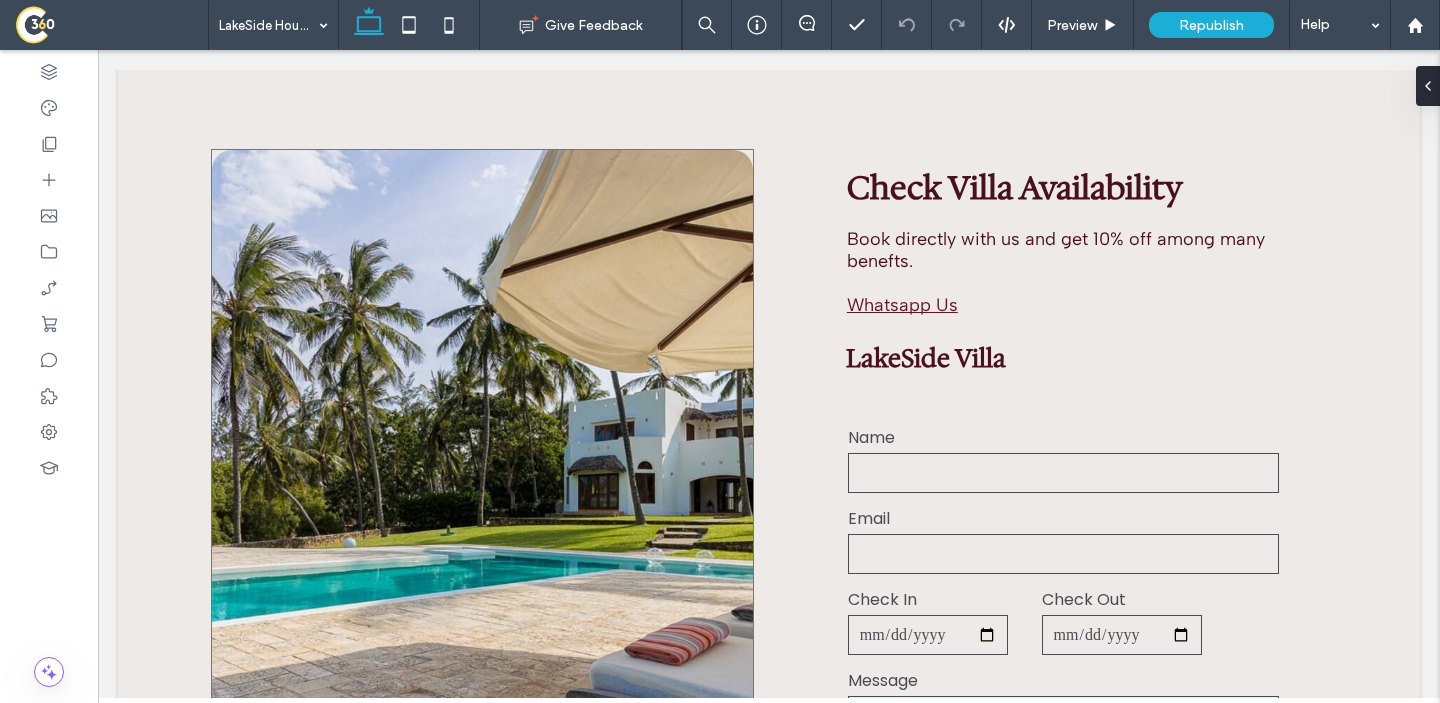 scroll, scrollTop: 5156, scrollLeft: 0, axis: vertical 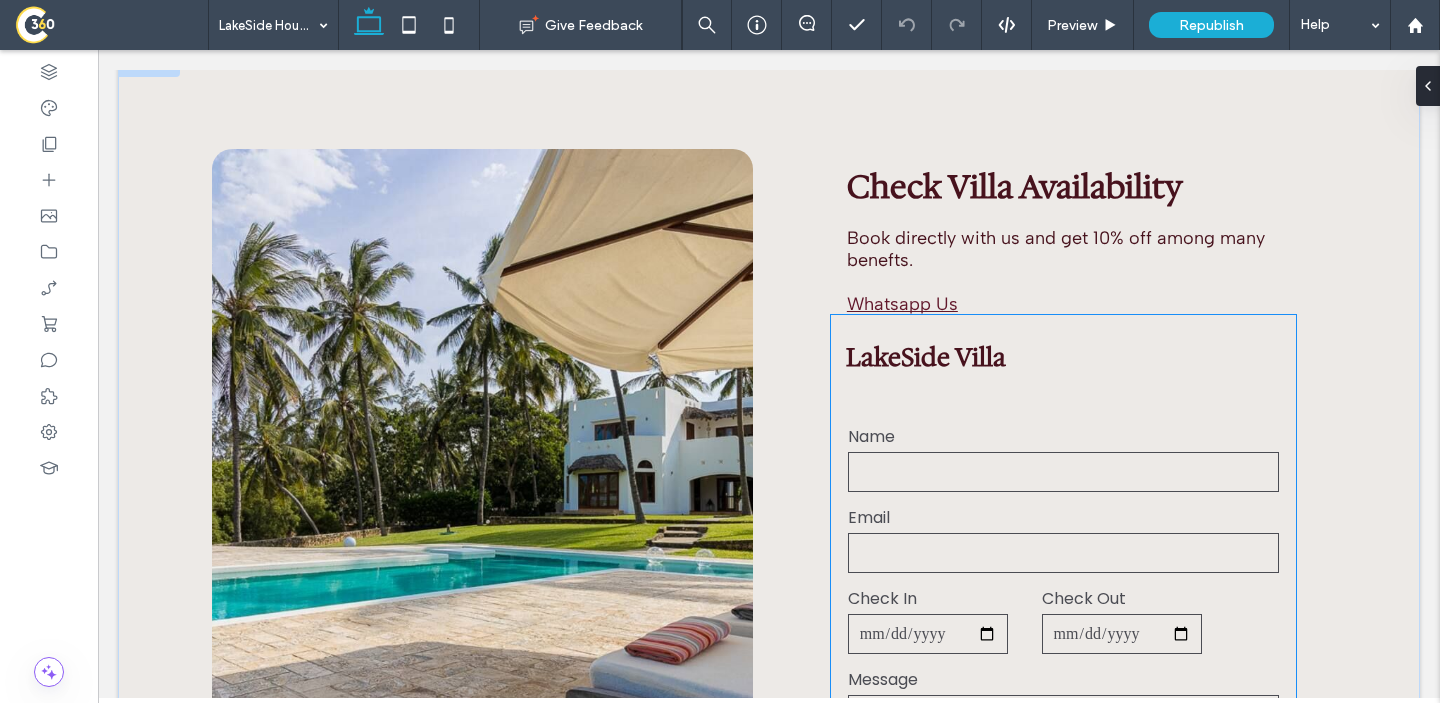 click at bounding box center (1064, 472) 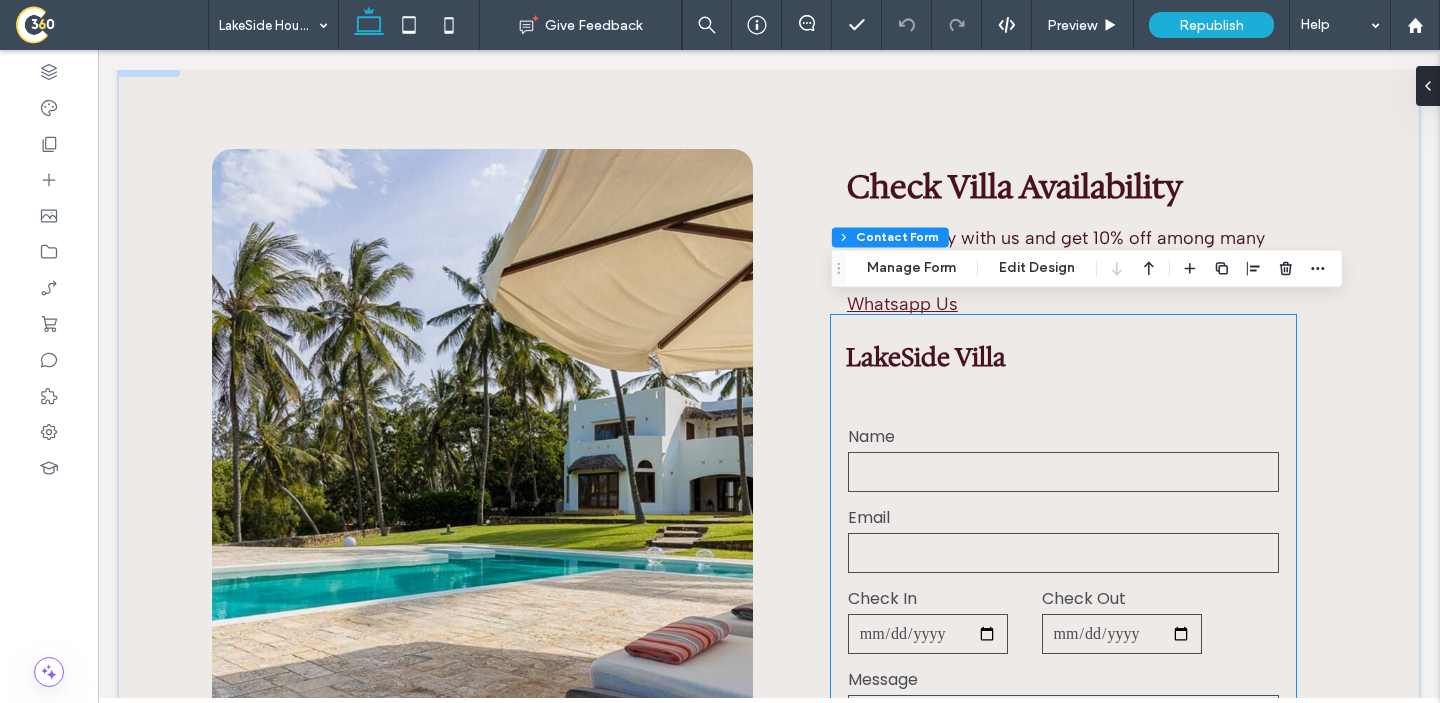 type on "*" 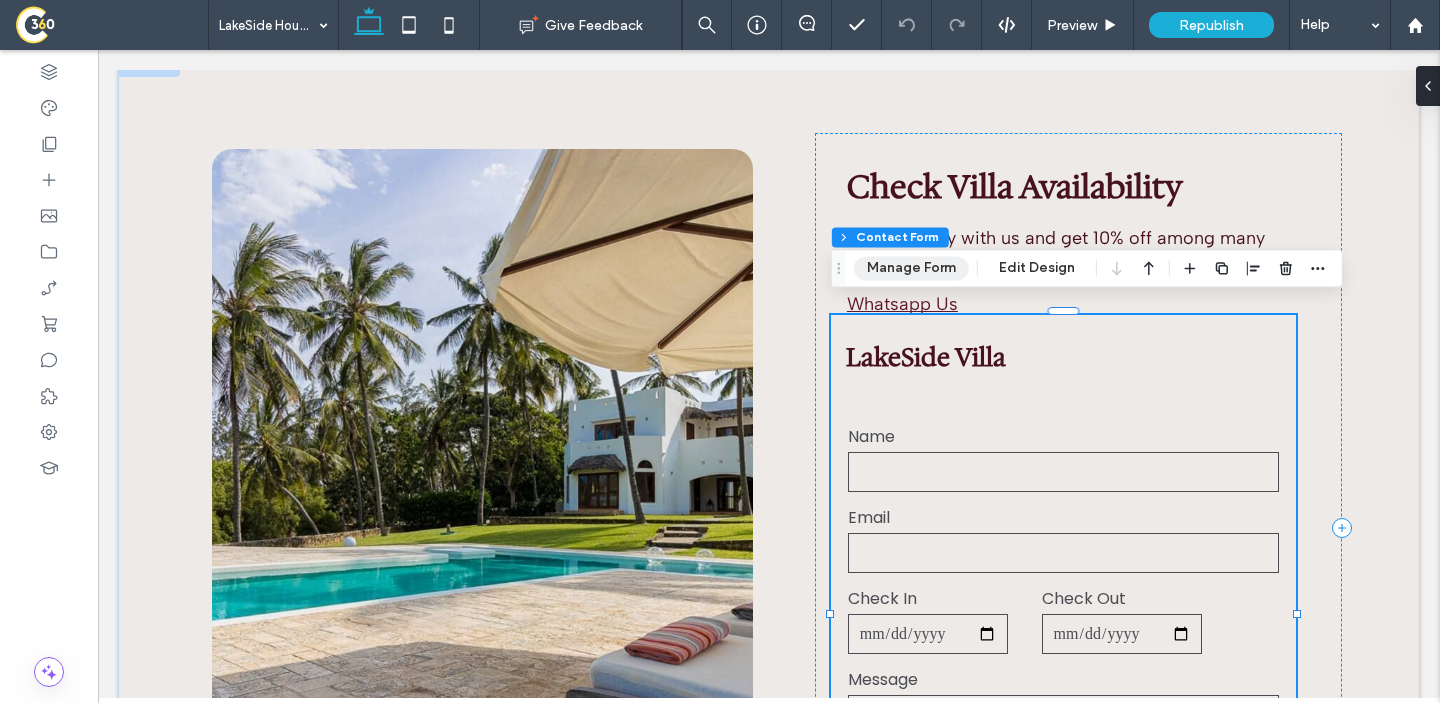 click on "Manage Form" at bounding box center [911, 268] 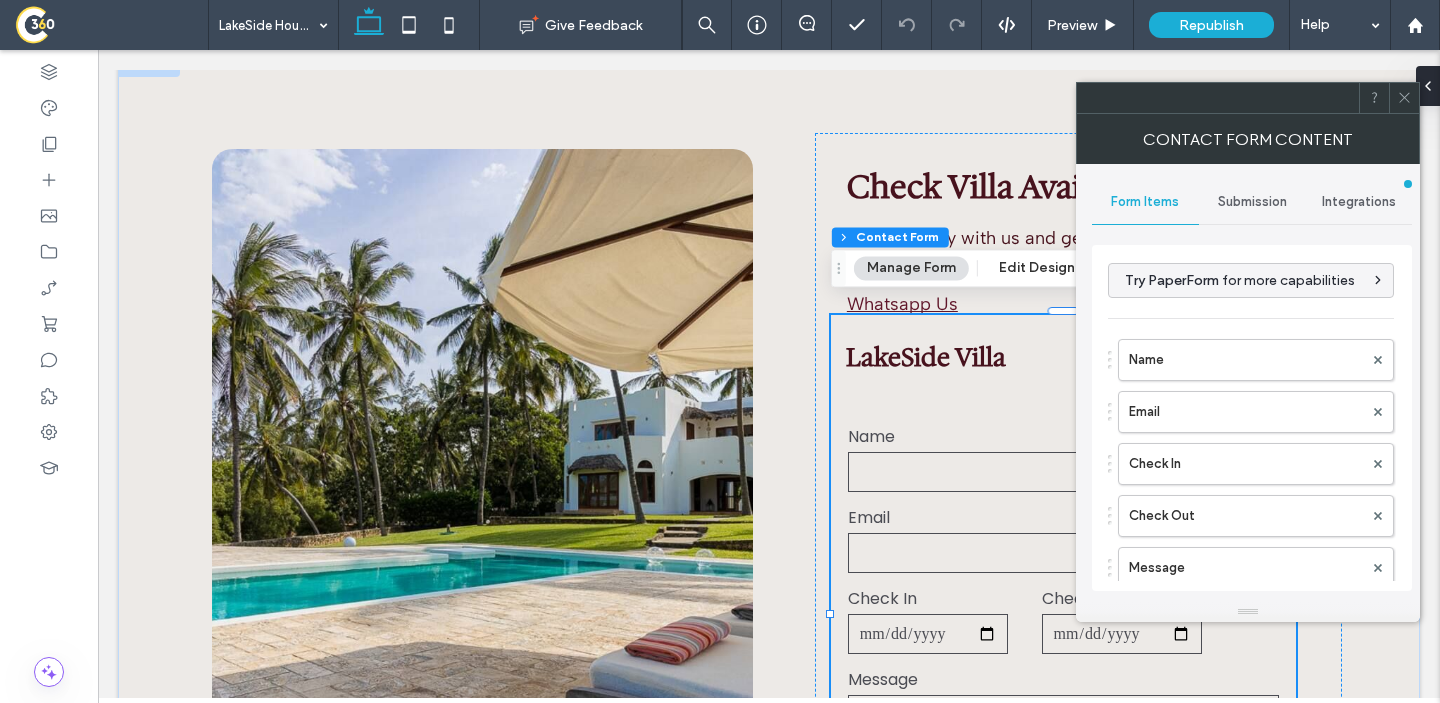 click on "Submission" at bounding box center (1252, 202) 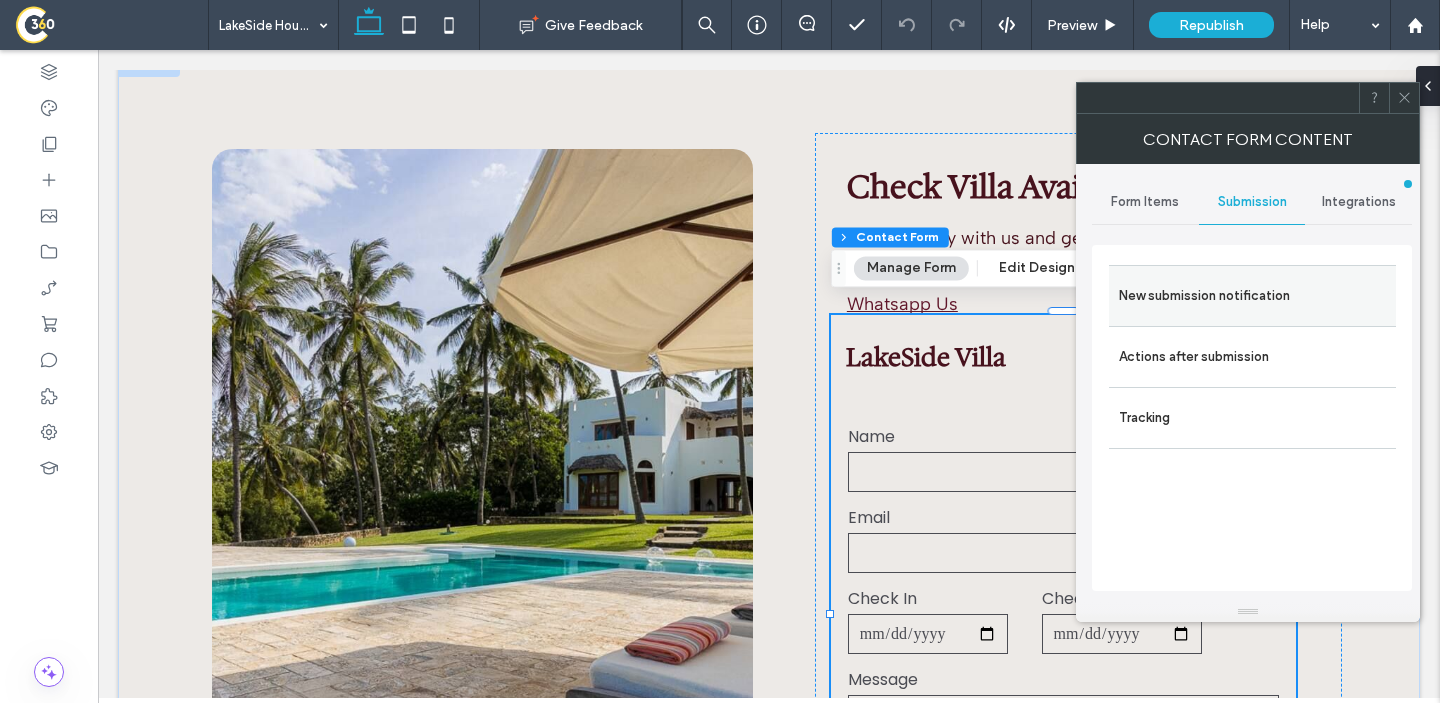 click on "New submission notification" at bounding box center [1252, 296] 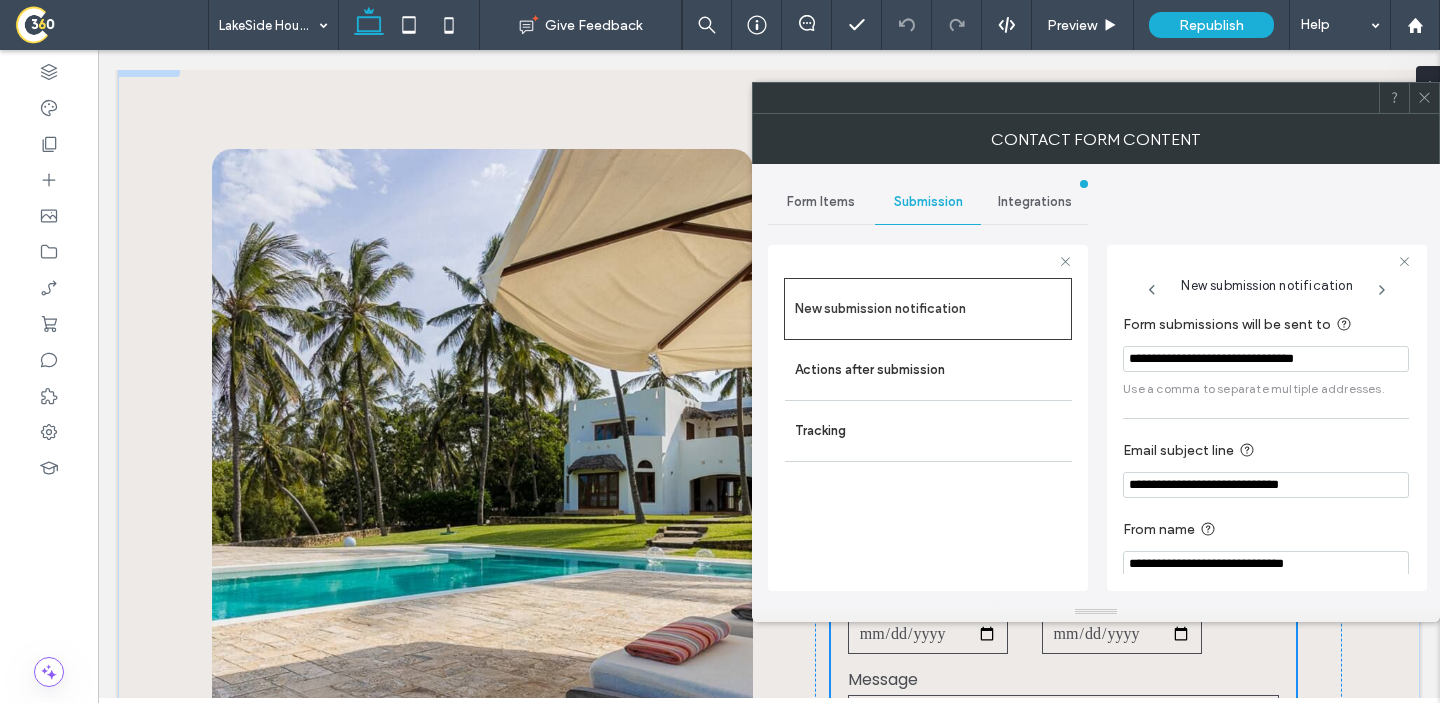 click on "**********" at bounding box center [1266, 359] 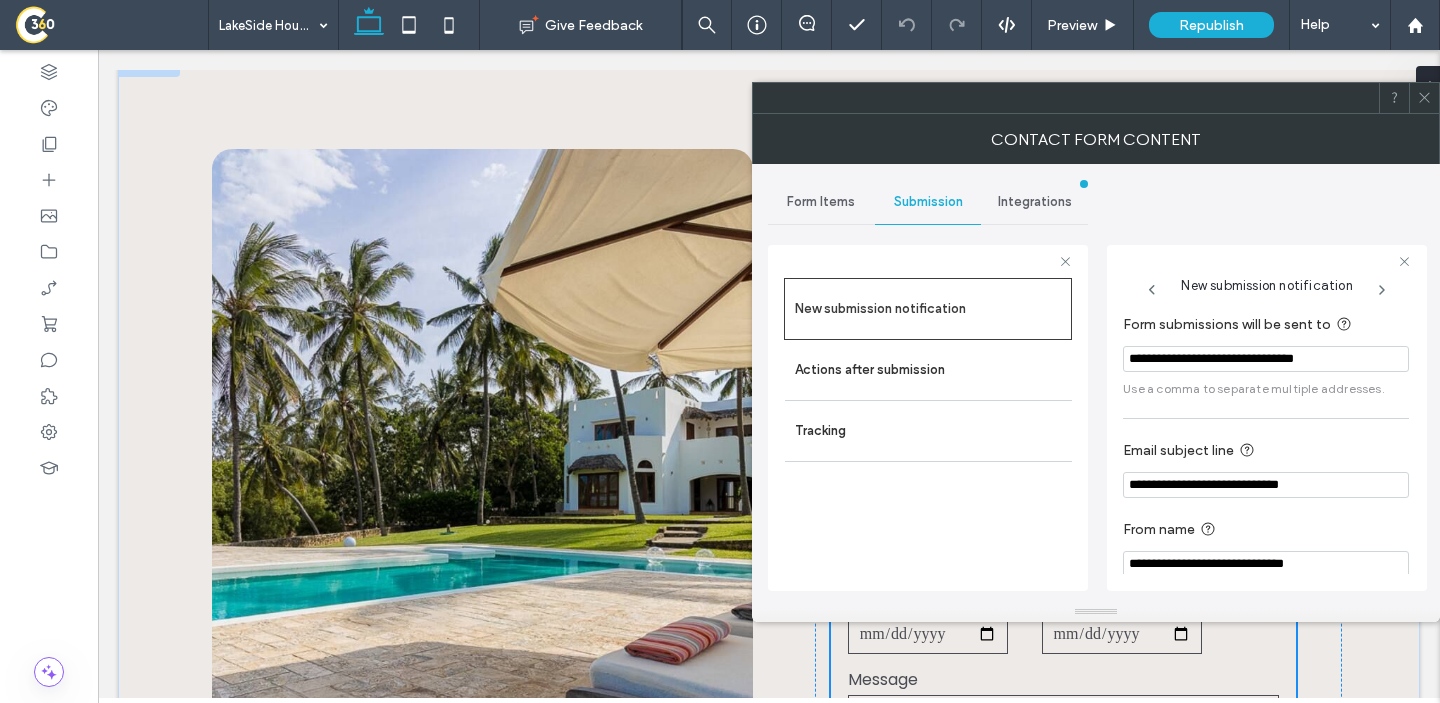 paste 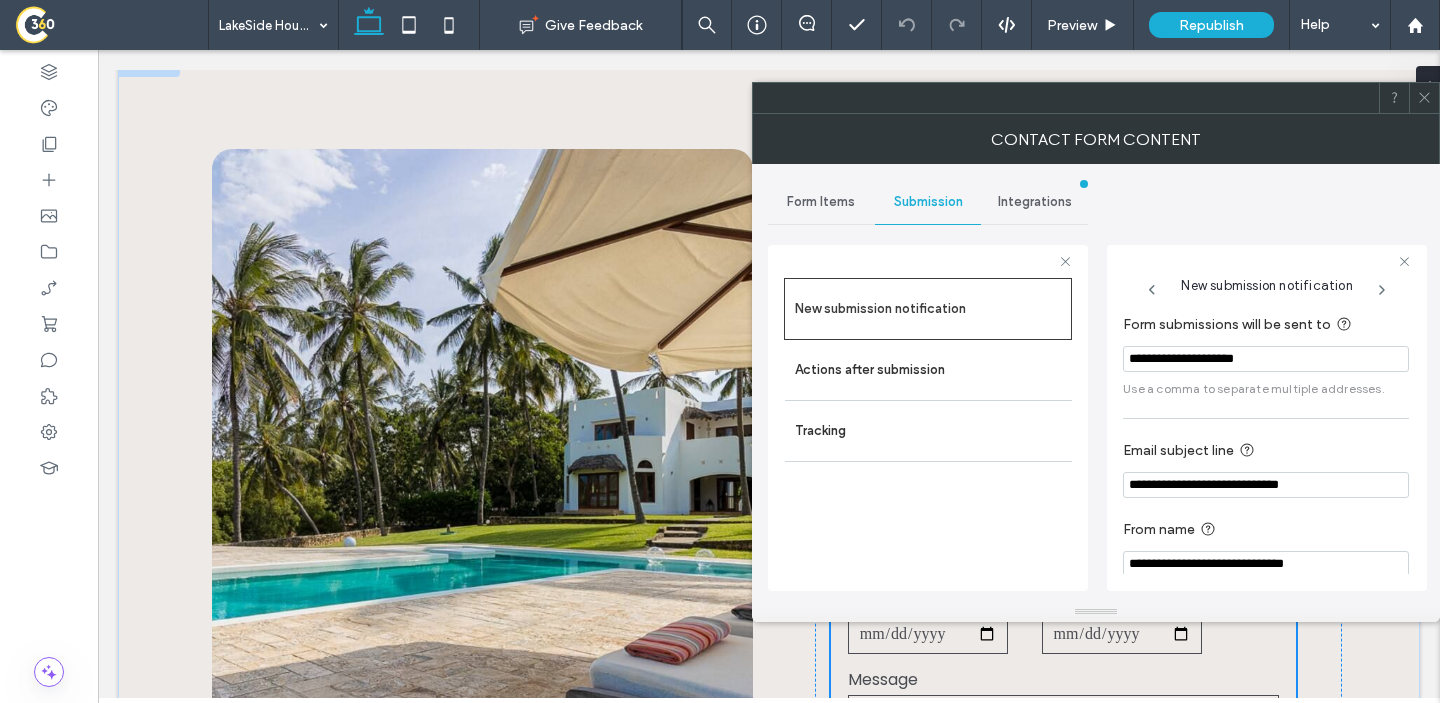type on "**********" 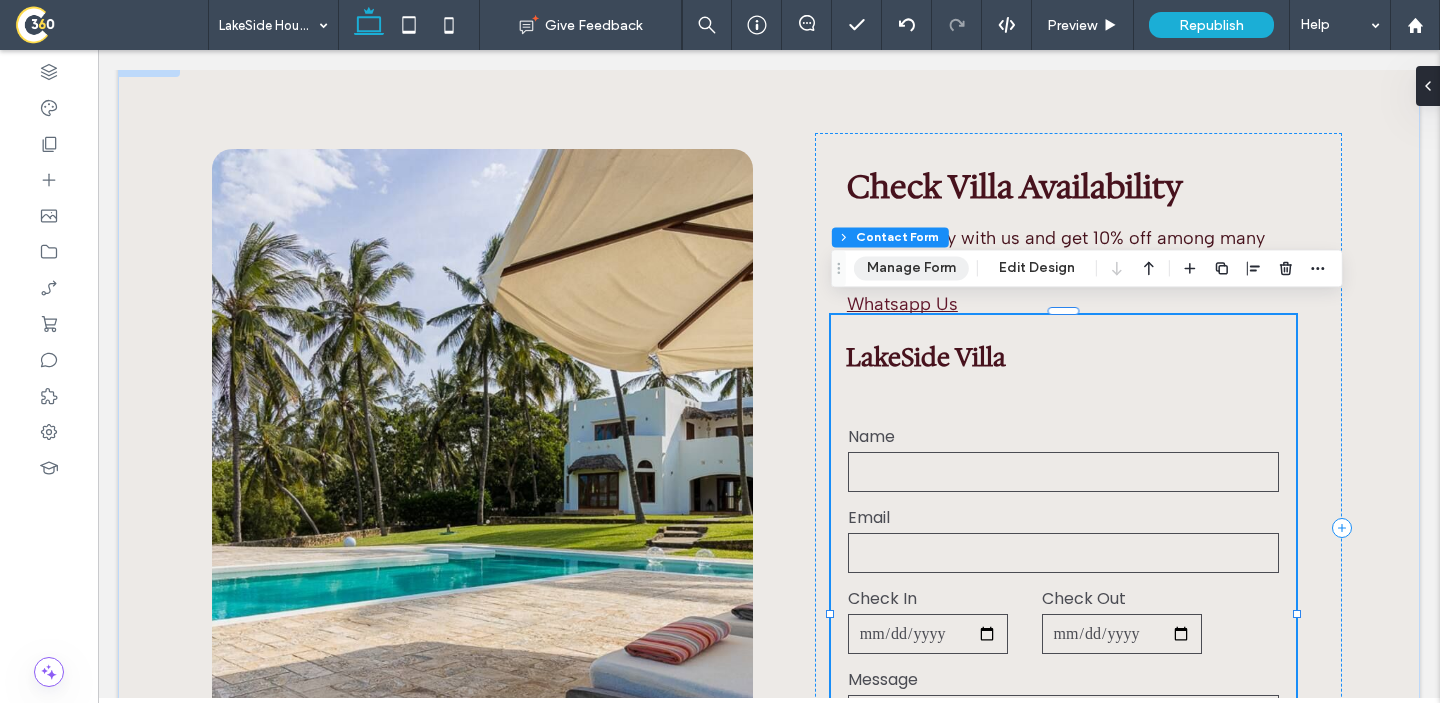 click on "Manage Form" at bounding box center (911, 268) 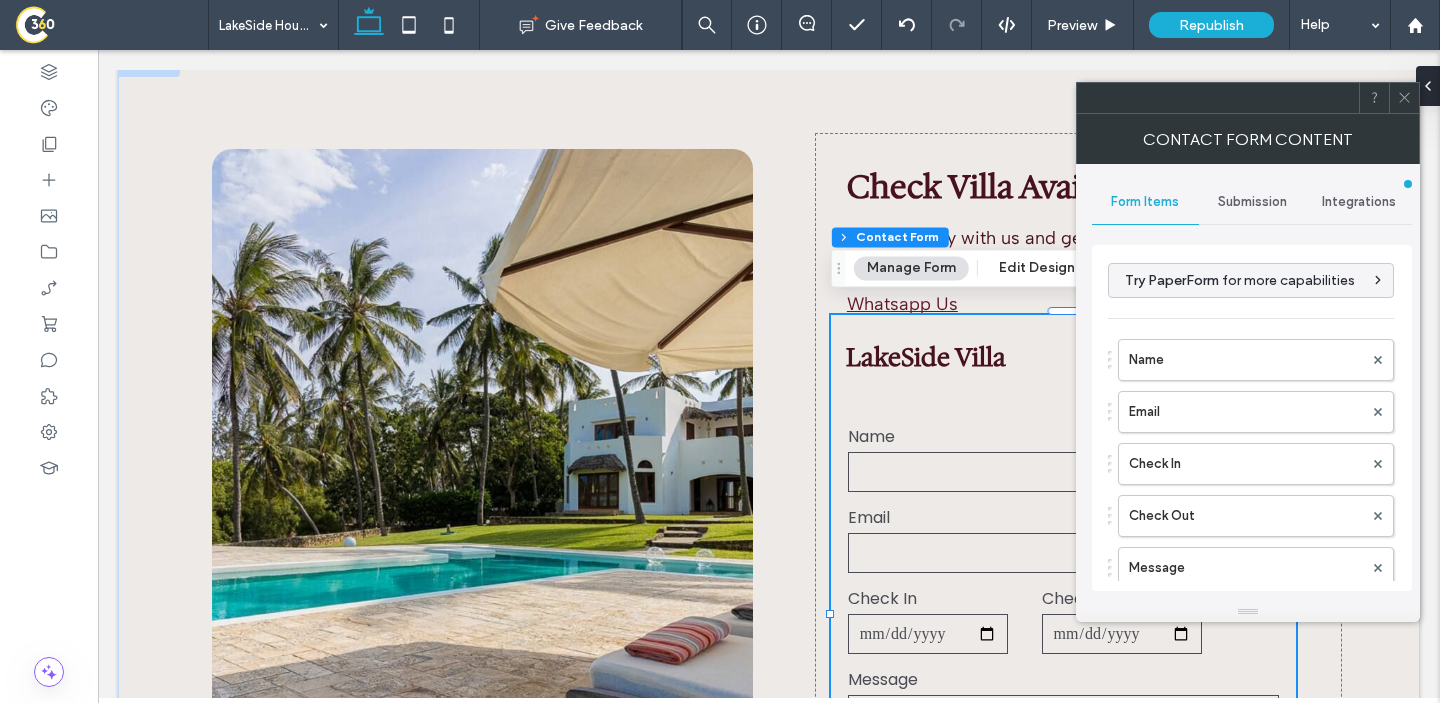 click on "Submission" at bounding box center (1252, 202) 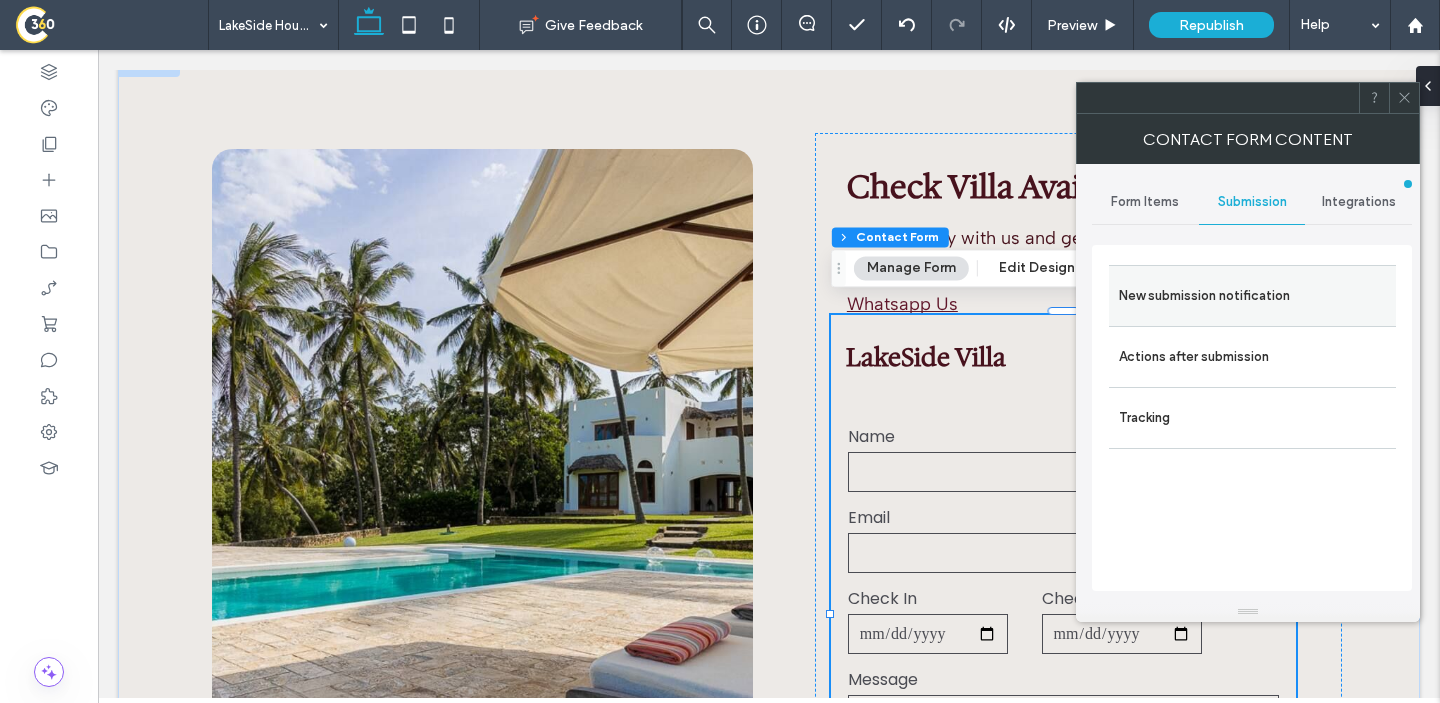 click on "New submission notification" at bounding box center (1252, 296) 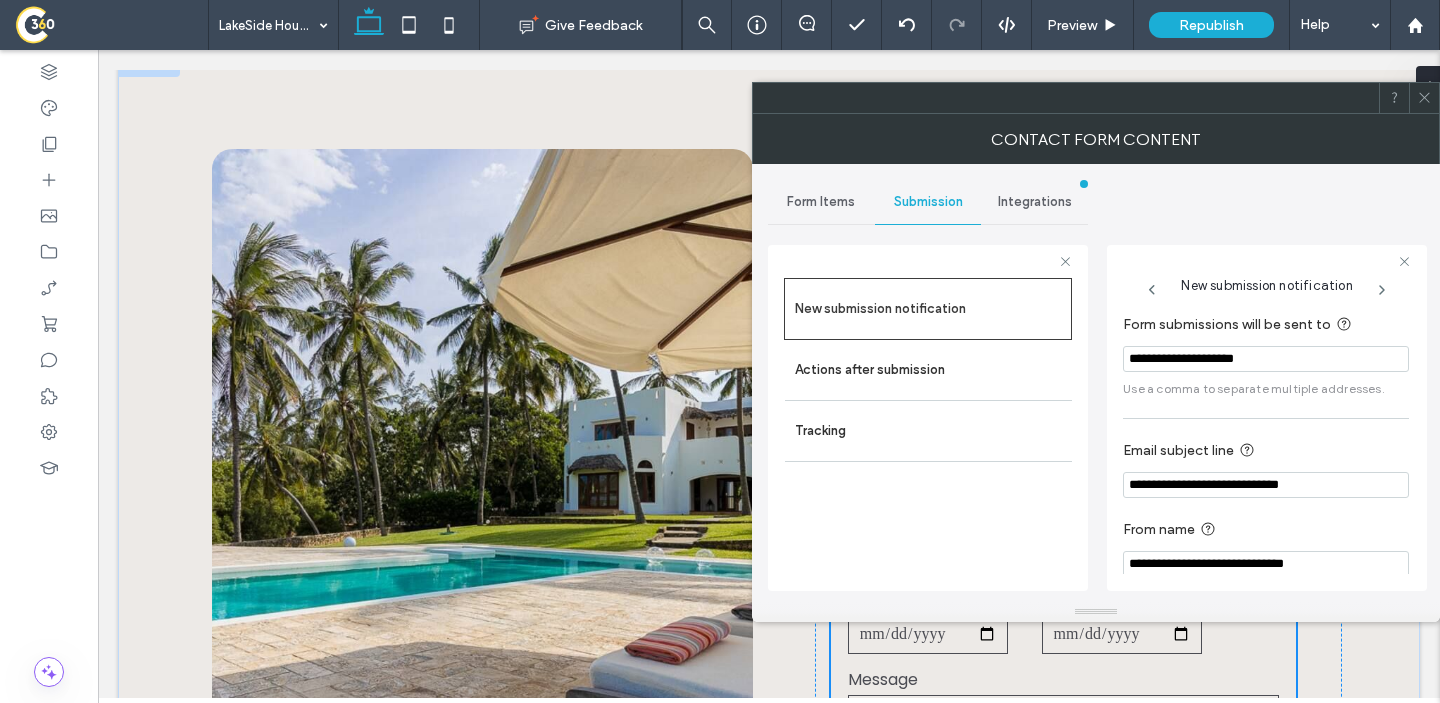 click 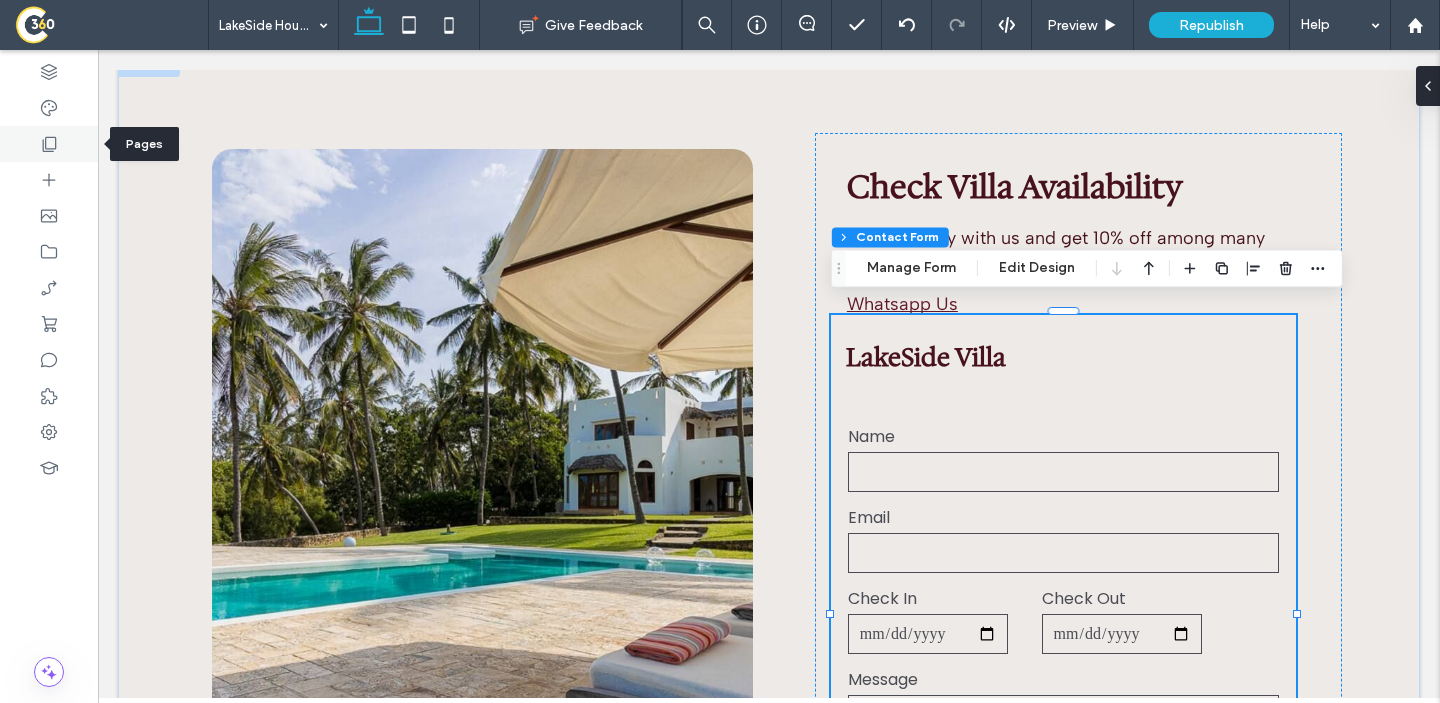 click at bounding box center (49, 144) 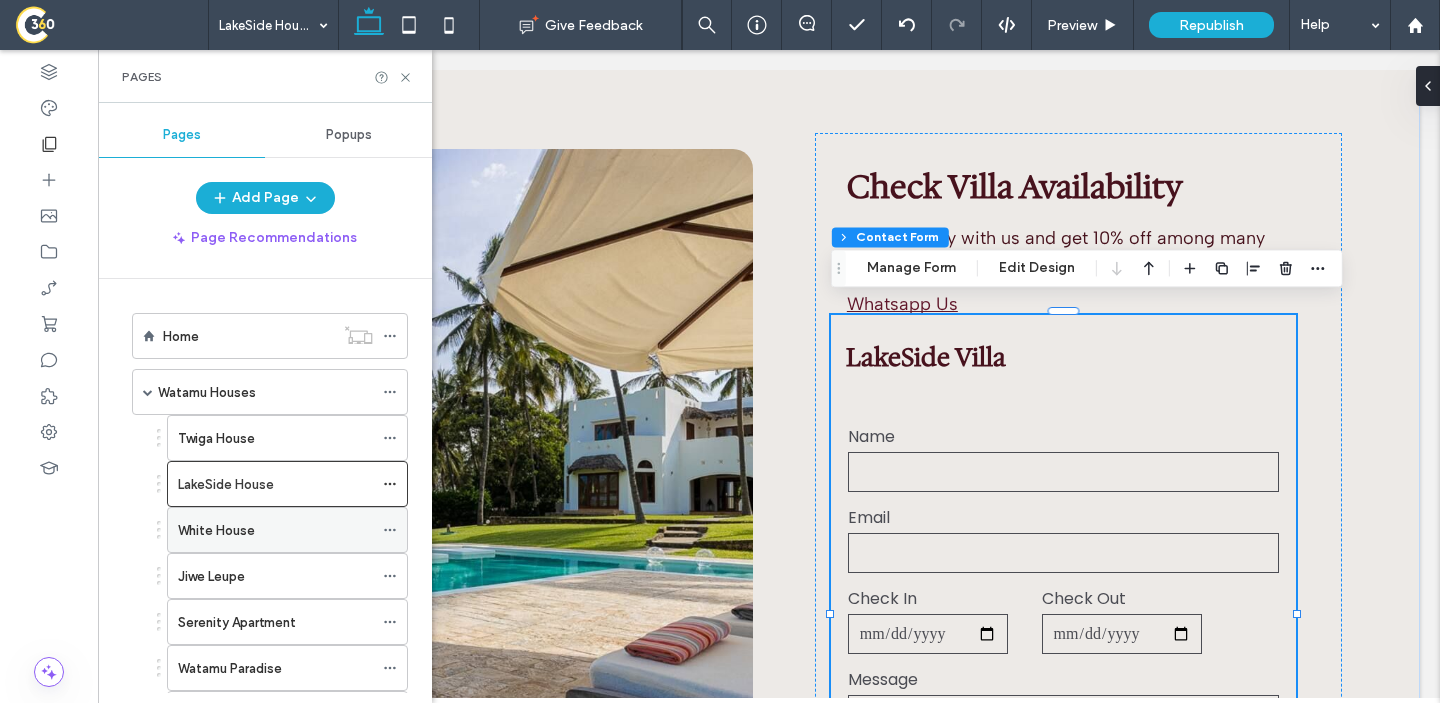click on "White House" at bounding box center [216, 530] 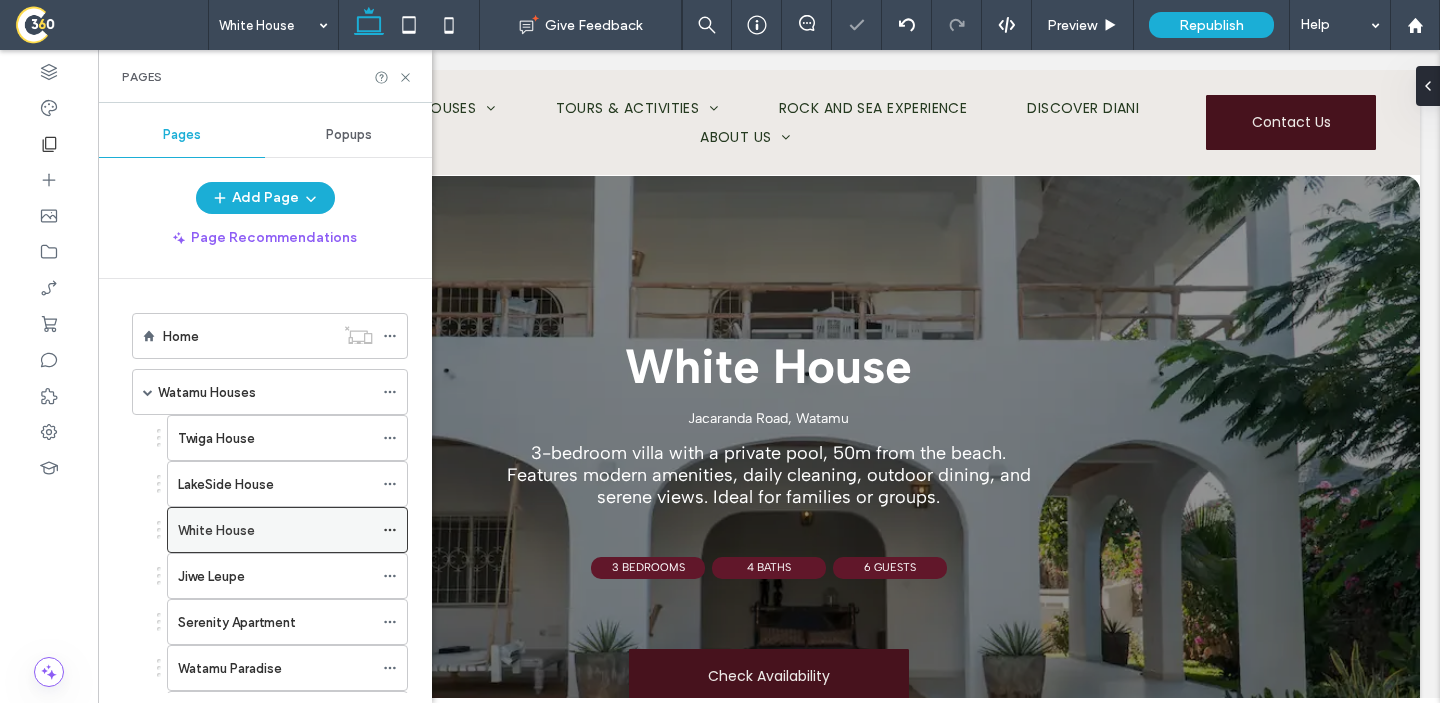 scroll, scrollTop: 0, scrollLeft: 0, axis: both 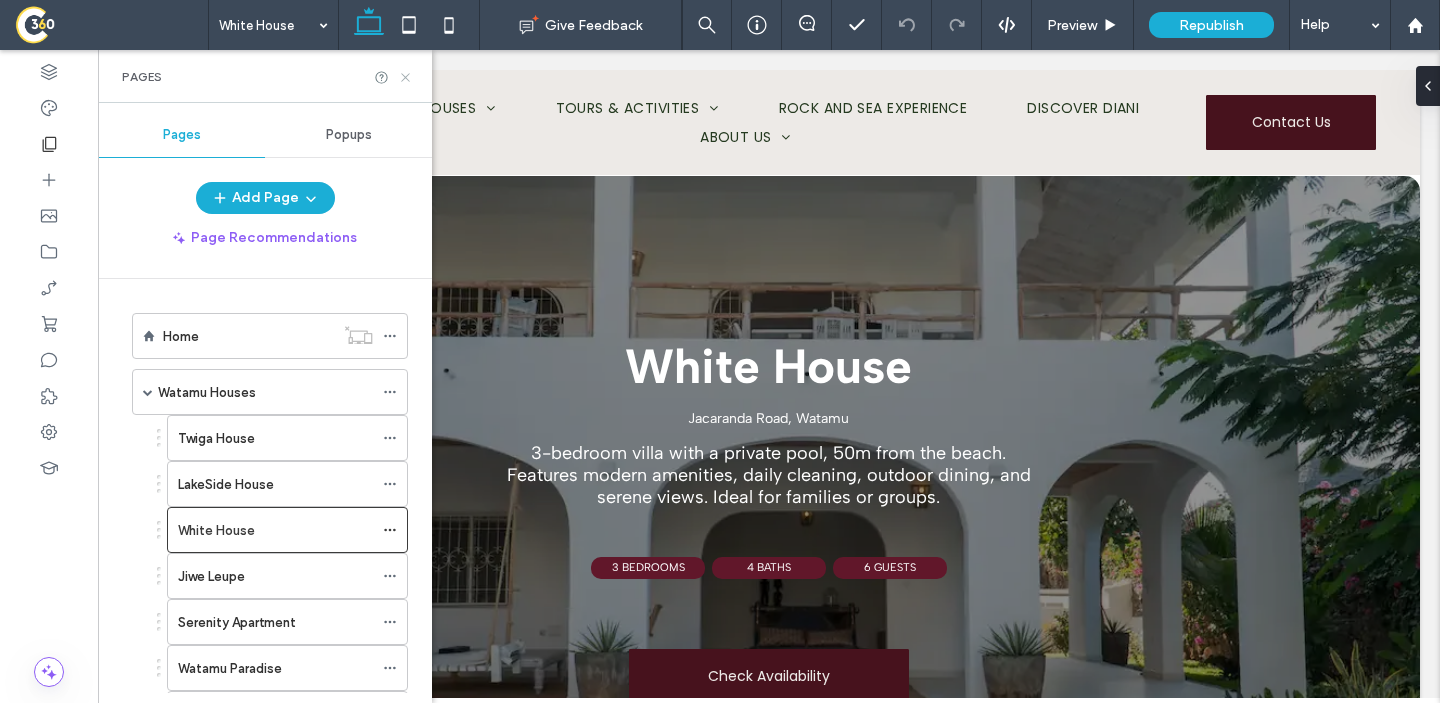 click 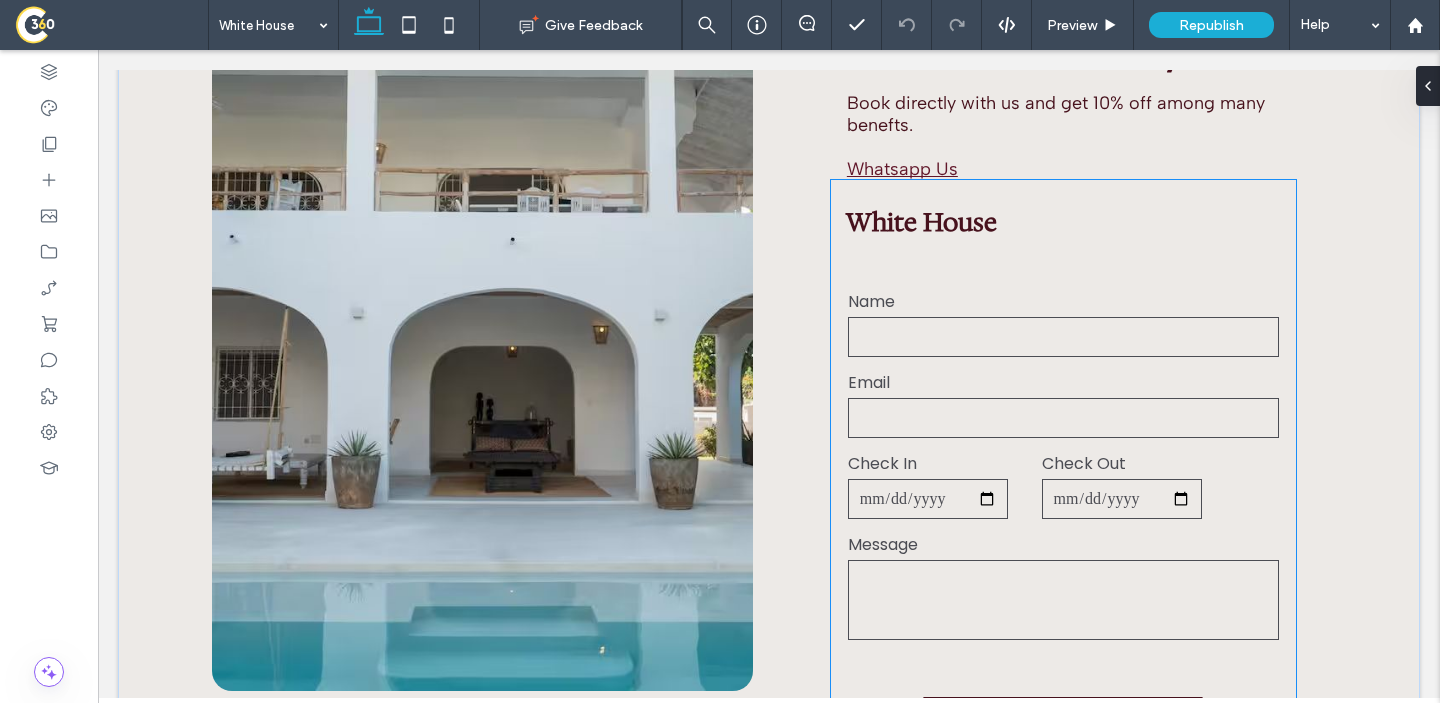 scroll, scrollTop: 4851, scrollLeft: 0, axis: vertical 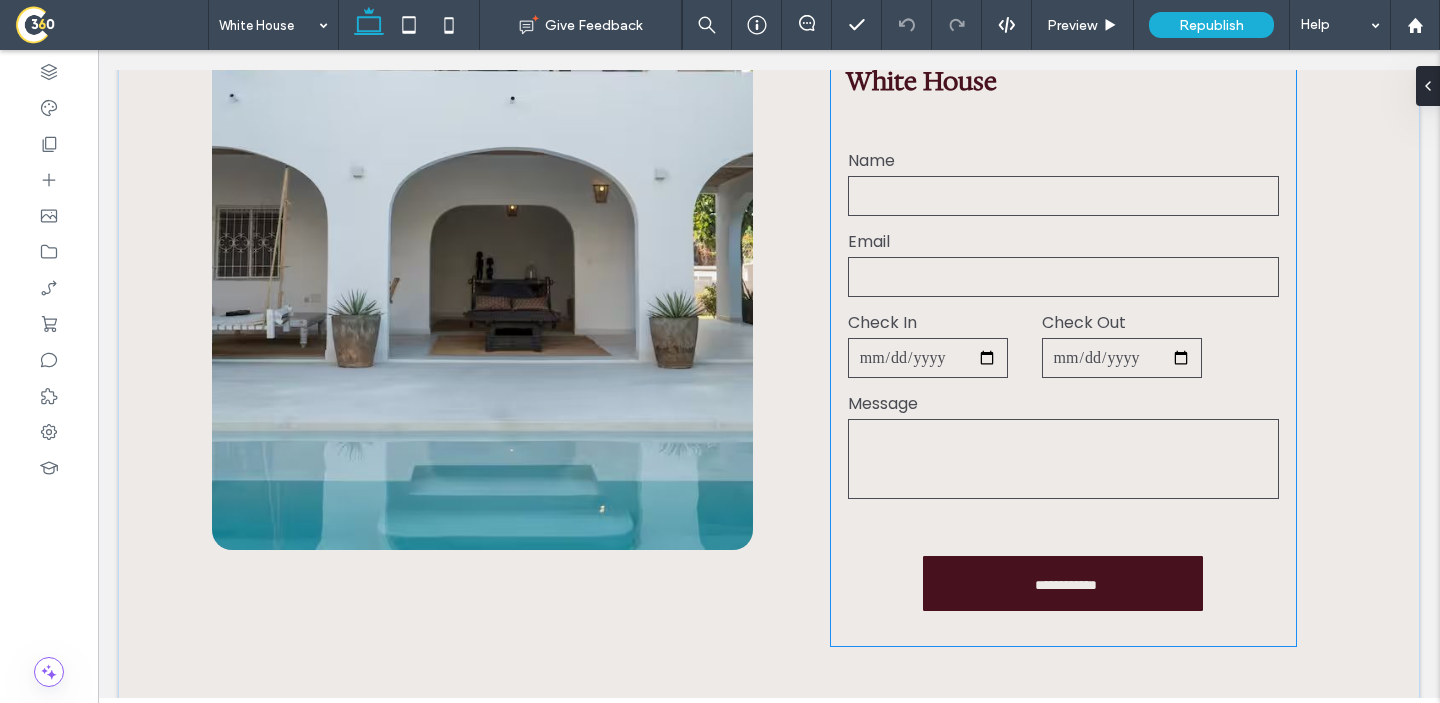 click at bounding box center (1064, 459) 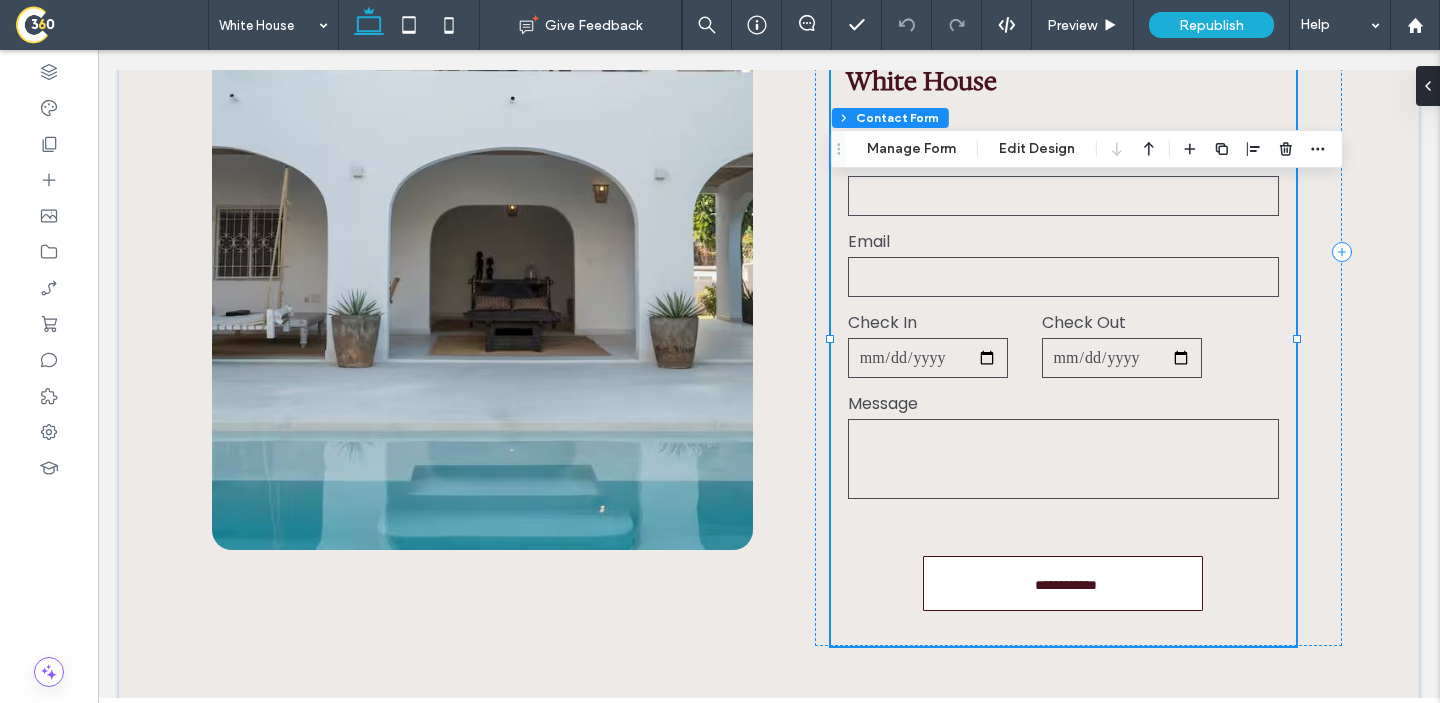 type on "*" 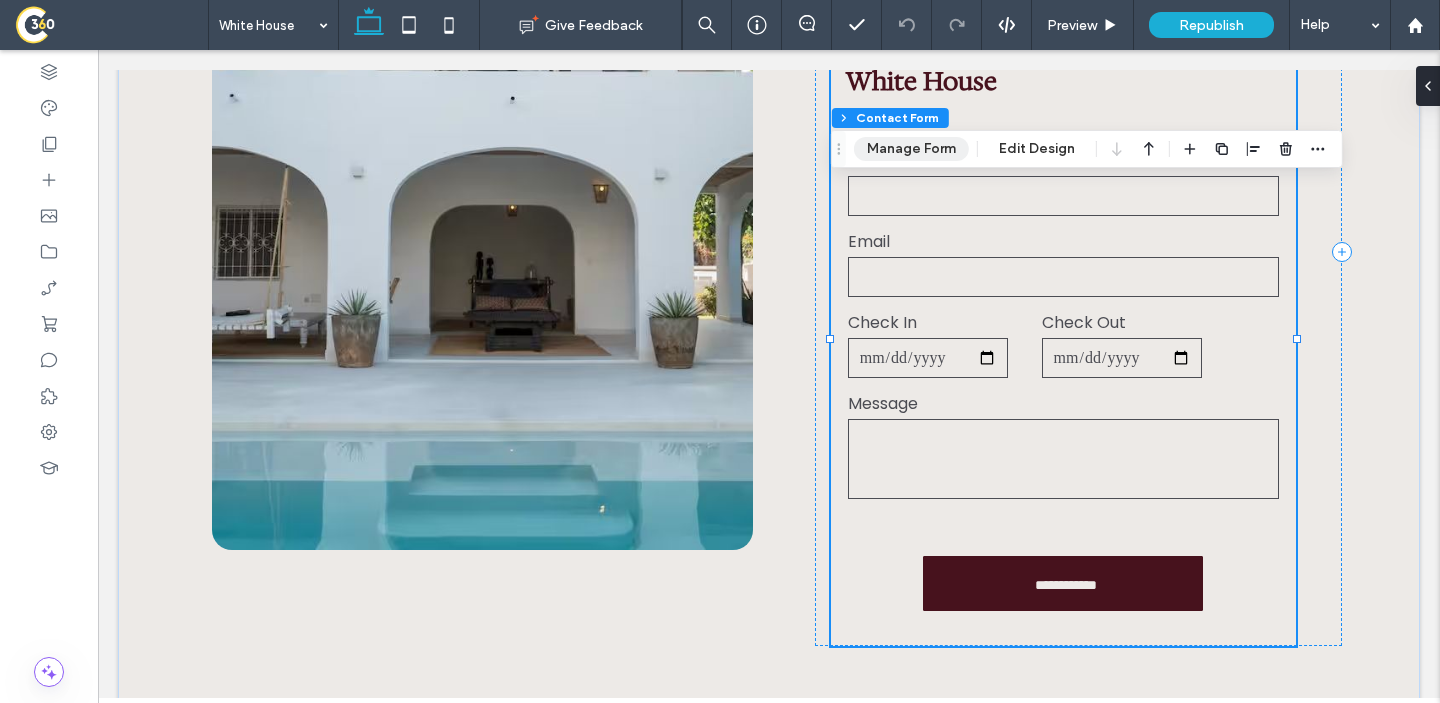 click on "Manage Form" at bounding box center (911, 149) 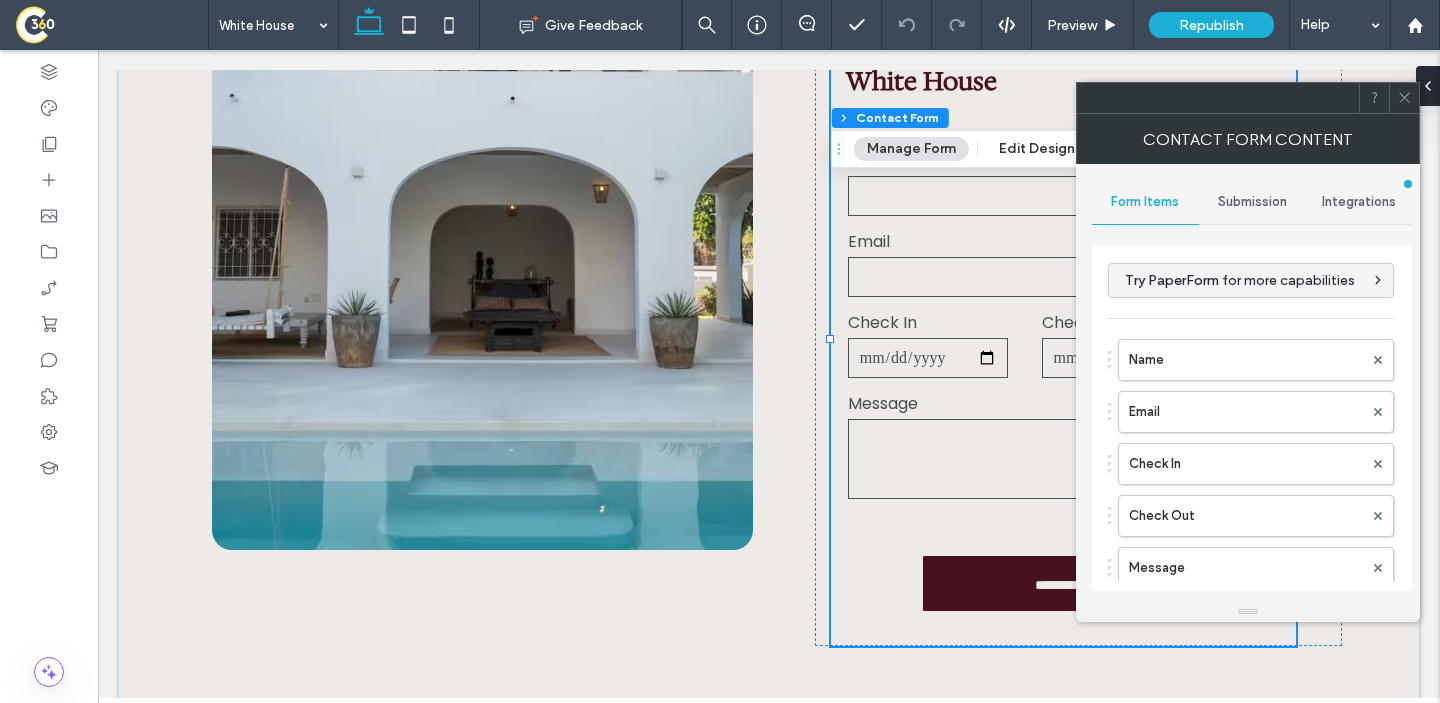 click on "Submission" at bounding box center (1252, 202) 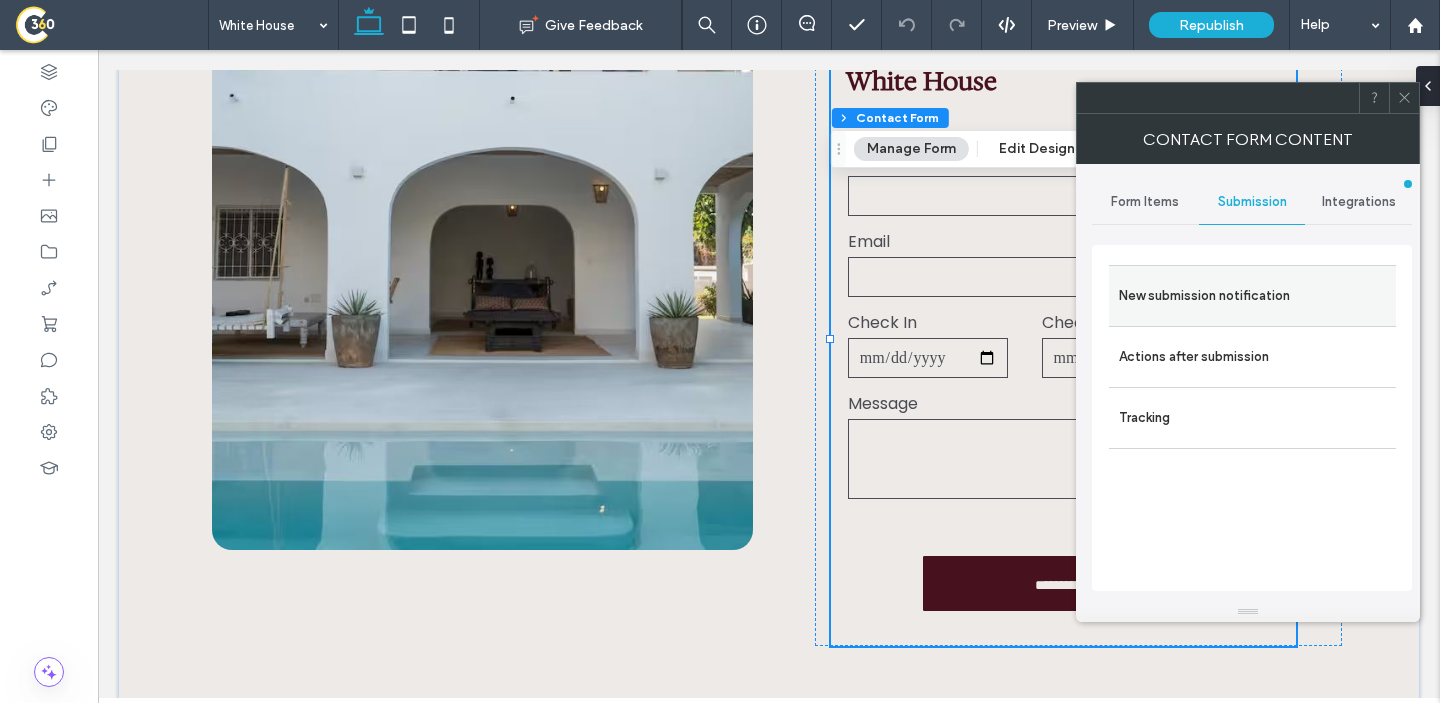 click on "New submission notification" at bounding box center [1252, 296] 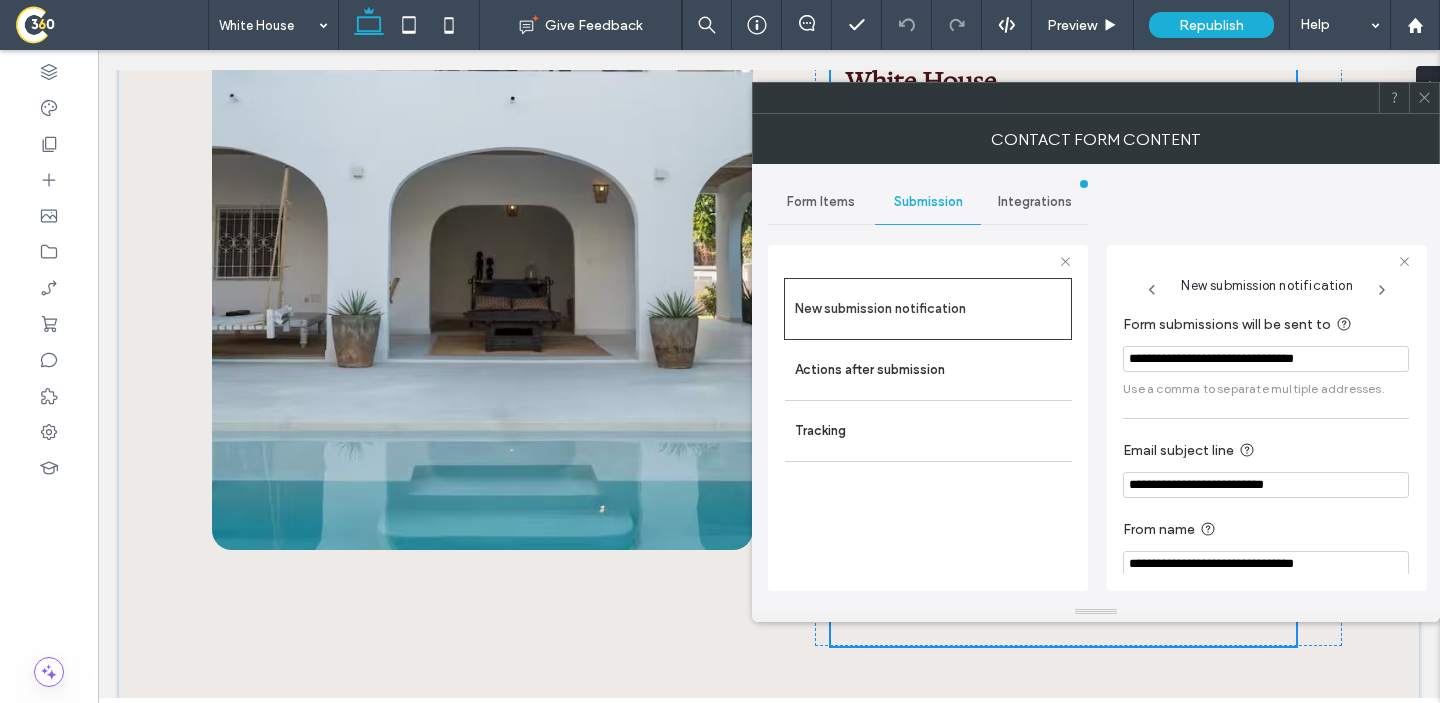 click on "**********" at bounding box center [1266, 359] 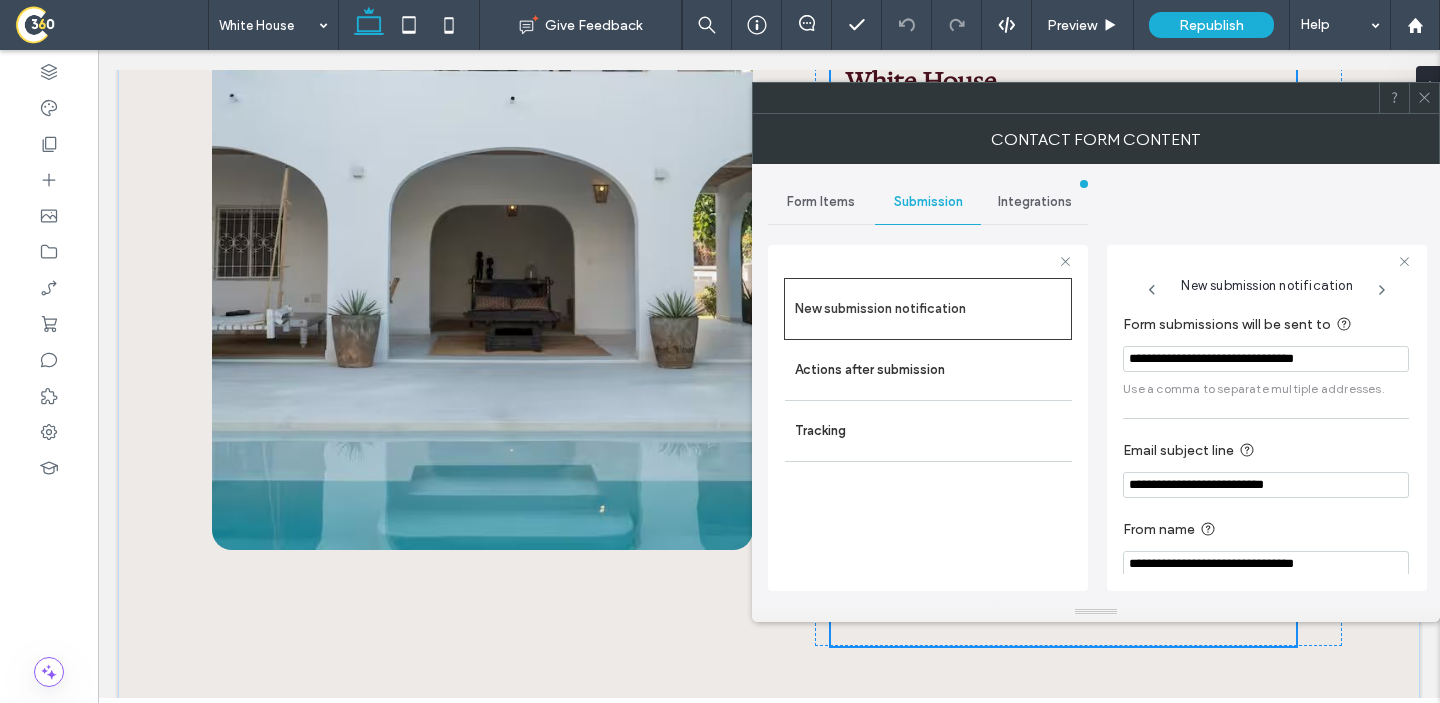 paste 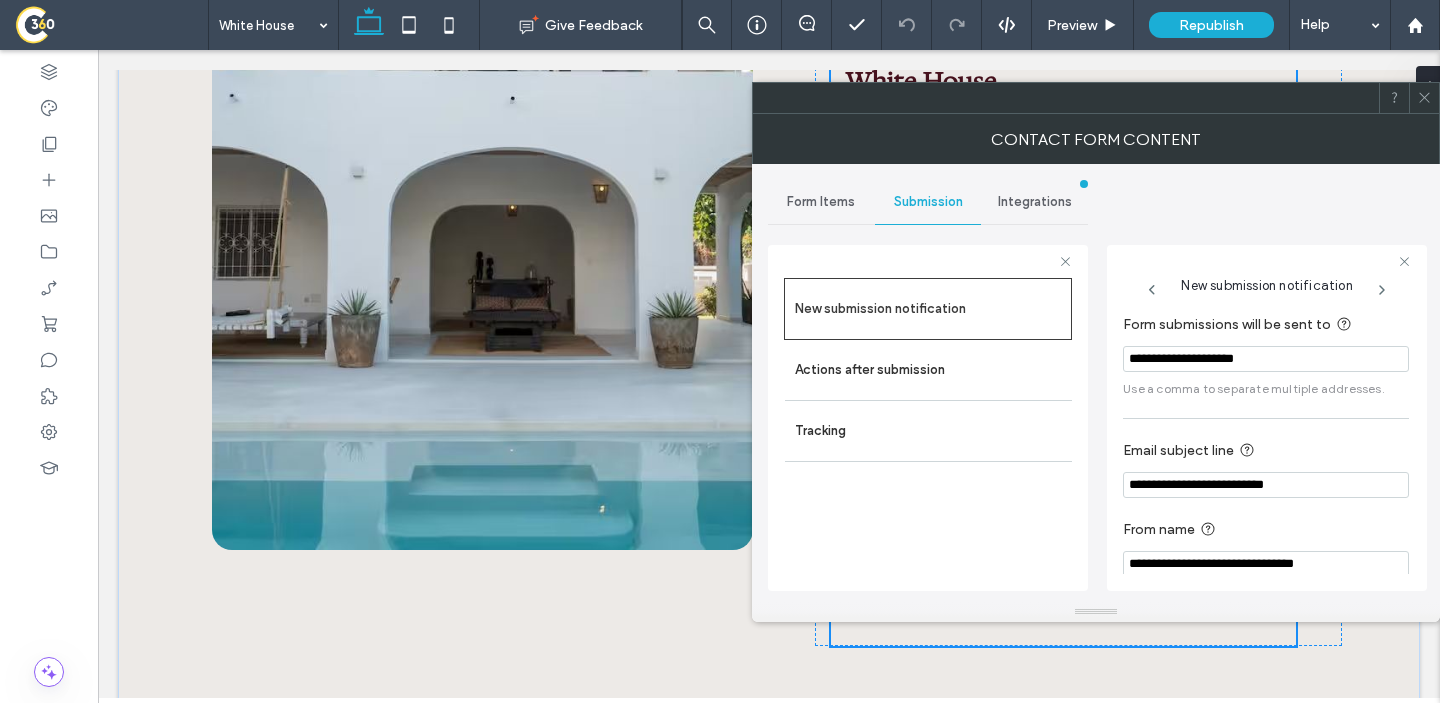 type on "**********" 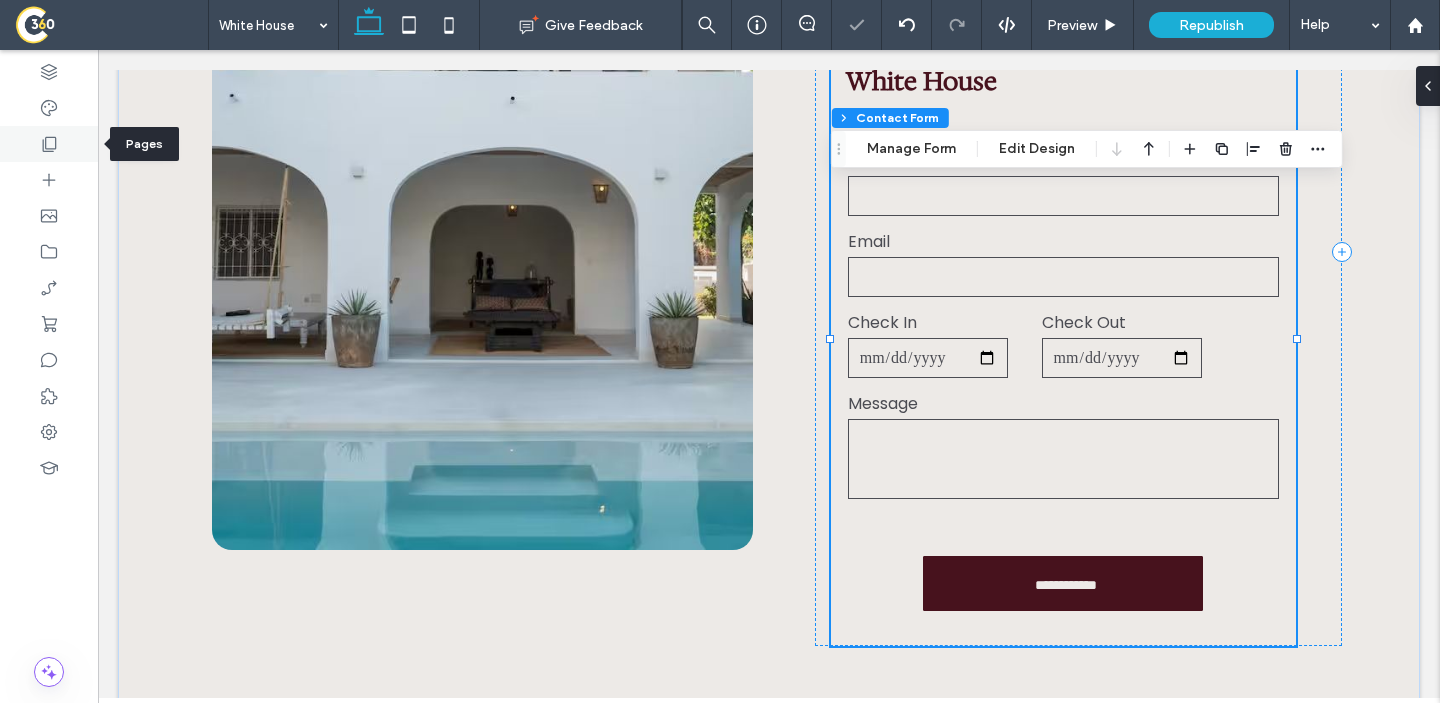 click at bounding box center [49, 144] 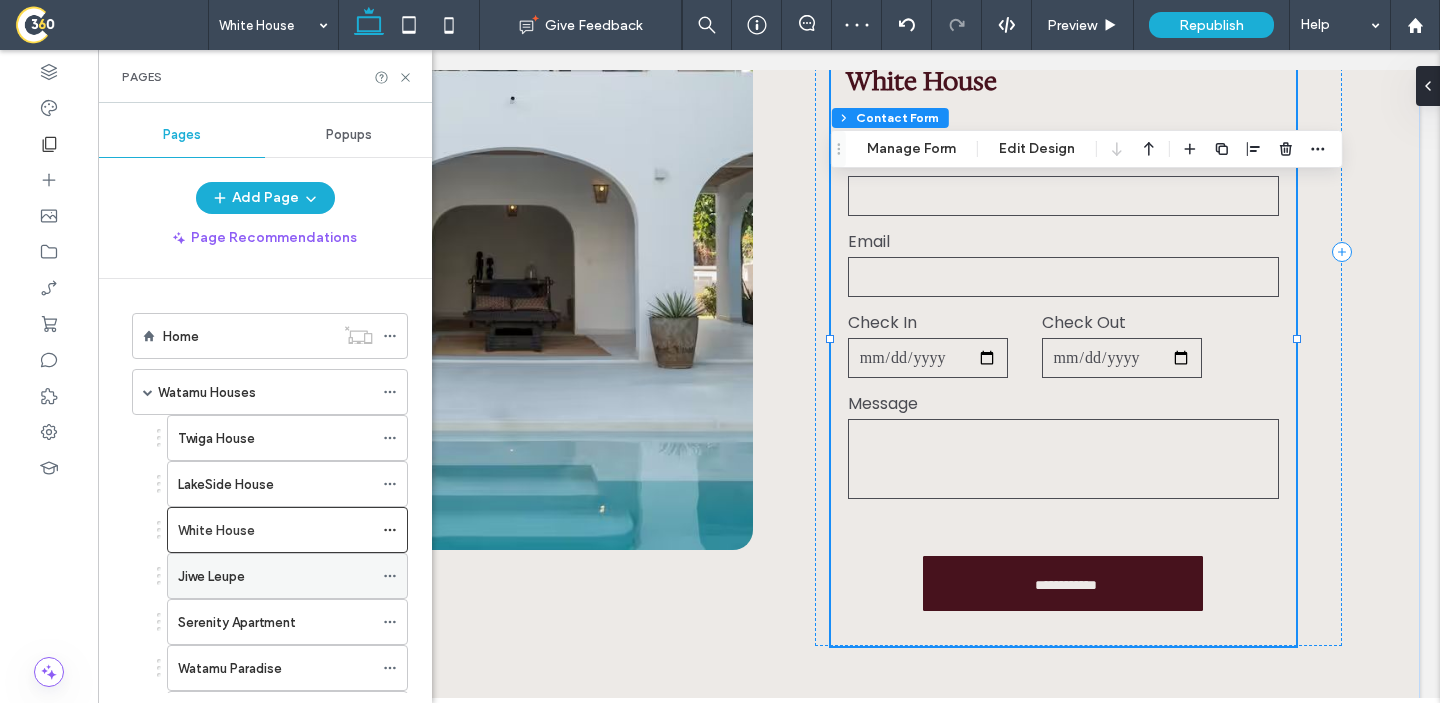 click on "Jiwe Leupe" at bounding box center (275, 576) 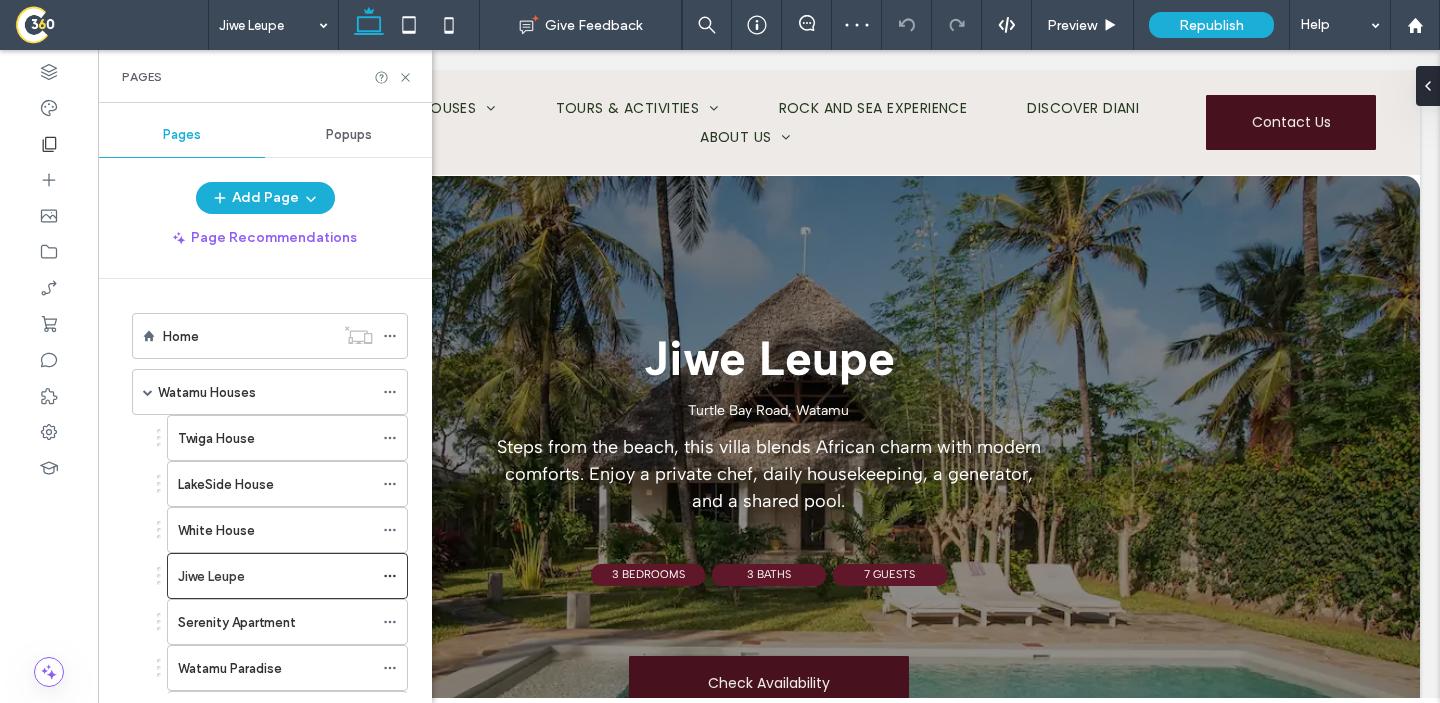 scroll, scrollTop: 0, scrollLeft: 0, axis: both 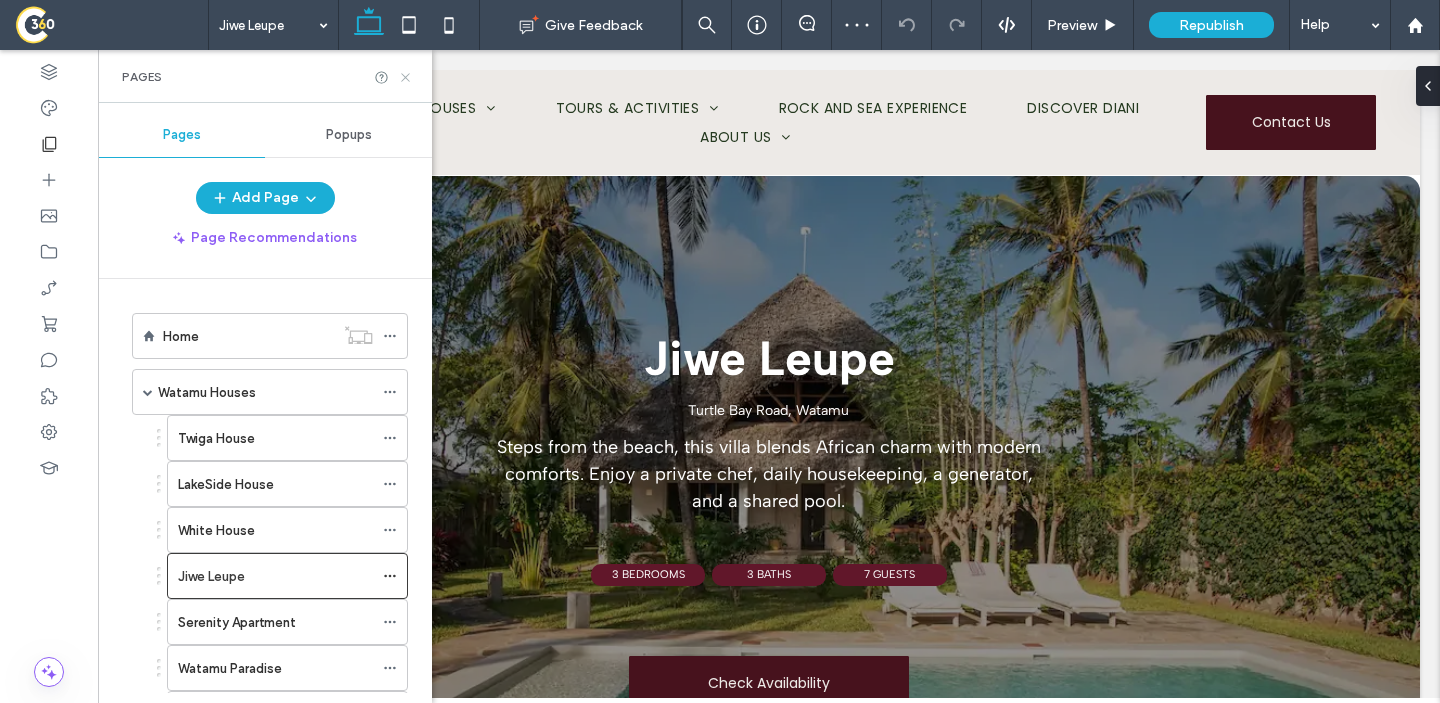 click 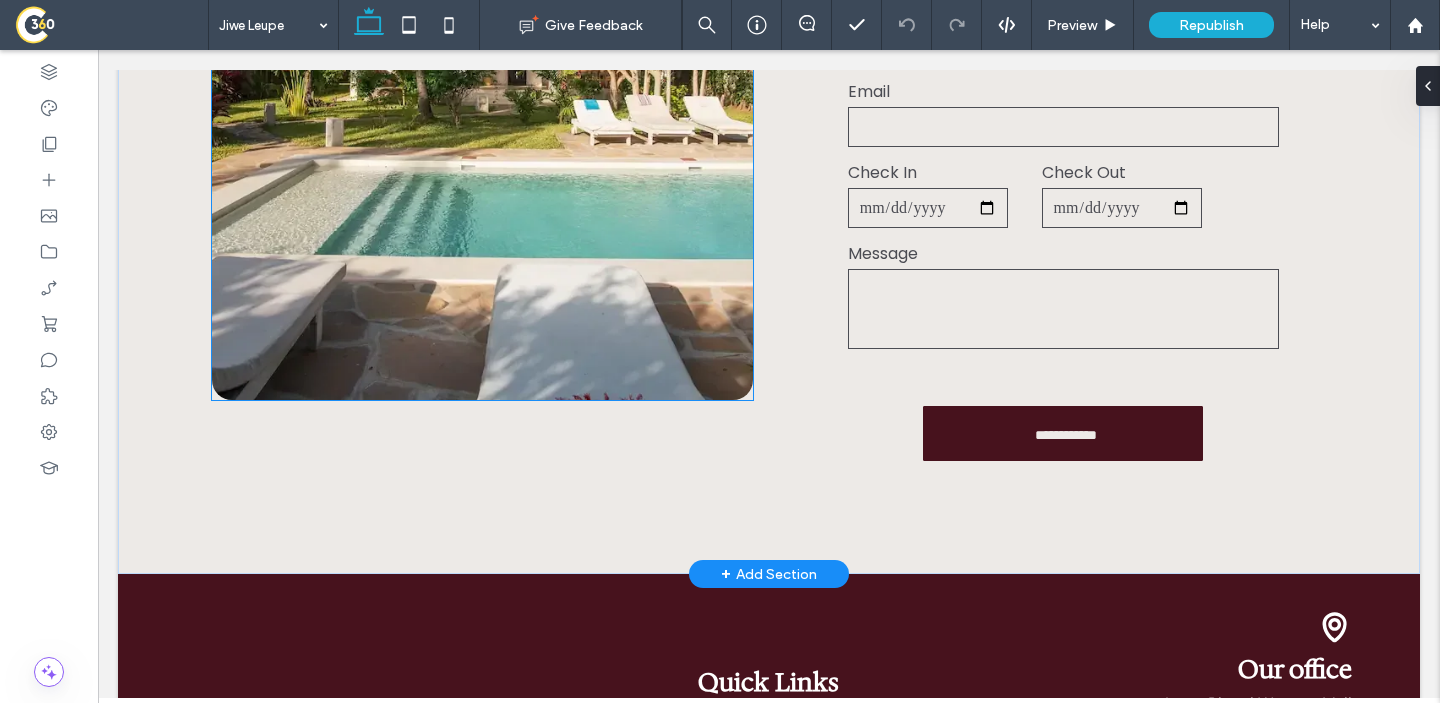 scroll, scrollTop: 4971, scrollLeft: 0, axis: vertical 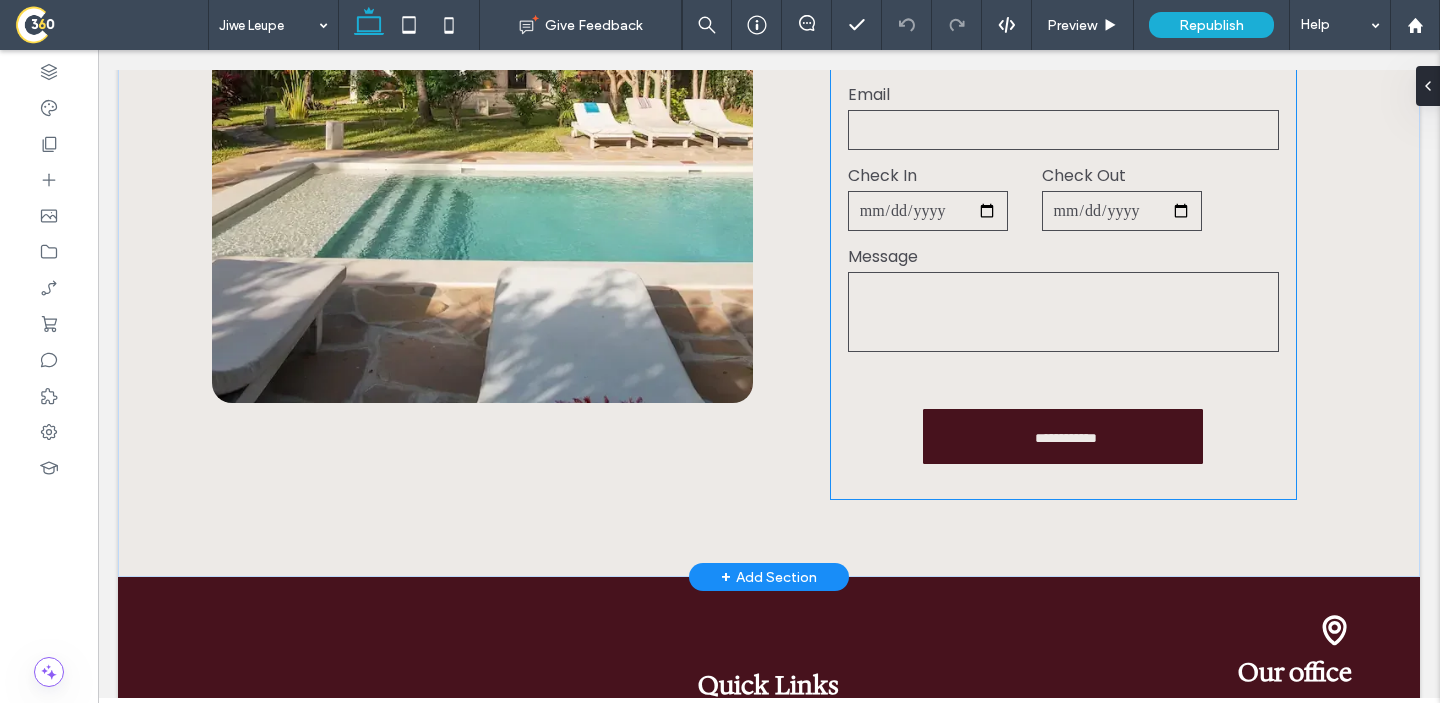 click on "Message" at bounding box center (1064, 256) 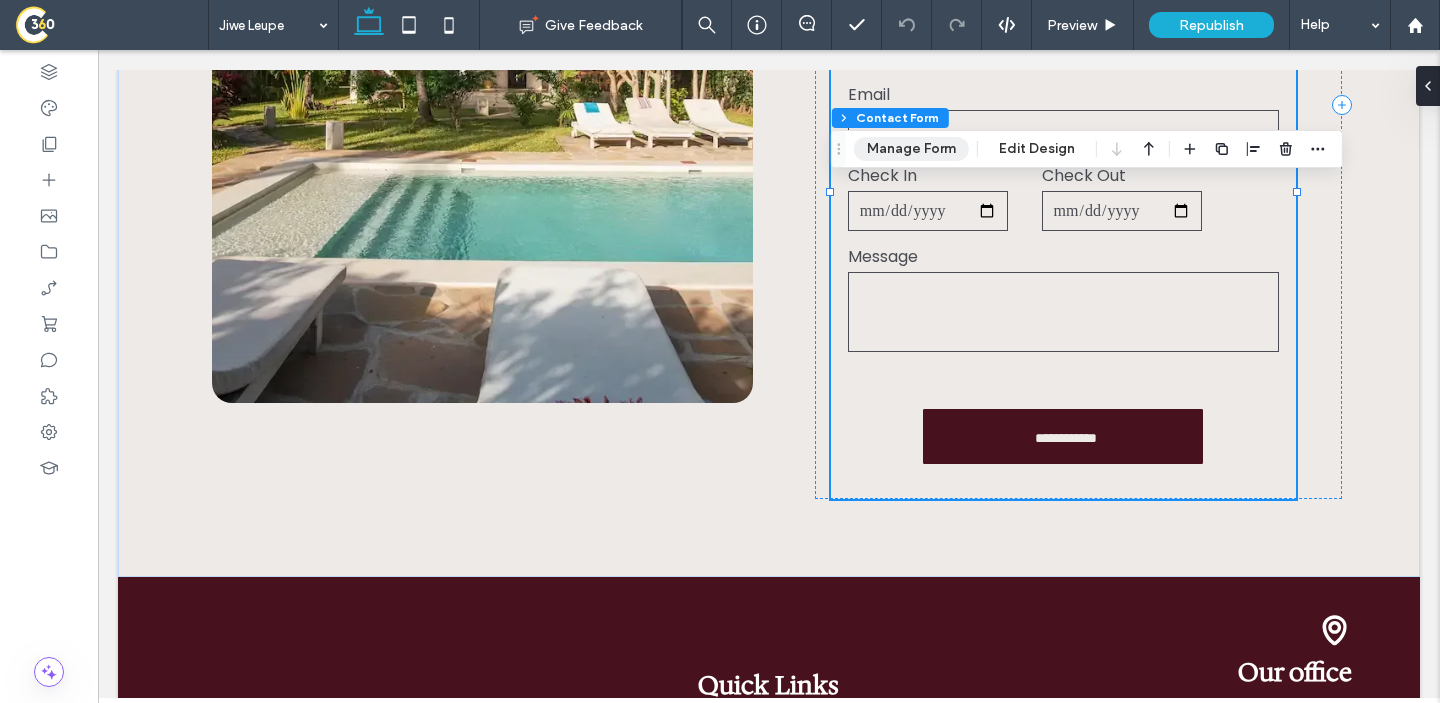 click on "Manage Form" at bounding box center (911, 149) 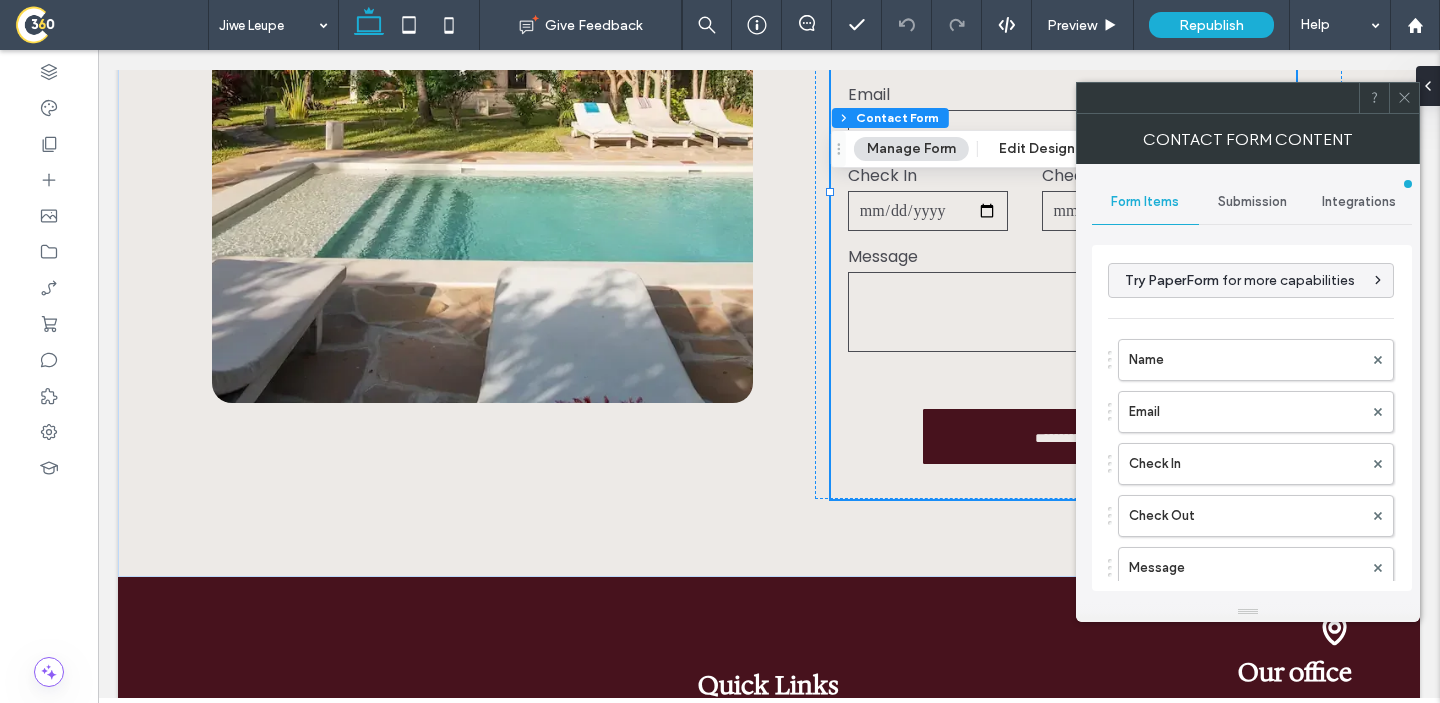 click on "Submission" at bounding box center [1252, 202] 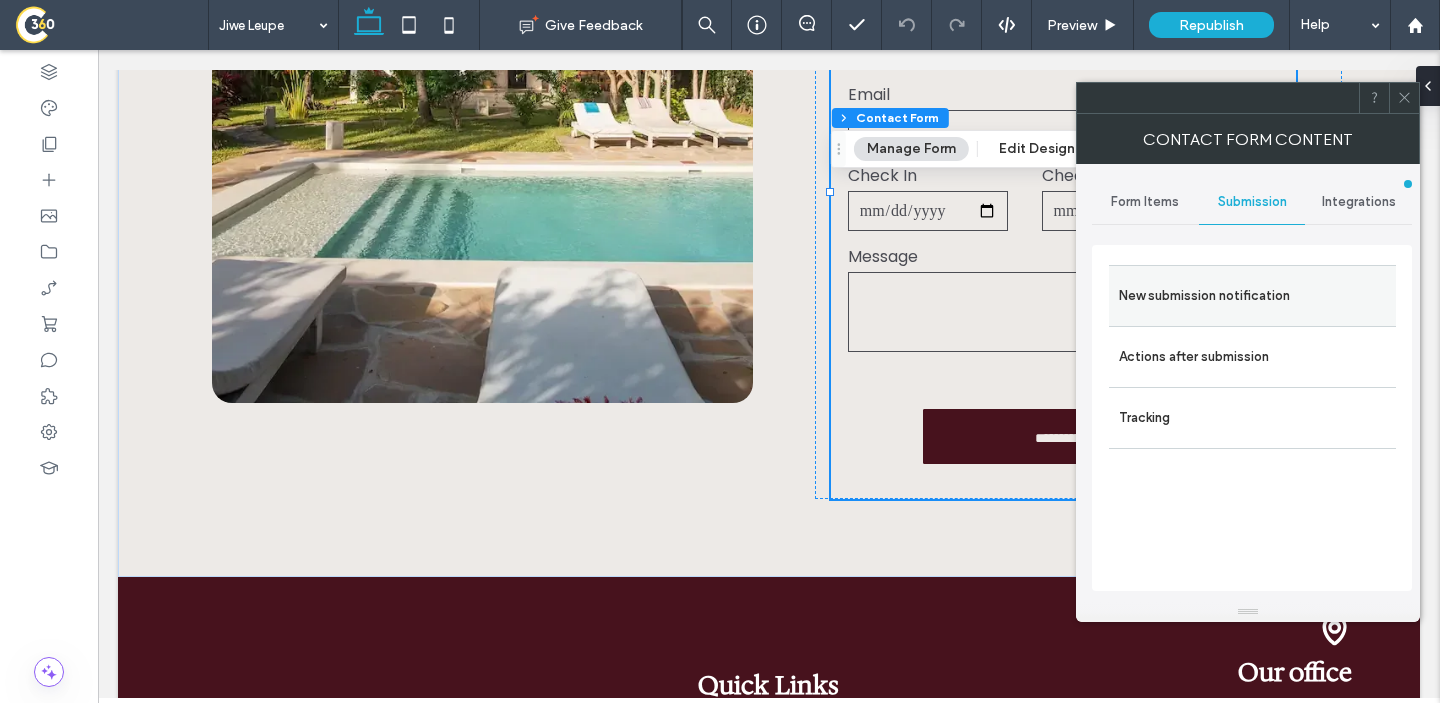 click on "New submission notification" at bounding box center [1252, 296] 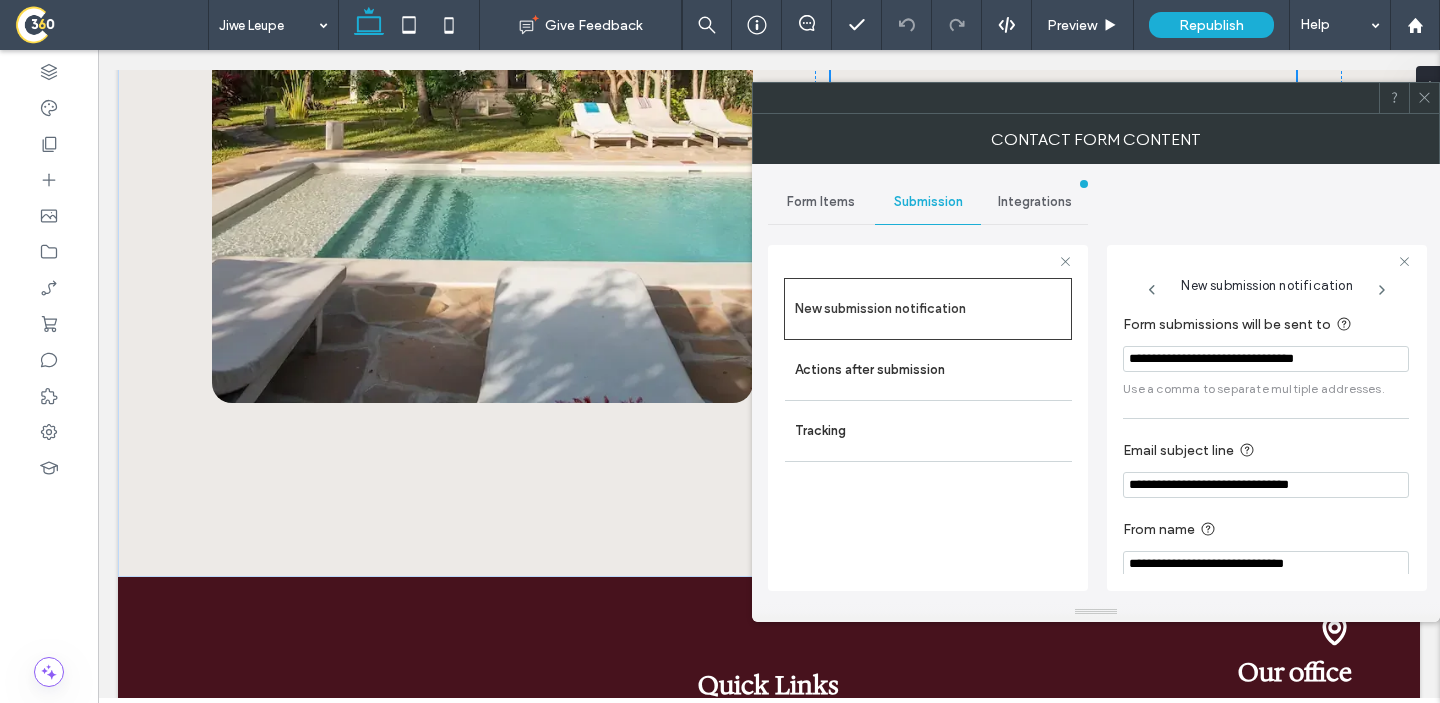 click on "**********" at bounding box center (1266, 359) 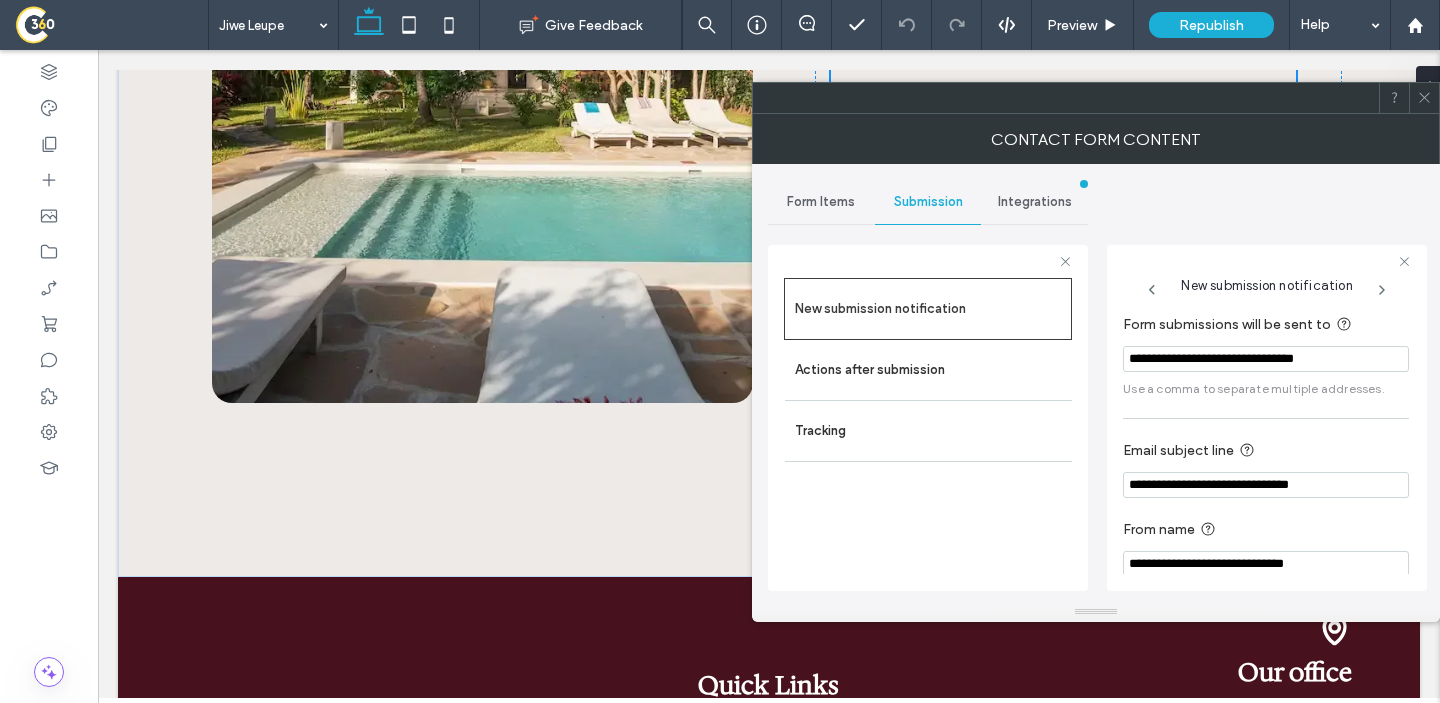 paste 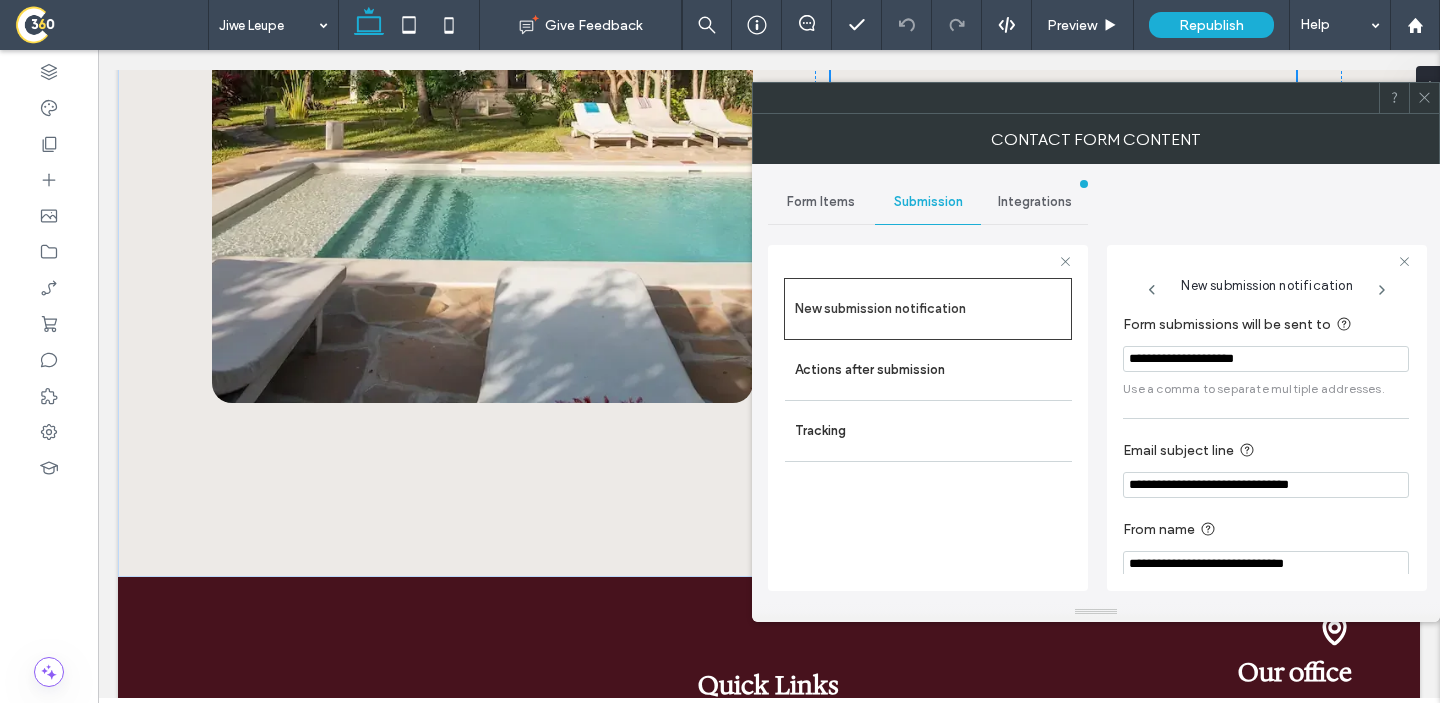 type on "**********" 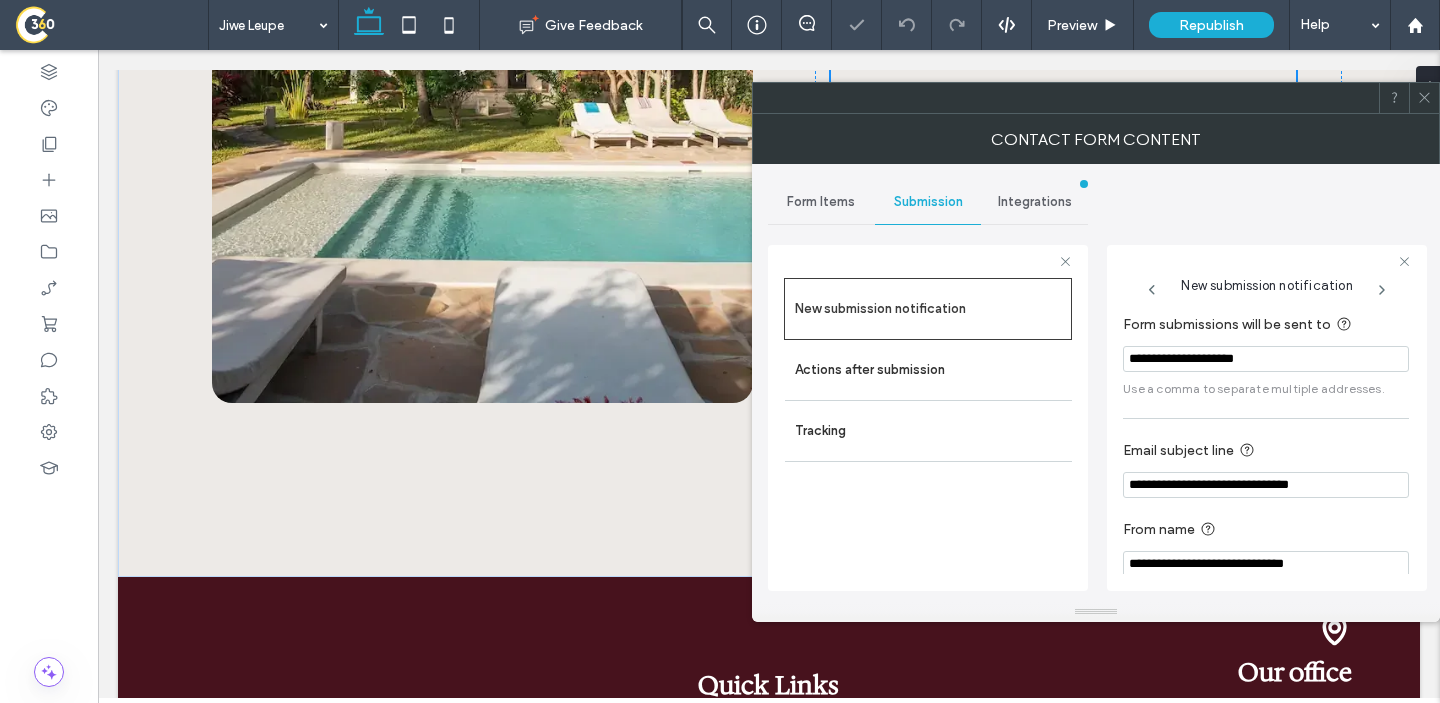 click at bounding box center [1424, 98] 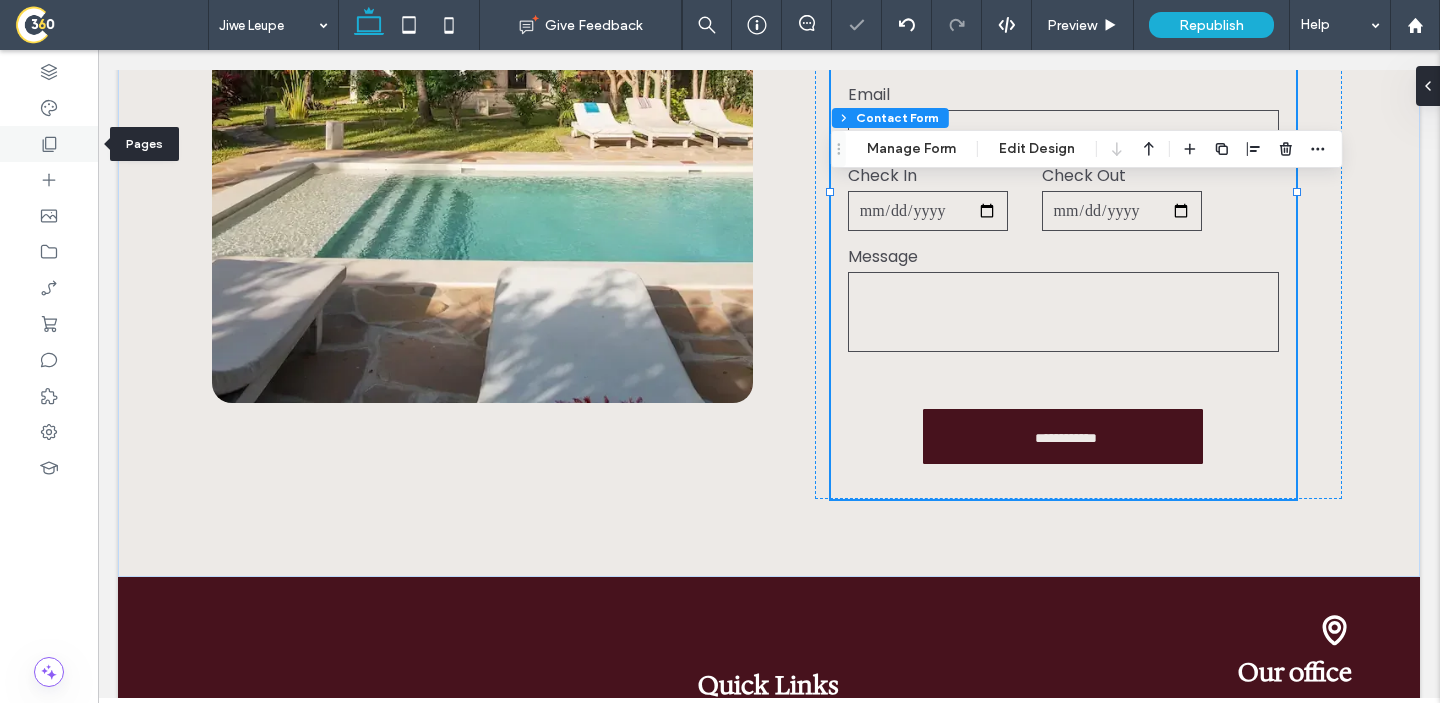click at bounding box center [49, 144] 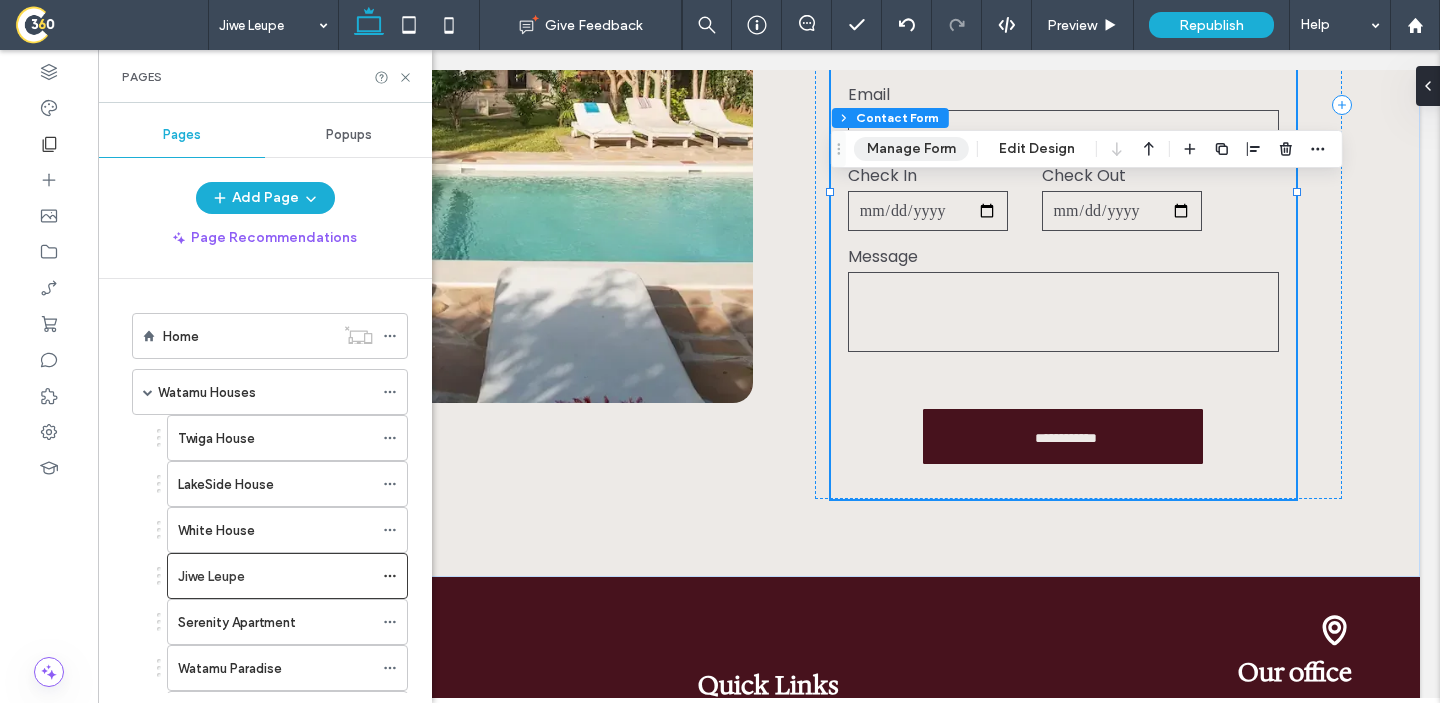 click on "Manage Form" at bounding box center (911, 149) 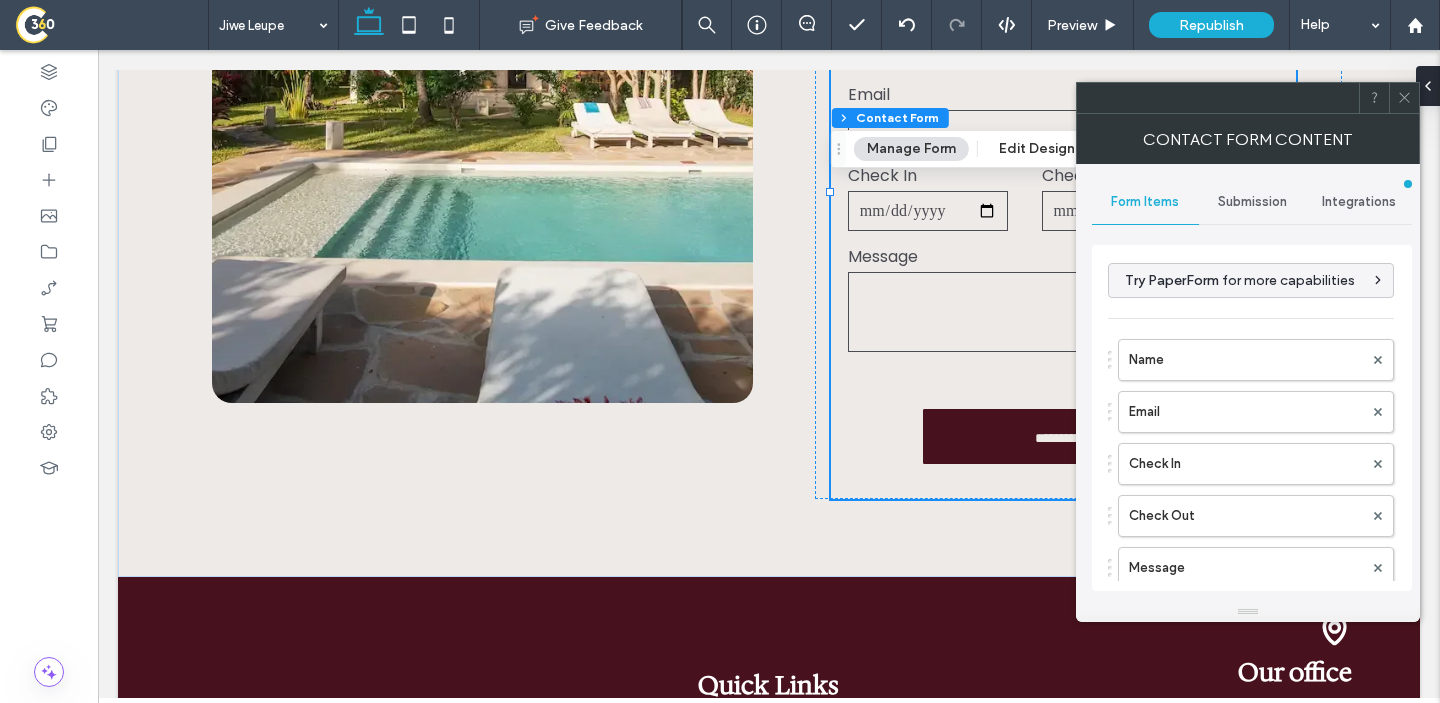 click on "Submission" at bounding box center [1252, 202] 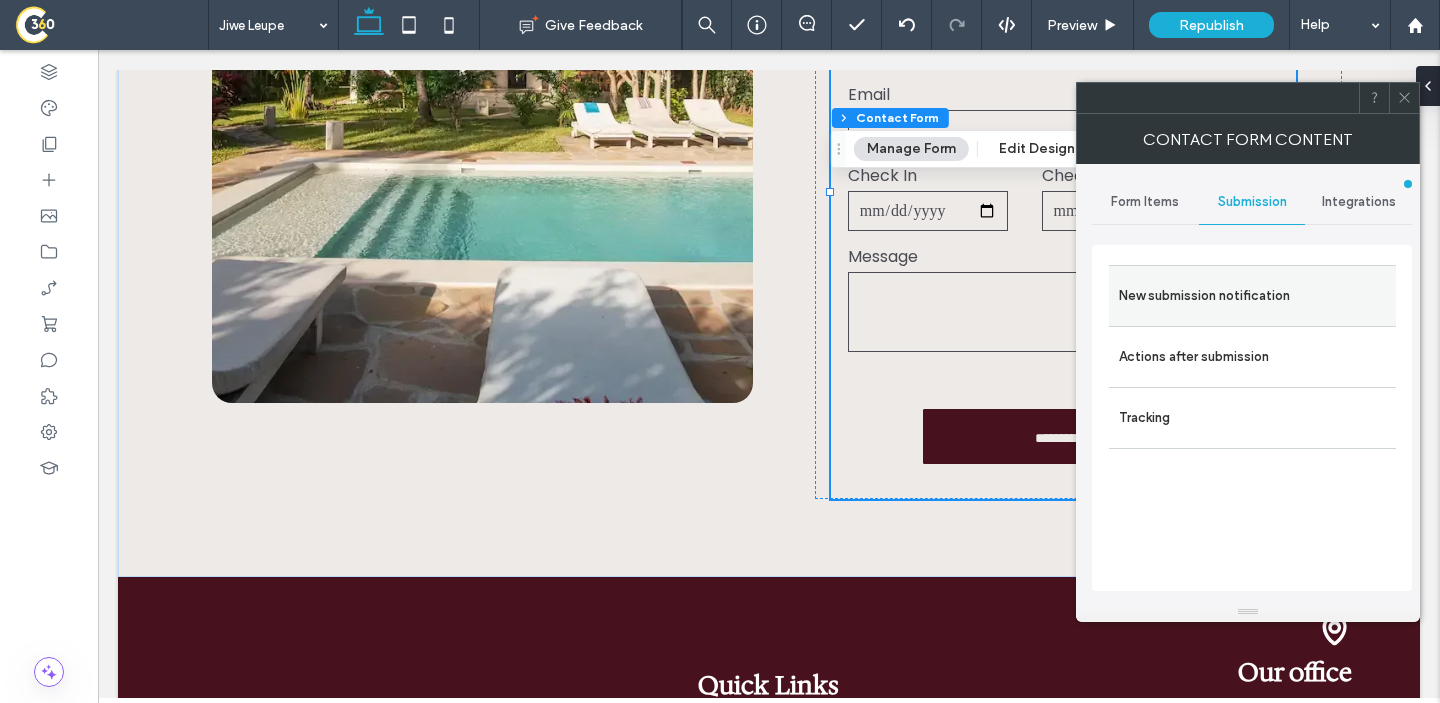 click on "New submission notification" at bounding box center [1252, 296] 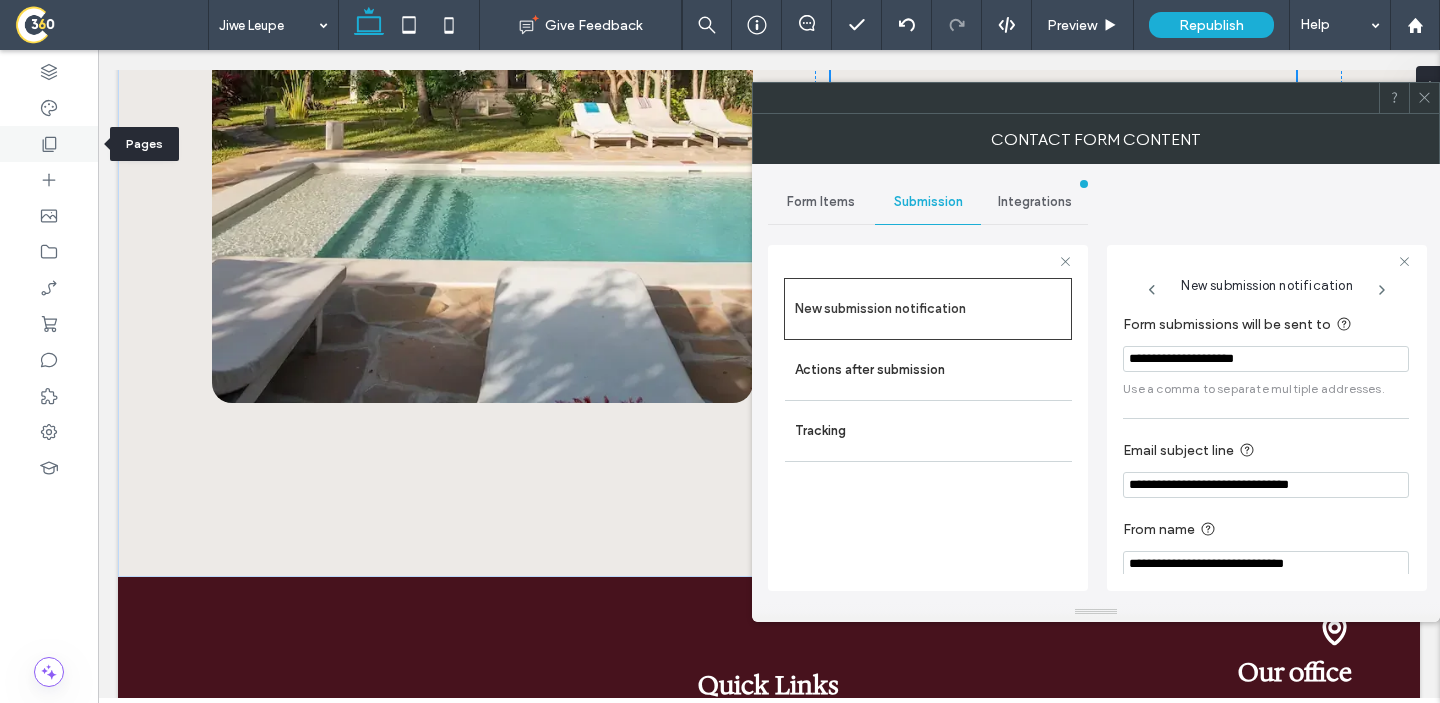 click at bounding box center (49, 144) 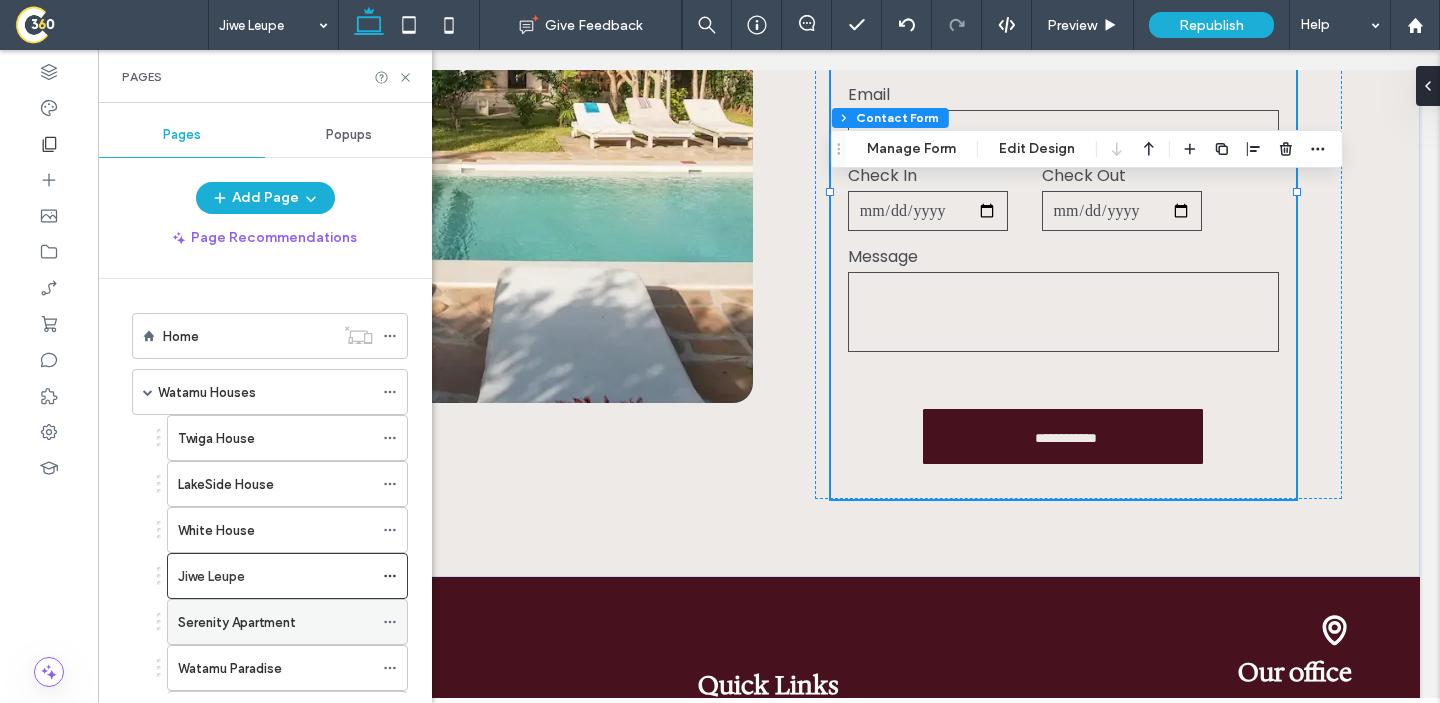 click on "Serenity Apartment" at bounding box center [237, 622] 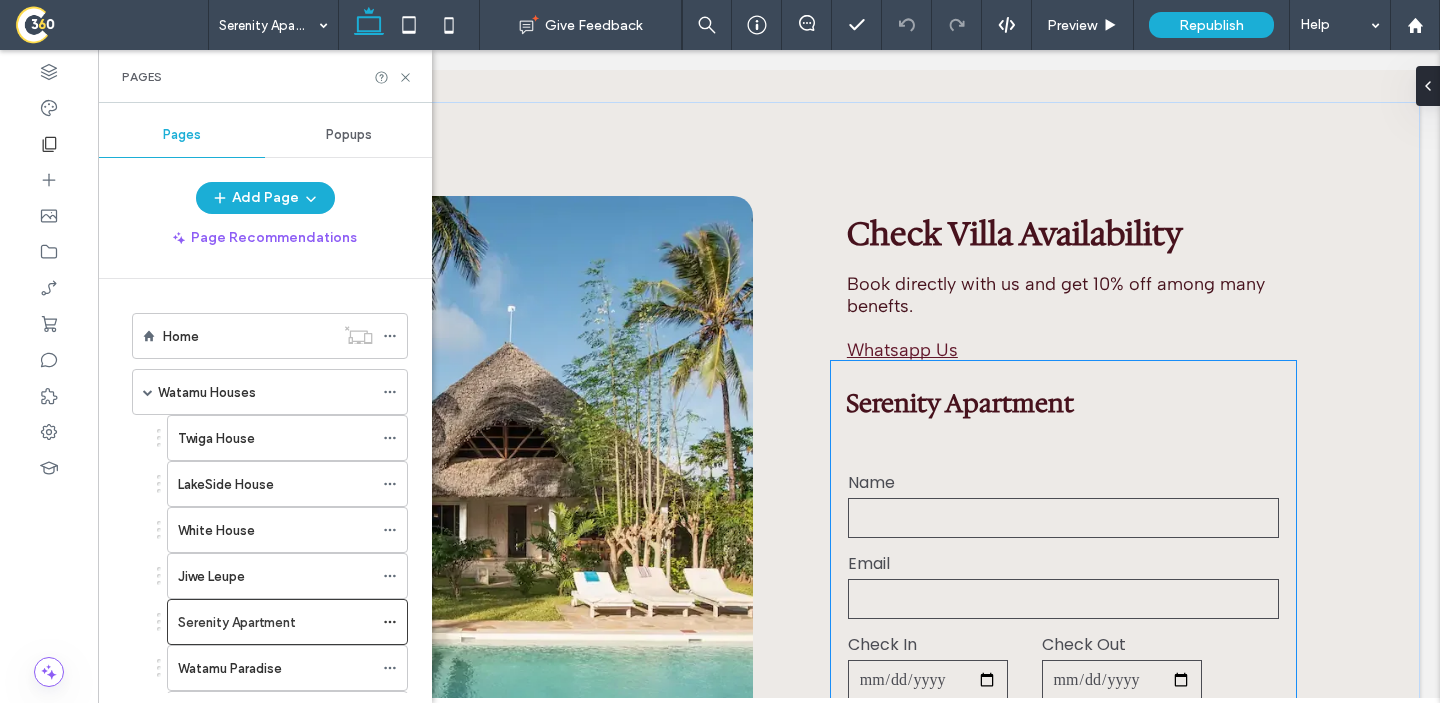 scroll, scrollTop: 4743, scrollLeft: 0, axis: vertical 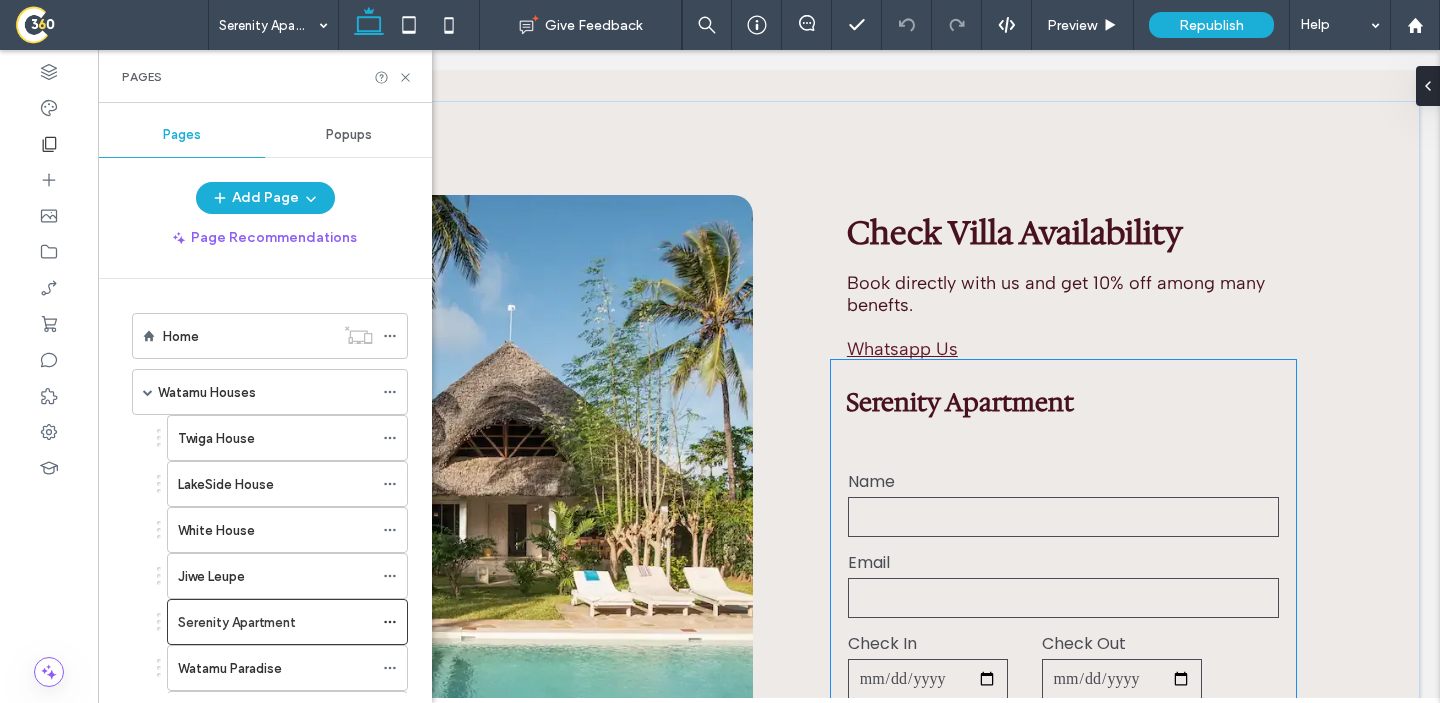 click on "Email" at bounding box center (1064, 562) 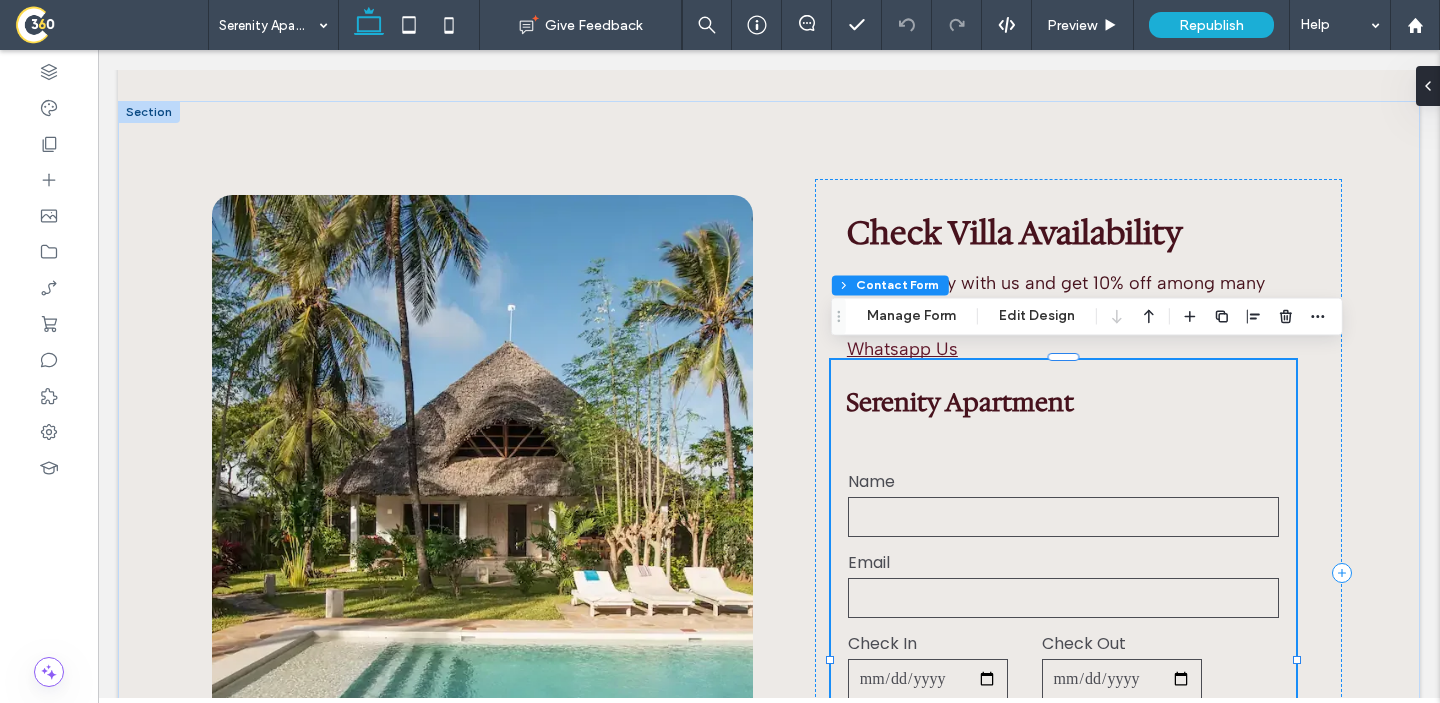 type on "*" 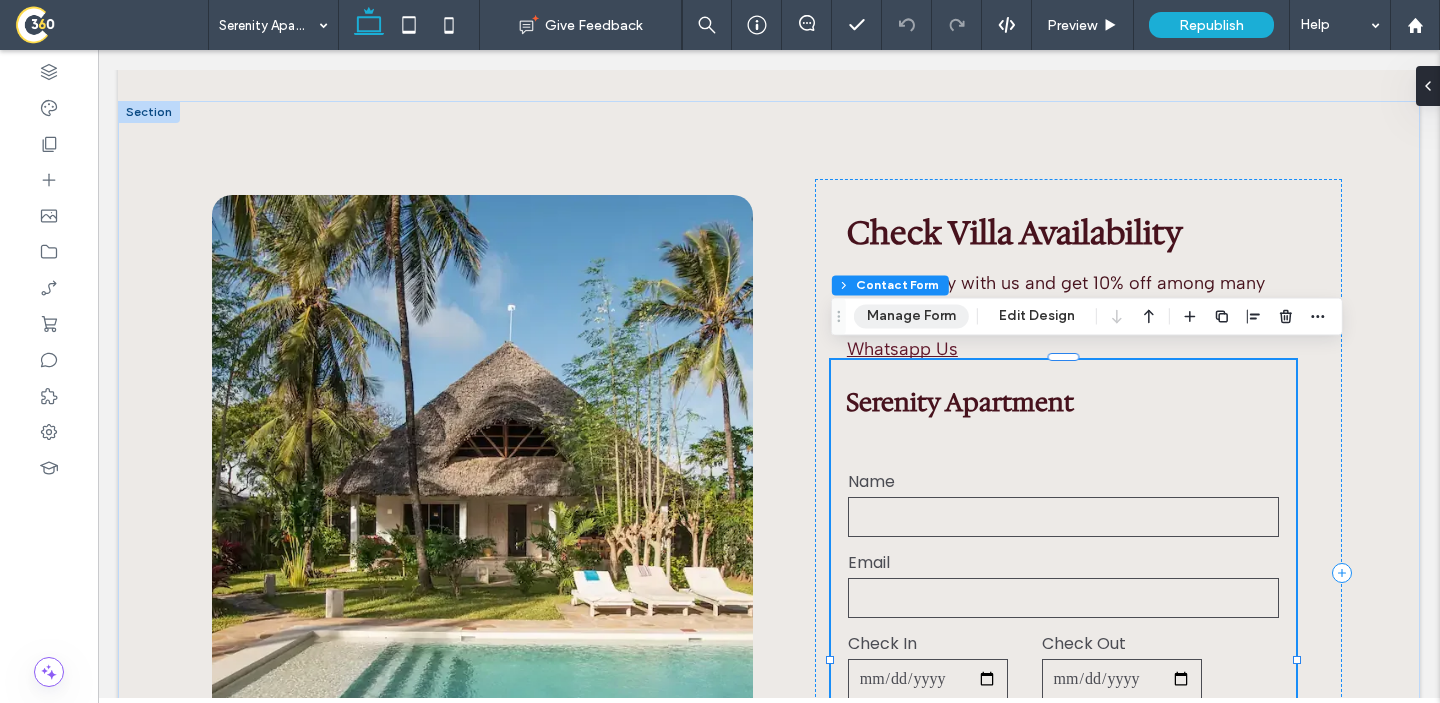 click on "Manage Form" at bounding box center (911, 316) 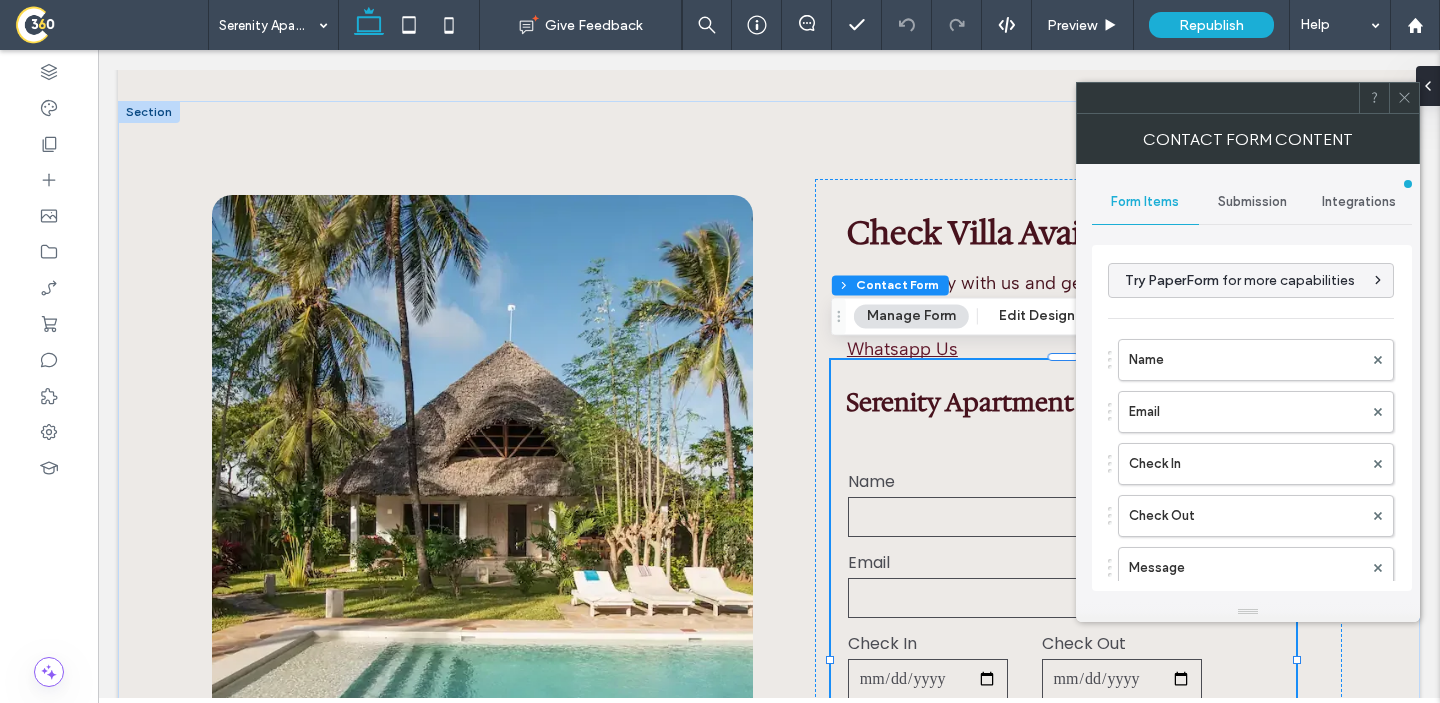 click on "Submission" at bounding box center [1252, 202] 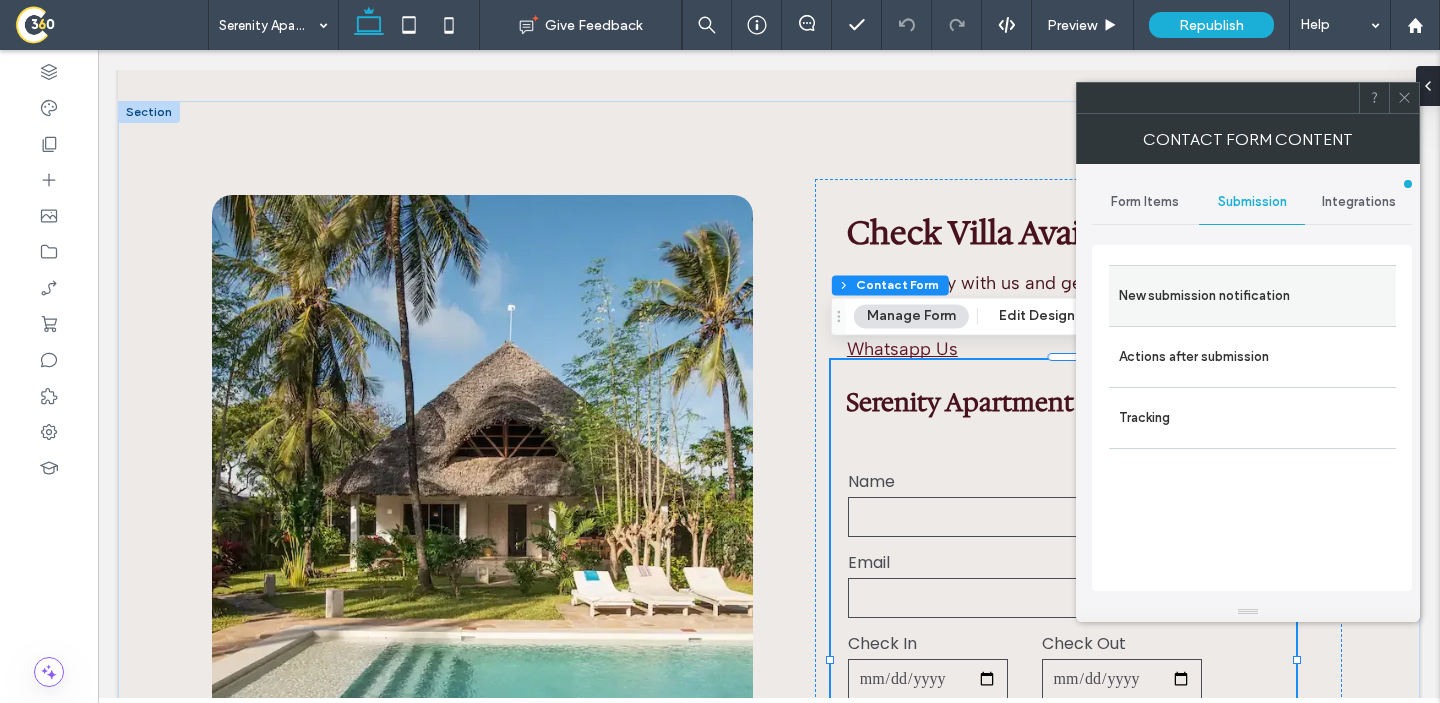 click on "New submission notification" at bounding box center (1252, 296) 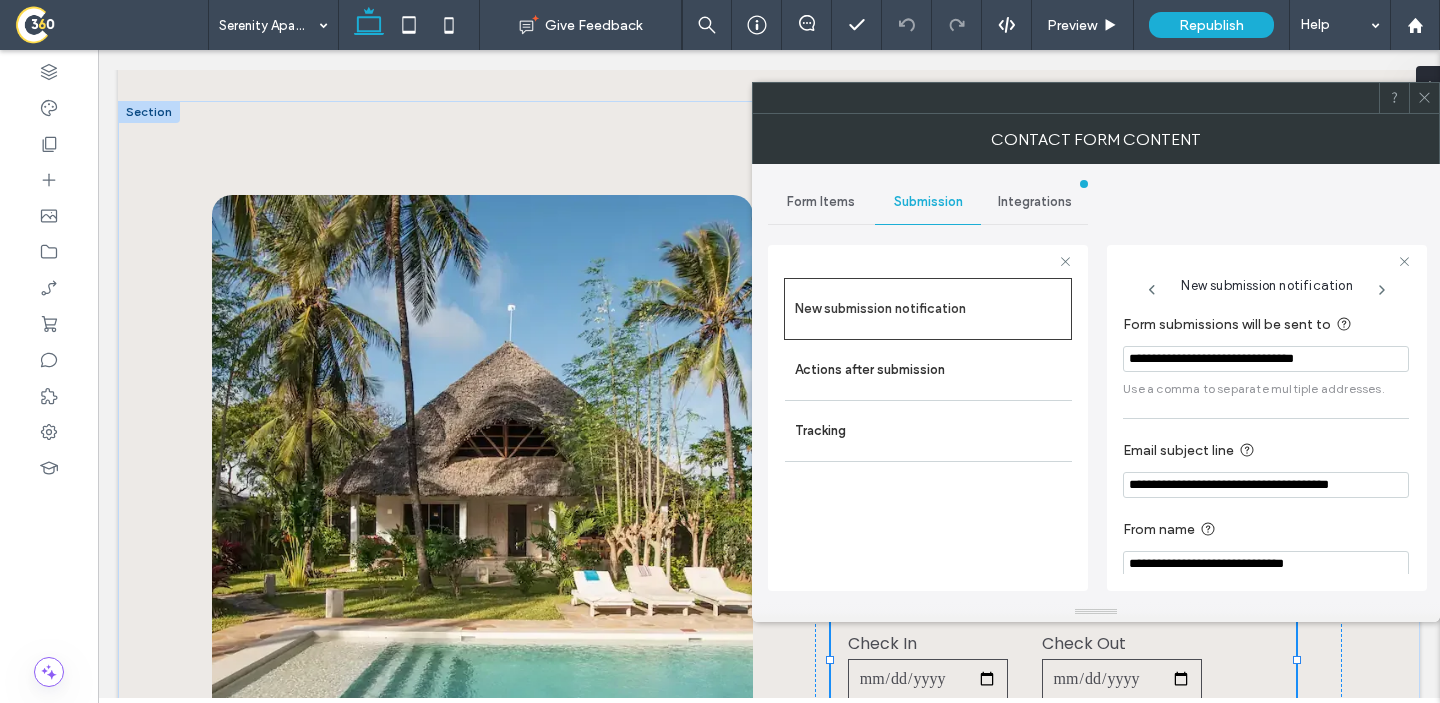 click on "**********" at bounding box center (1266, 359) 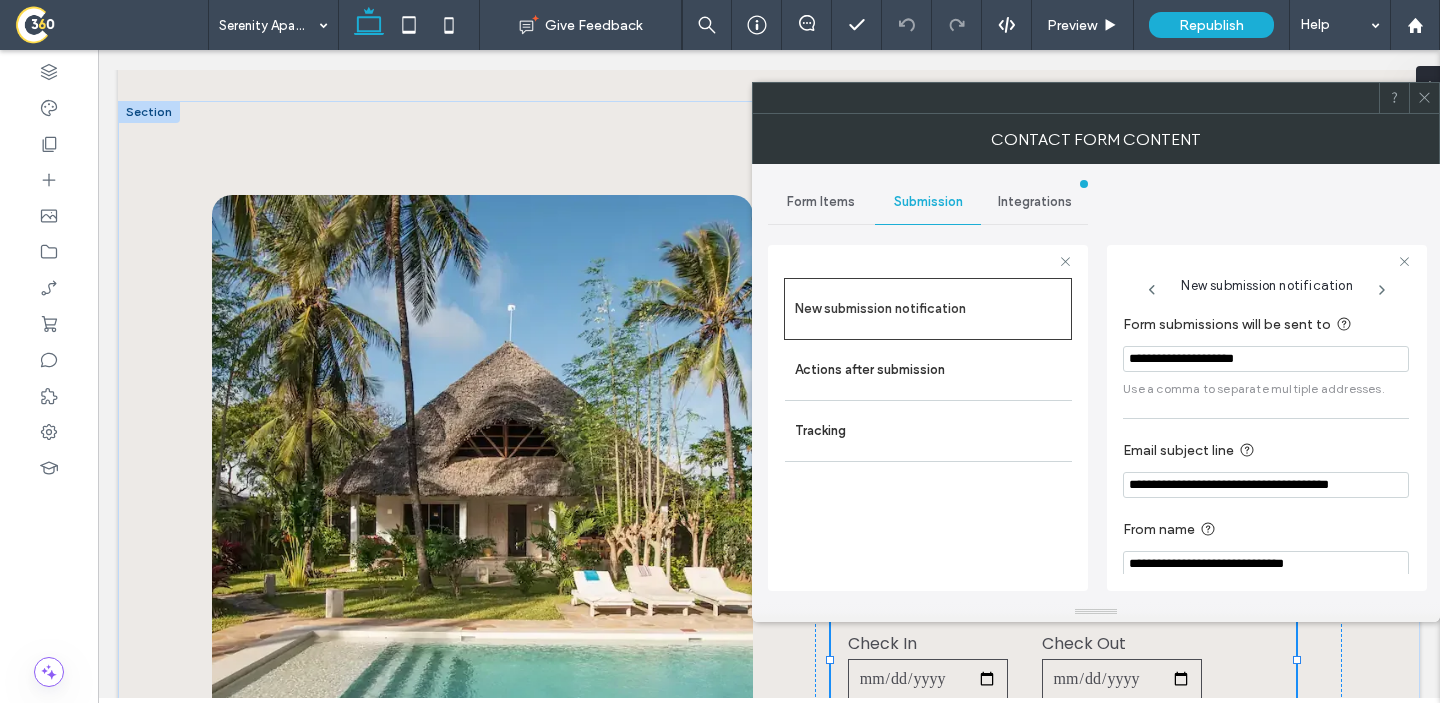 type on "**********" 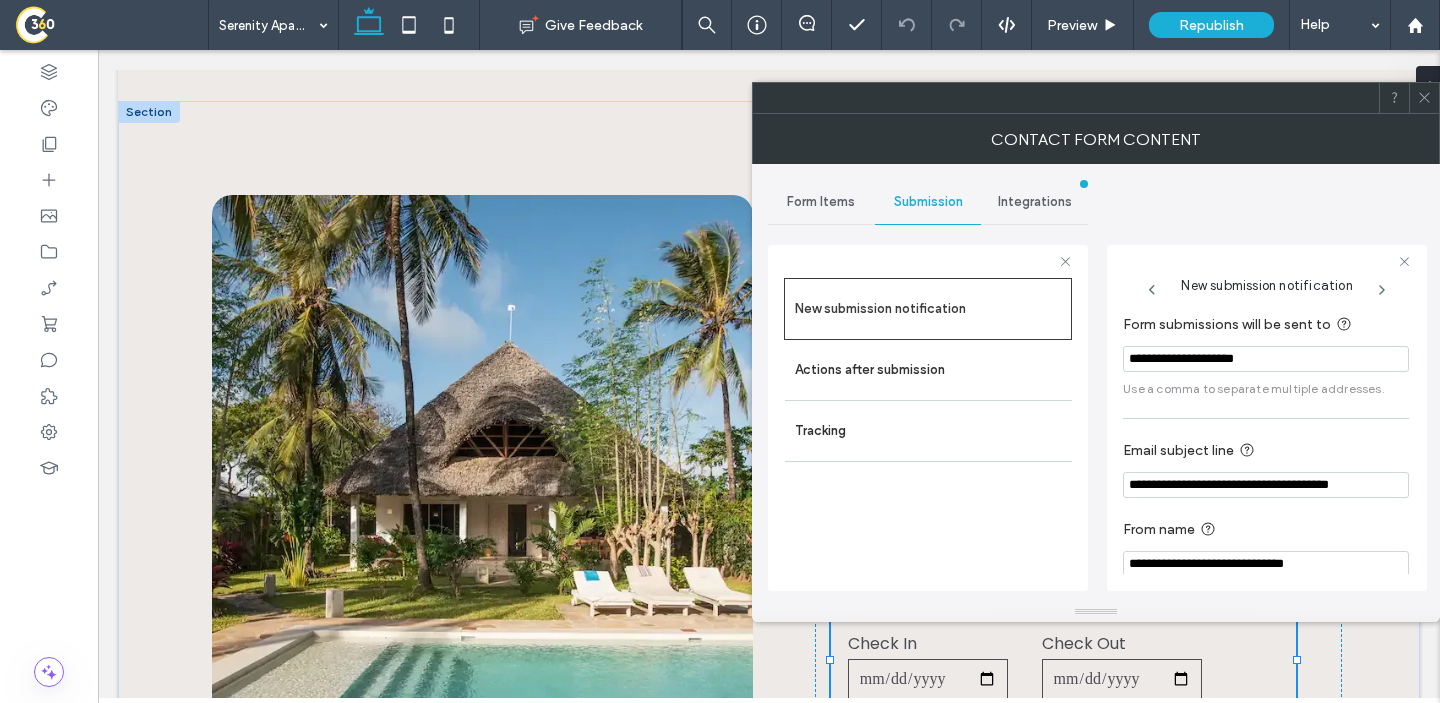 click on "**********" at bounding box center (1267, 415) 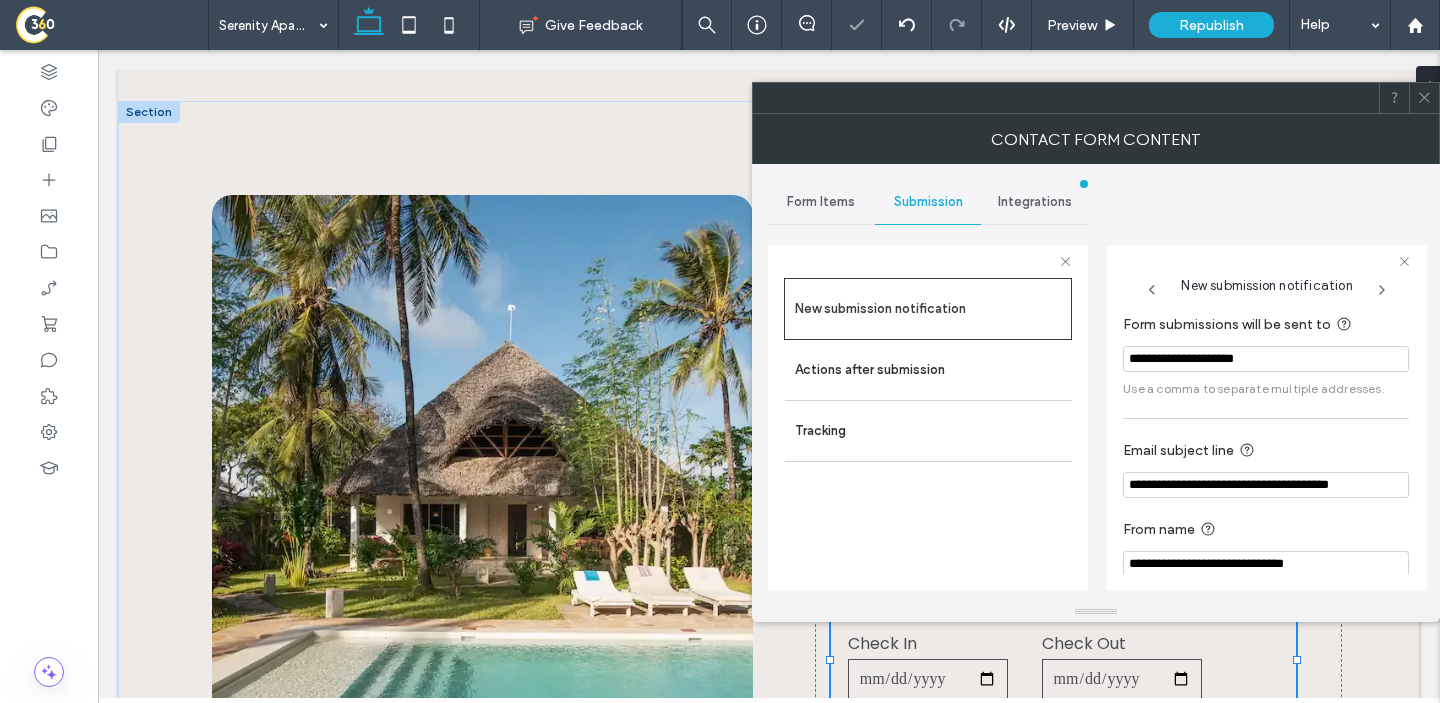 click at bounding box center (1424, 98) 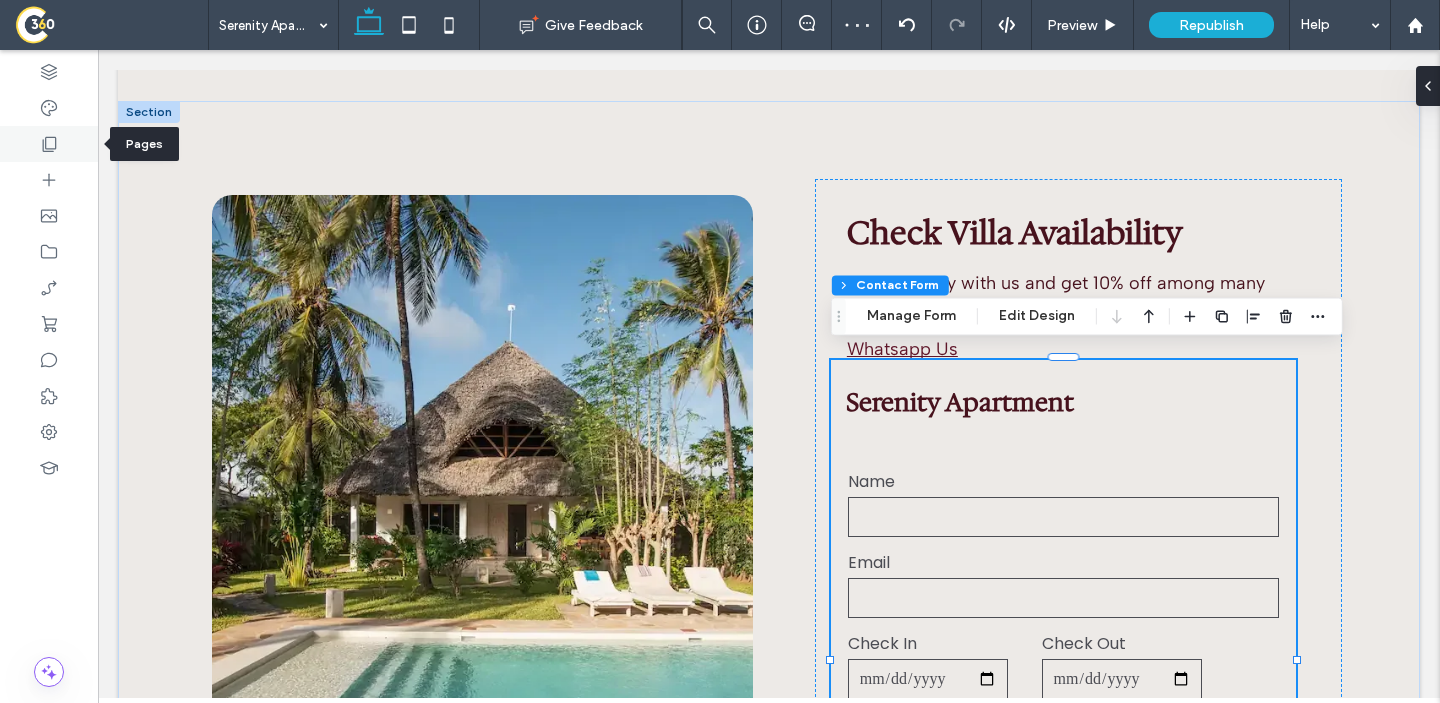 click 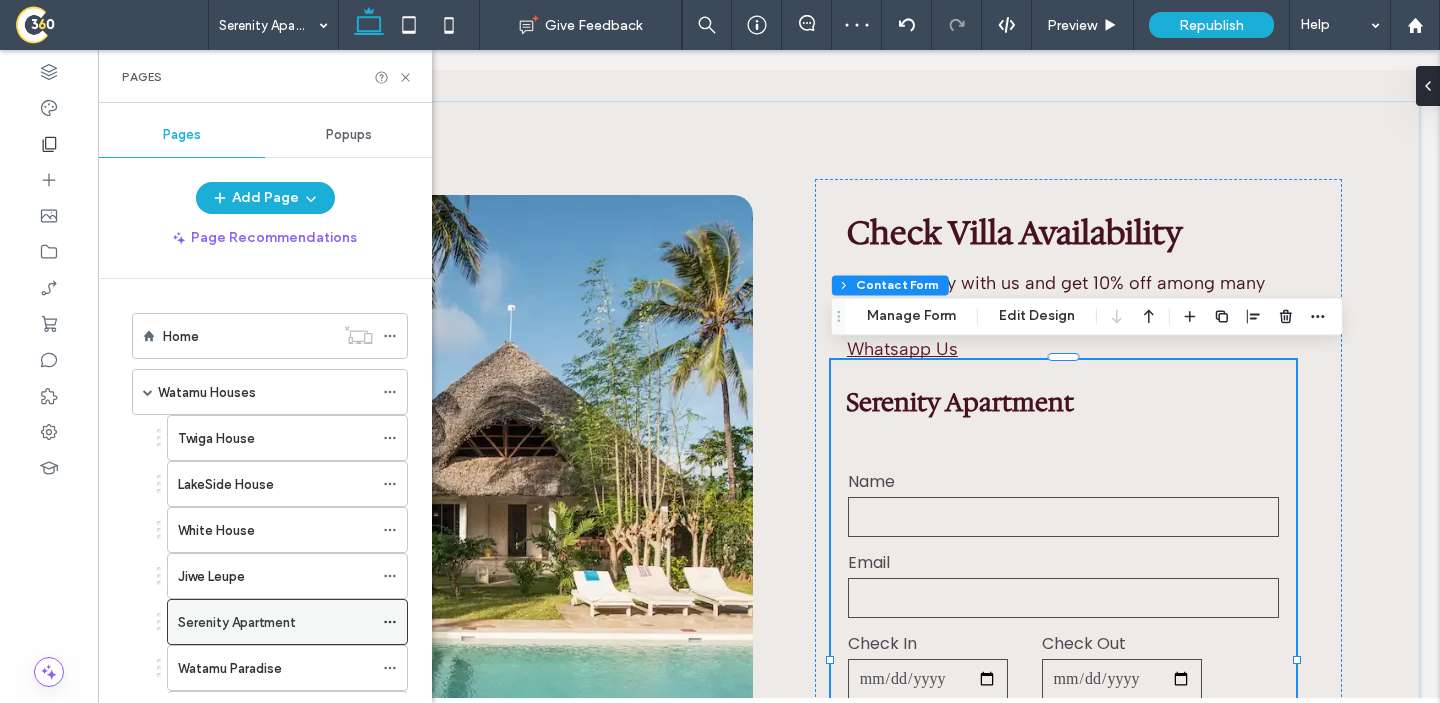 scroll, scrollTop: 64, scrollLeft: 0, axis: vertical 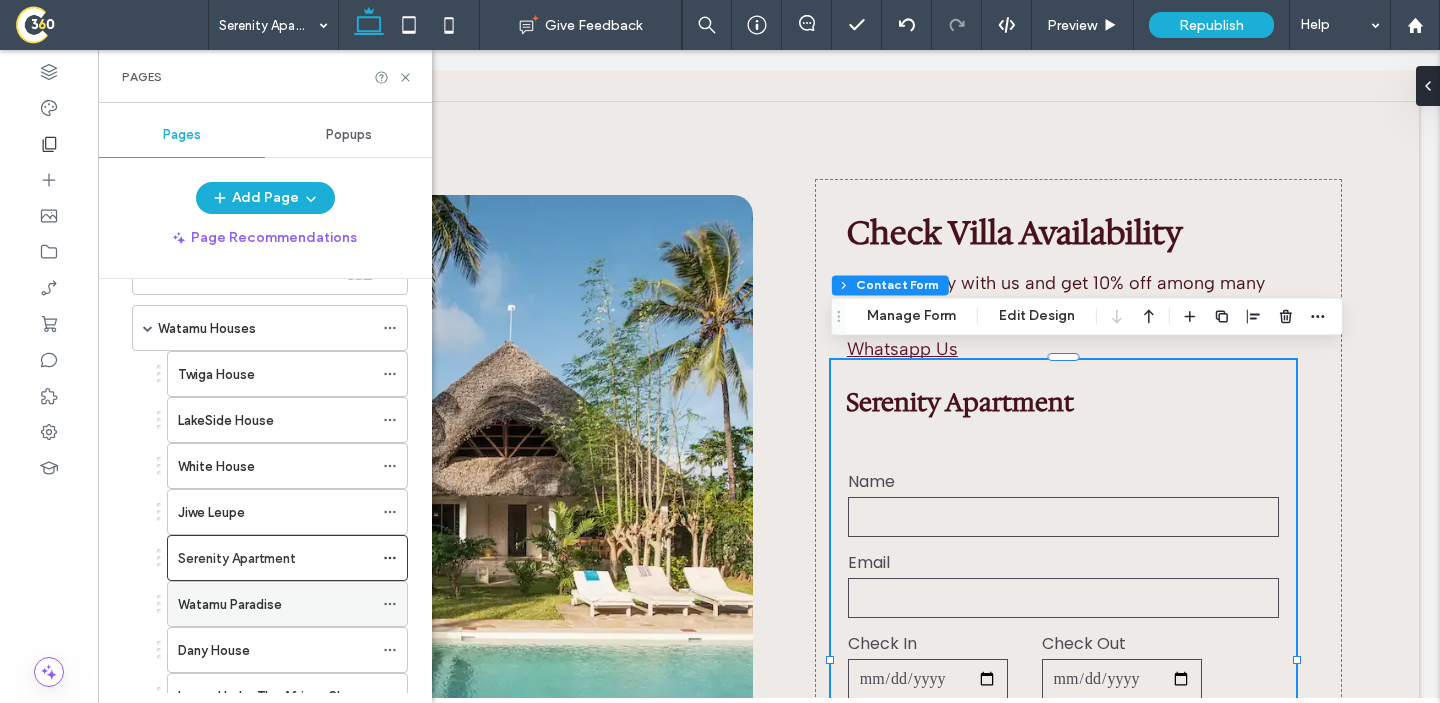 click on "Watamu Paradise" at bounding box center [230, 604] 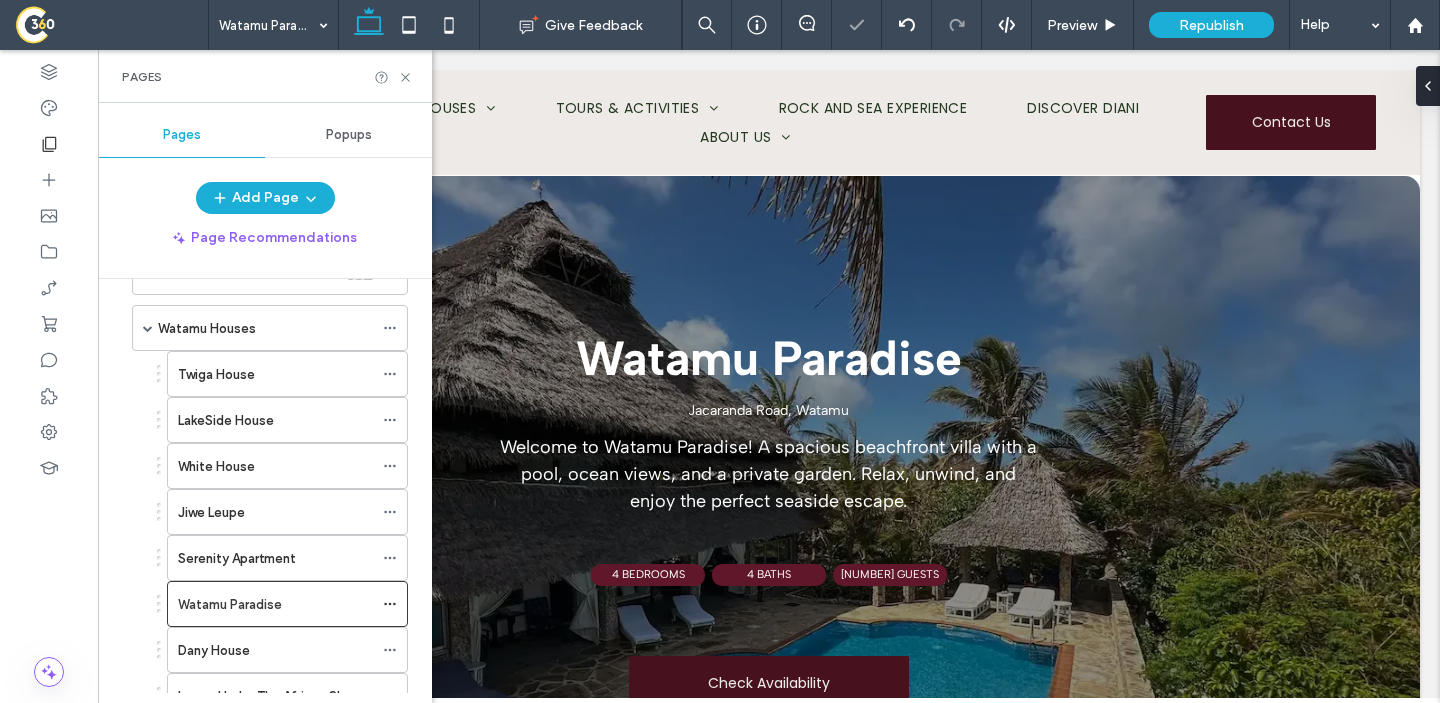 scroll, scrollTop: 0, scrollLeft: 0, axis: both 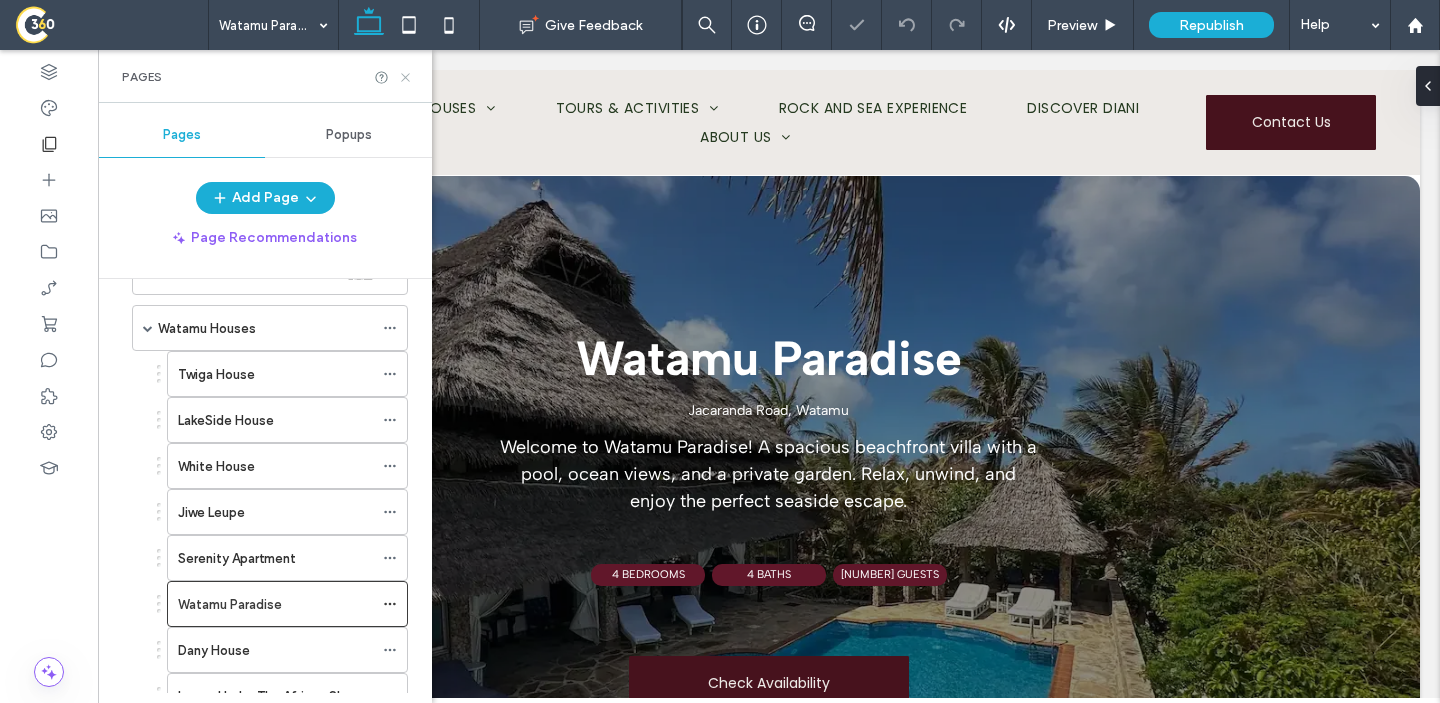 click 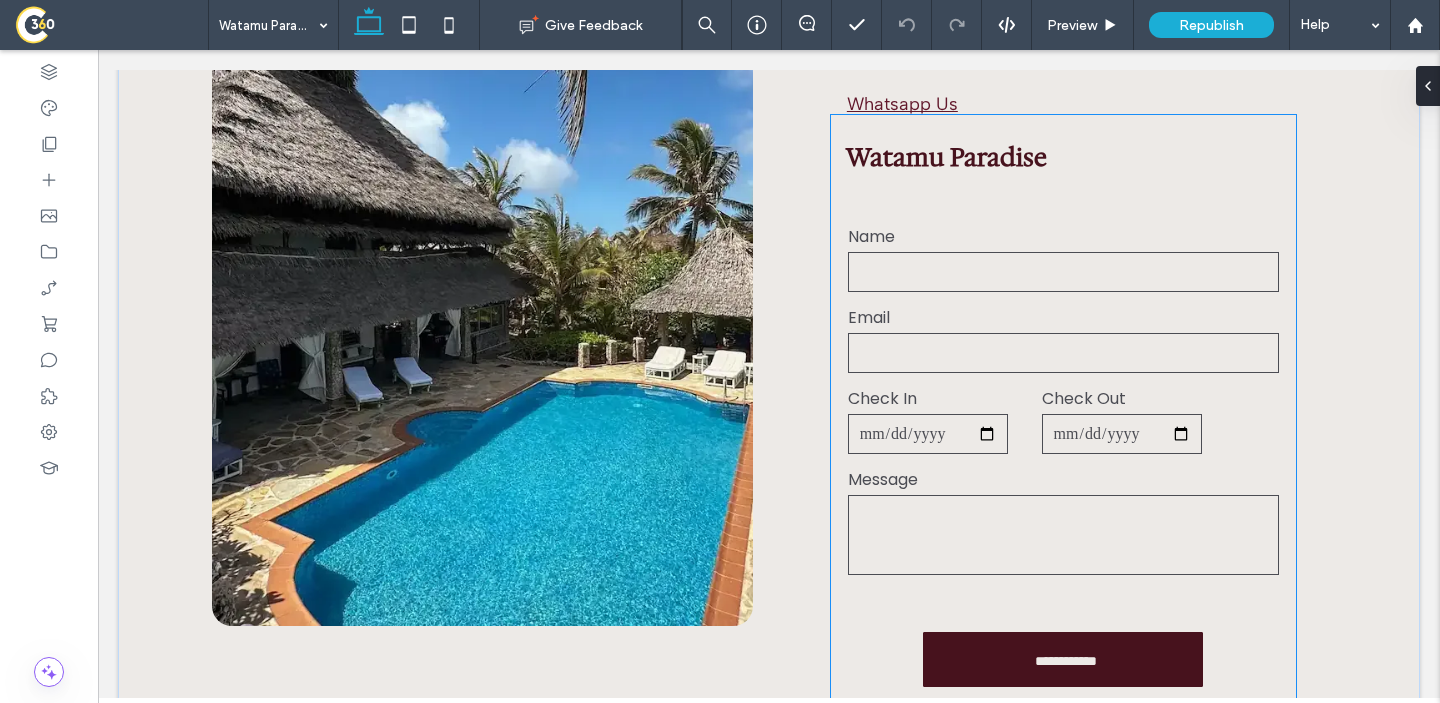 scroll, scrollTop: 4723, scrollLeft: 0, axis: vertical 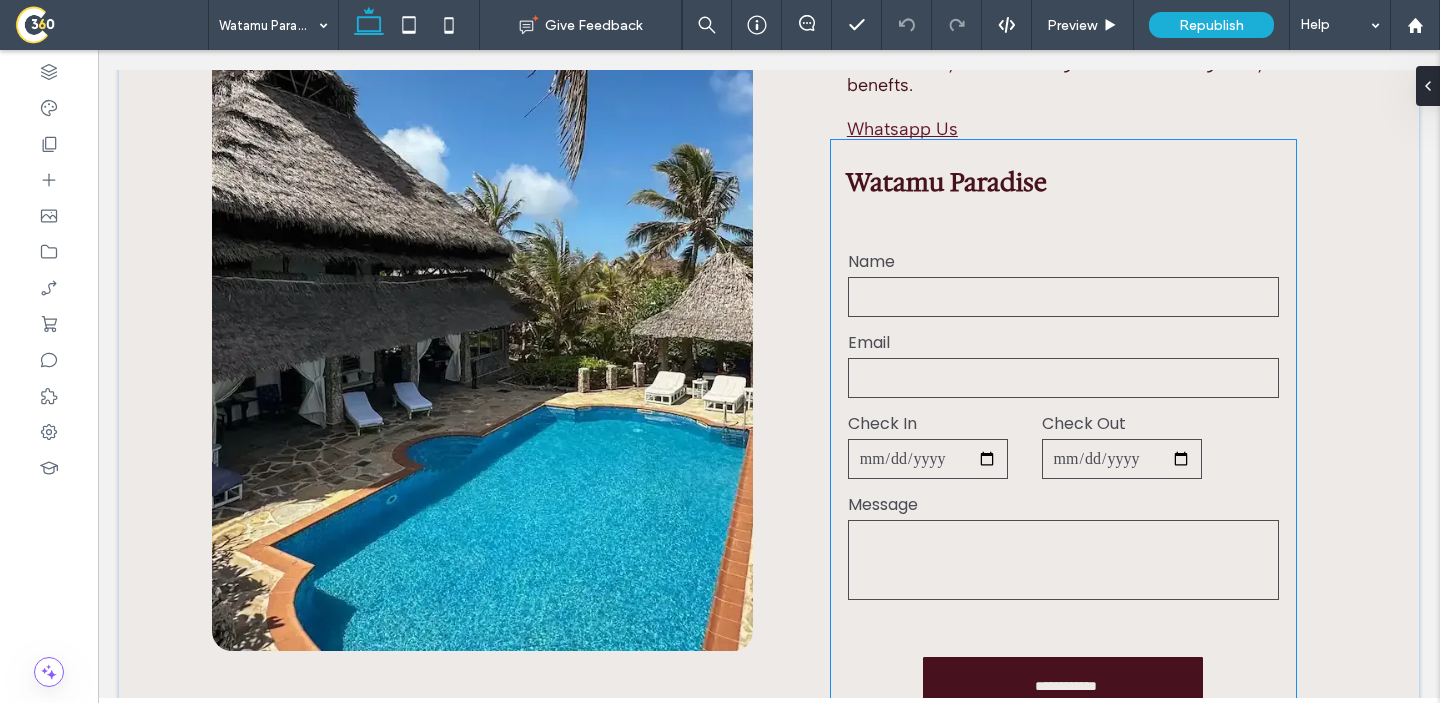 click on "Check In" at bounding box center (928, 423) 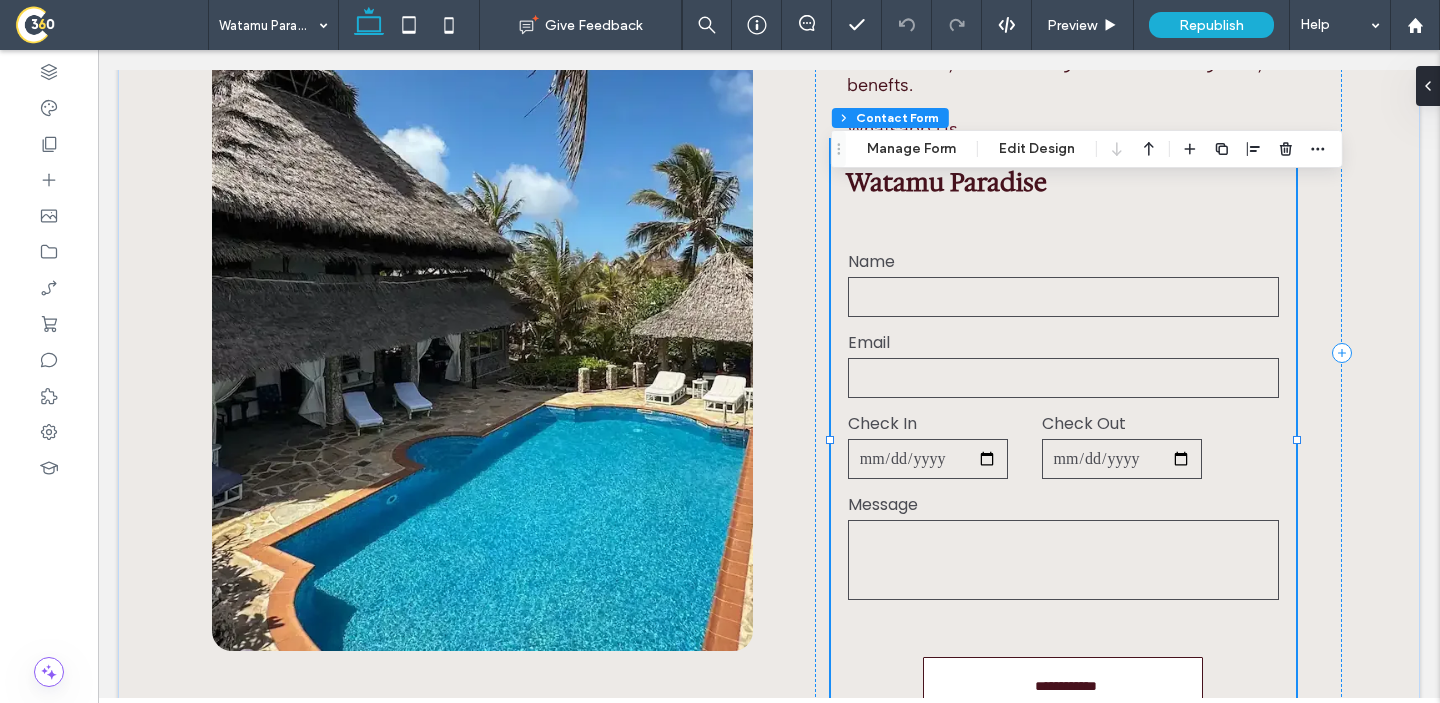 type on "*" 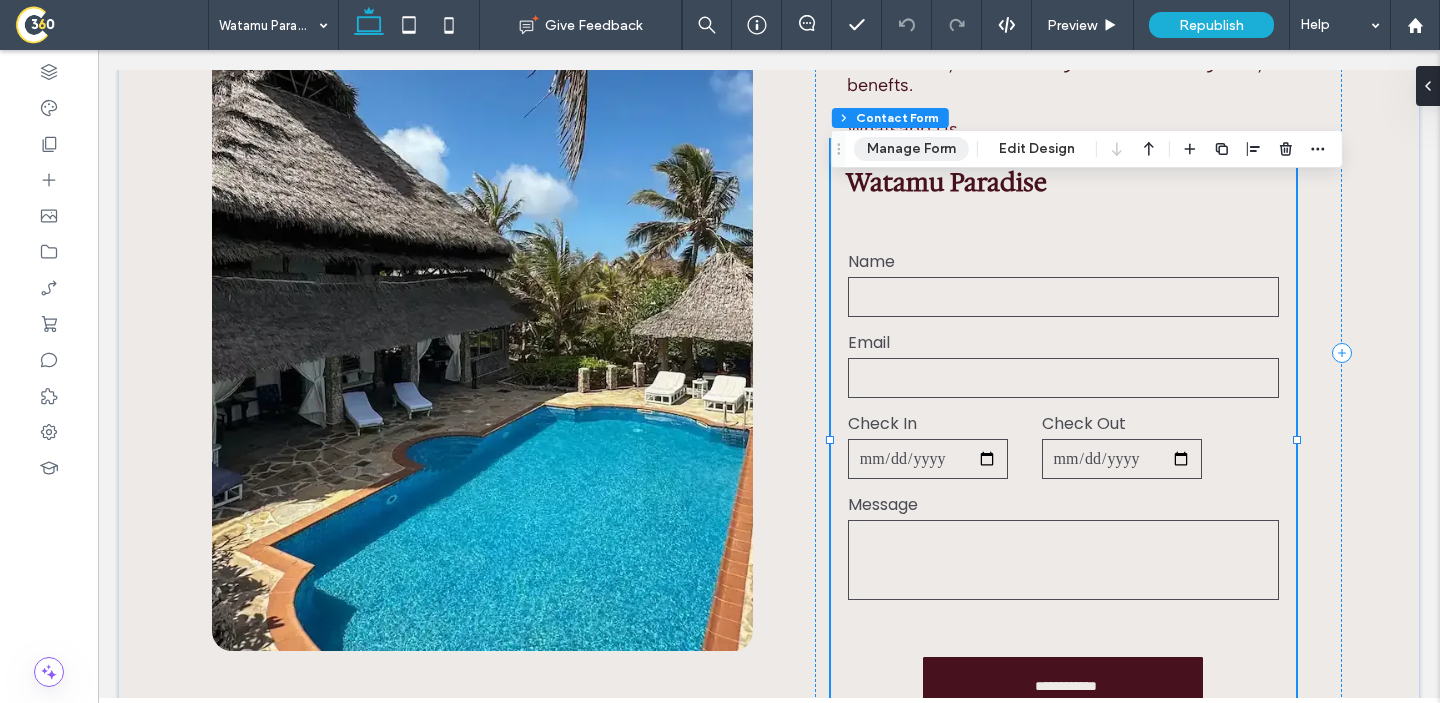 click on "Manage Form" at bounding box center [911, 149] 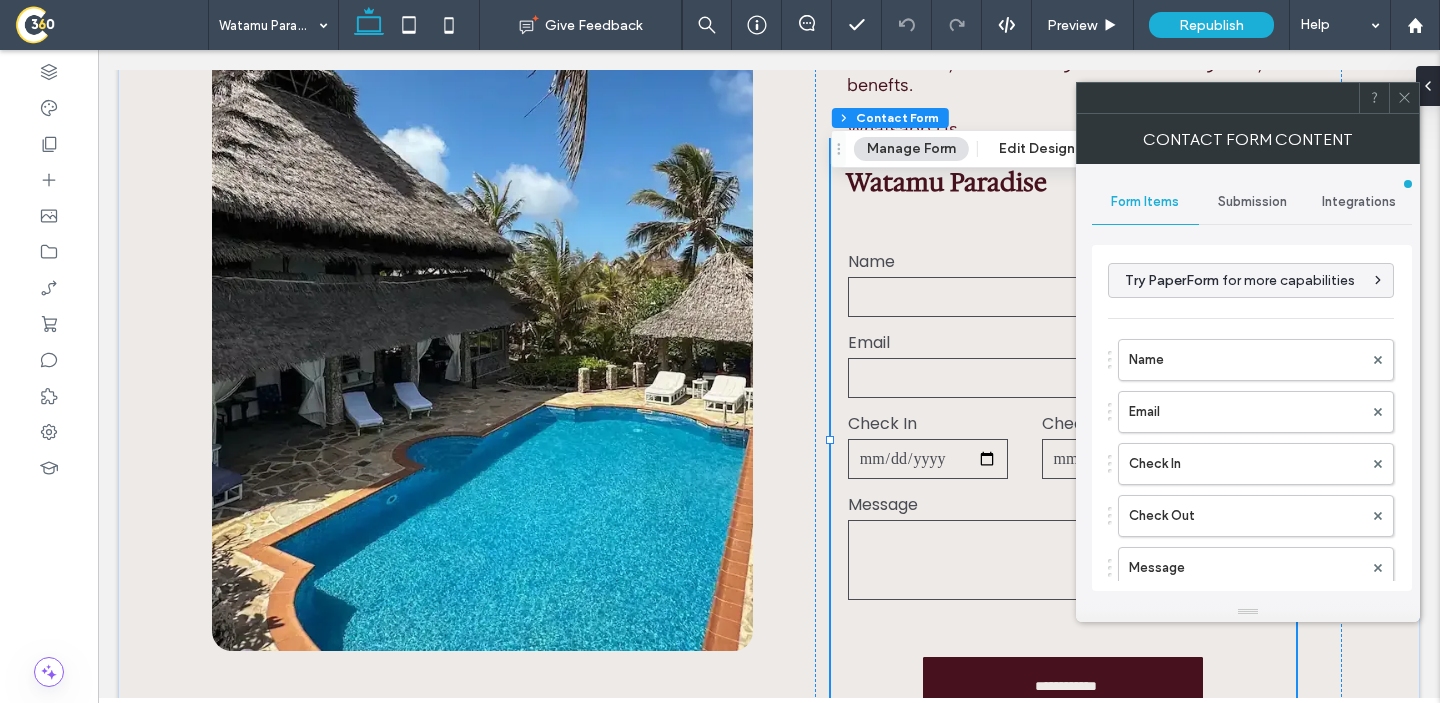 click on "**********" at bounding box center [1252, 391] 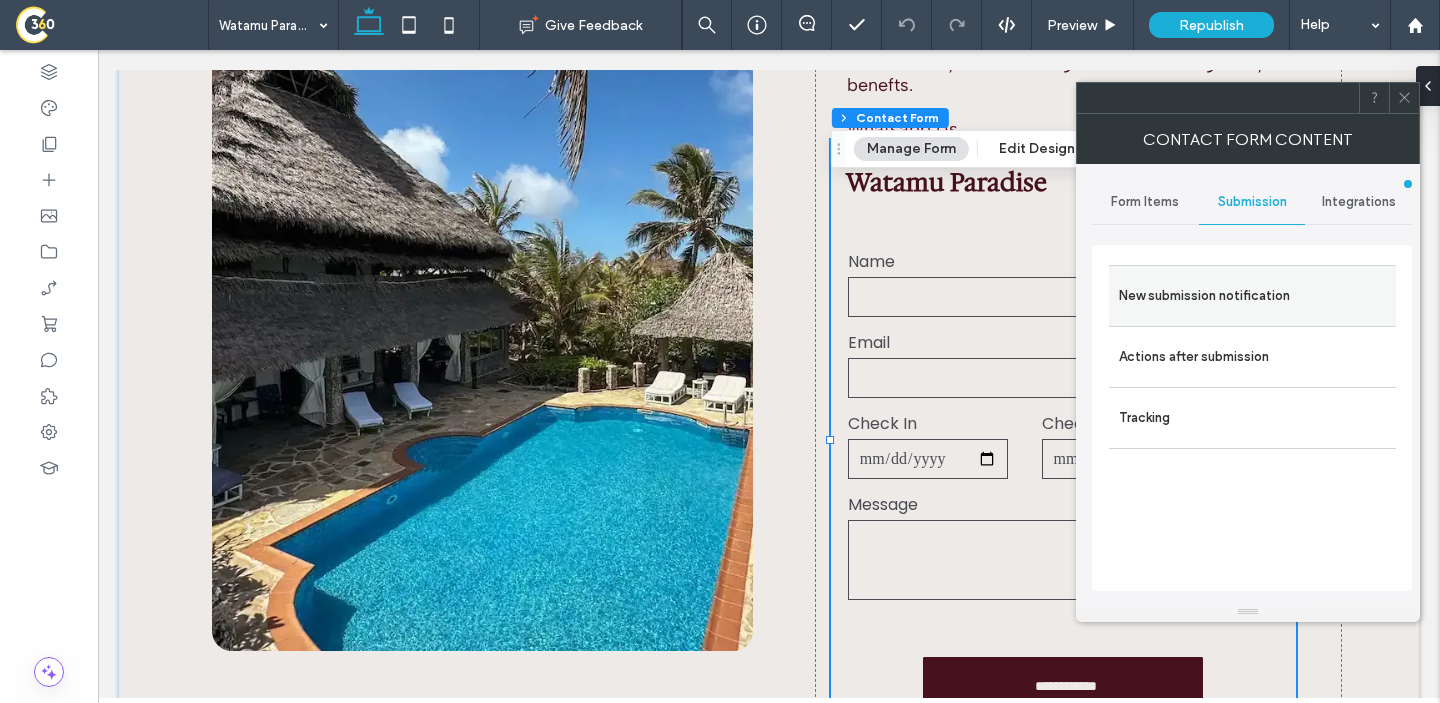 click on "New submission notification" at bounding box center [1252, 296] 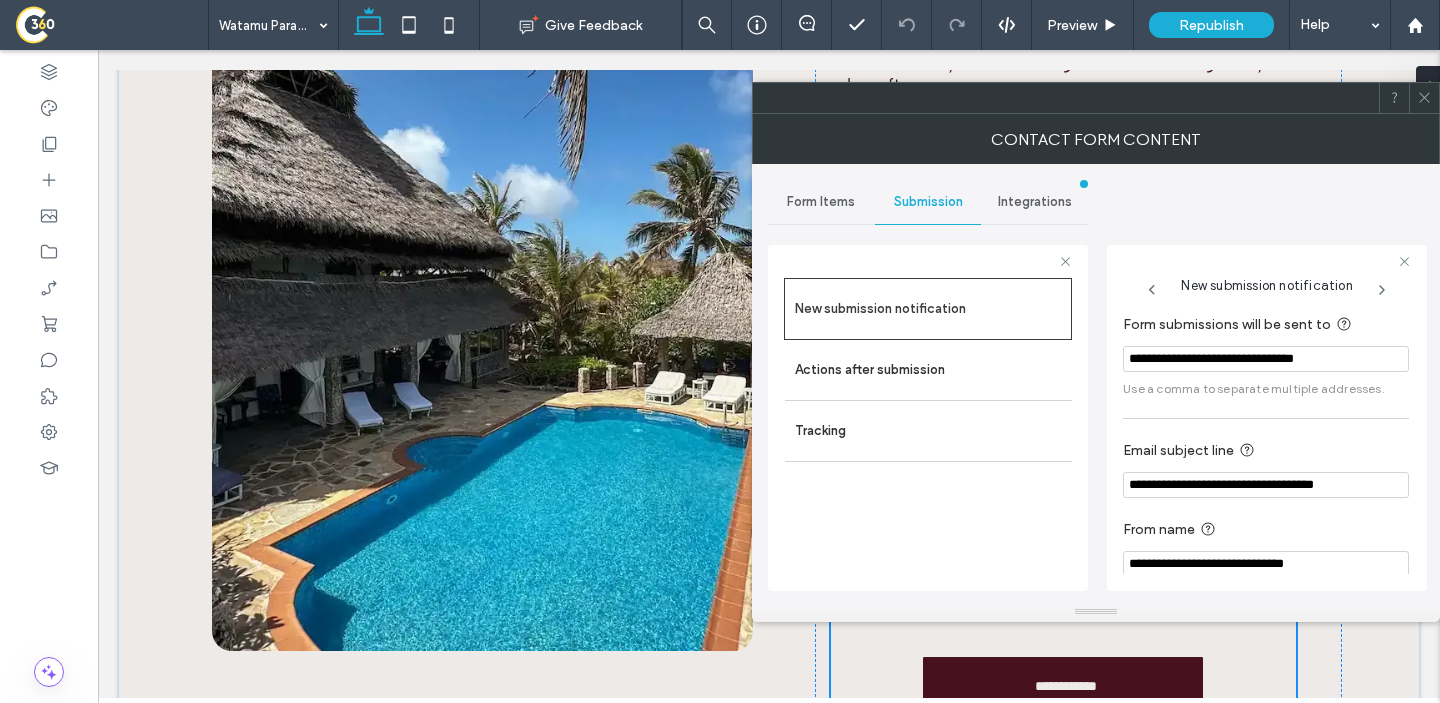 click on "**********" at bounding box center (1266, 359) 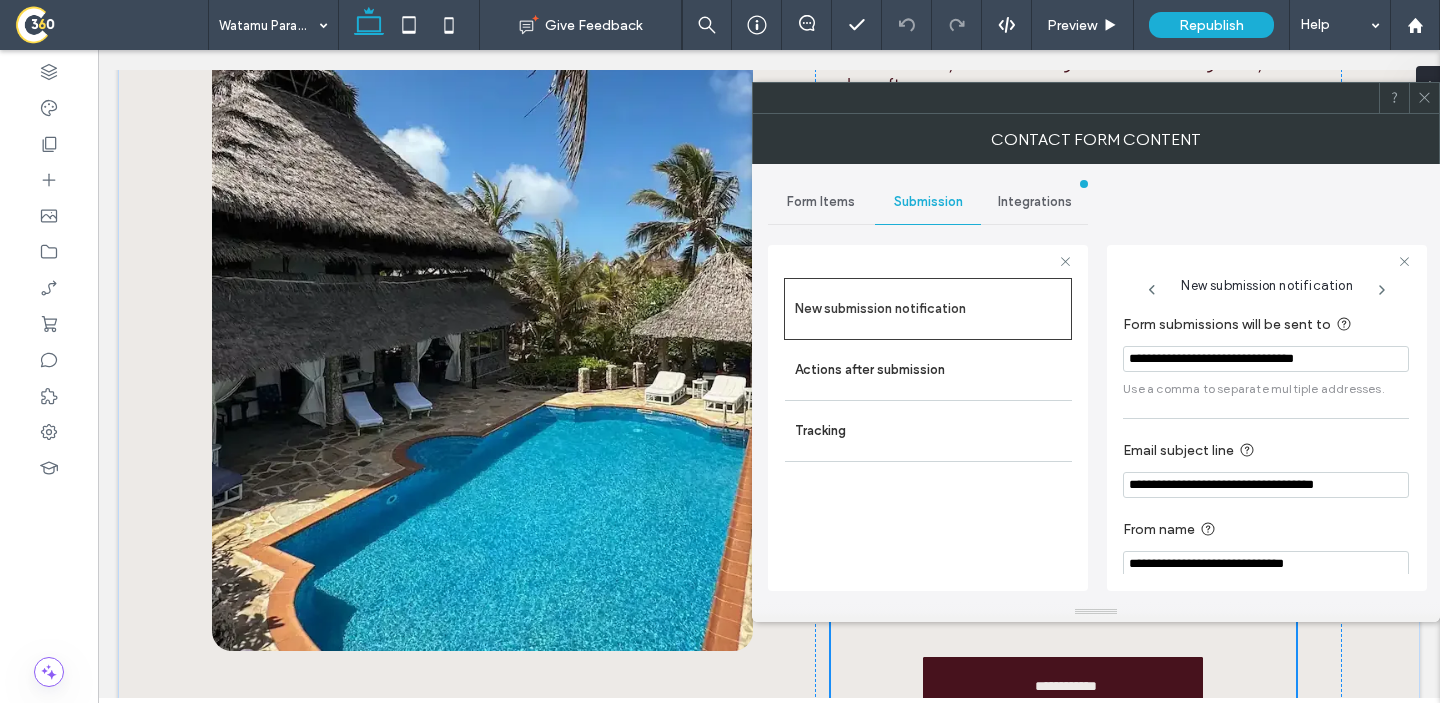 paste 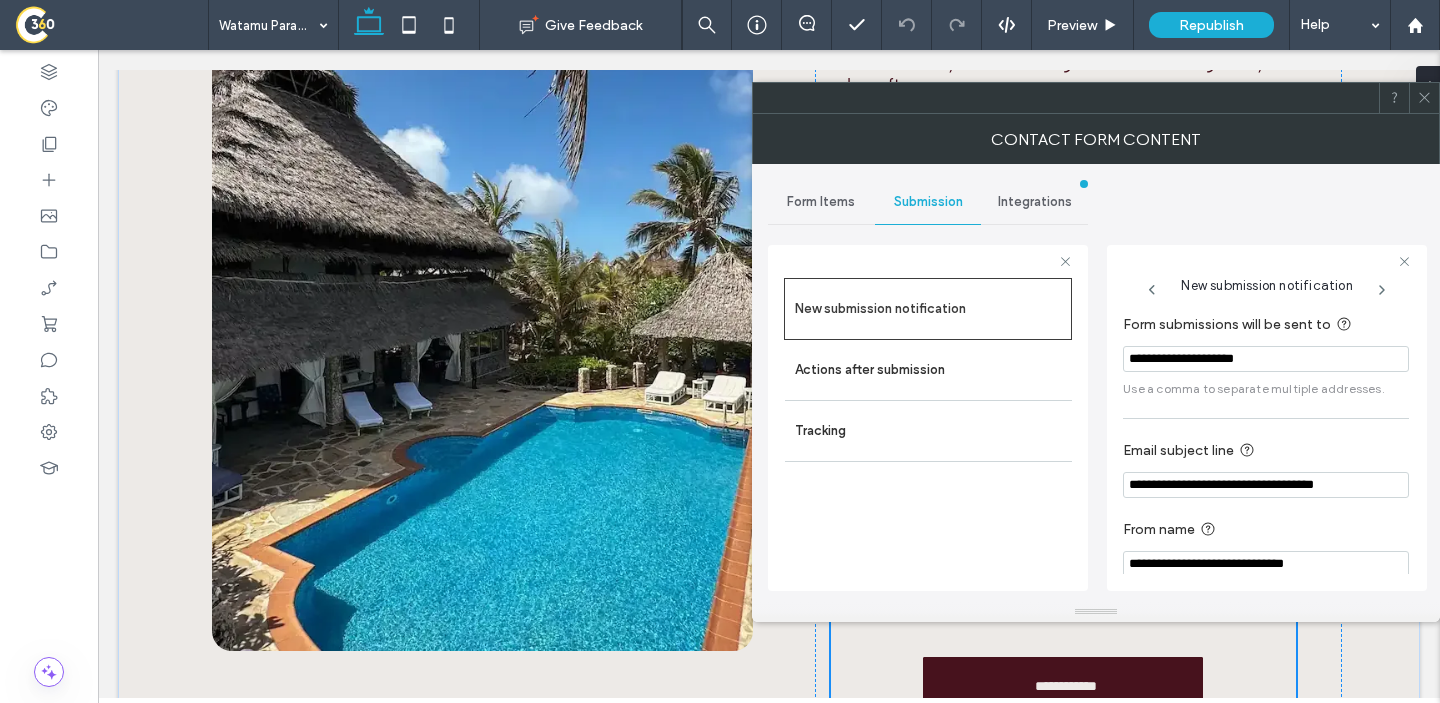 type on "**********" 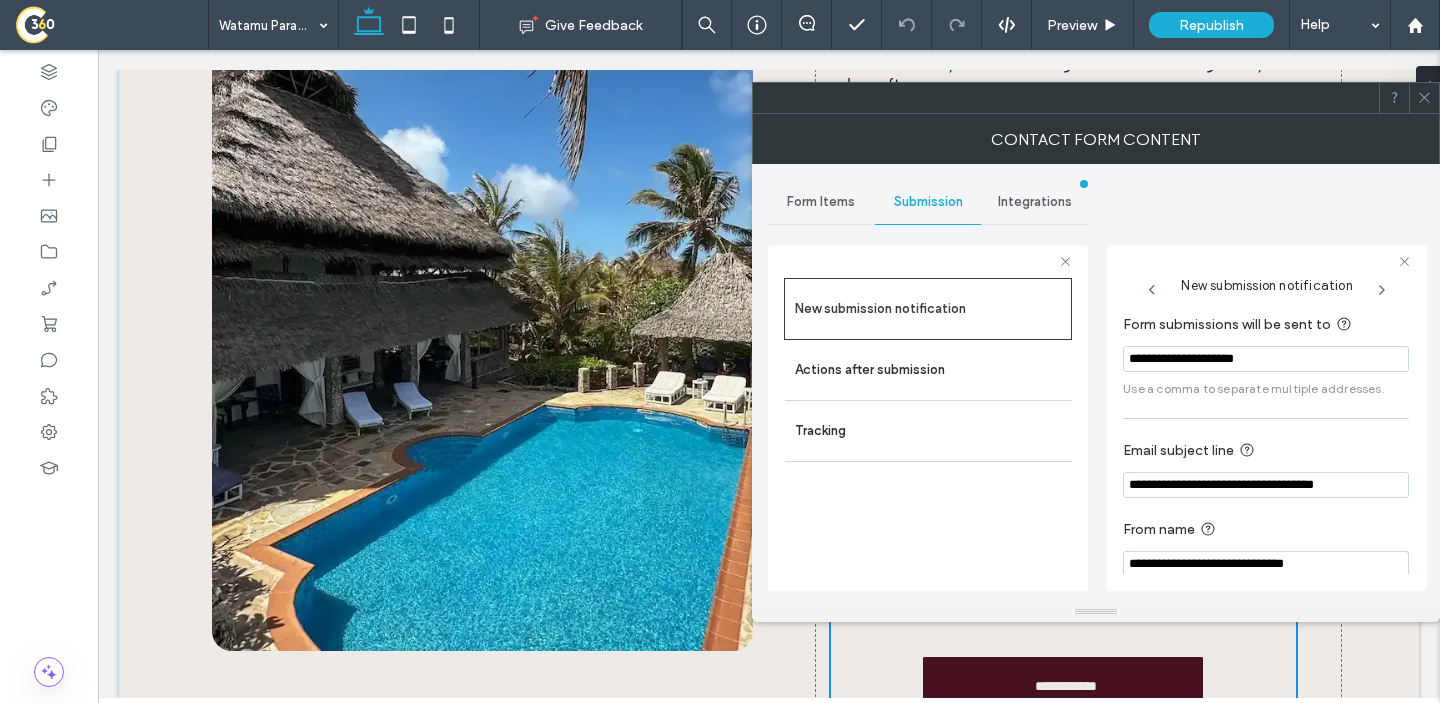 click on "**********" at bounding box center (1096, 383) 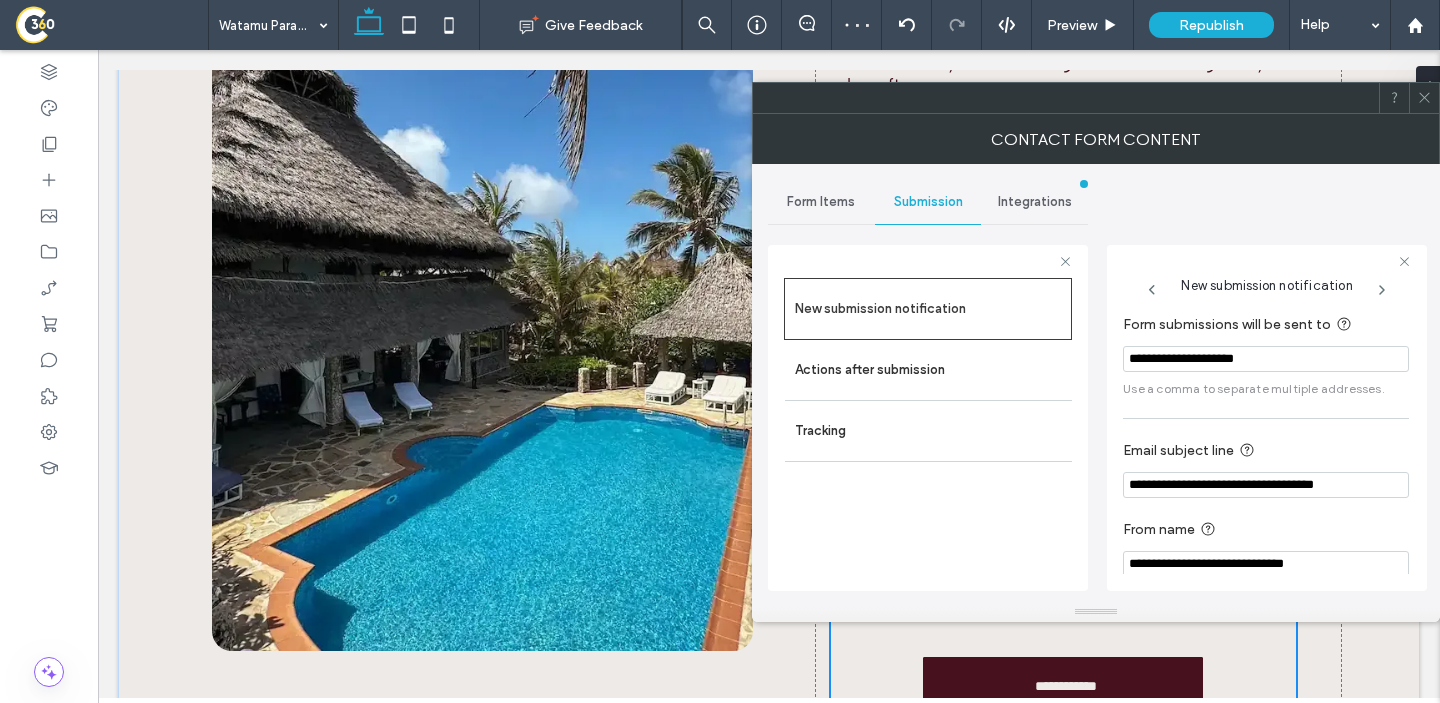click 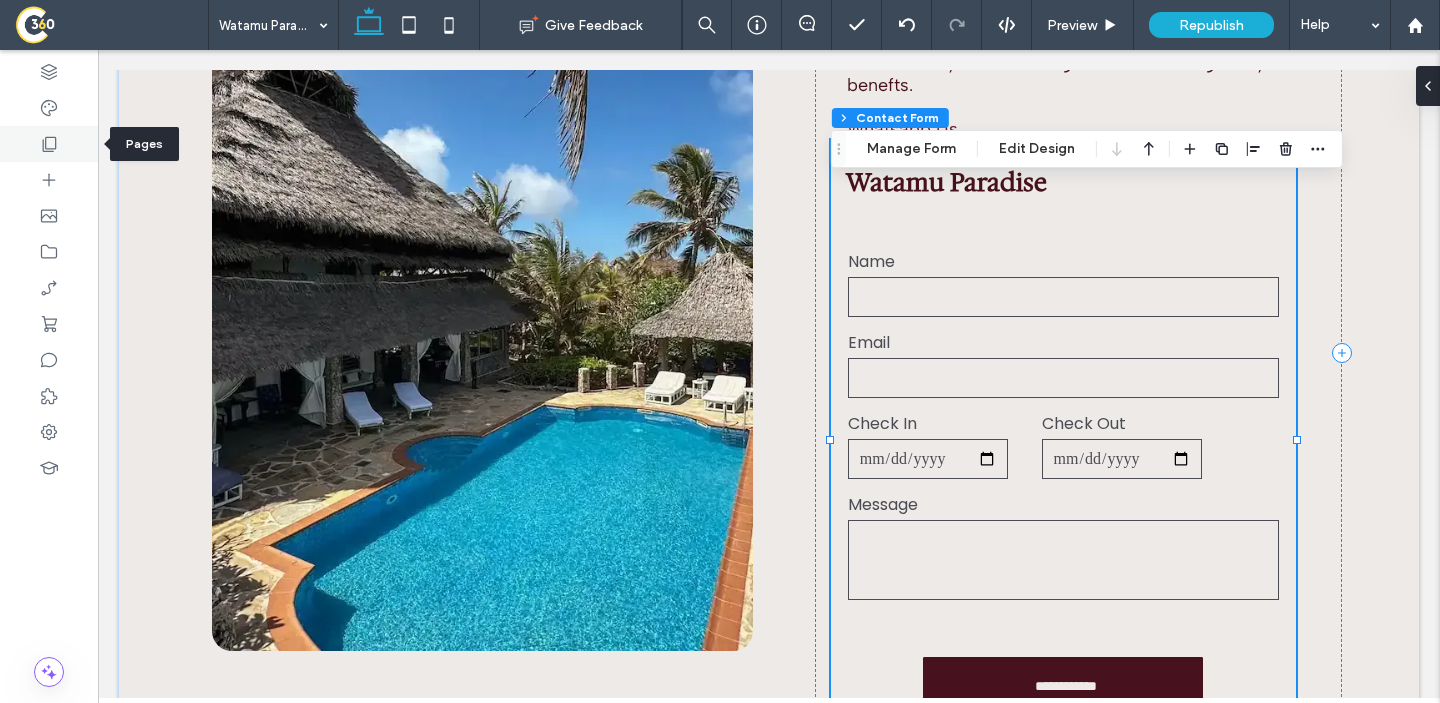 click at bounding box center [49, 144] 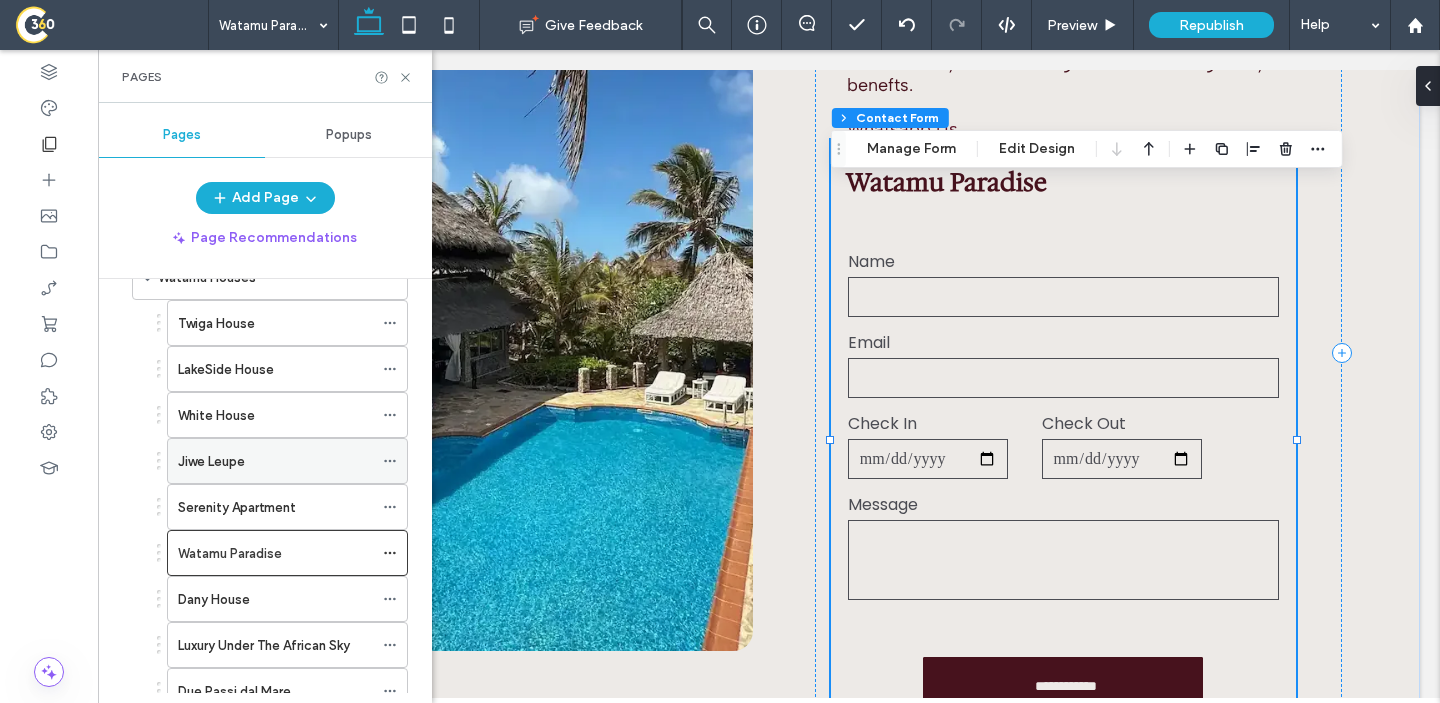 scroll, scrollTop: 183, scrollLeft: 0, axis: vertical 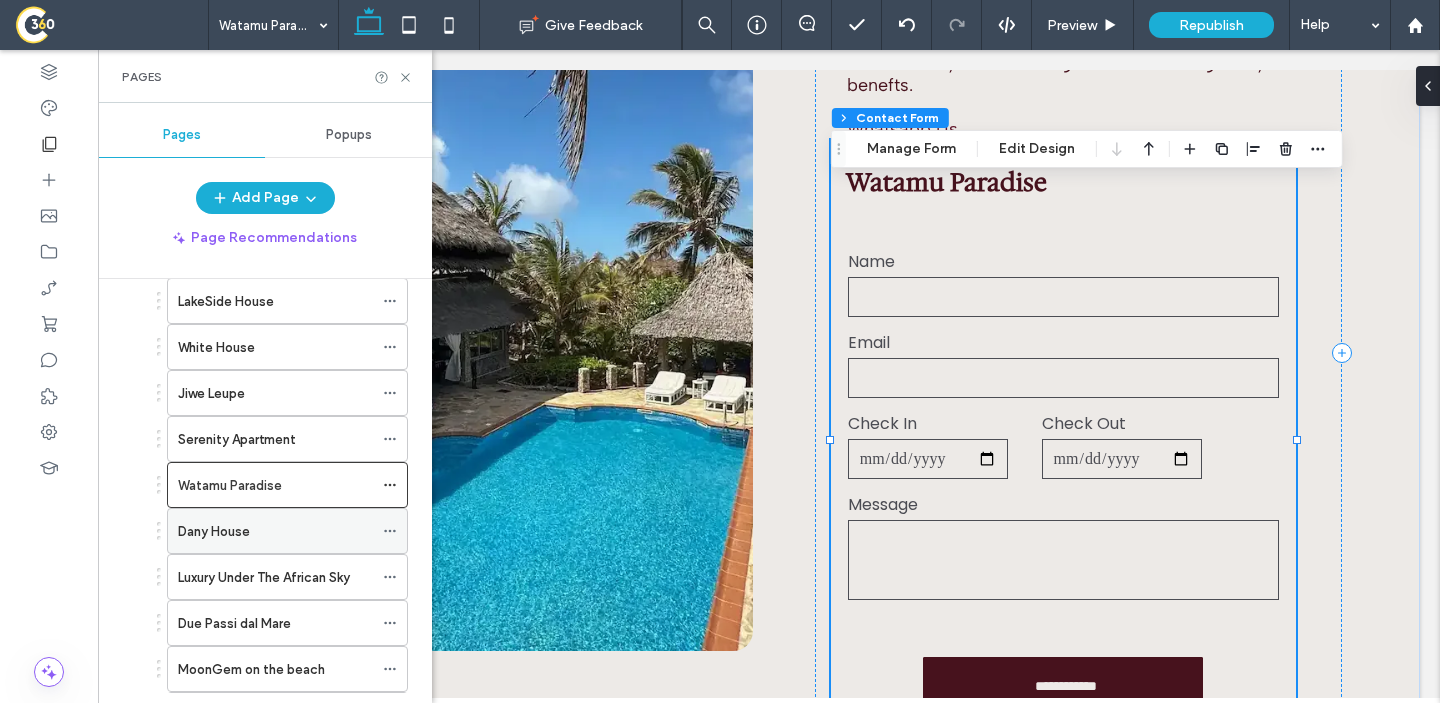 click on "Dany House" at bounding box center [275, 531] 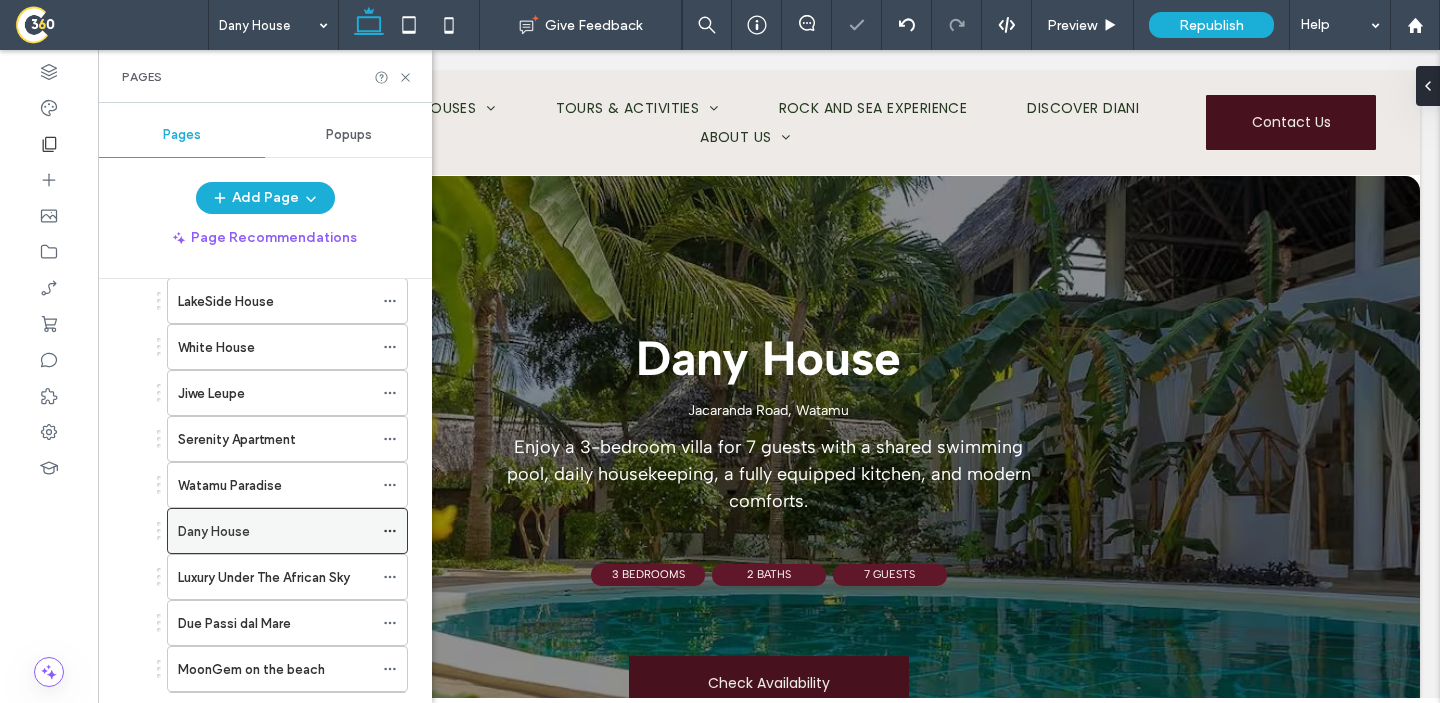 scroll, scrollTop: 0, scrollLeft: 0, axis: both 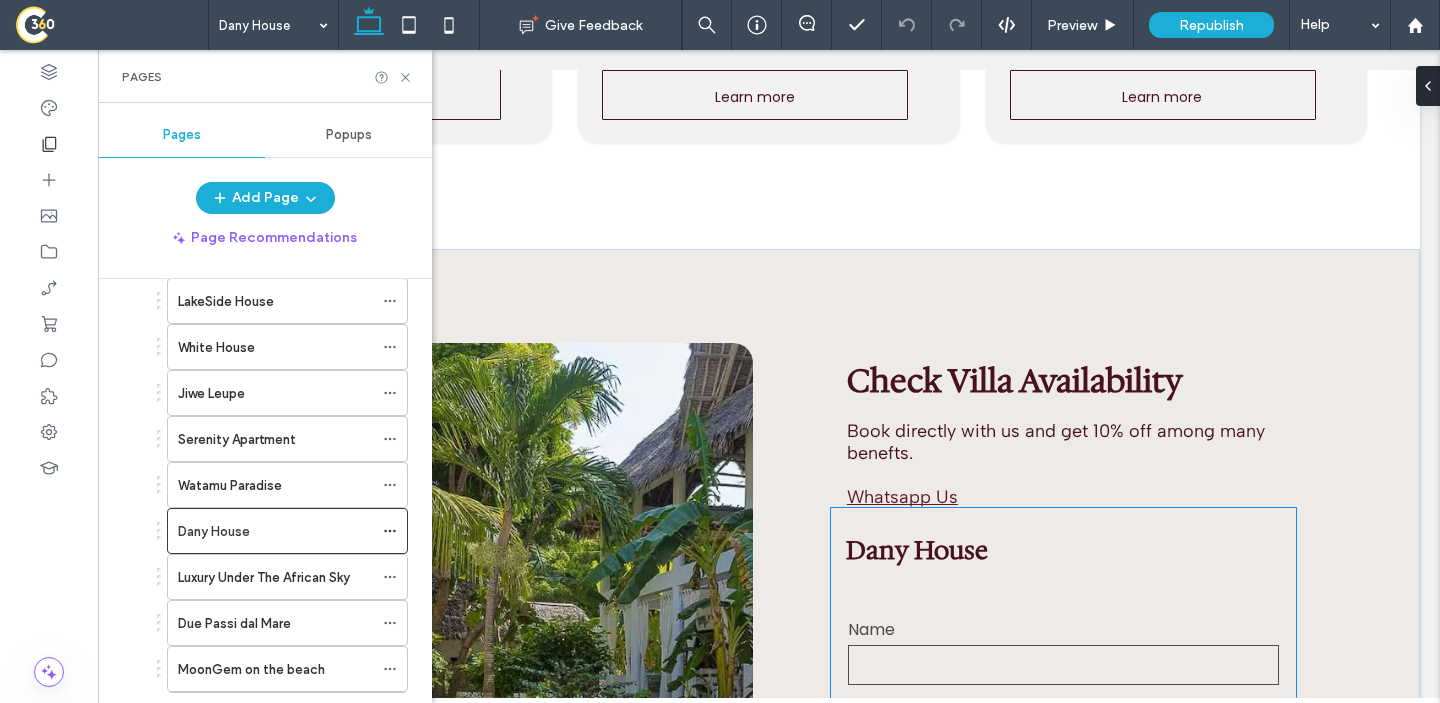 click at bounding box center [1064, 665] 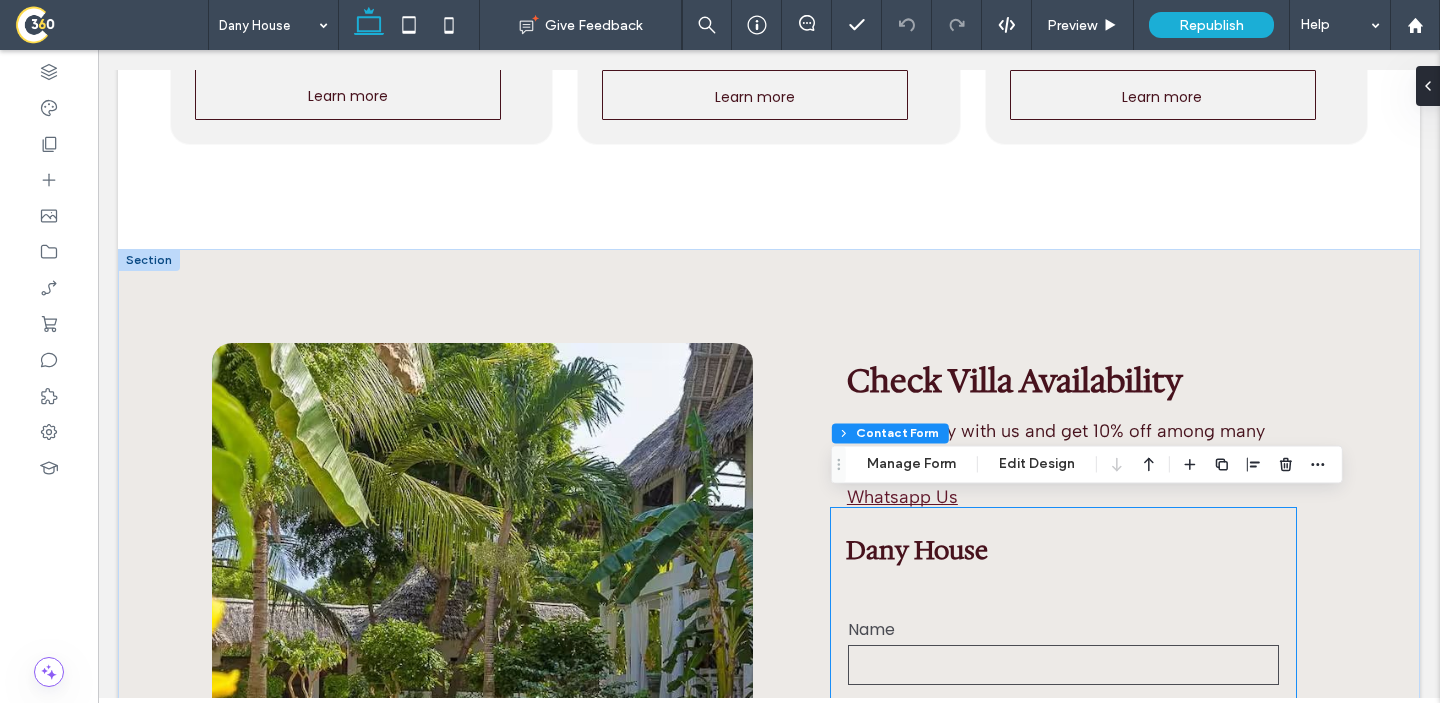 type on "*" 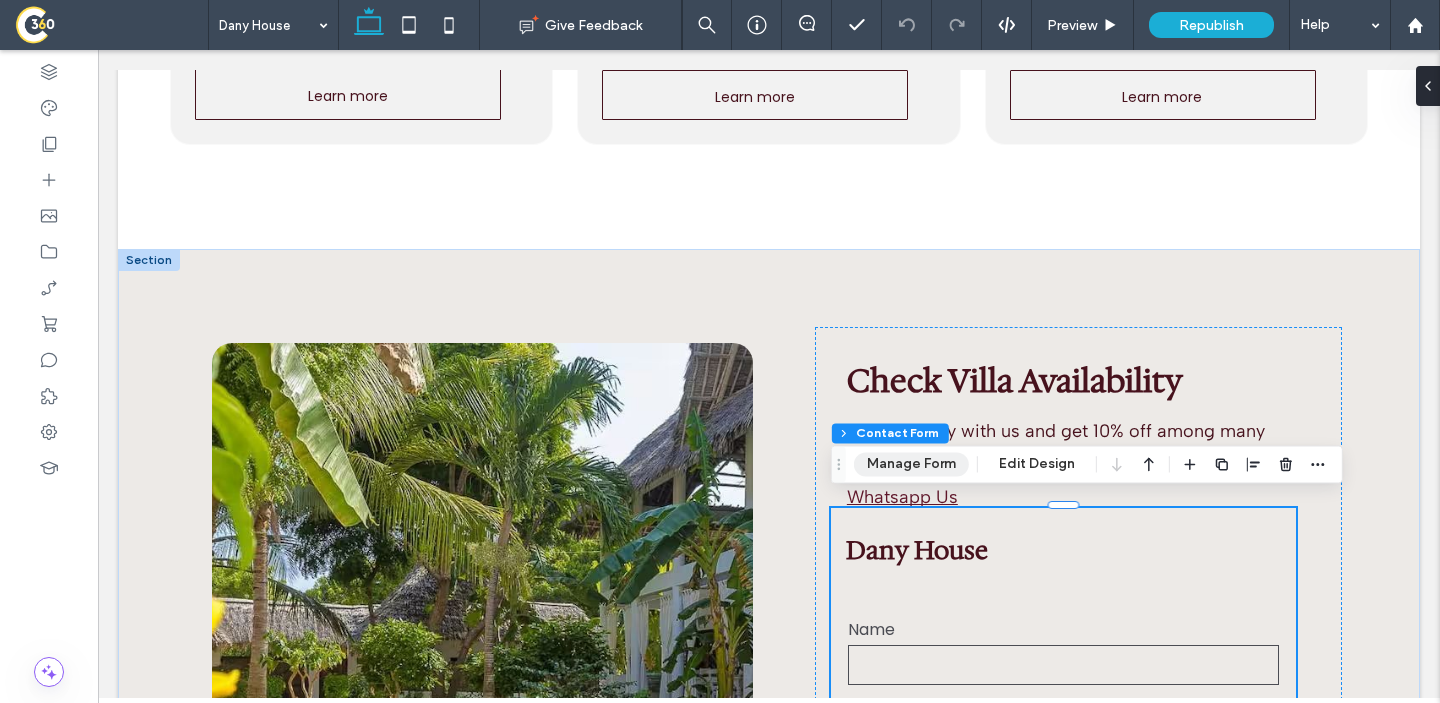 click on "Manage Form" at bounding box center [911, 464] 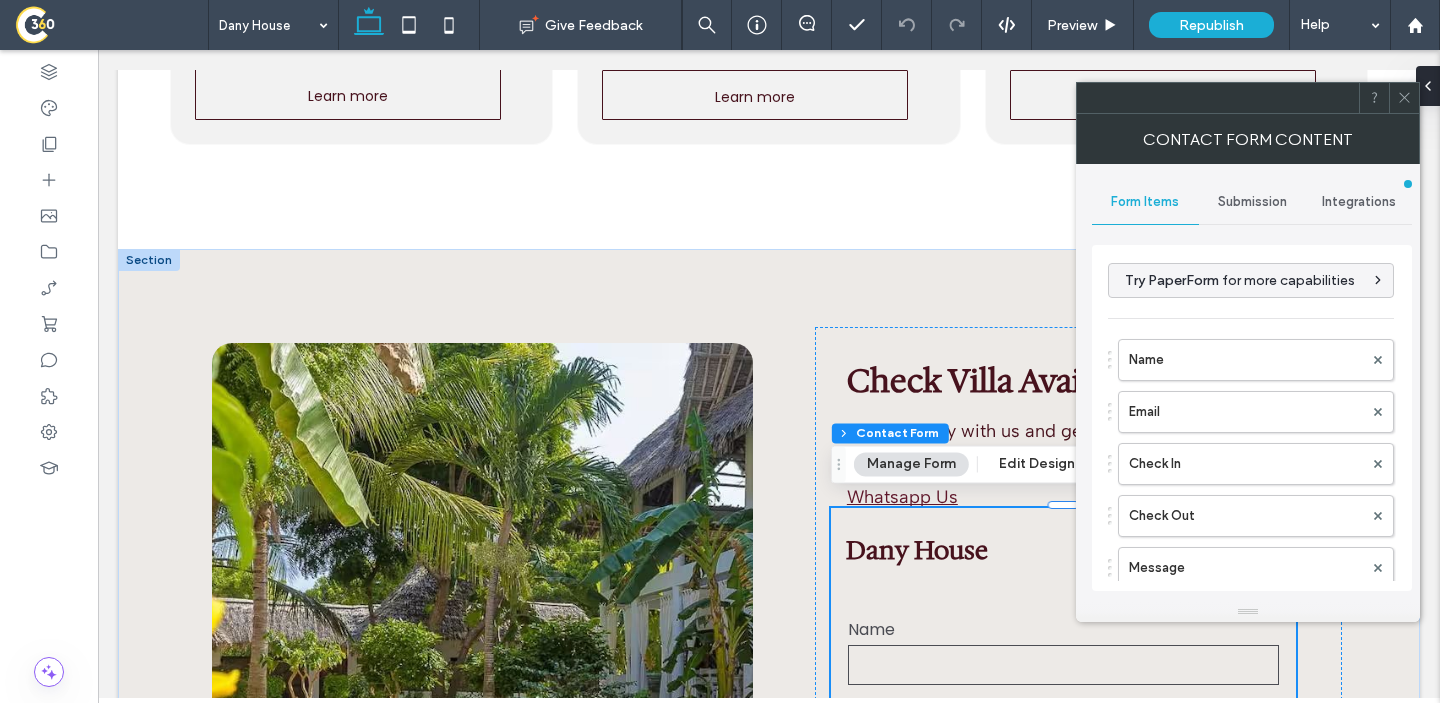 click on "Submission" at bounding box center [1252, 202] 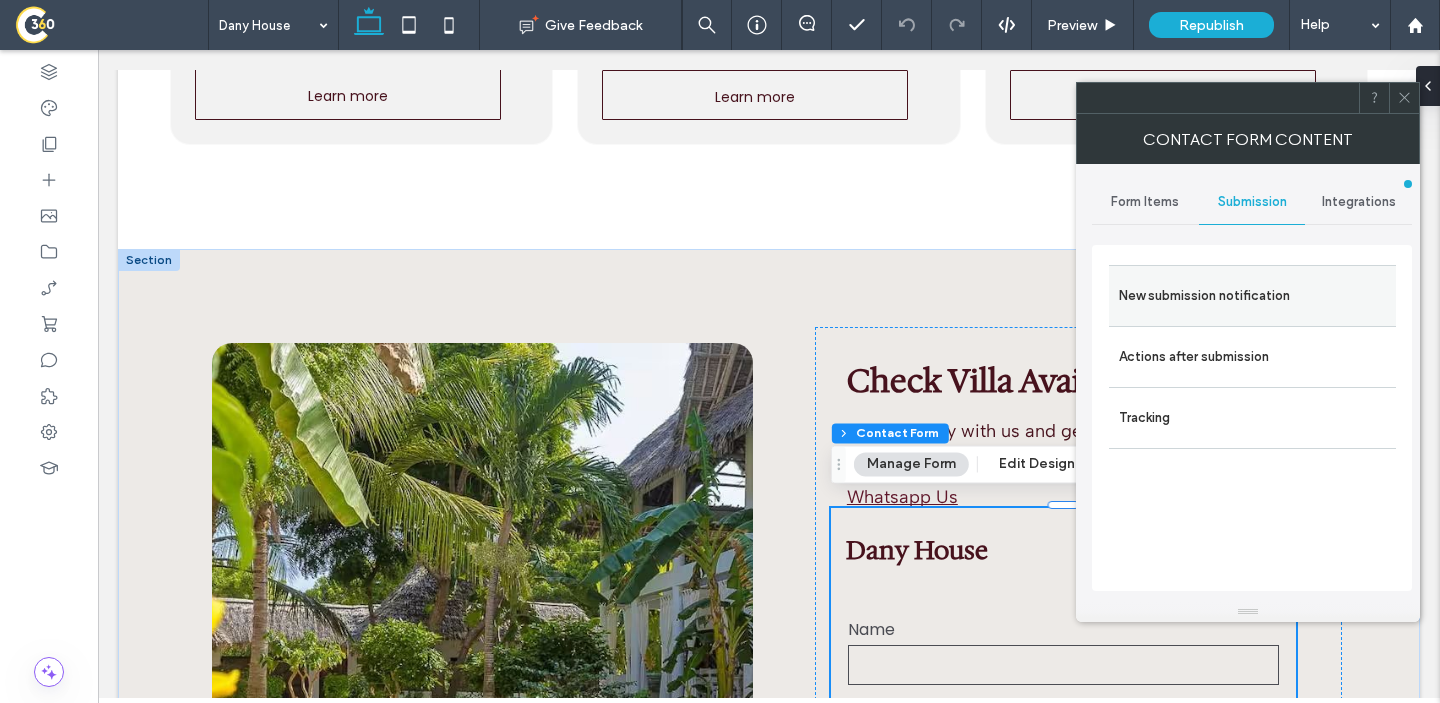 click on "New submission notification" at bounding box center [1252, 296] 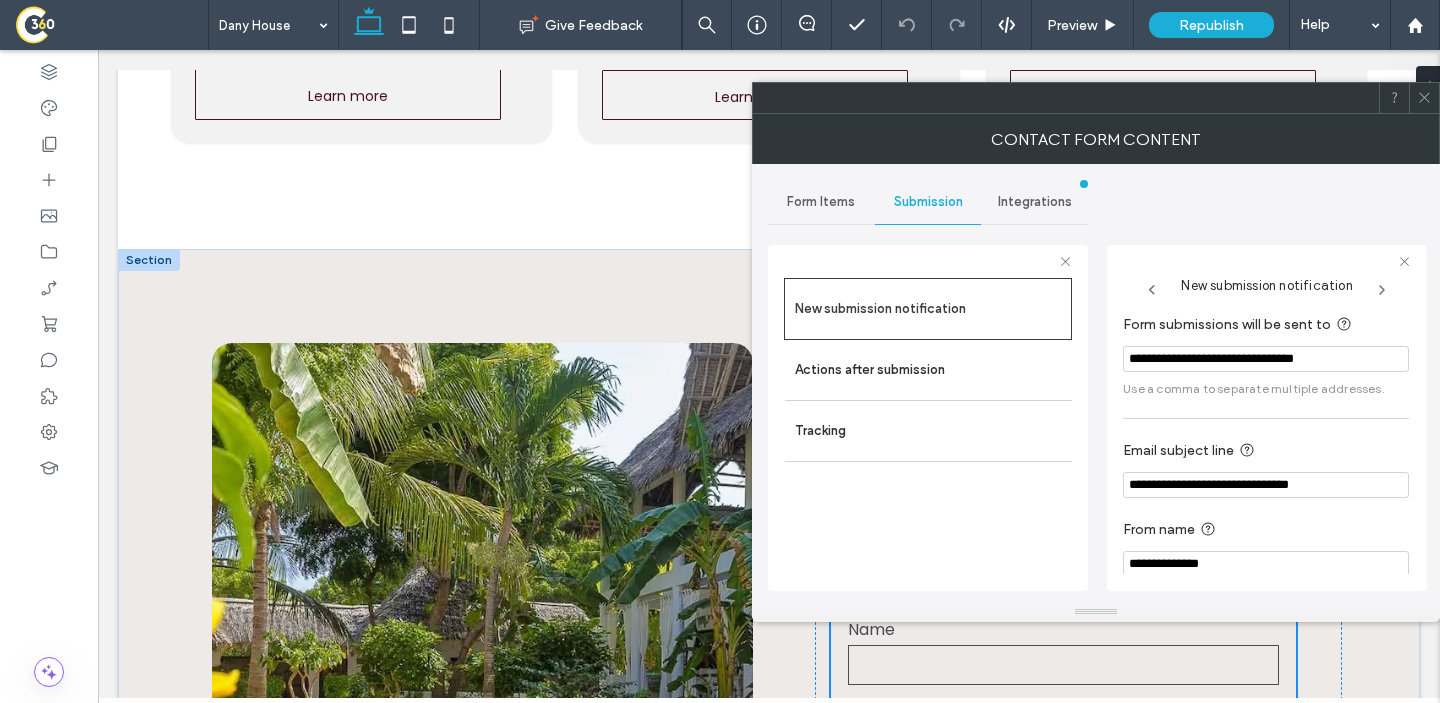 click on "**********" at bounding box center [1266, 359] 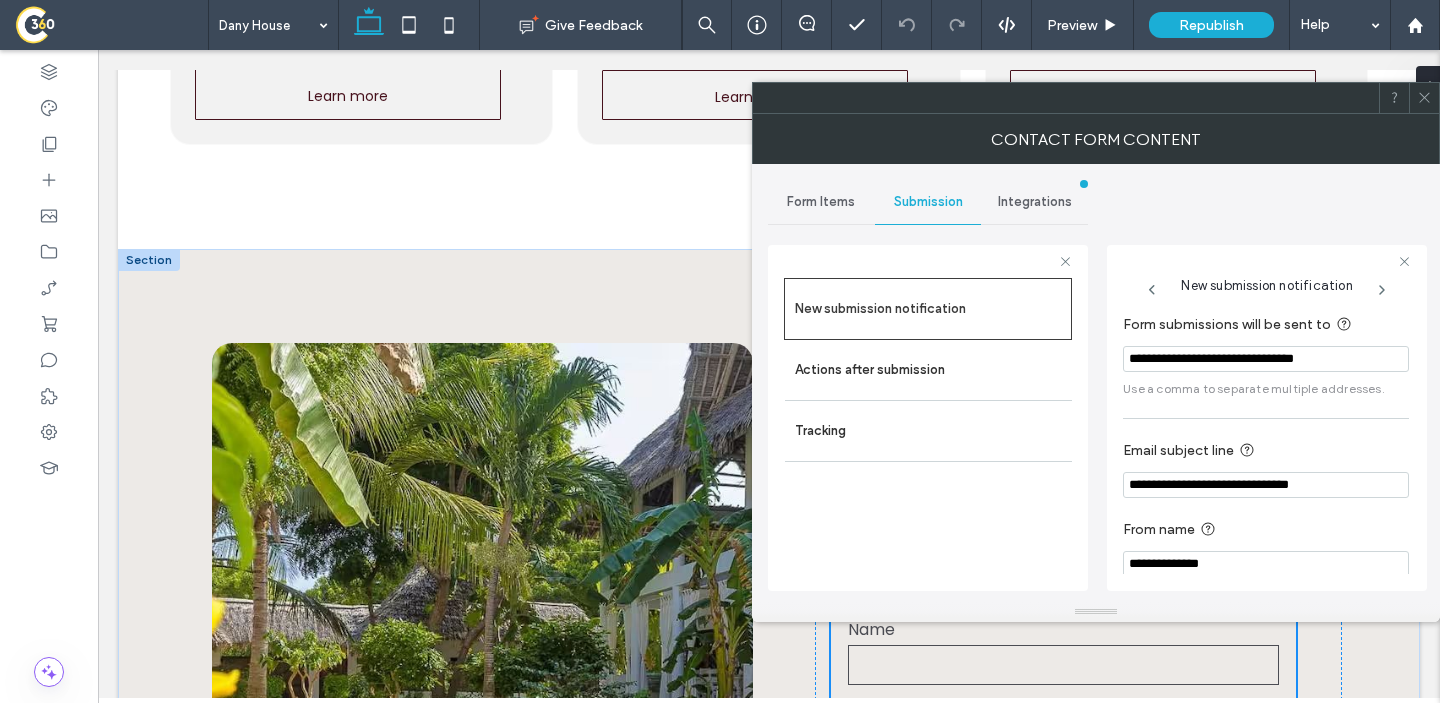paste 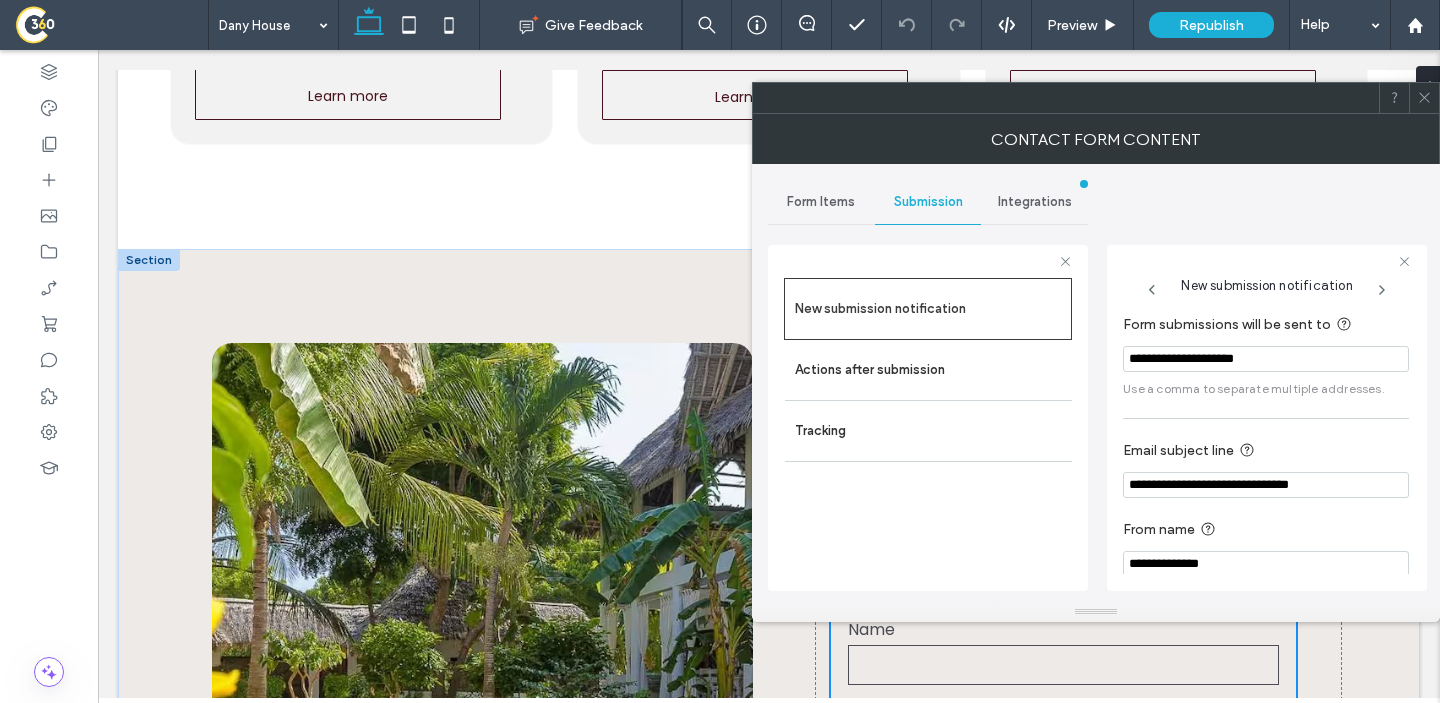 type on "**********" 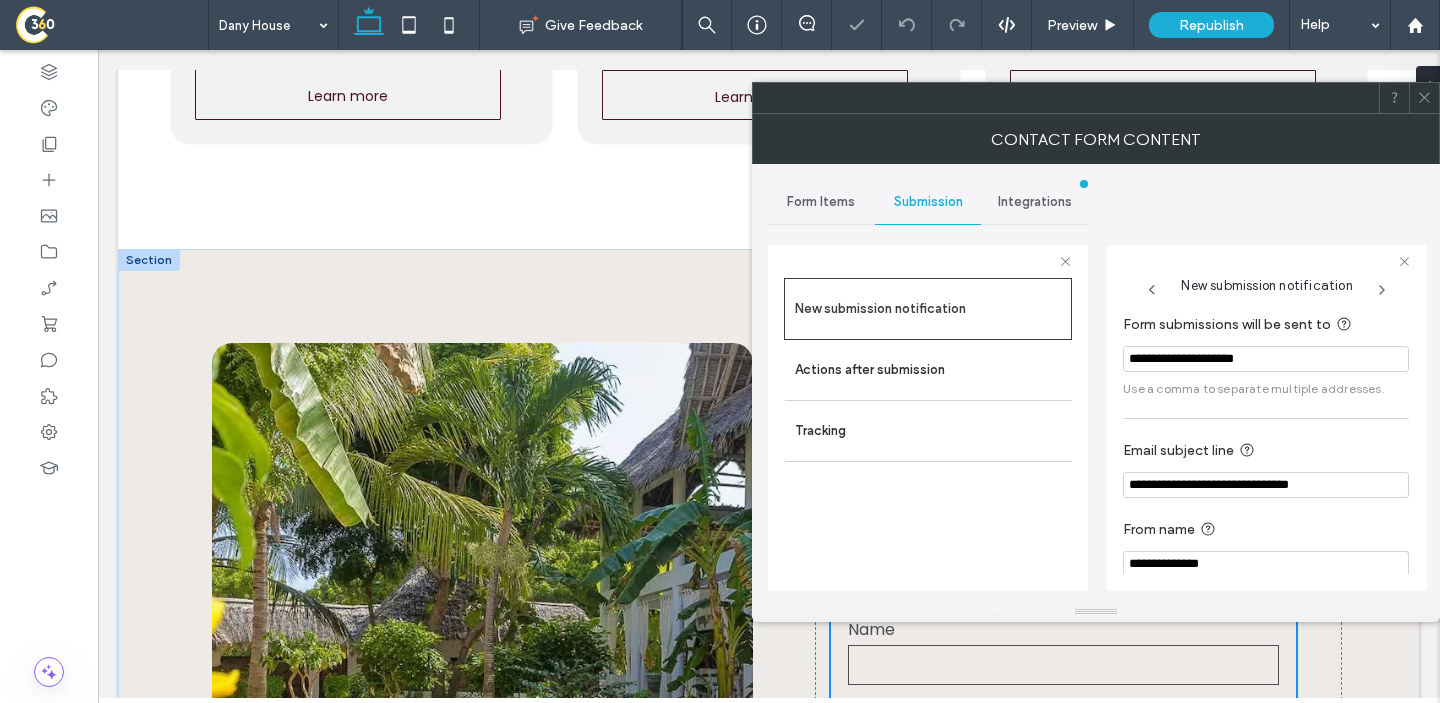 click at bounding box center [1424, 98] 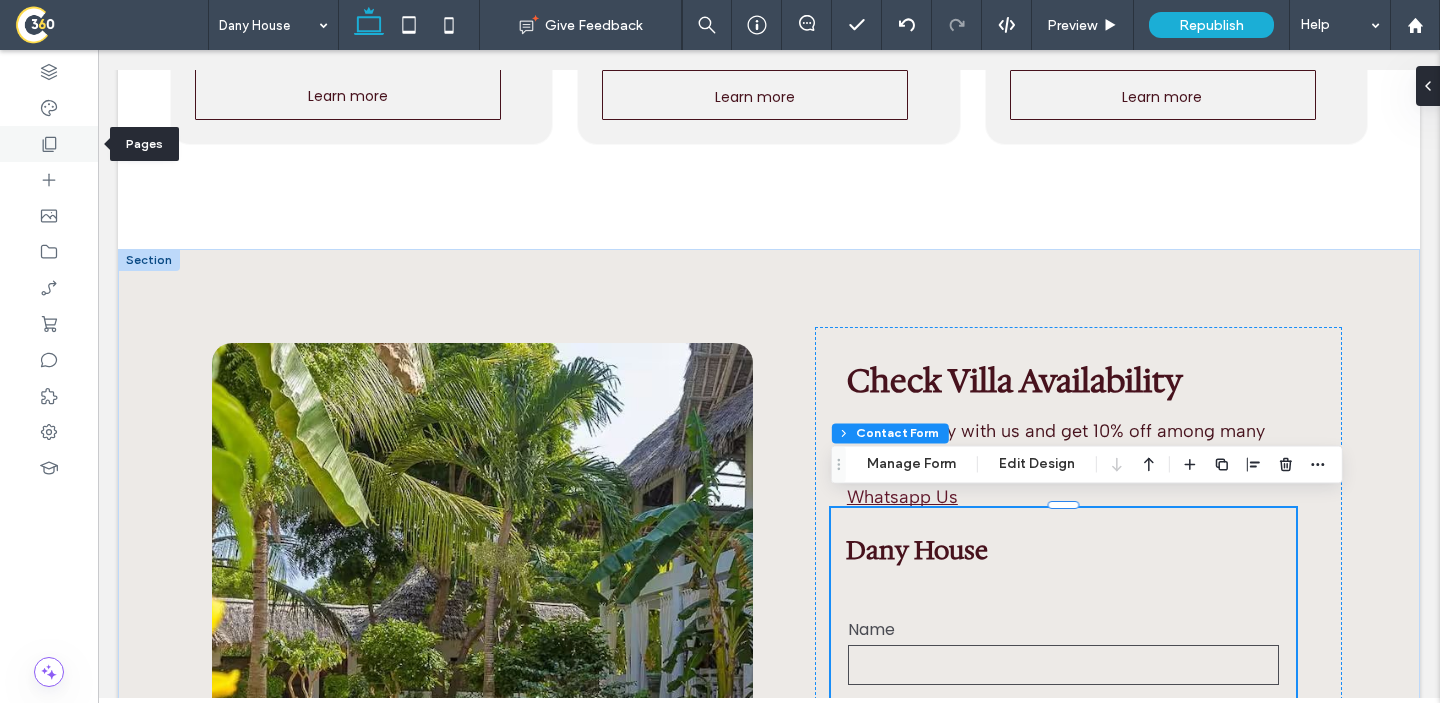 click at bounding box center [49, 144] 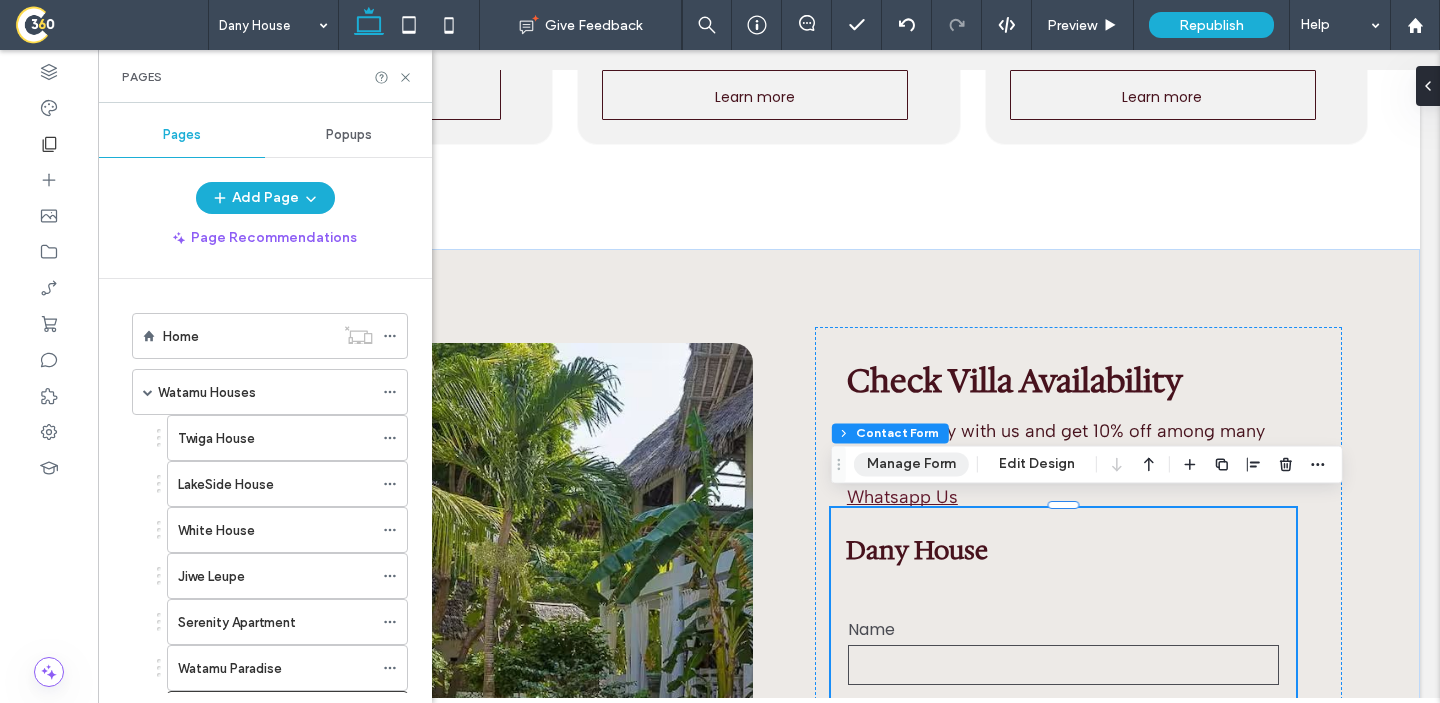 click on "Manage Form" at bounding box center [911, 464] 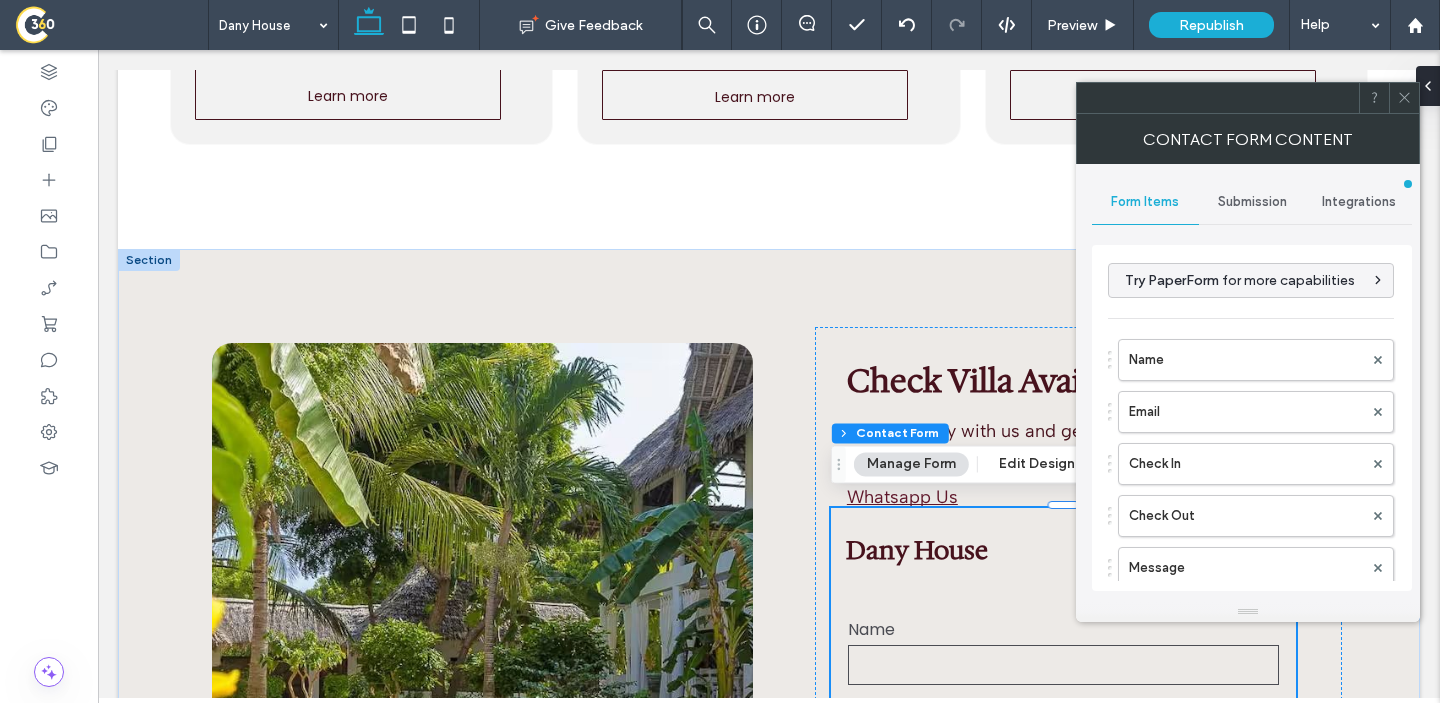 click on "Submission" at bounding box center (1252, 202) 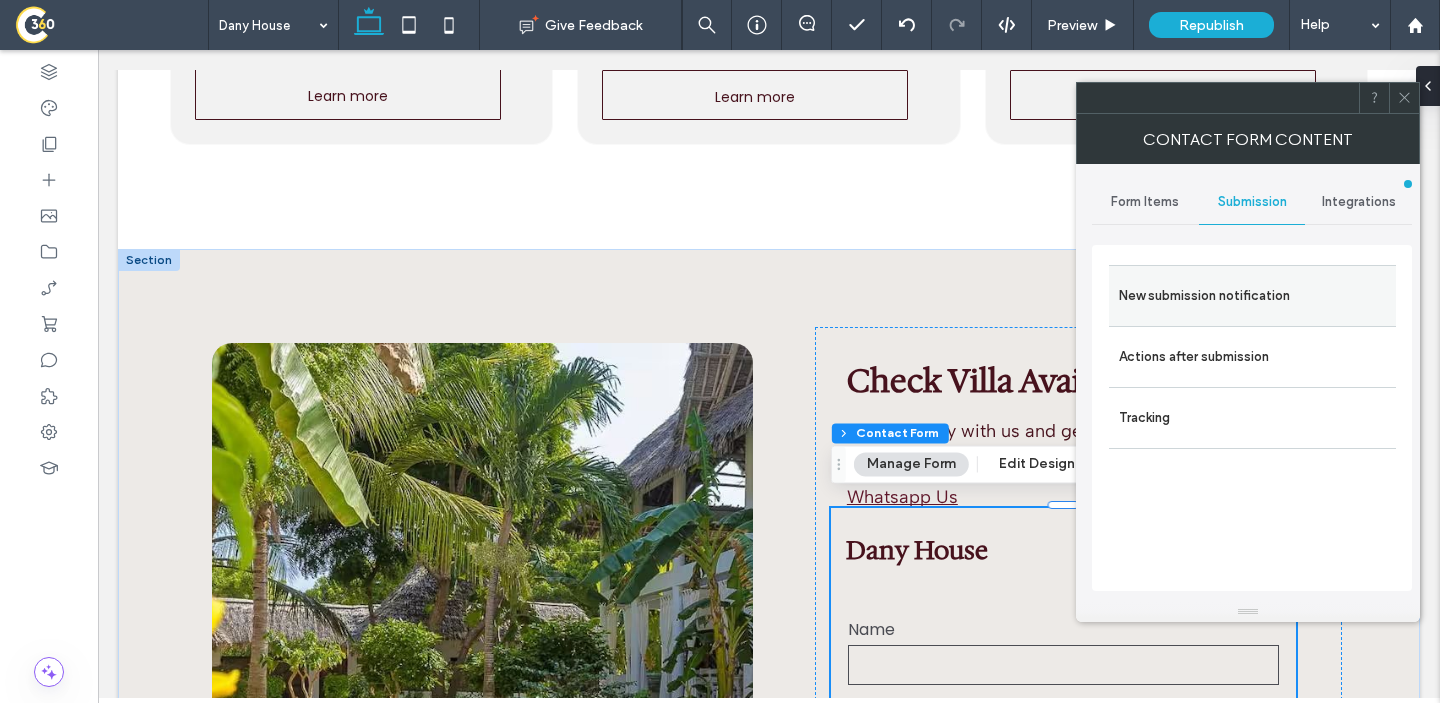 click on "New submission notification" at bounding box center [1252, 296] 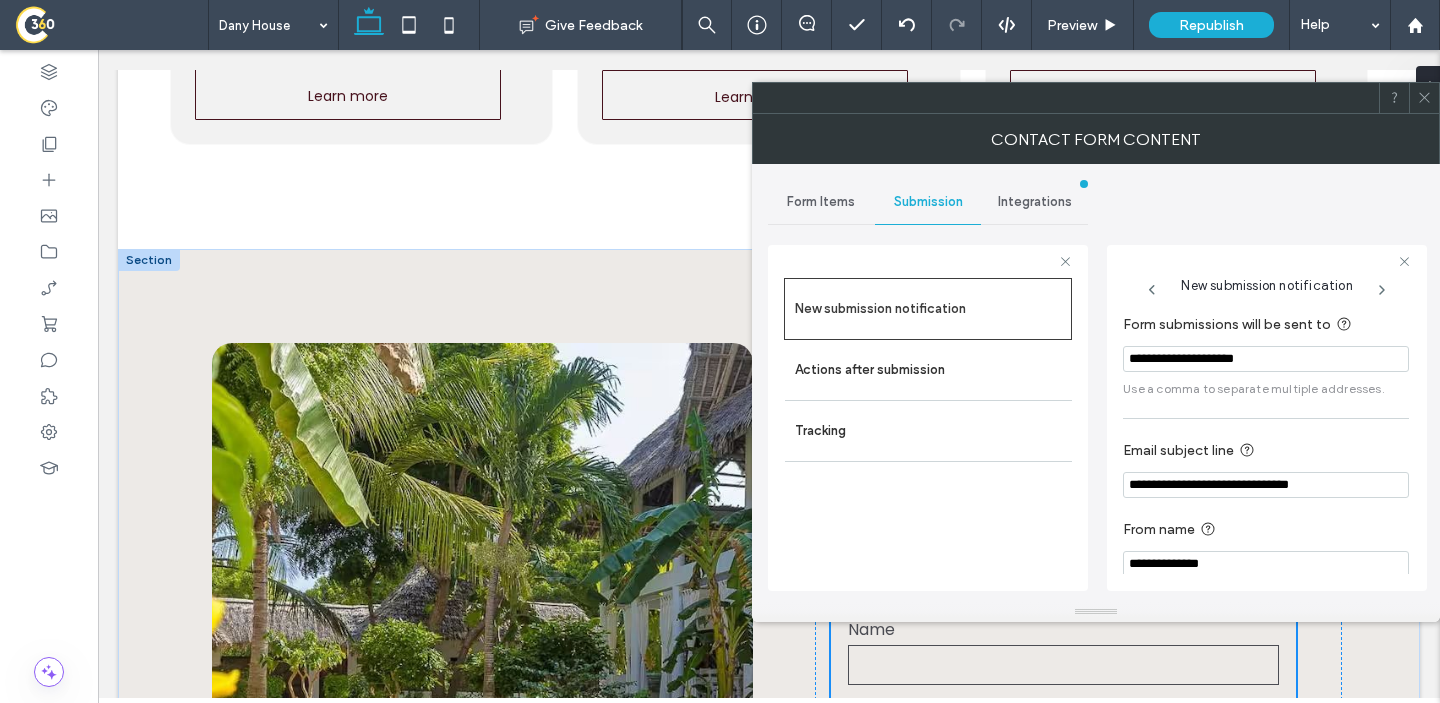 click on "**********" at bounding box center (1266, 359) 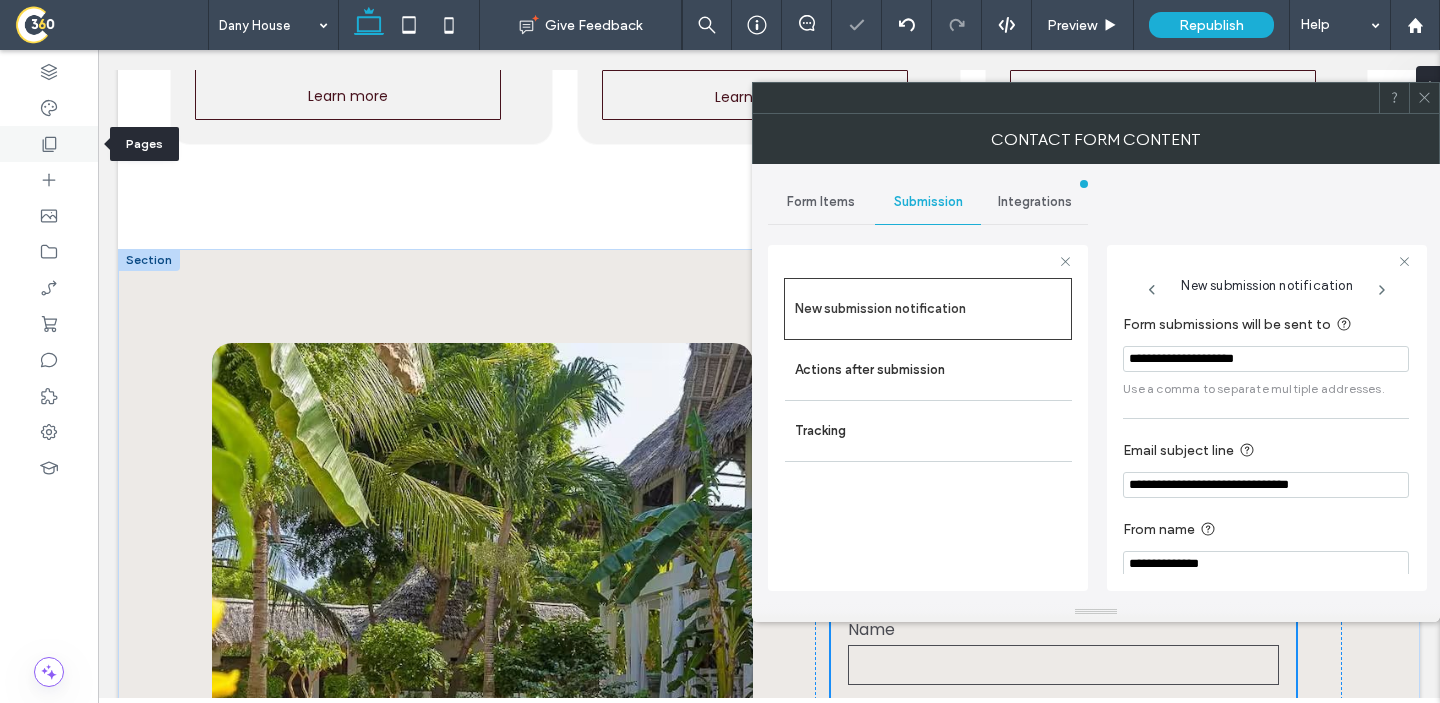 click at bounding box center [49, 144] 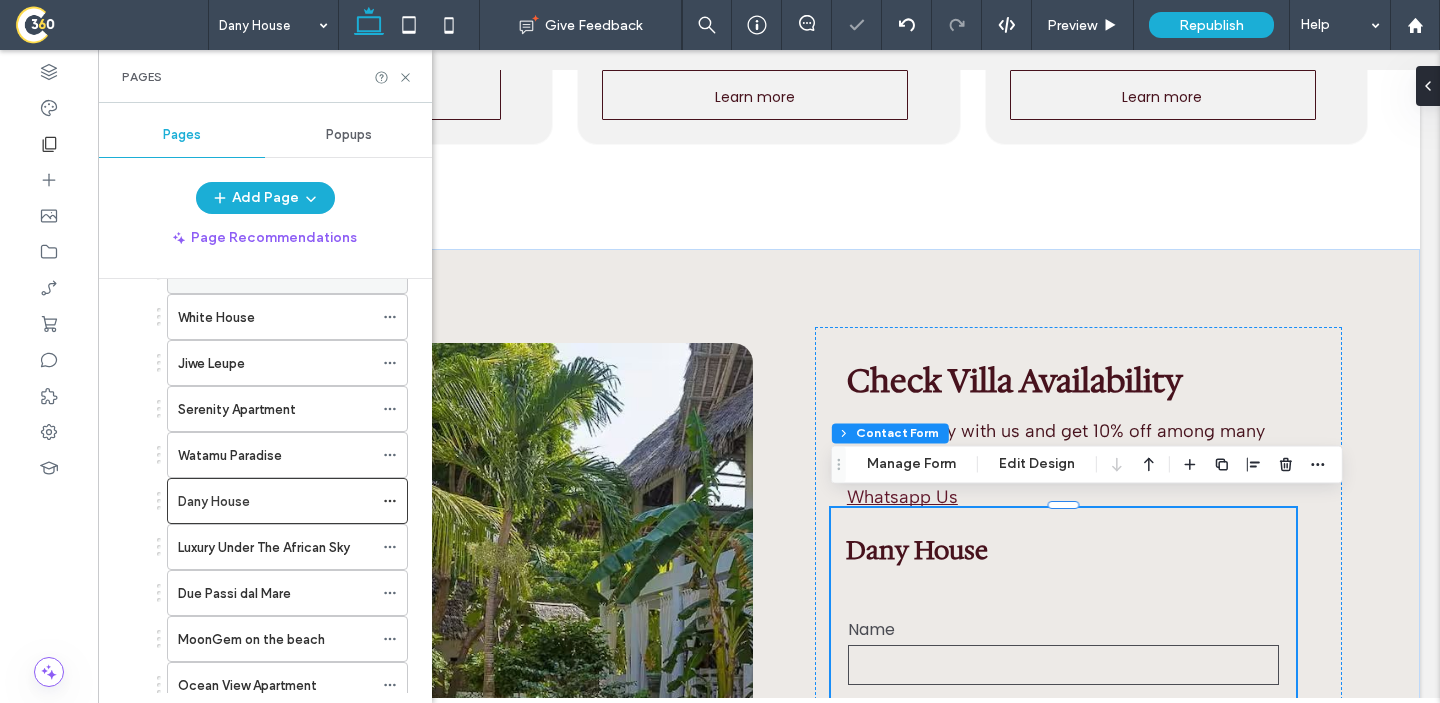 scroll, scrollTop: 246, scrollLeft: 0, axis: vertical 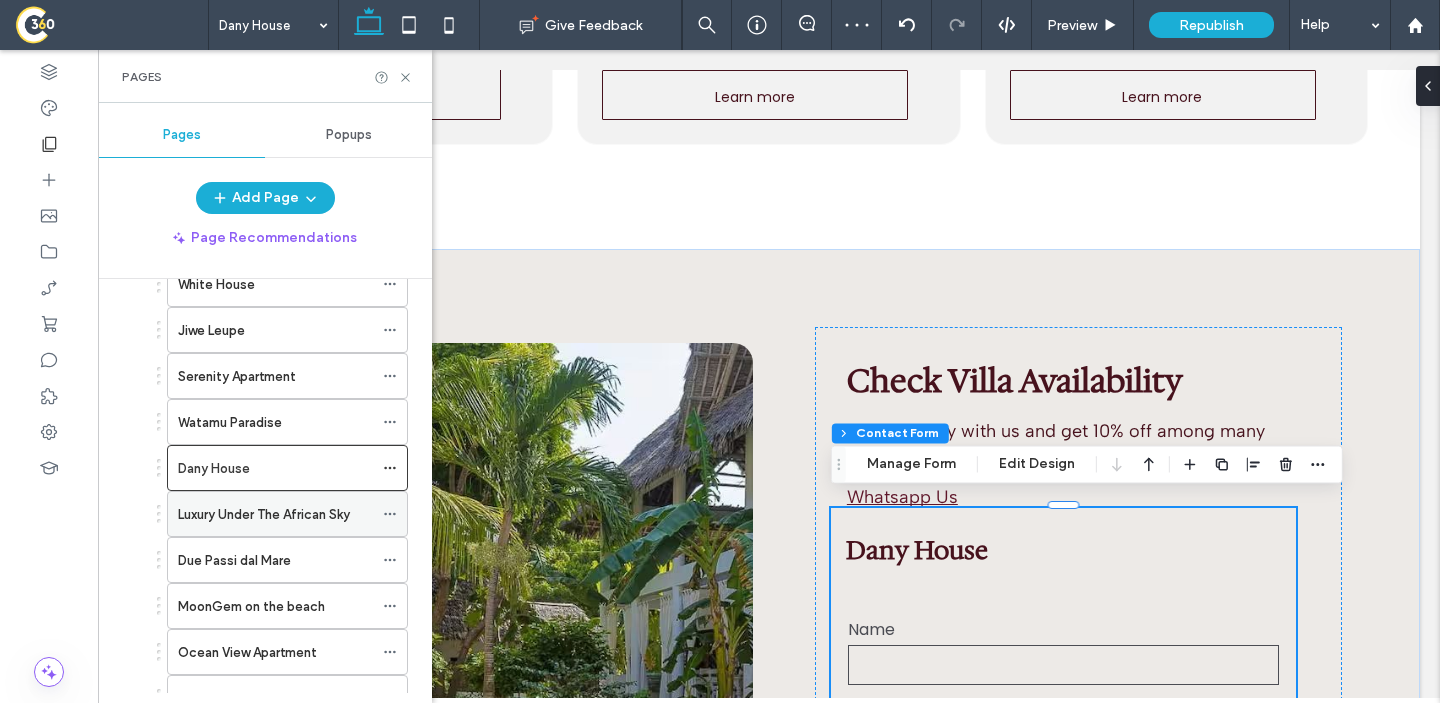 click on "Luxury Under The African Sky" at bounding box center [264, 514] 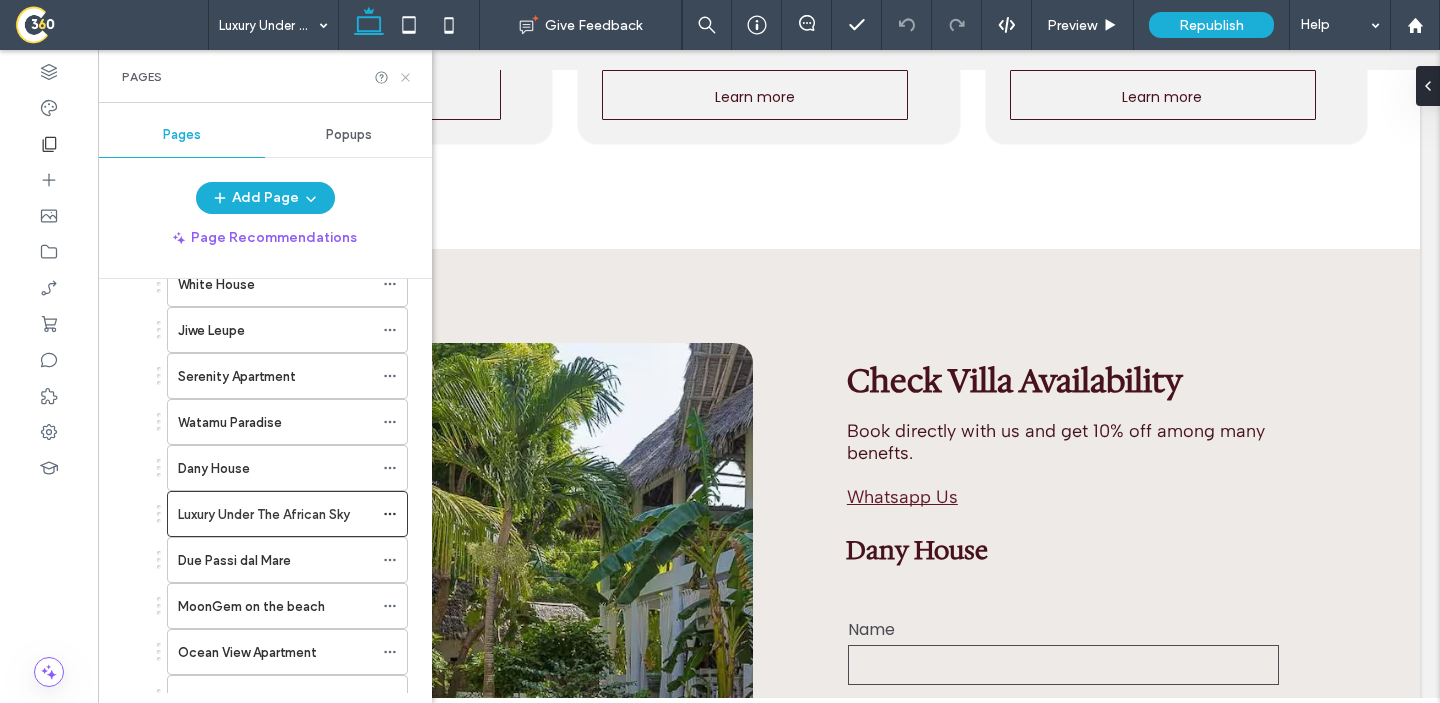 click 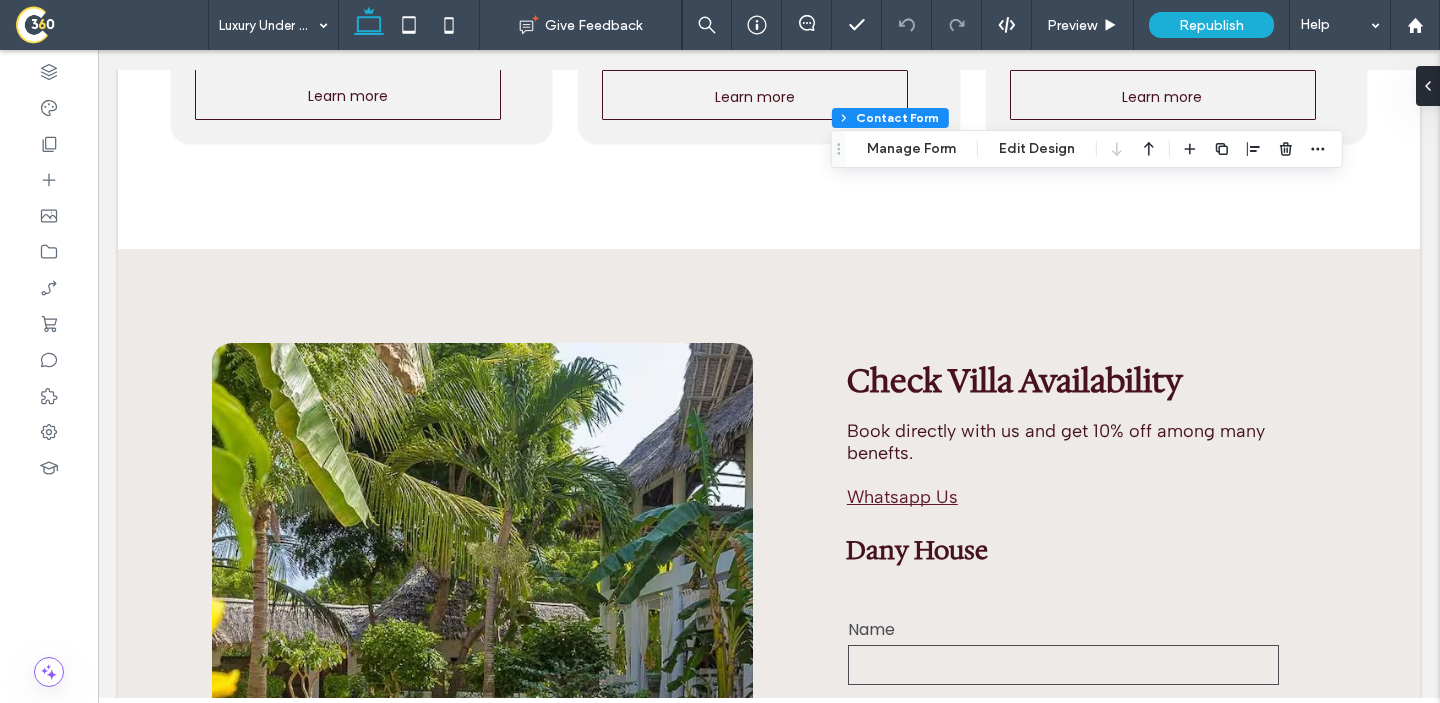 type on "*" 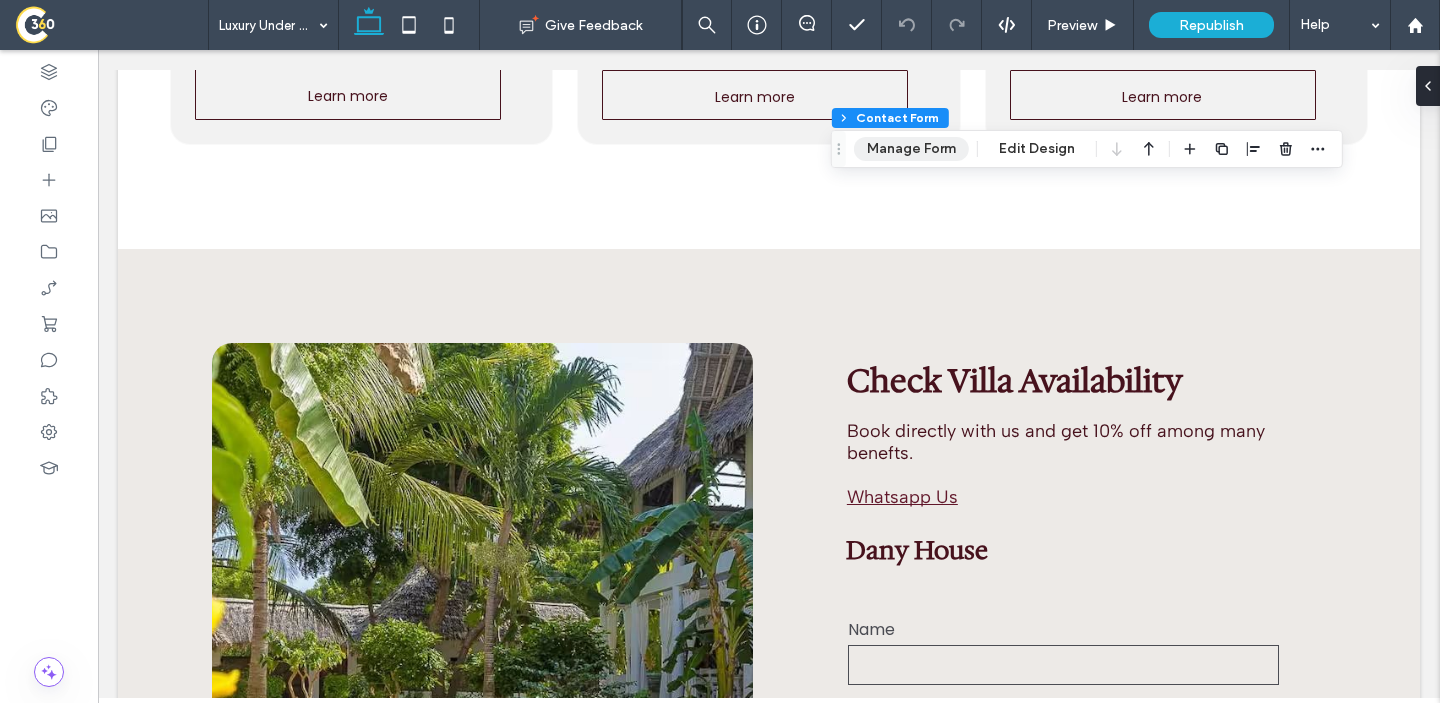 click on "Manage Form" at bounding box center [911, 149] 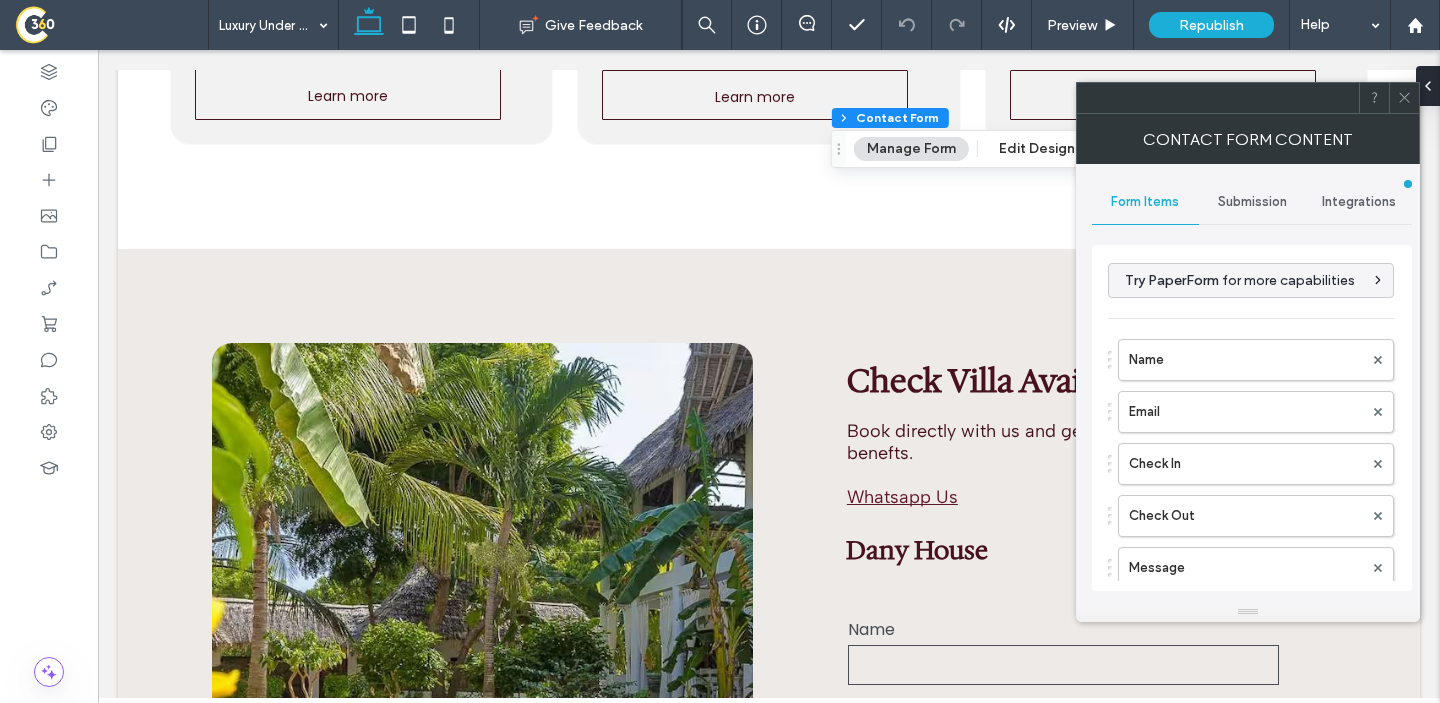 click on "Submission" at bounding box center (1252, 202) 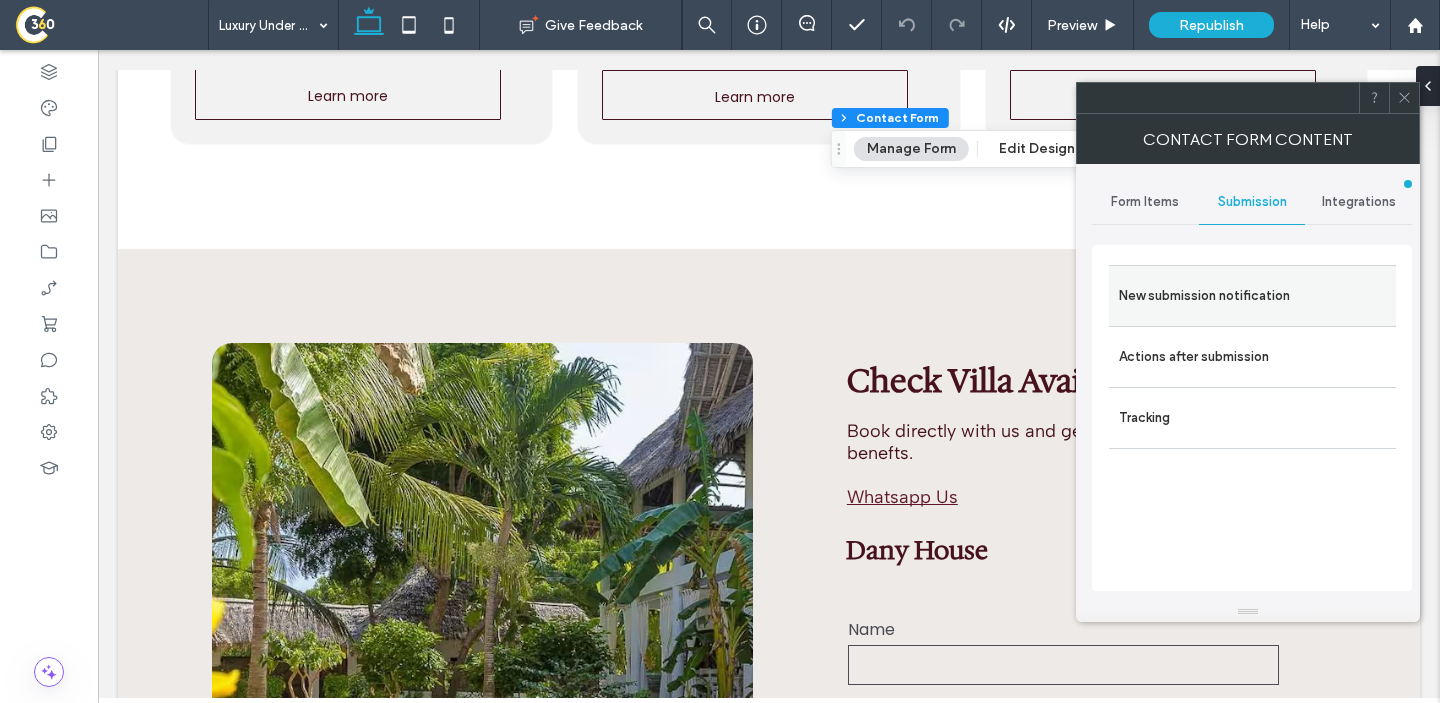click on "New submission notification" at bounding box center (1252, 296) 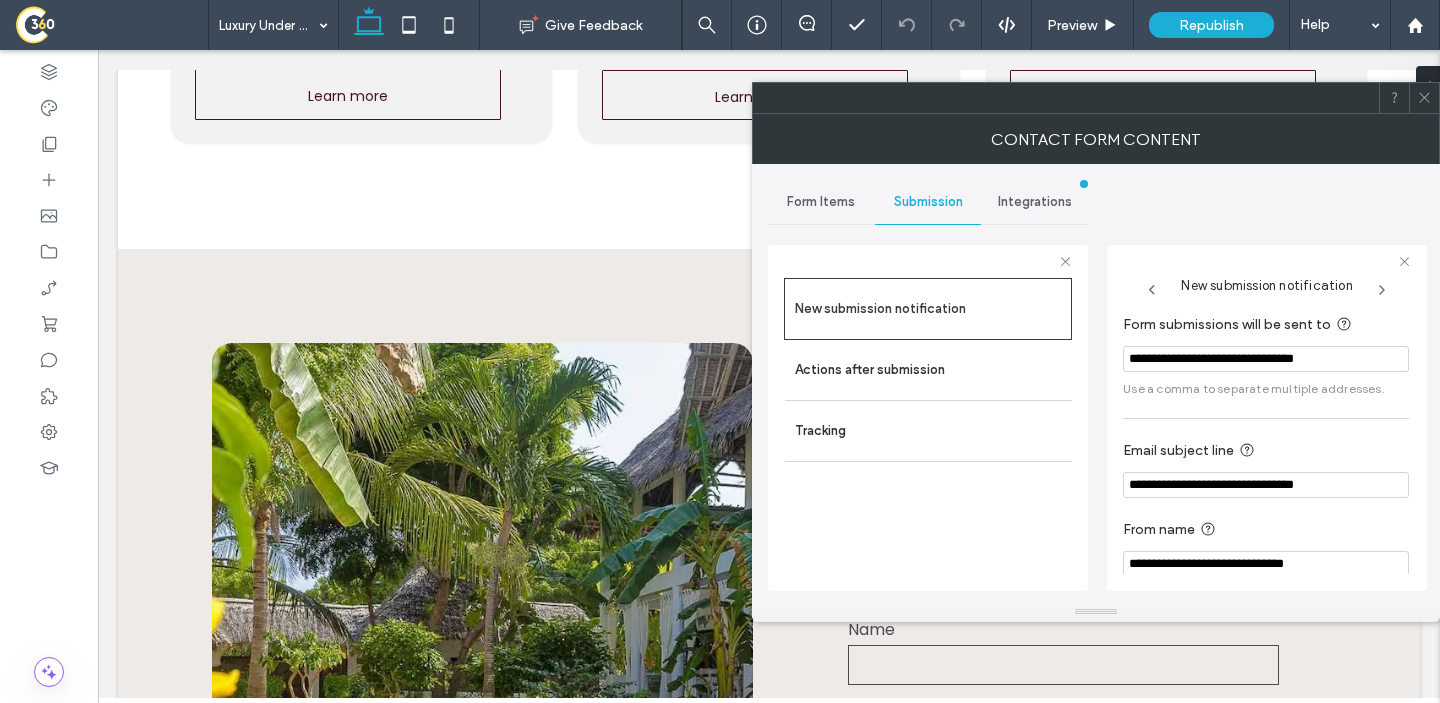 click on "**********" at bounding box center (1266, 359) 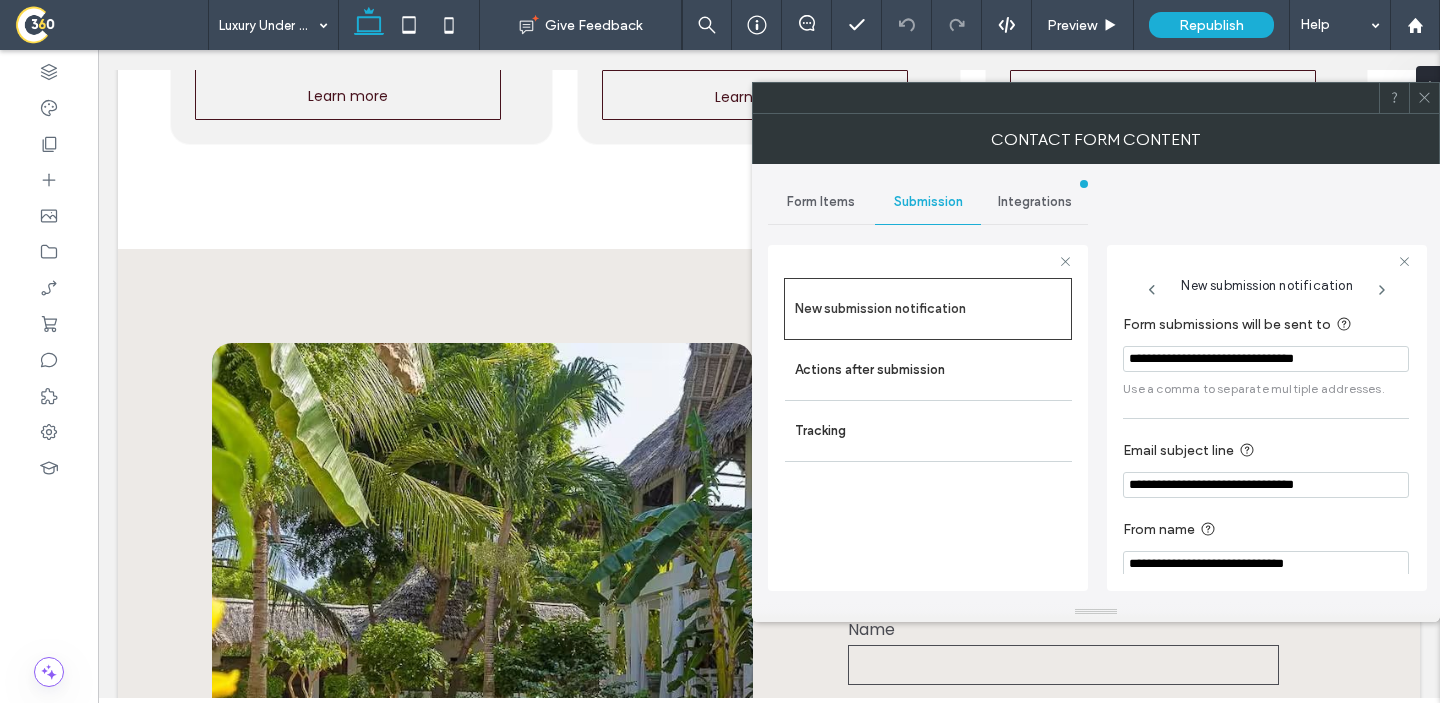 paste 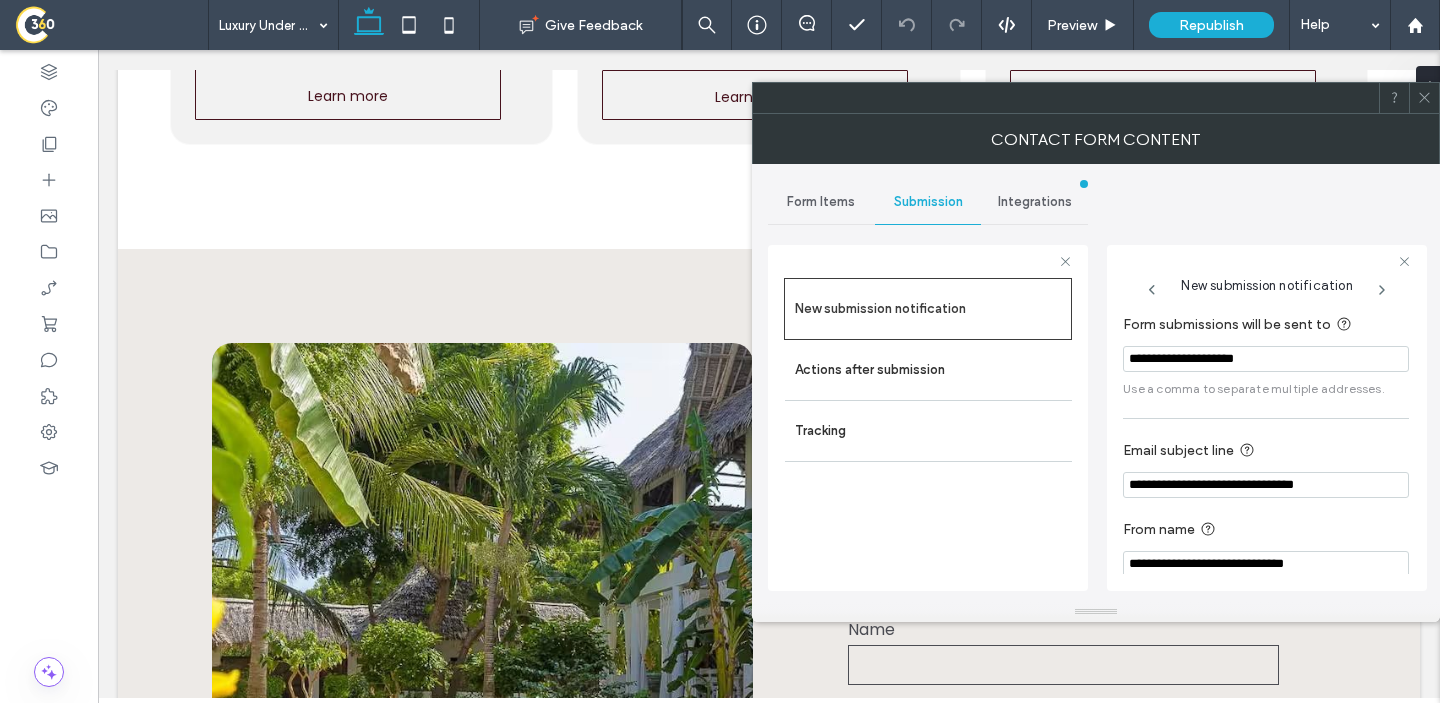 type on "**********" 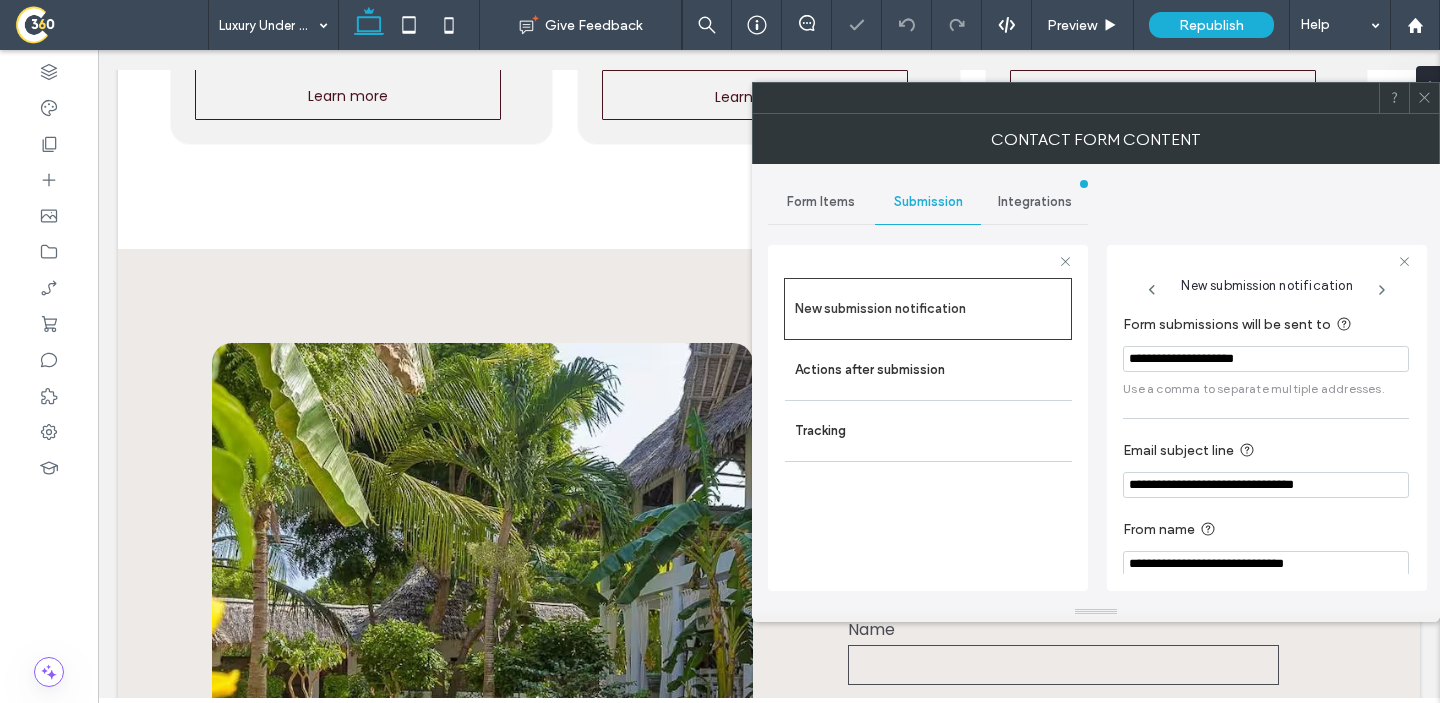 click on "New submission notification" at bounding box center [1266, 280] 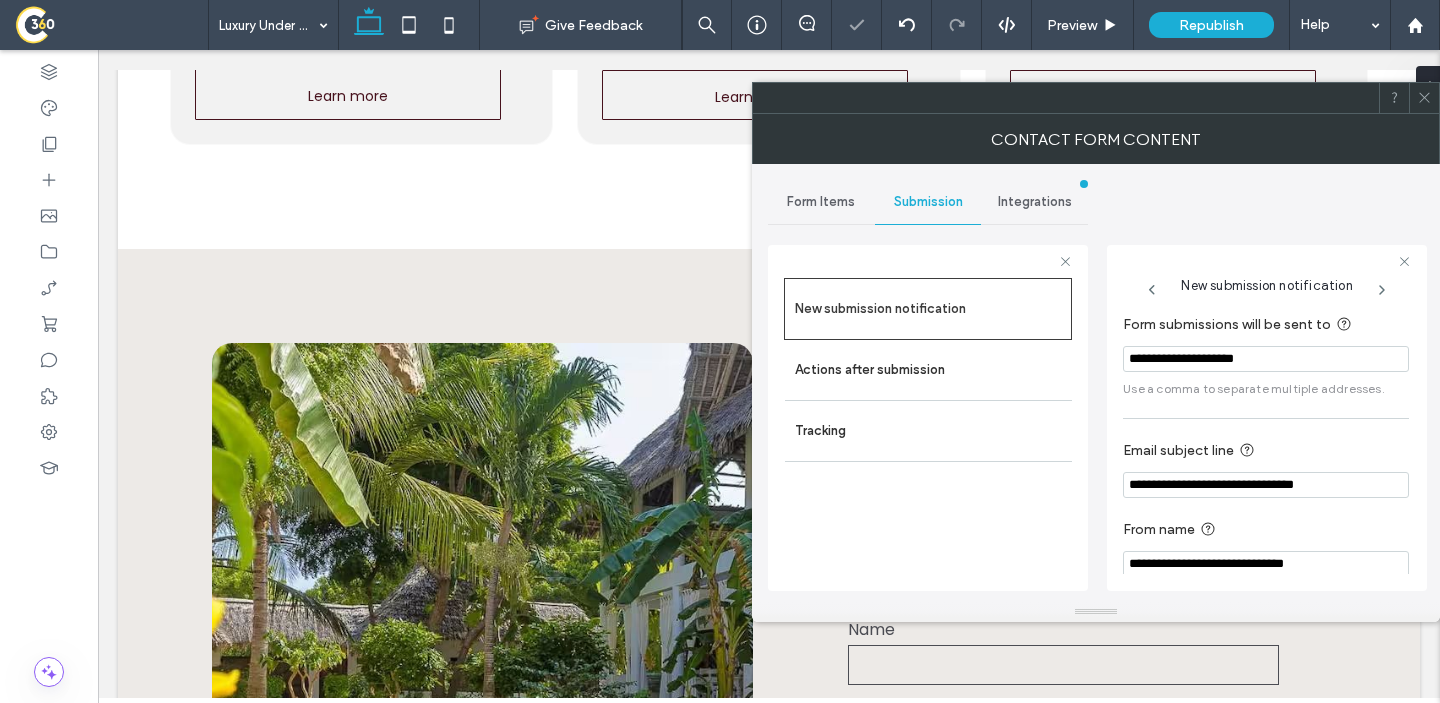 click at bounding box center (1424, 98) 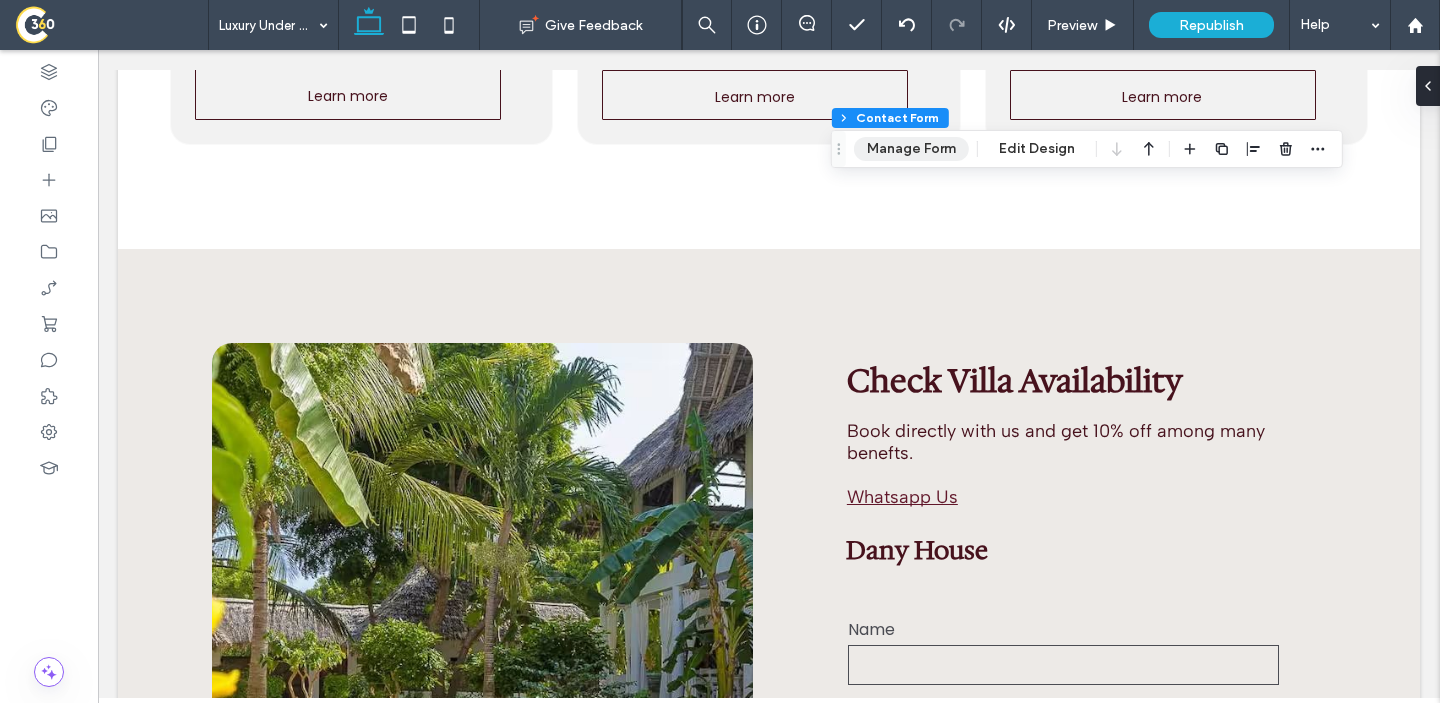 click on "Manage Form" at bounding box center (911, 149) 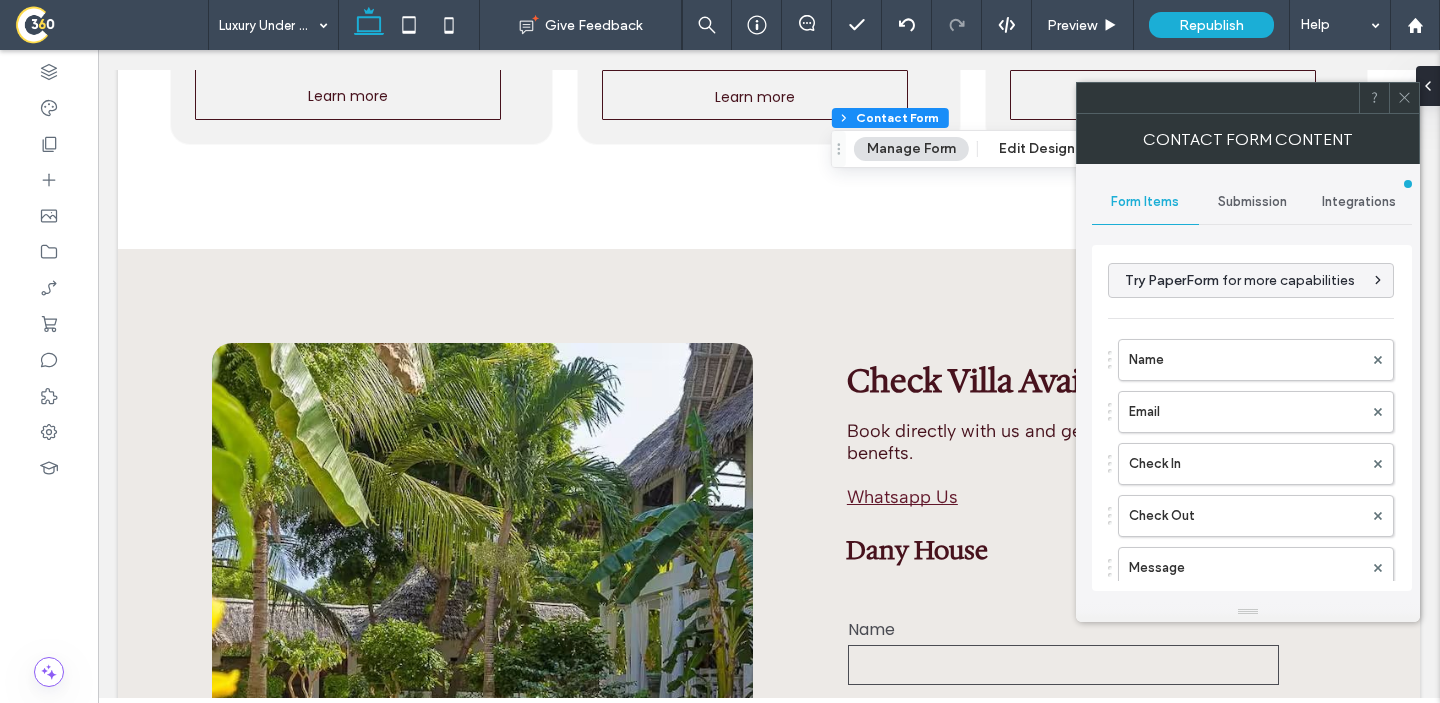 click on "Submission" at bounding box center [1252, 202] 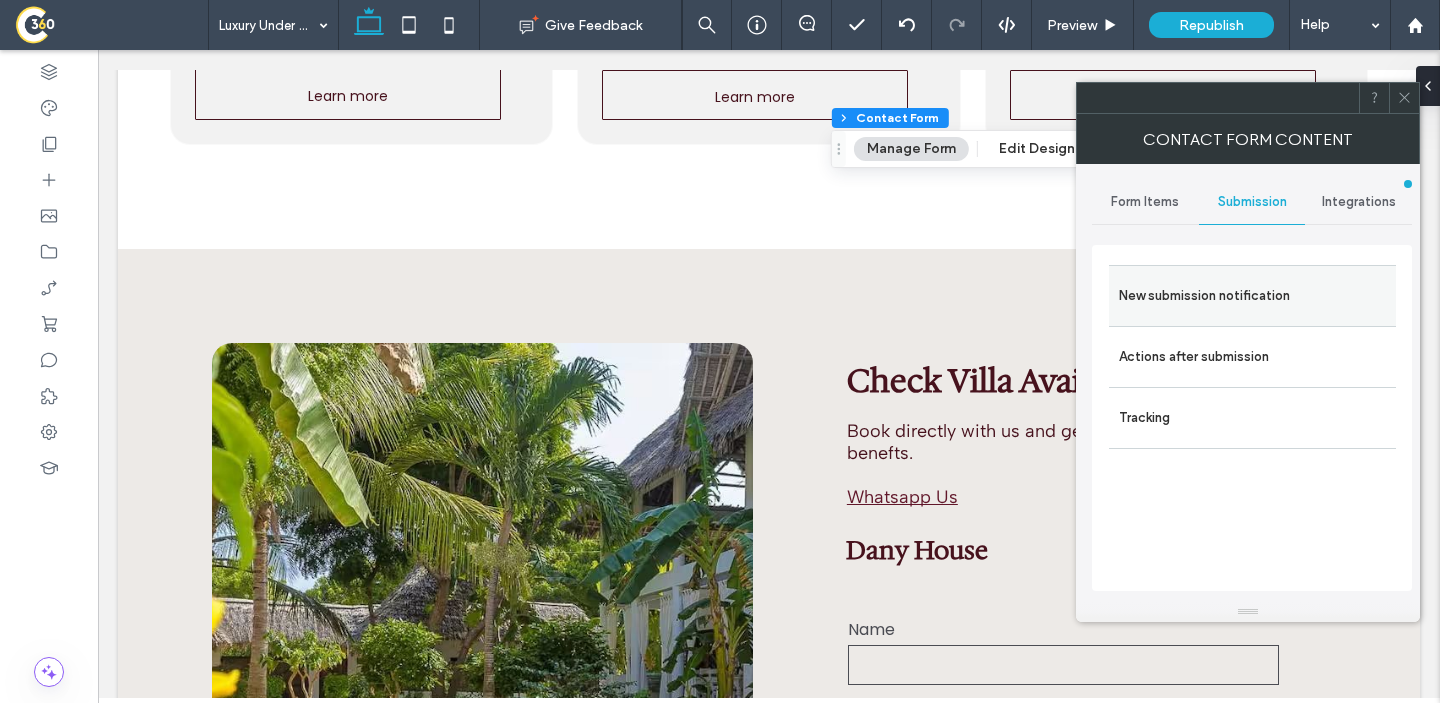 click on "New submission notification" at bounding box center [1252, 295] 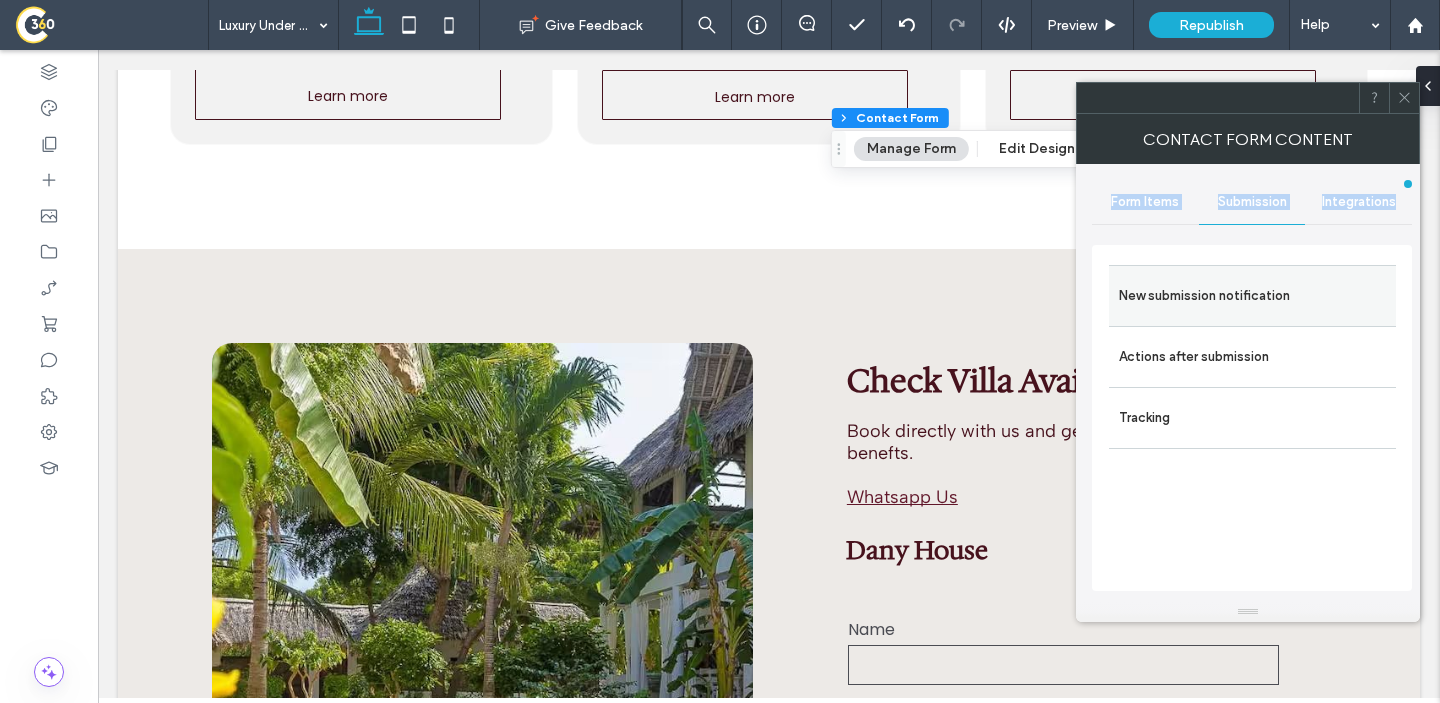 click on "New submission notification" at bounding box center (1252, 295) 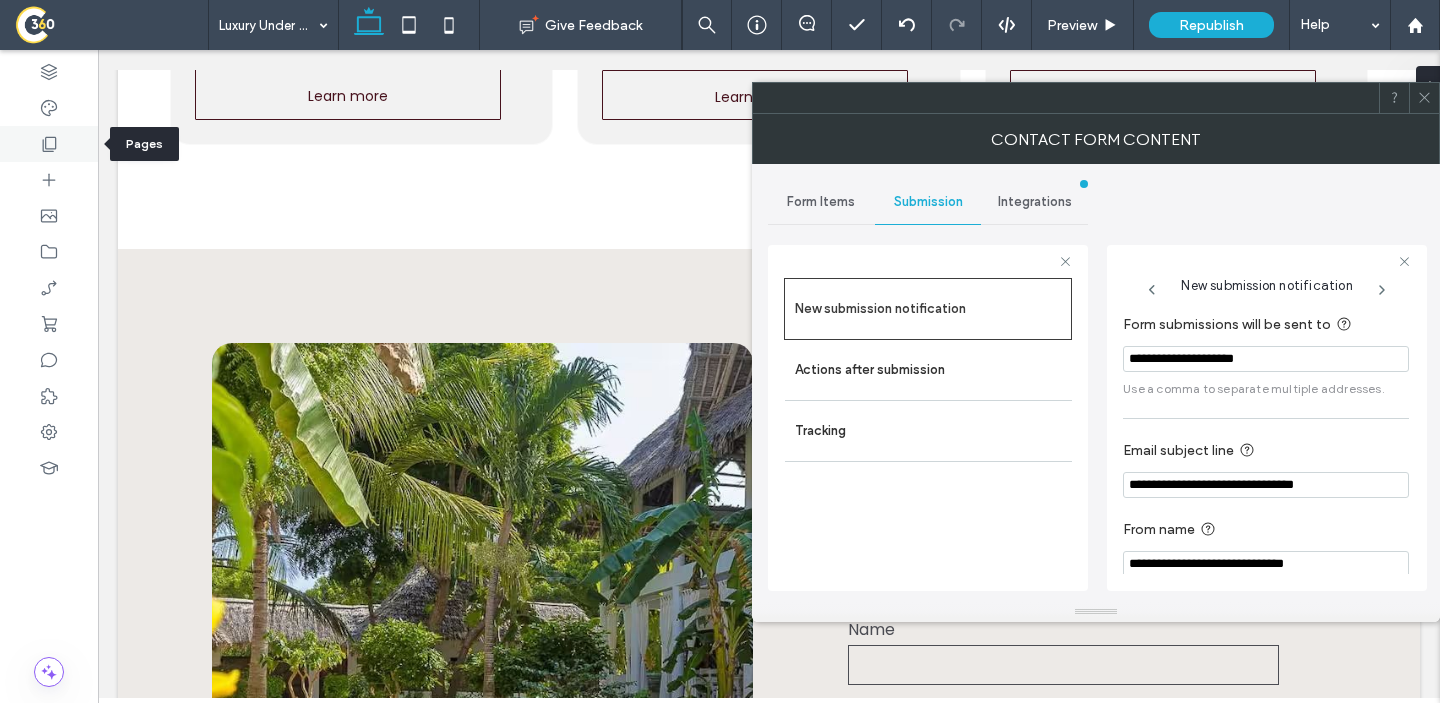 click at bounding box center [49, 144] 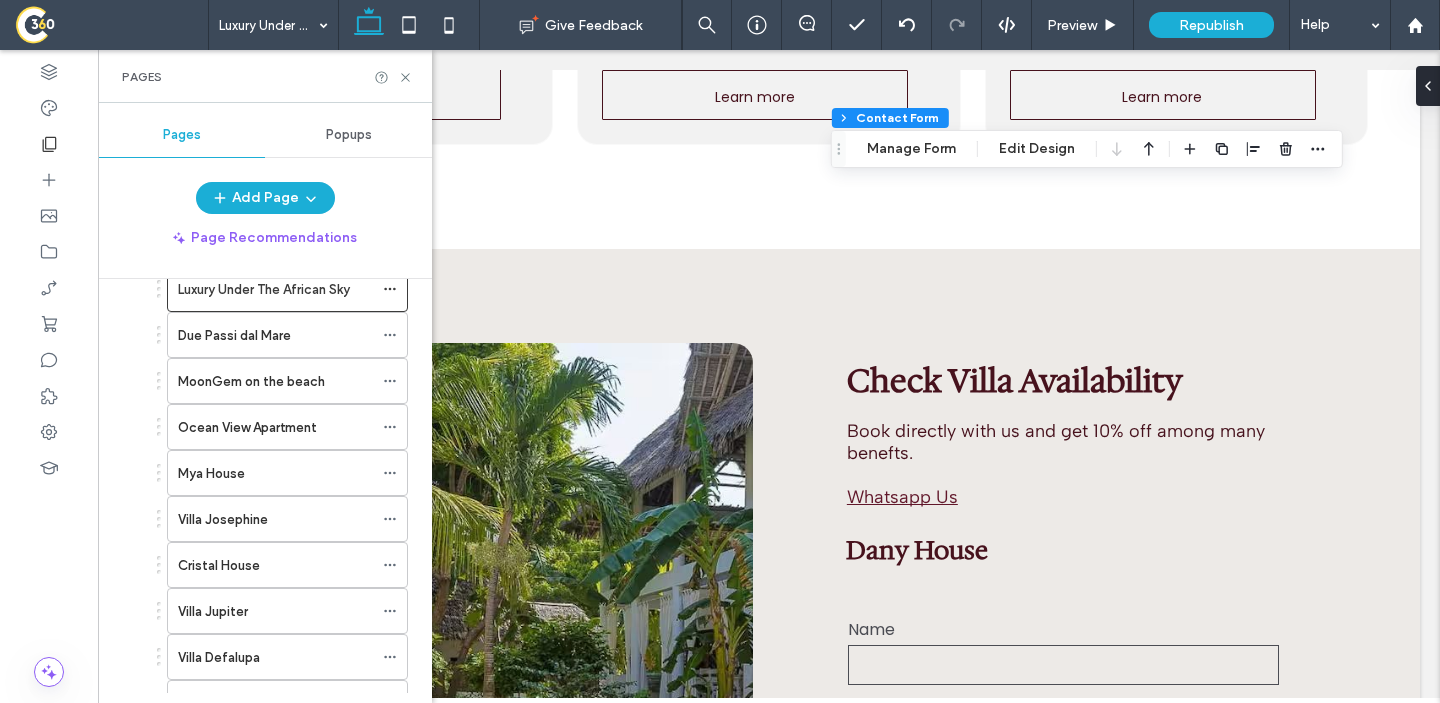 scroll, scrollTop: 453, scrollLeft: 0, axis: vertical 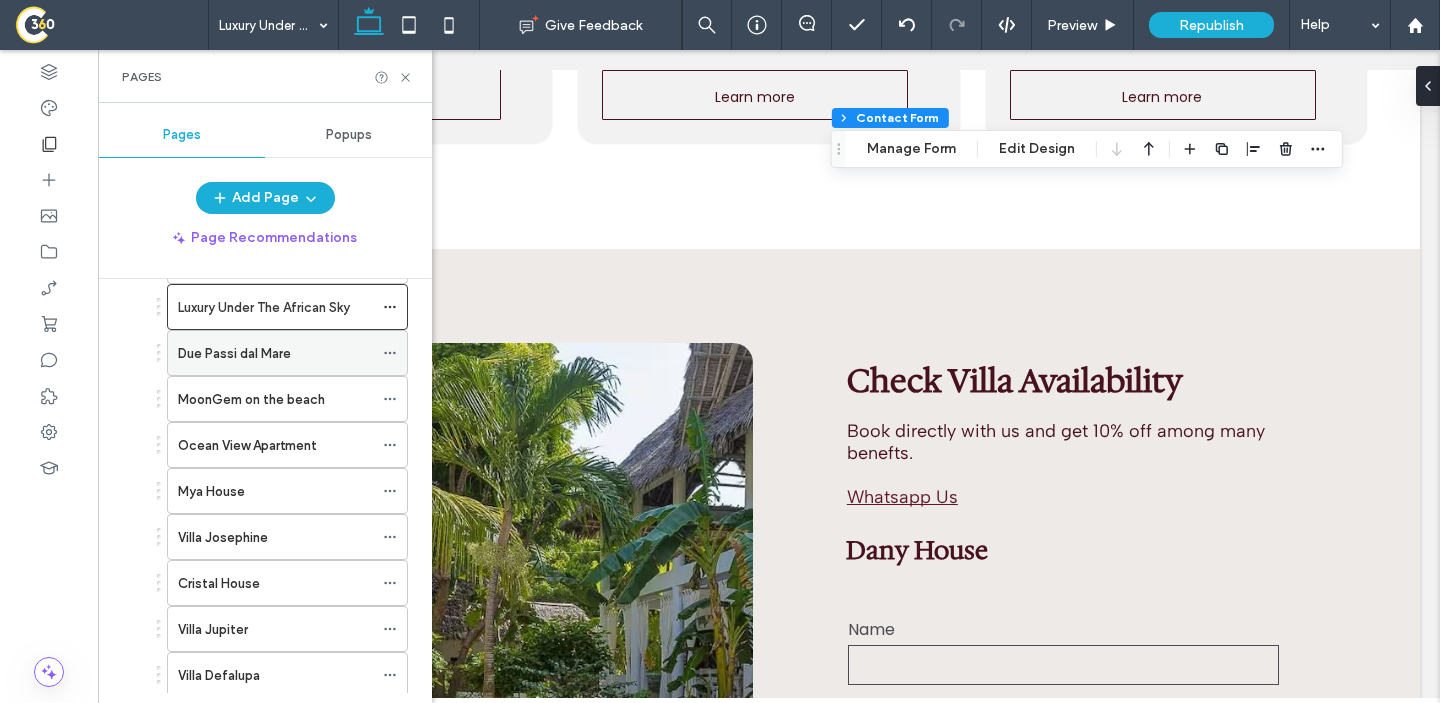 click on "Due Passi dal Mare" at bounding box center [234, 353] 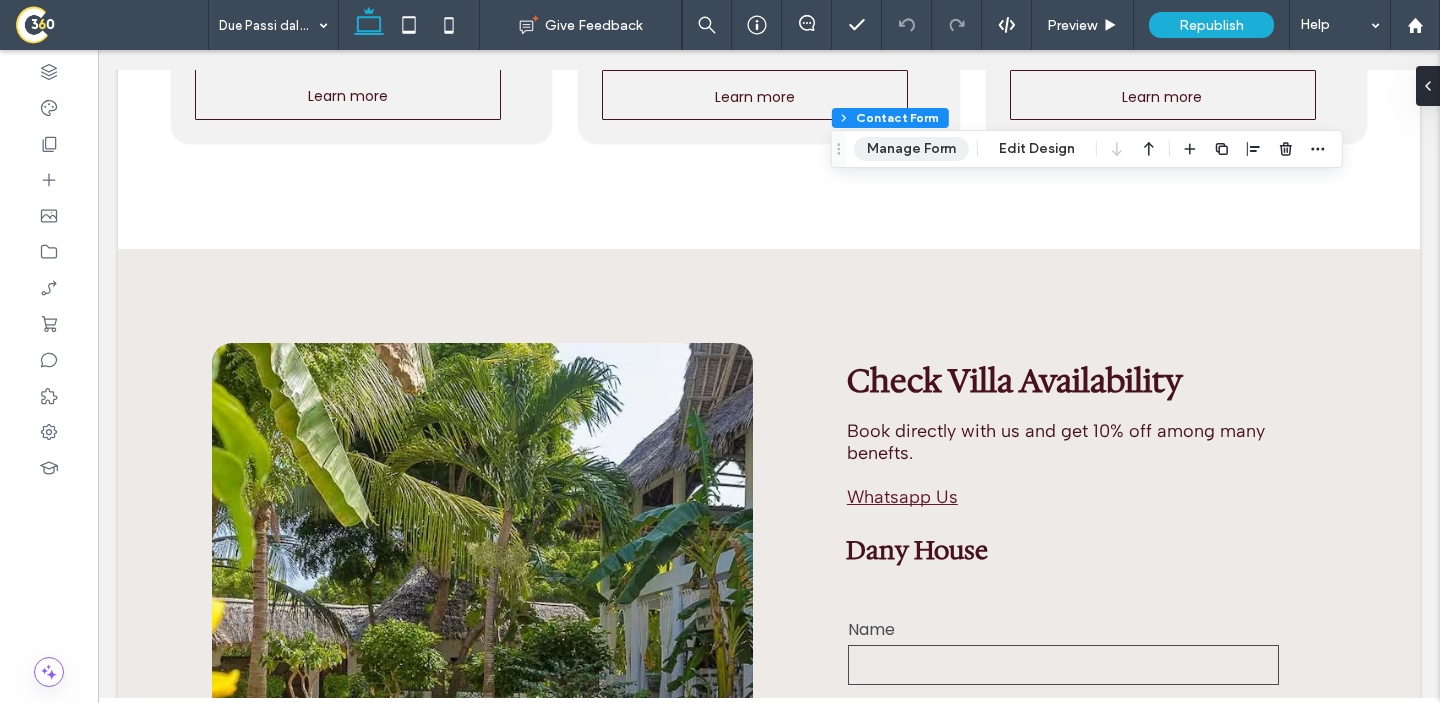 click on "Manage Form" at bounding box center [911, 149] 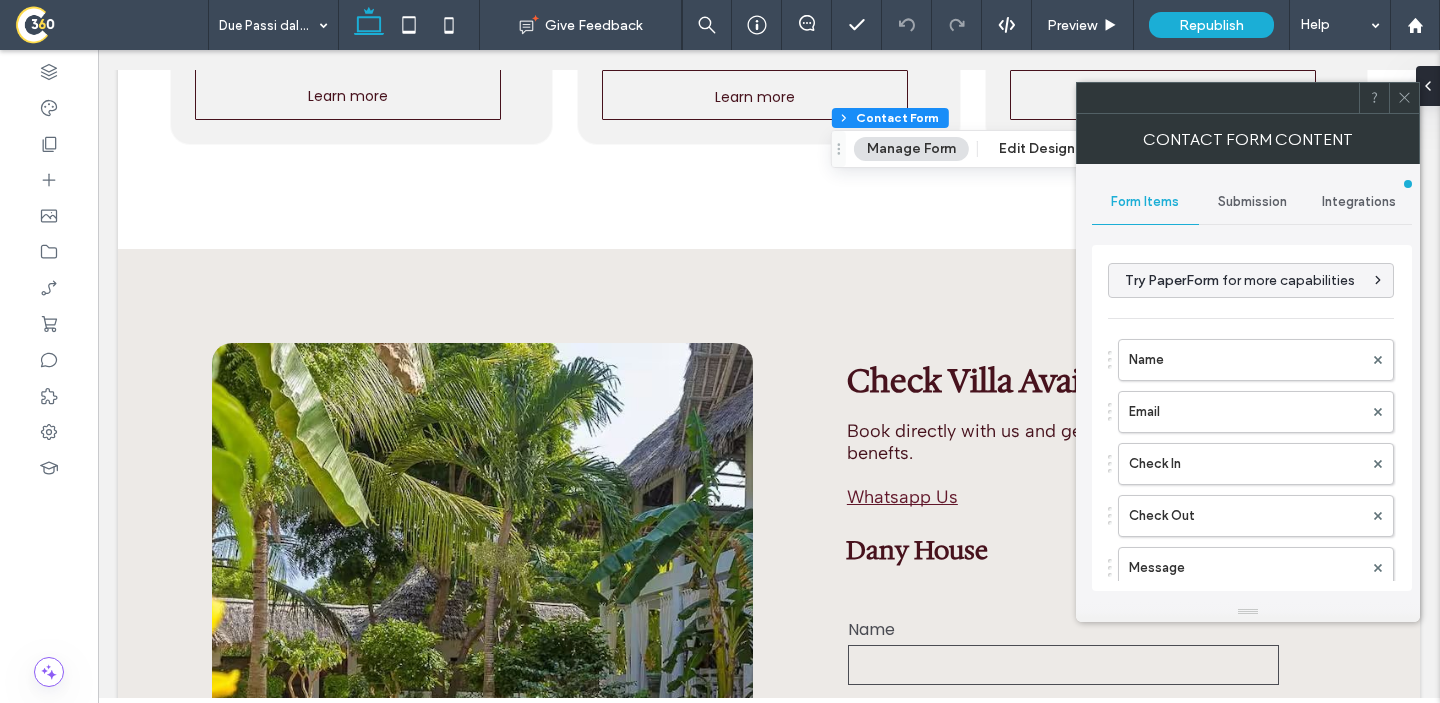 click on "Submission" at bounding box center (1252, 202) 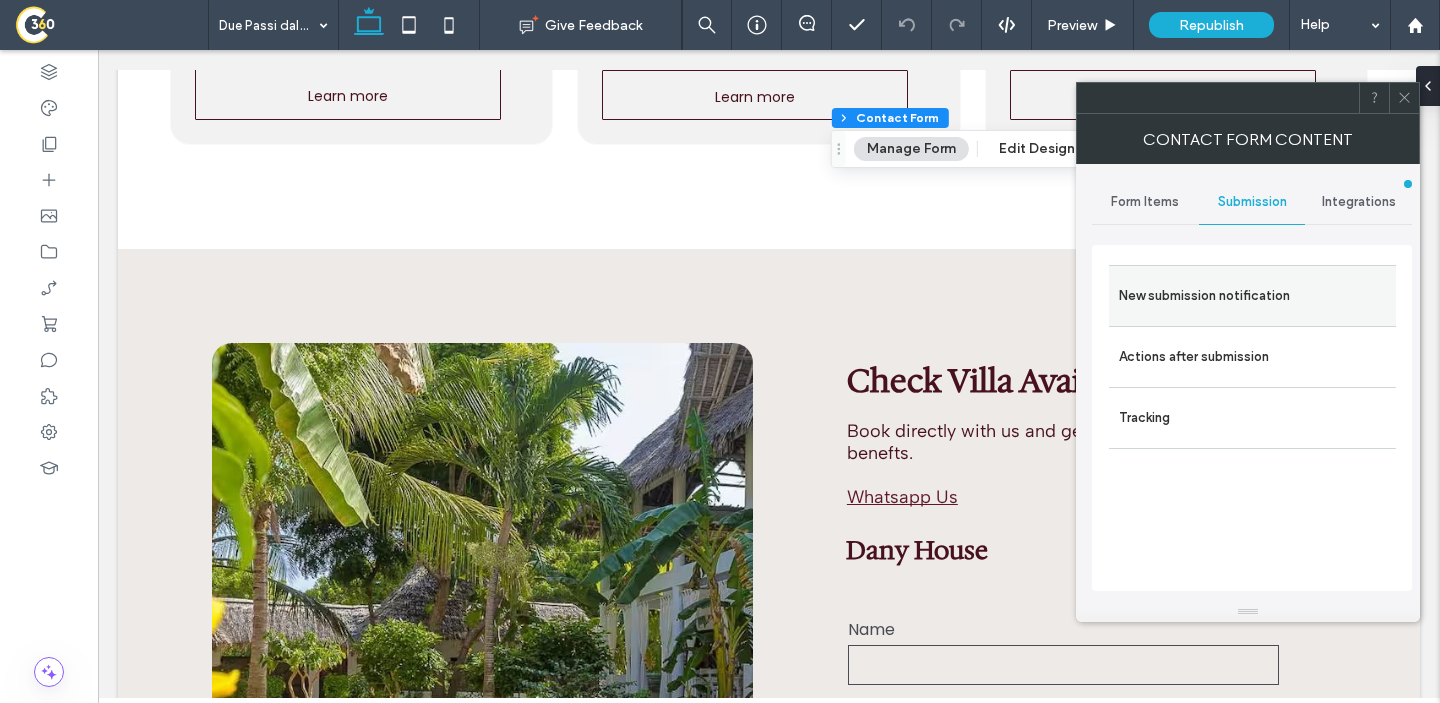 click on "New submission notification" at bounding box center (1252, 296) 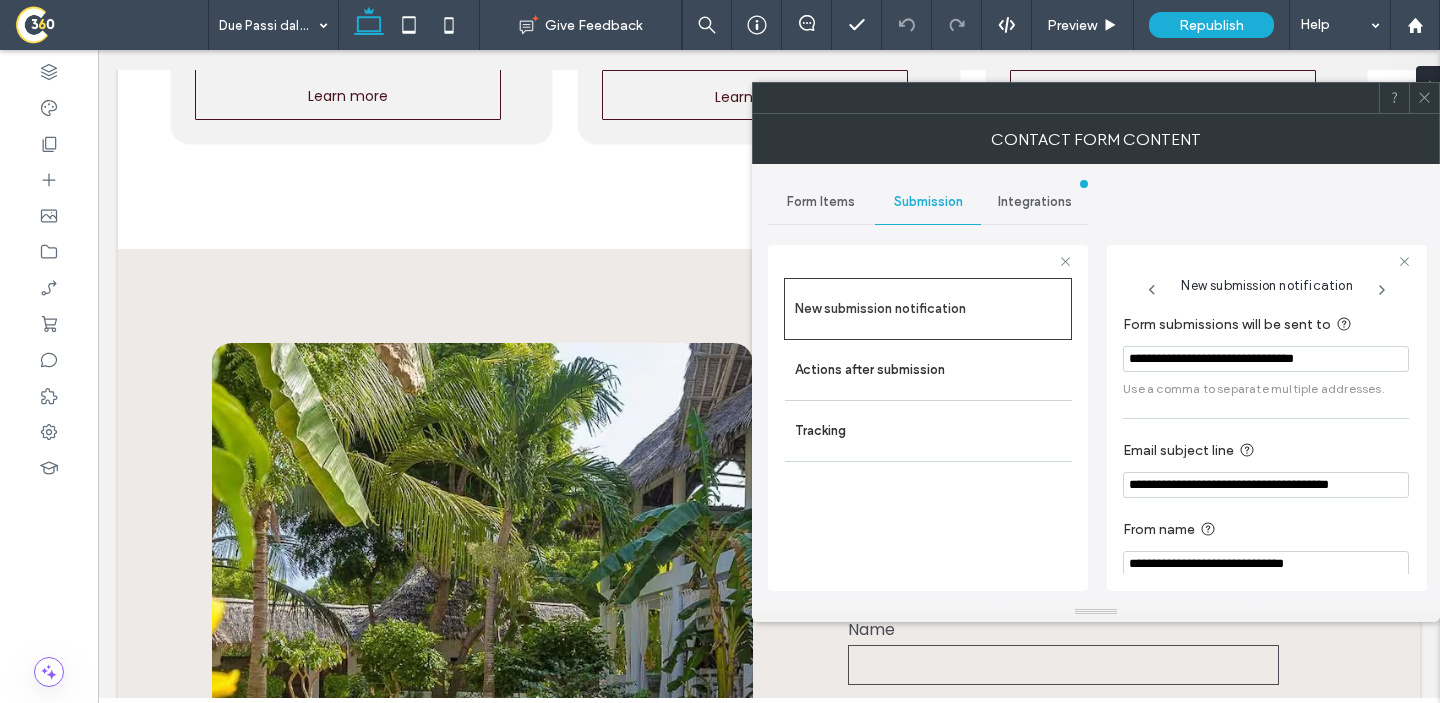 click on "**********" at bounding box center (1266, 359) 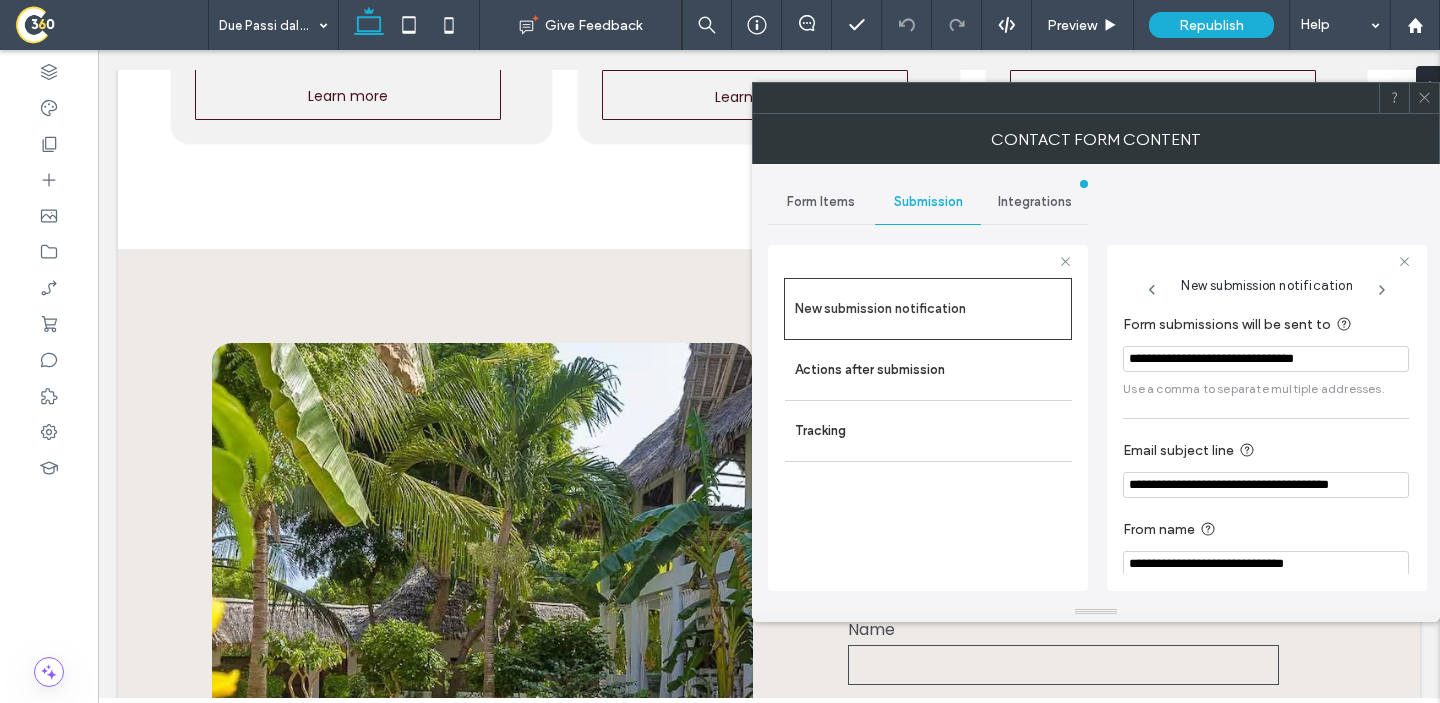 paste 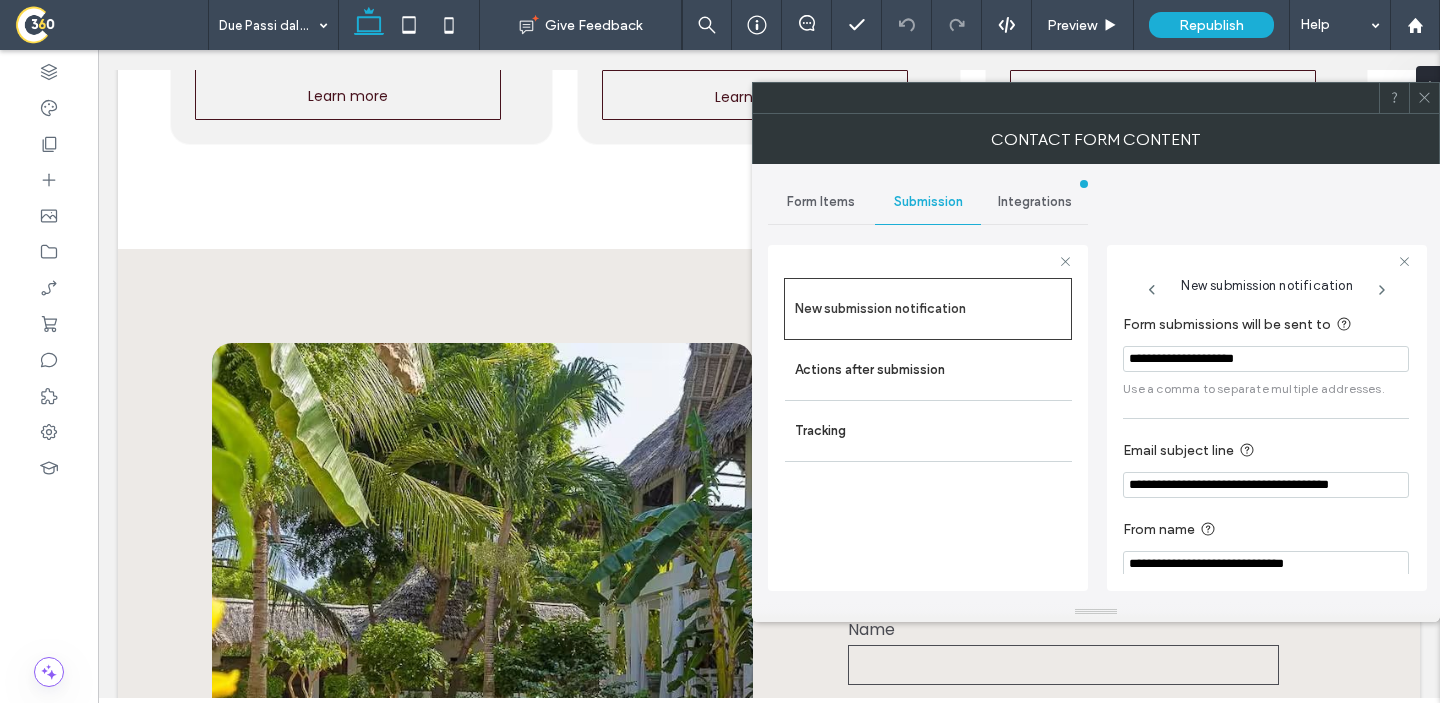 type on "**********" 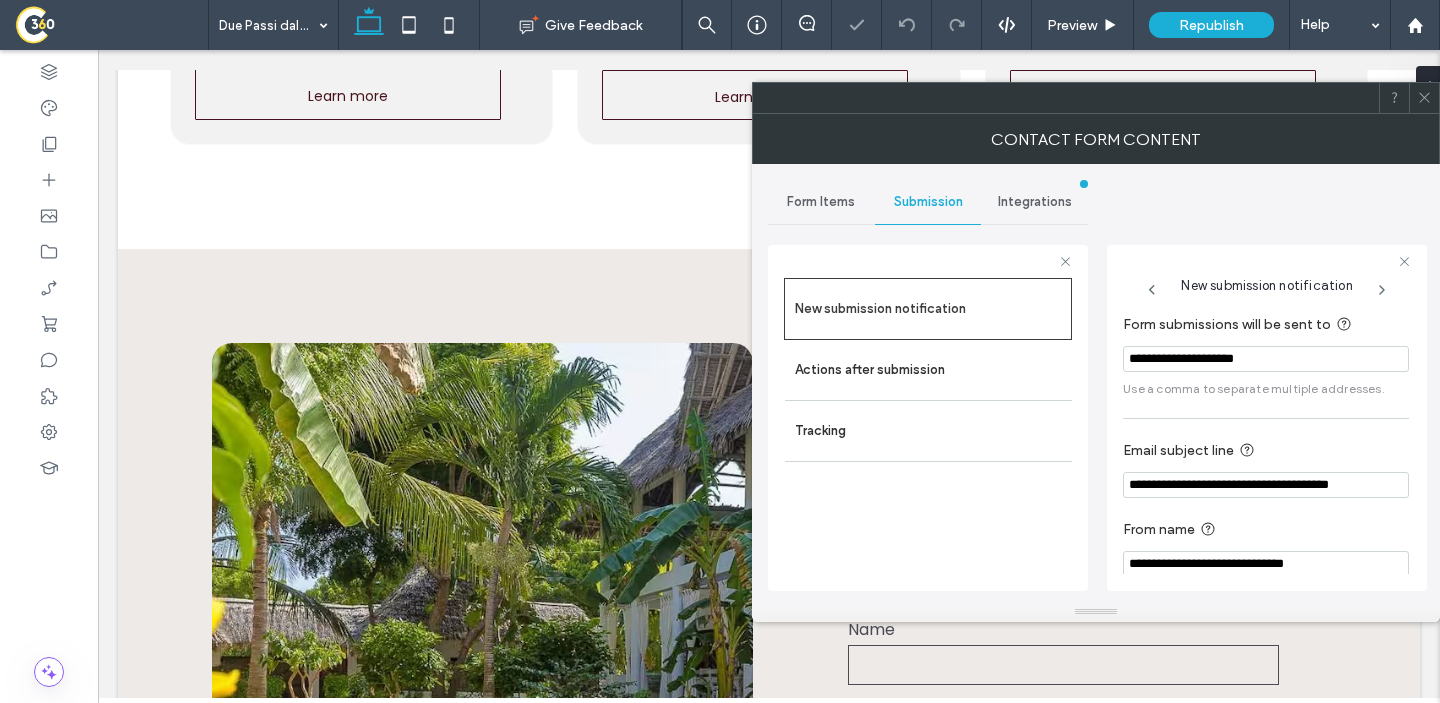 click 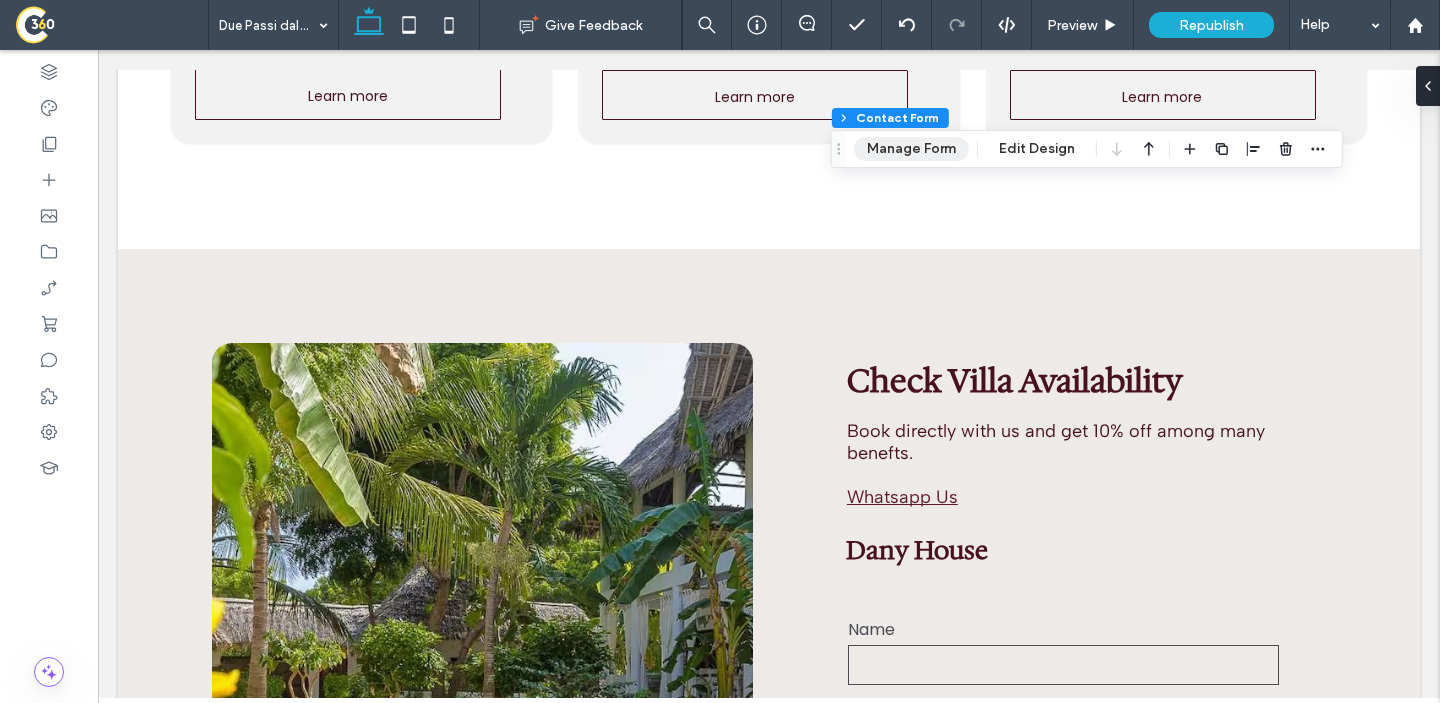 click on "Manage Form" at bounding box center [911, 149] 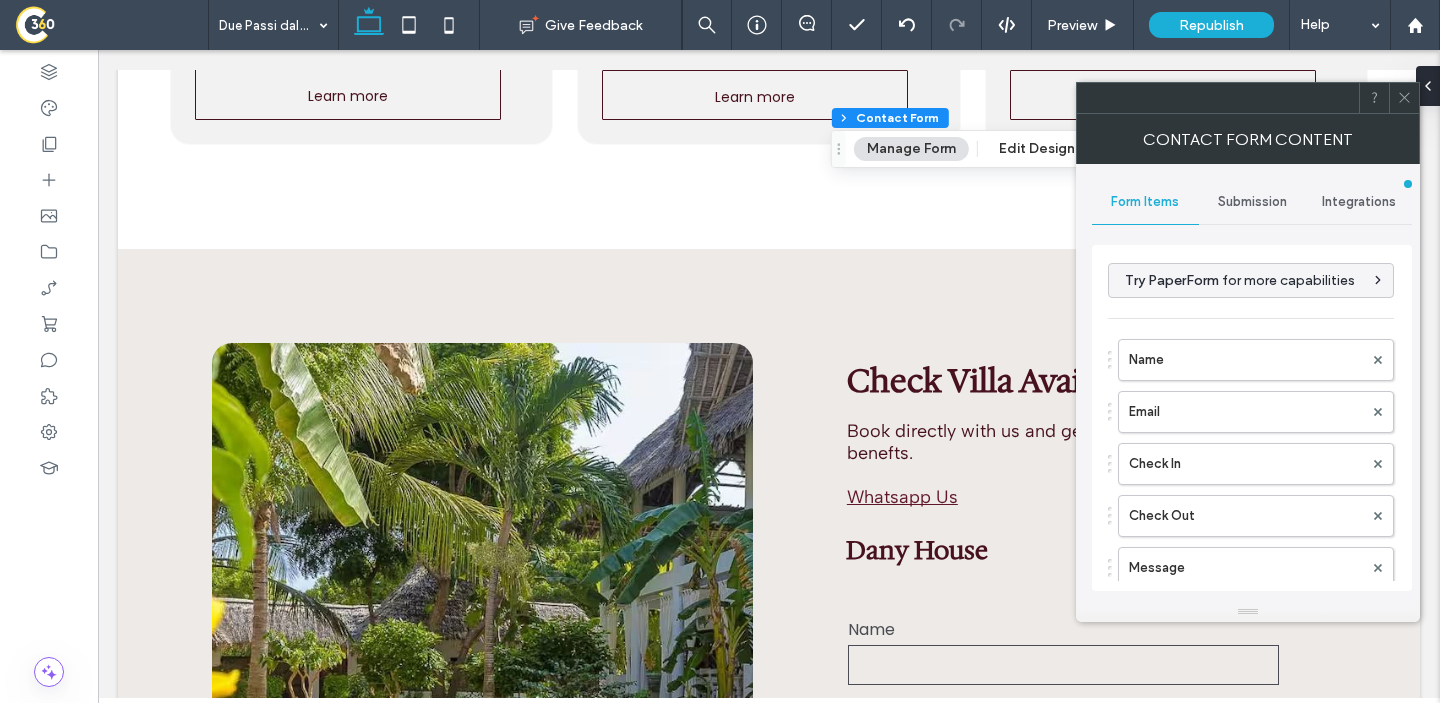 click on "Submission" at bounding box center [1252, 202] 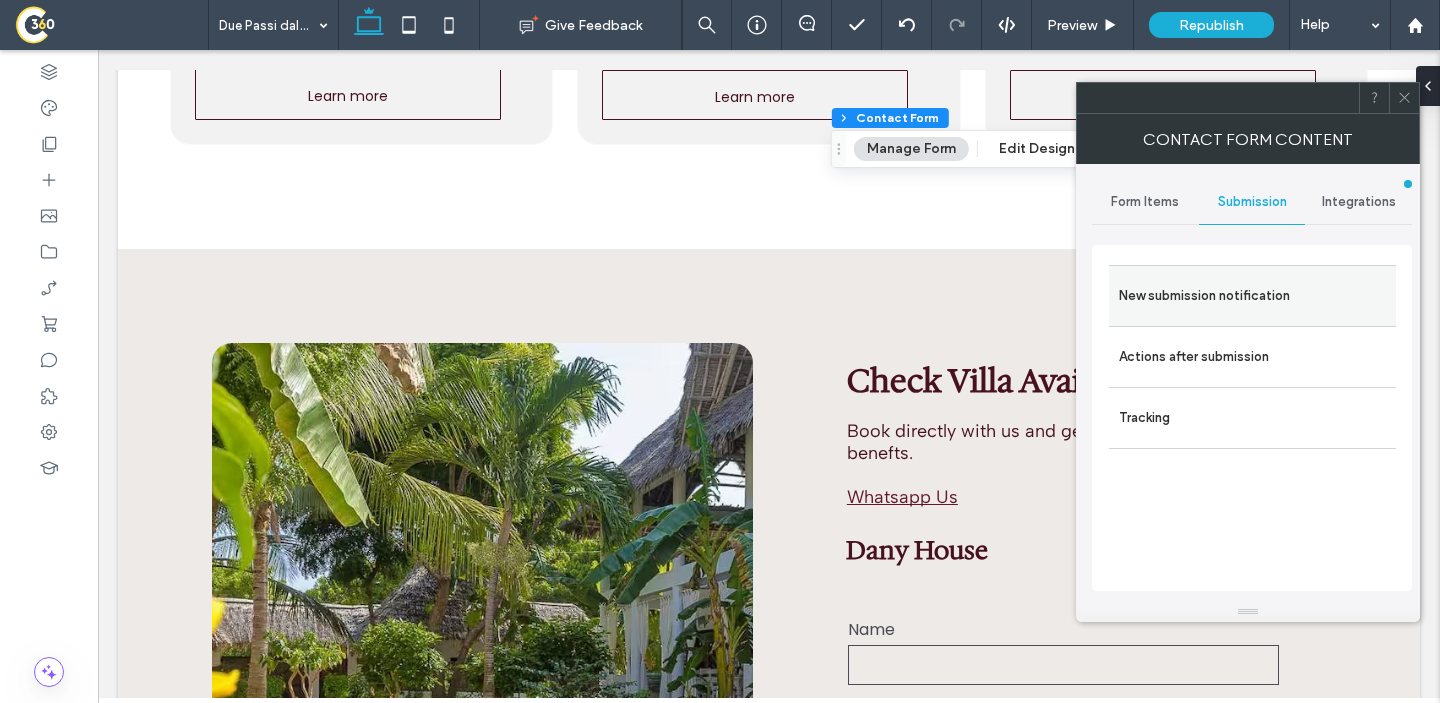 click on "New submission notification" at bounding box center (1252, 296) 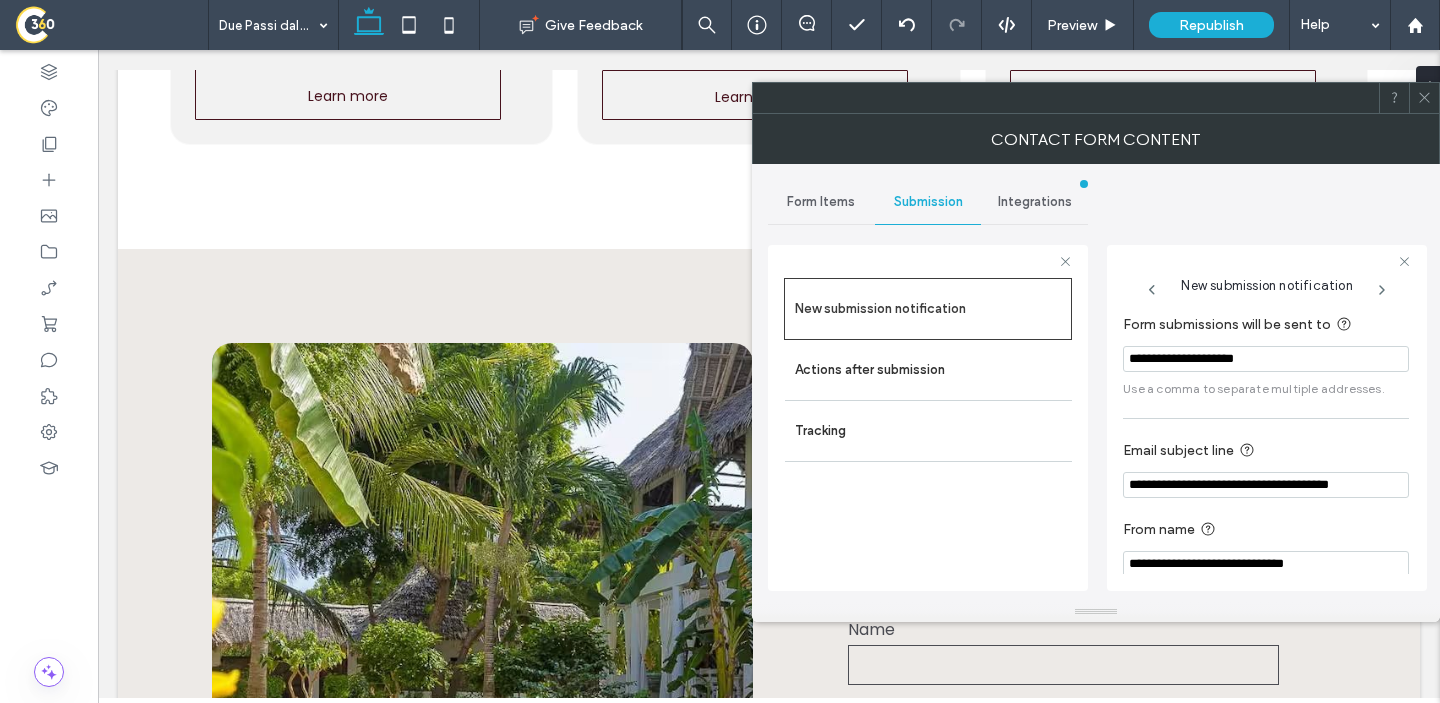 click 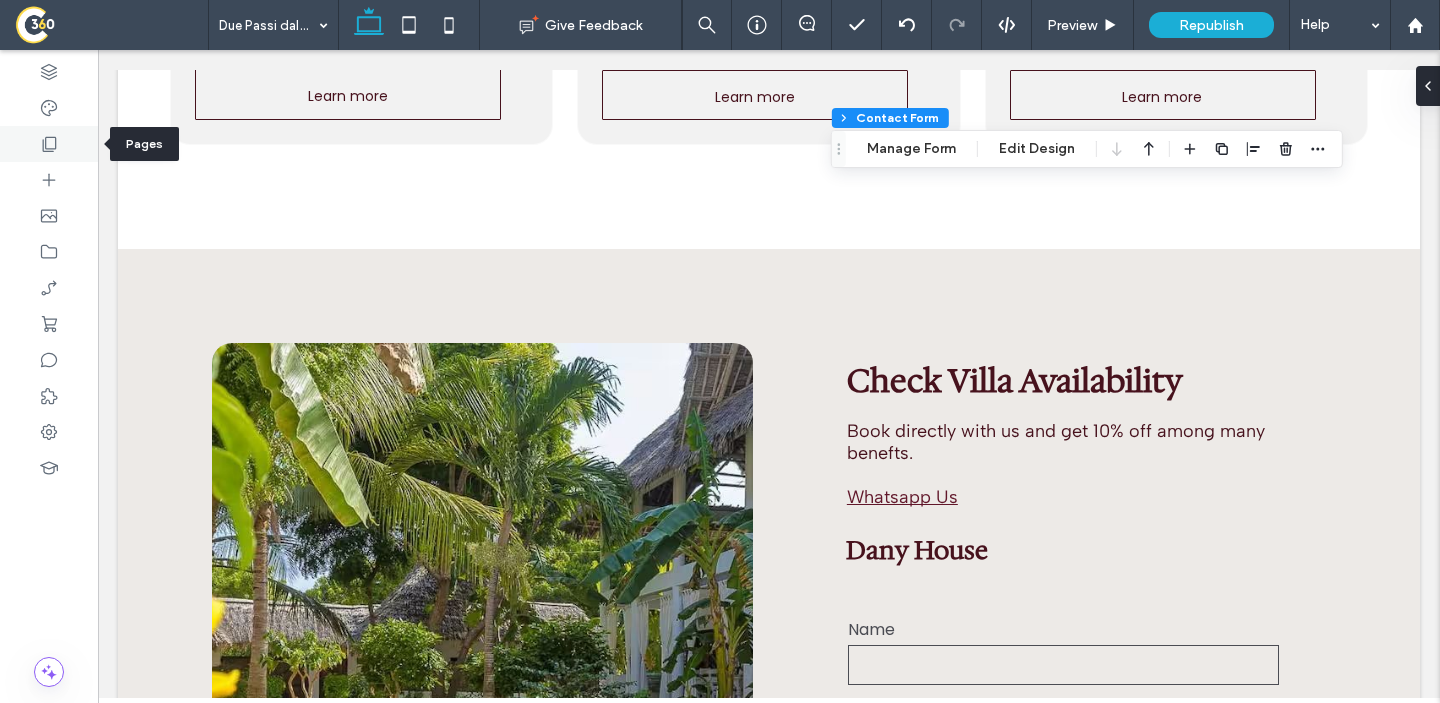 click 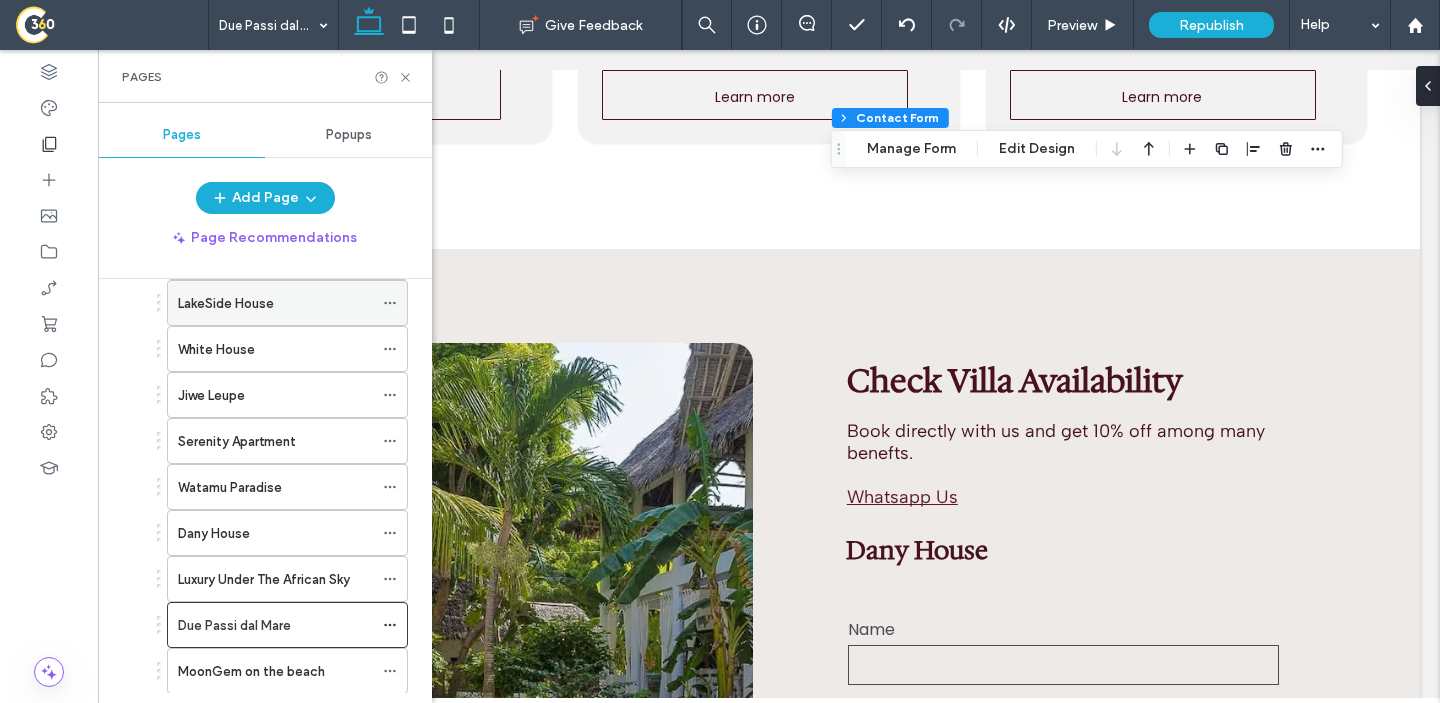 scroll, scrollTop: 355, scrollLeft: 0, axis: vertical 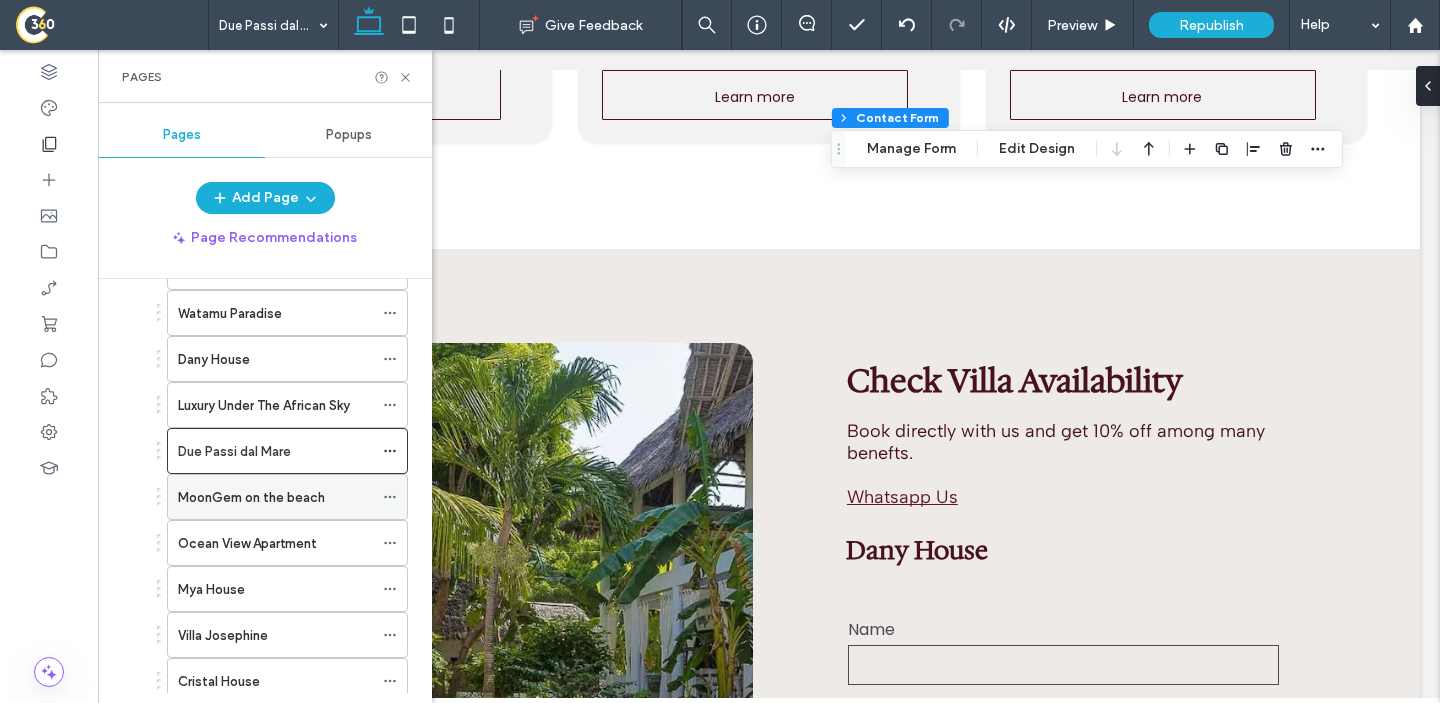 click on "MoonGem on the beach" at bounding box center [251, 497] 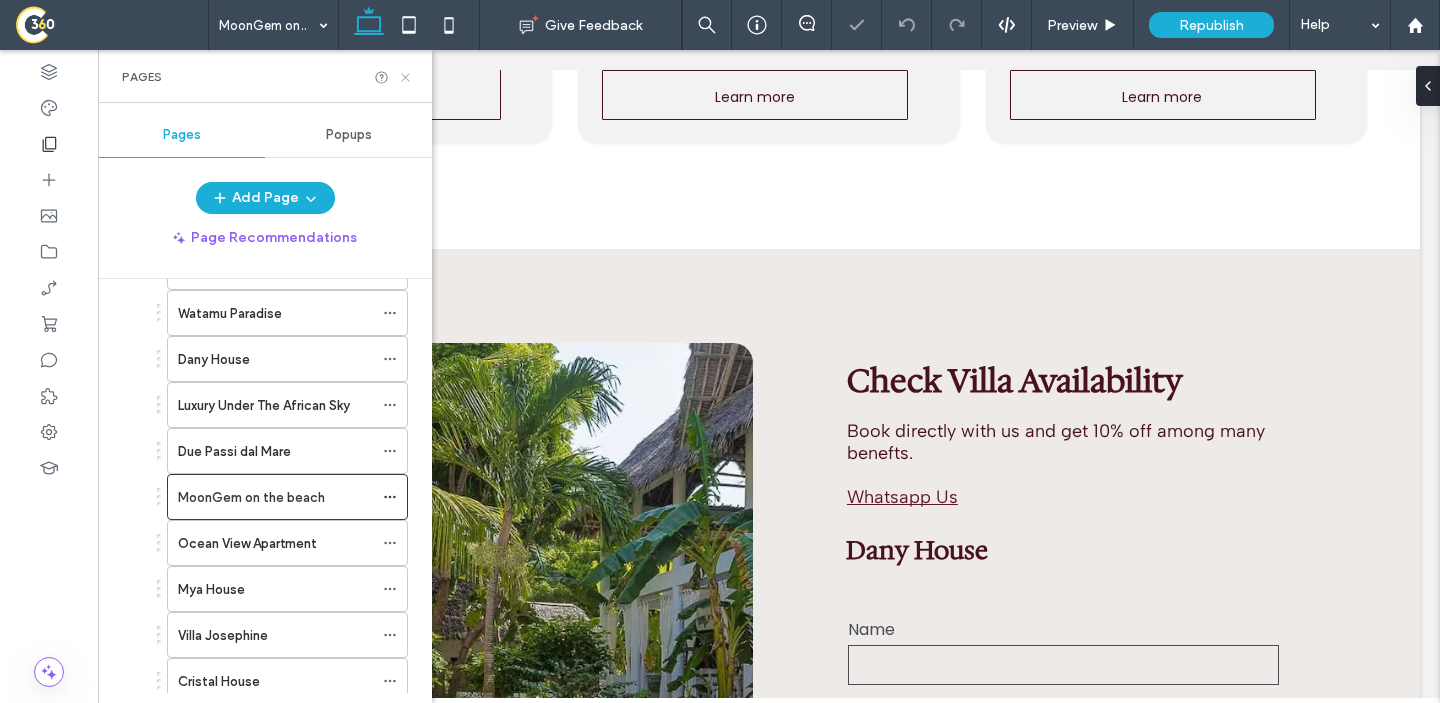 click 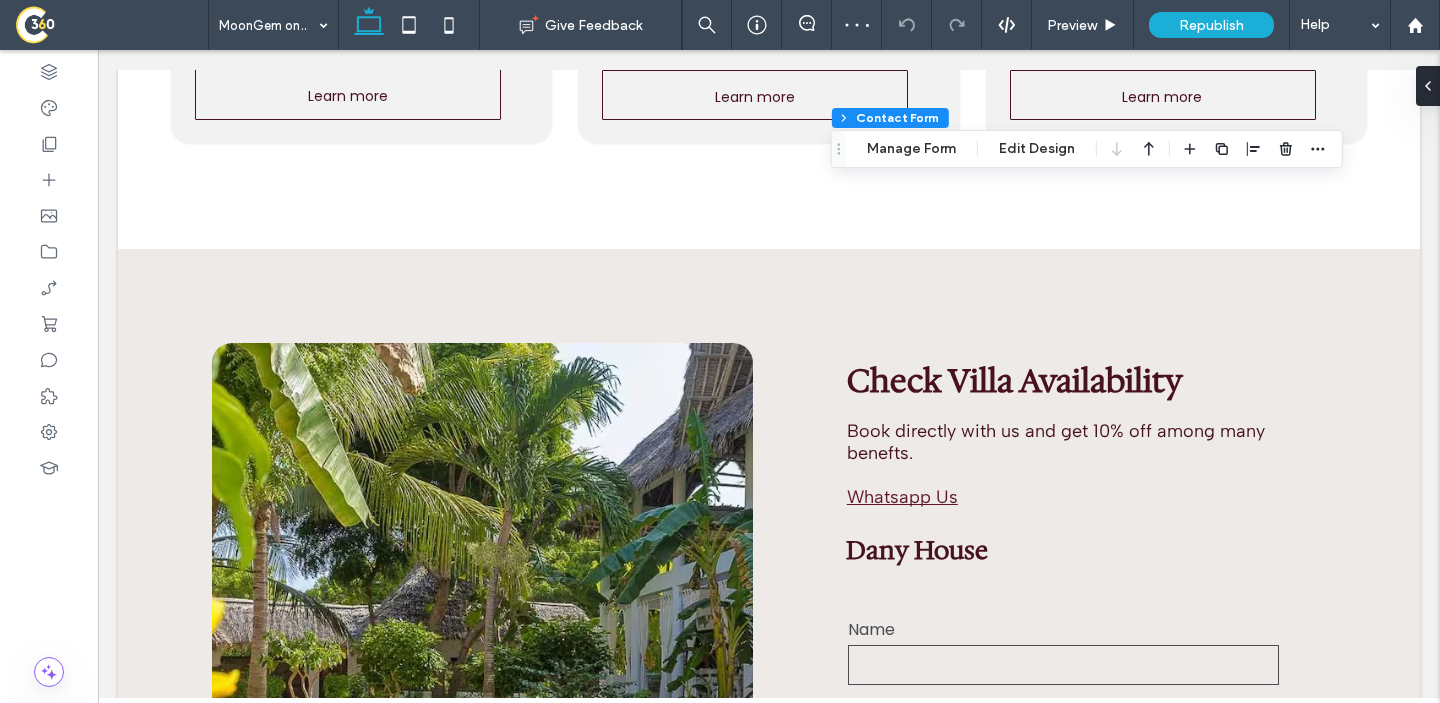 type on "*" 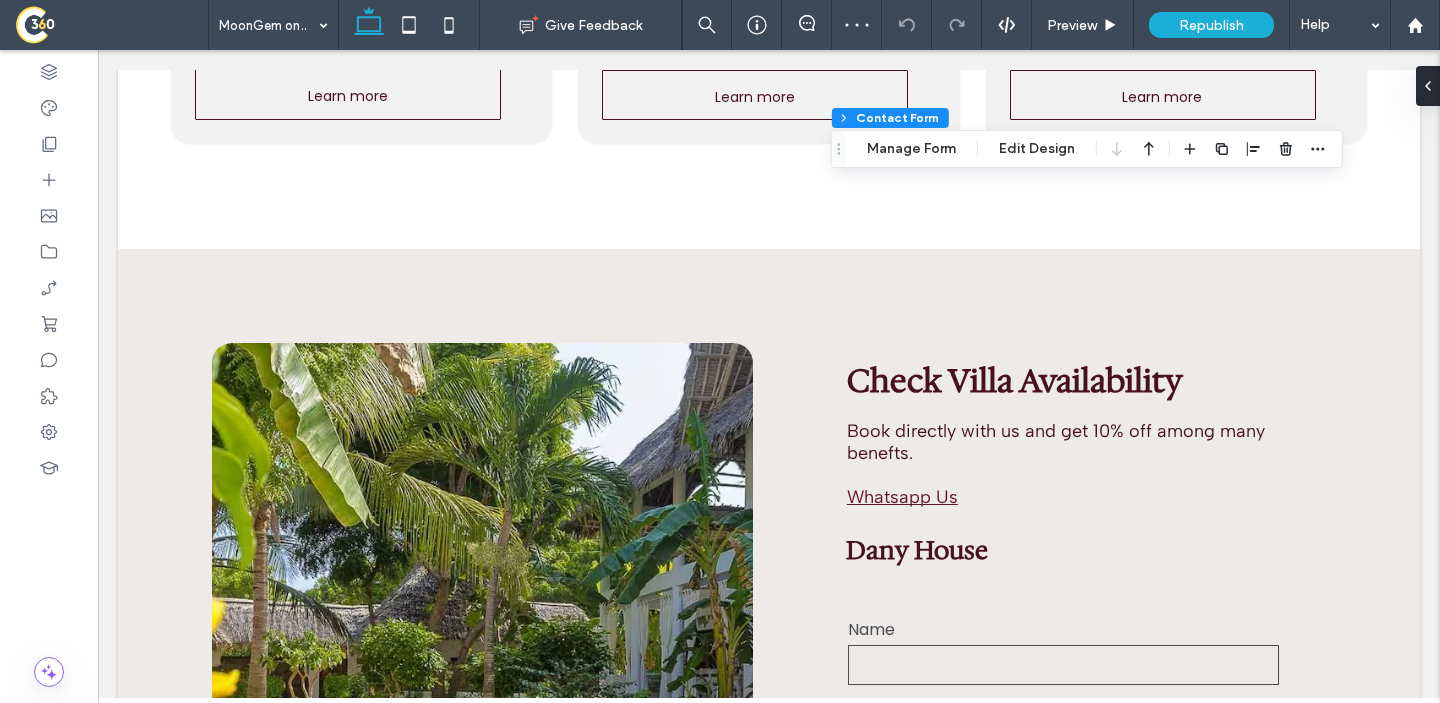 type on "***" 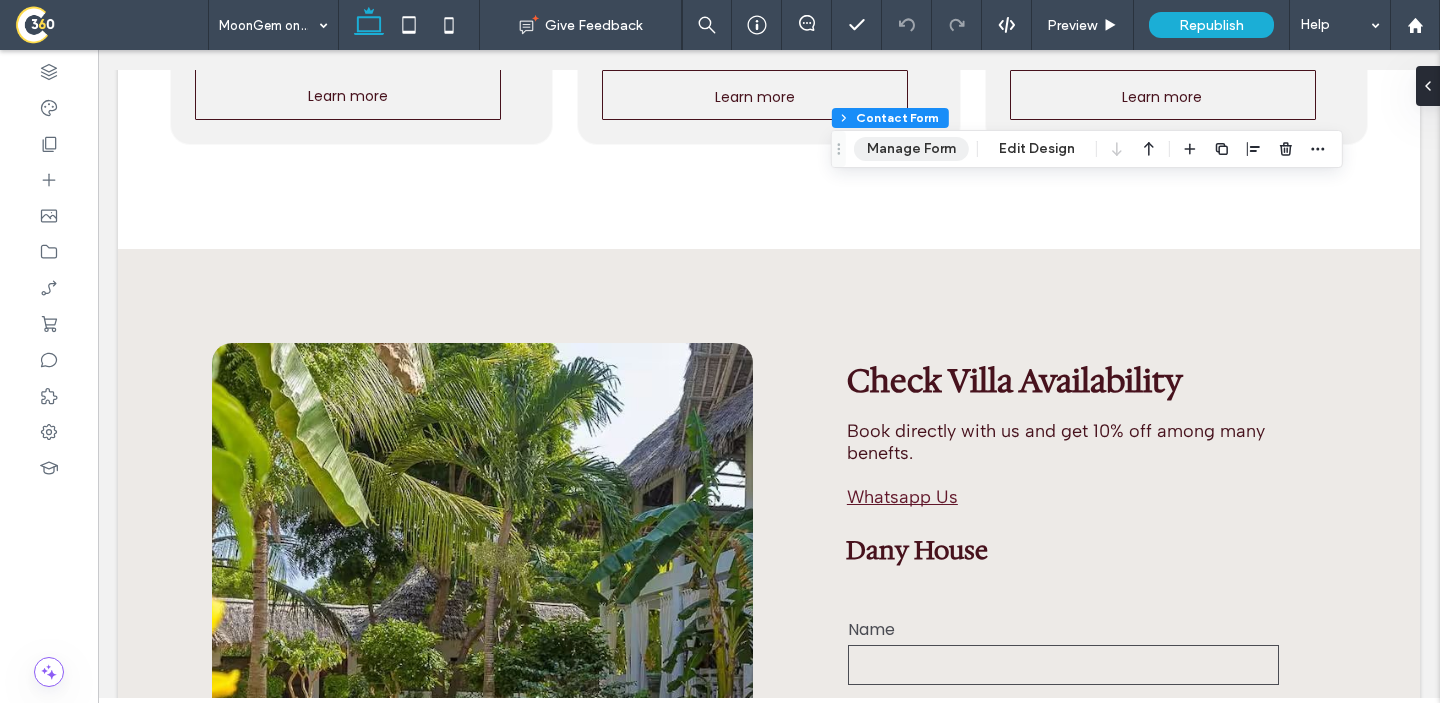 click on "Manage Form" at bounding box center (911, 149) 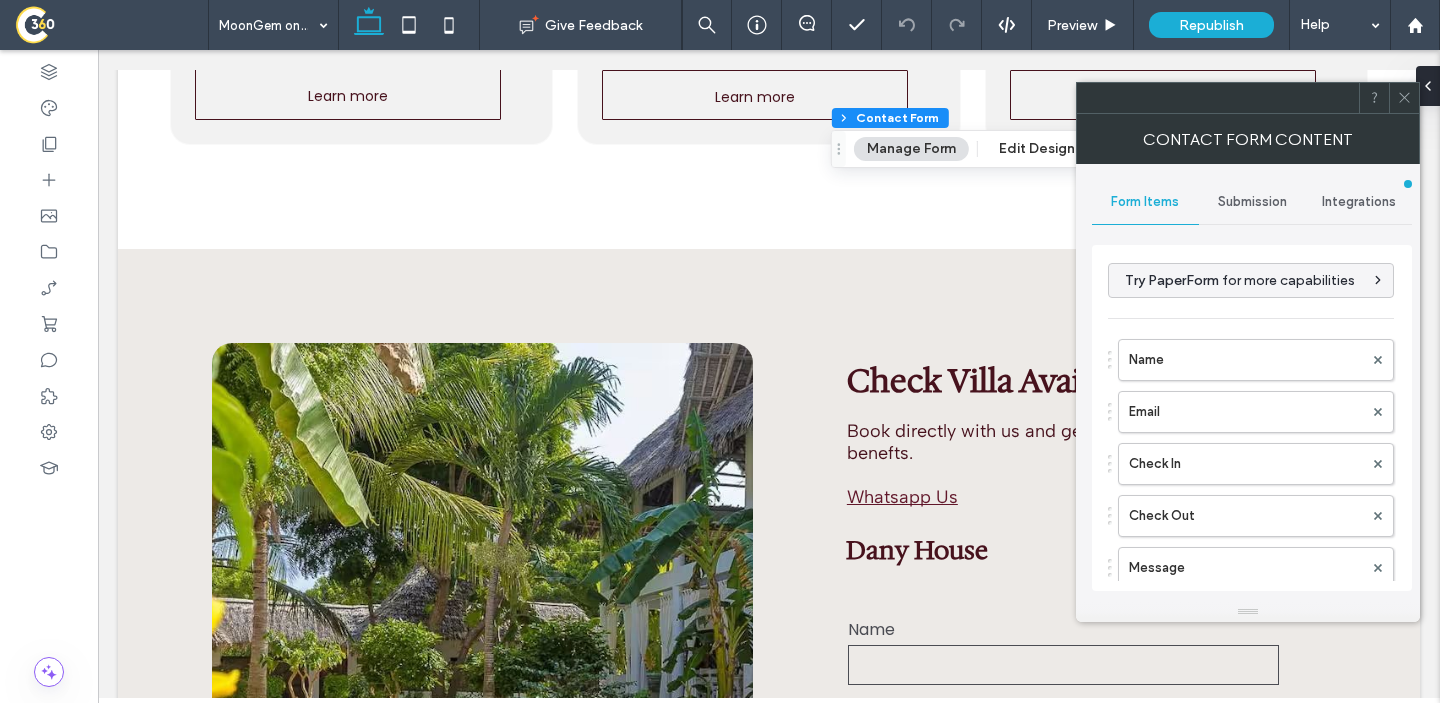 click on "Submission" at bounding box center [1252, 202] 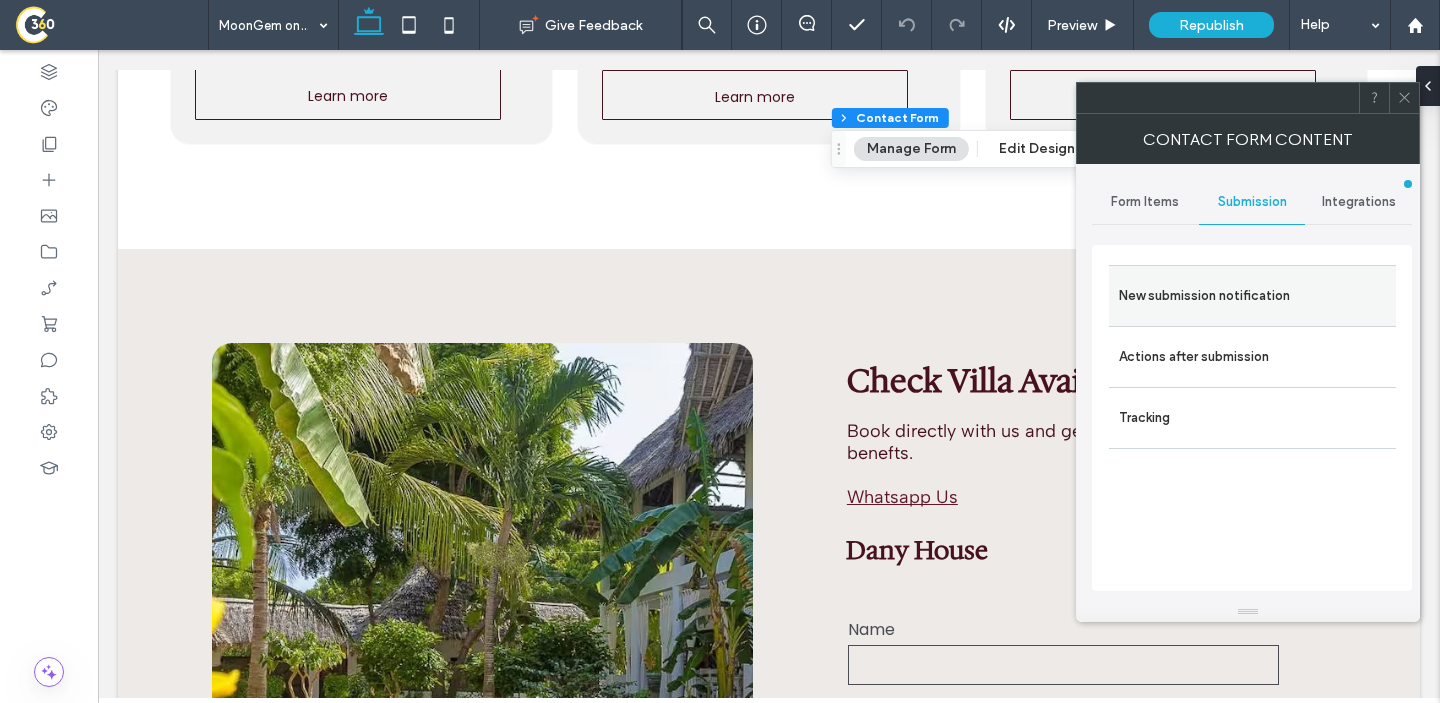 click on "New submission notification" at bounding box center (1252, 296) 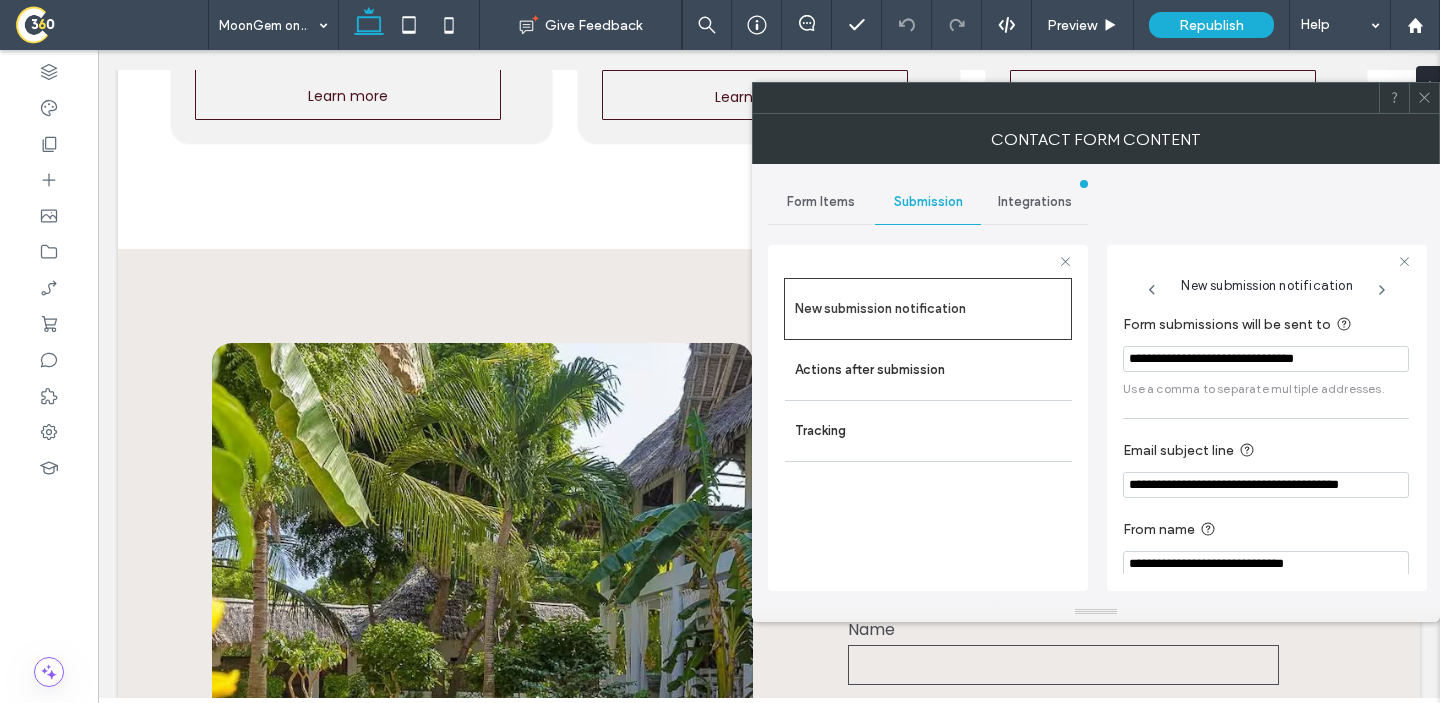 click on "**********" at bounding box center (1266, 359) 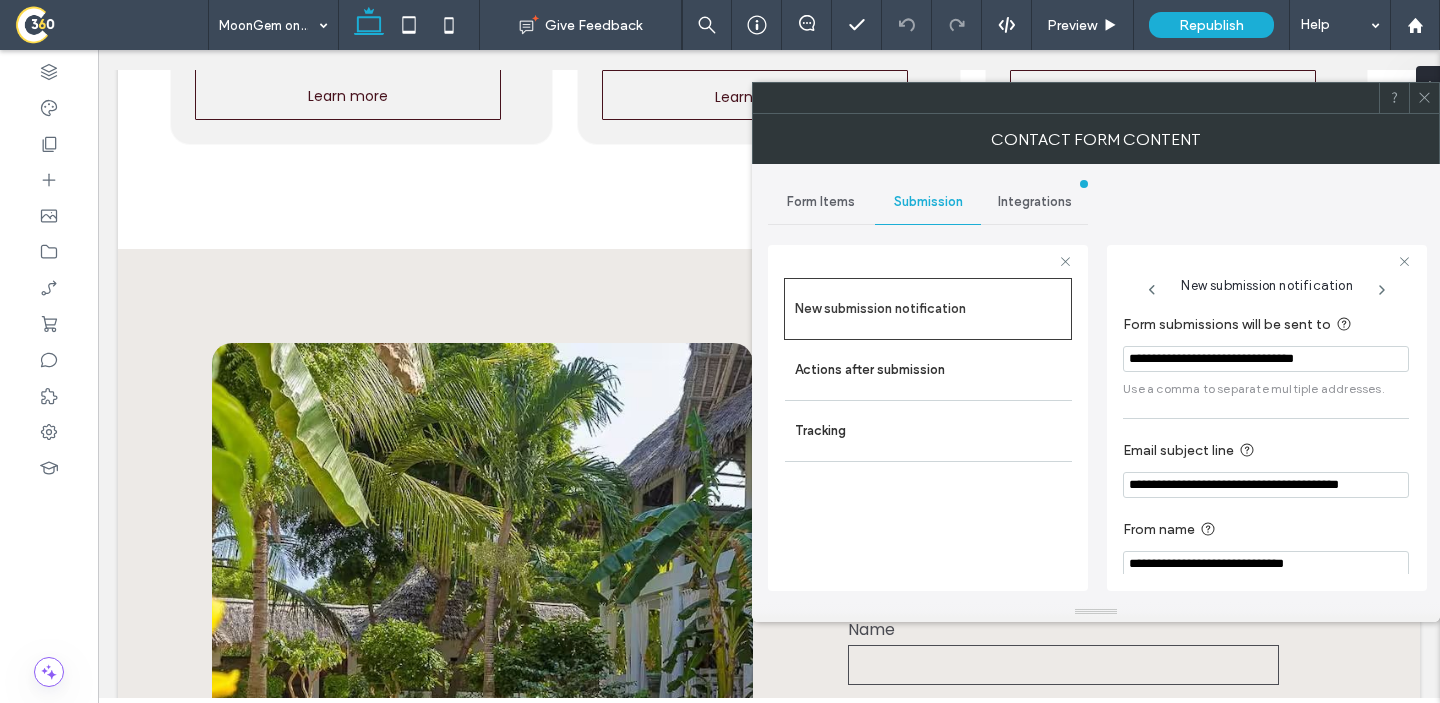 paste 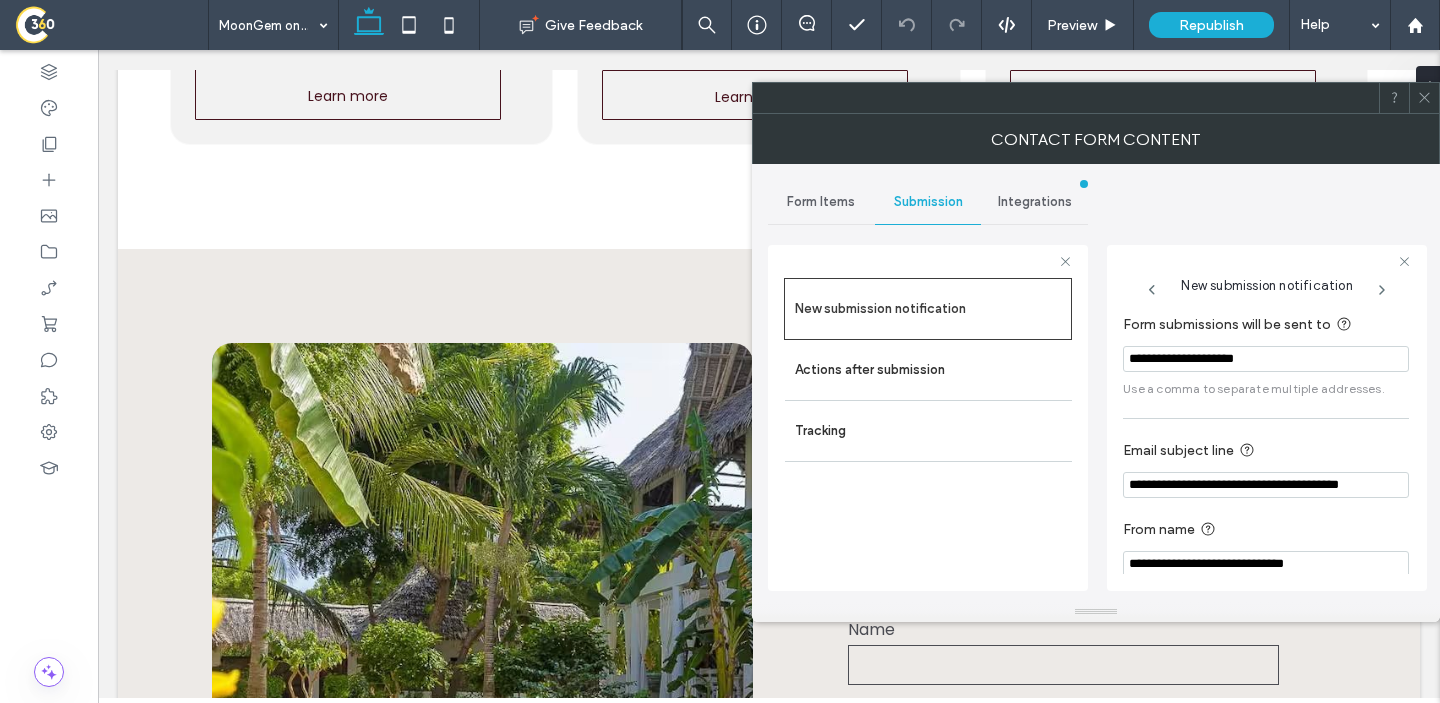 type on "**********" 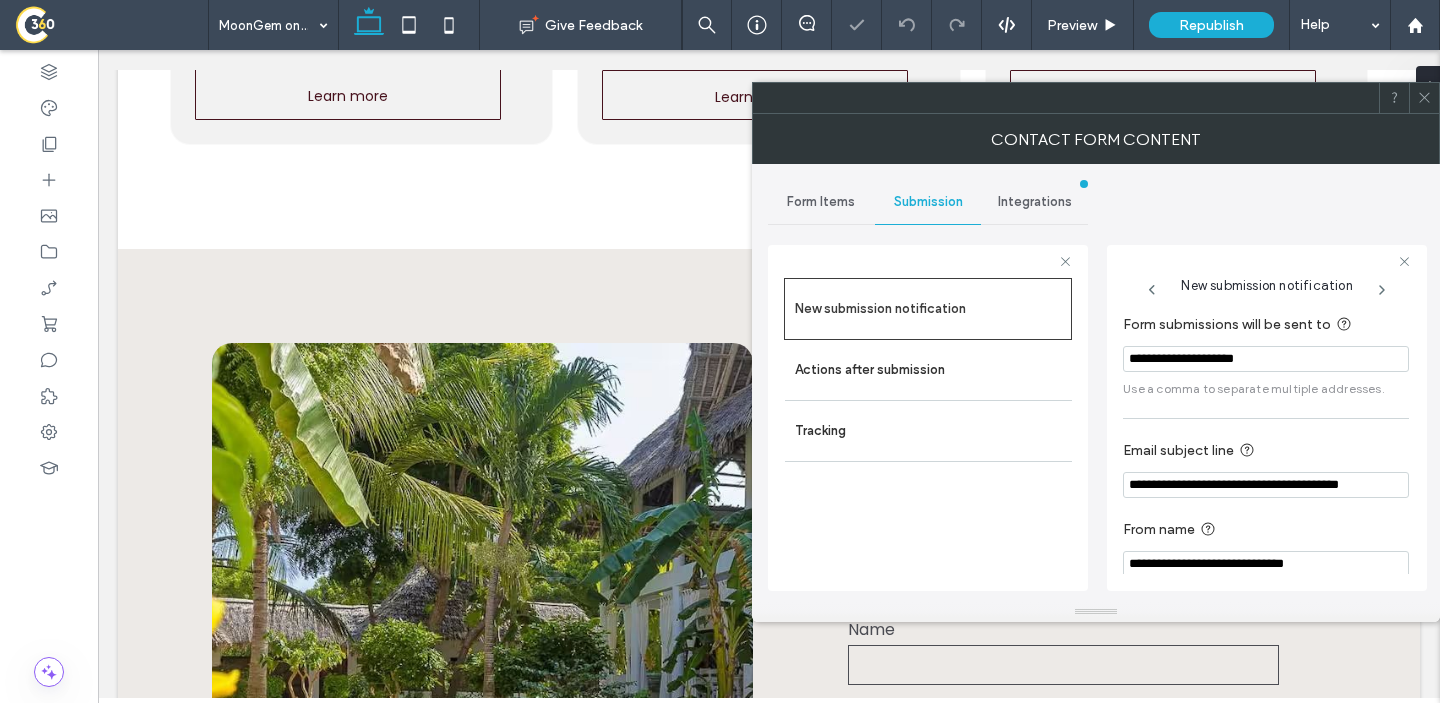 click on "New submission notification" at bounding box center (1267, 286) 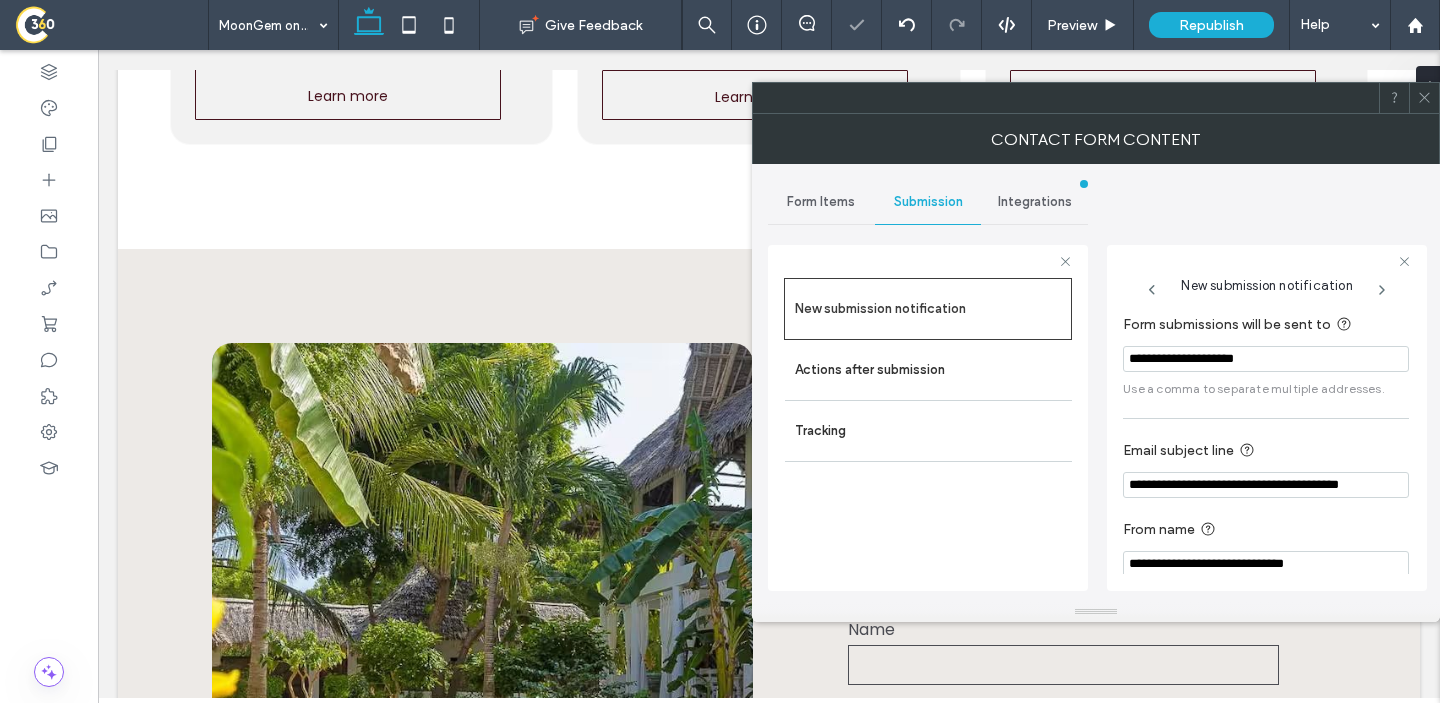 click at bounding box center (1424, 98) 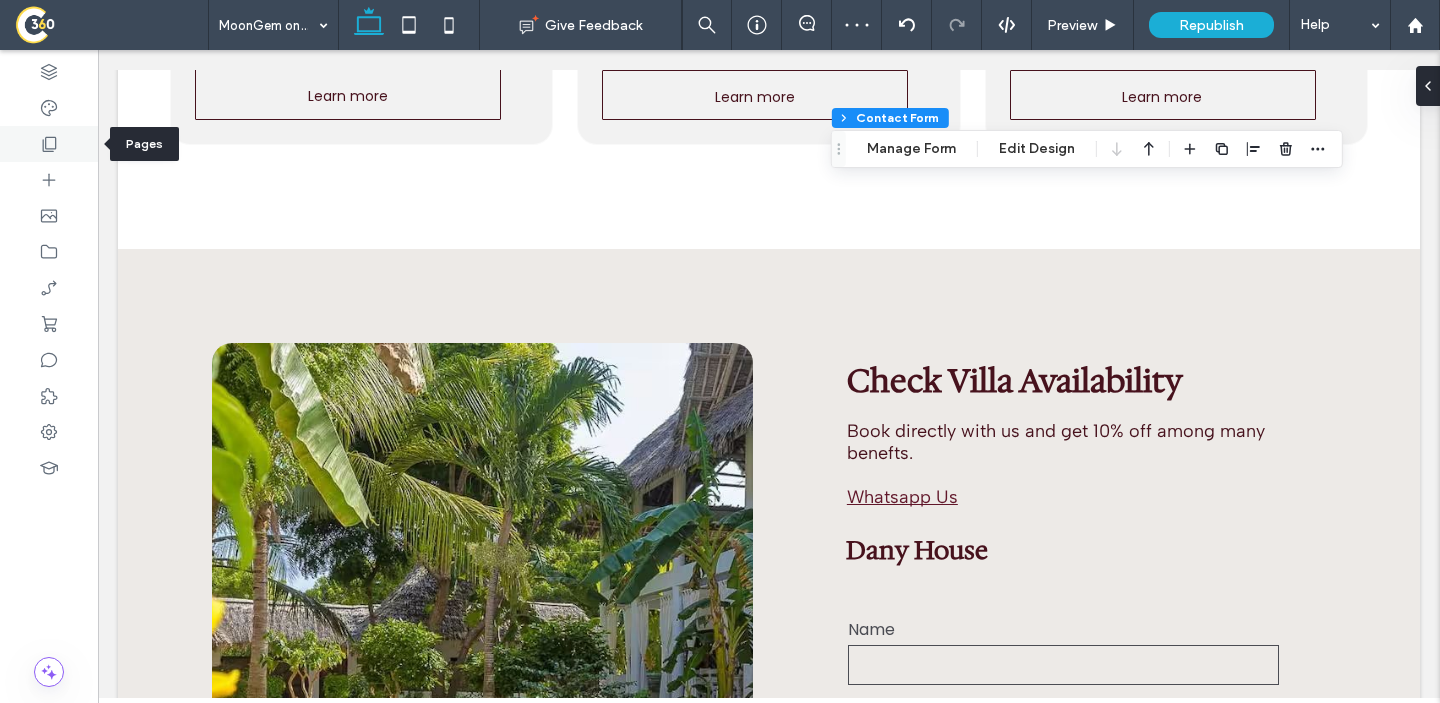 click 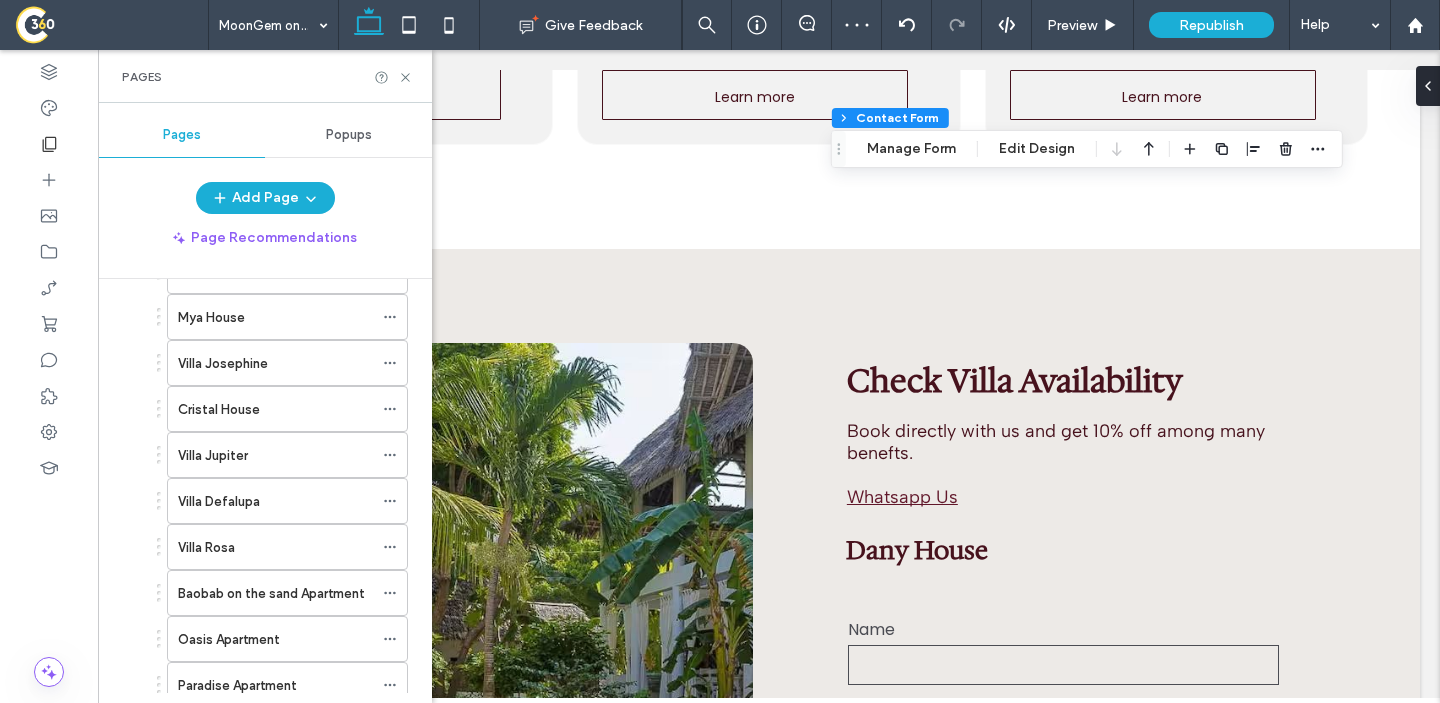 scroll, scrollTop: 551, scrollLeft: 0, axis: vertical 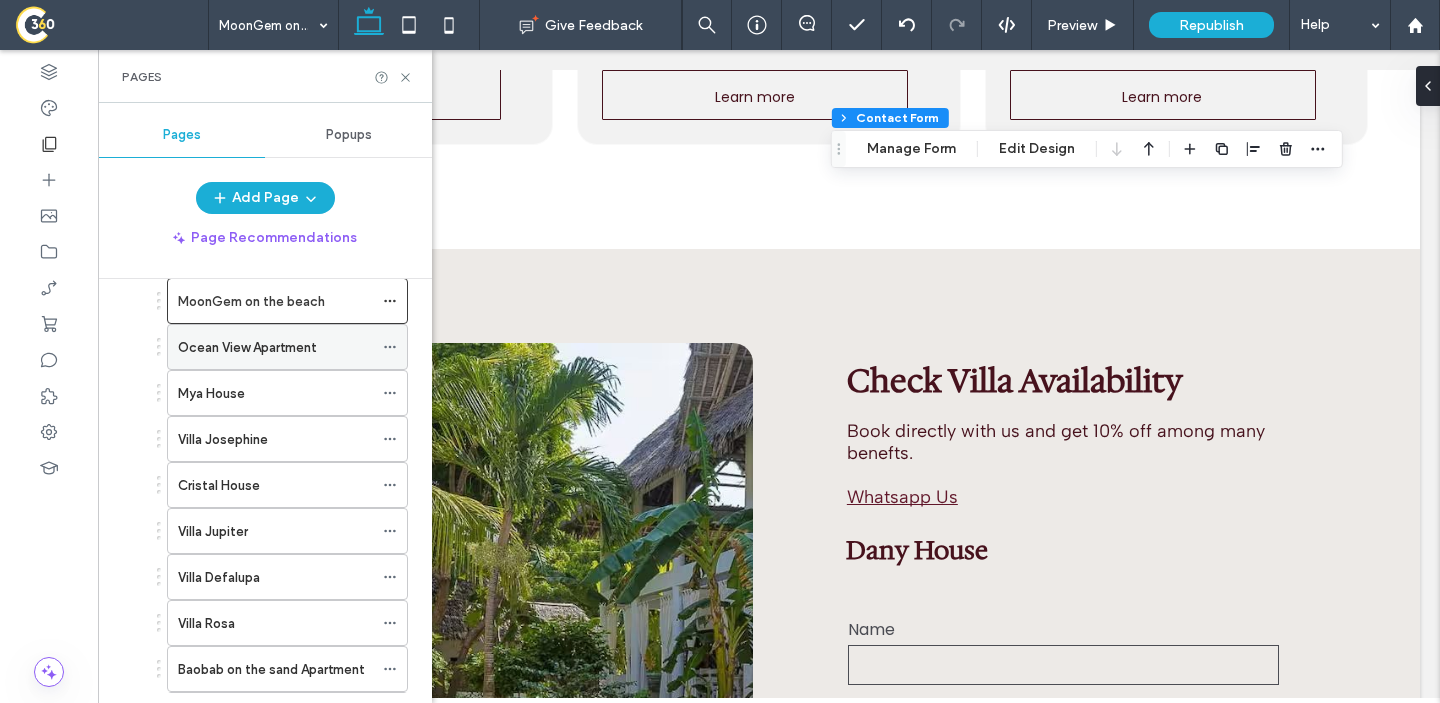 click on "Ocean View Apartment" at bounding box center [247, 347] 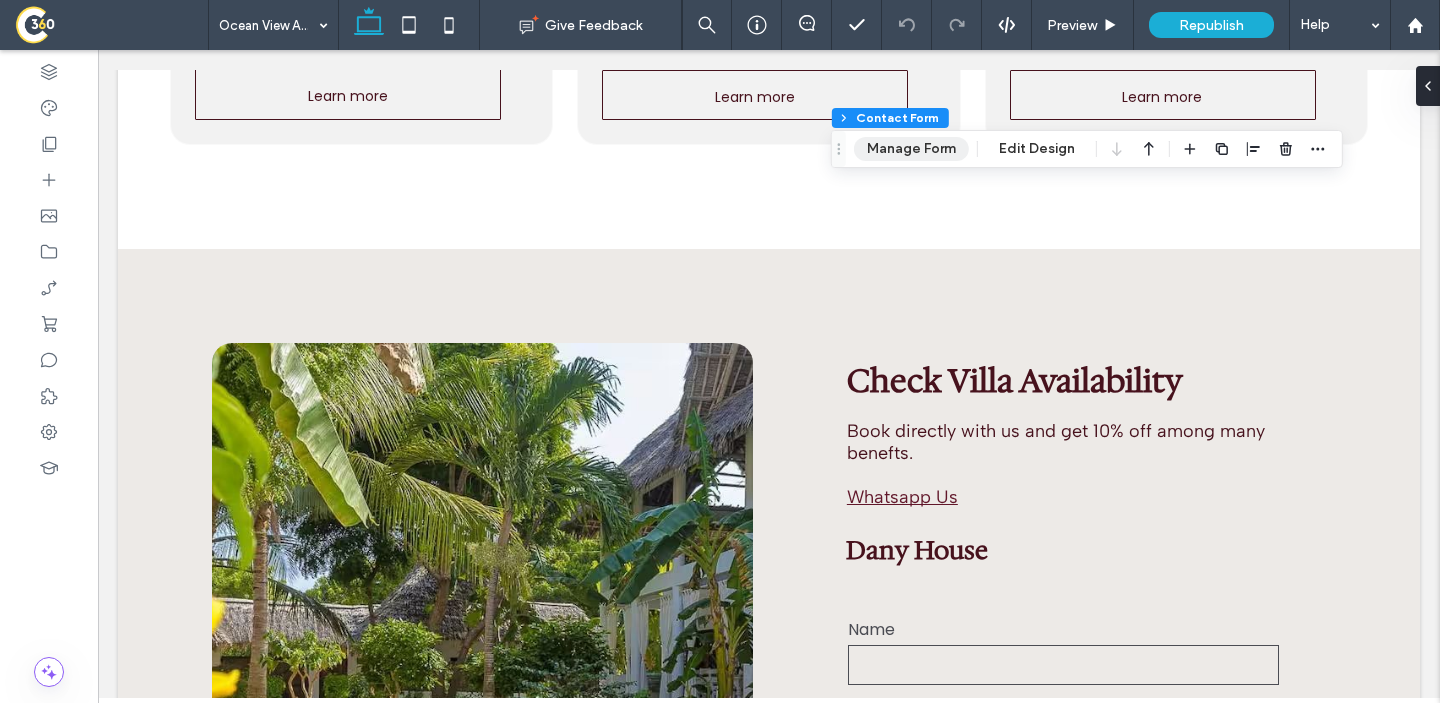 click on "Manage Form" at bounding box center [911, 149] 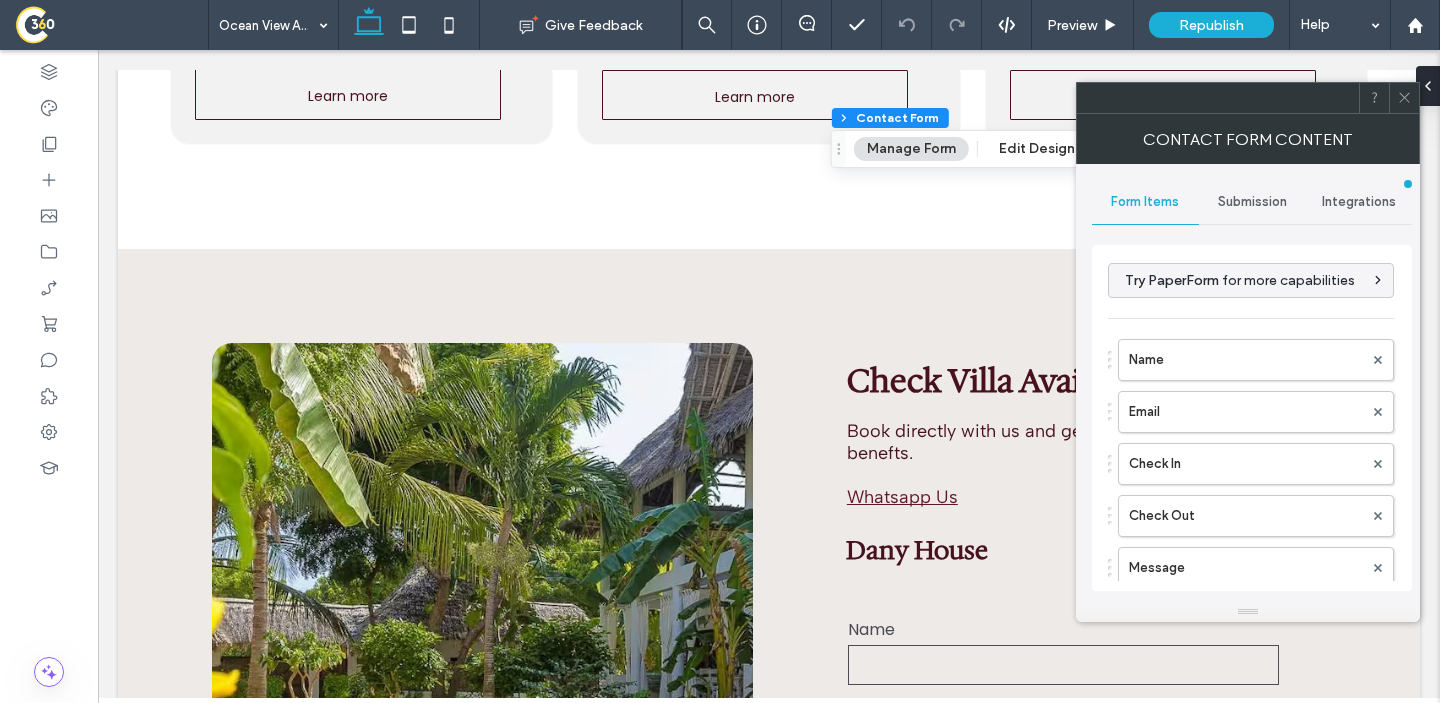 click on "Submission" at bounding box center [1252, 202] 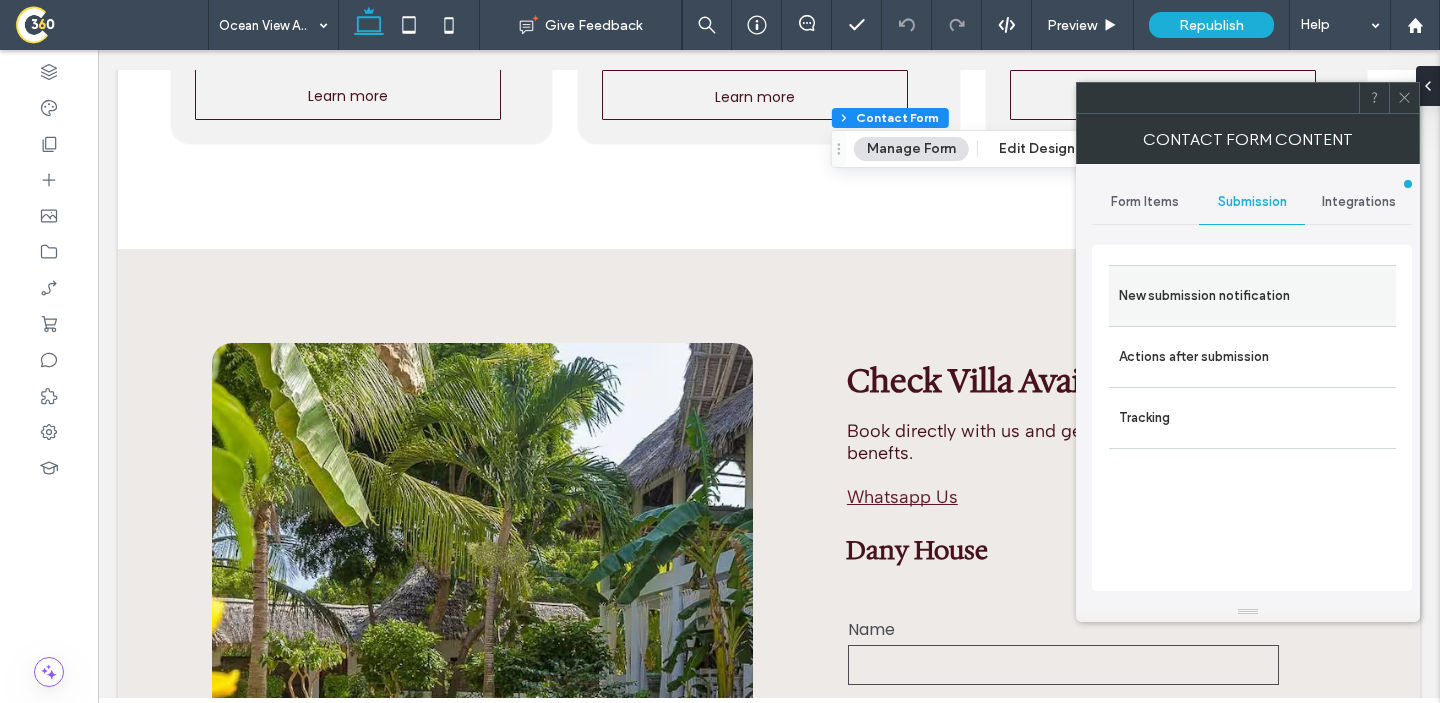 click on "New submission notification" at bounding box center (1252, 296) 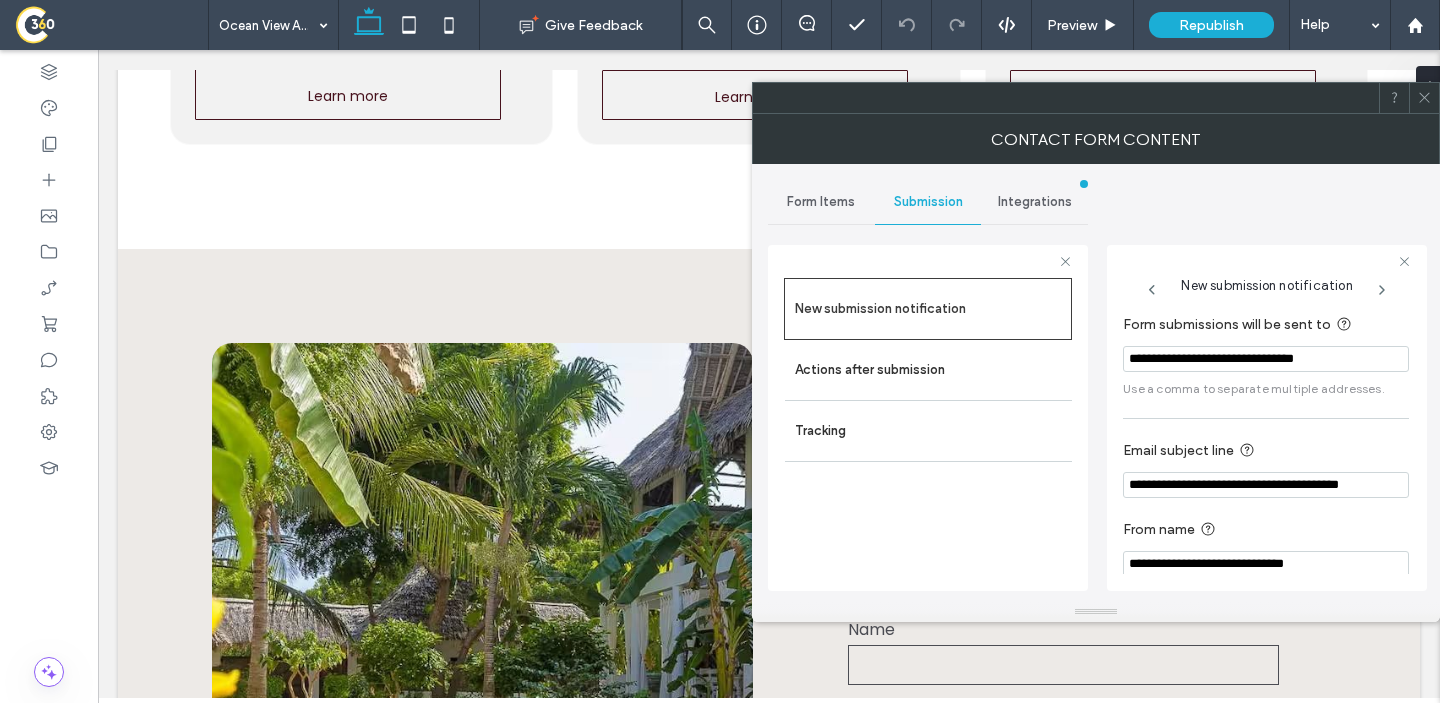 click on "**********" at bounding box center (1266, 359) 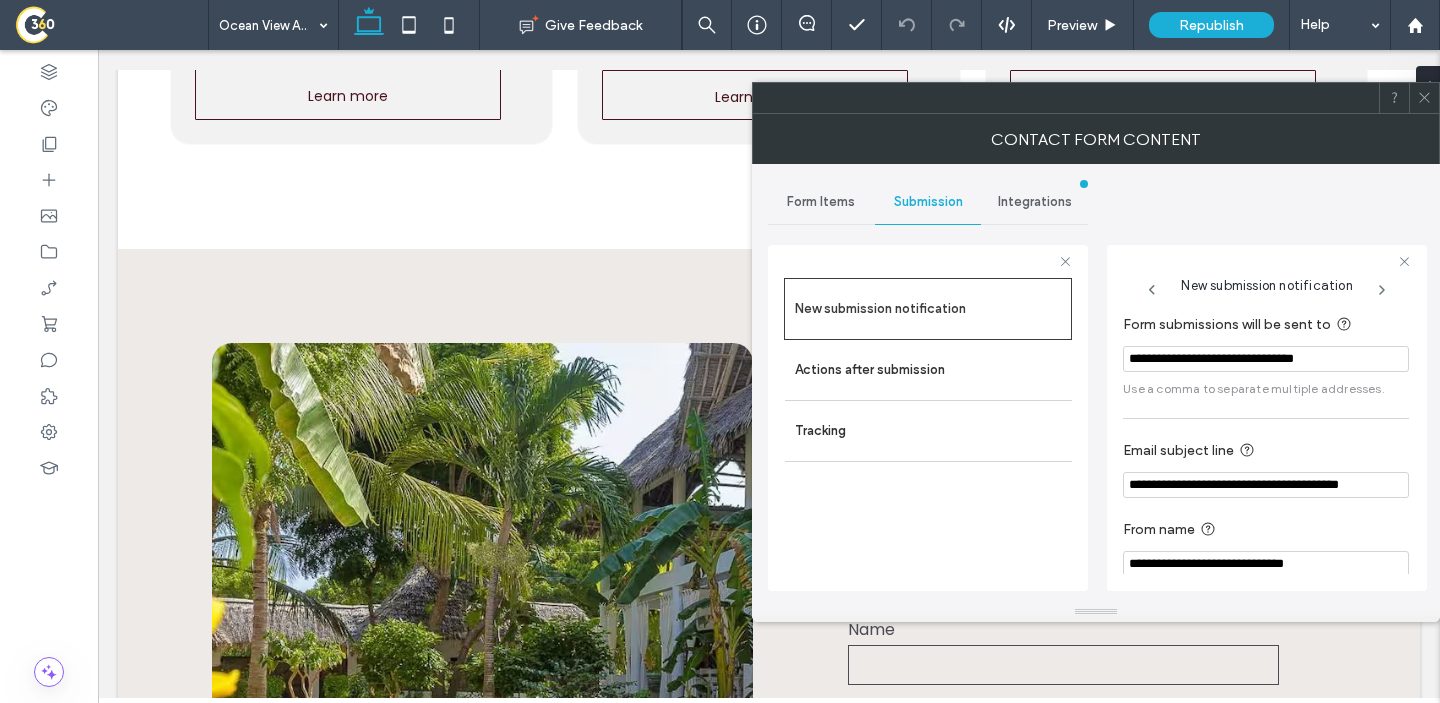 paste 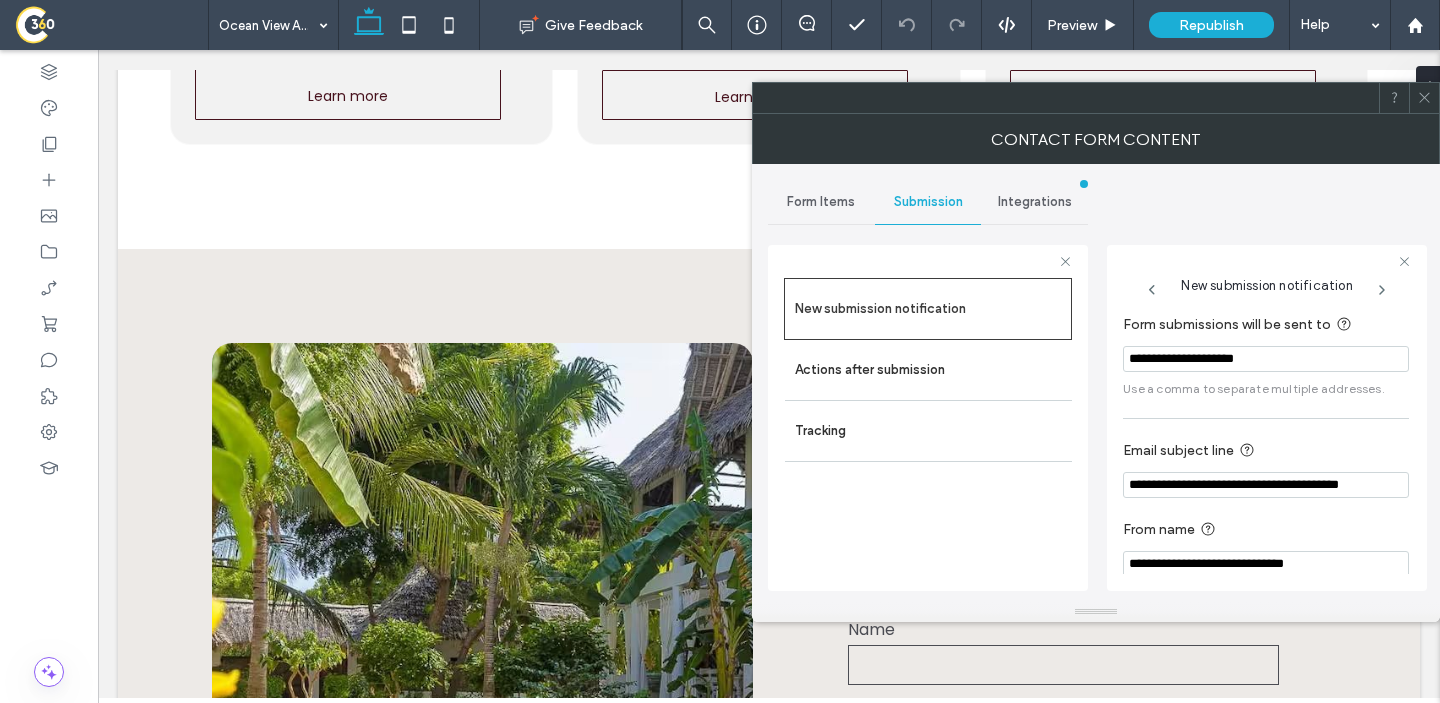 type on "**********" 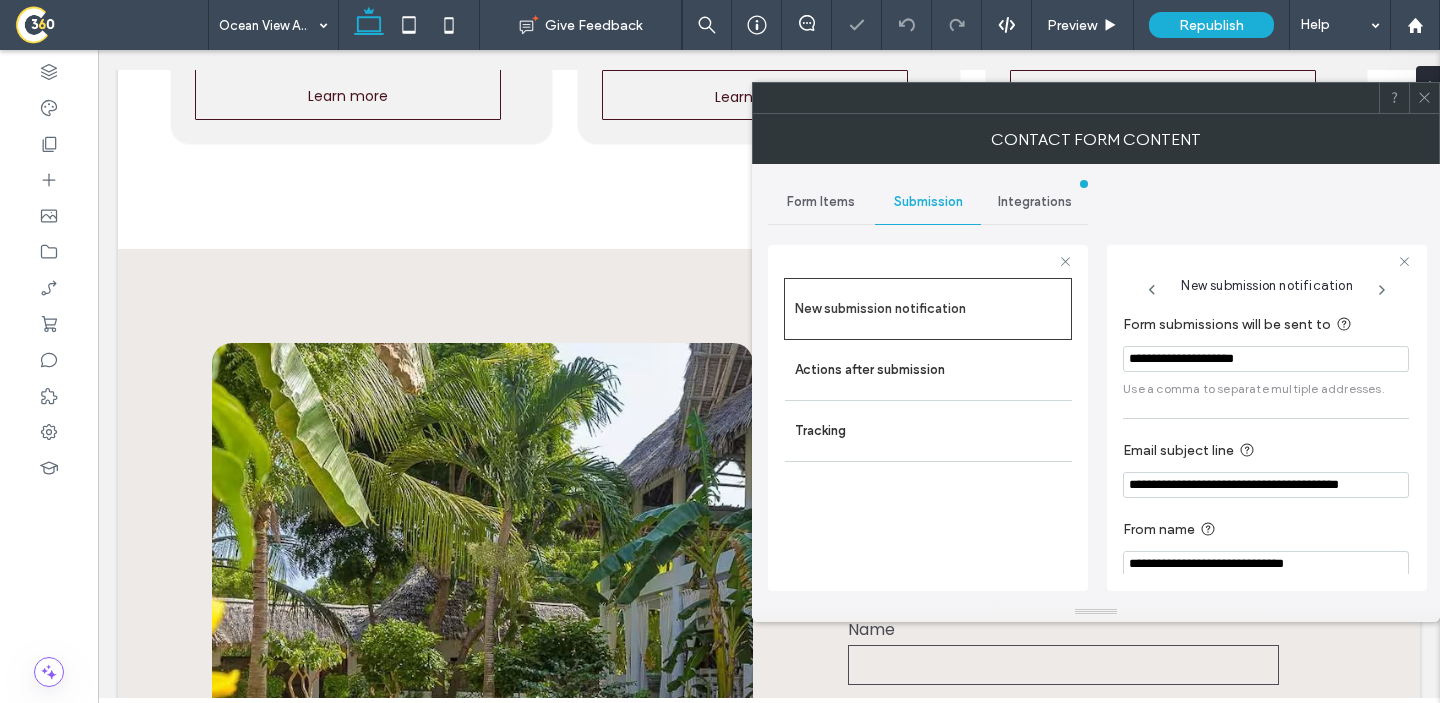 click at bounding box center [1424, 98] 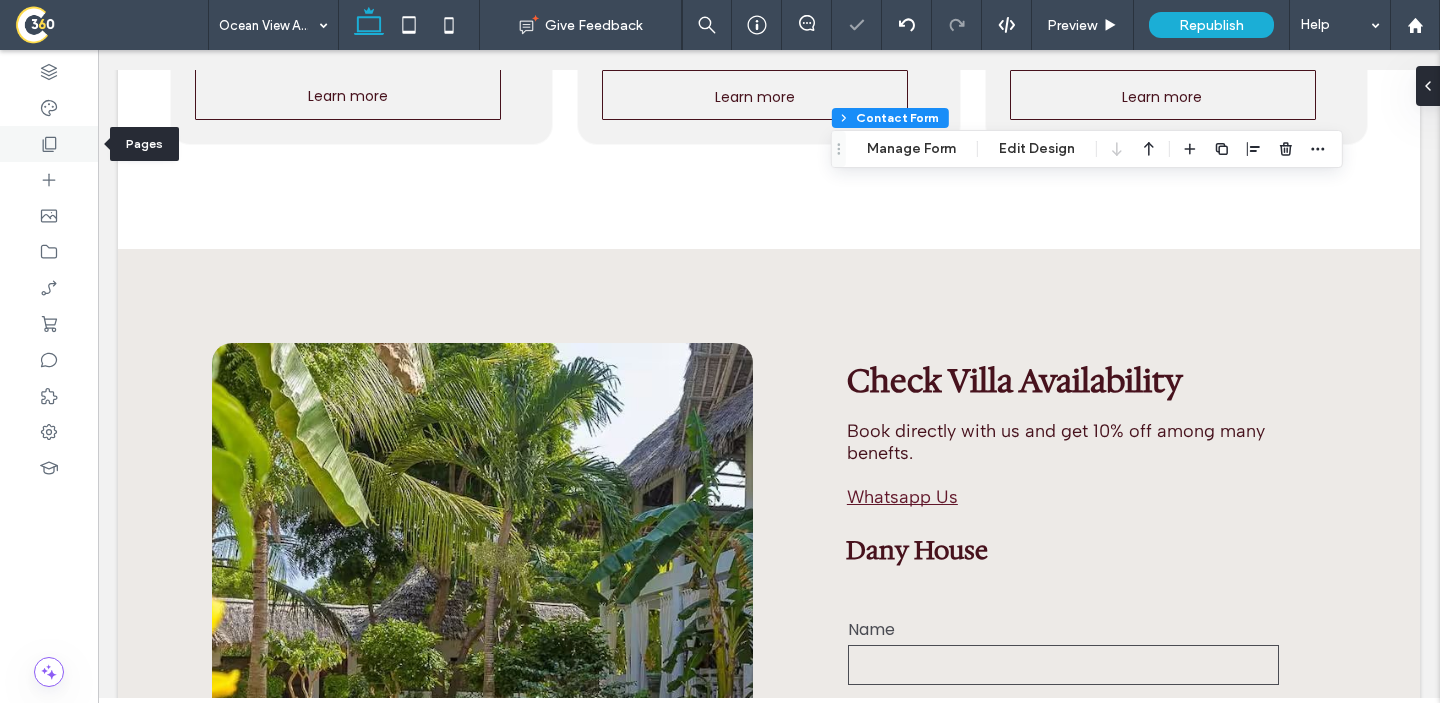 click at bounding box center [49, 144] 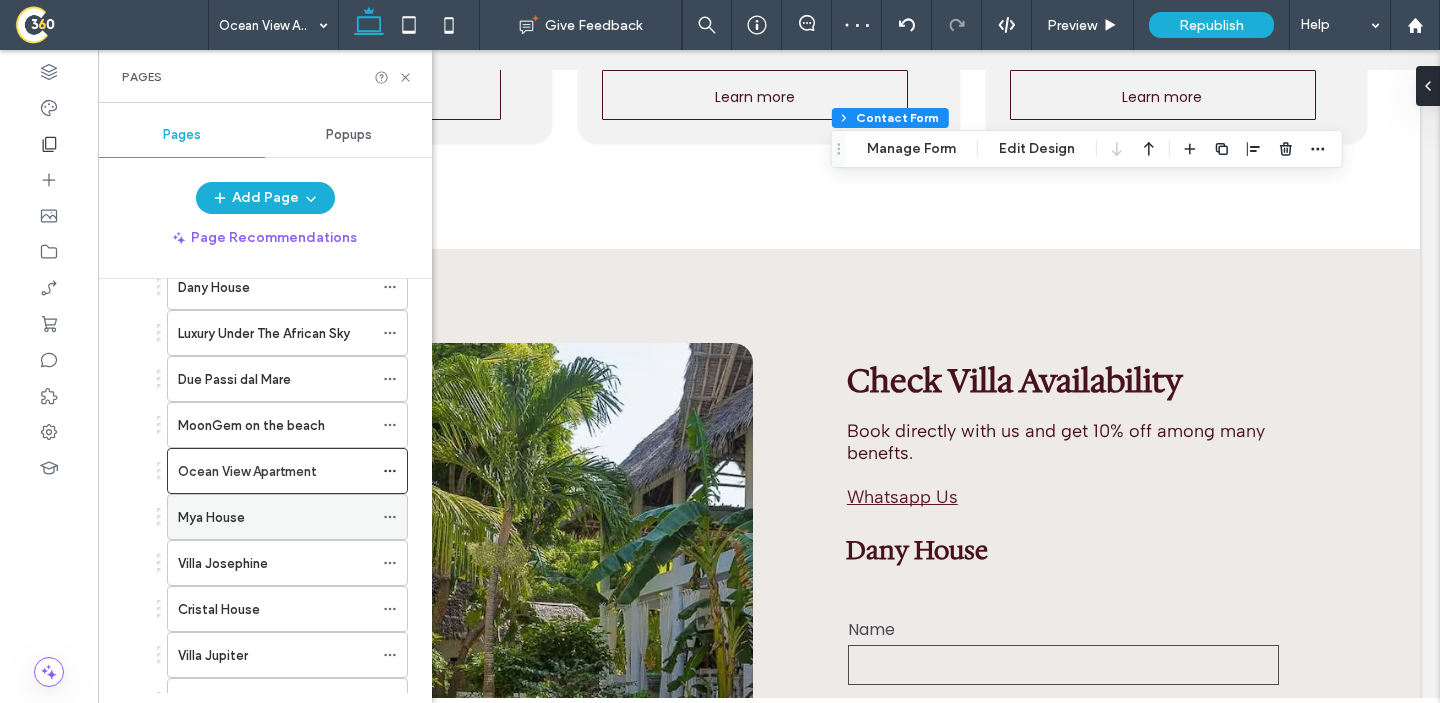 scroll, scrollTop: 430, scrollLeft: 0, axis: vertical 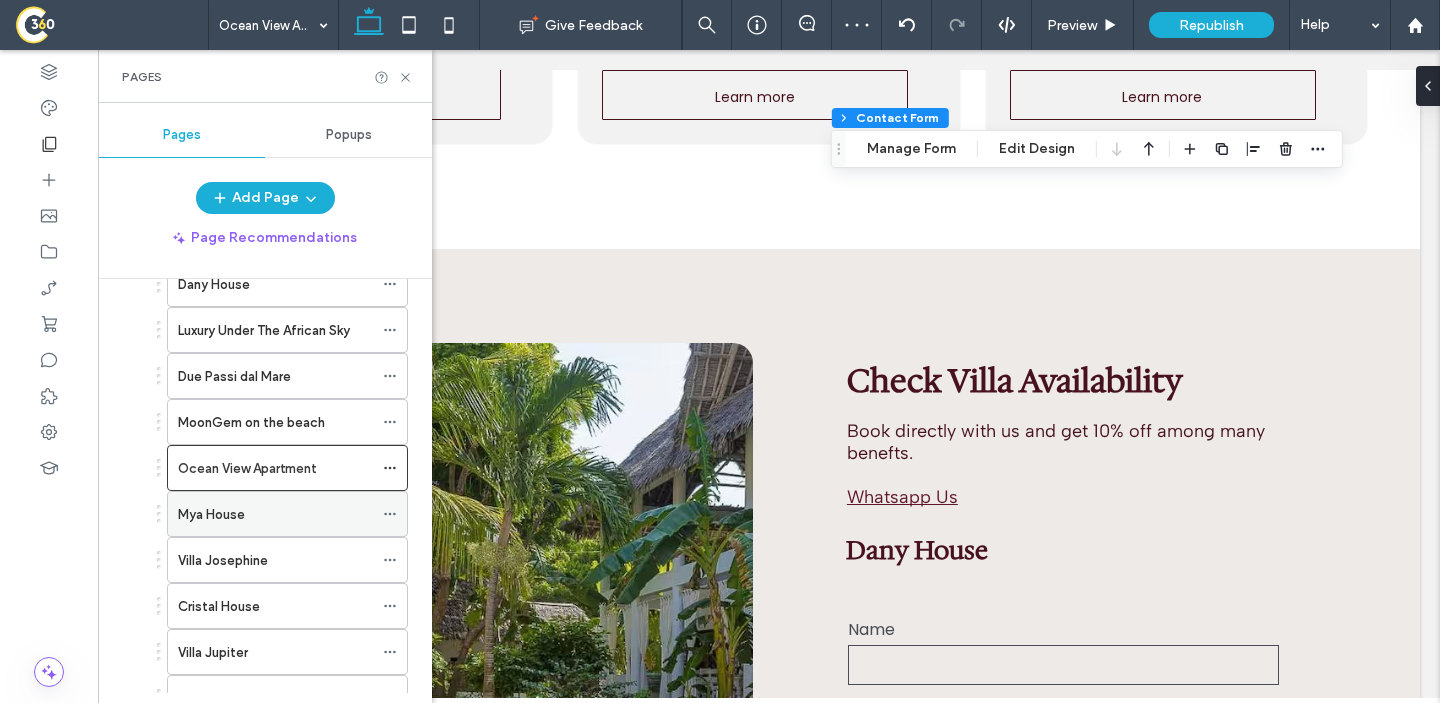 click on "Mya House" at bounding box center [211, 514] 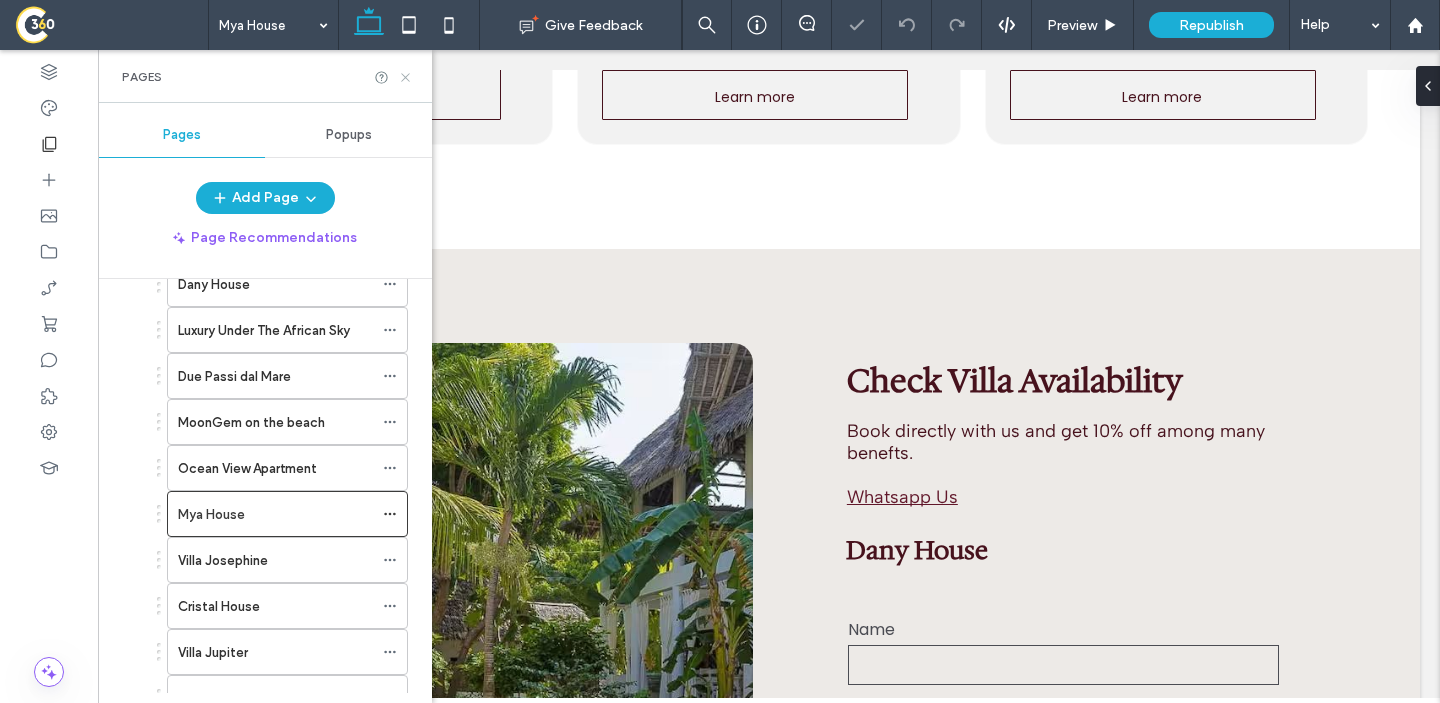 click 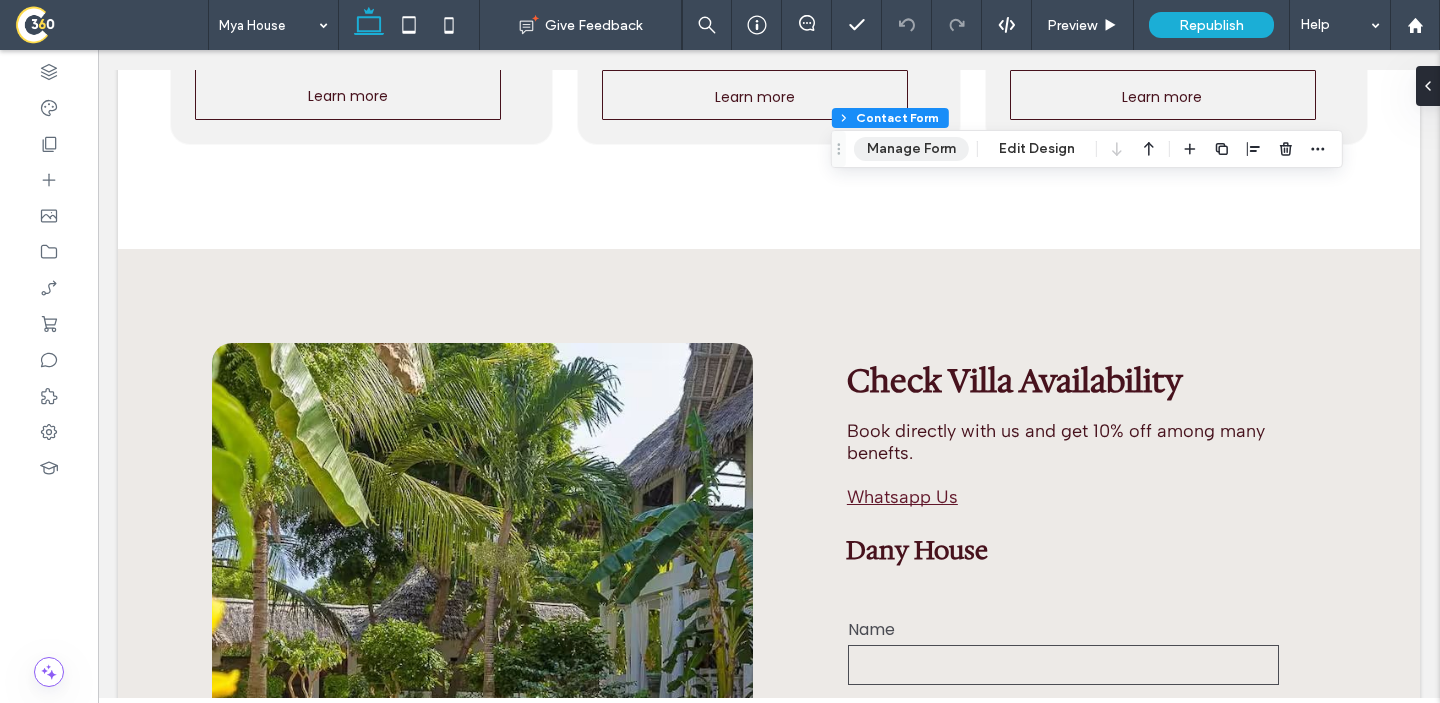 click on "Manage Form" at bounding box center [911, 149] 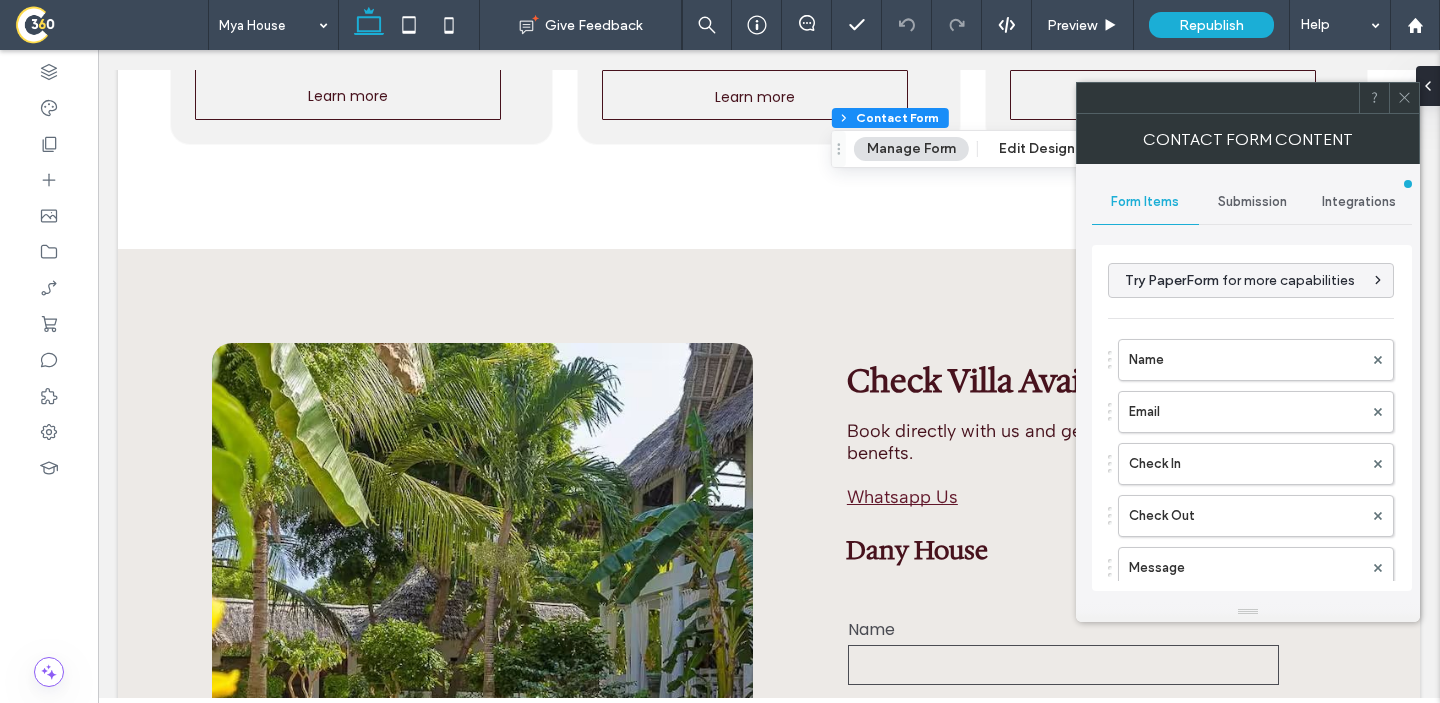 click on "**********" at bounding box center [1252, 391] 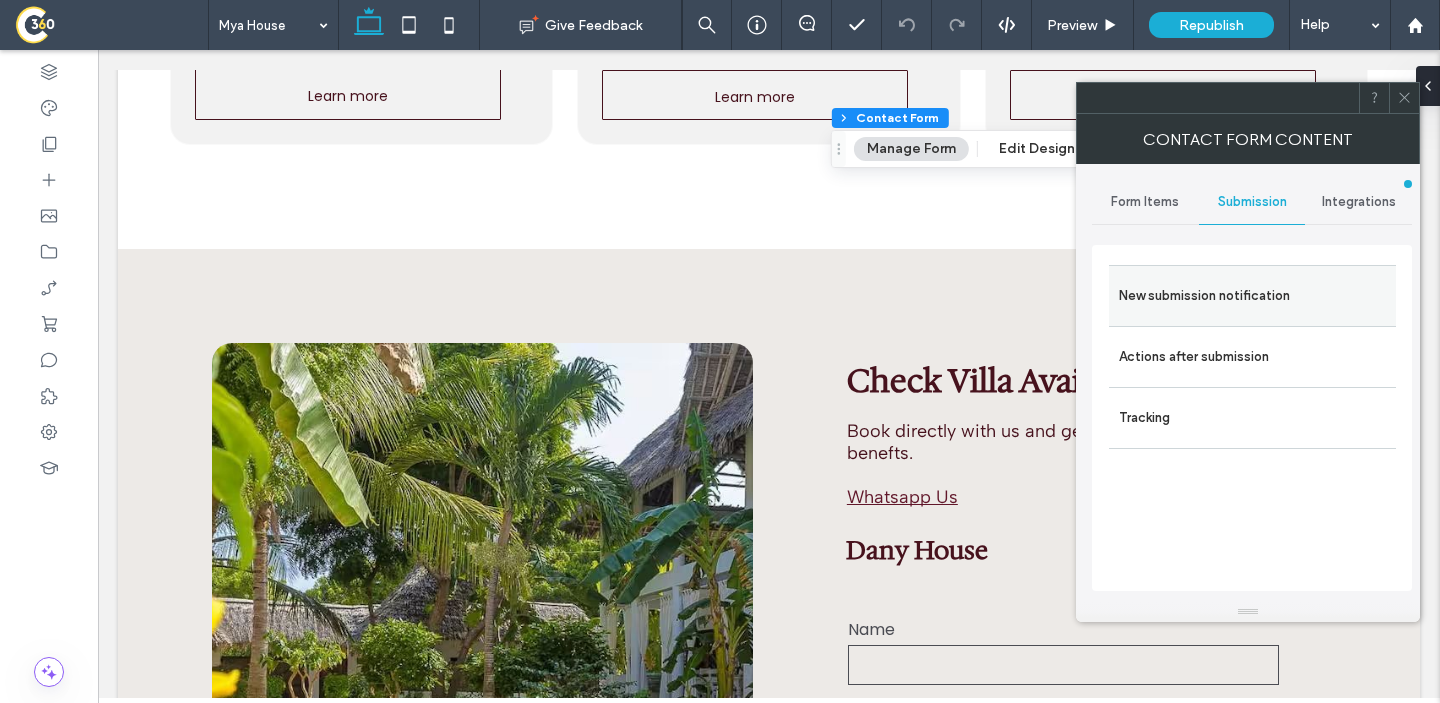 click on "New submission notification" at bounding box center [1252, 296] 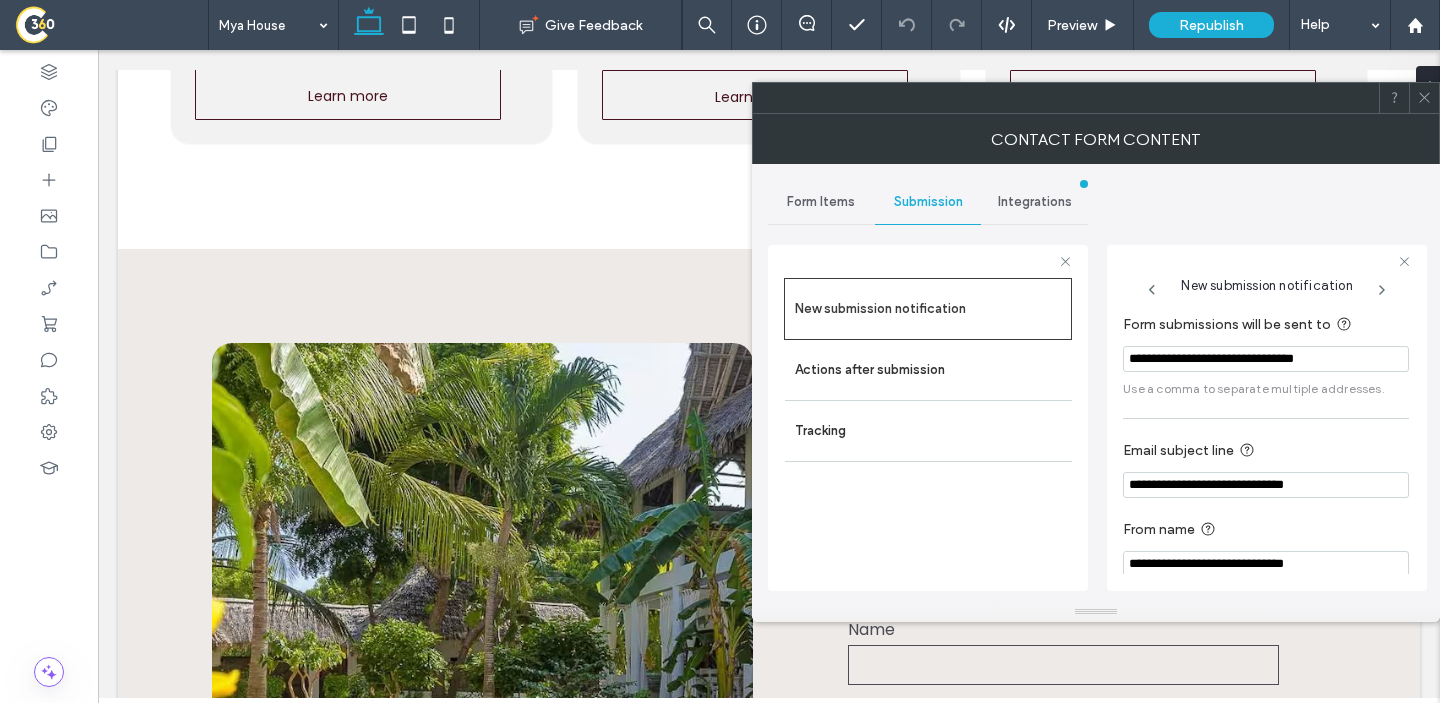 click on "**********" at bounding box center [1266, 359] 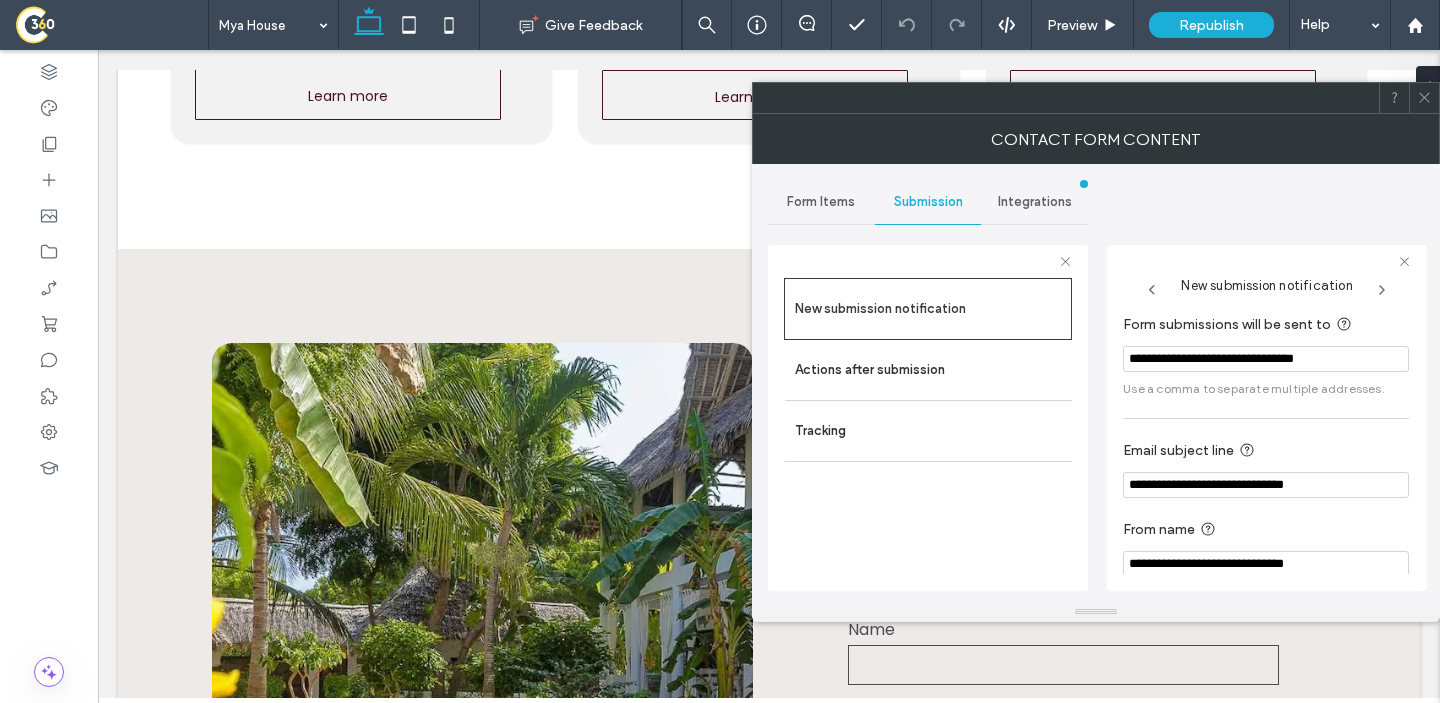 paste 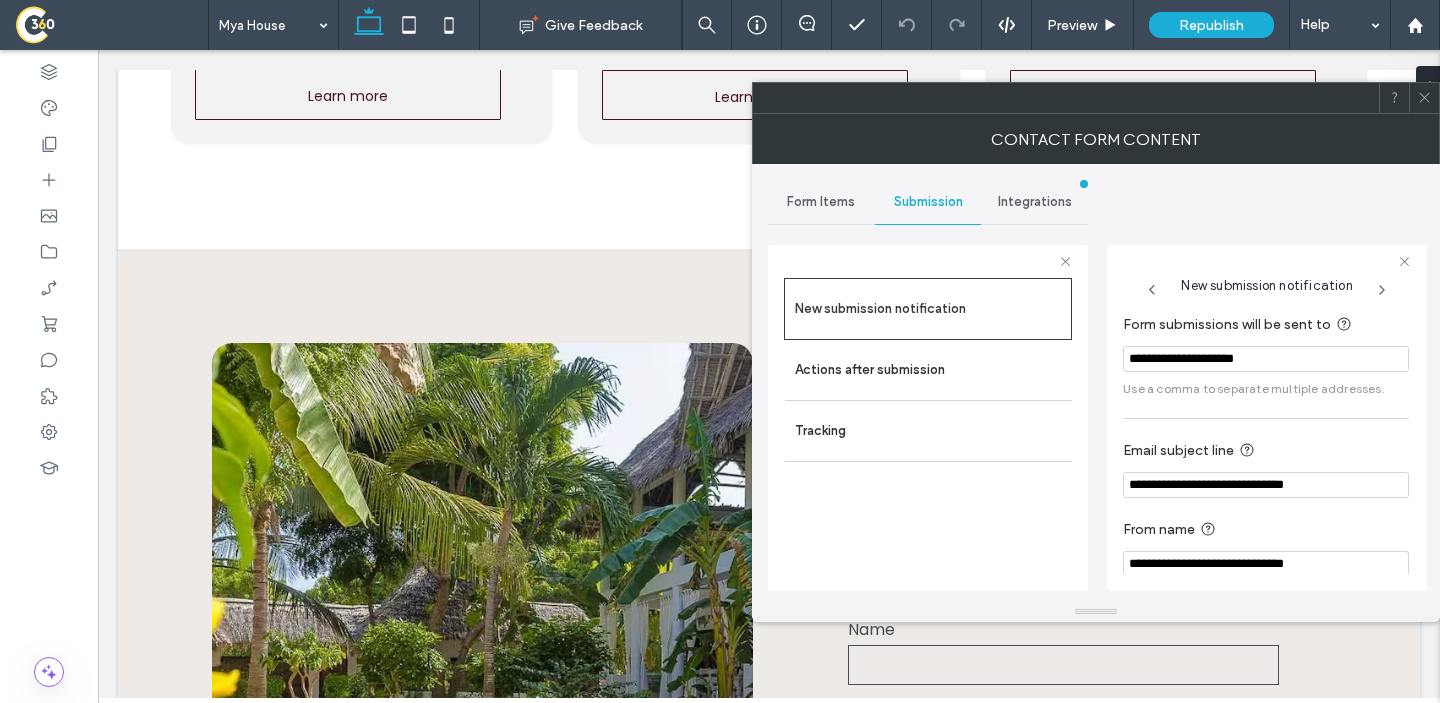 type on "**********" 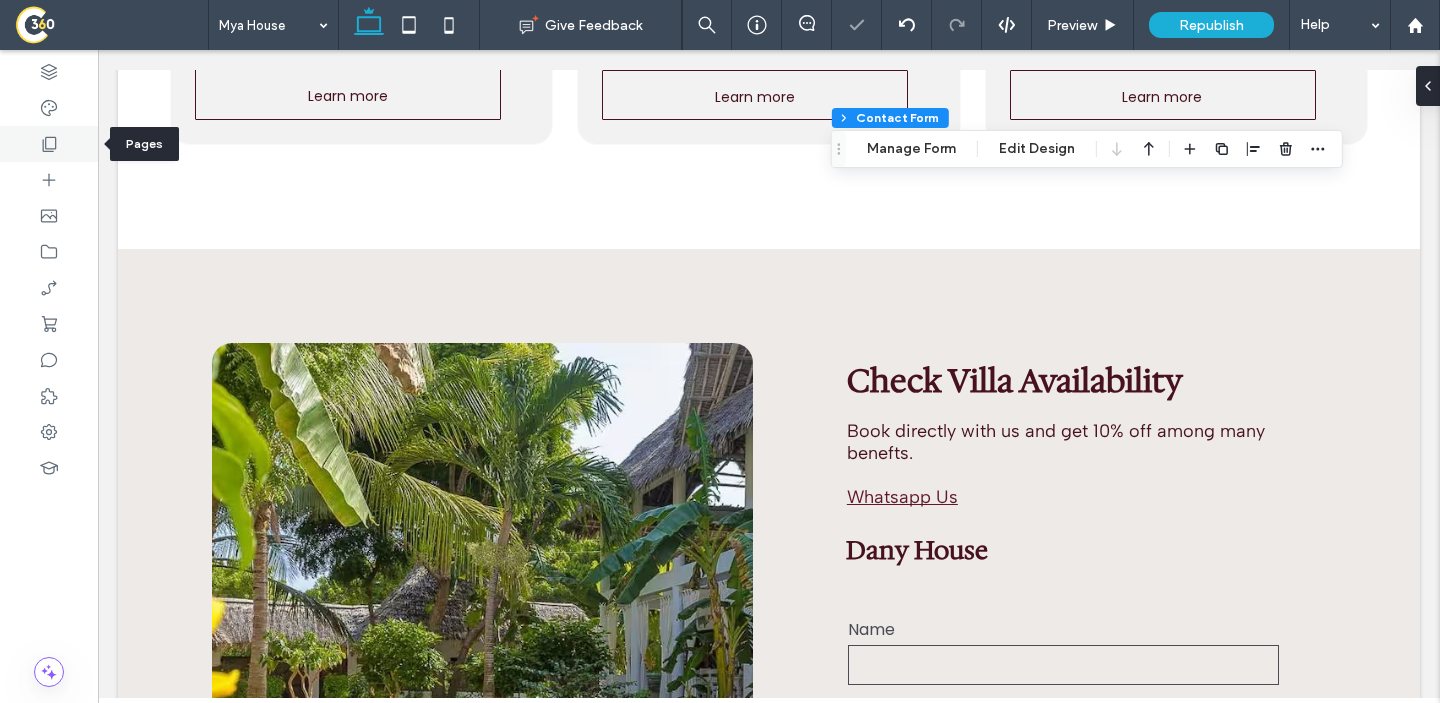 click 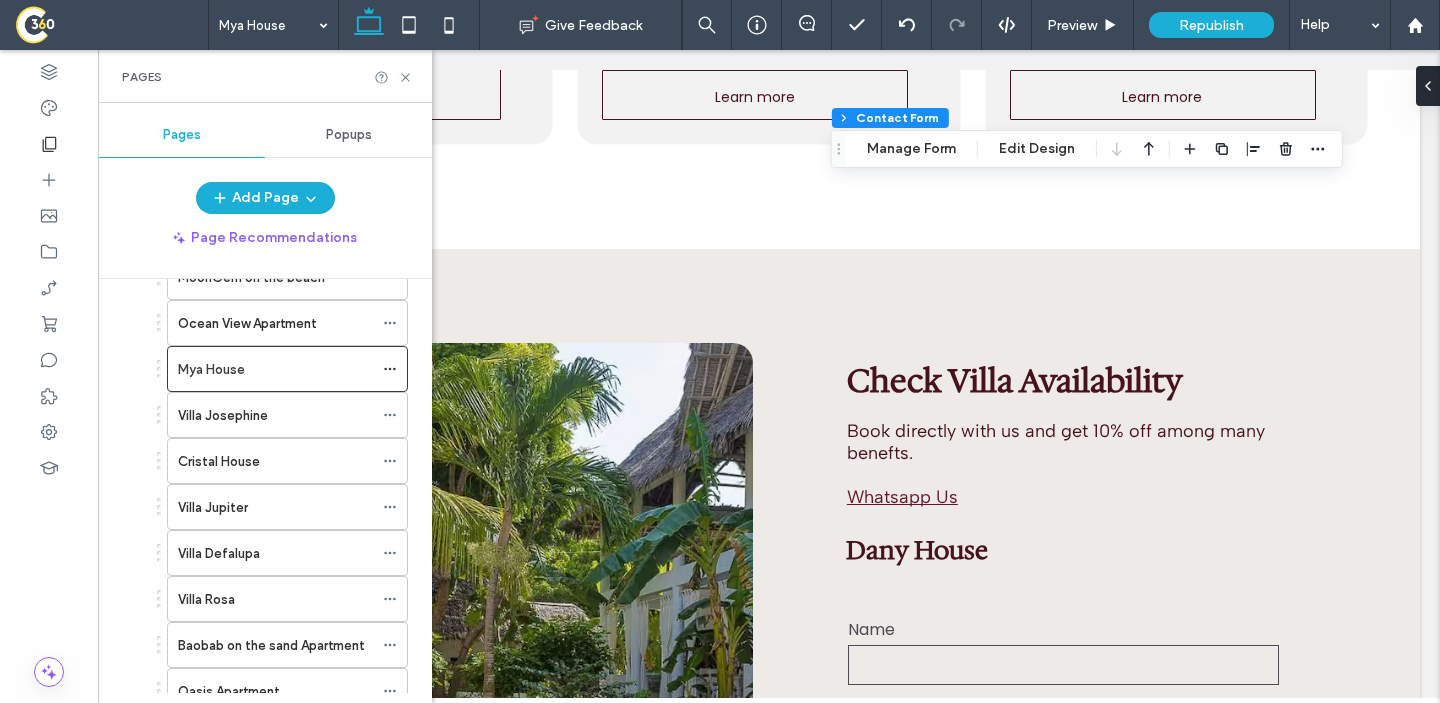 scroll, scrollTop: 505, scrollLeft: 0, axis: vertical 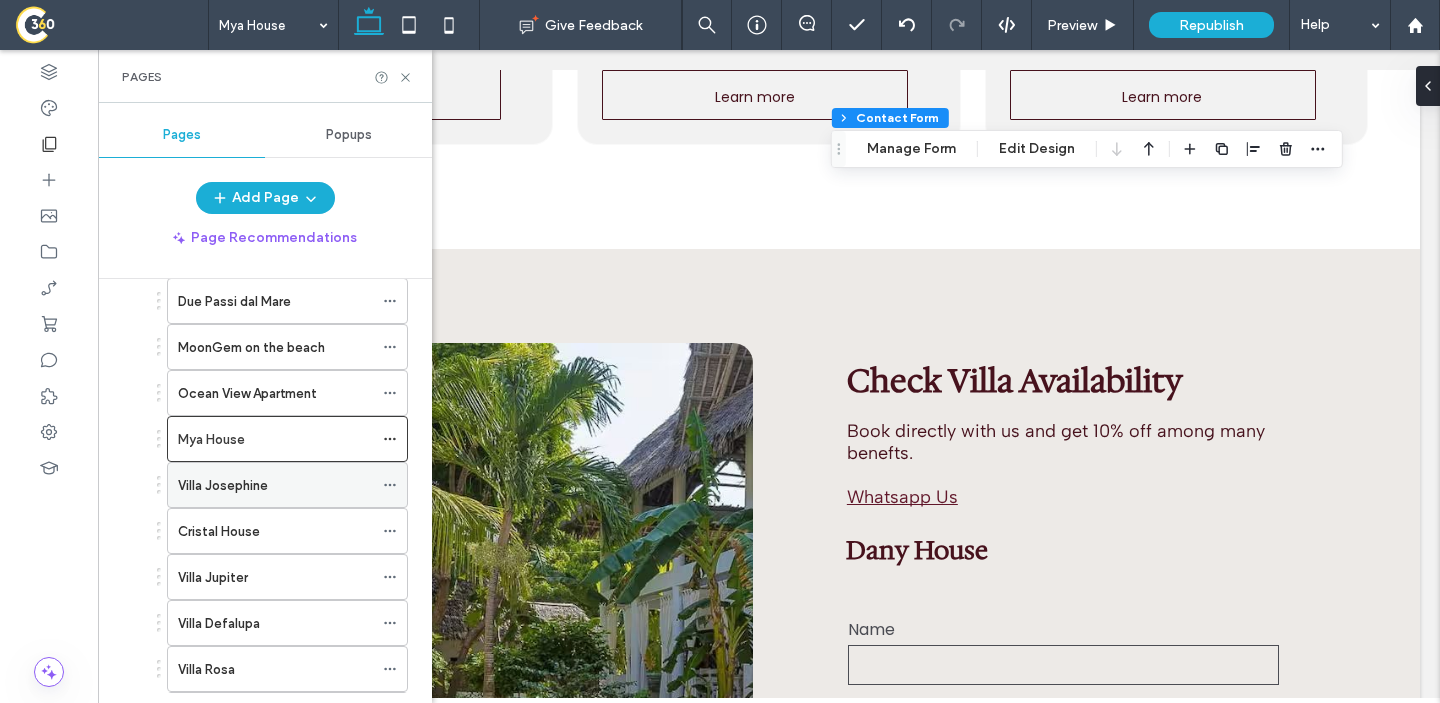 click on "Villa Josephine" at bounding box center [275, 485] 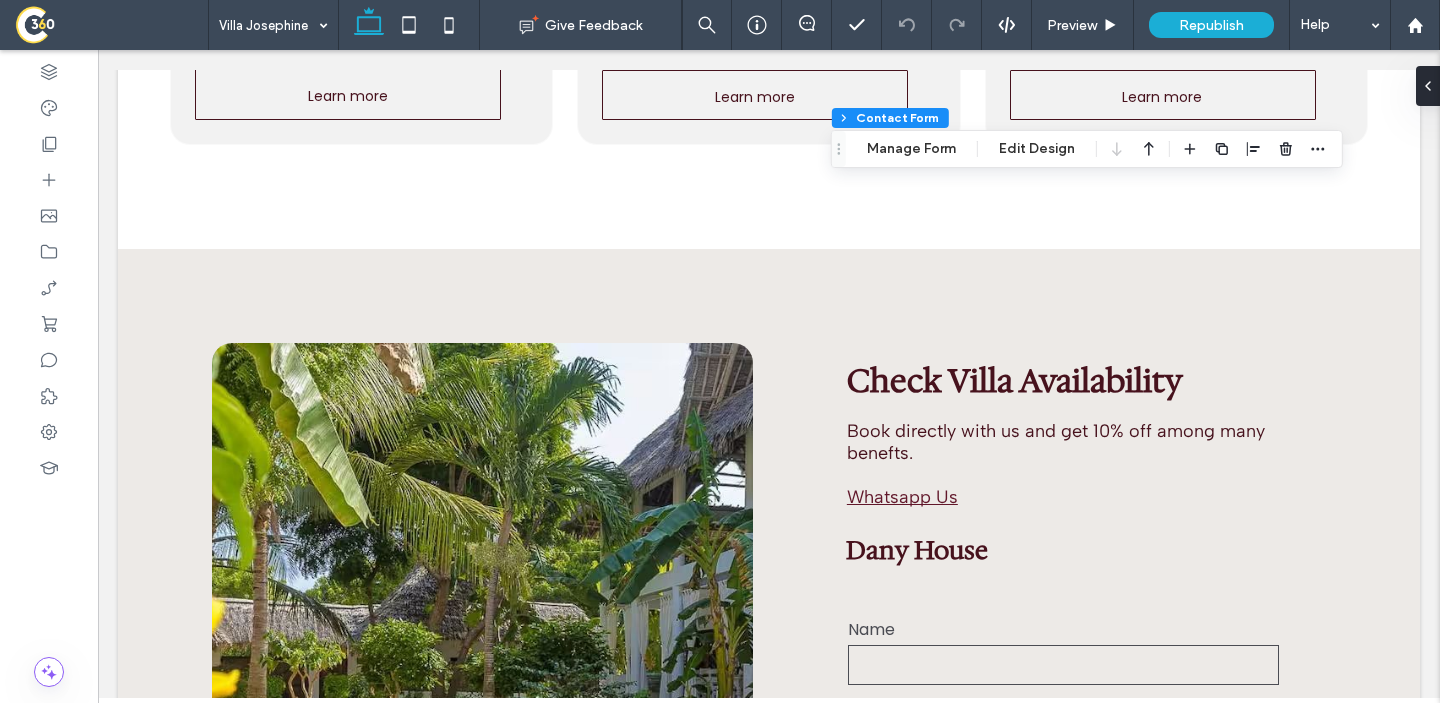 type on "*" 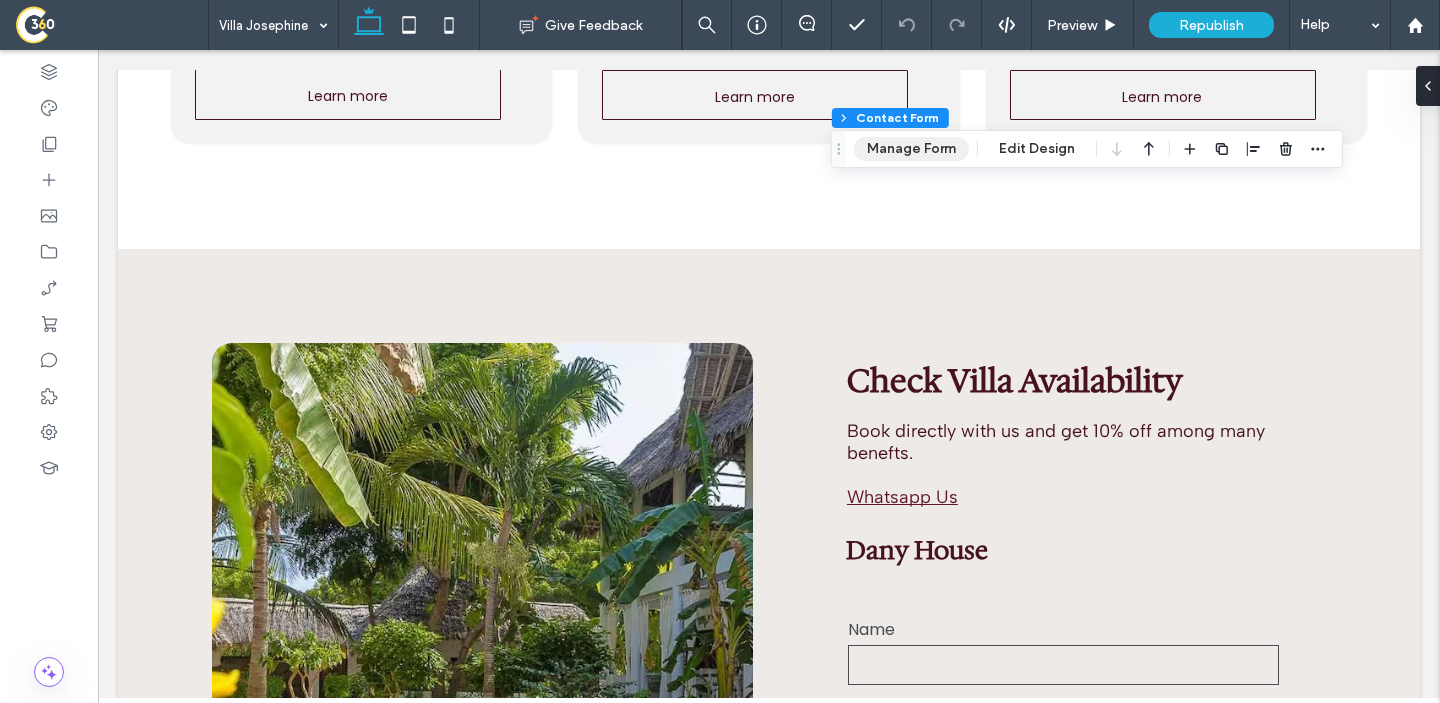 click on "Manage Form" at bounding box center (911, 149) 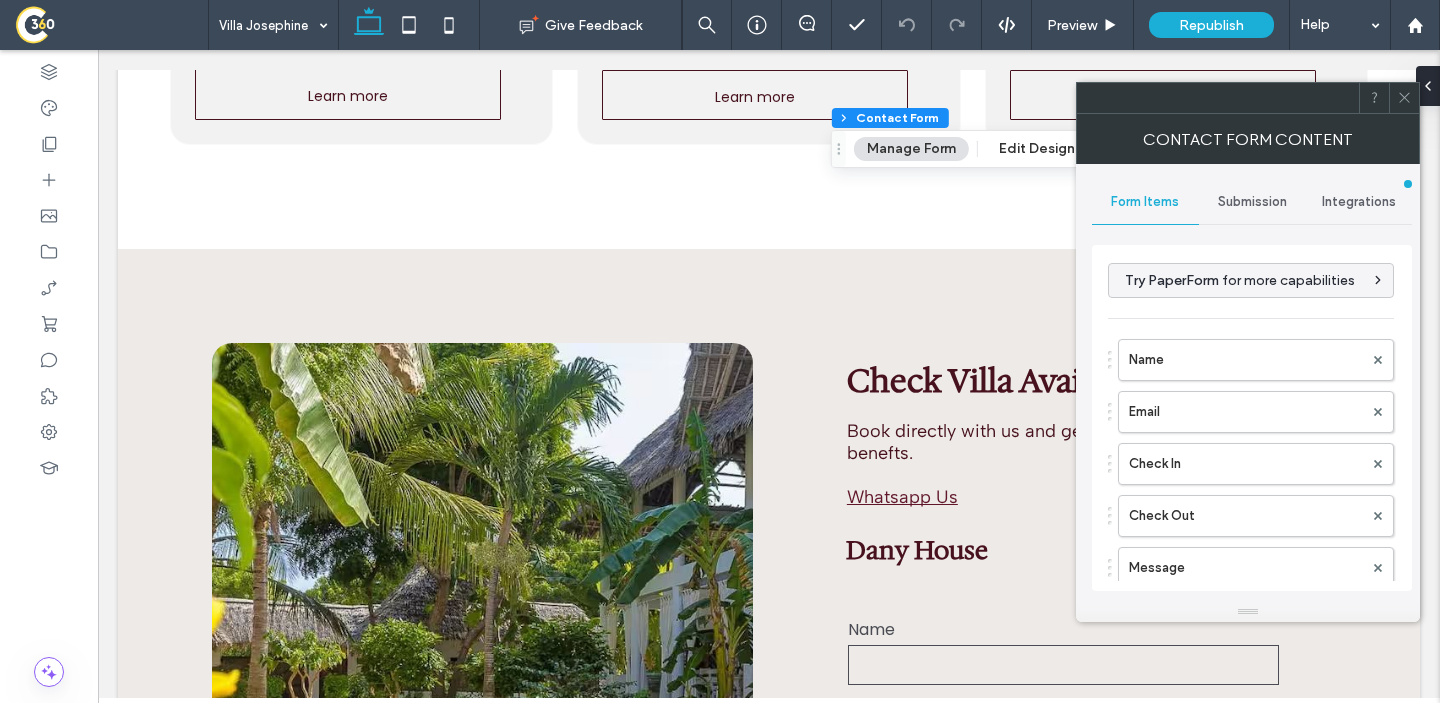 click on "Submission" at bounding box center [1252, 202] 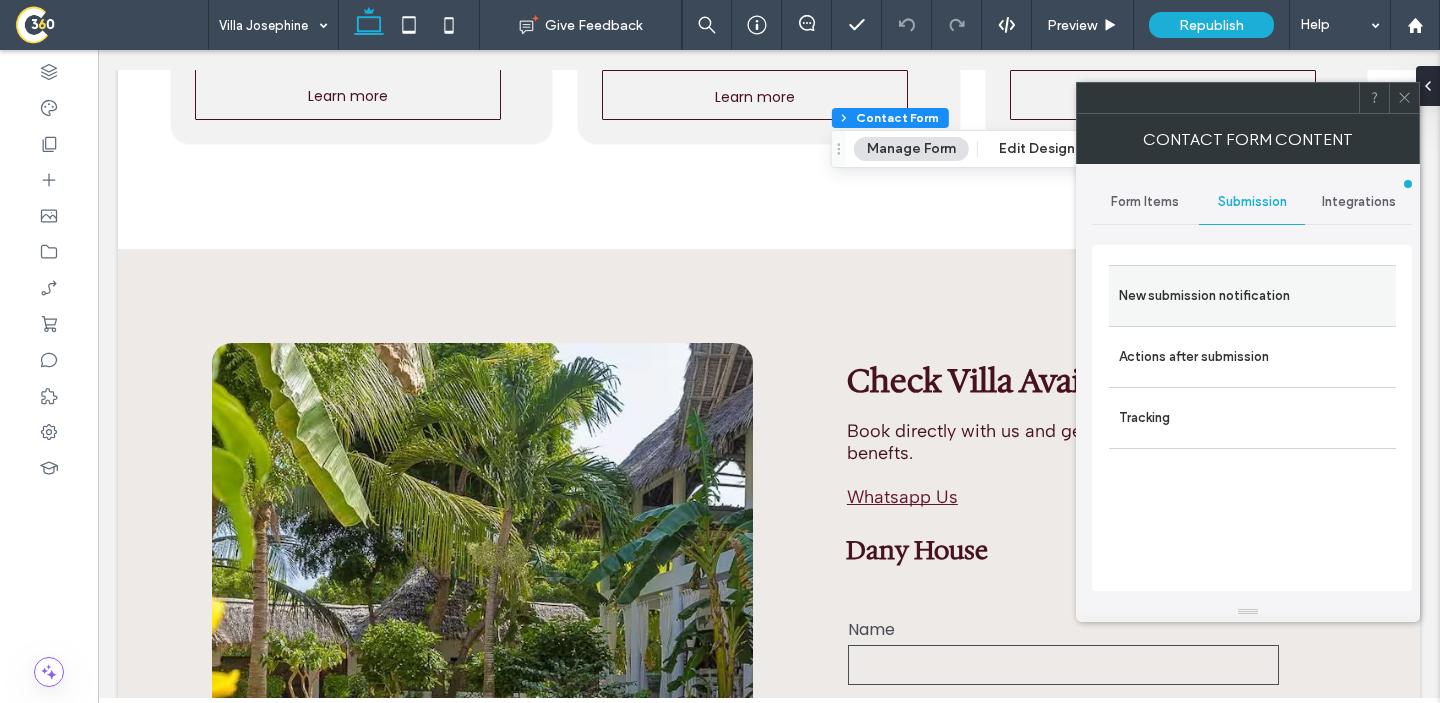 click on "New submission notification" at bounding box center [1252, 296] 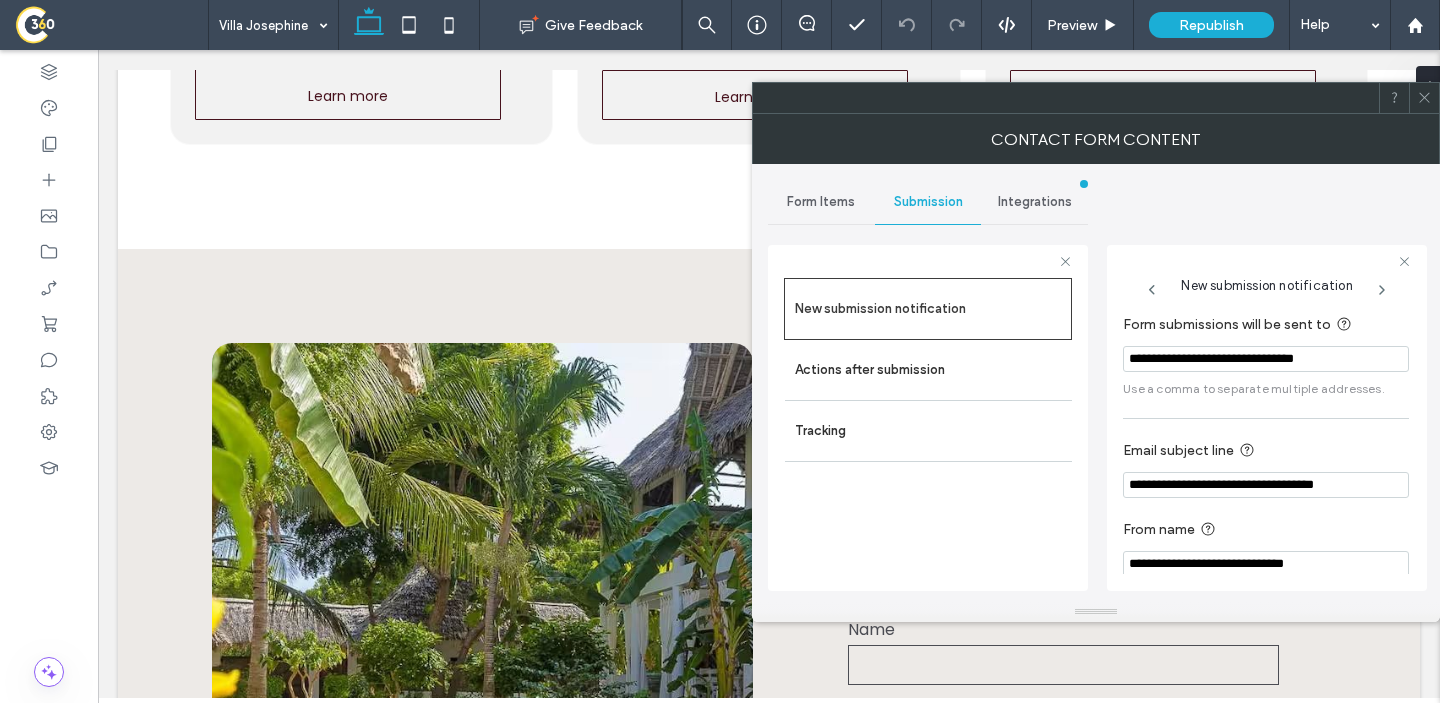 click on "**********" at bounding box center [1266, 359] 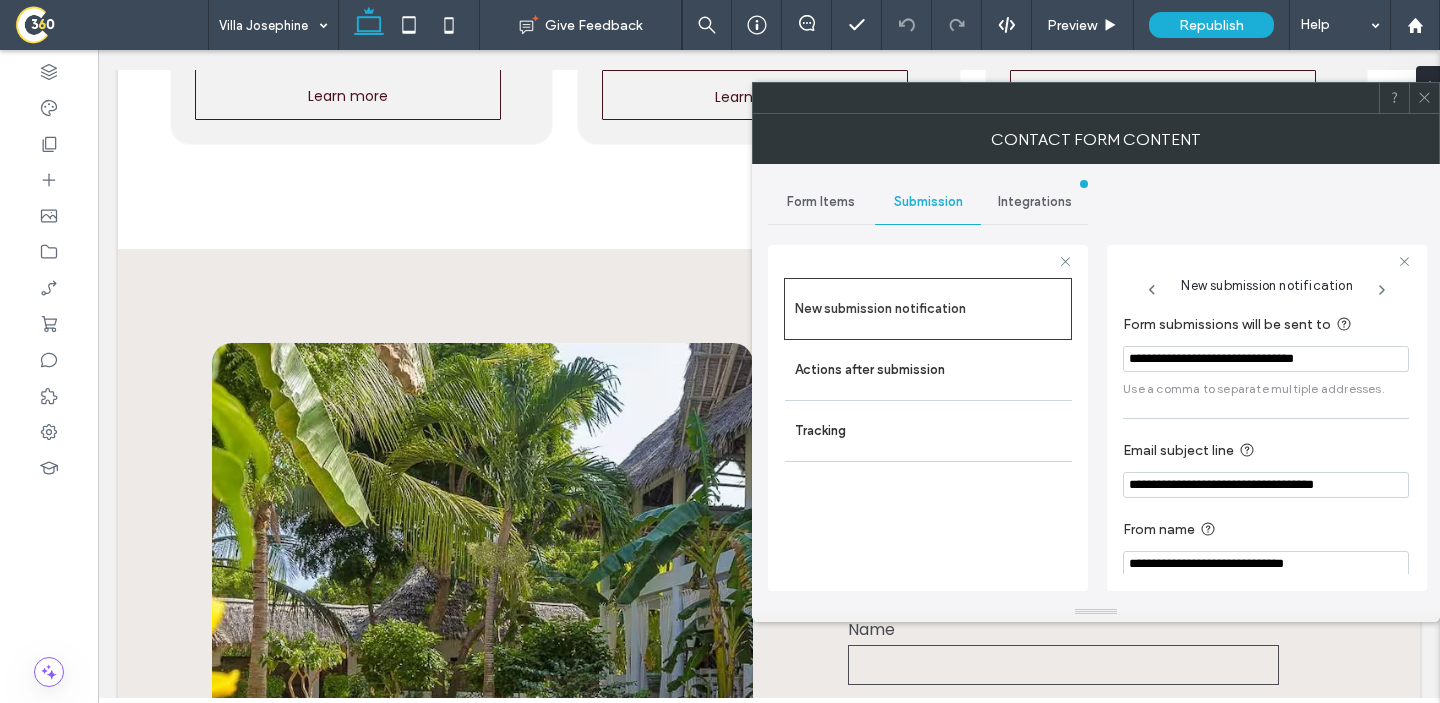 paste 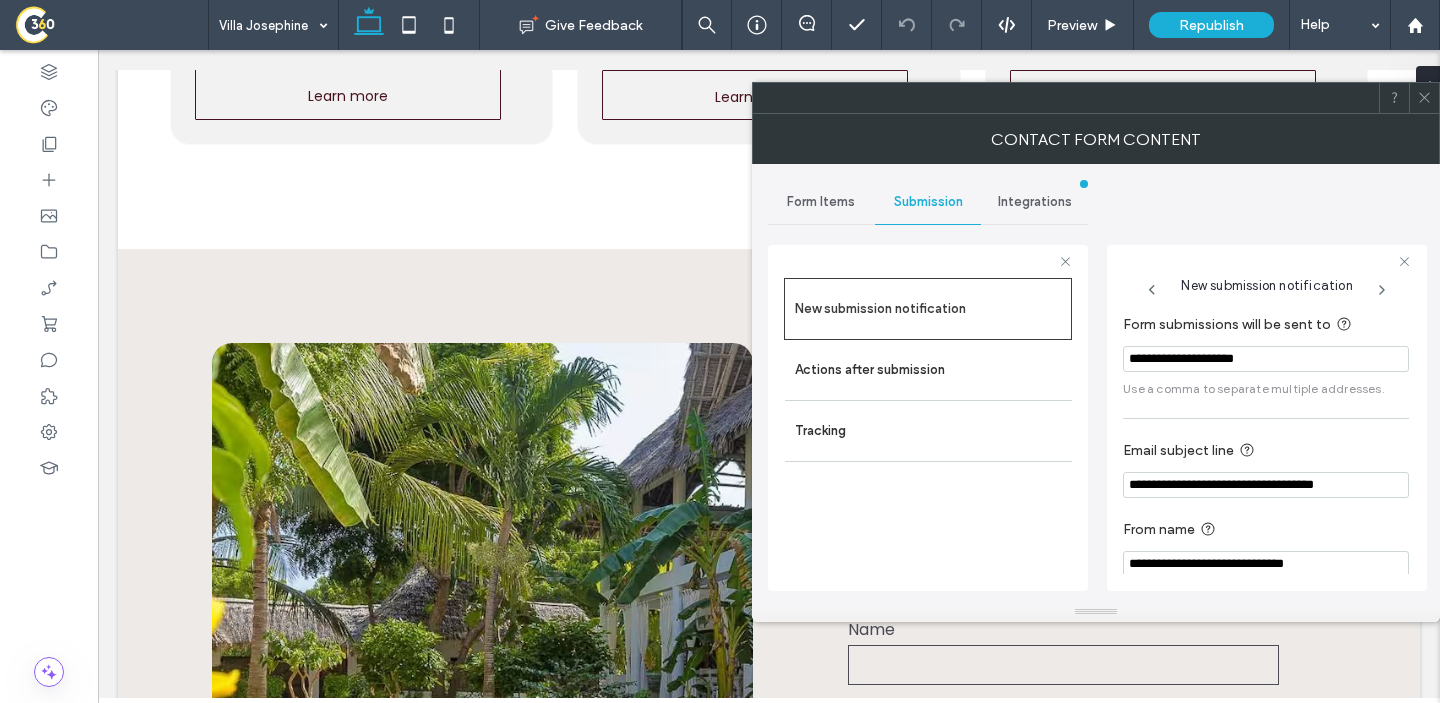 type on "**********" 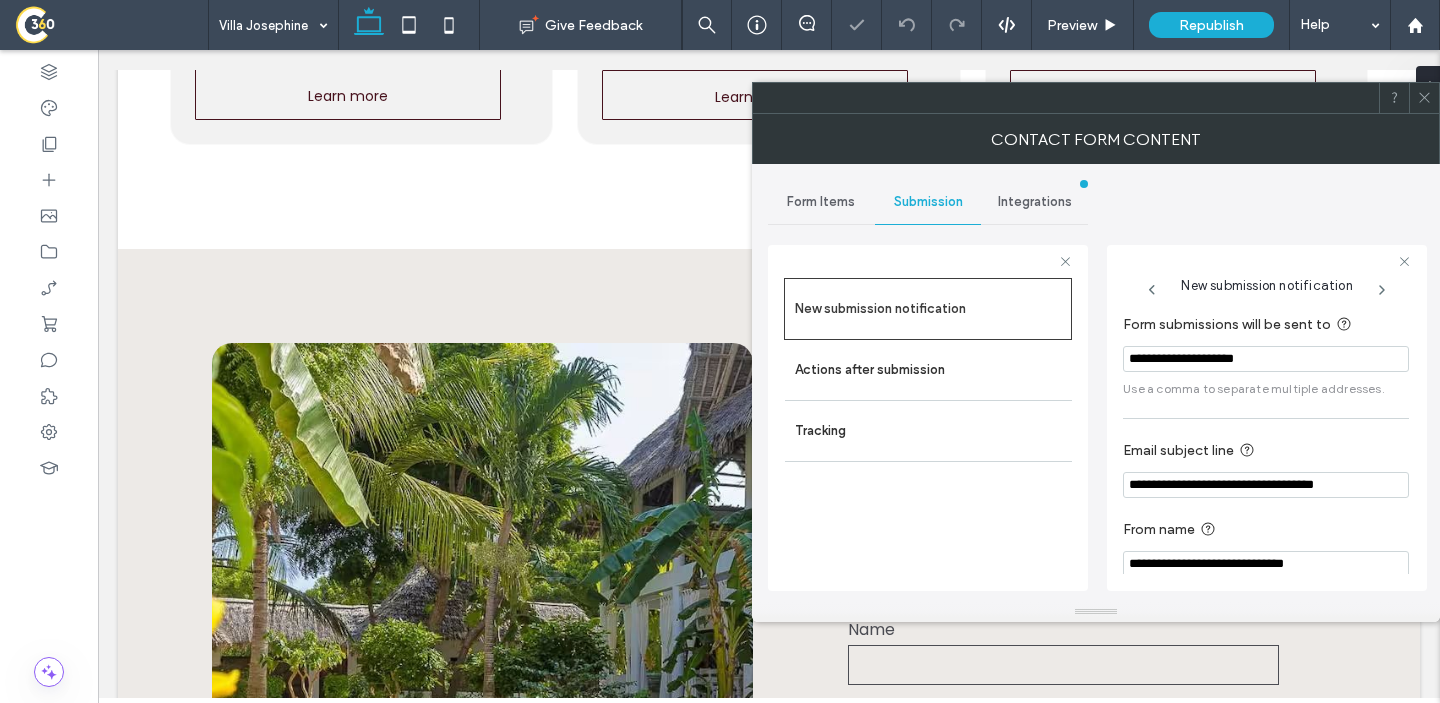 click on "New submission notification" at bounding box center (1266, 280) 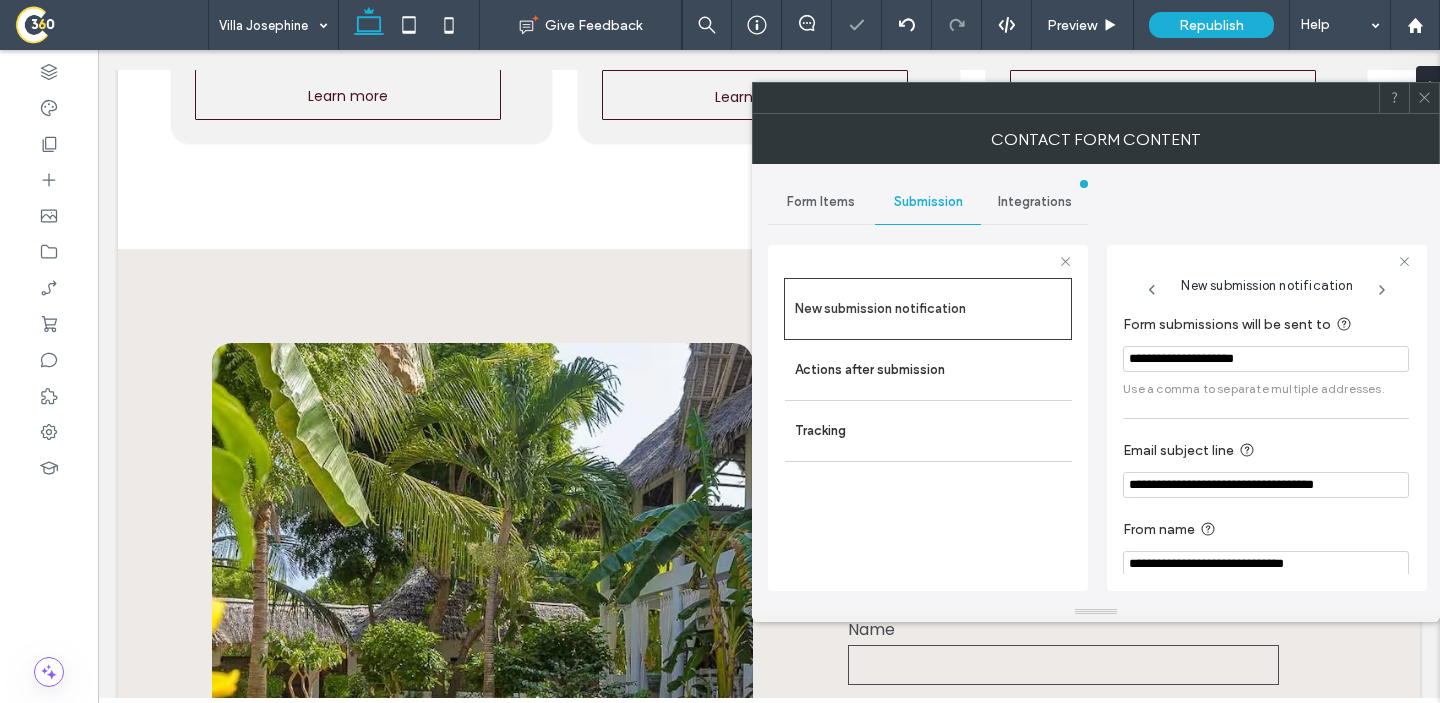 click 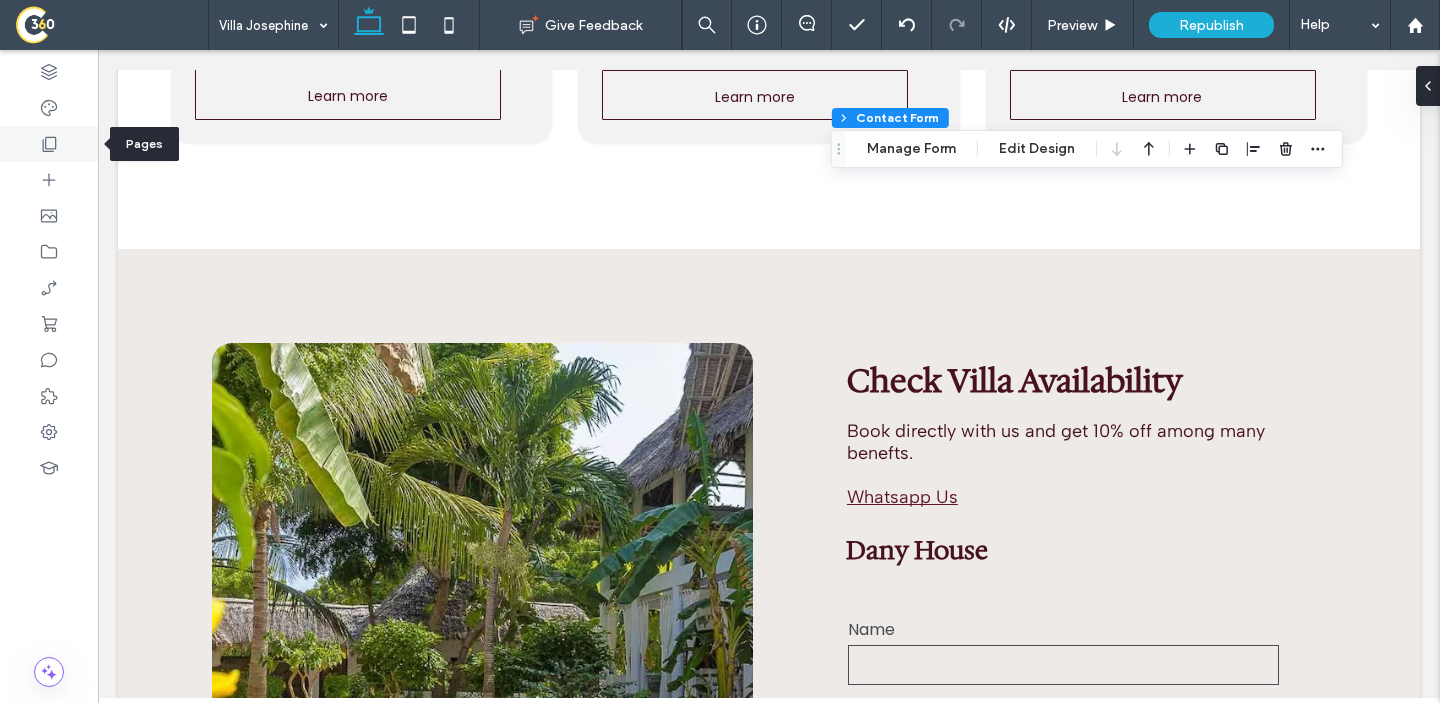 click 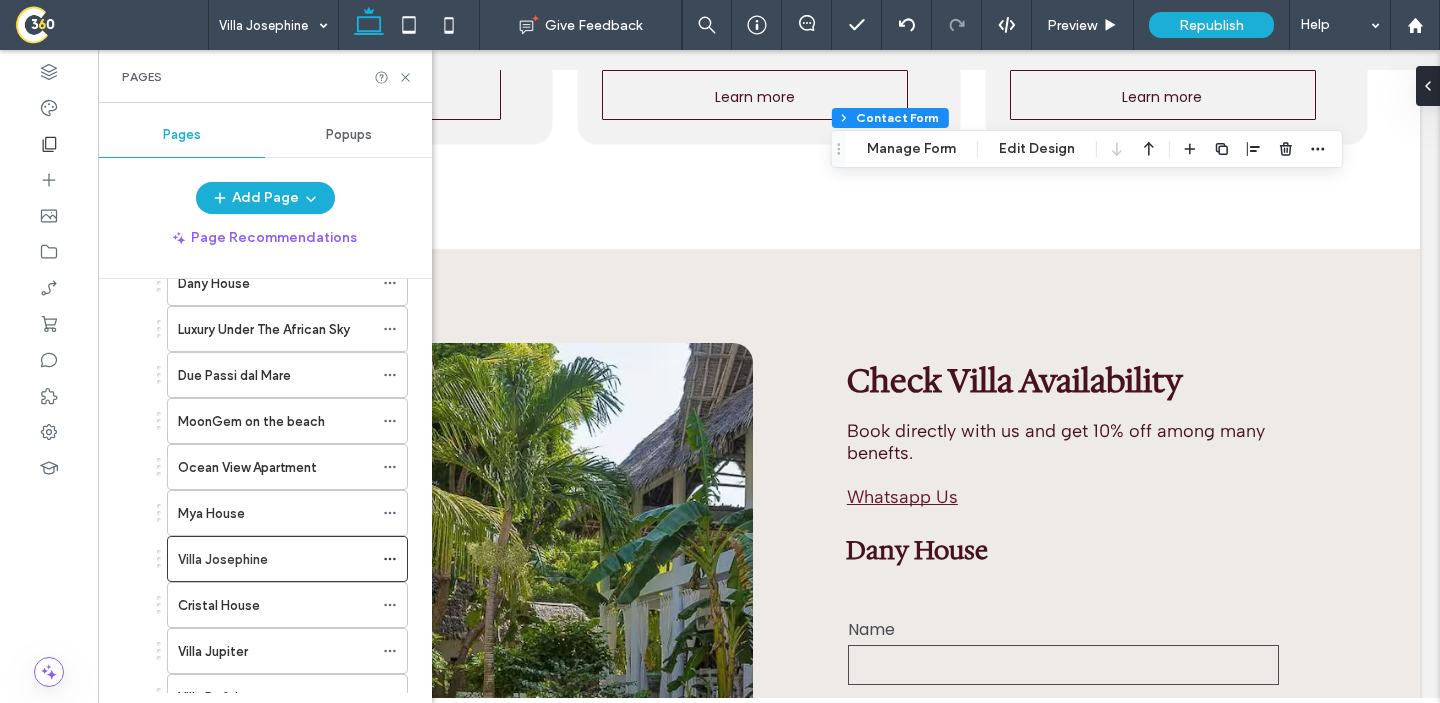 scroll, scrollTop: 459, scrollLeft: 0, axis: vertical 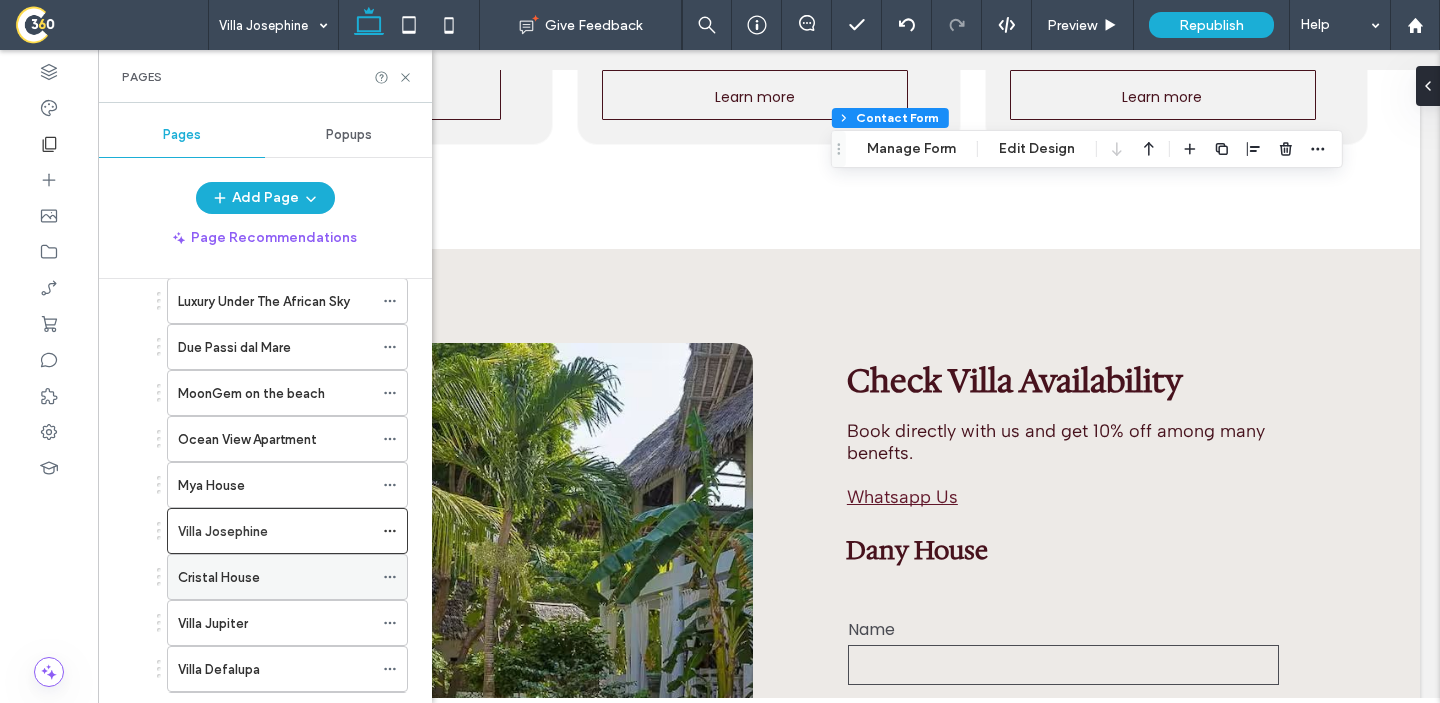 click on "Cristal House" at bounding box center [275, 577] 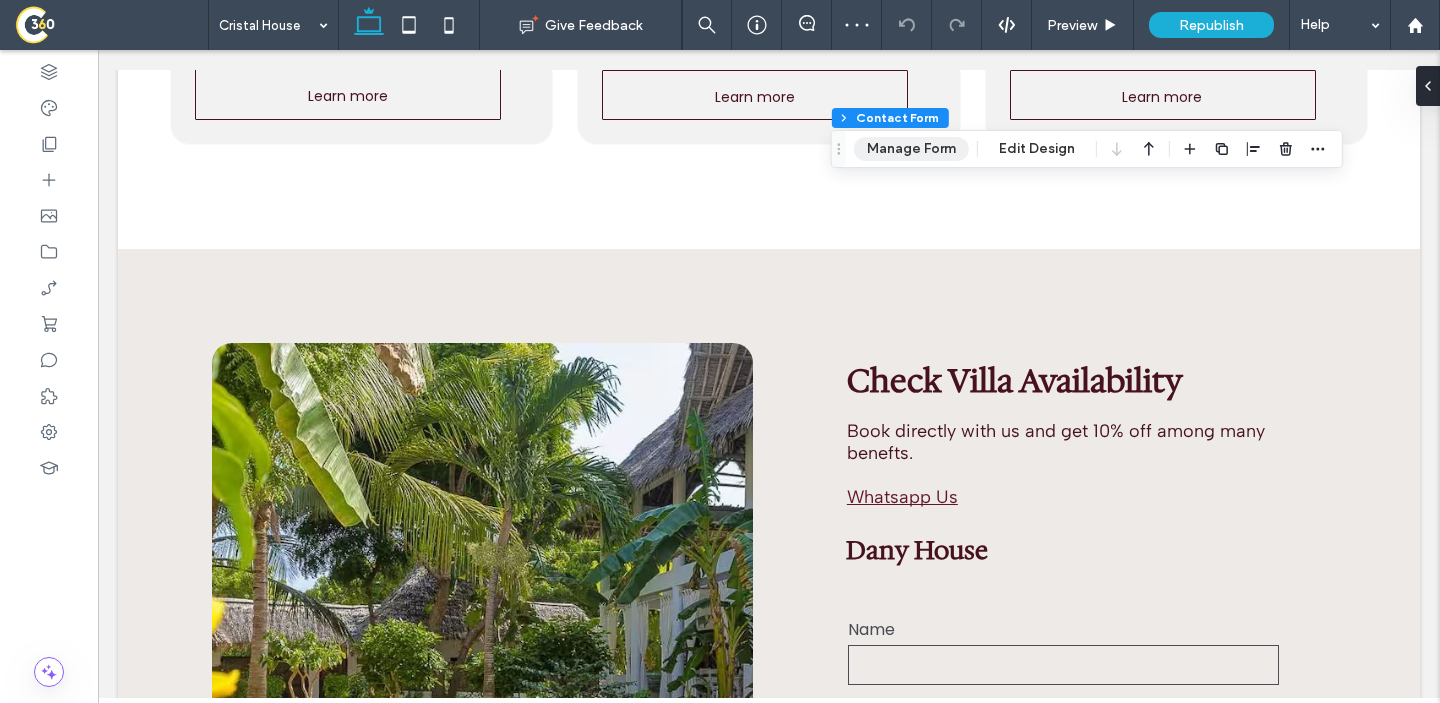 click on "Manage Form" at bounding box center (911, 149) 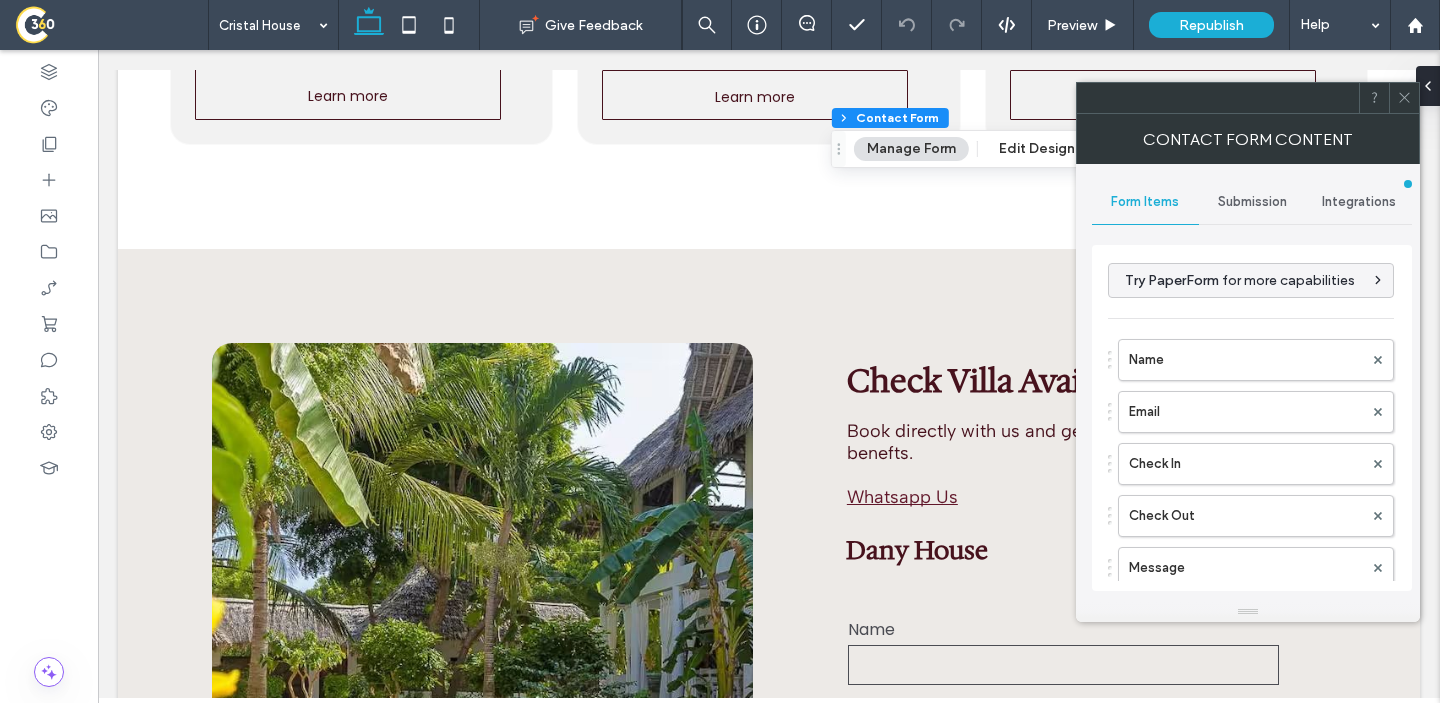 click on "Submission" at bounding box center [1252, 202] 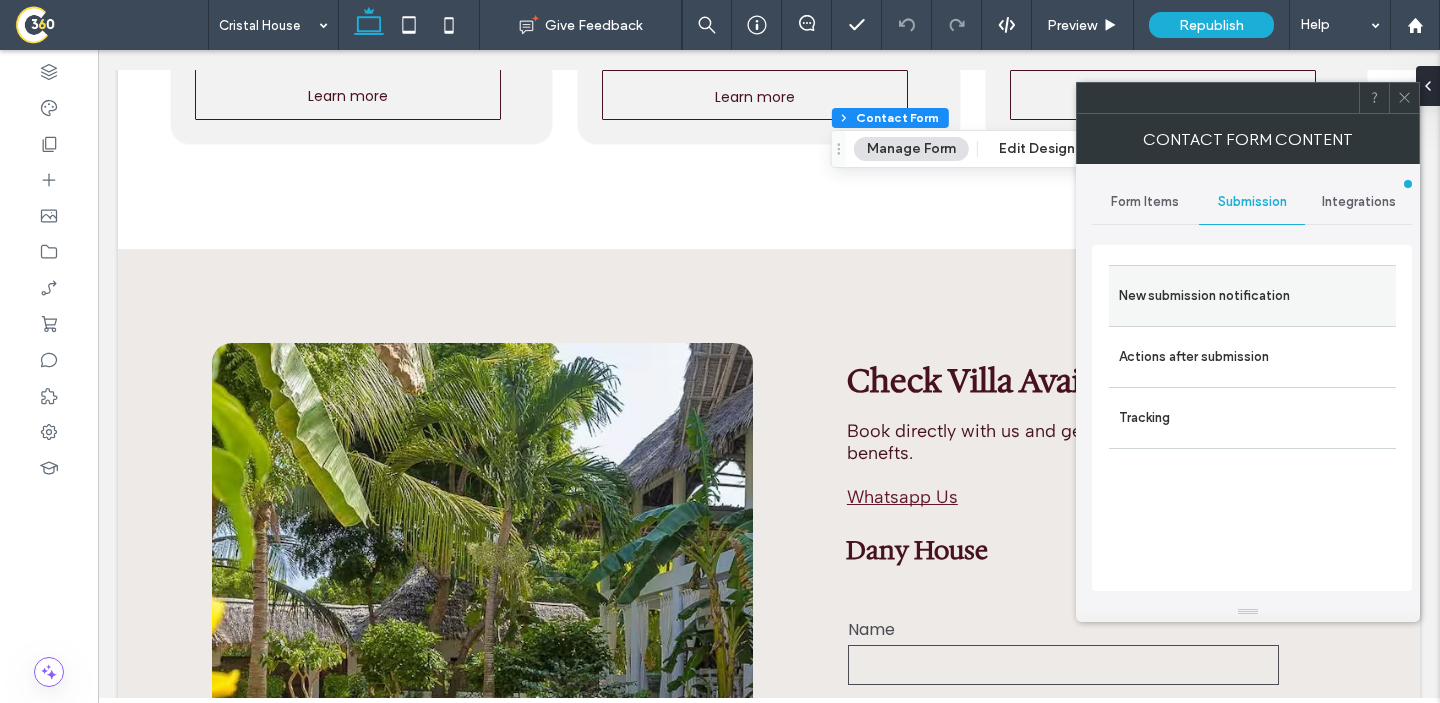 click on "New submission notification" at bounding box center (1252, 295) 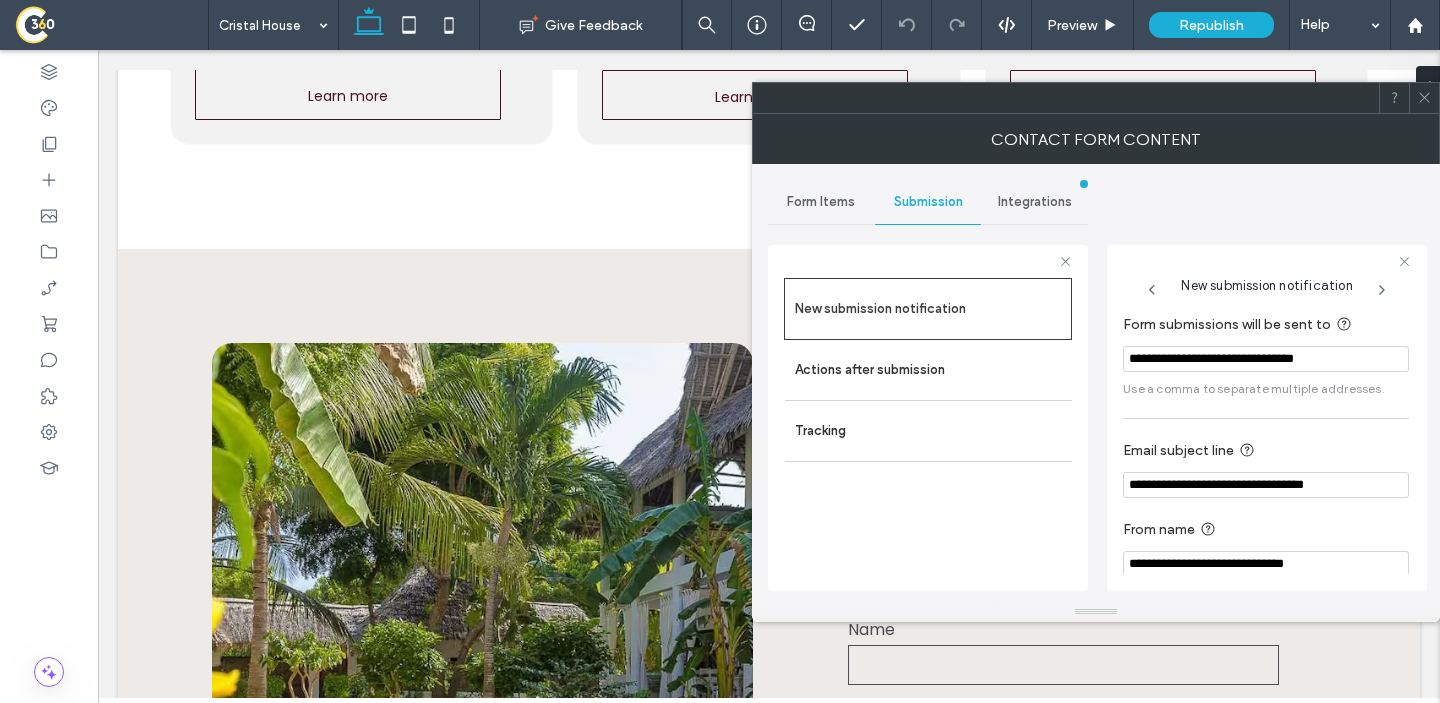 click on "**********" at bounding box center [1266, 359] 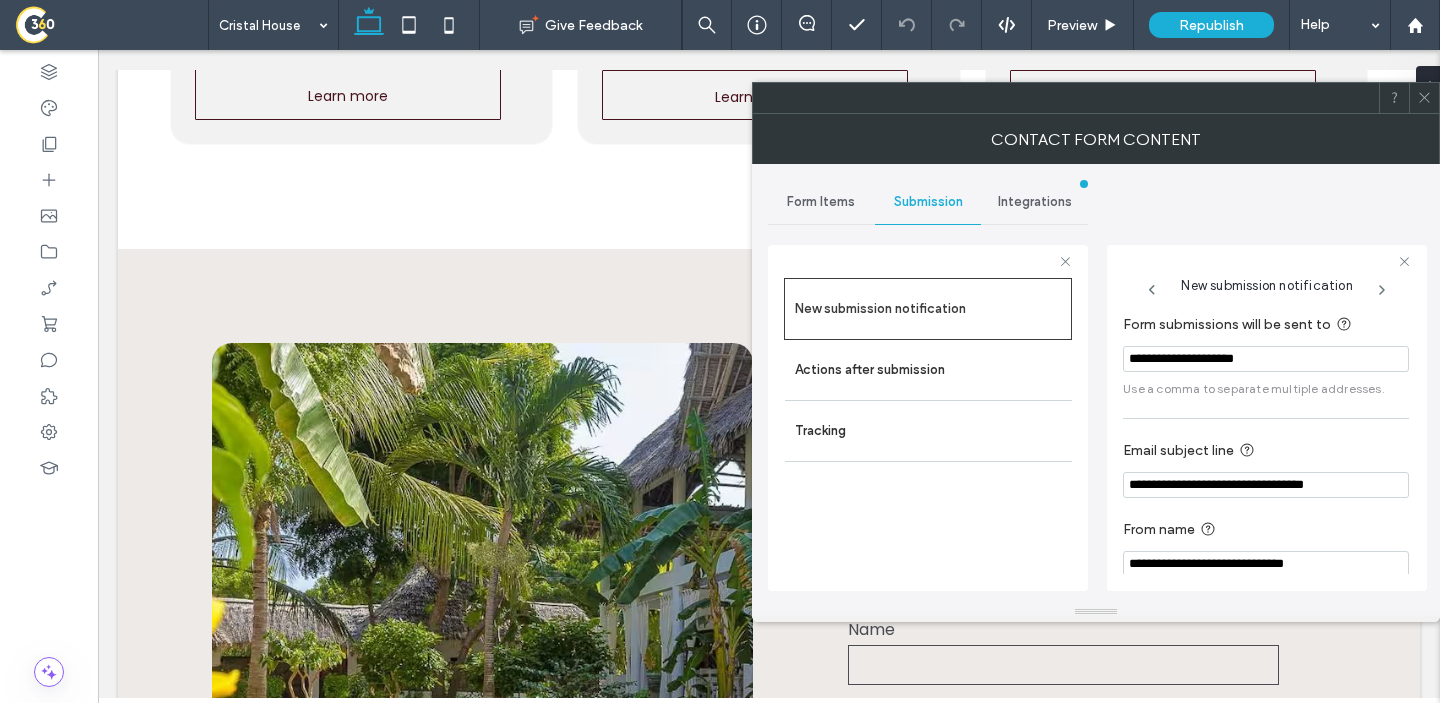 type on "**********" 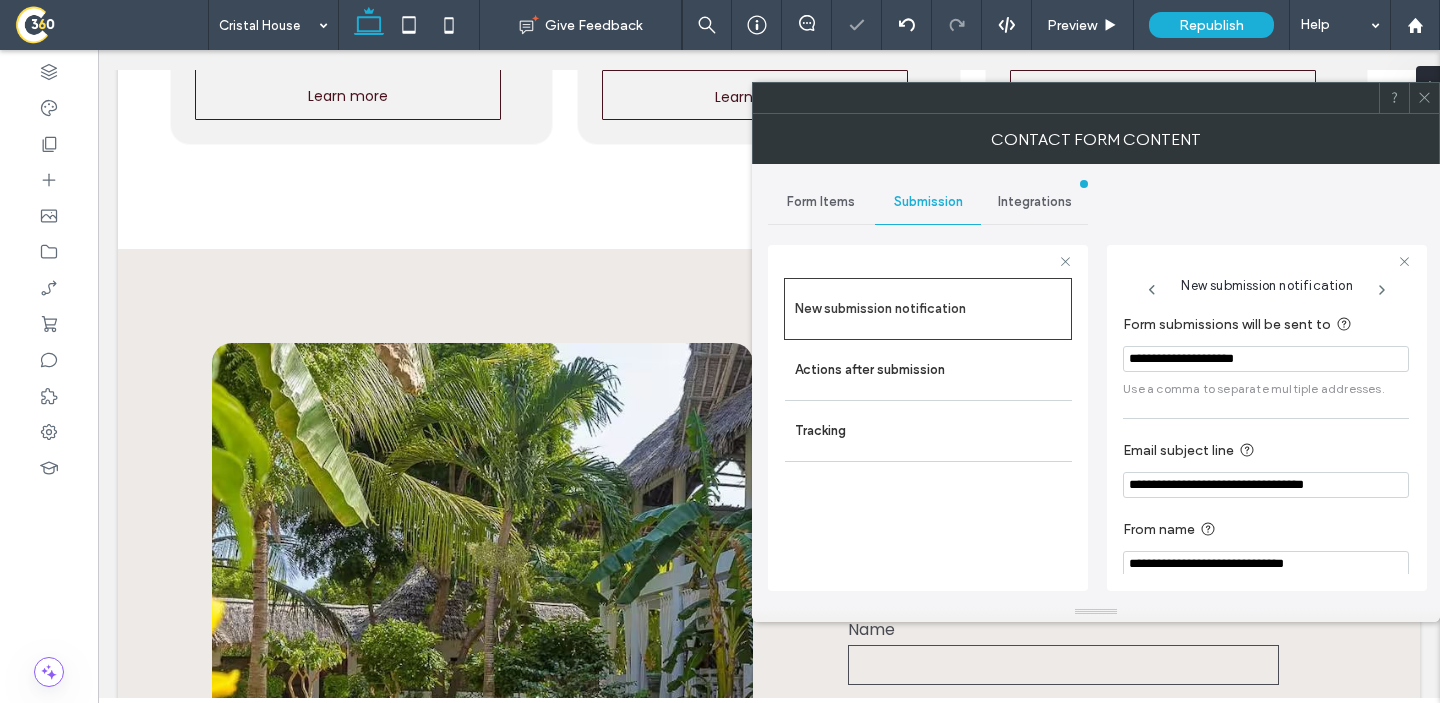 click at bounding box center [1424, 98] 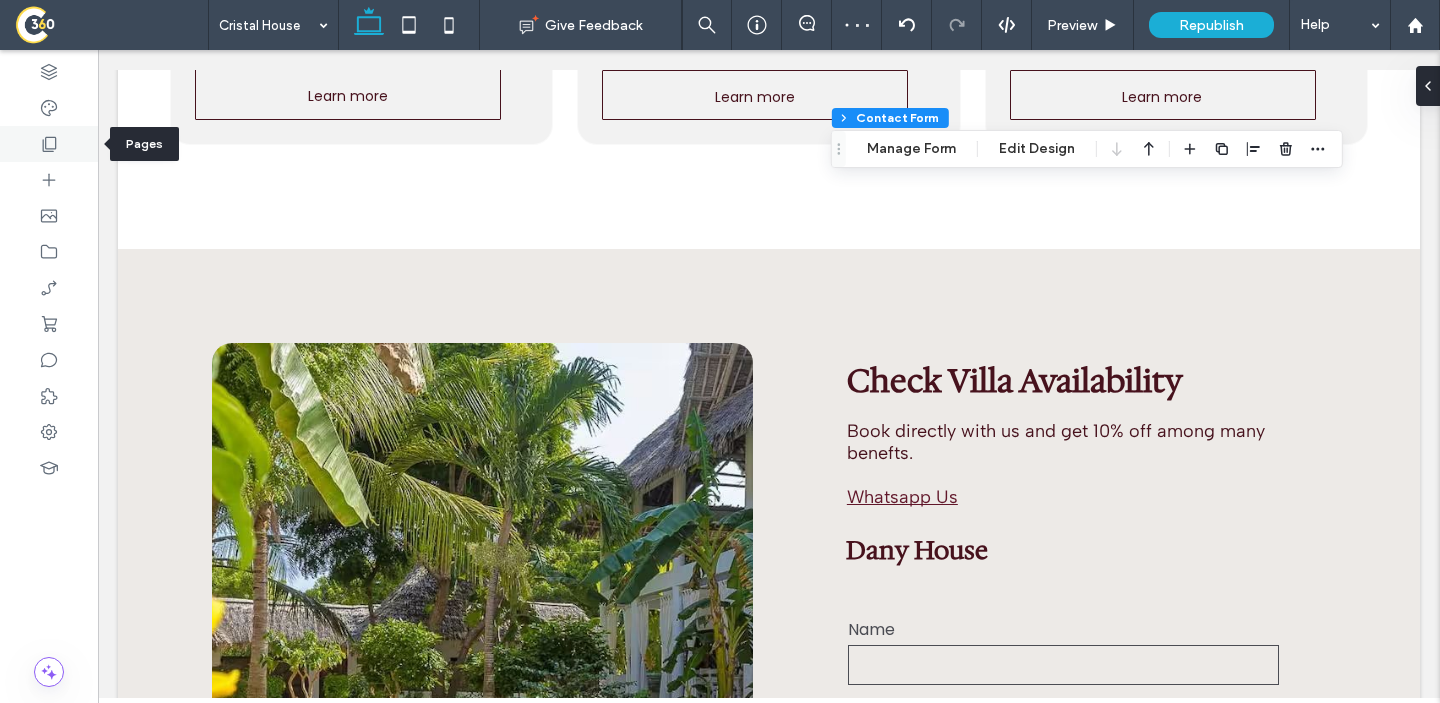 click at bounding box center (49, 144) 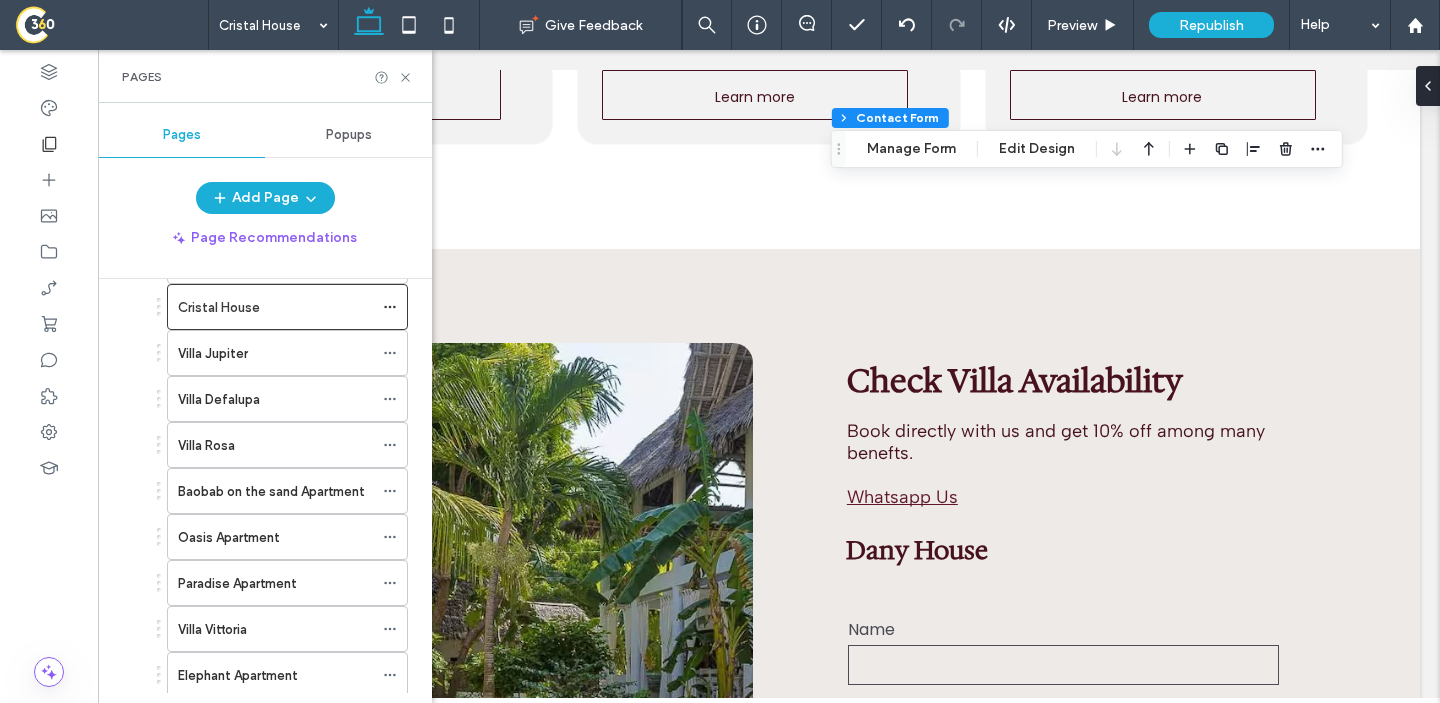 scroll, scrollTop: 693, scrollLeft: 0, axis: vertical 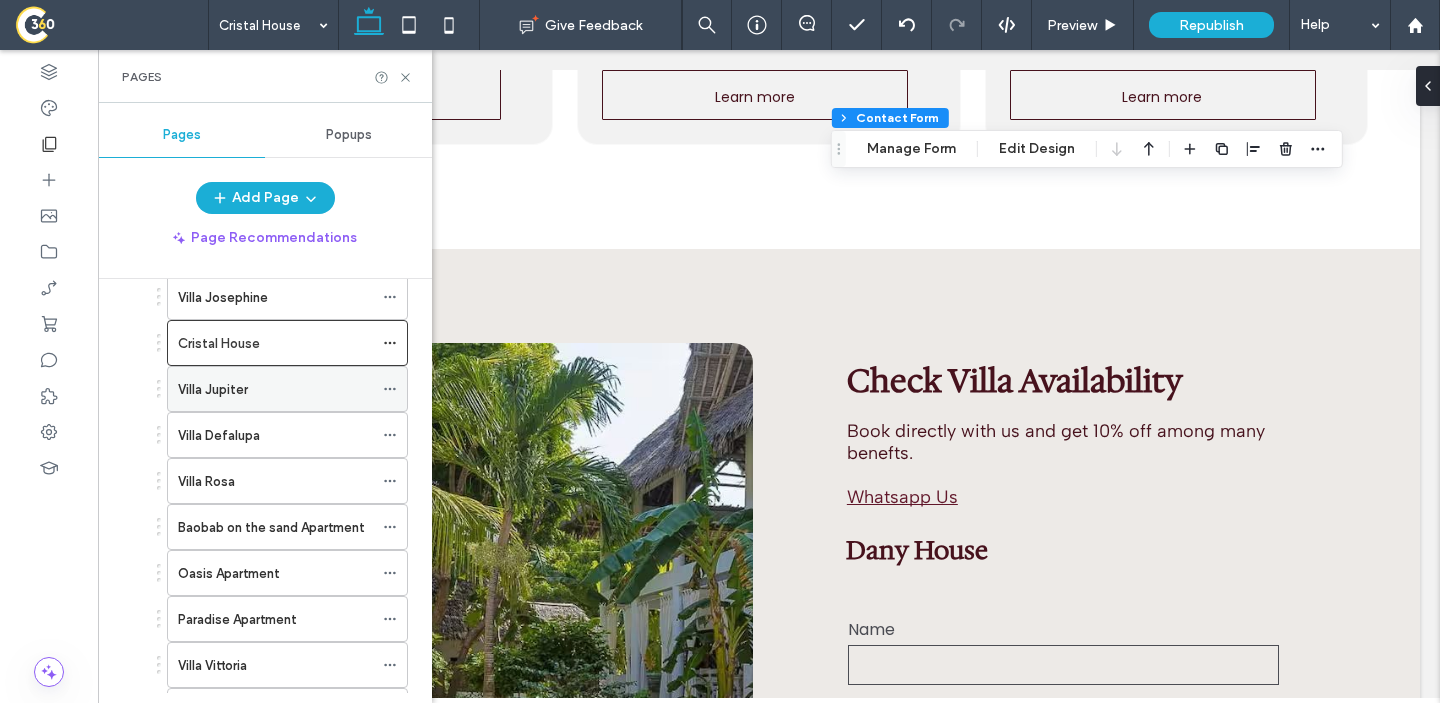 click on "Villa Jupiter" at bounding box center [275, 389] 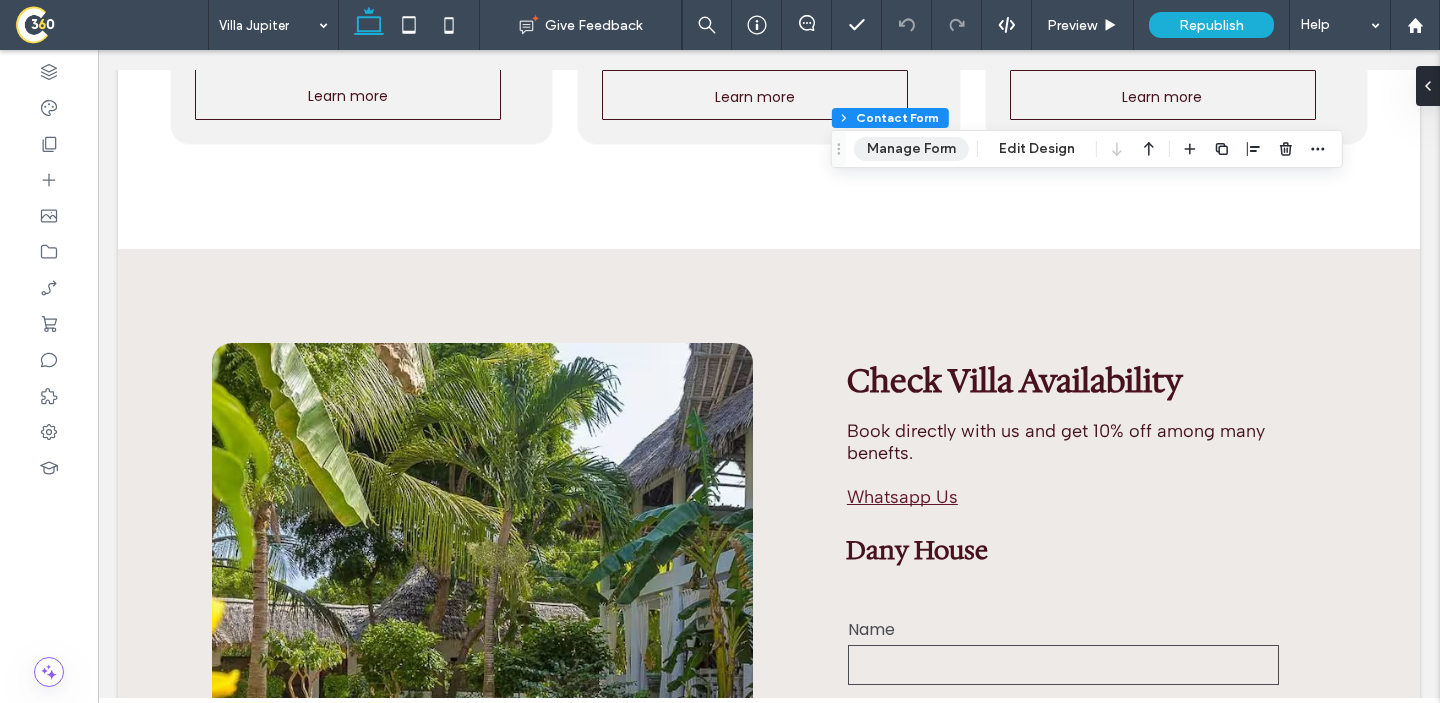 click on "Manage Form" at bounding box center [911, 149] 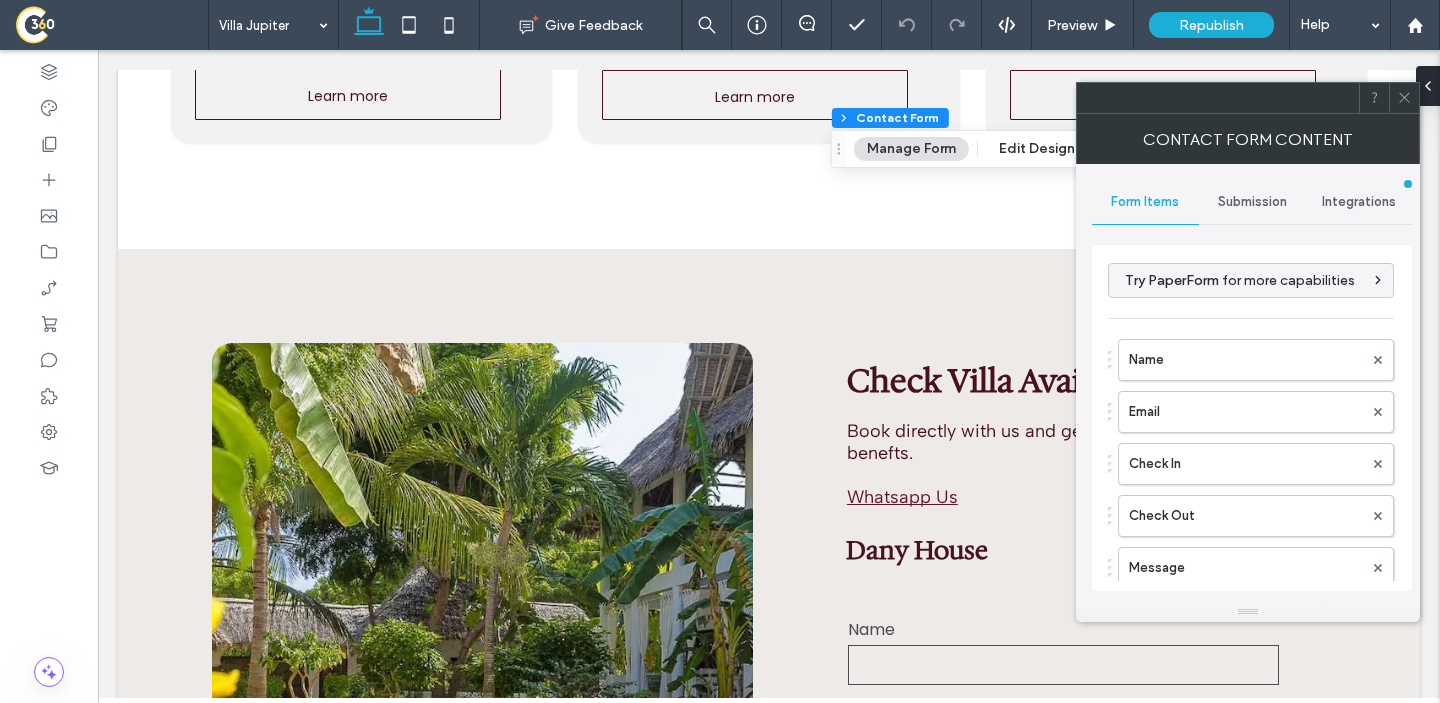 click on "Submission" at bounding box center (1252, 202) 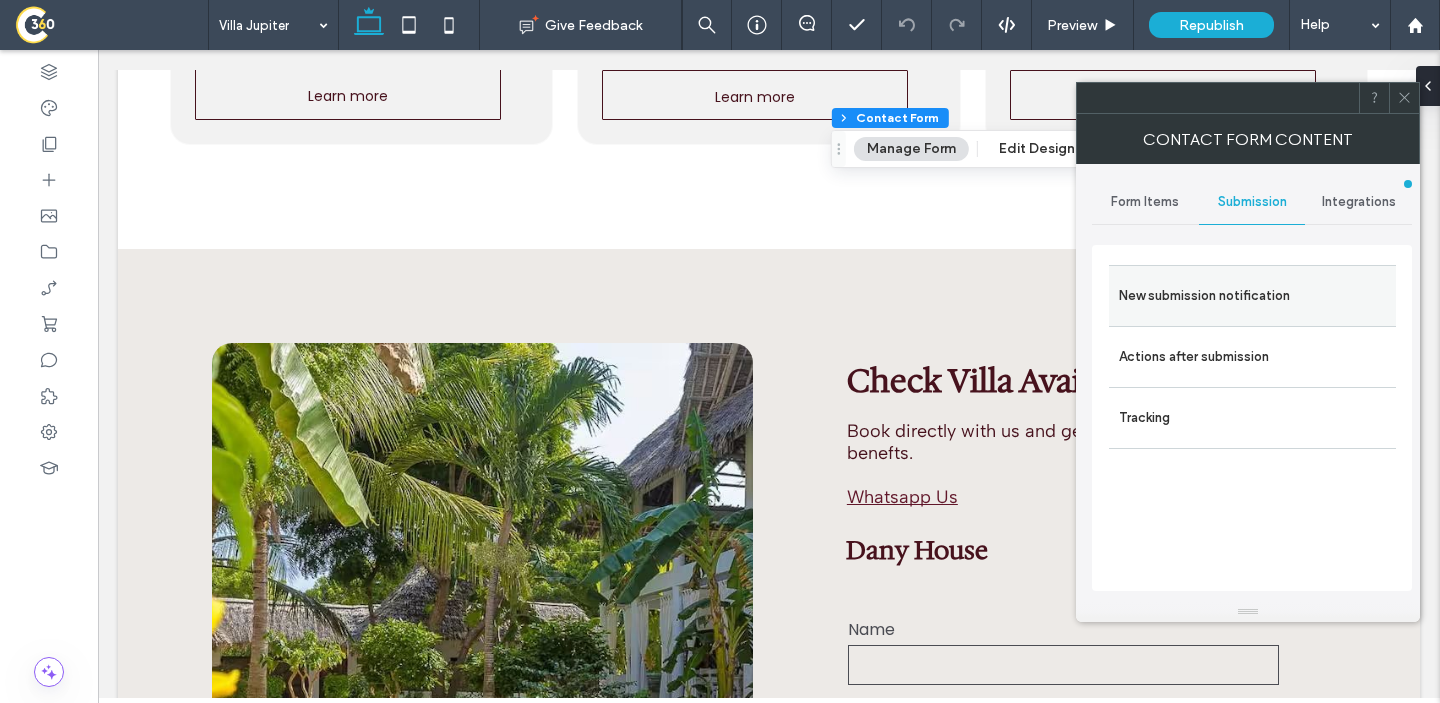 click on "New submission notification" at bounding box center [1252, 296] 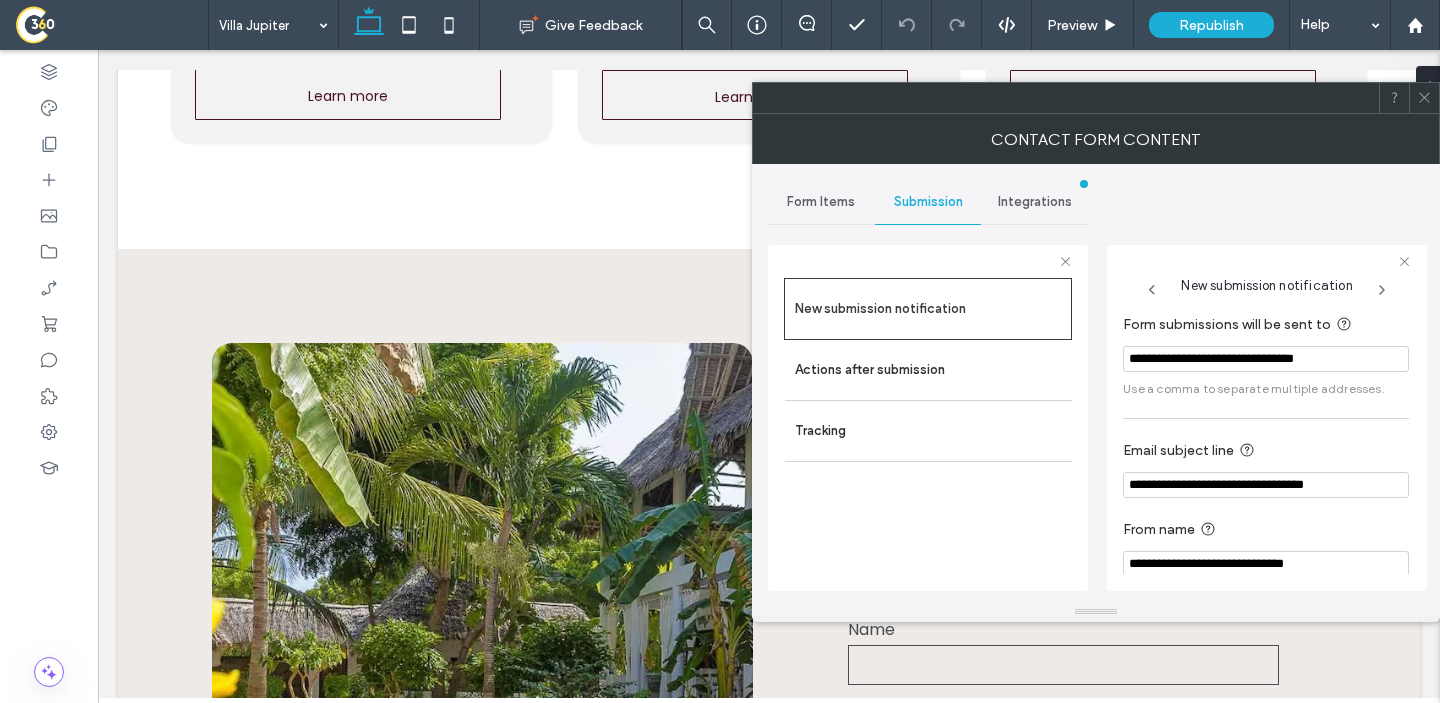 click on "**********" at bounding box center [1266, 359] 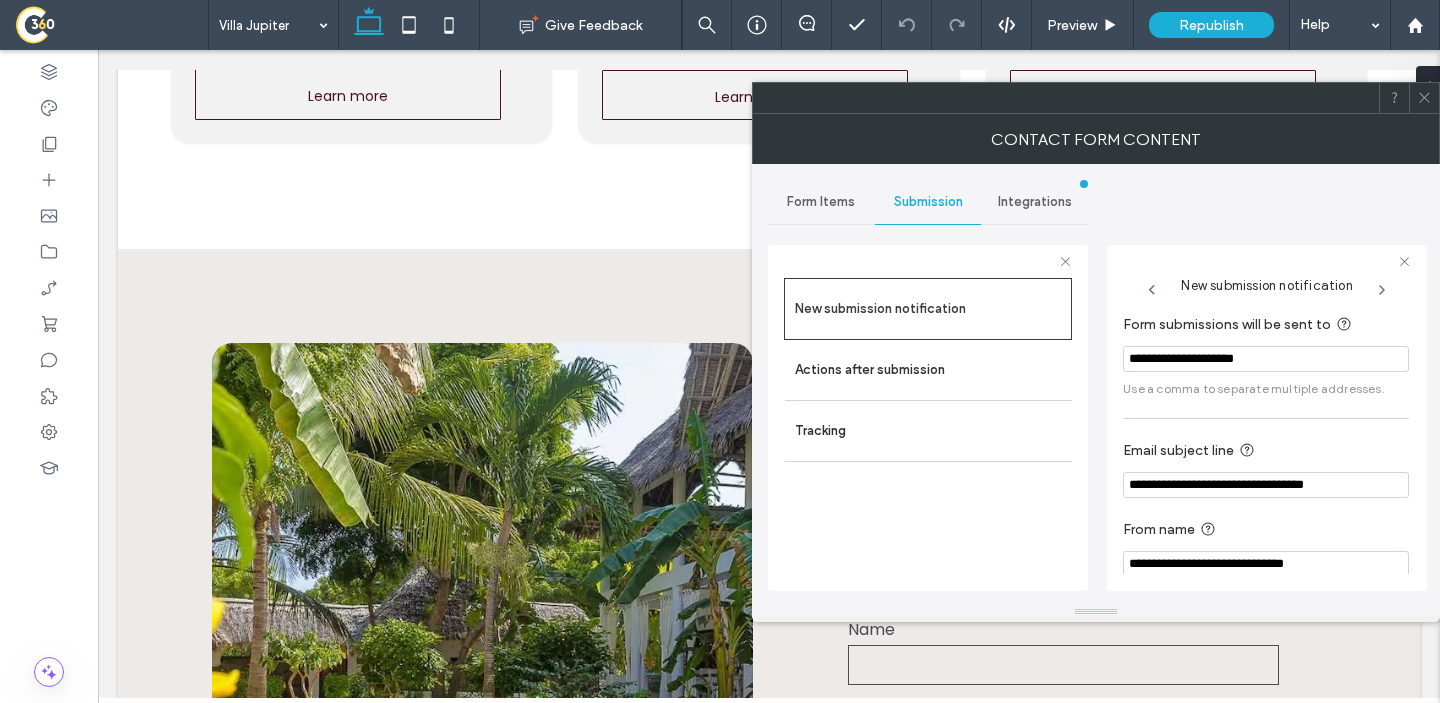 type on "**********" 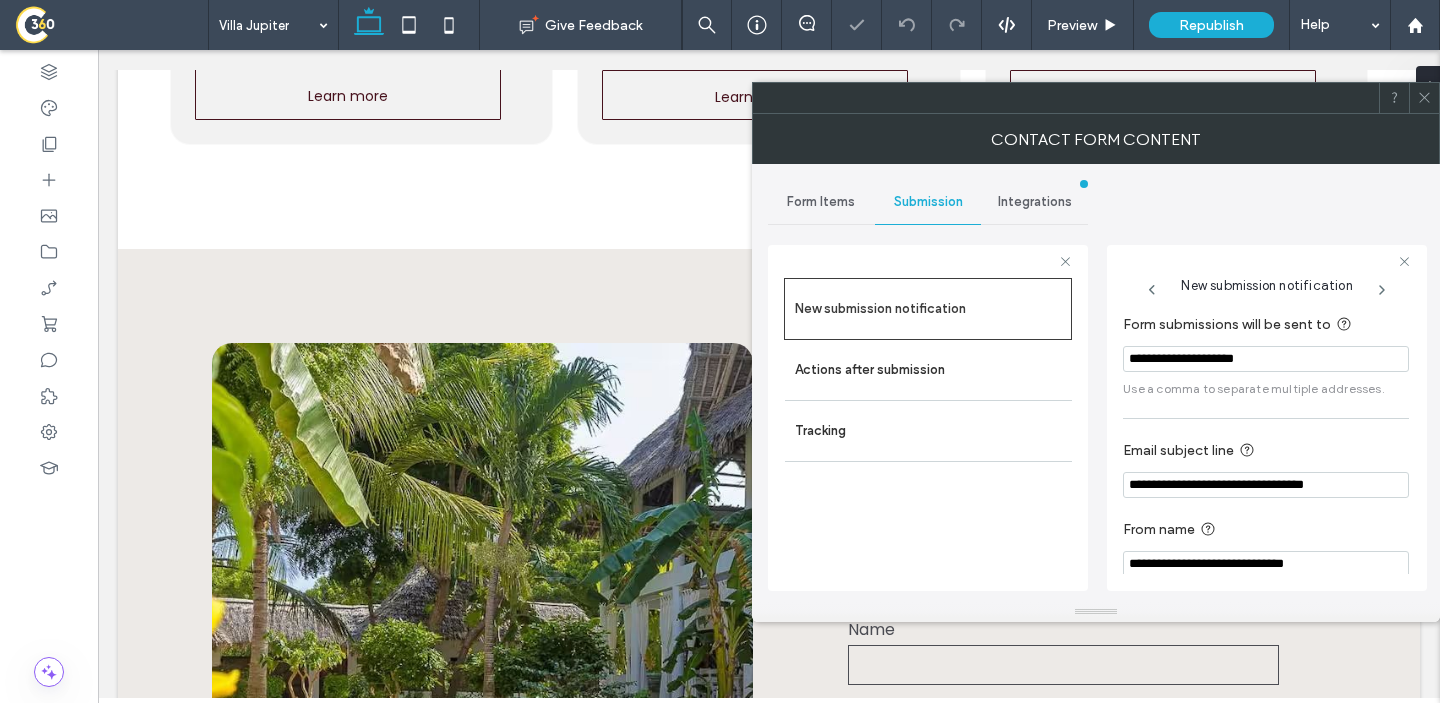 click 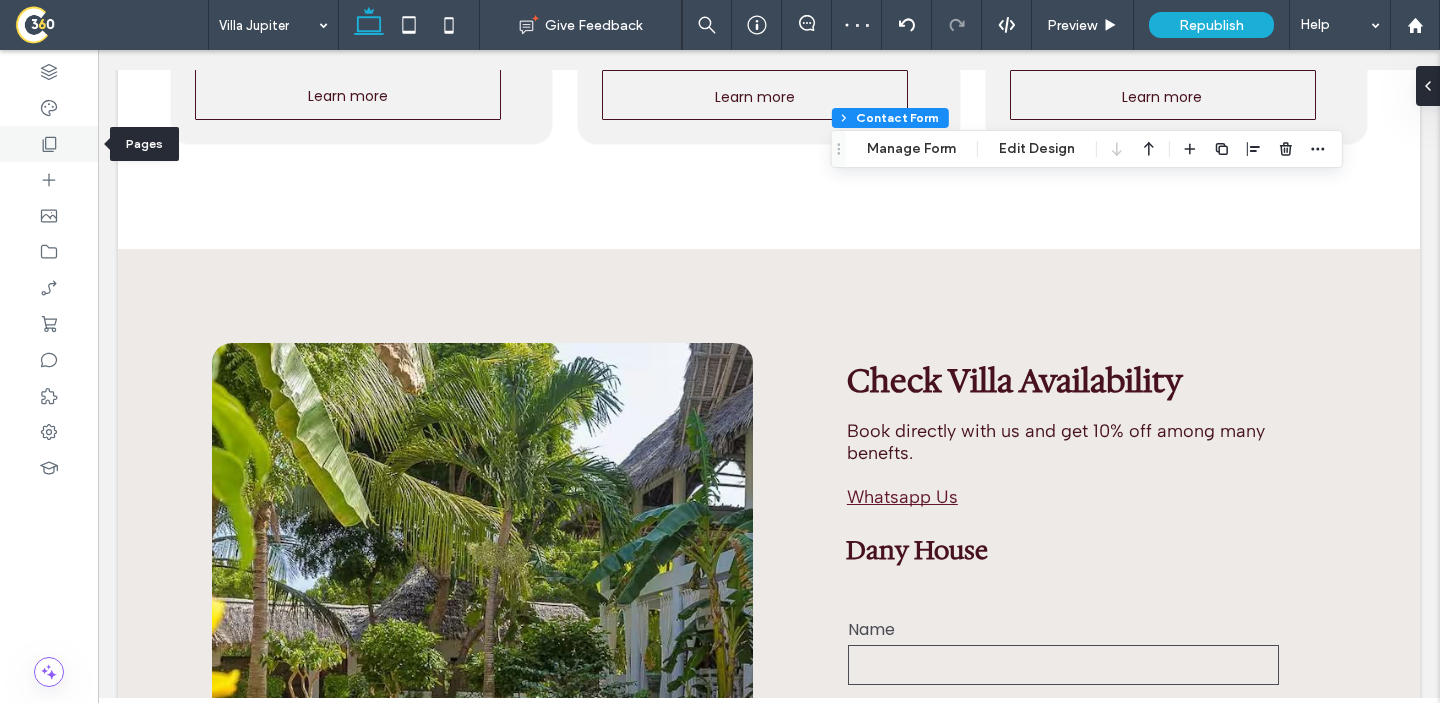 click at bounding box center [49, 144] 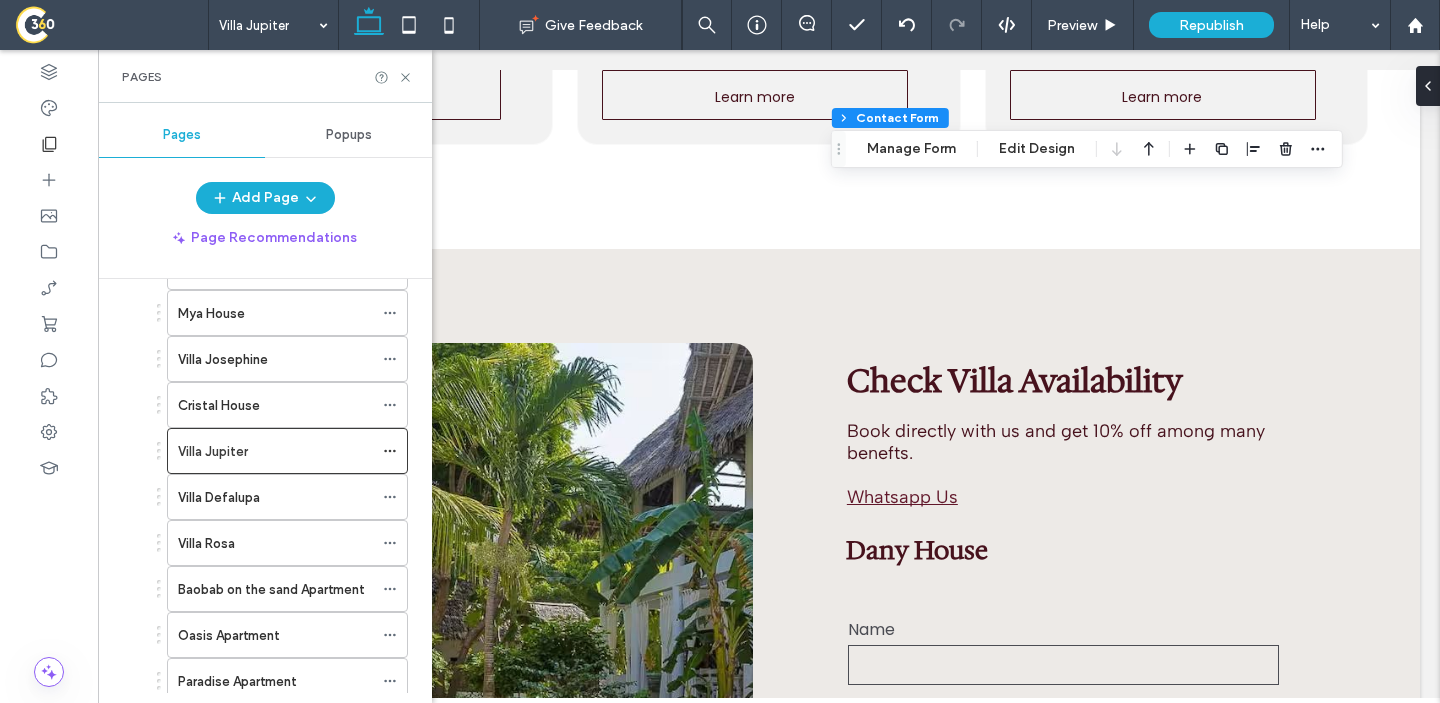 scroll, scrollTop: 681, scrollLeft: 0, axis: vertical 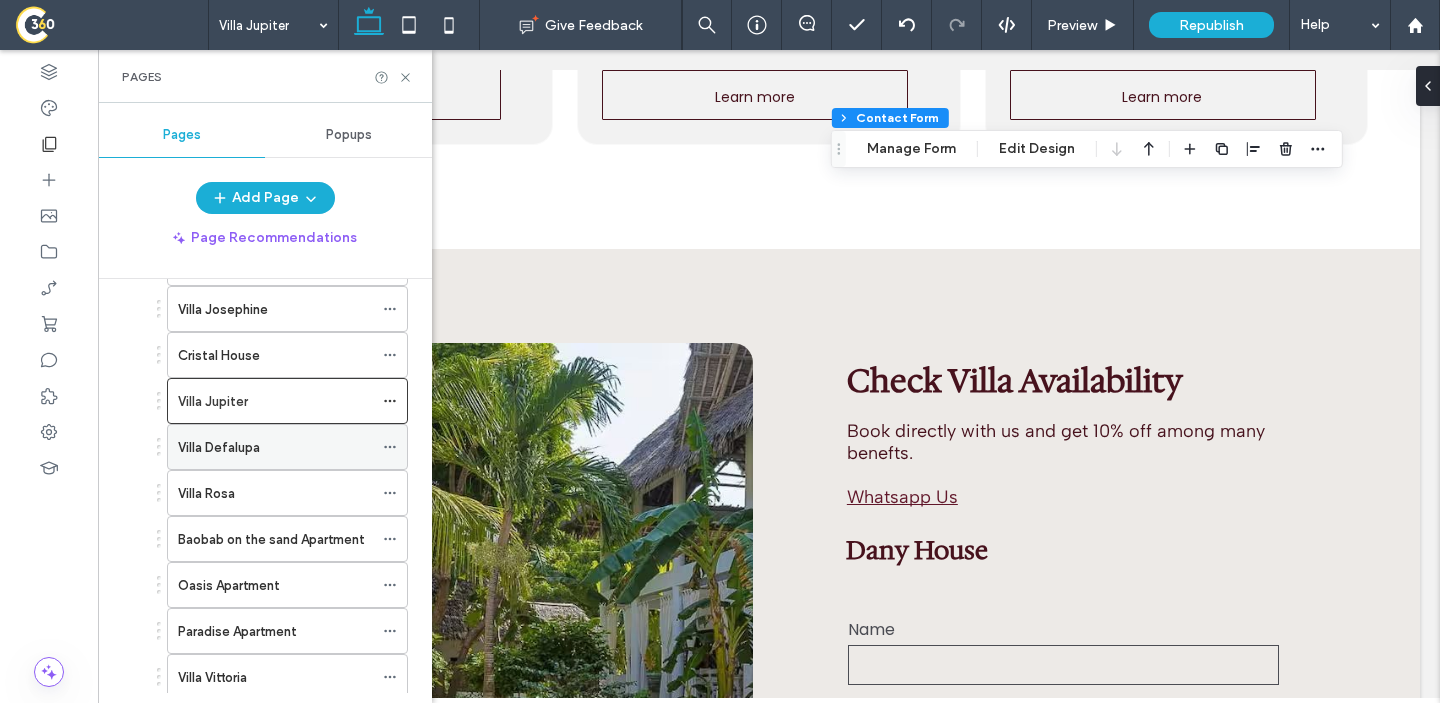 click on "Villa Defalupa" at bounding box center (275, 447) 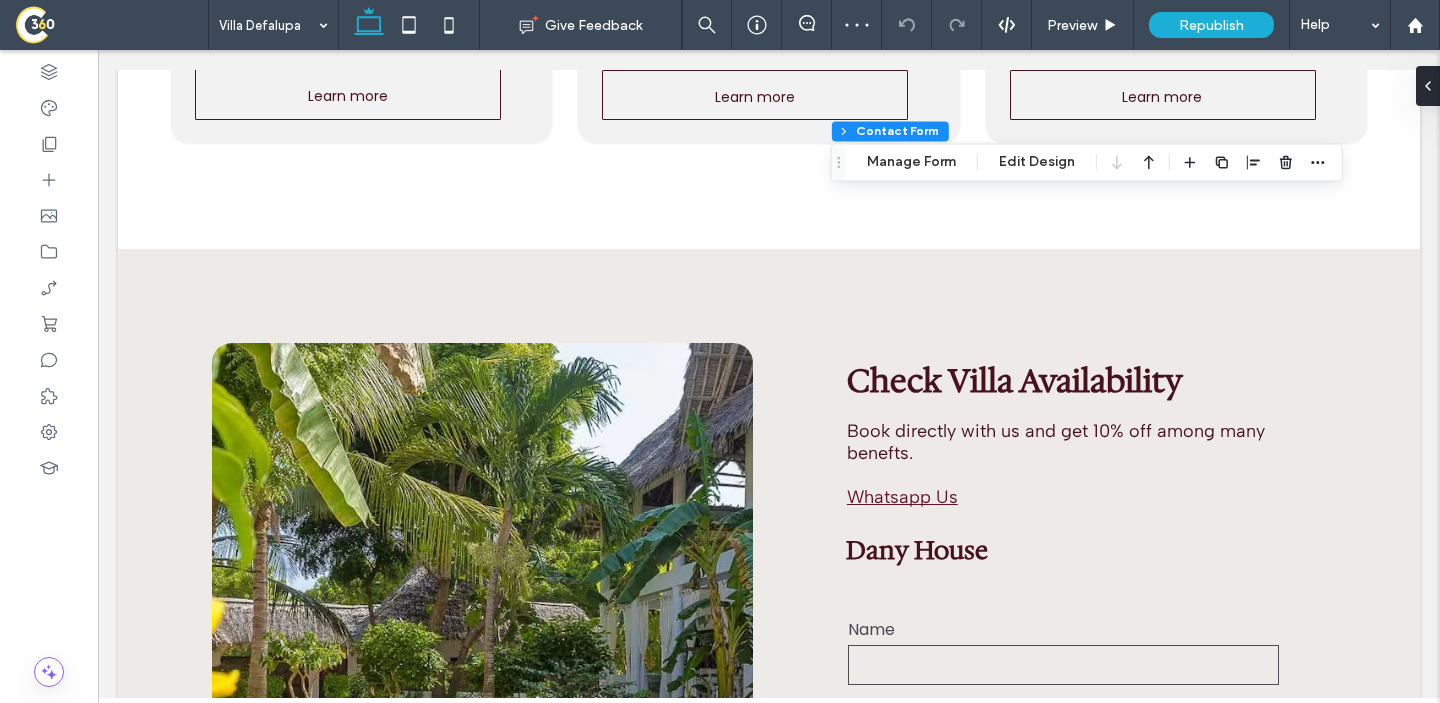 type on "*" 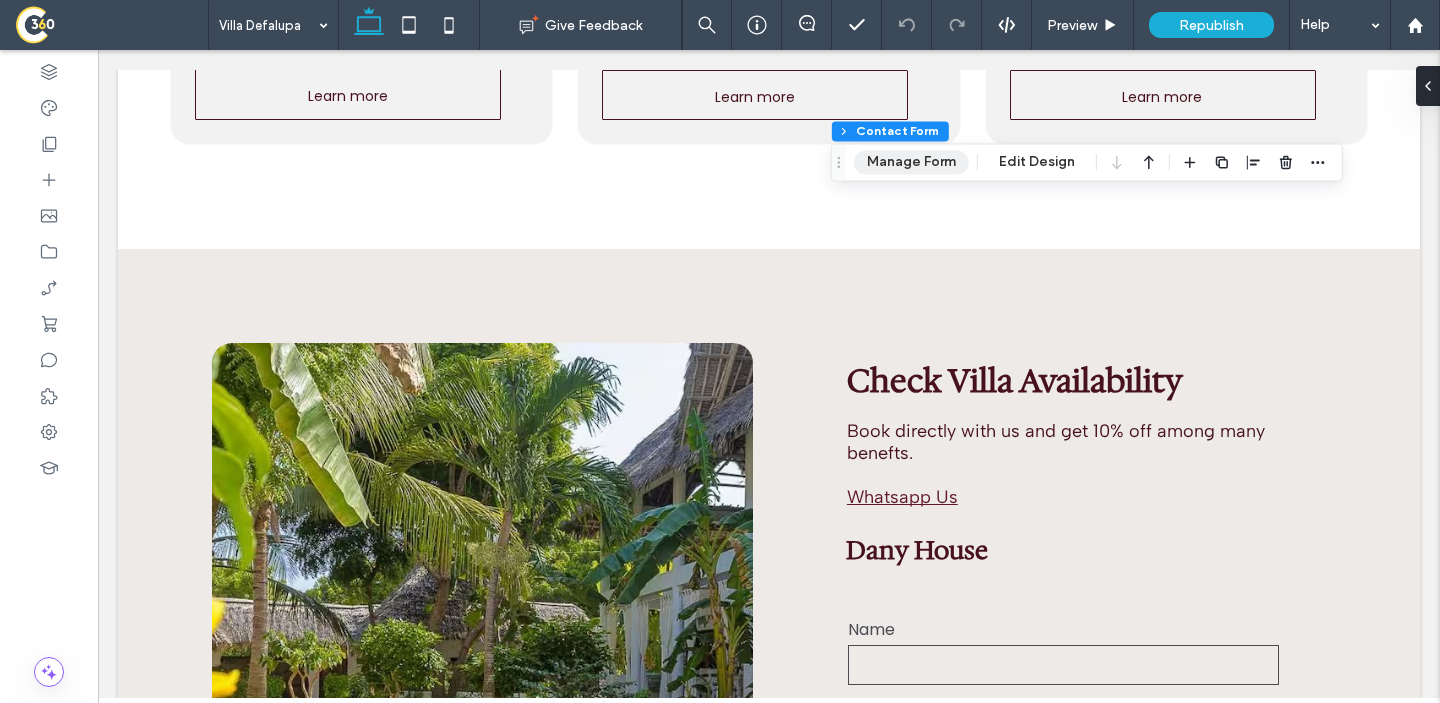 click on "Manage Form" at bounding box center (911, 162) 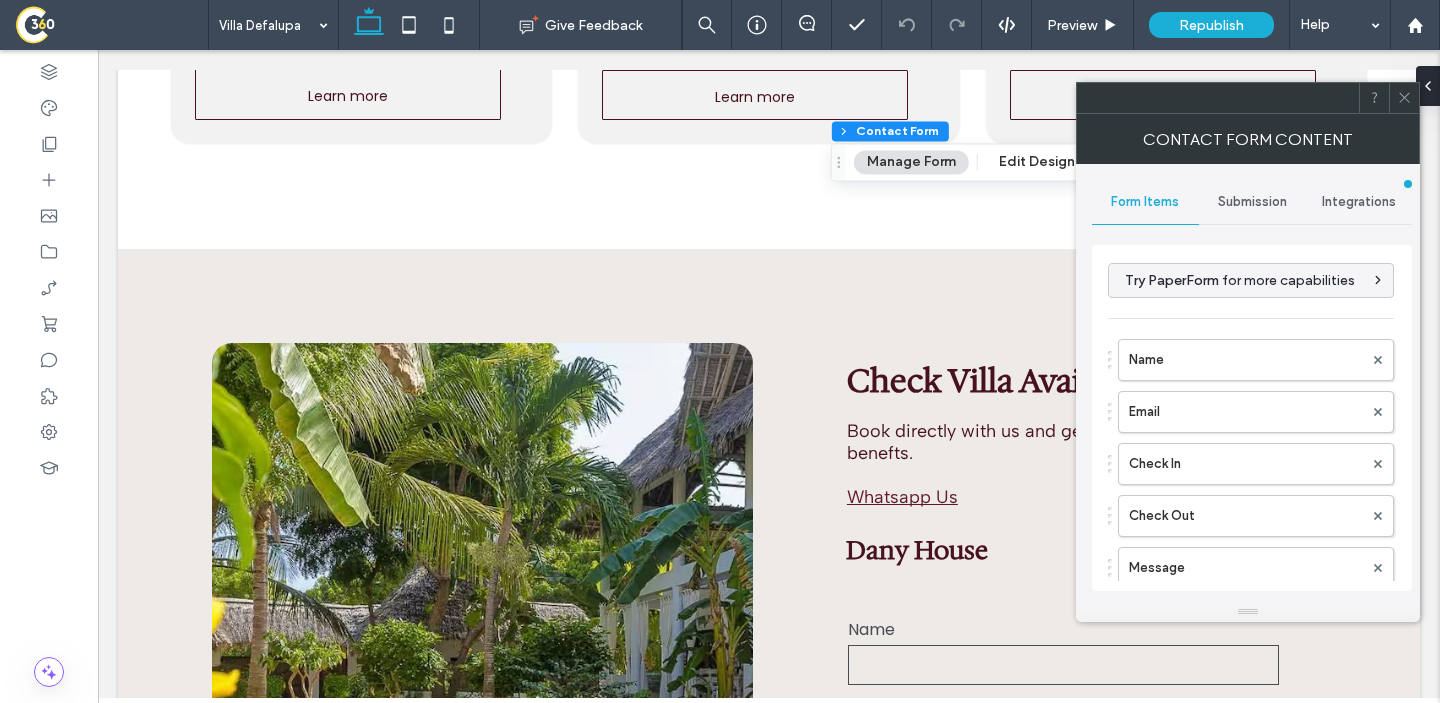 click on "Submission" at bounding box center [1252, 202] 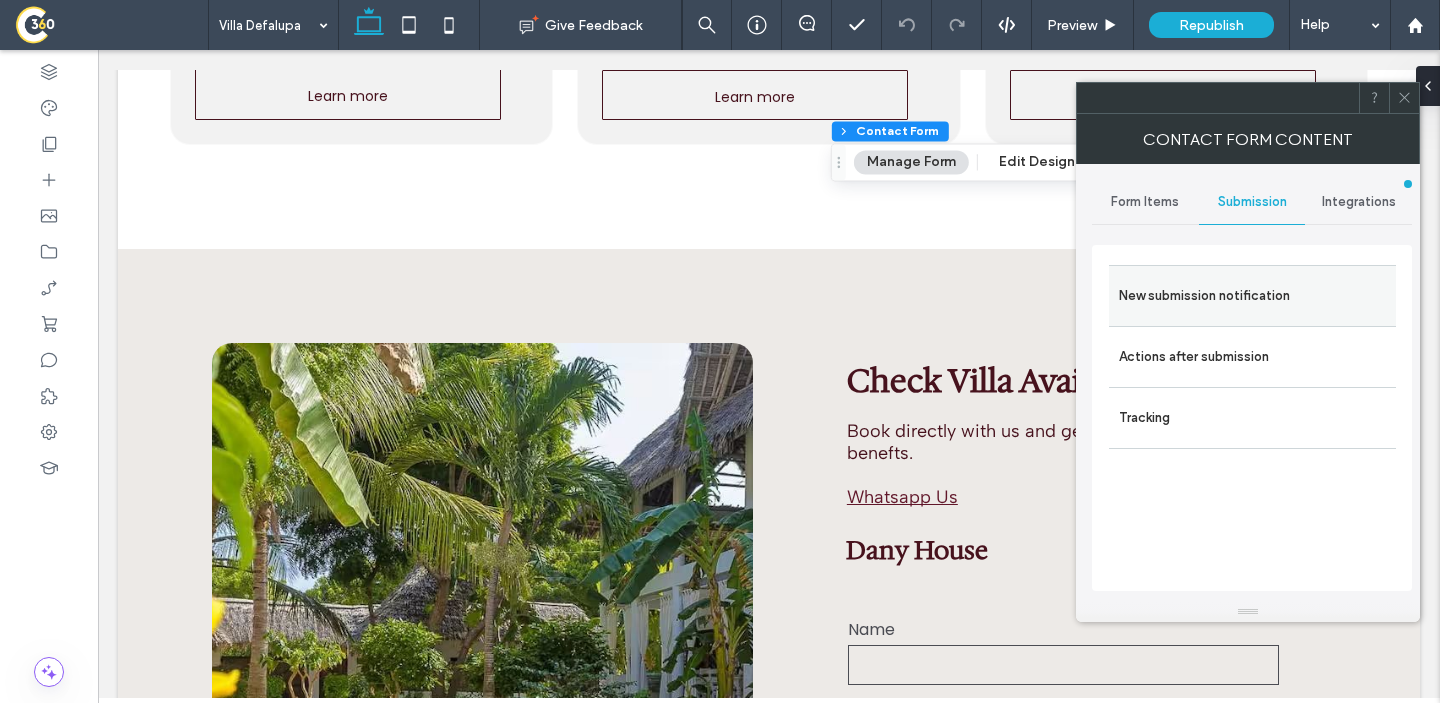 click on "New submission notification" at bounding box center [1252, 296] 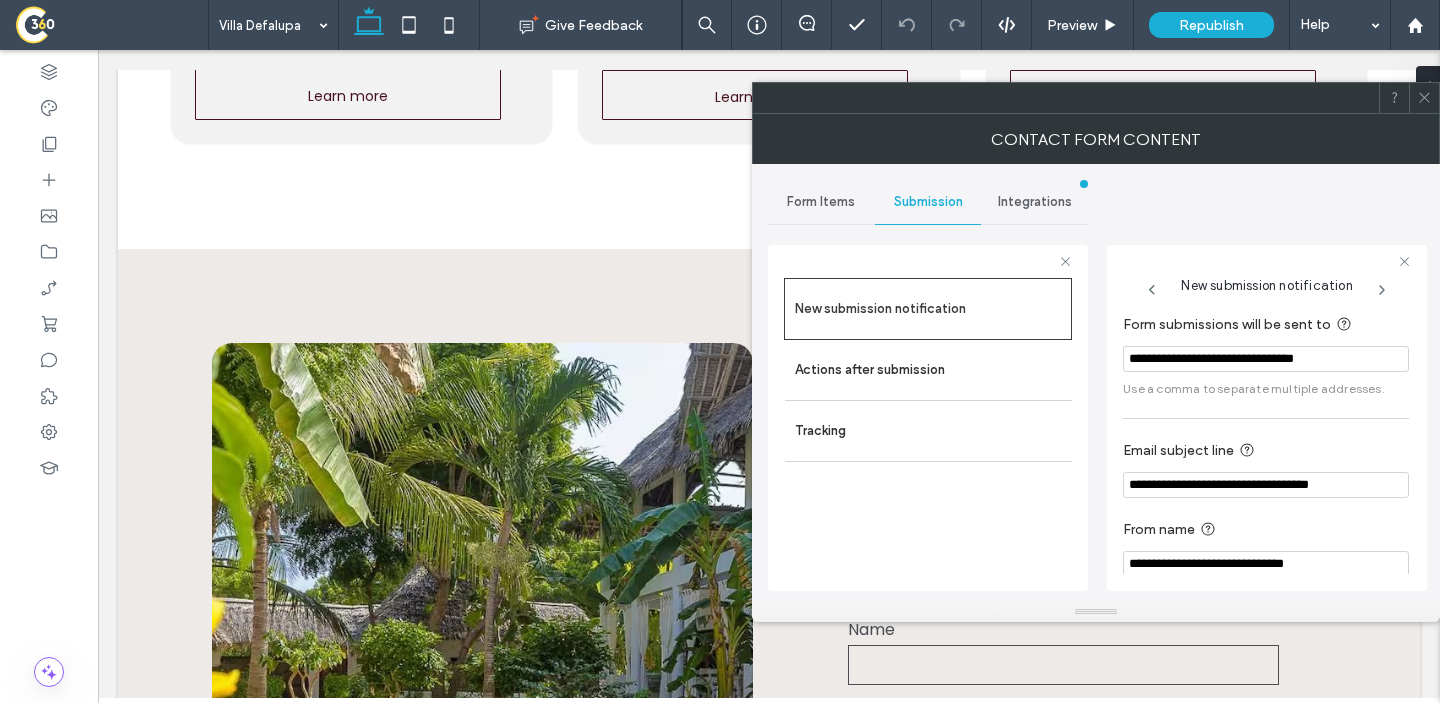 click on "**********" at bounding box center (1266, 359) 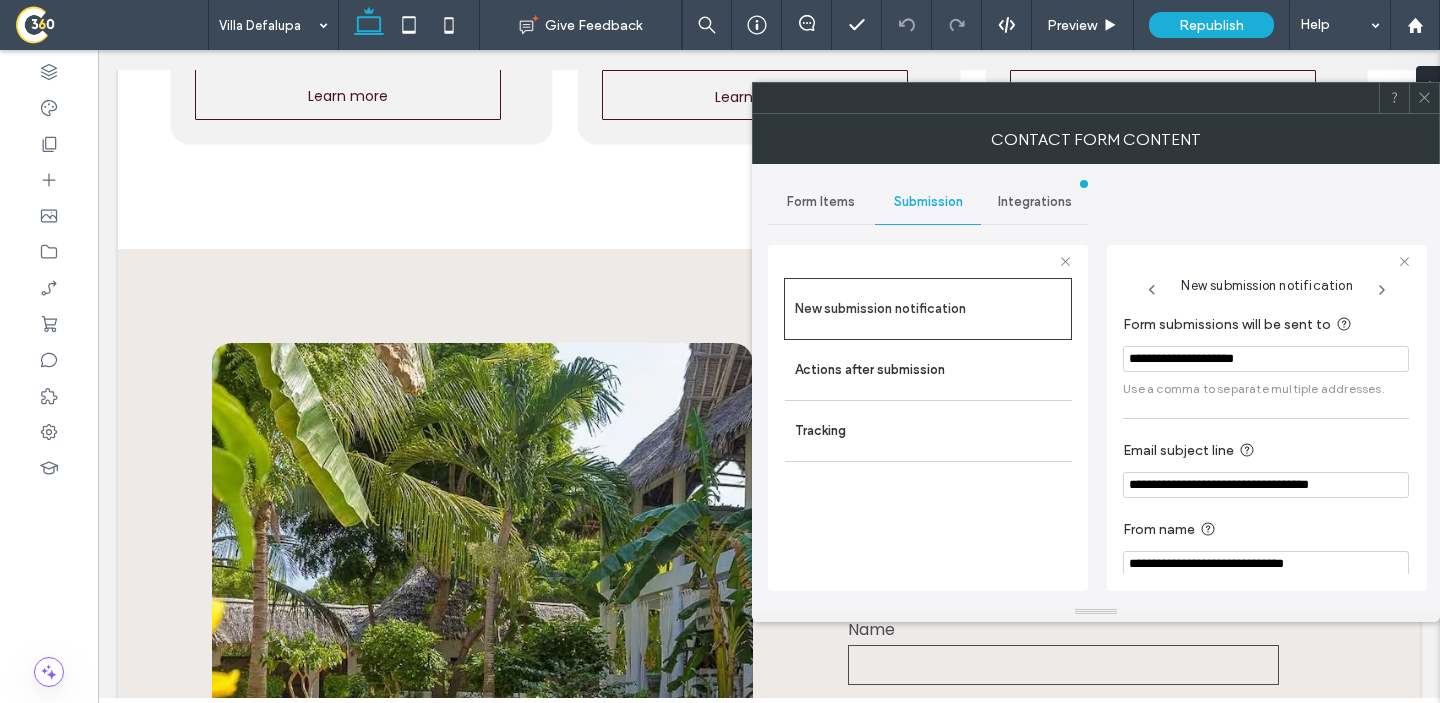 type on "**********" 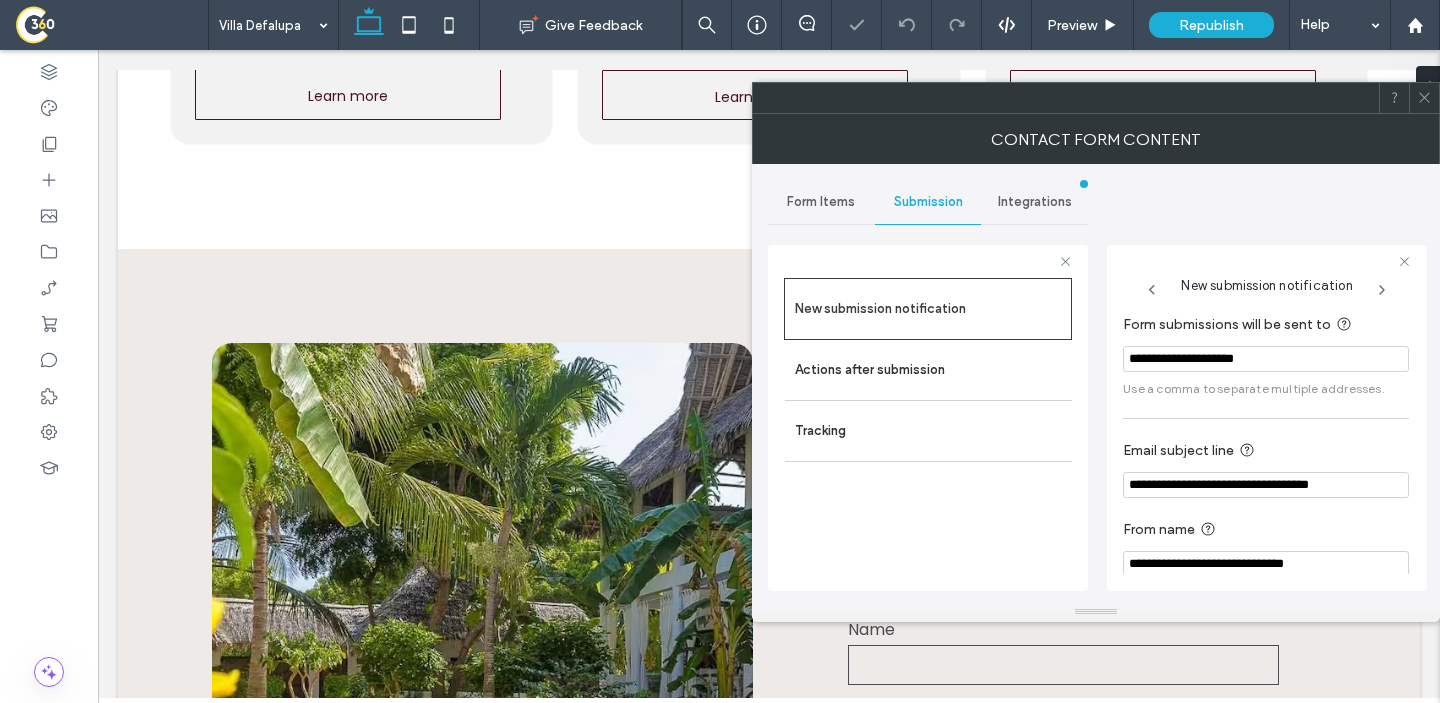 click on "New submission notification" at bounding box center (1266, 280) 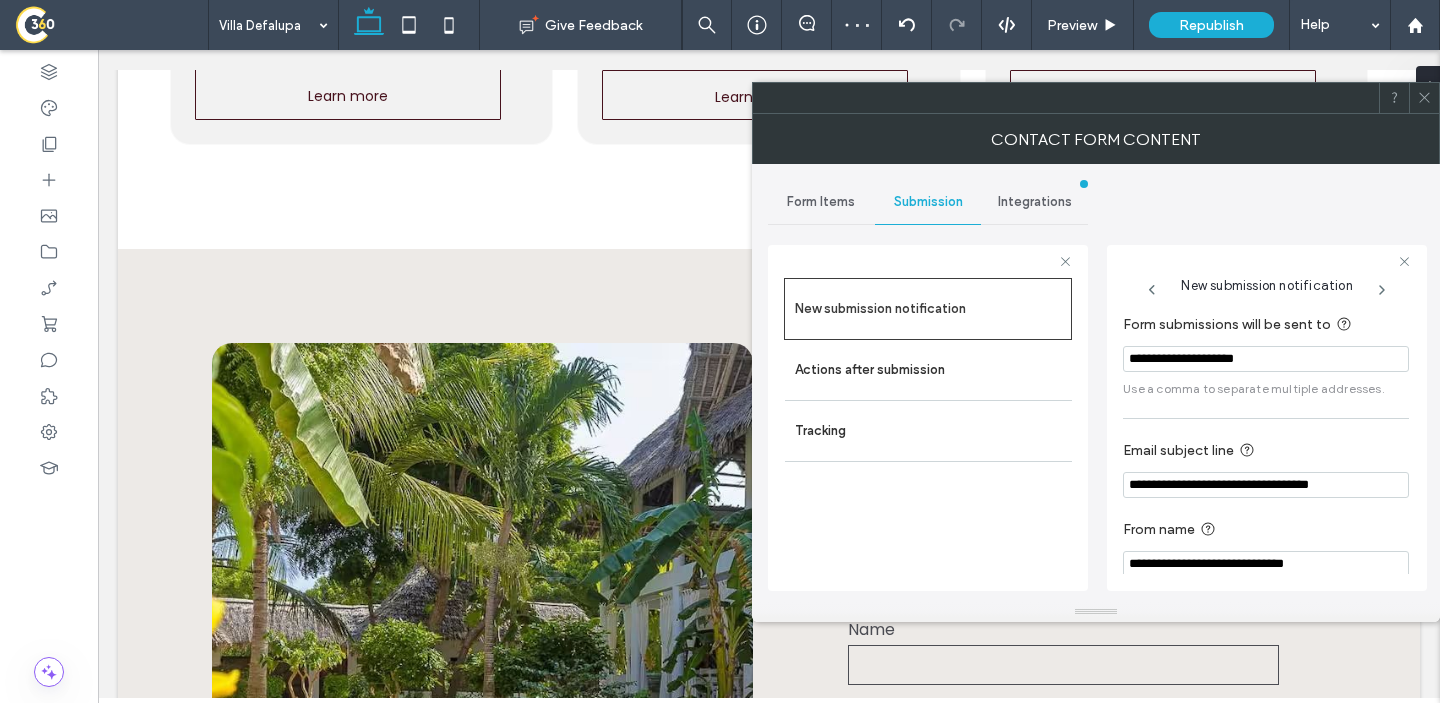 click at bounding box center (1424, 98) 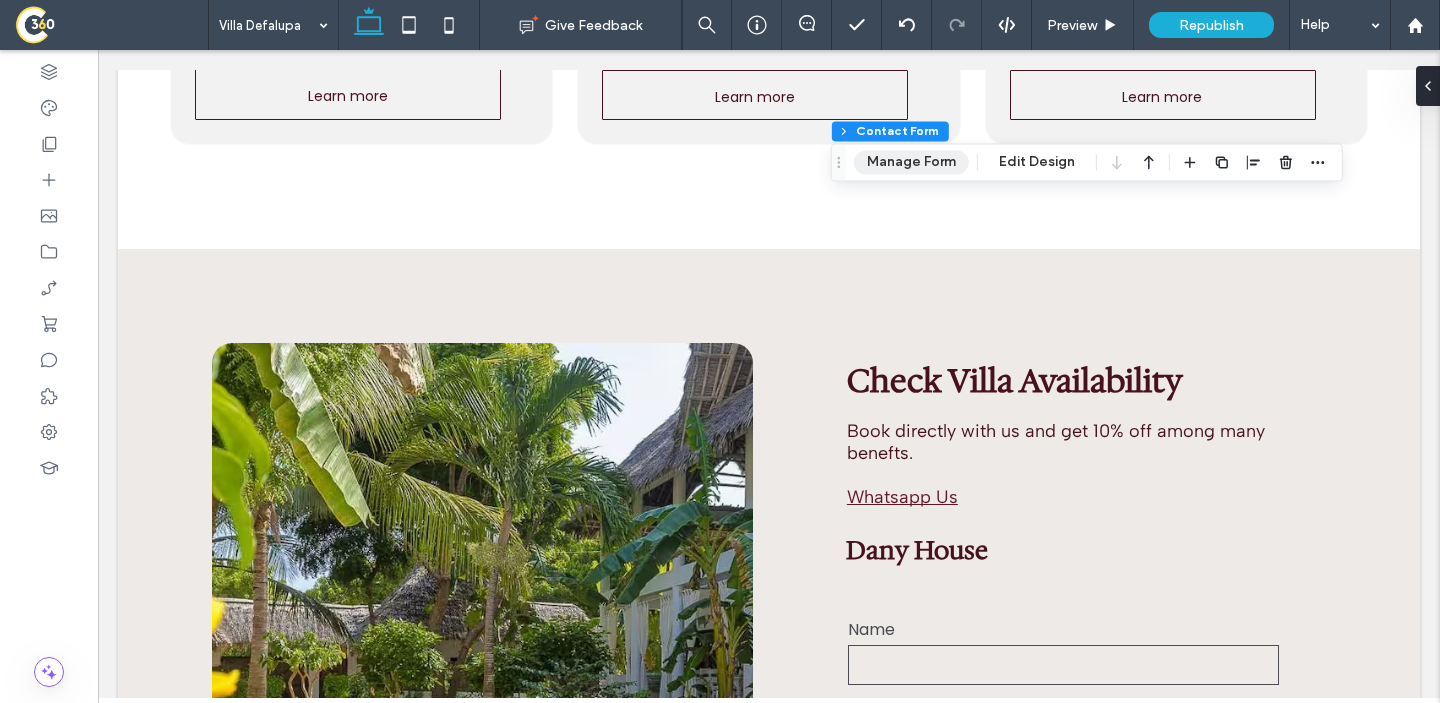 click on "Manage Form" at bounding box center [911, 162] 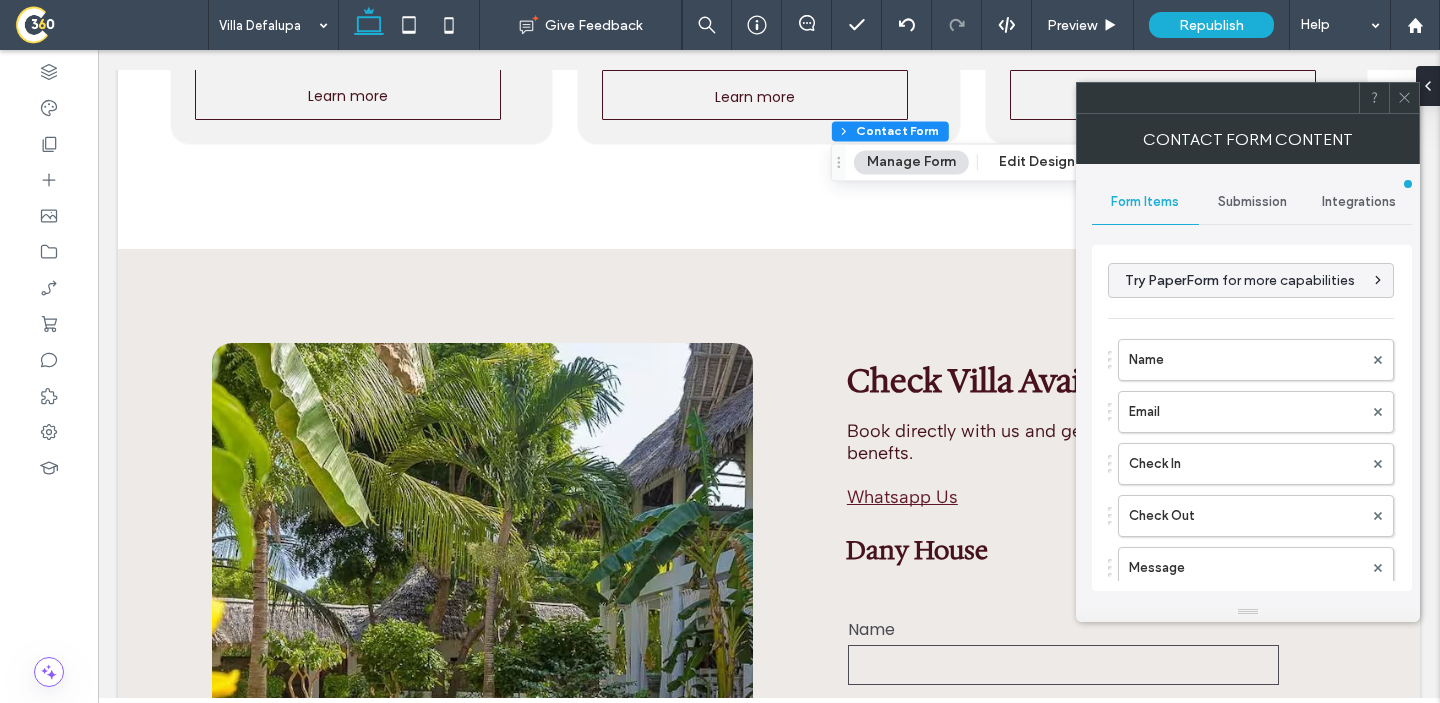 click on "Submission" at bounding box center (1252, 202) 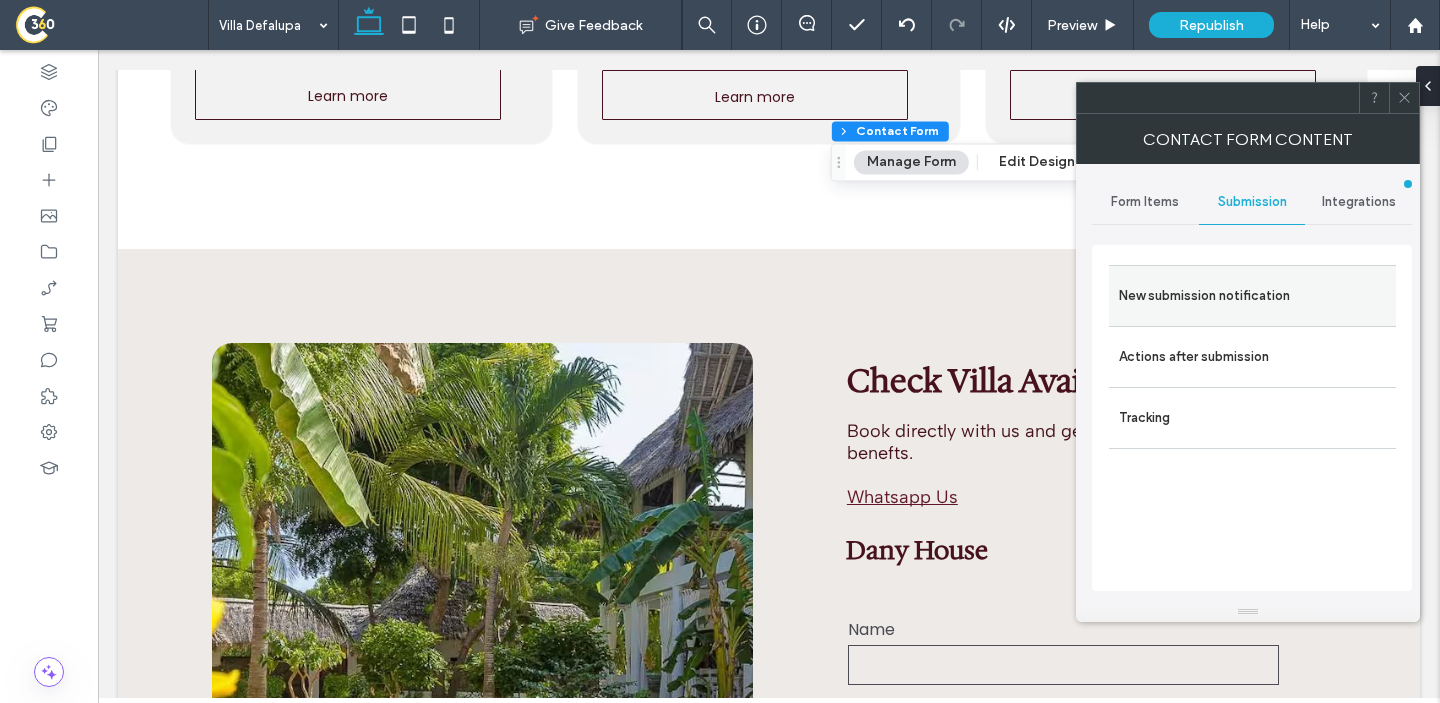 click on "New submission notification" at bounding box center [1252, 296] 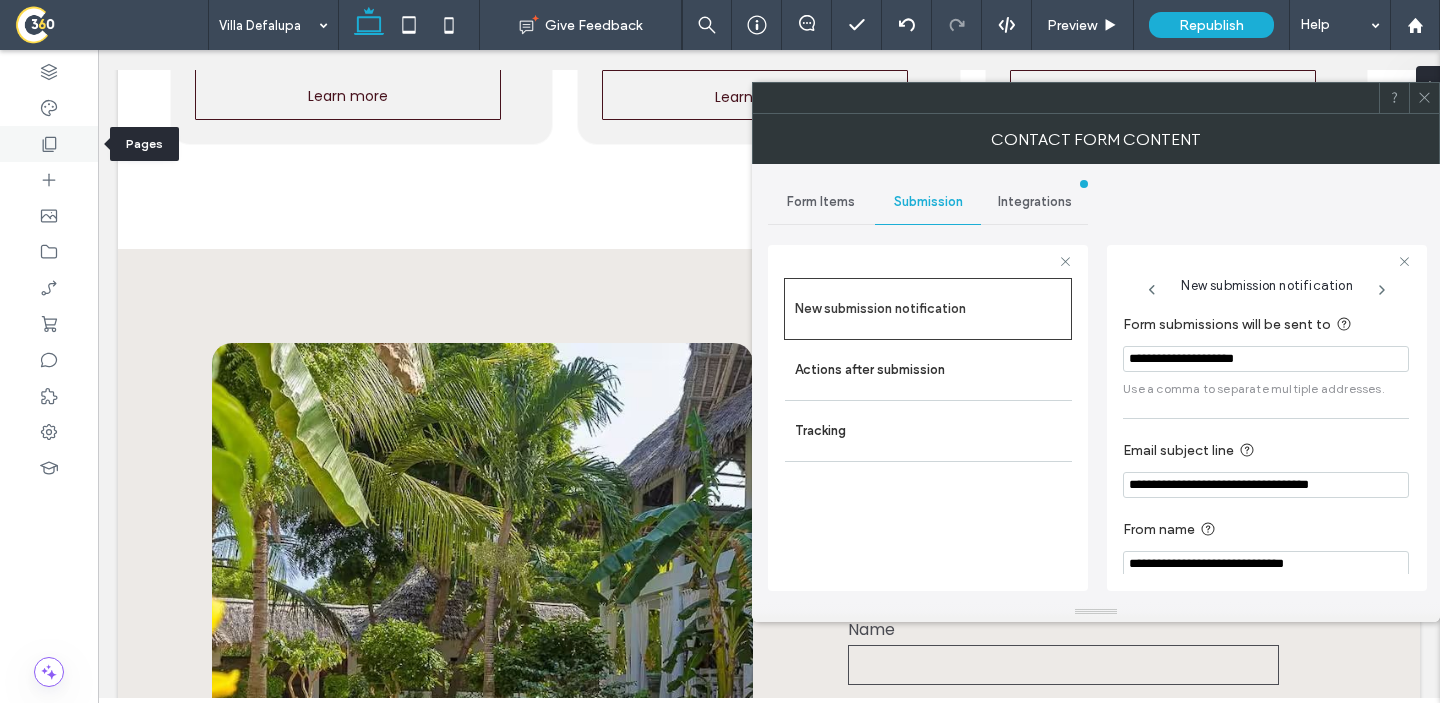 click 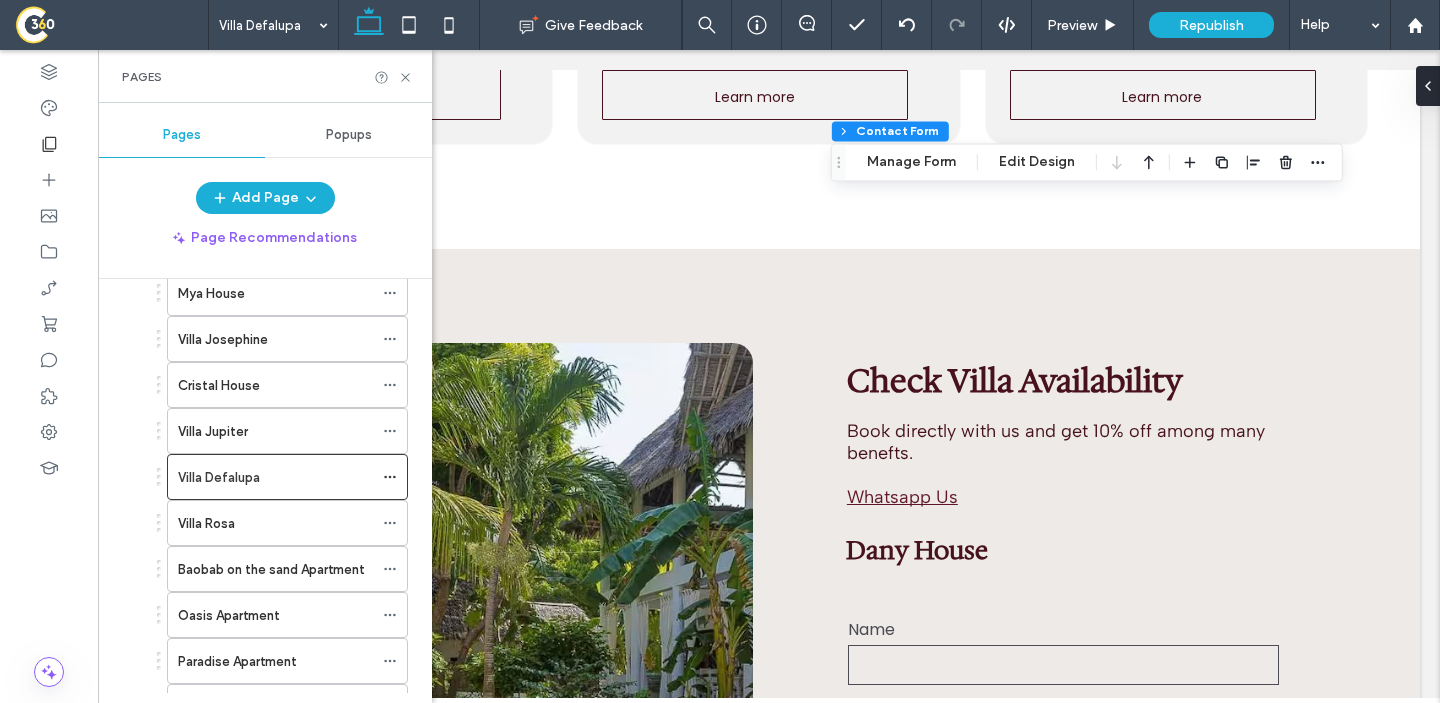 scroll, scrollTop: 656, scrollLeft: 0, axis: vertical 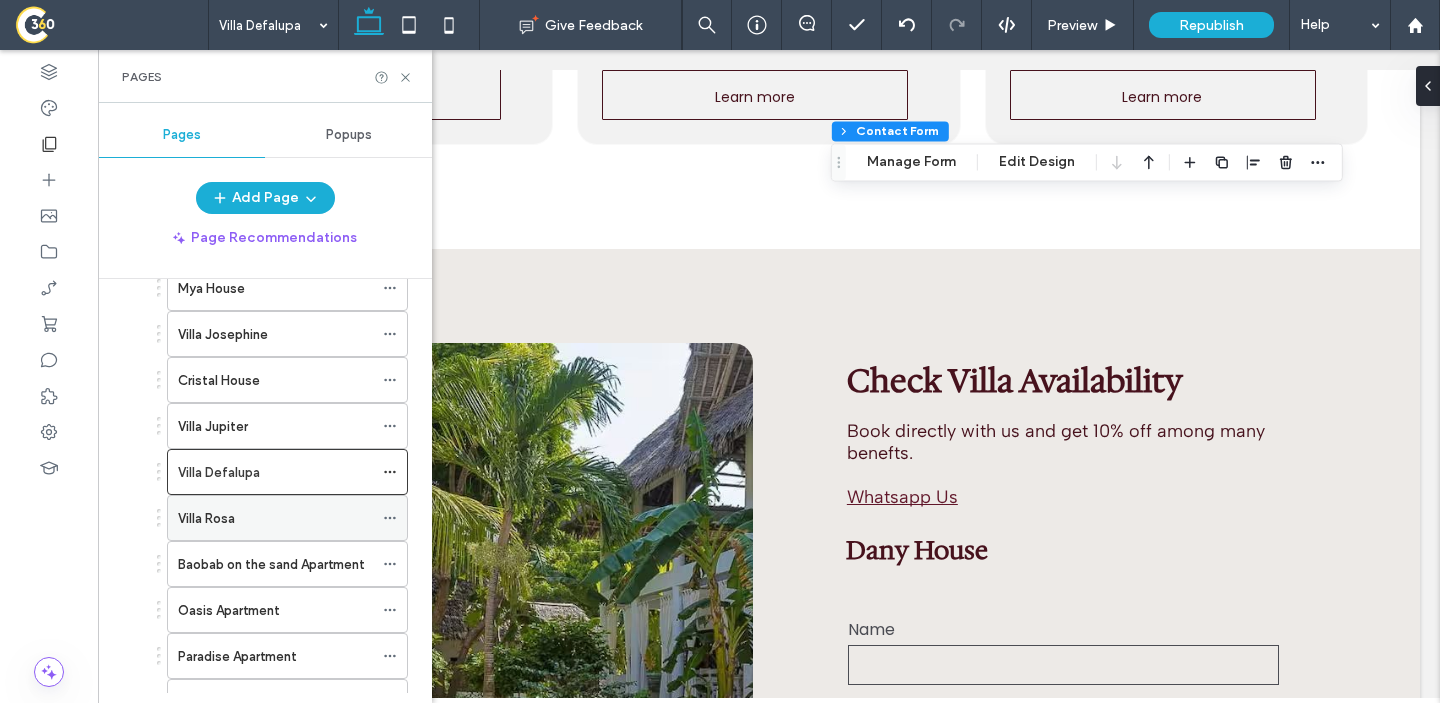 click on "Villa Rosa" at bounding box center [206, 518] 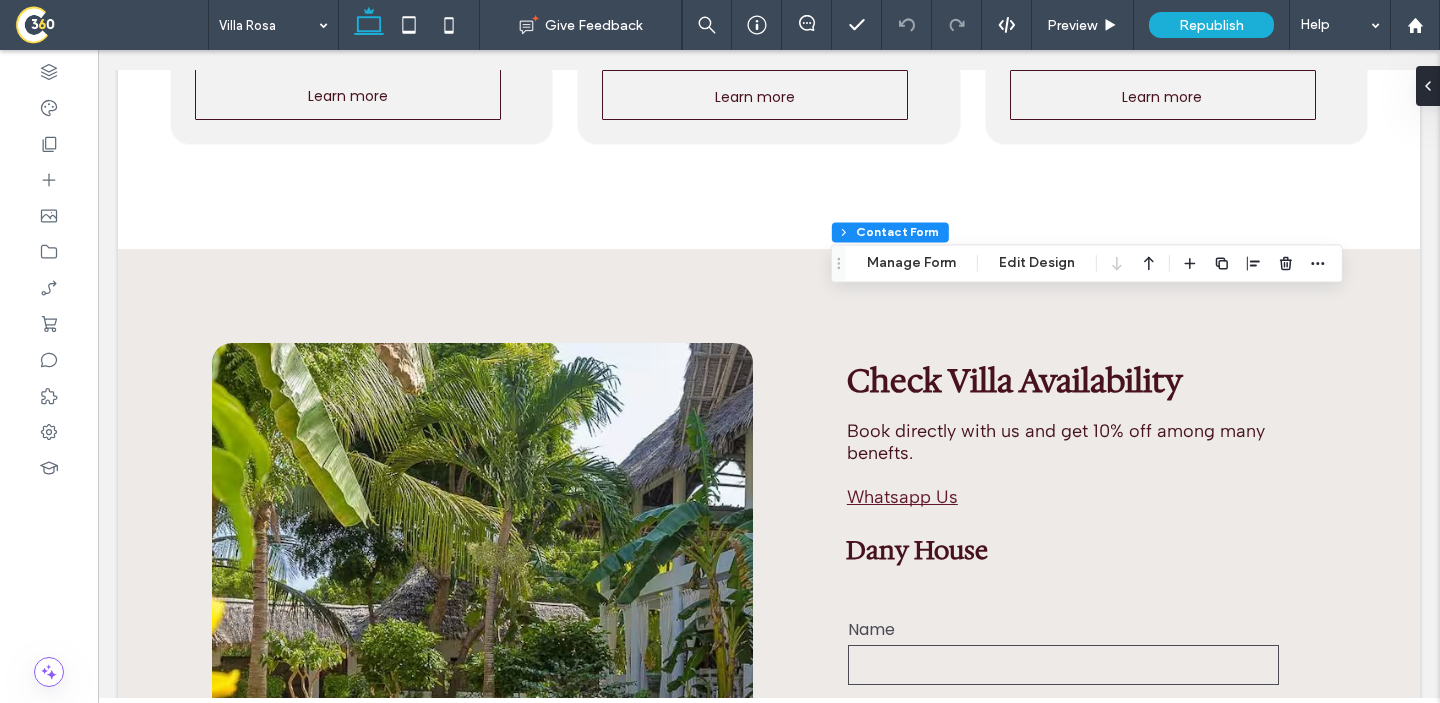 type on "*" 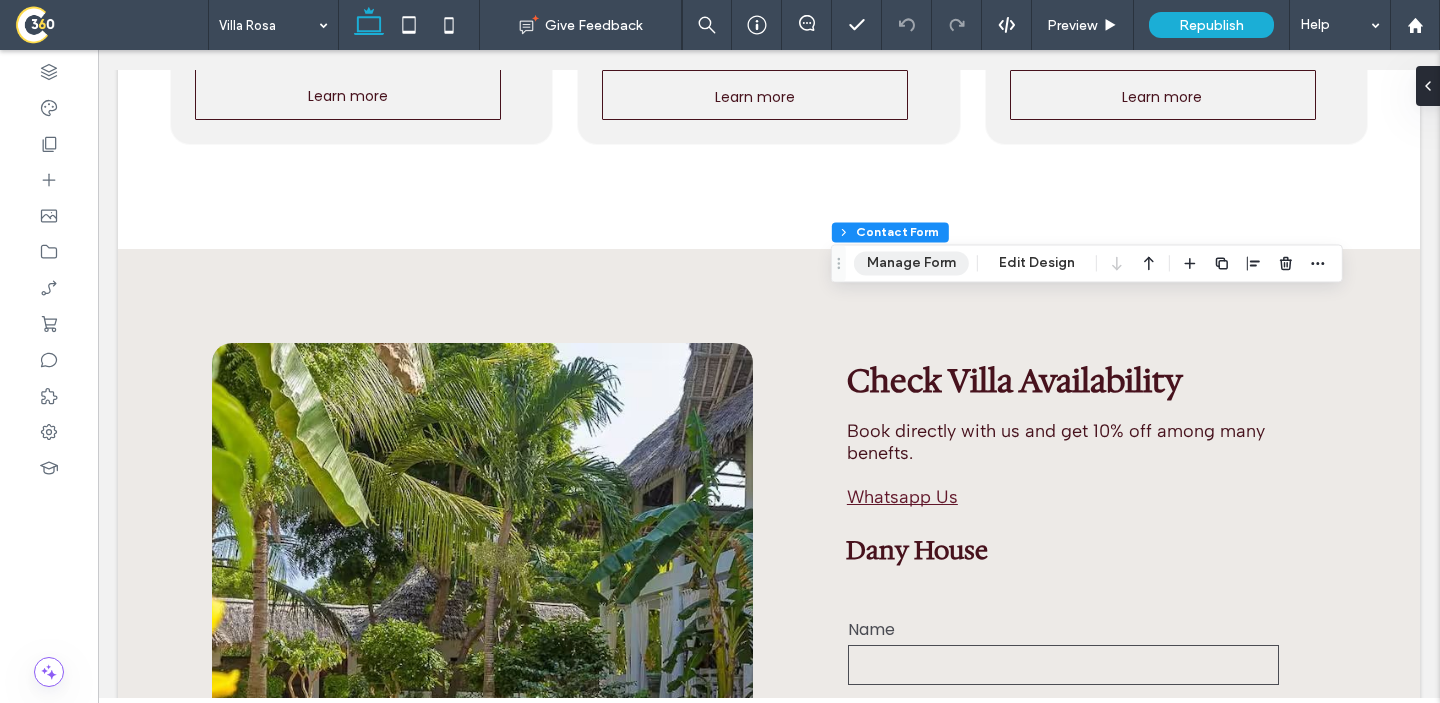 click on "Manage Form" at bounding box center (911, 263) 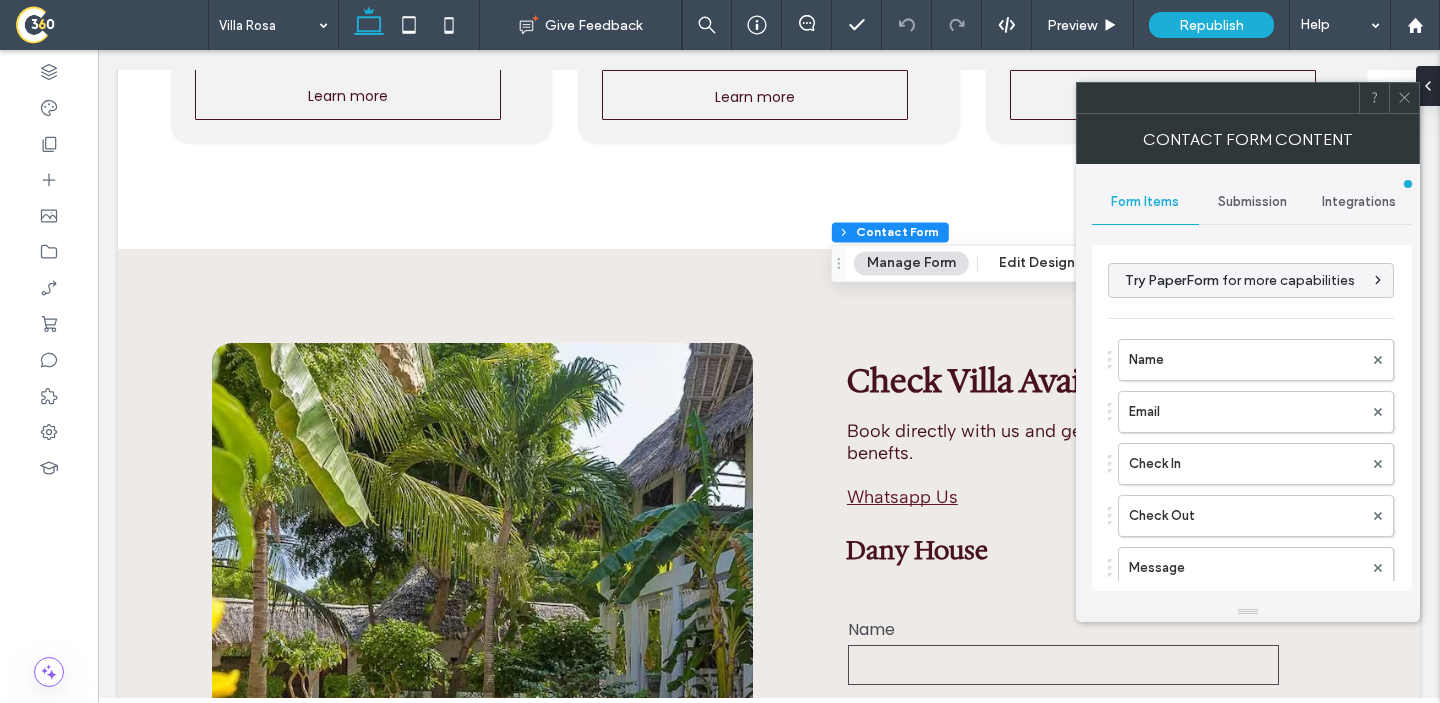 click on "Submission" at bounding box center (1252, 202) 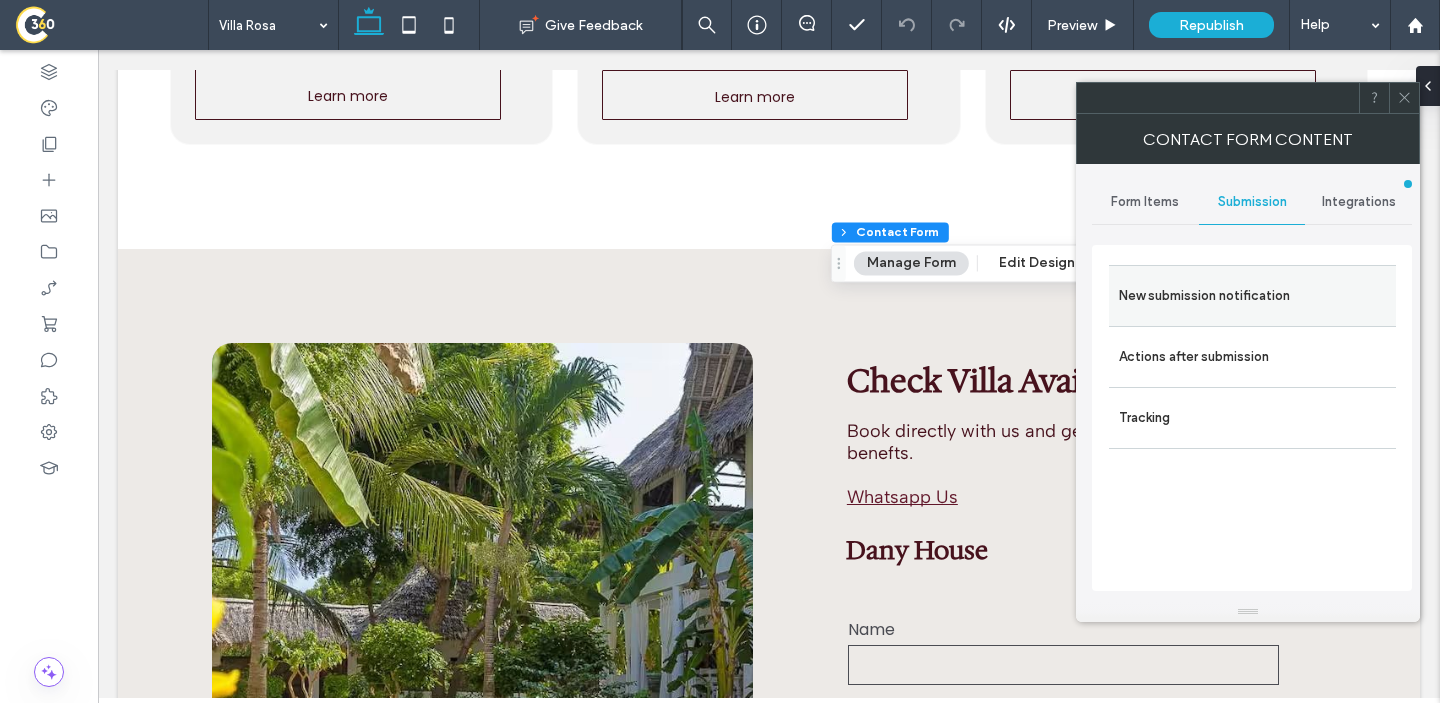 click on "New submission notification" at bounding box center [1252, 296] 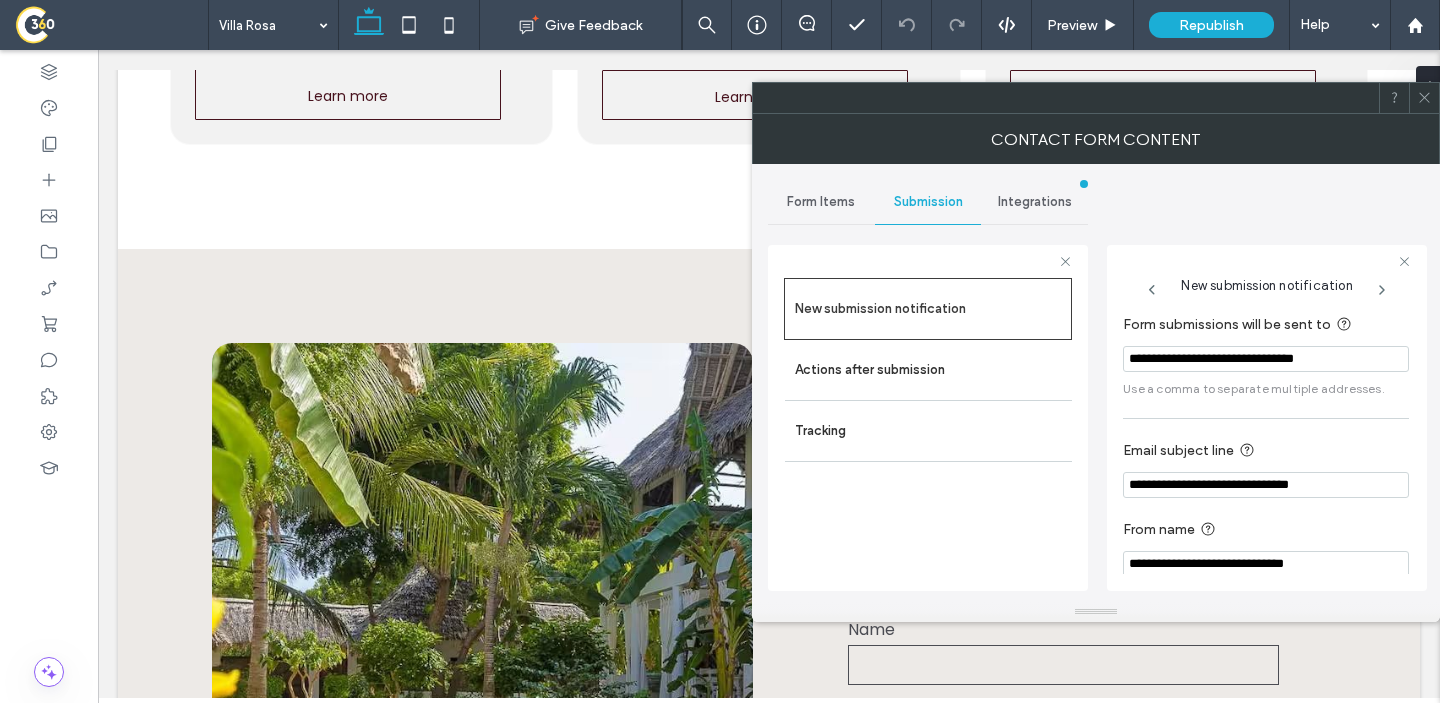 click on "**********" at bounding box center (1266, 359) 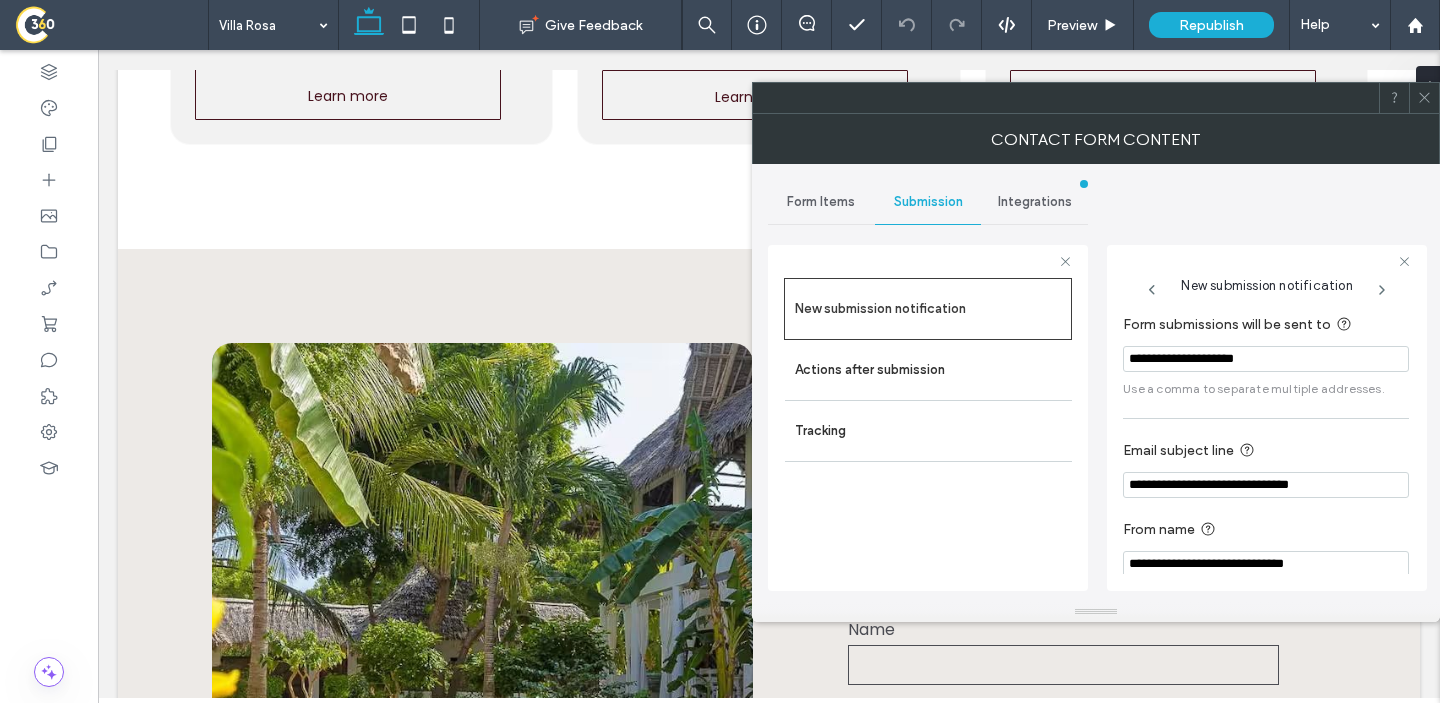 type on "**********" 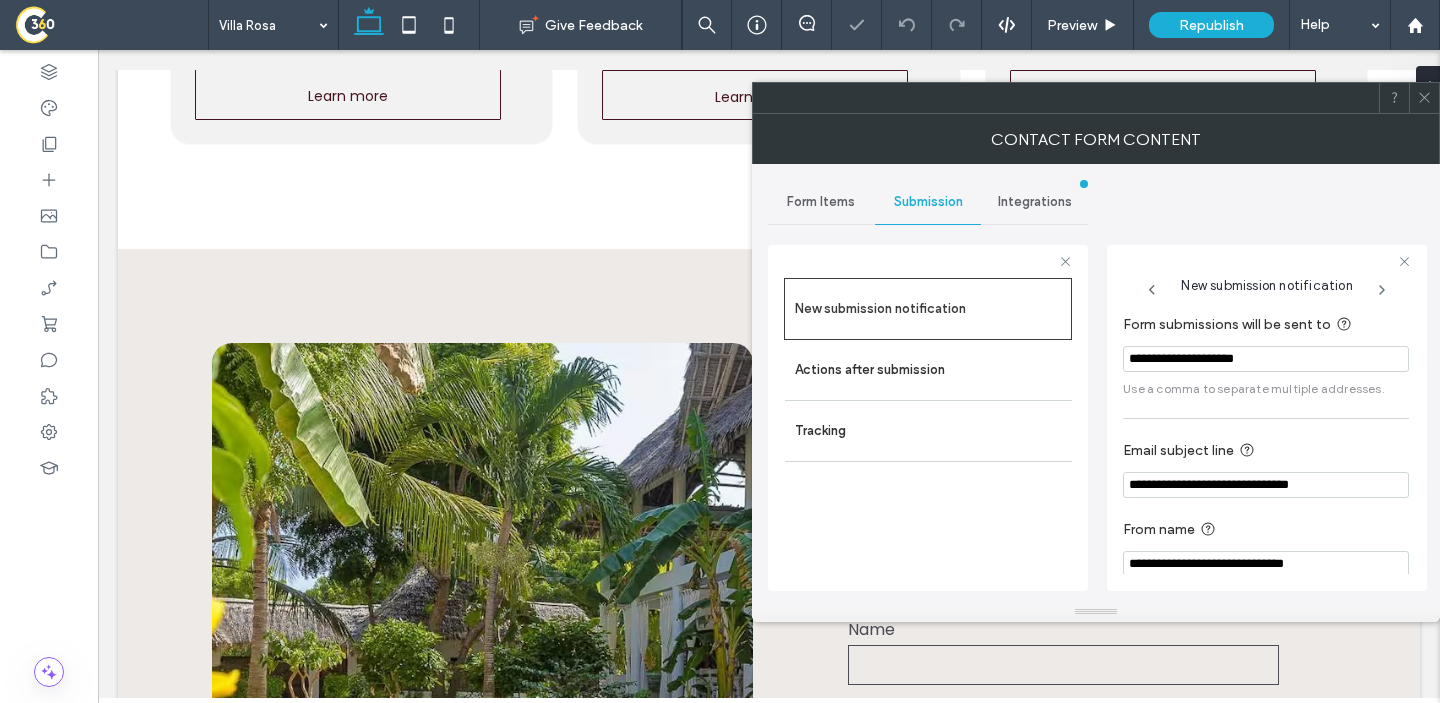 click at bounding box center (1267, 261) 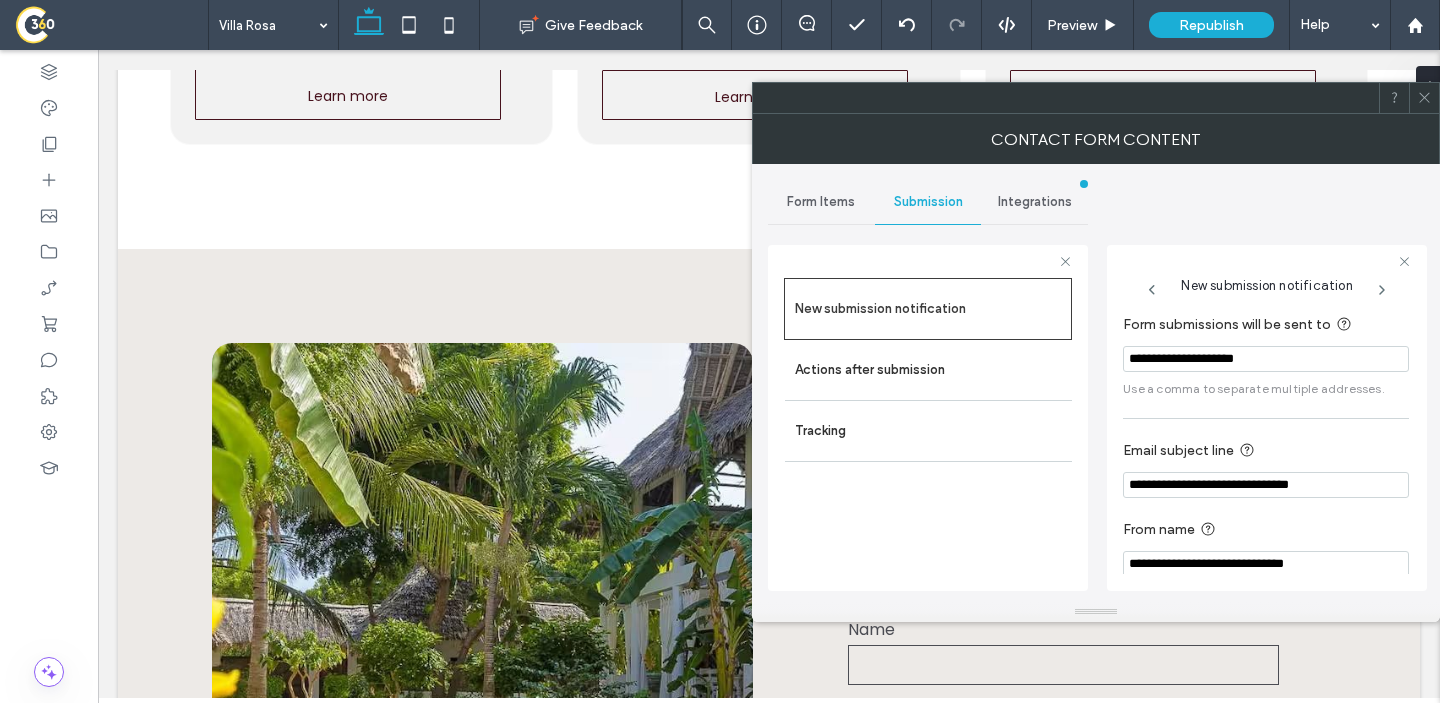 click 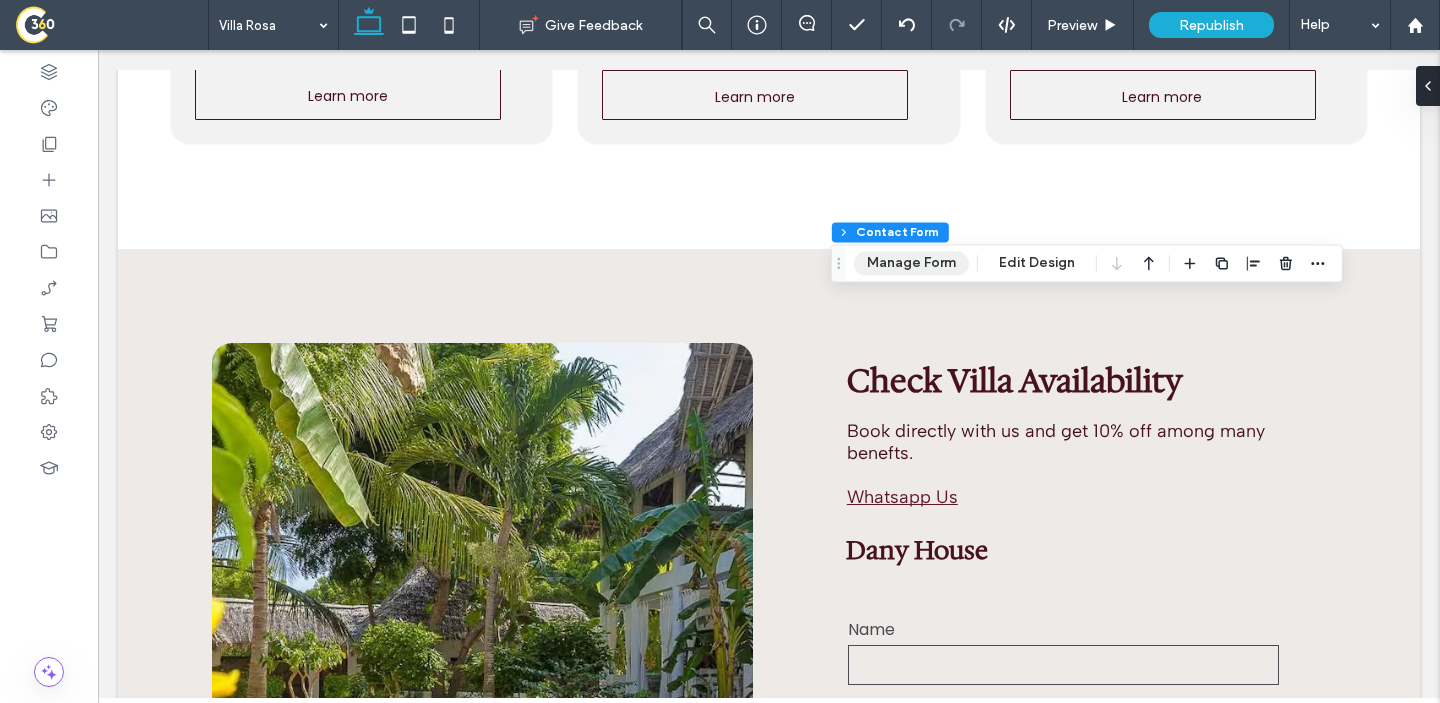click on "Manage Form" at bounding box center [911, 263] 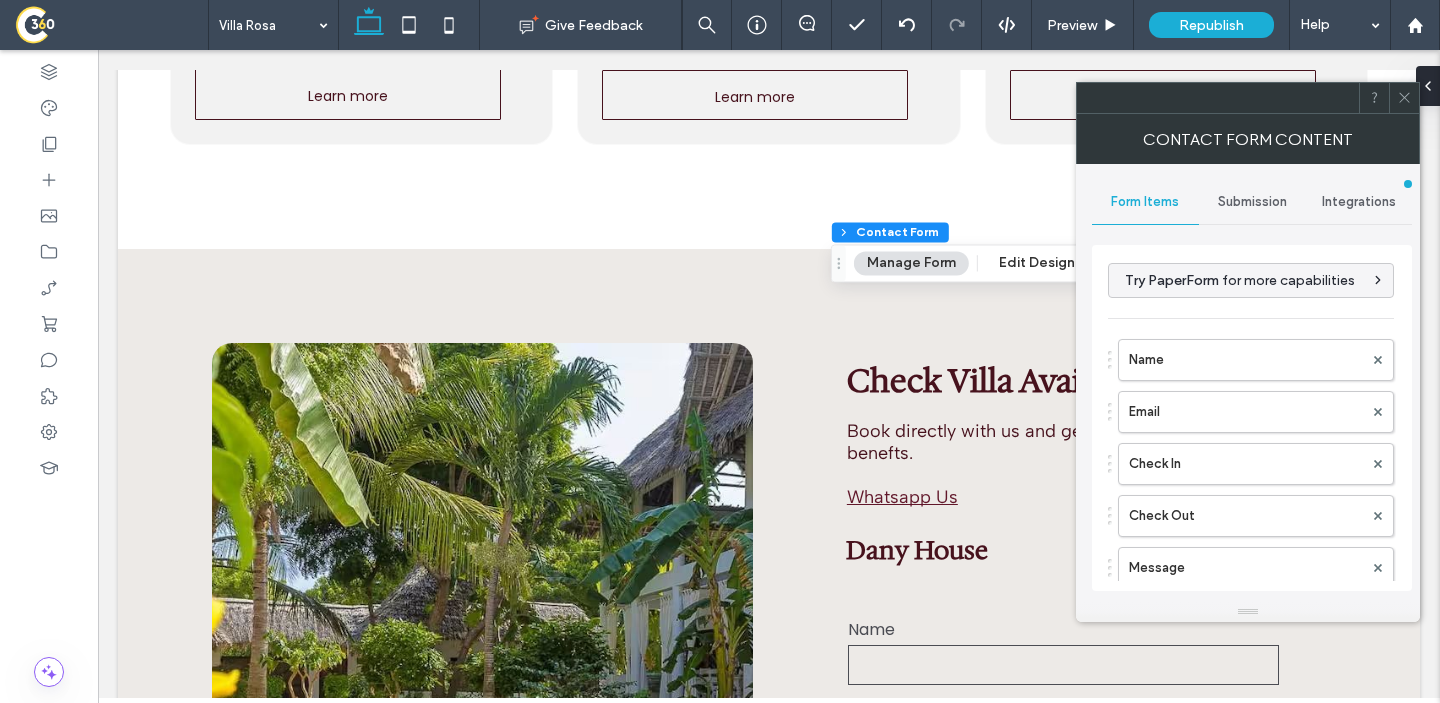 click on "Submission" at bounding box center (1252, 202) 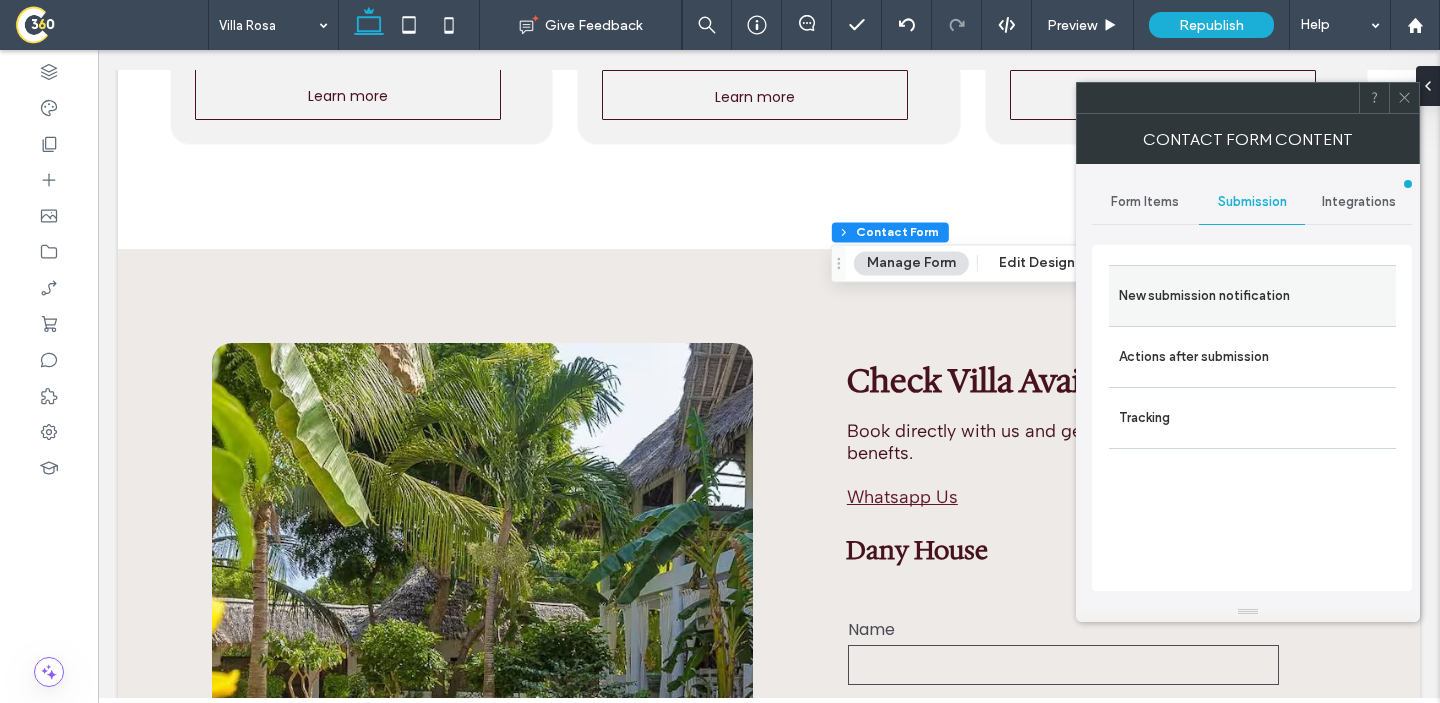 click on "New submission notification" at bounding box center (1252, 296) 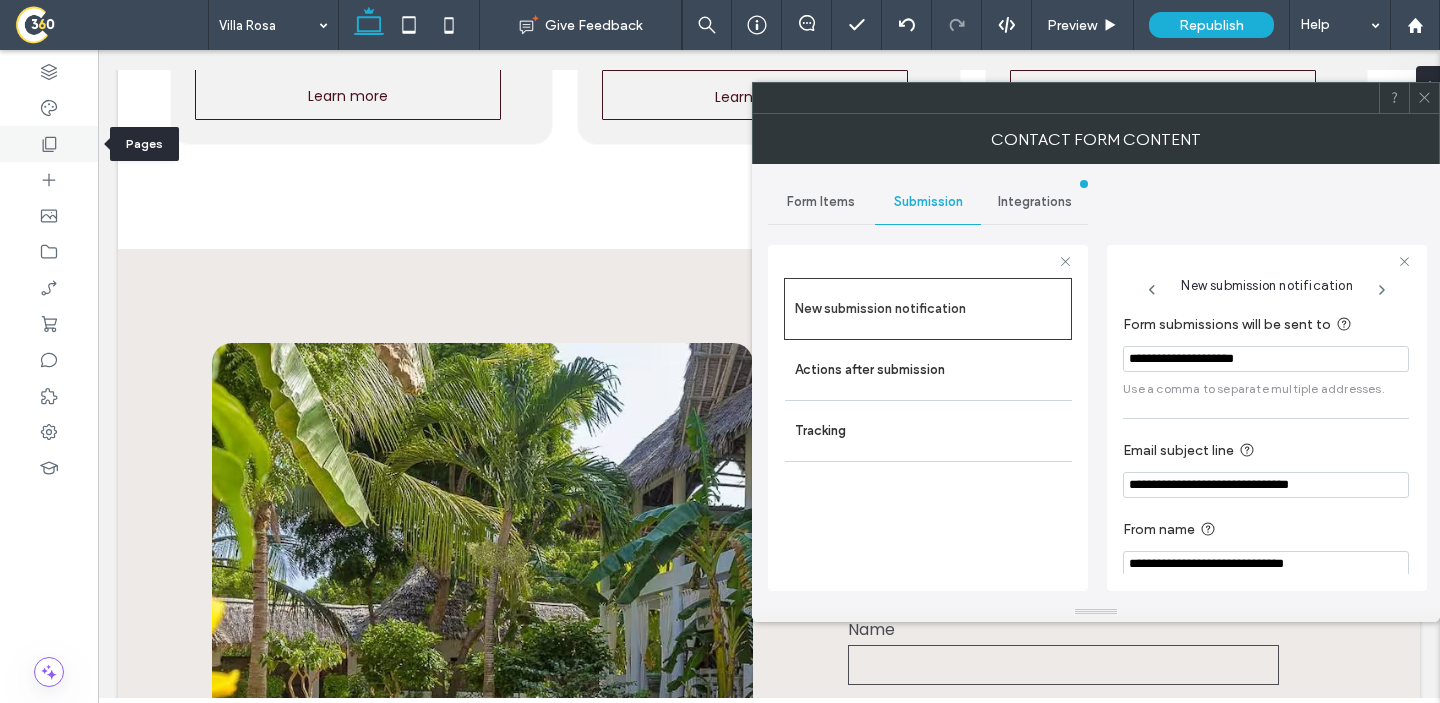 click at bounding box center (49, 144) 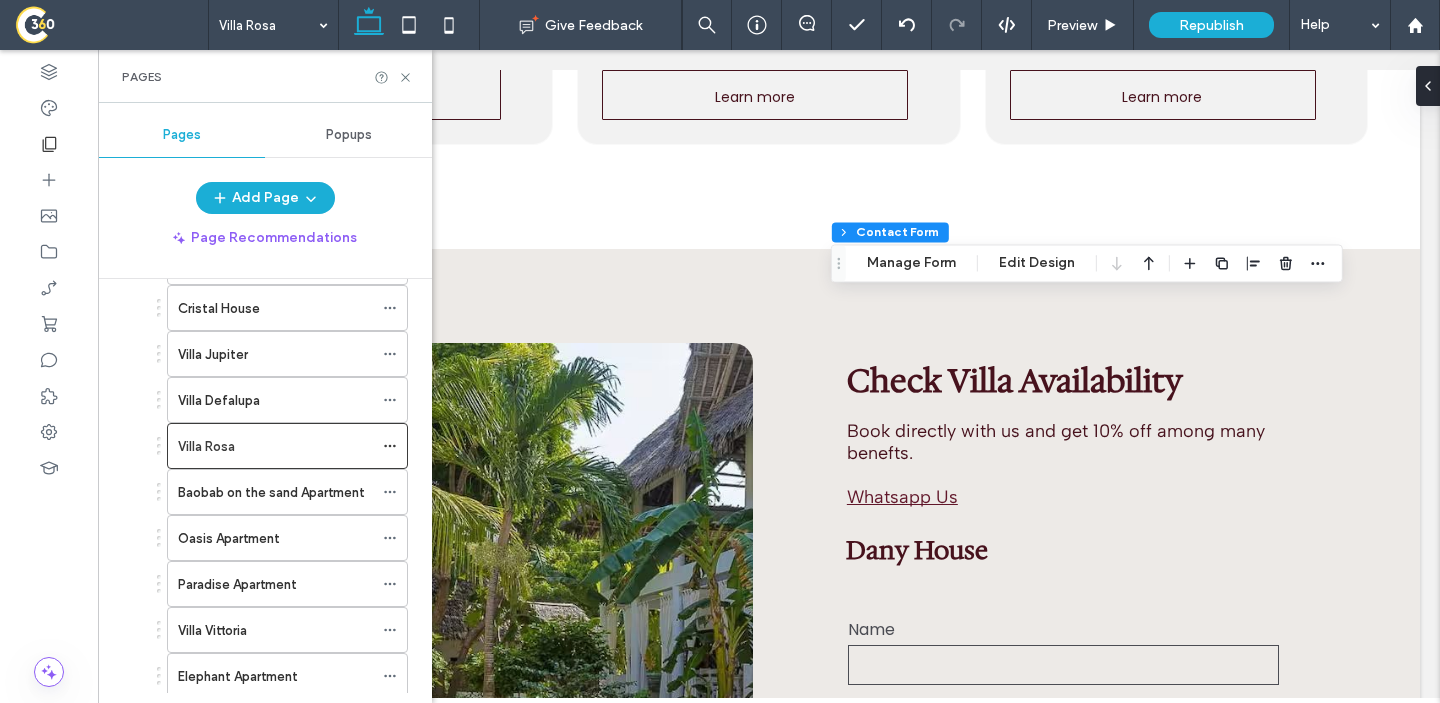scroll, scrollTop: 729, scrollLeft: 0, axis: vertical 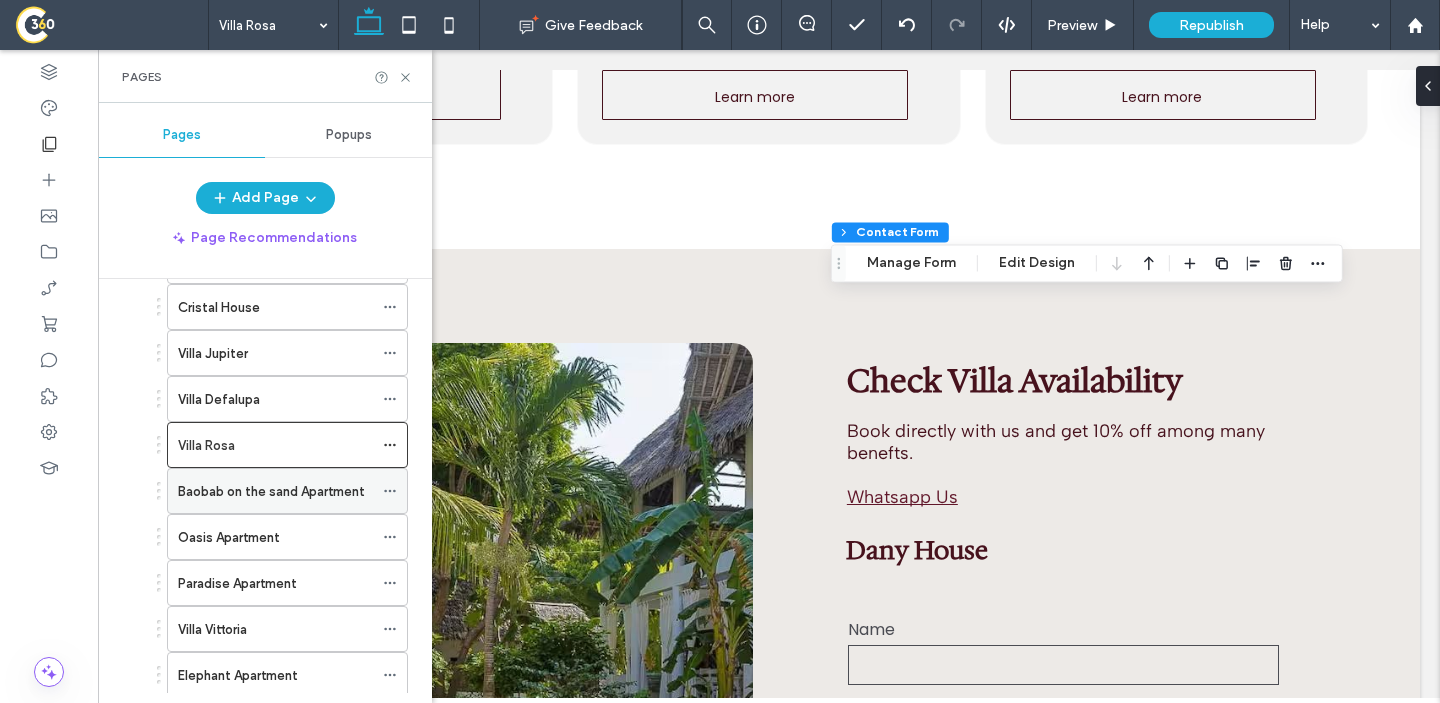 click on "Baobab on the sand Apartment" at bounding box center [271, 491] 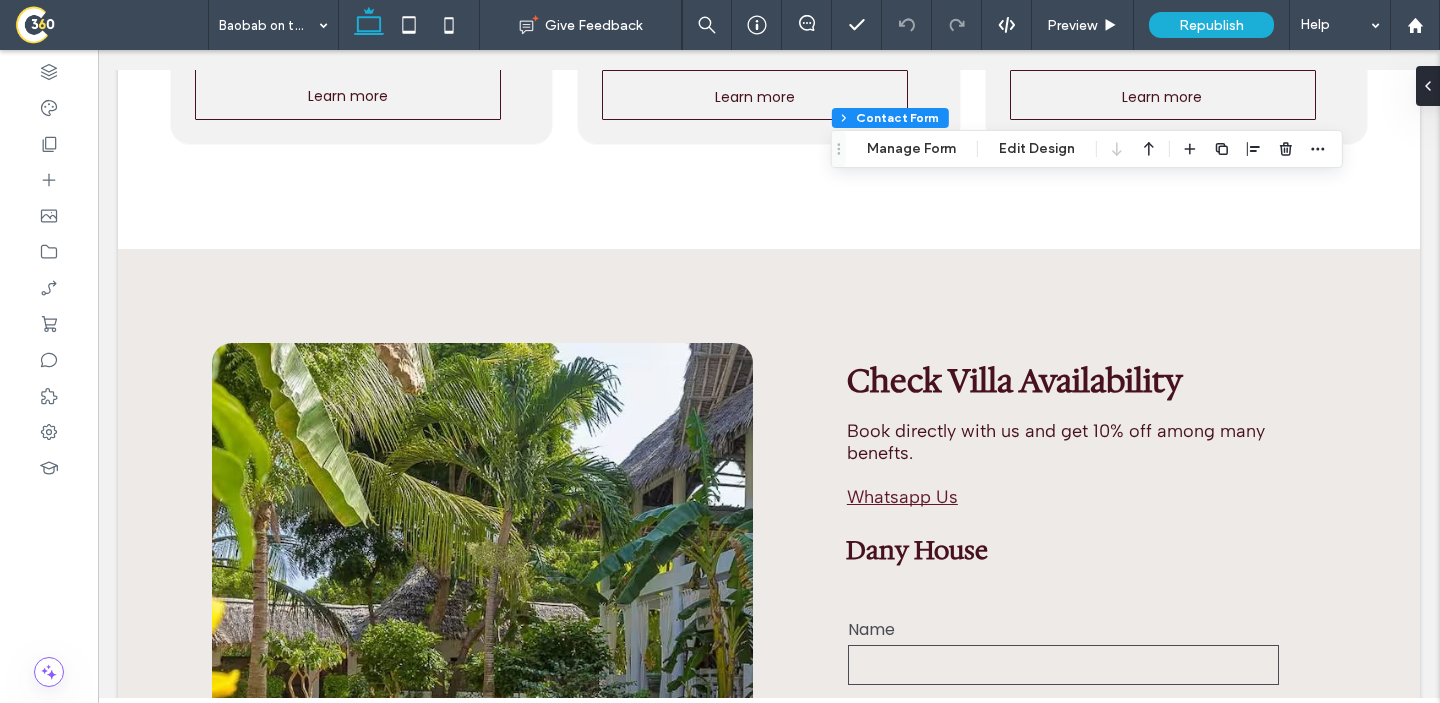 type on "*" 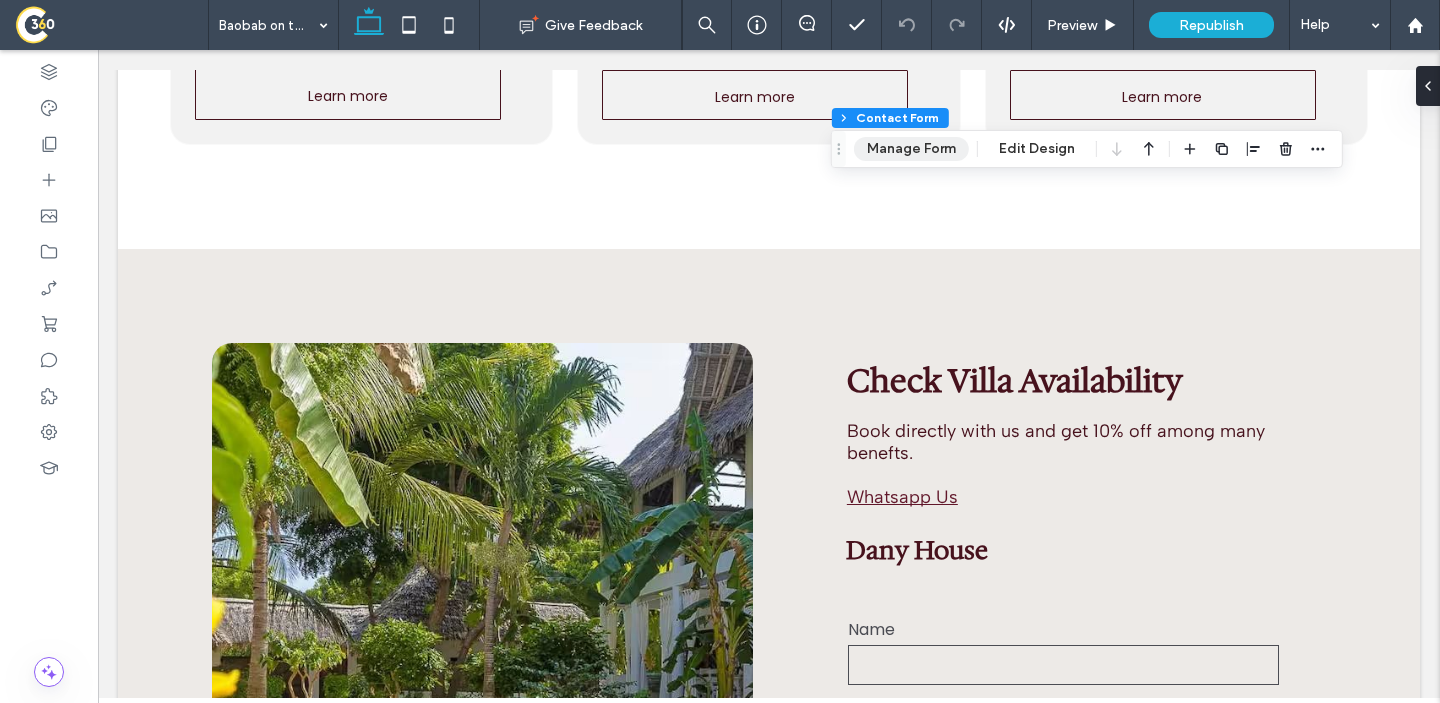 click on "Manage Form" at bounding box center (911, 149) 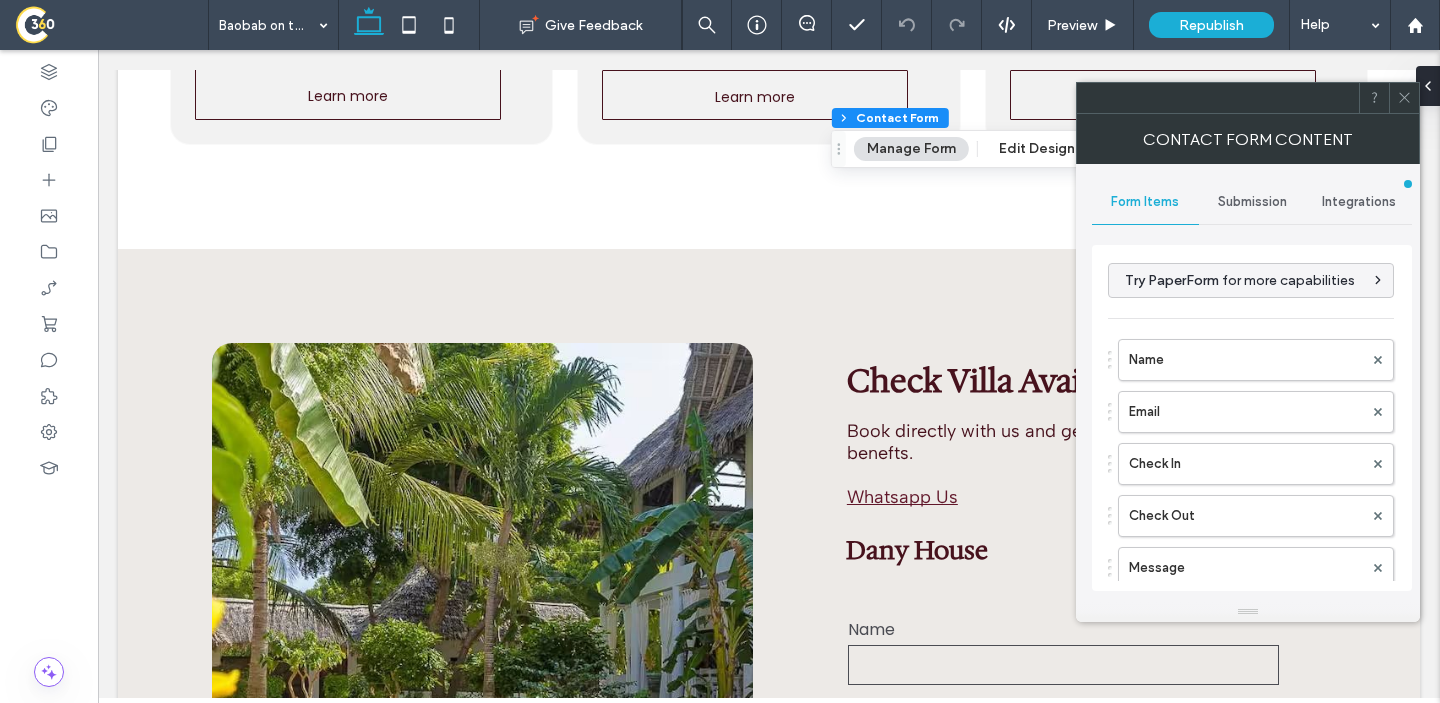 click on "Submission" at bounding box center (1252, 202) 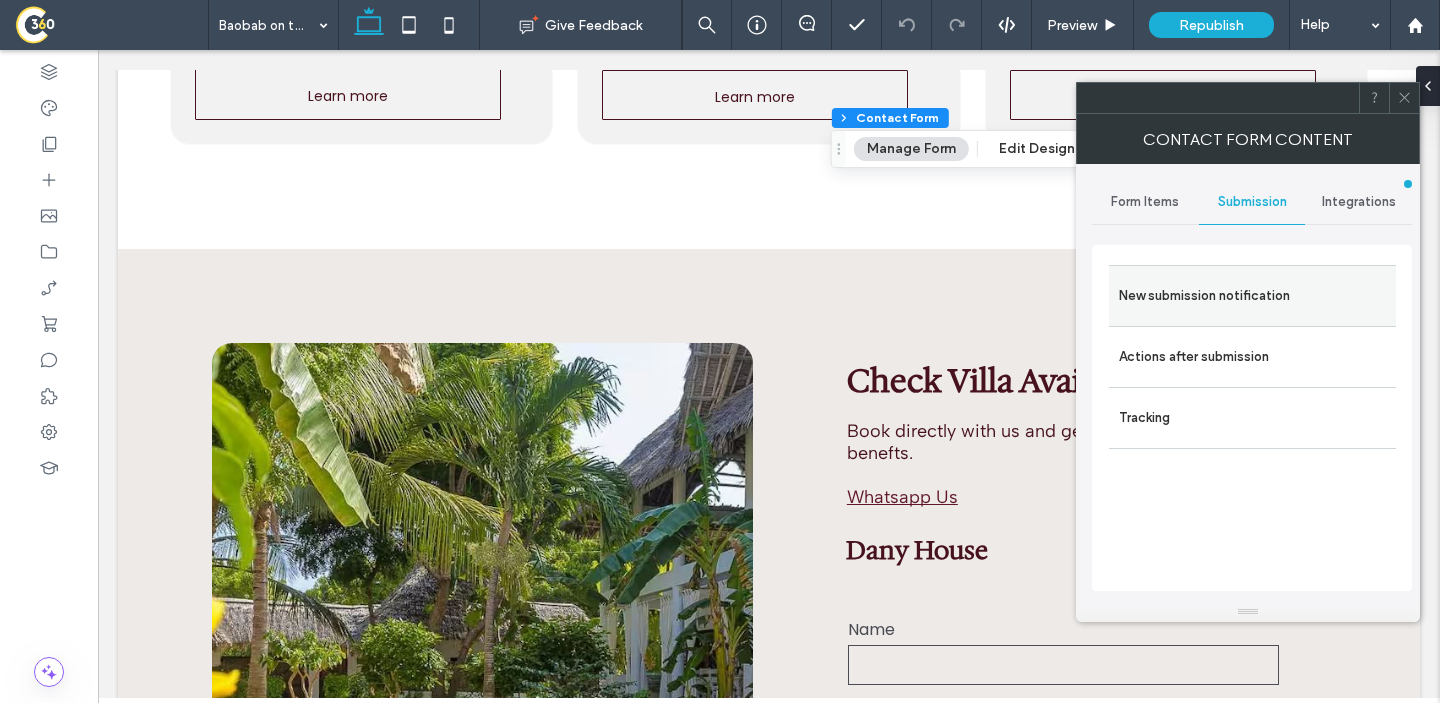 click on "New submission notification" at bounding box center [1252, 296] 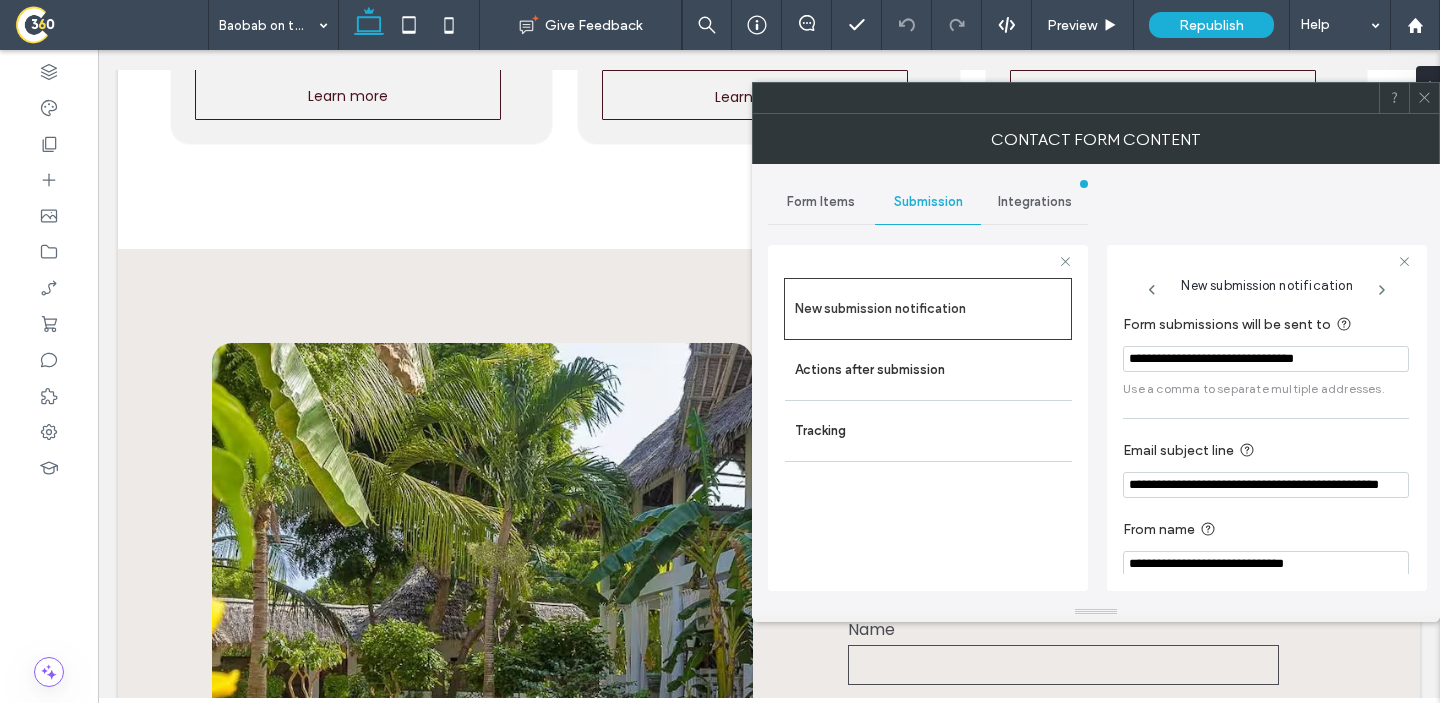 click on "**********" at bounding box center (1266, 355) 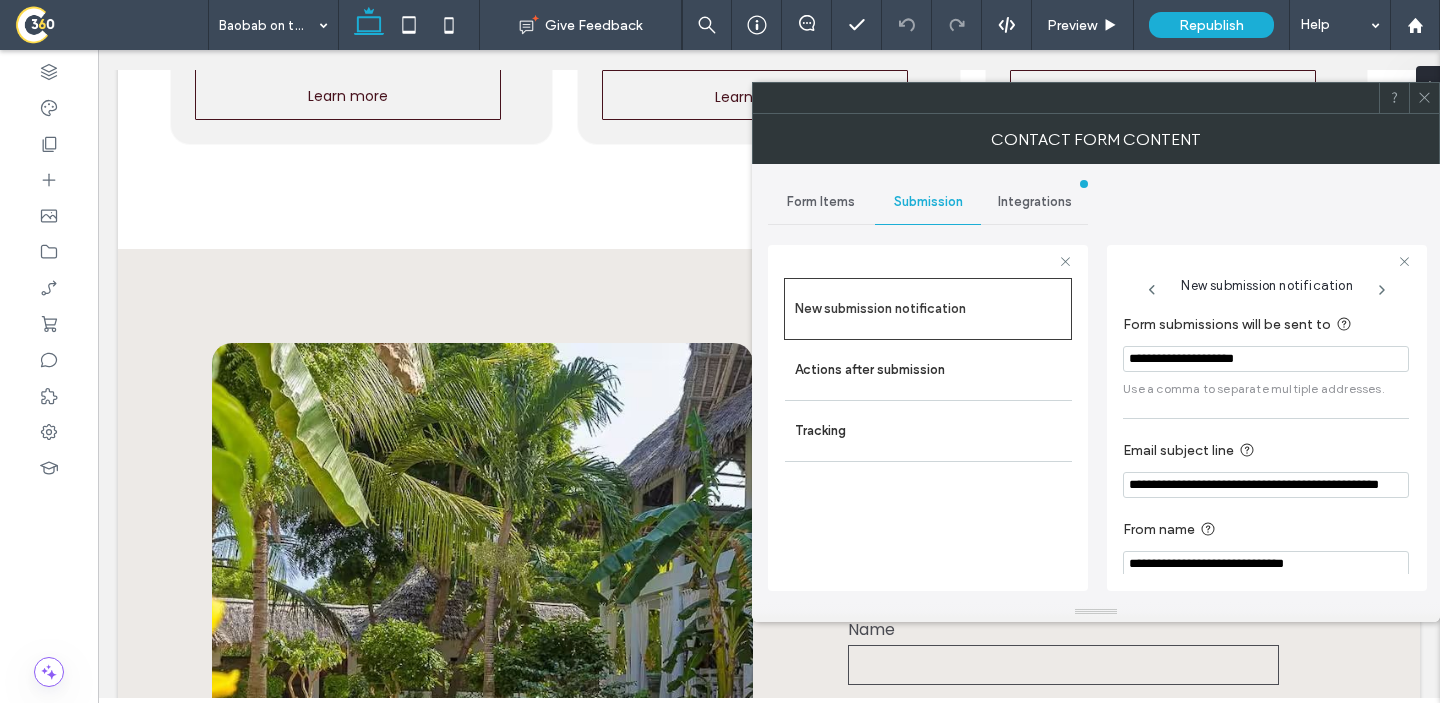 type on "**********" 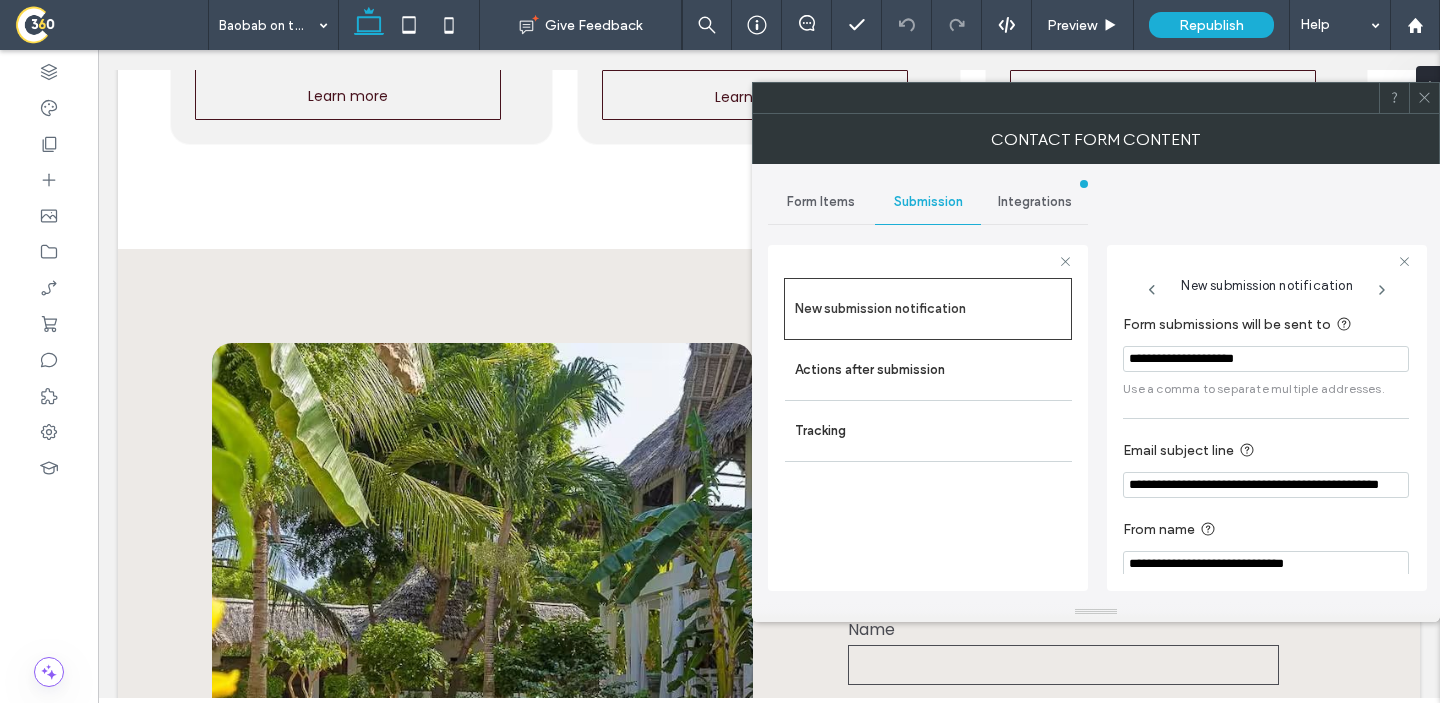 click on "**********" at bounding box center [1096, 383] 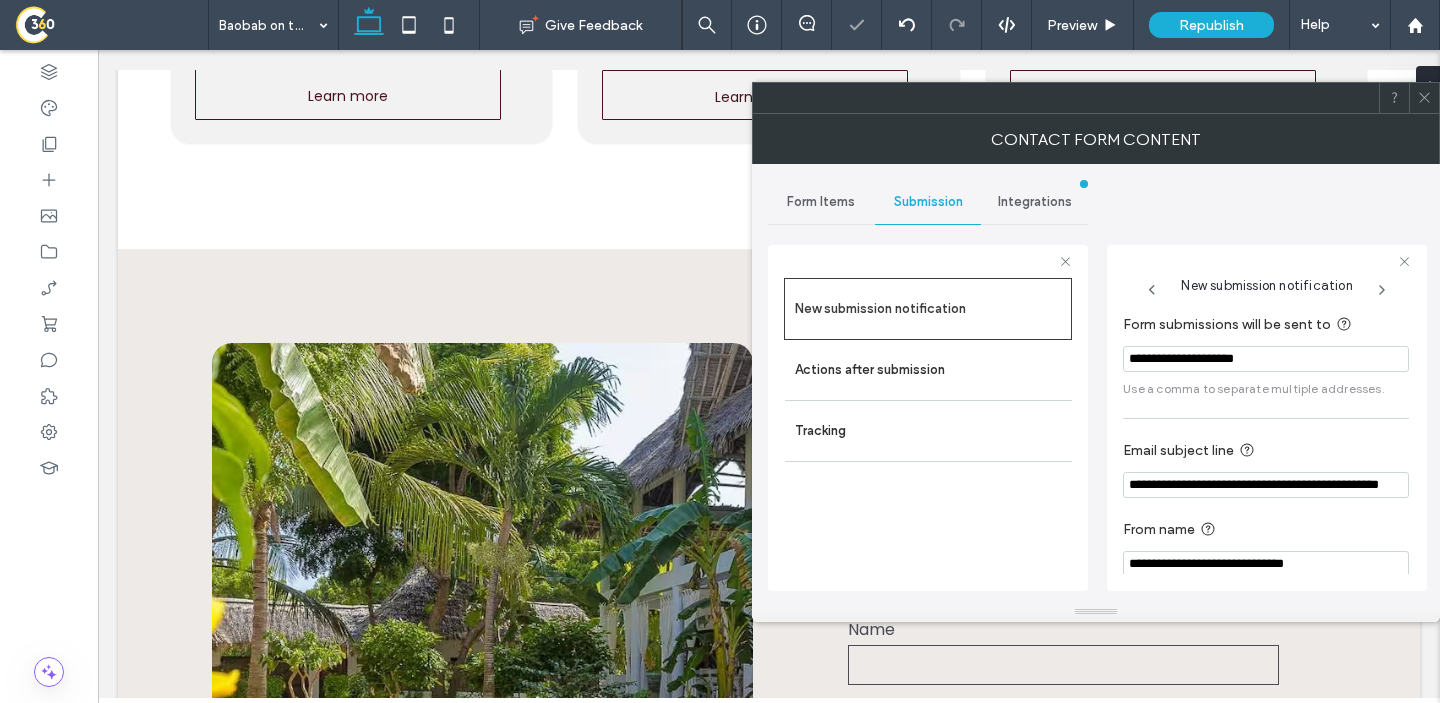 click on "Contact Form Content" at bounding box center (1096, 139) 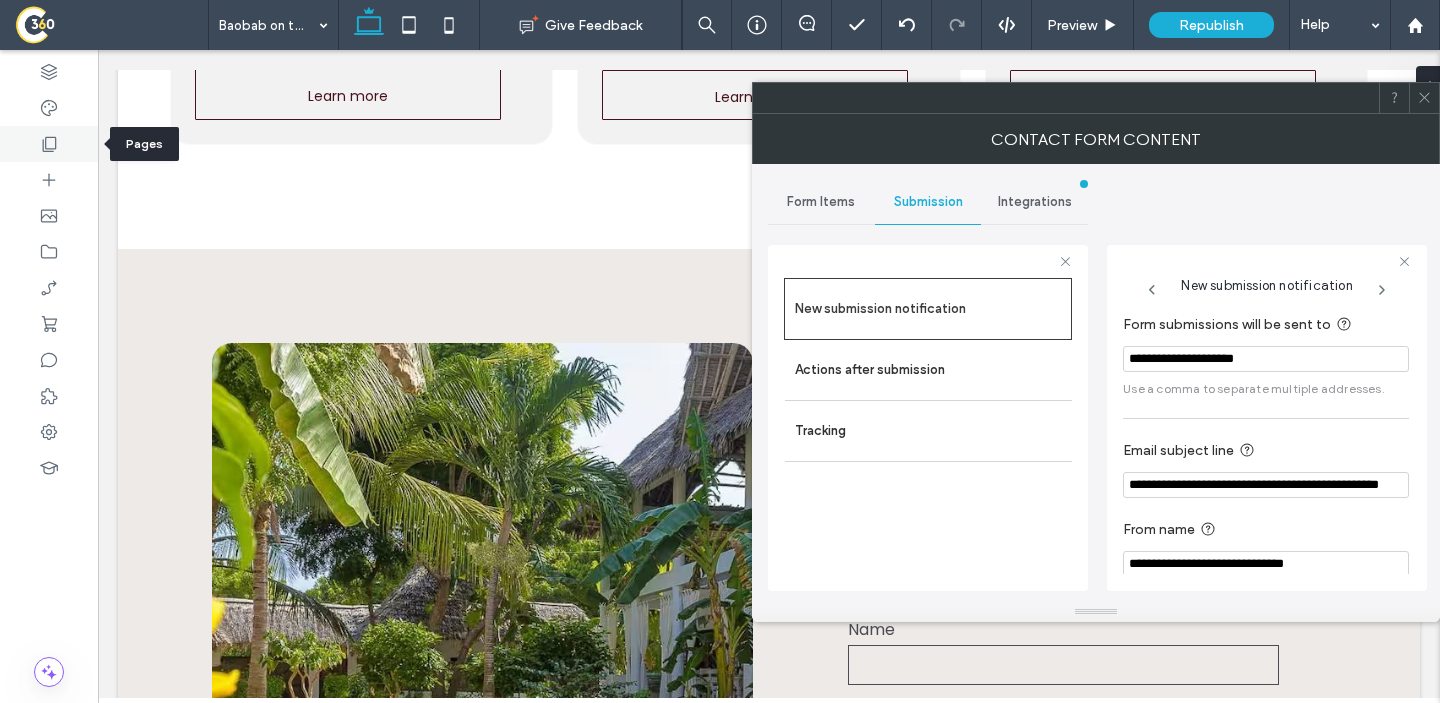click at bounding box center (49, 144) 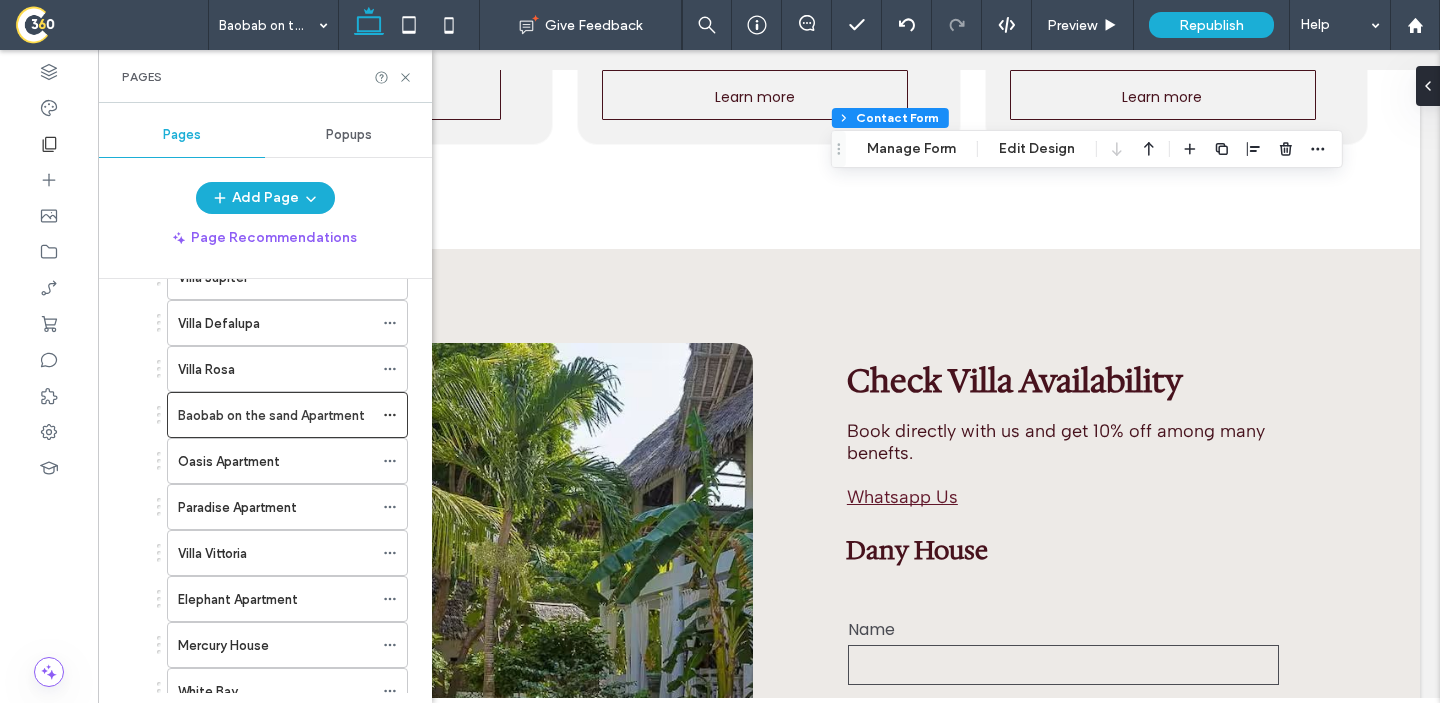 scroll, scrollTop: 819, scrollLeft: 0, axis: vertical 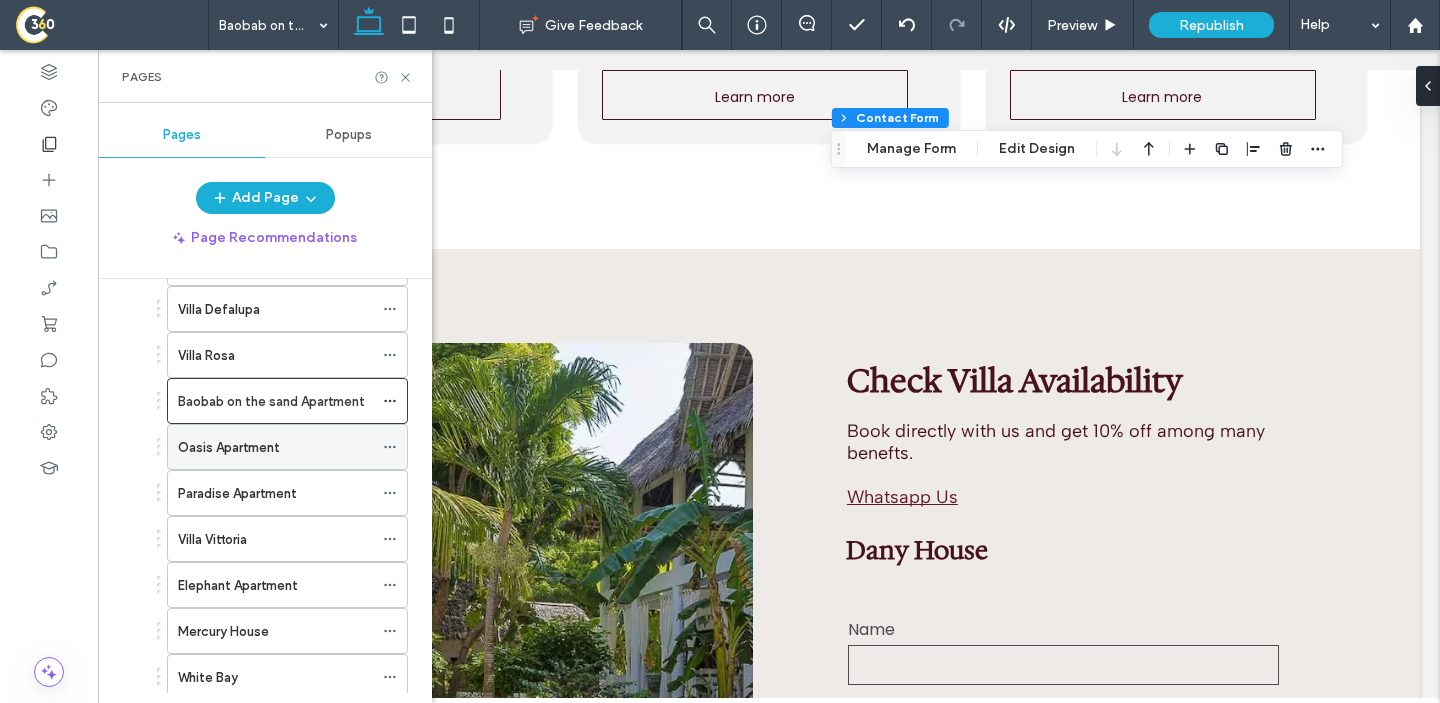 click on "Oasis Apartment" at bounding box center (229, 447) 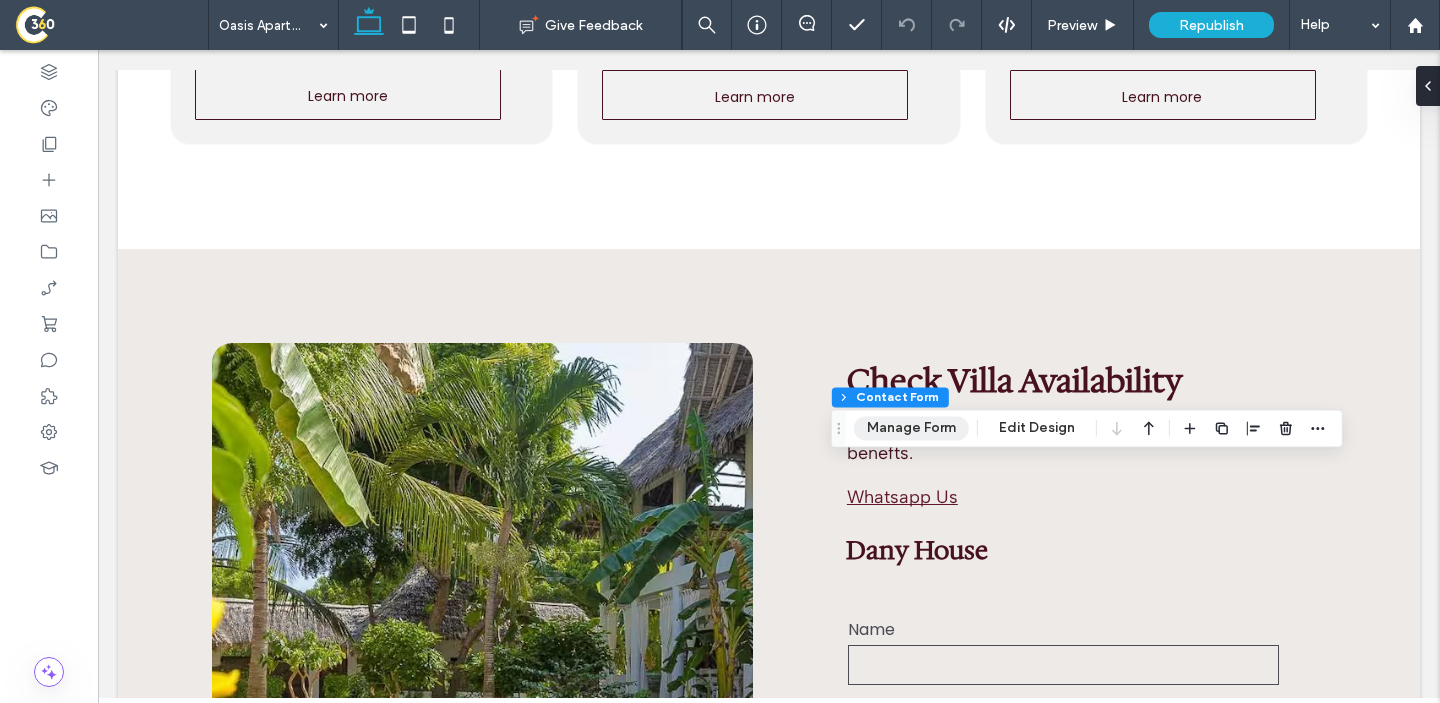 click on "Manage Form" at bounding box center [911, 428] 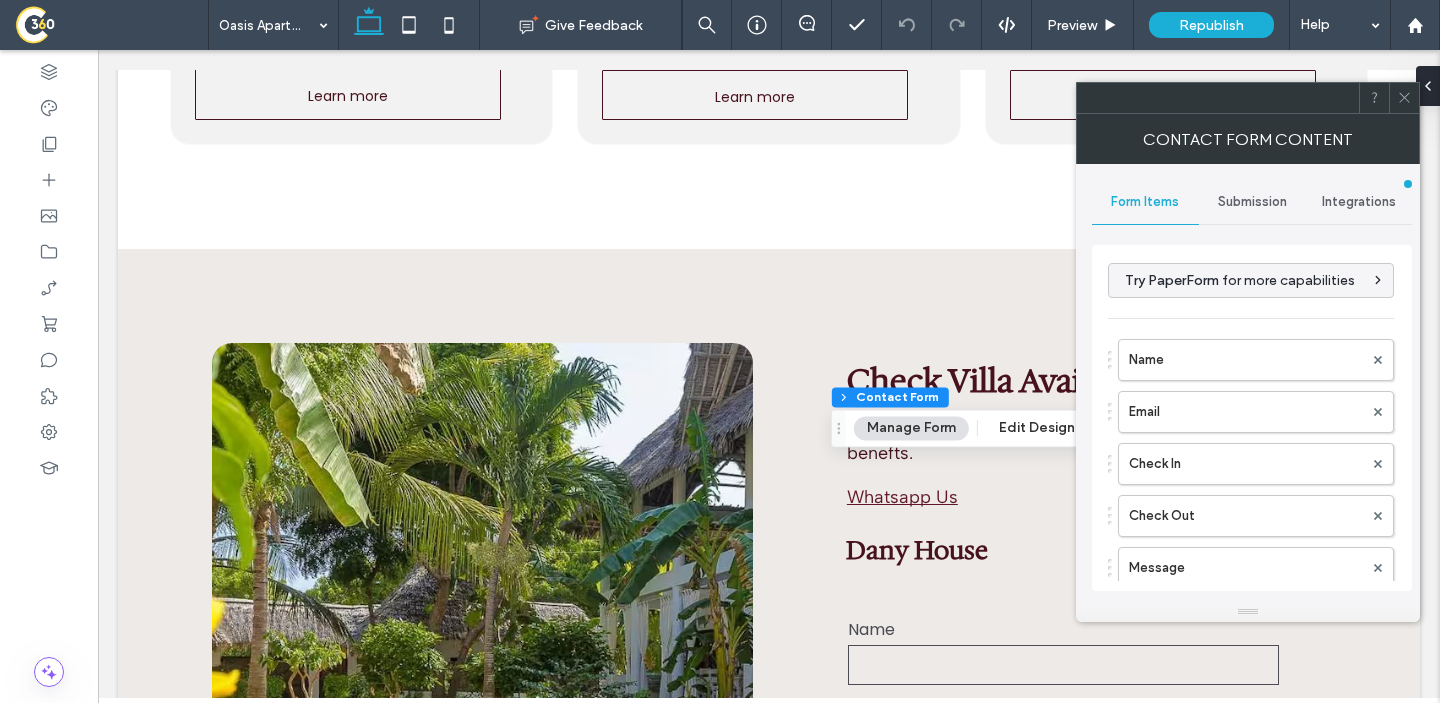 click on "Submission" at bounding box center [1252, 202] 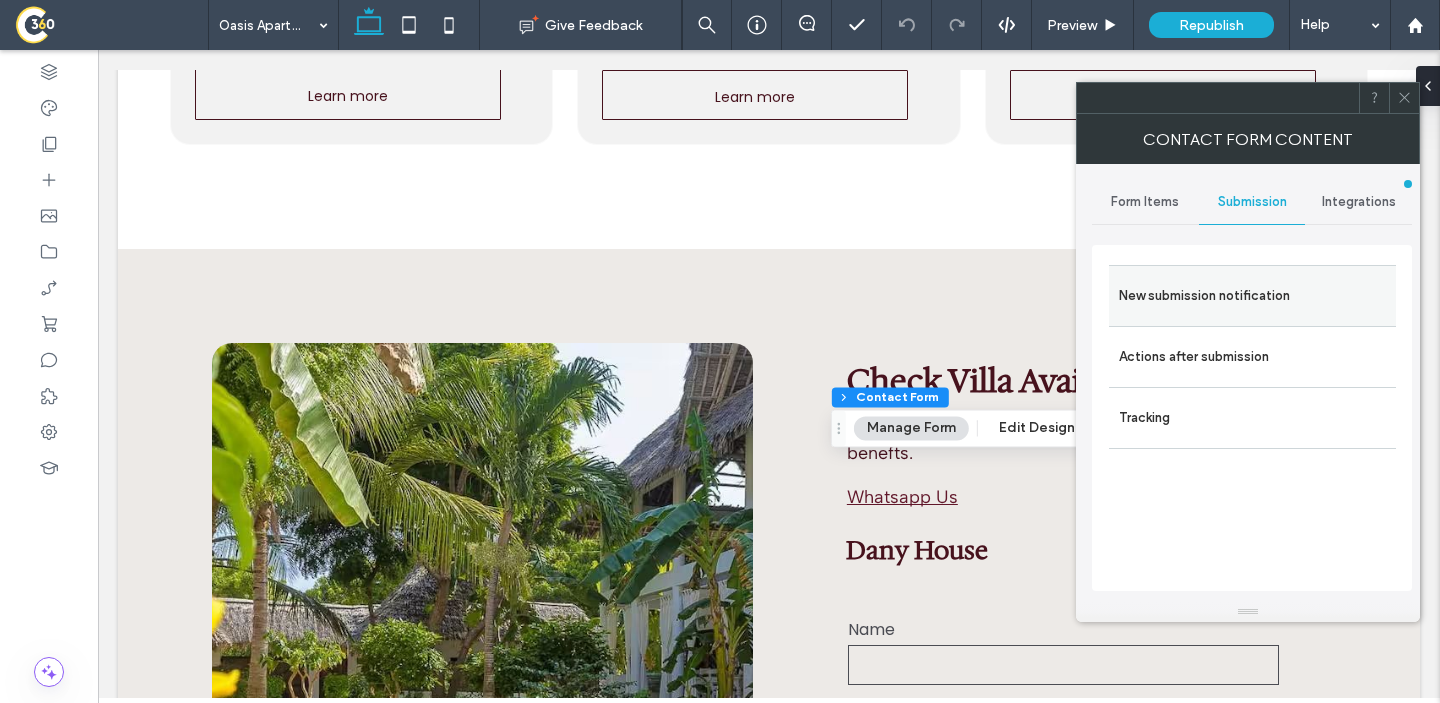 click on "New submission notification" at bounding box center (1252, 296) 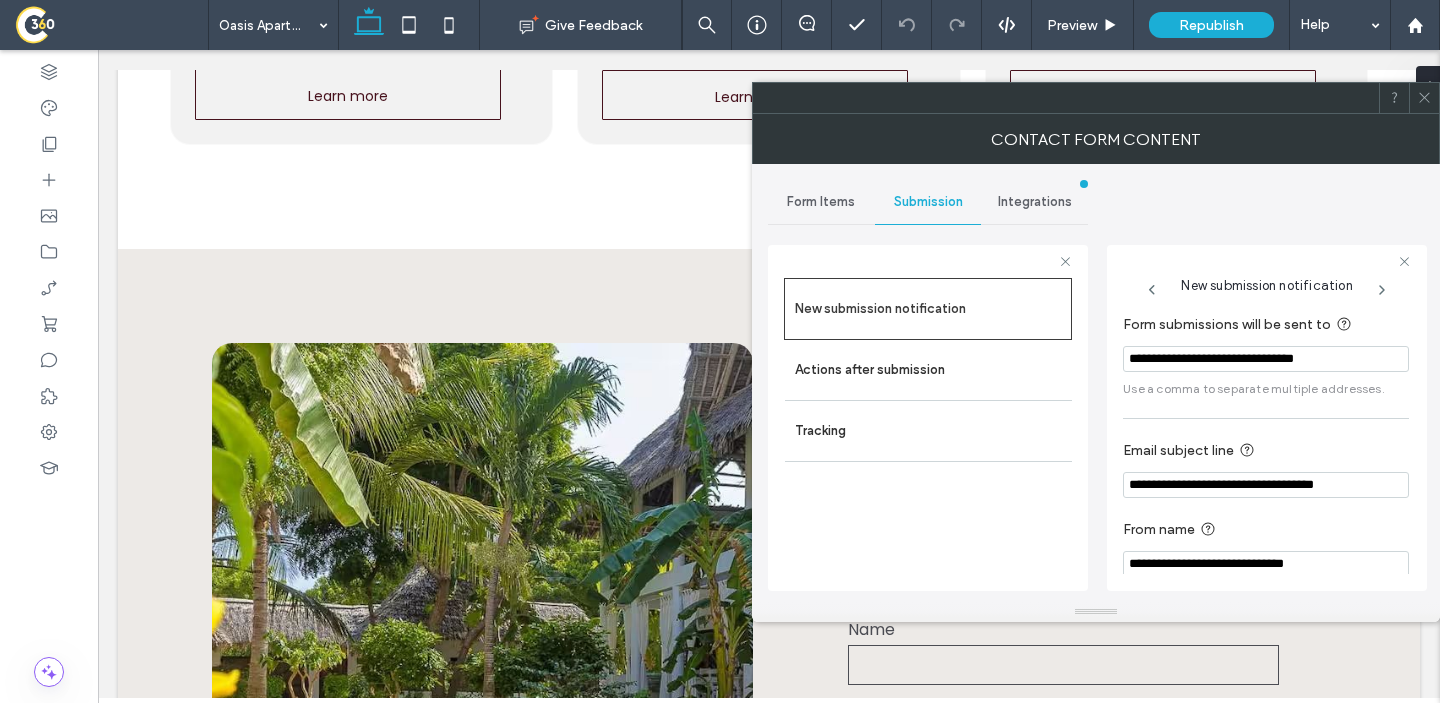 click on "**********" at bounding box center [1266, 359] 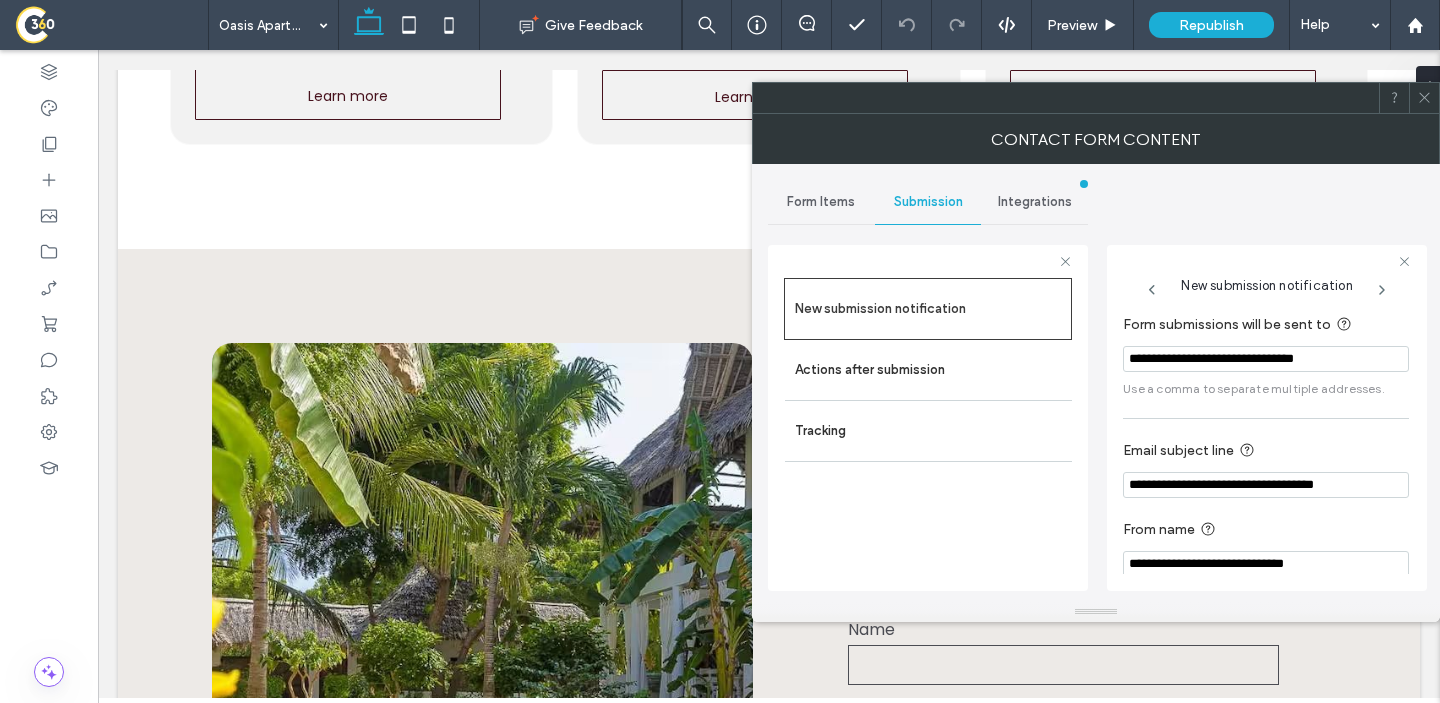paste 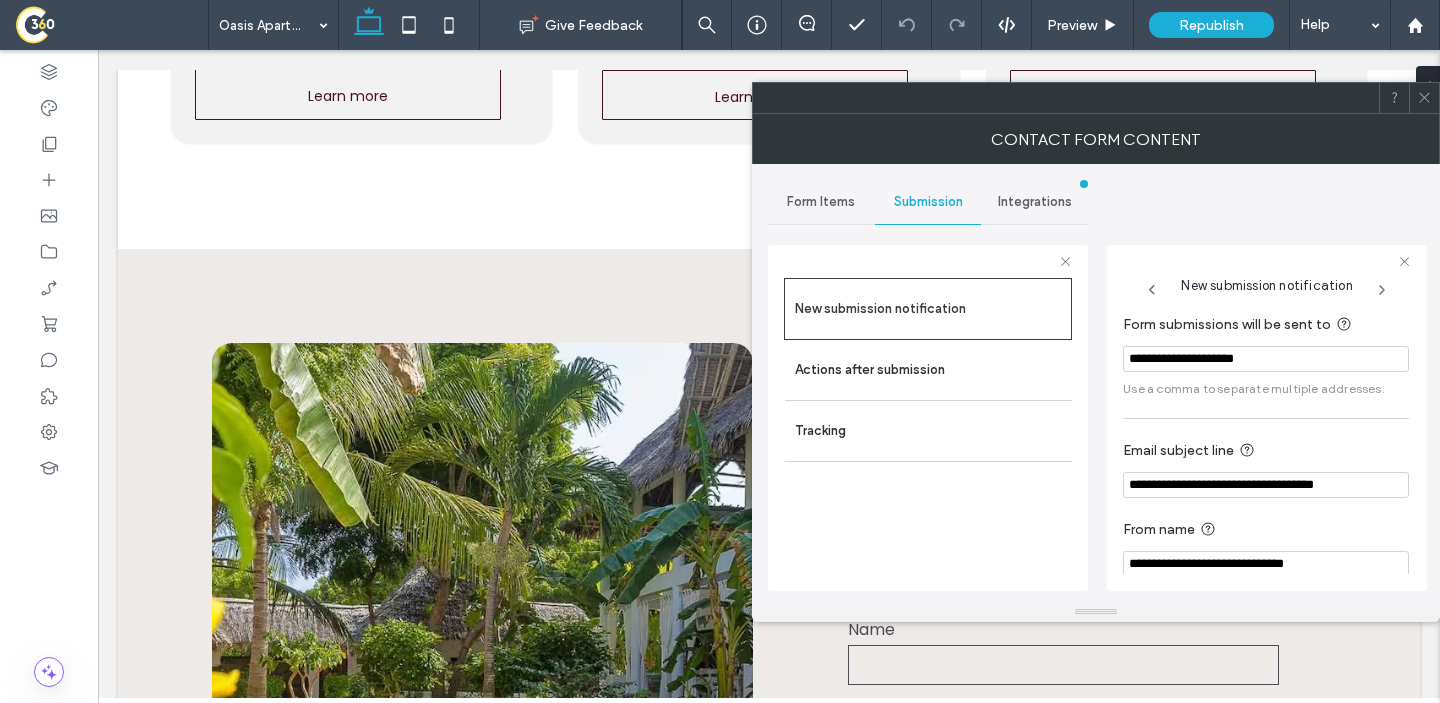 type on "**********" 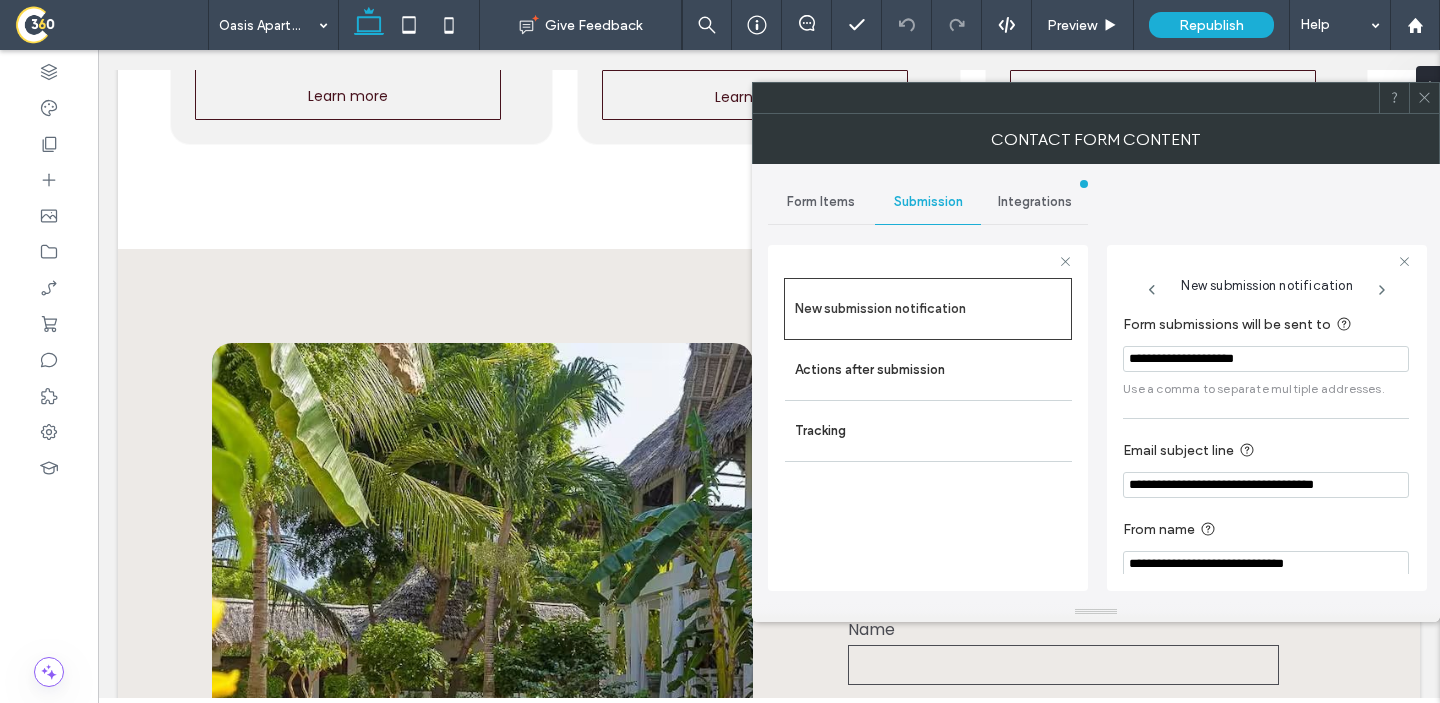 click on "New submission notification" at bounding box center (1266, 280) 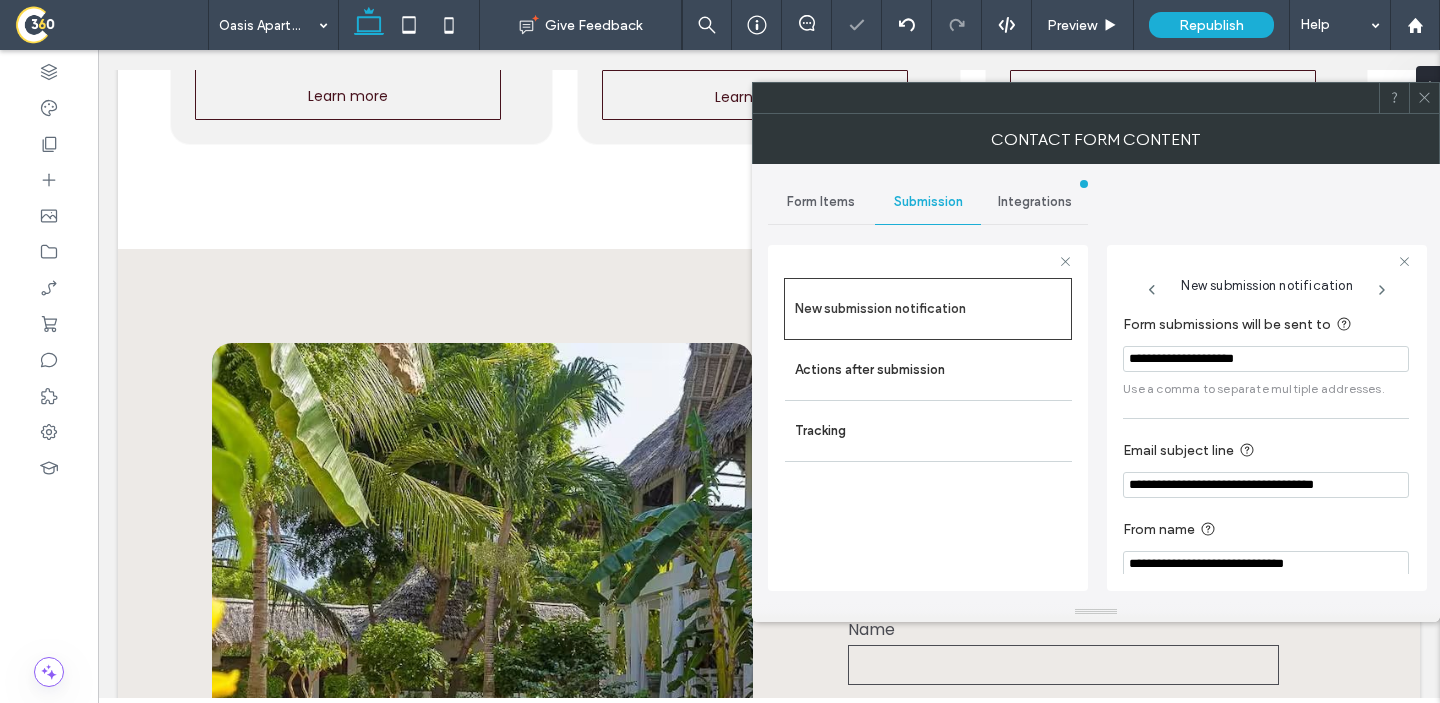 click 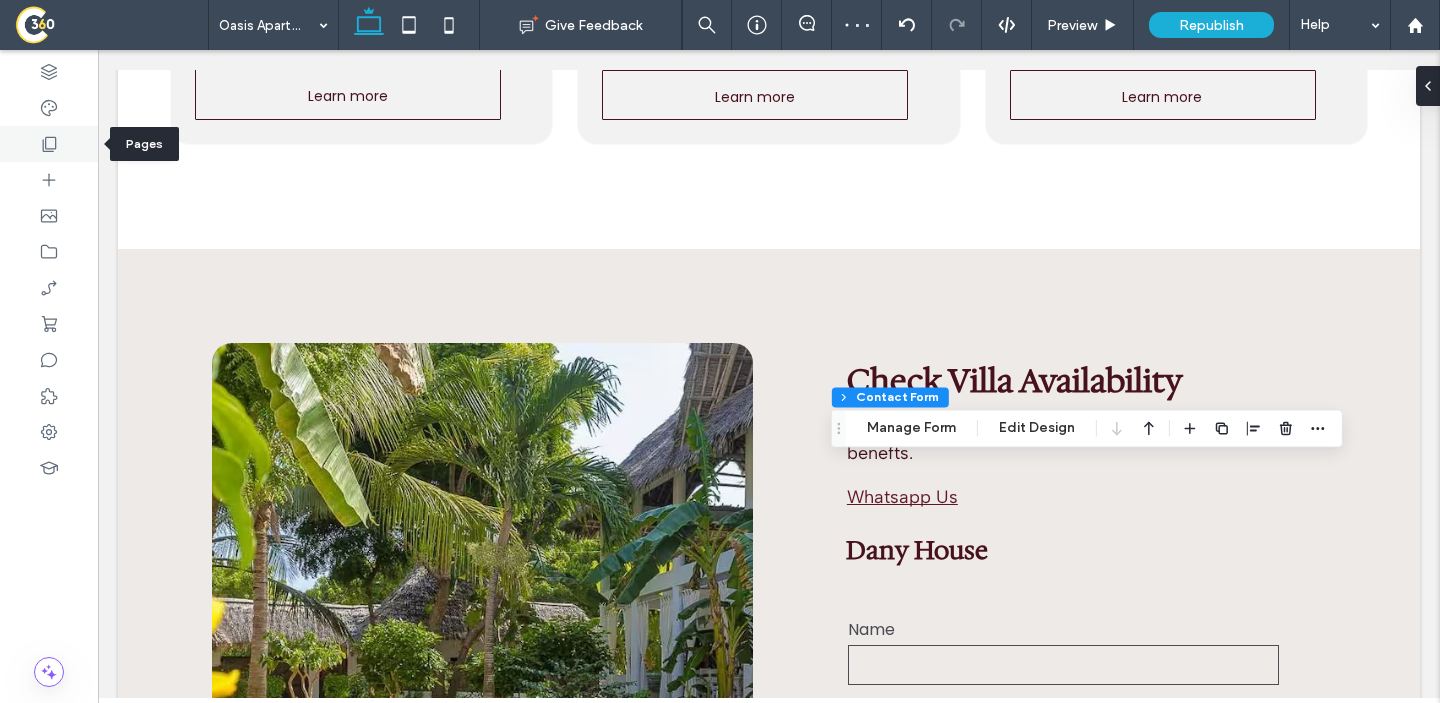 click at bounding box center [49, 144] 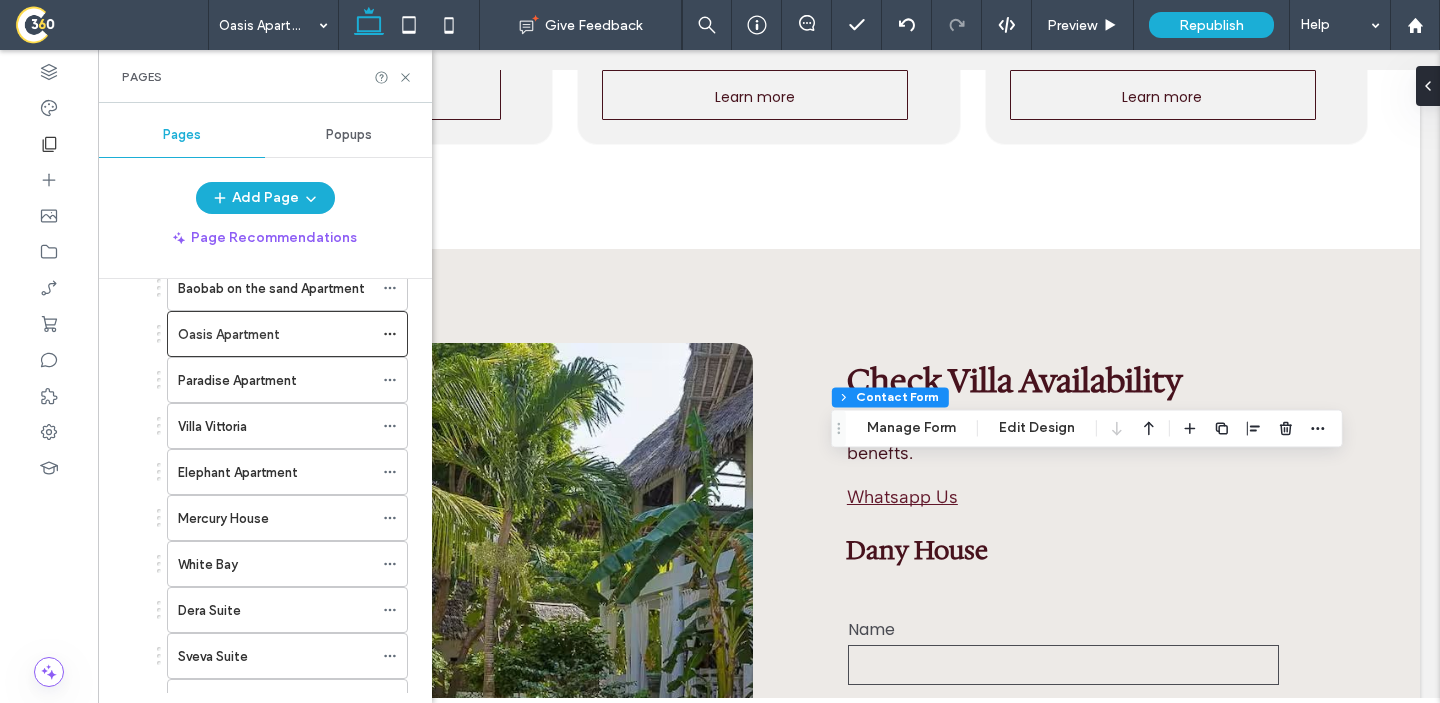 scroll, scrollTop: 917, scrollLeft: 0, axis: vertical 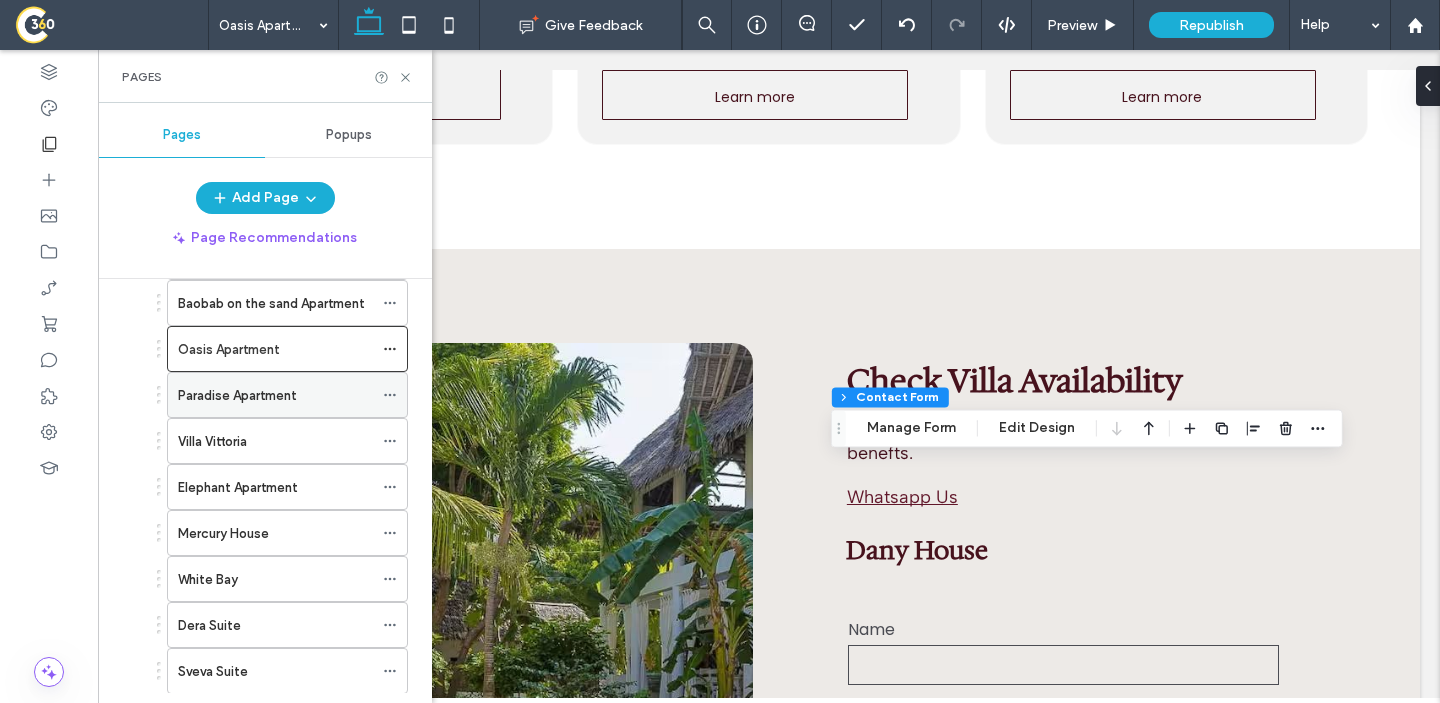 click on "Paradise Apartment" at bounding box center (237, 395) 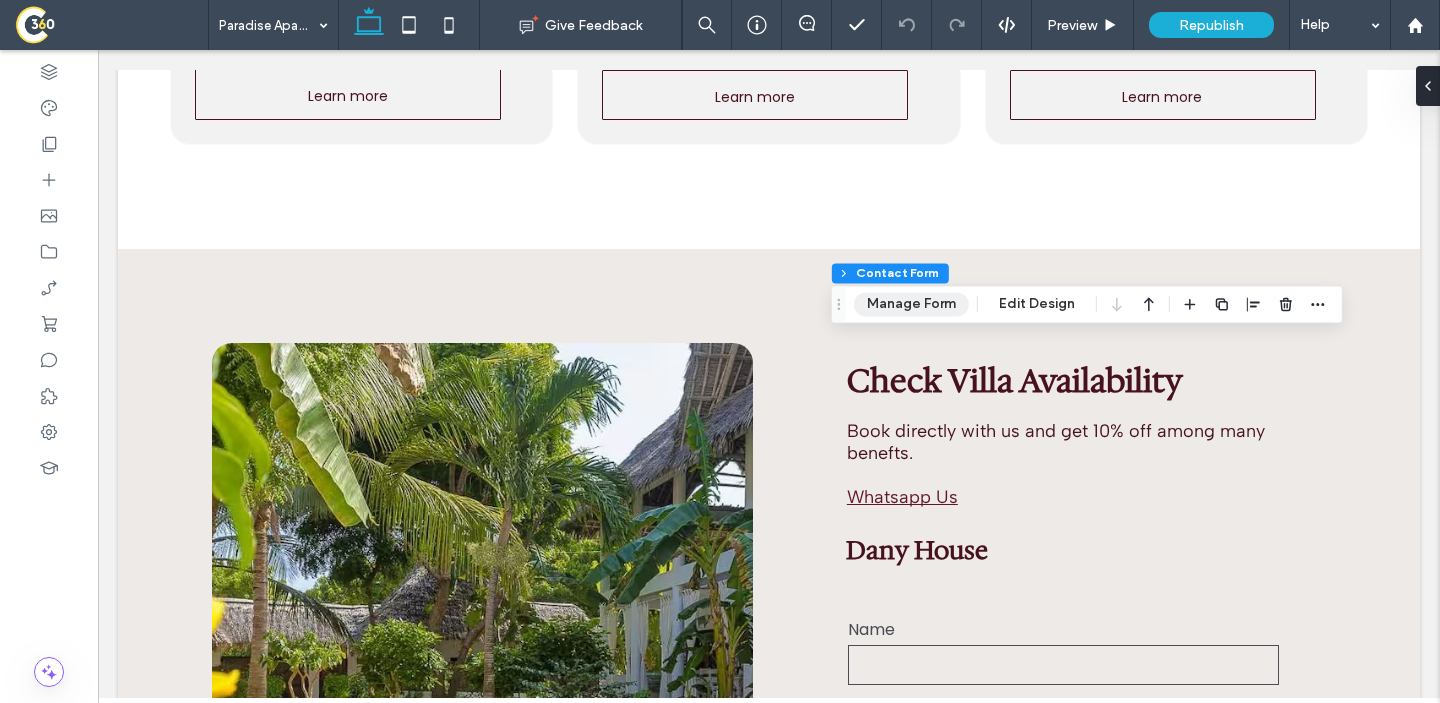 click on "Manage Form" at bounding box center (911, 304) 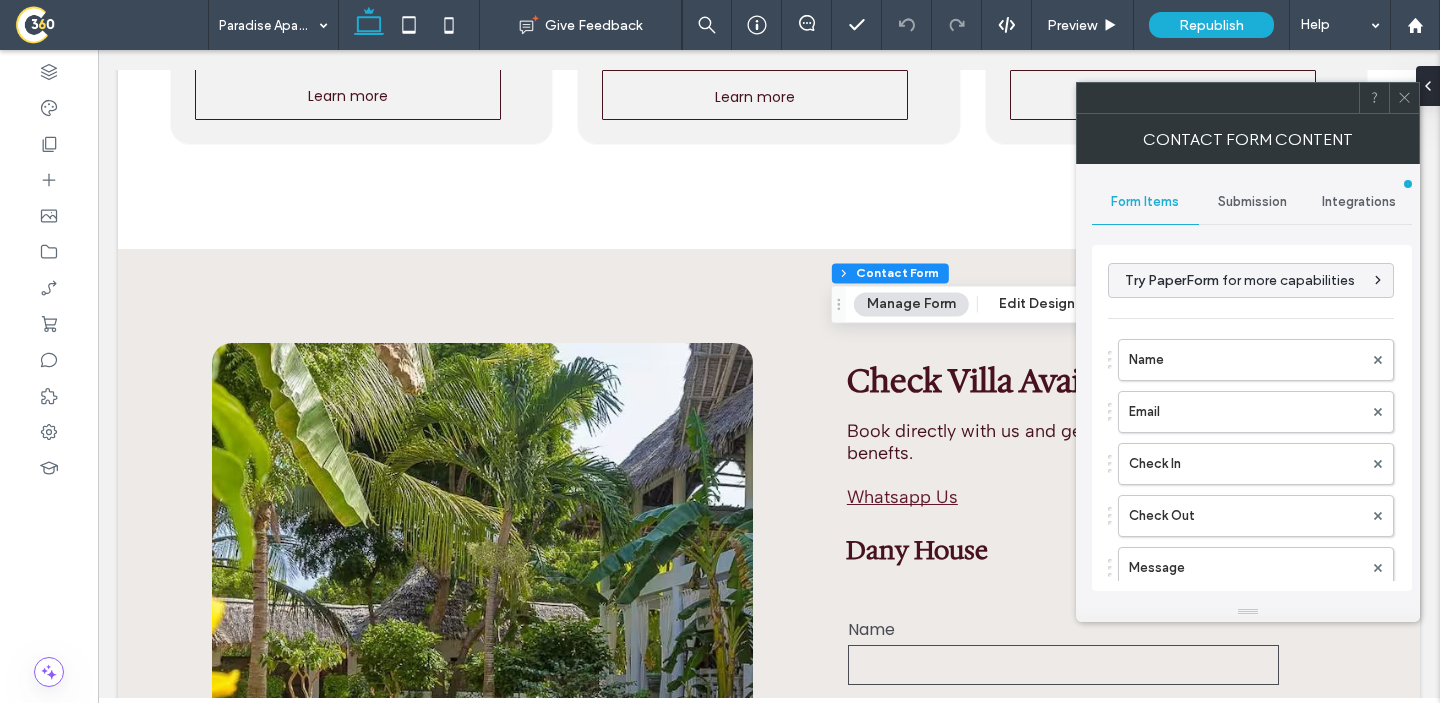 click on "Submission" at bounding box center (1252, 202) 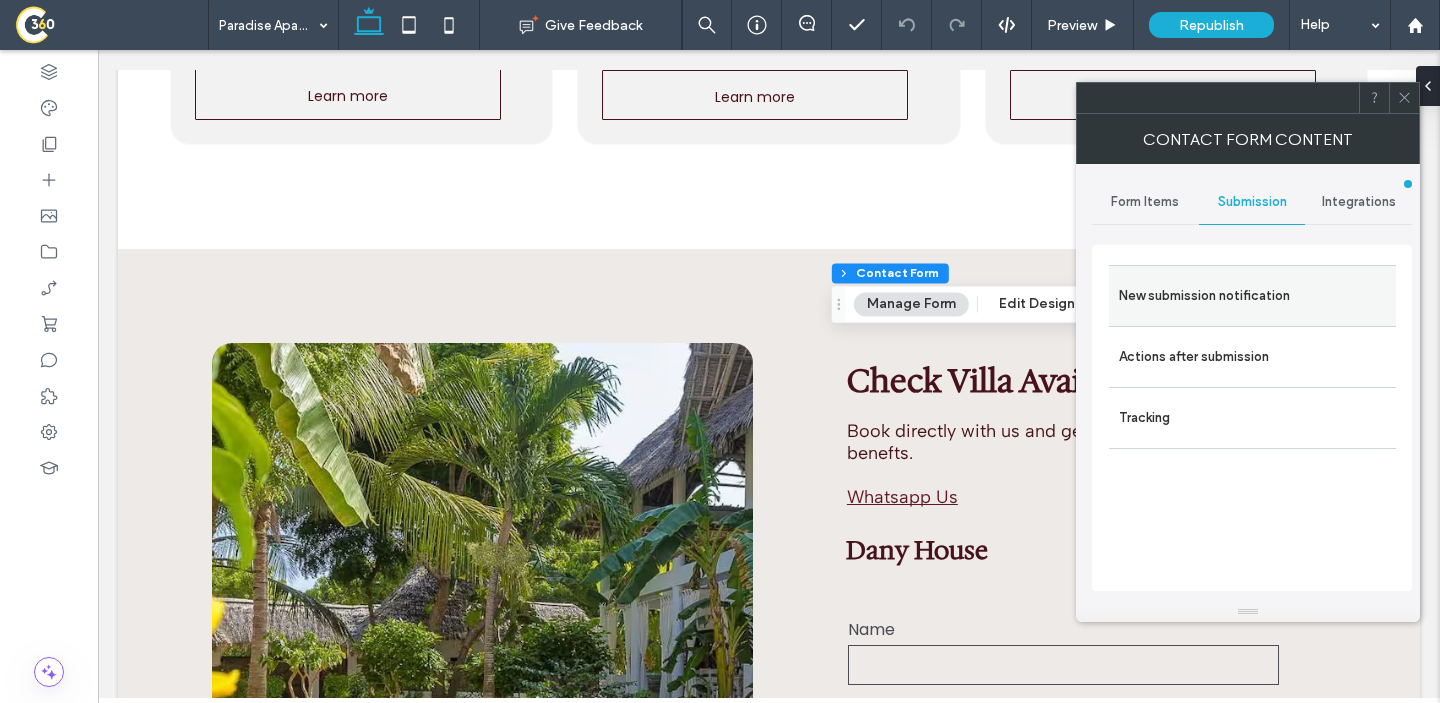 click on "New submission notification" at bounding box center [1252, 296] 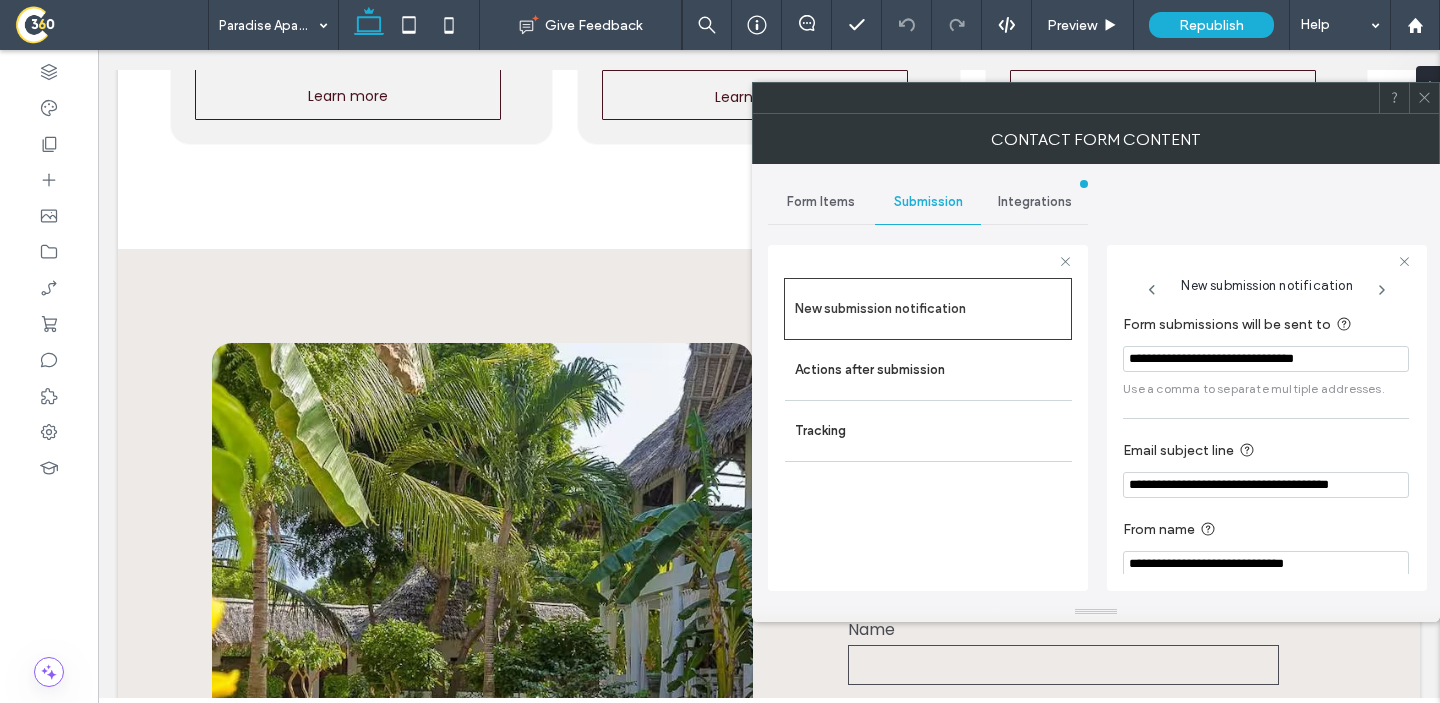 click on "**********" at bounding box center (1266, 359) 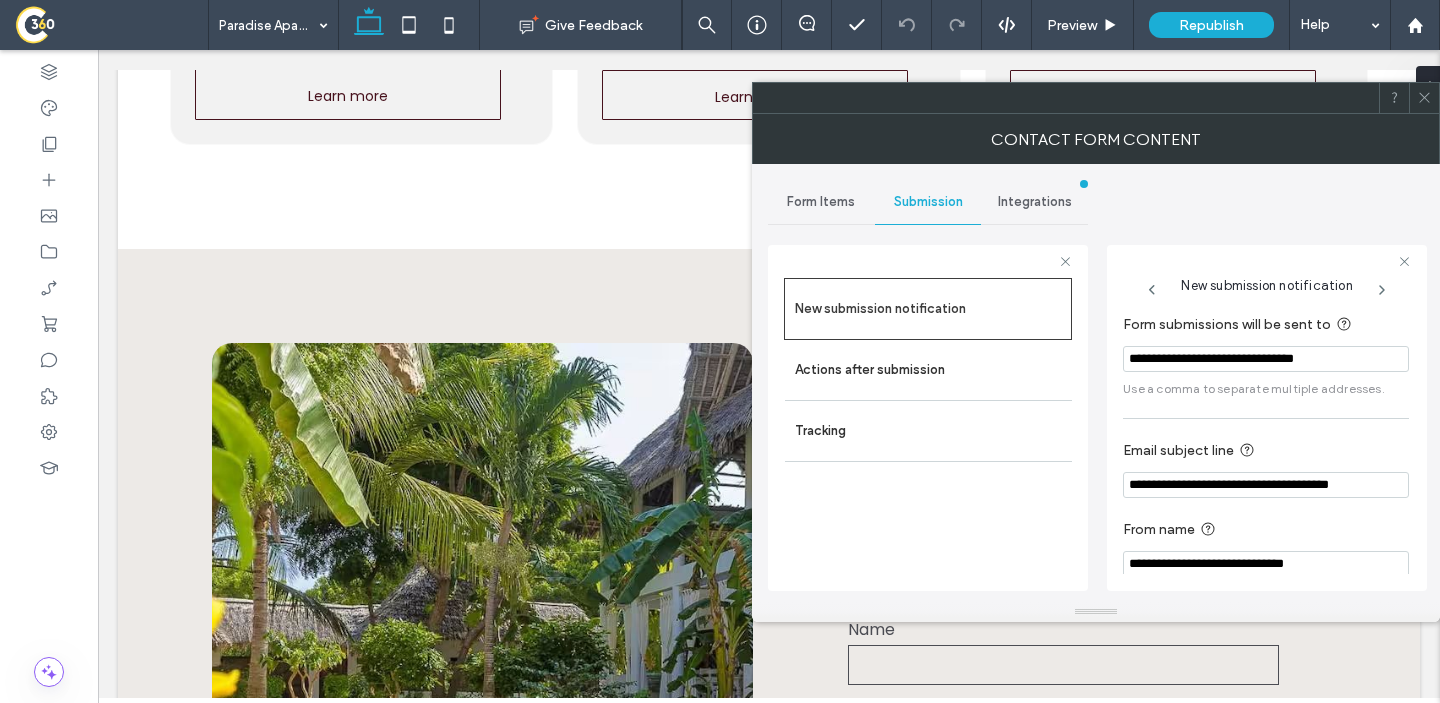 paste 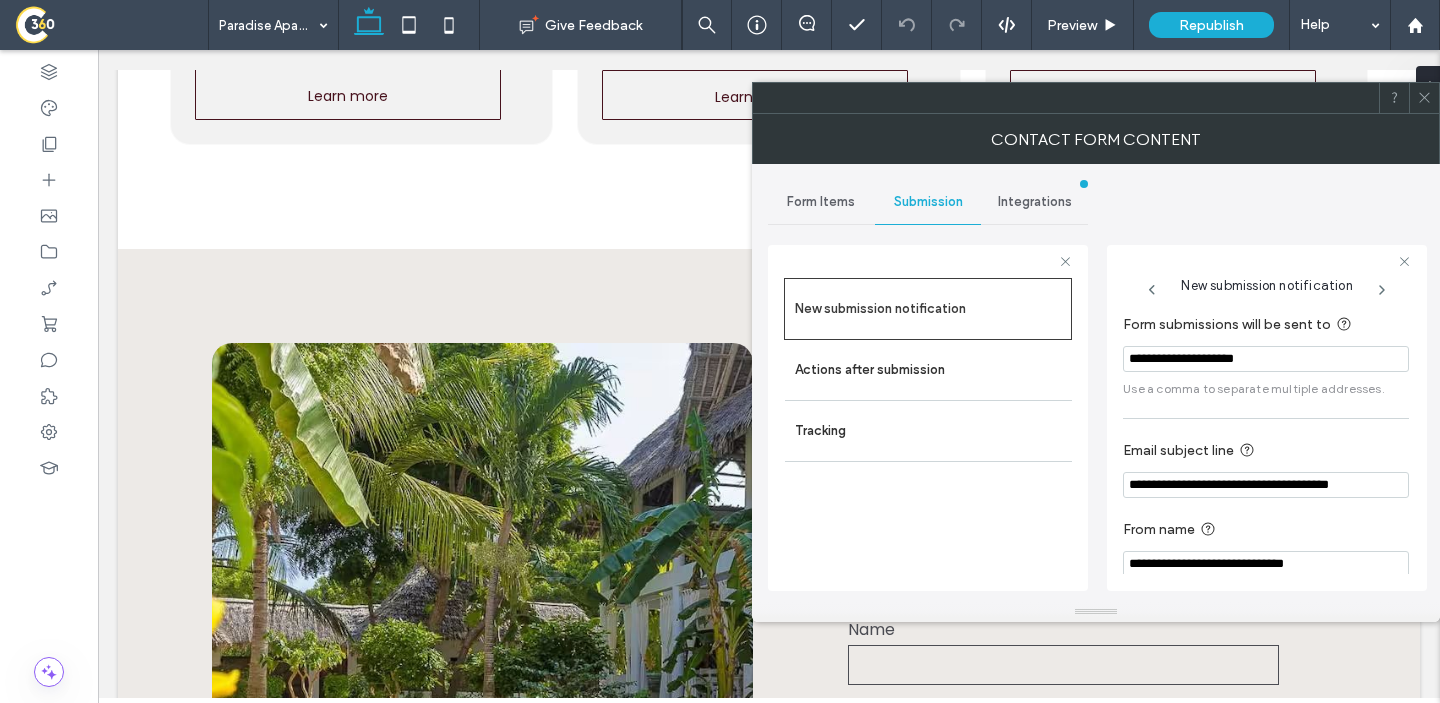 type on "**********" 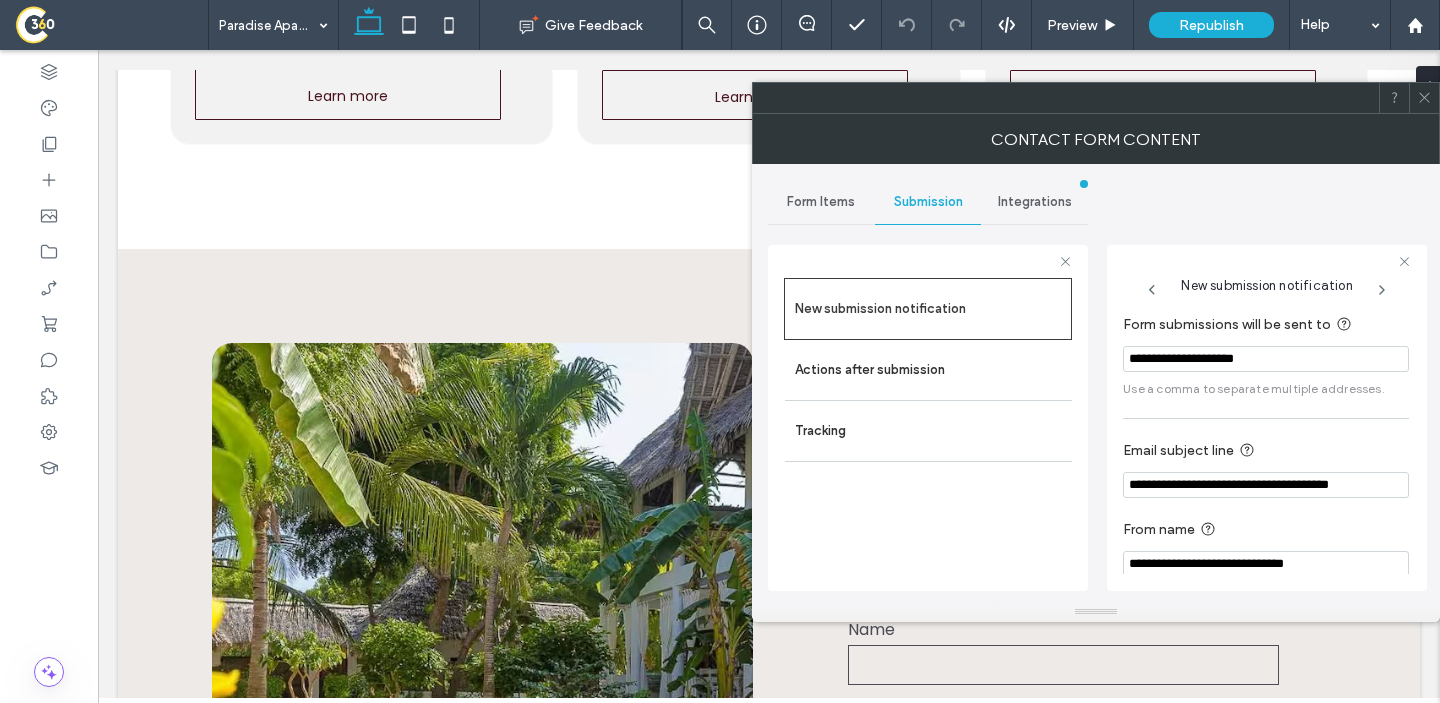 click on "**********" at bounding box center [1266, 355] 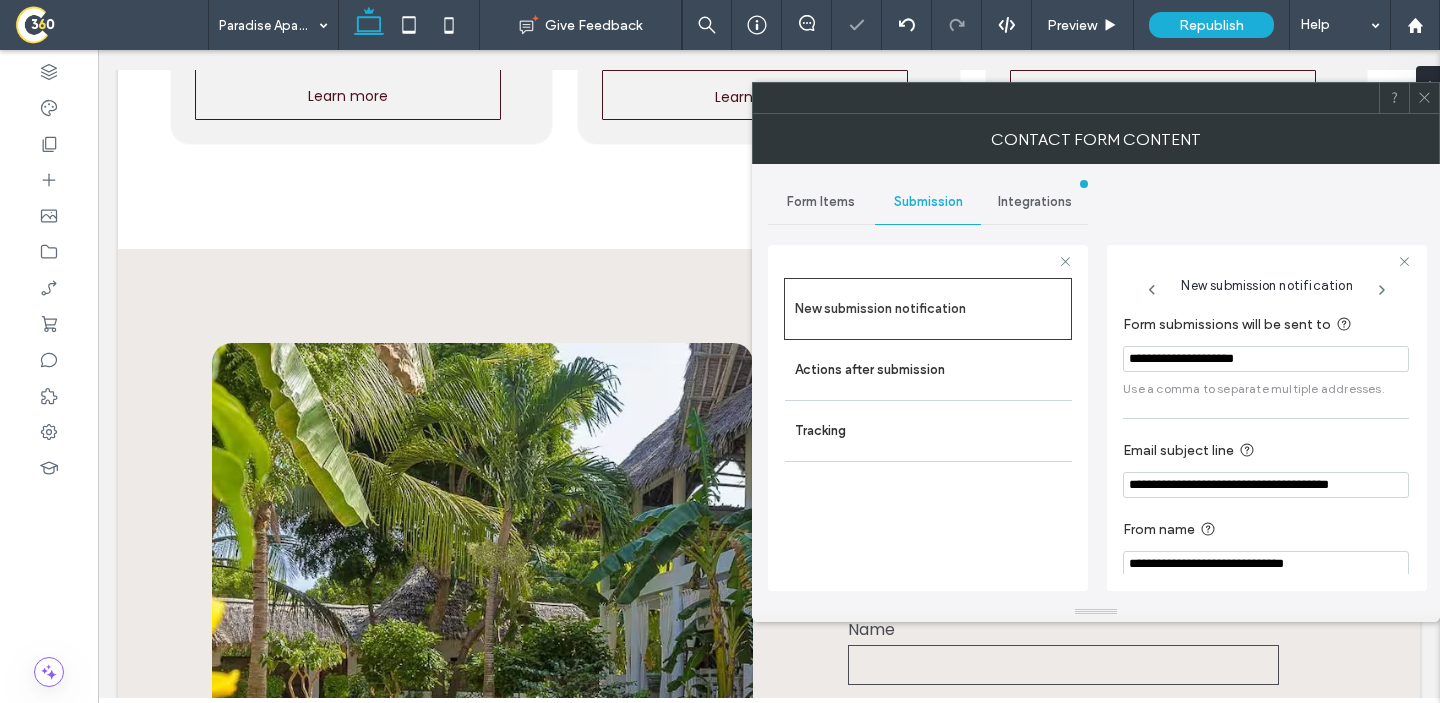 click 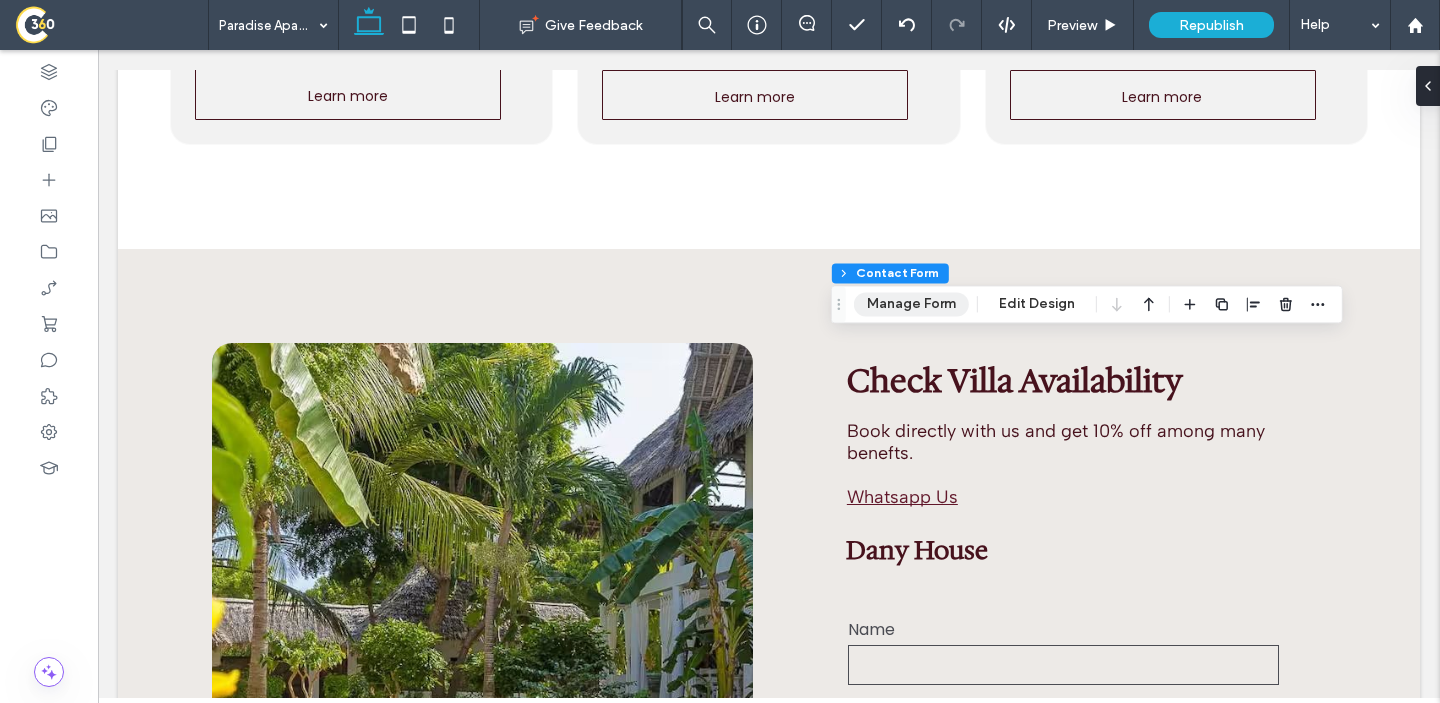 click on "Manage Form" at bounding box center (911, 304) 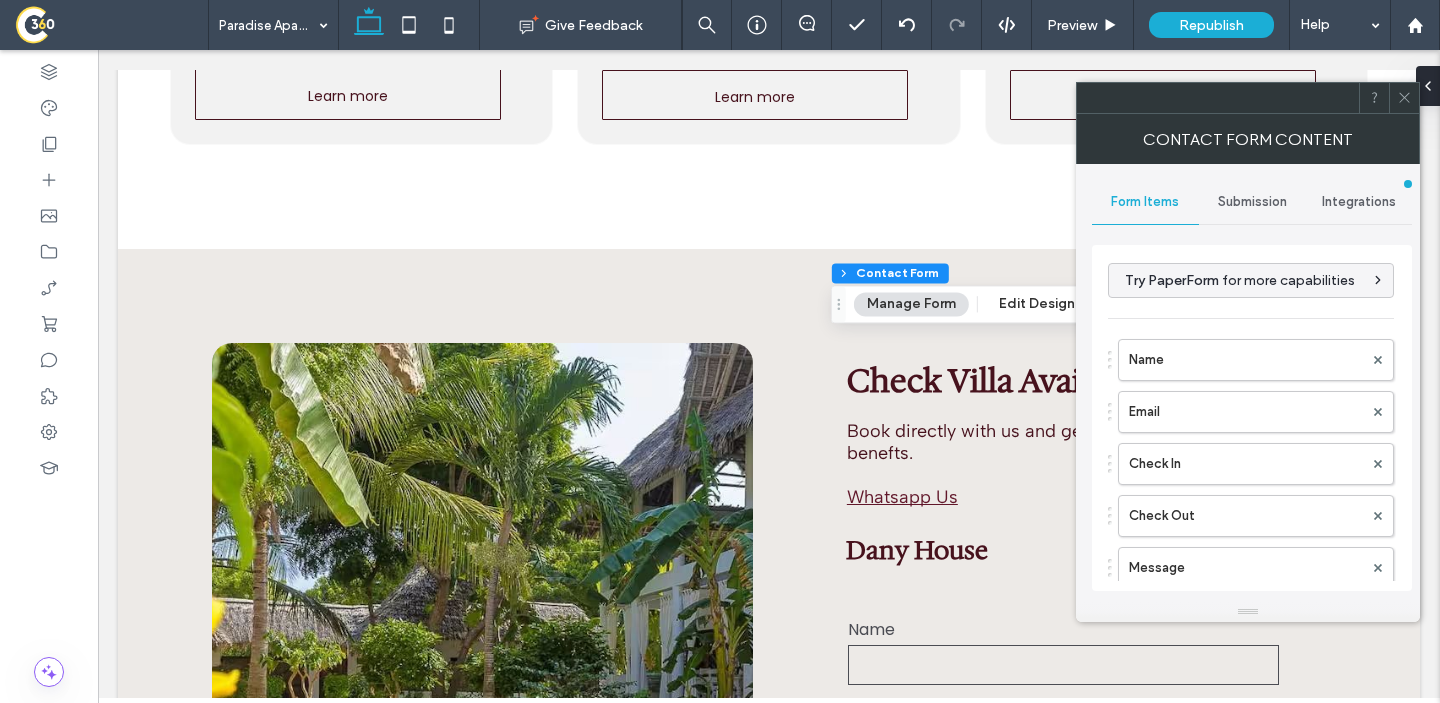 click on "Submission" at bounding box center [1252, 202] 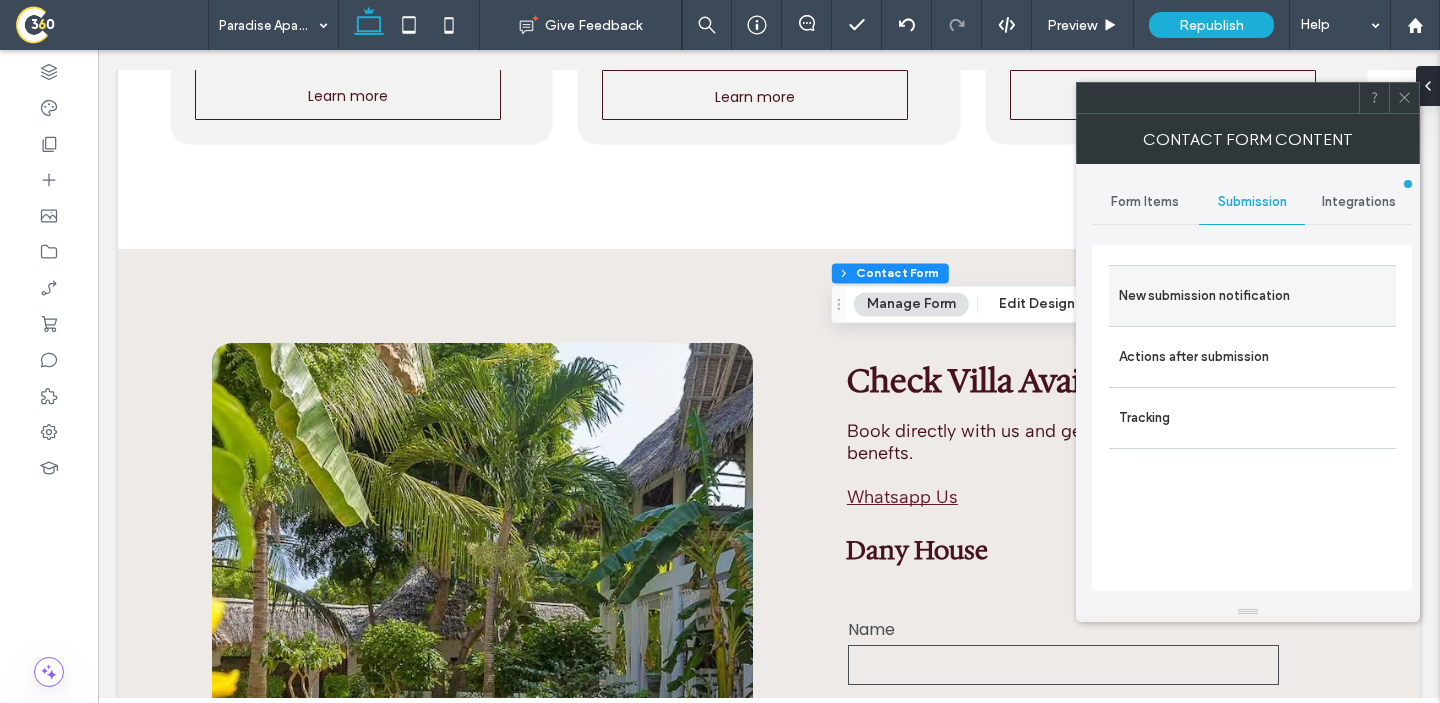 click on "New submission notification" at bounding box center (1252, 296) 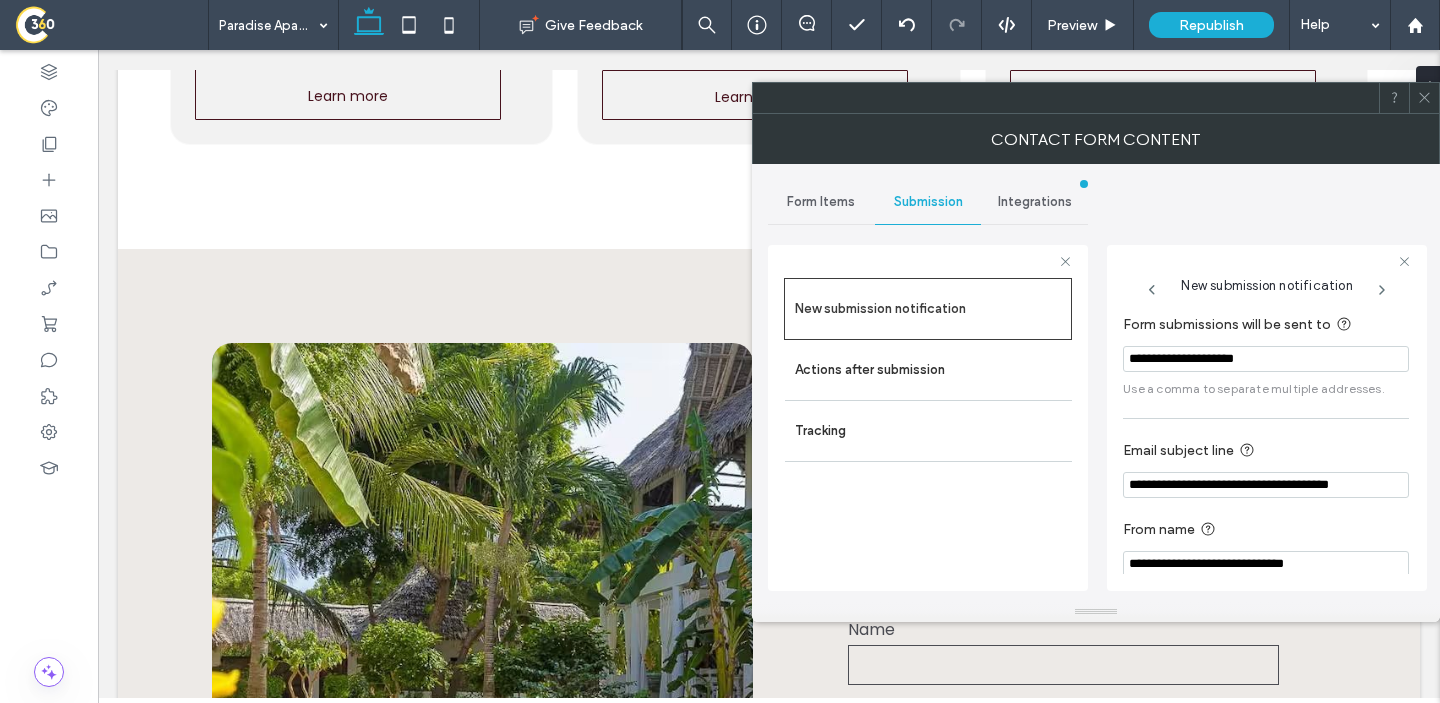 click at bounding box center (1424, 98) 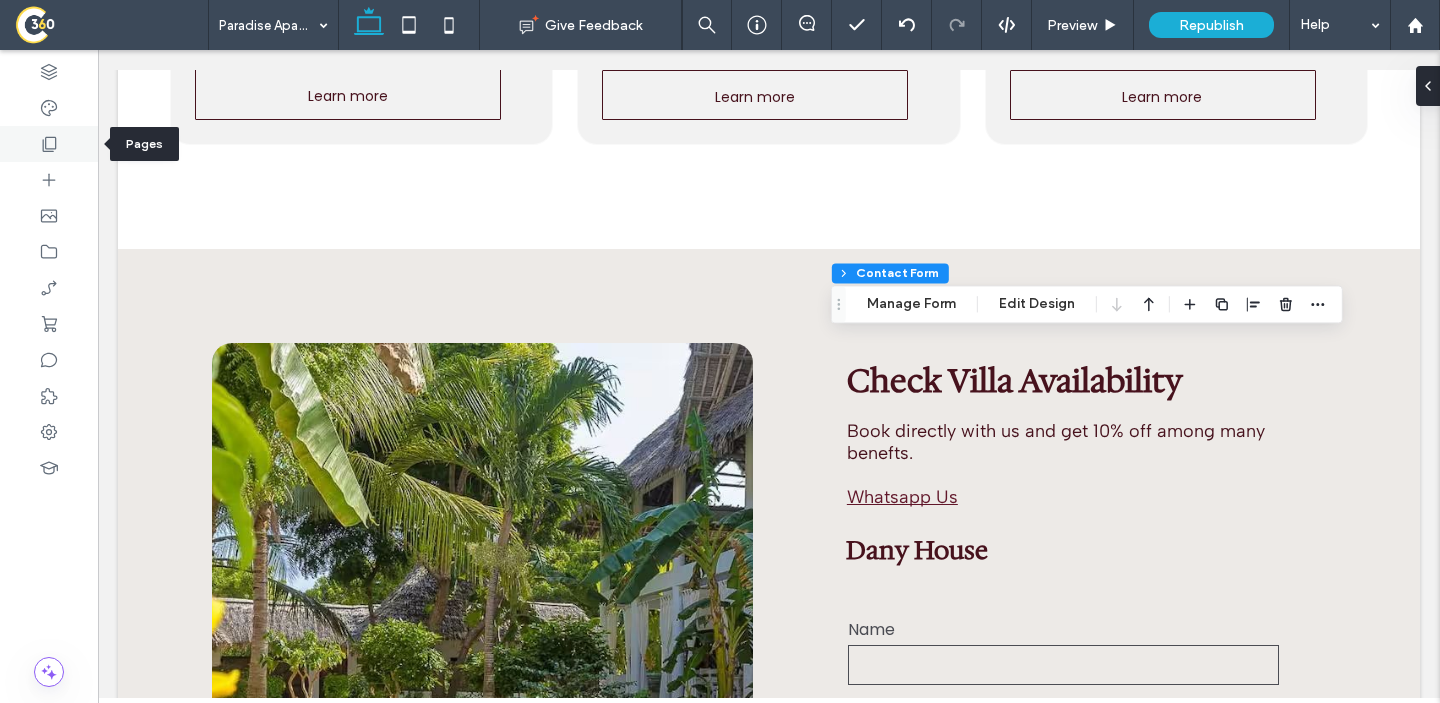 click at bounding box center [49, 144] 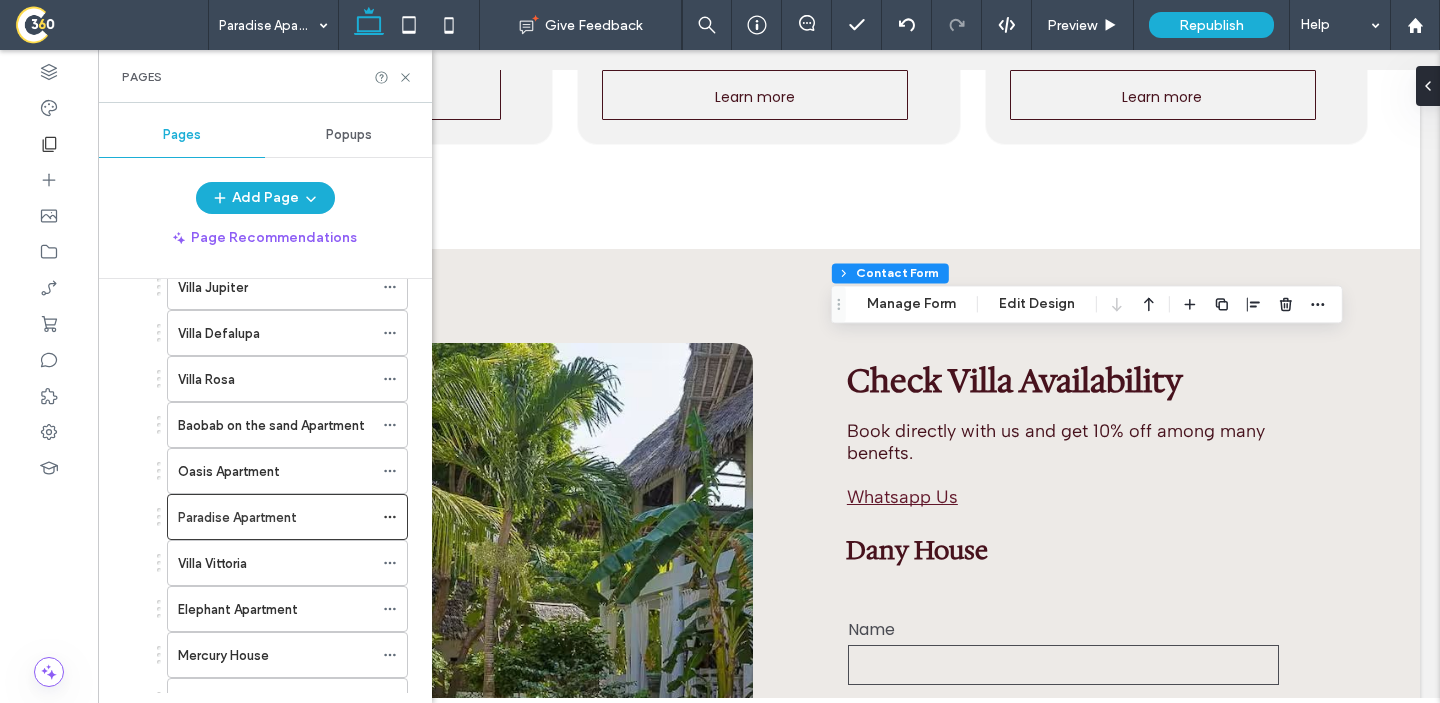 scroll, scrollTop: 850, scrollLeft: 0, axis: vertical 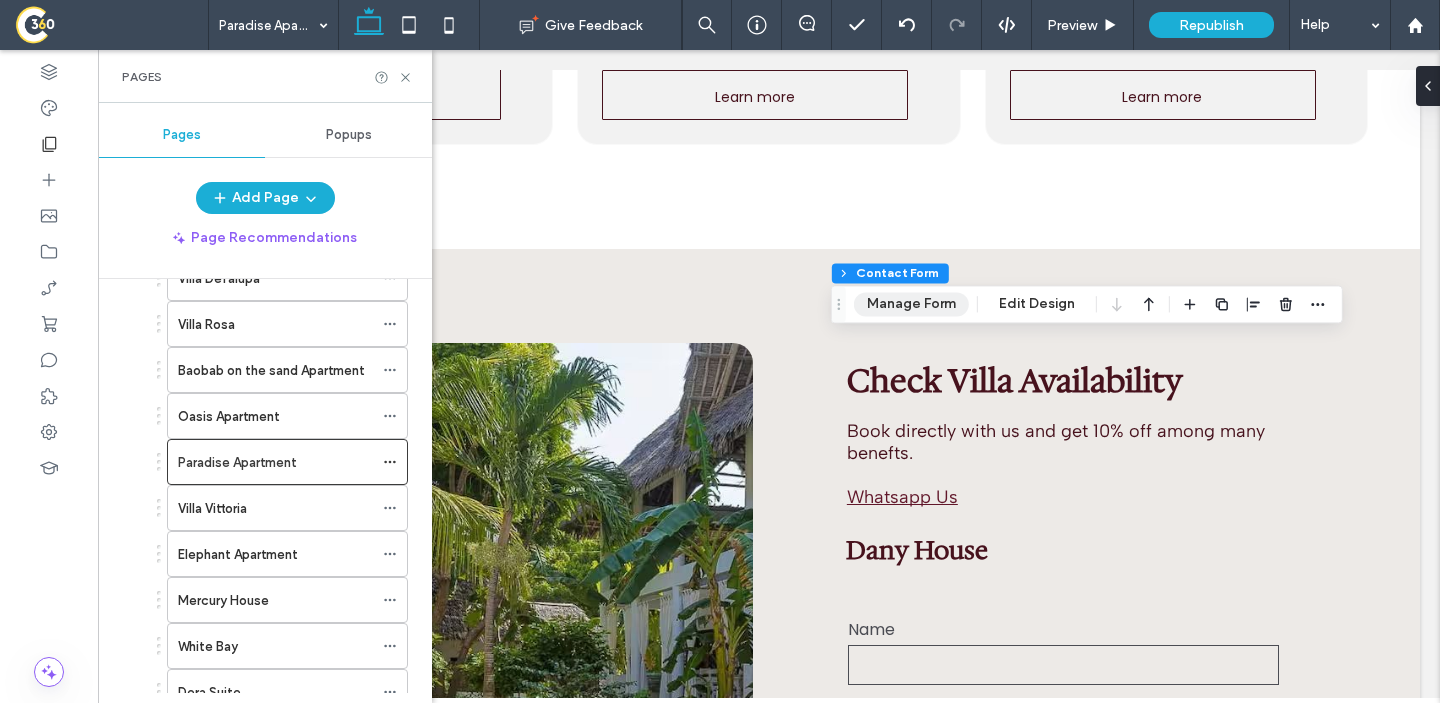 click on "Manage Form" at bounding box center [911, 304] 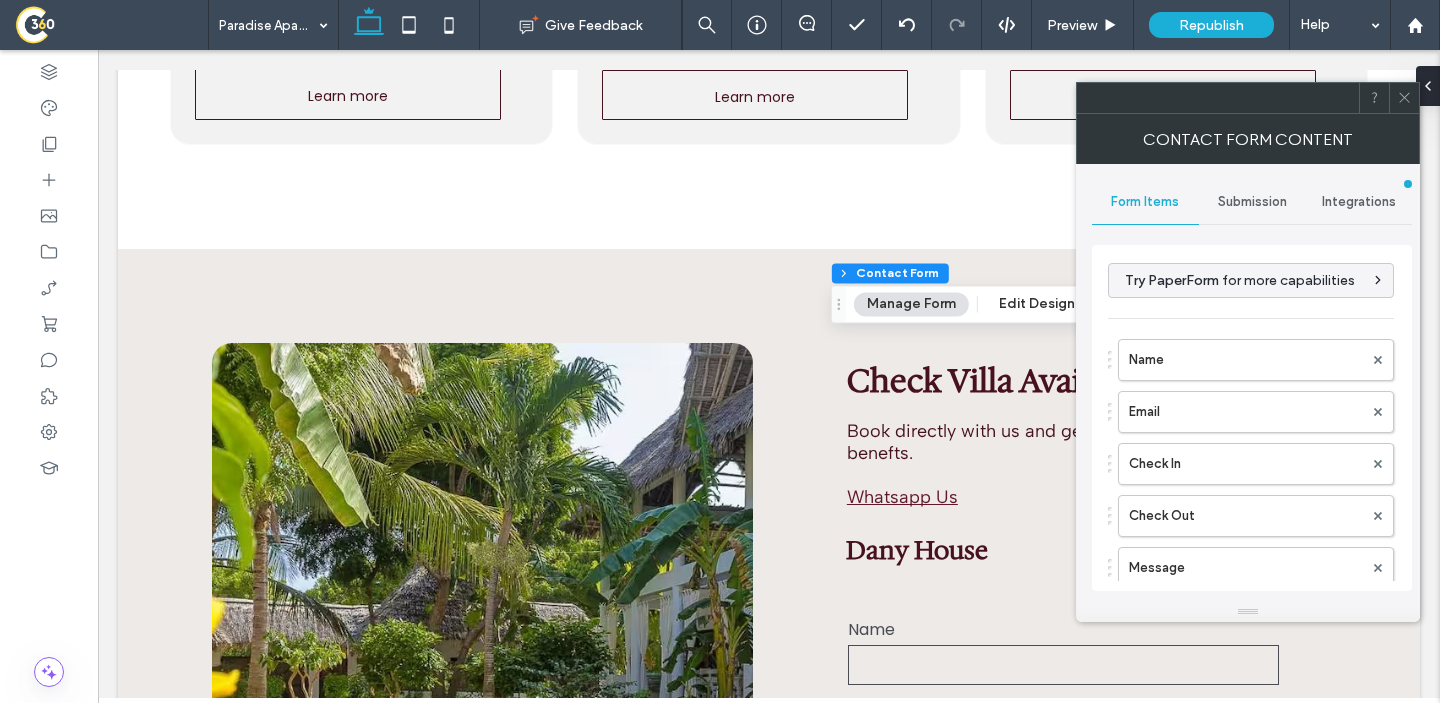 click on "Submission" at bounding box center (1252, 202) 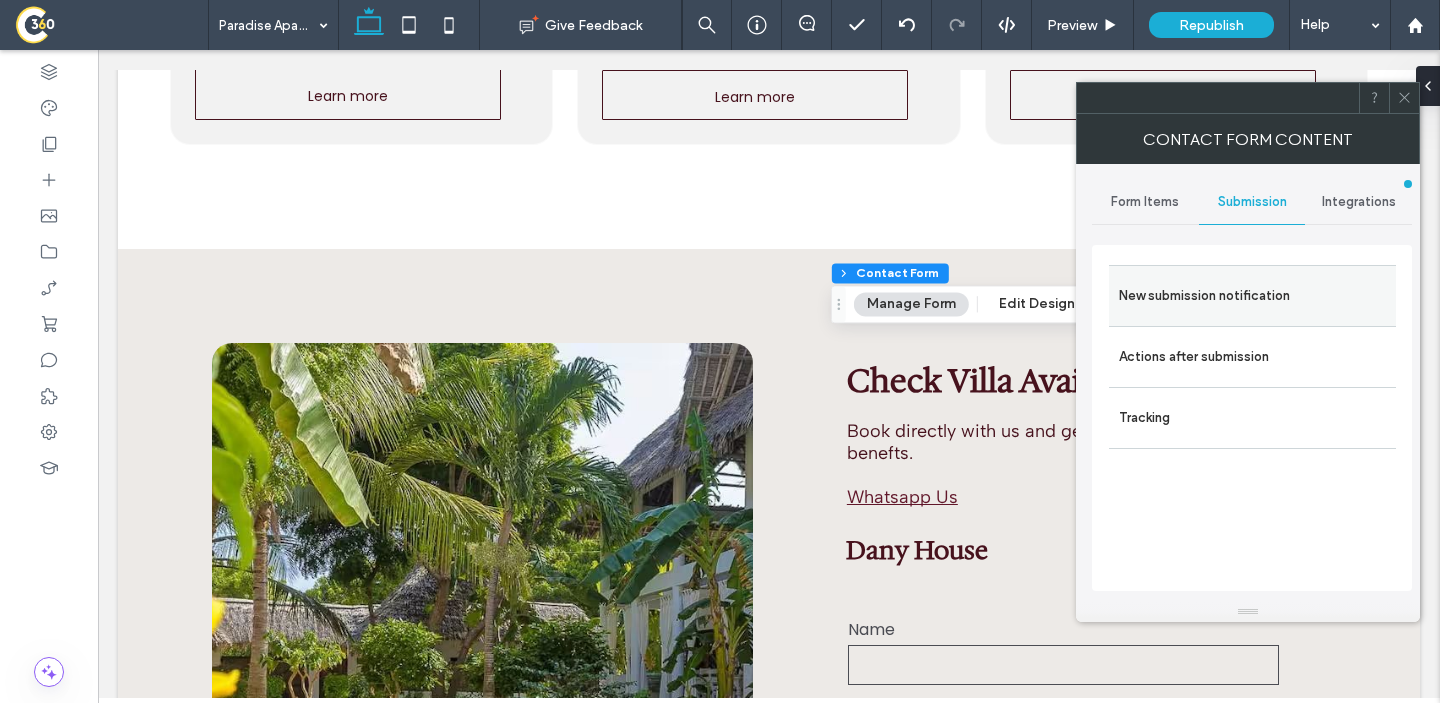 click on "New submission notification" at bounding box center (1252, 296) 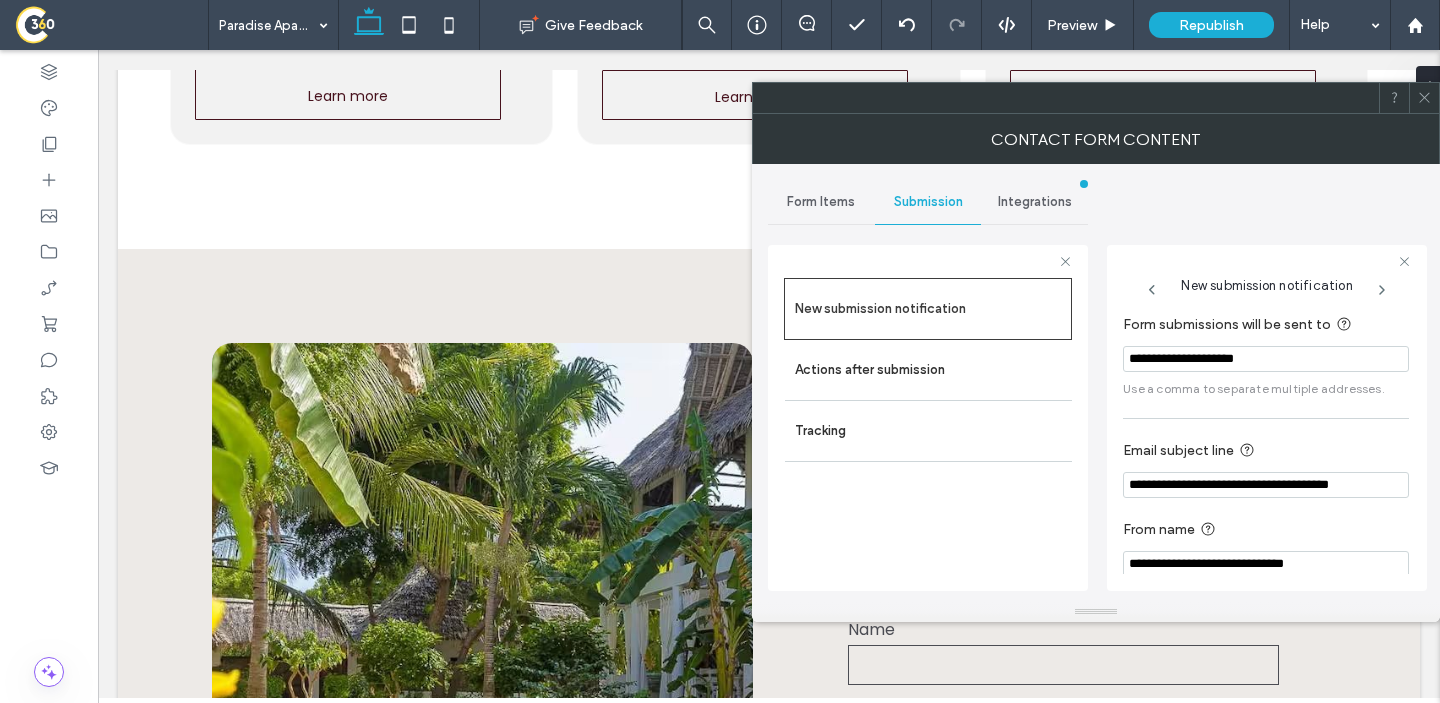 click at bounding box center (1424, 98) 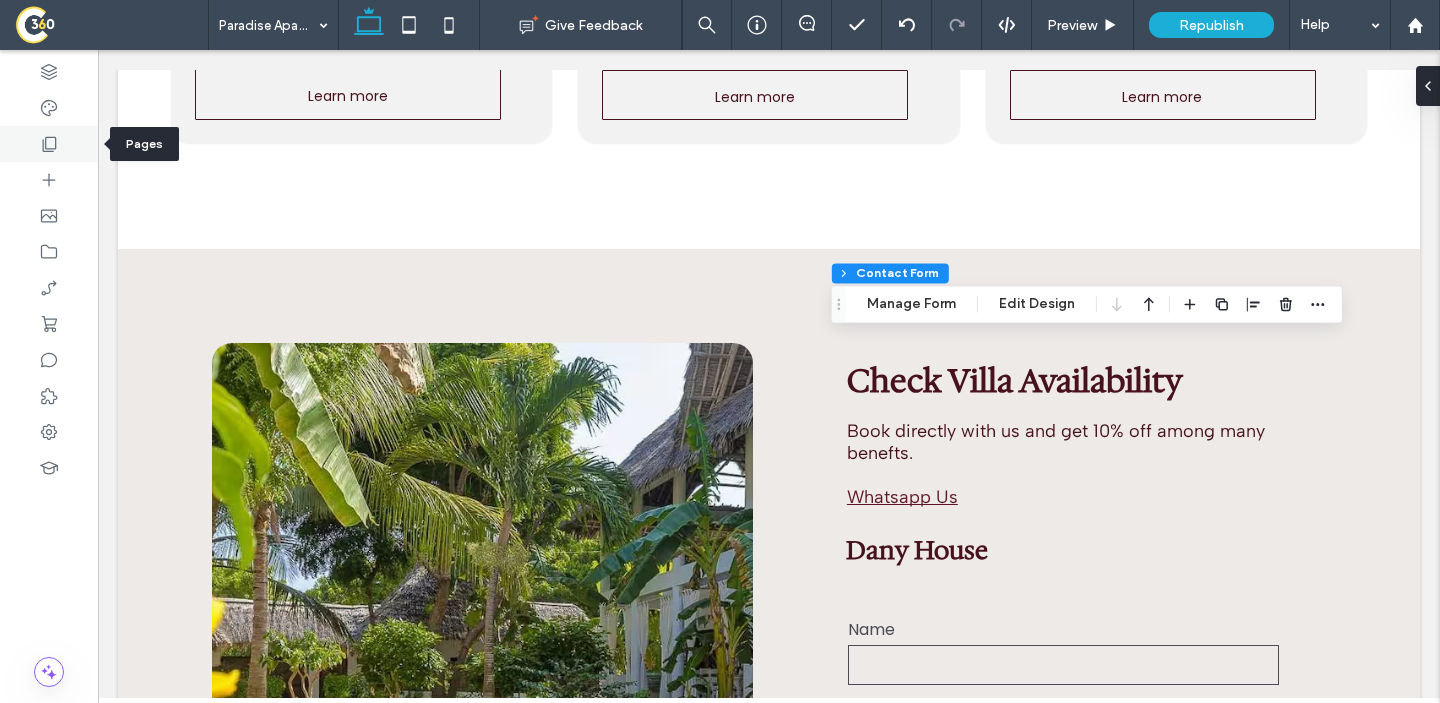 click at bounding box center (49, 144) 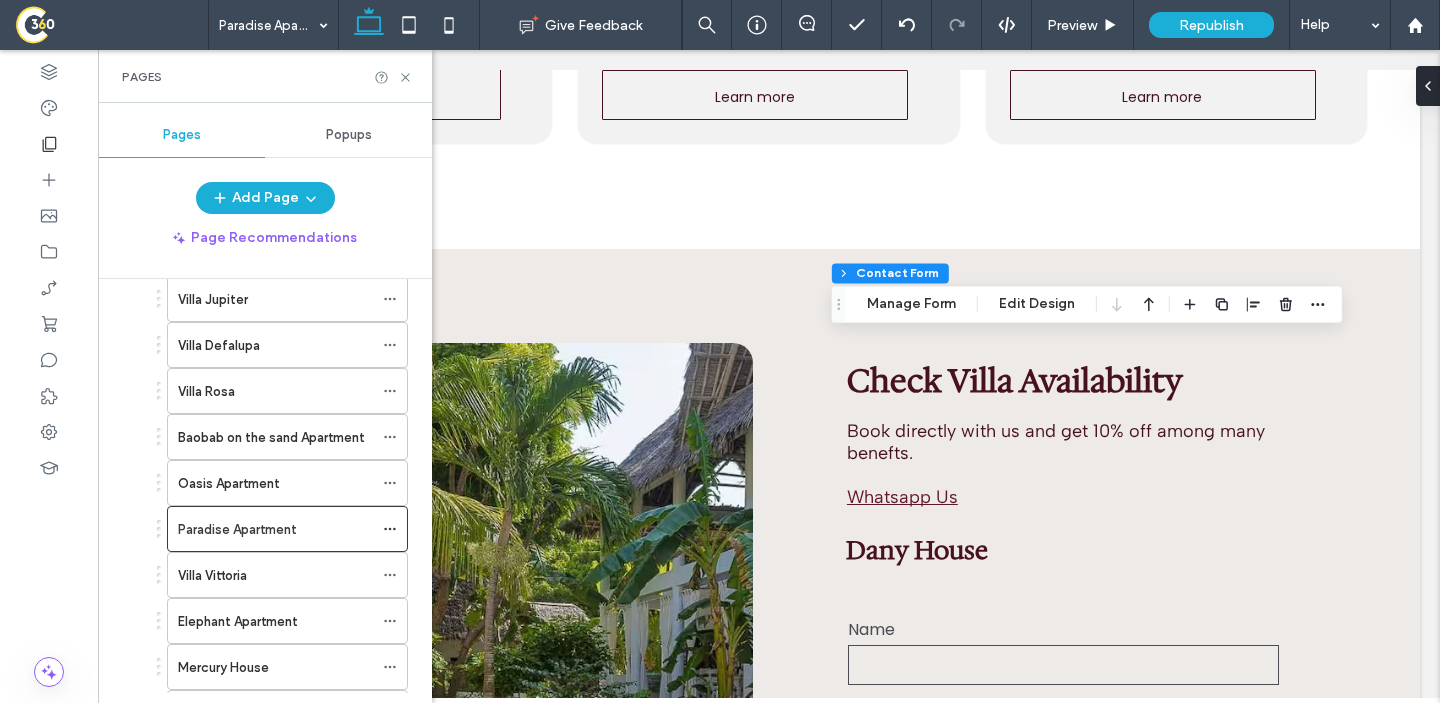 scroll, scrollTop: 785, scrollLeft: 0, axis: vertical 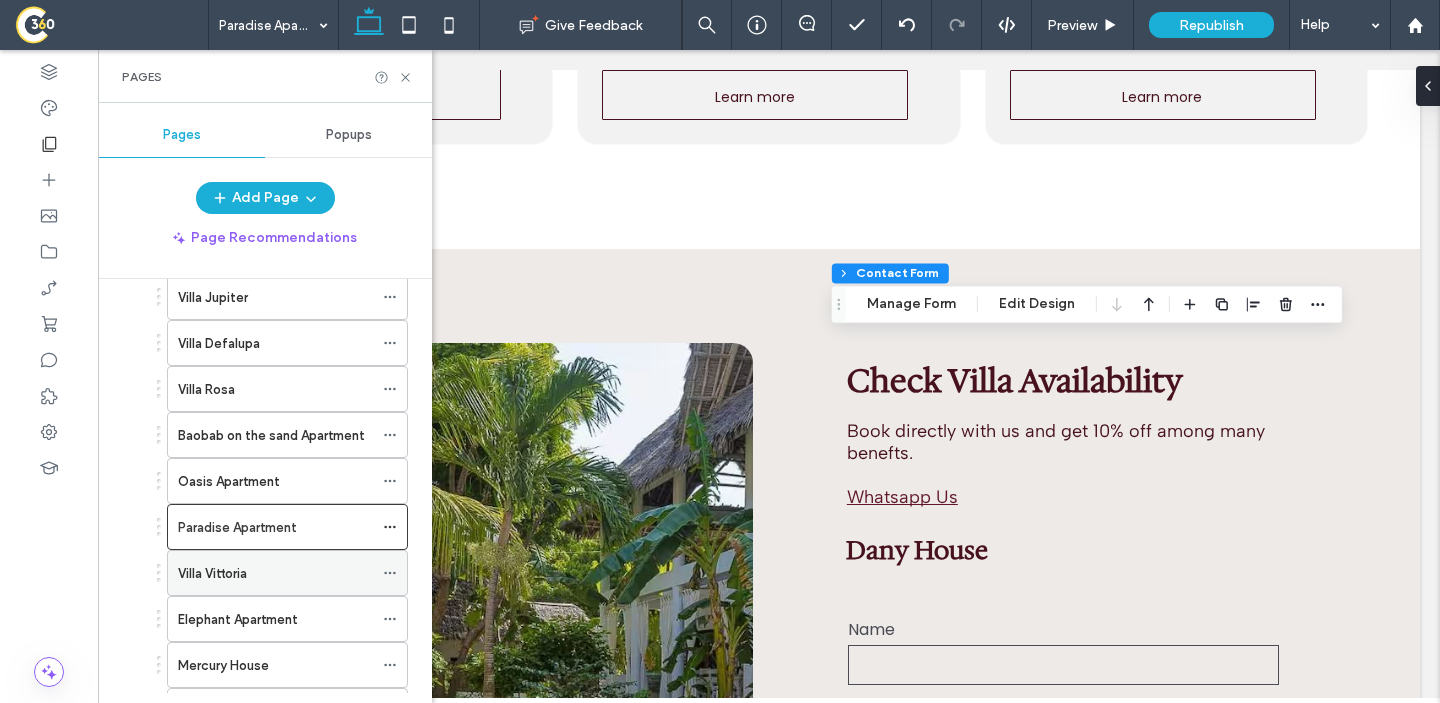 click on "Villa Vittoria" at bounding box center (275, 573) 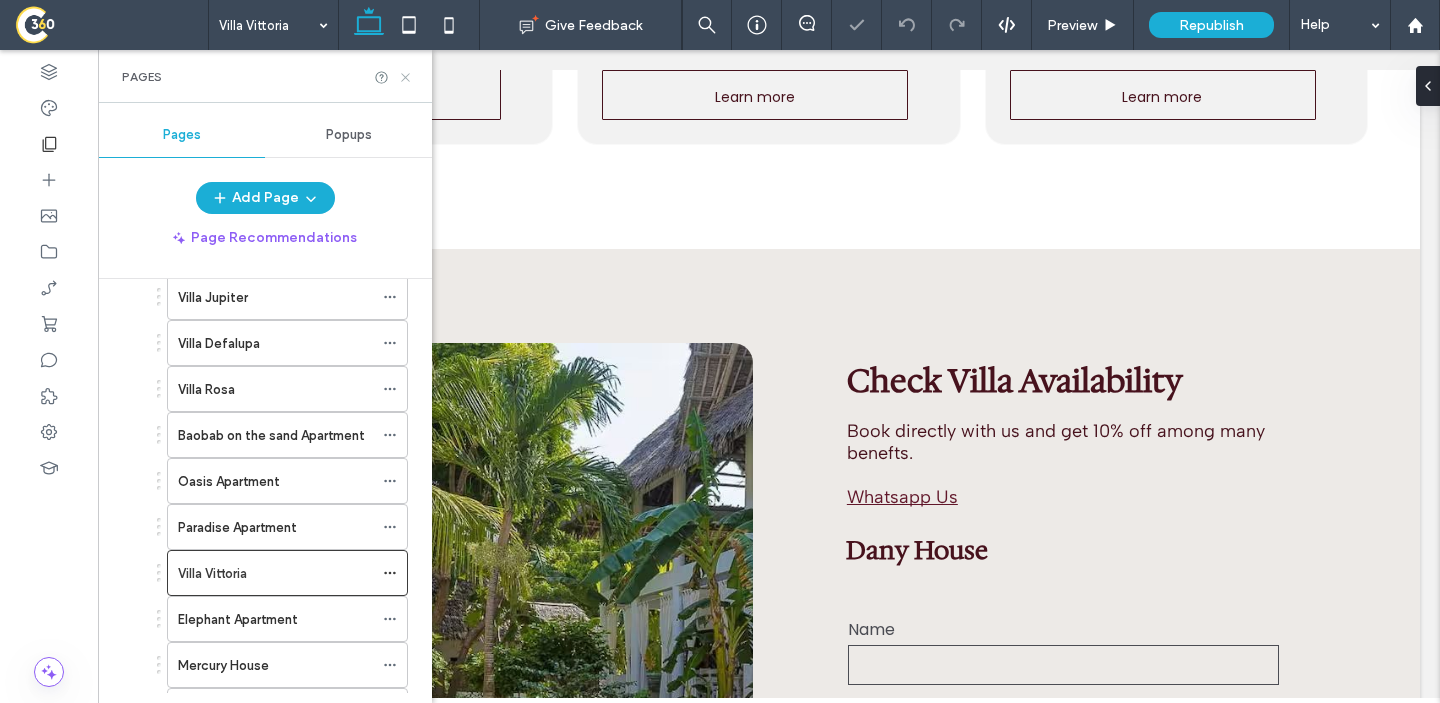 click 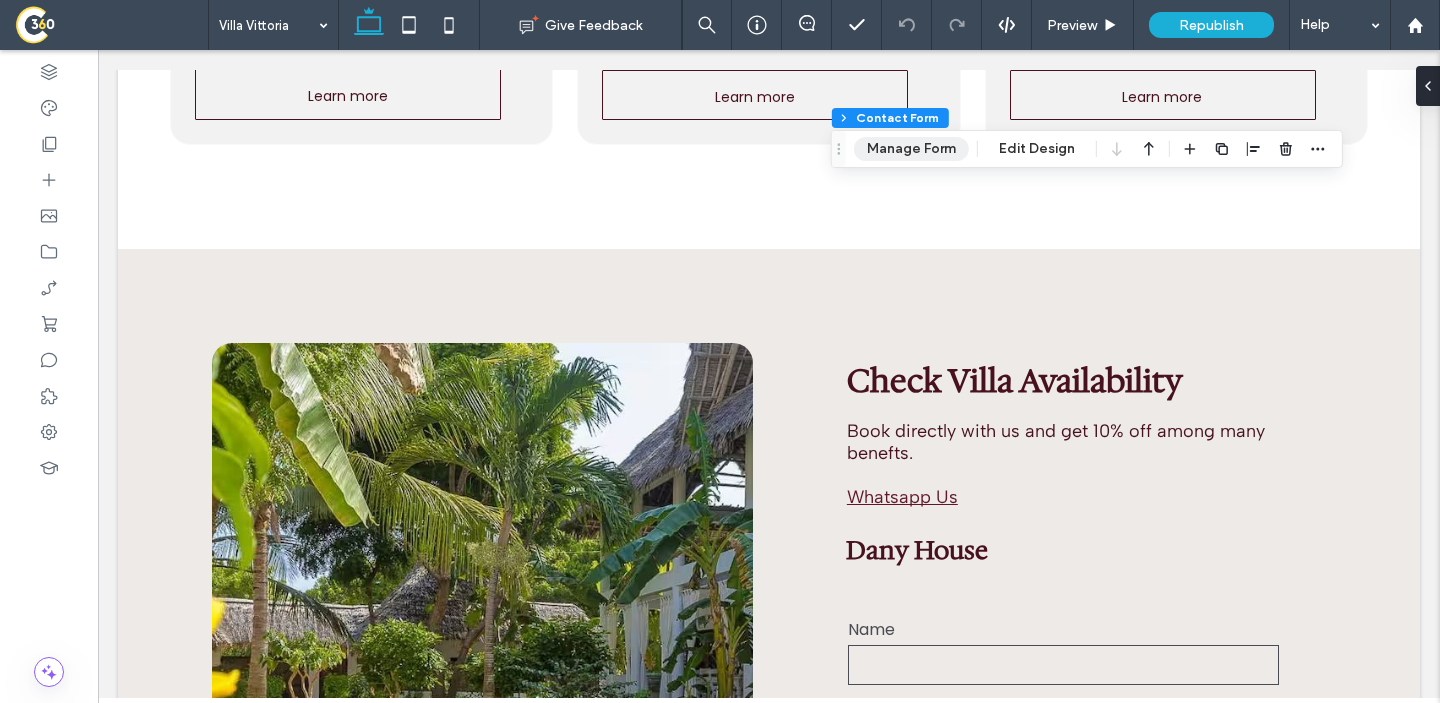 click on "Manage Form" at bounding box center (911, 149) 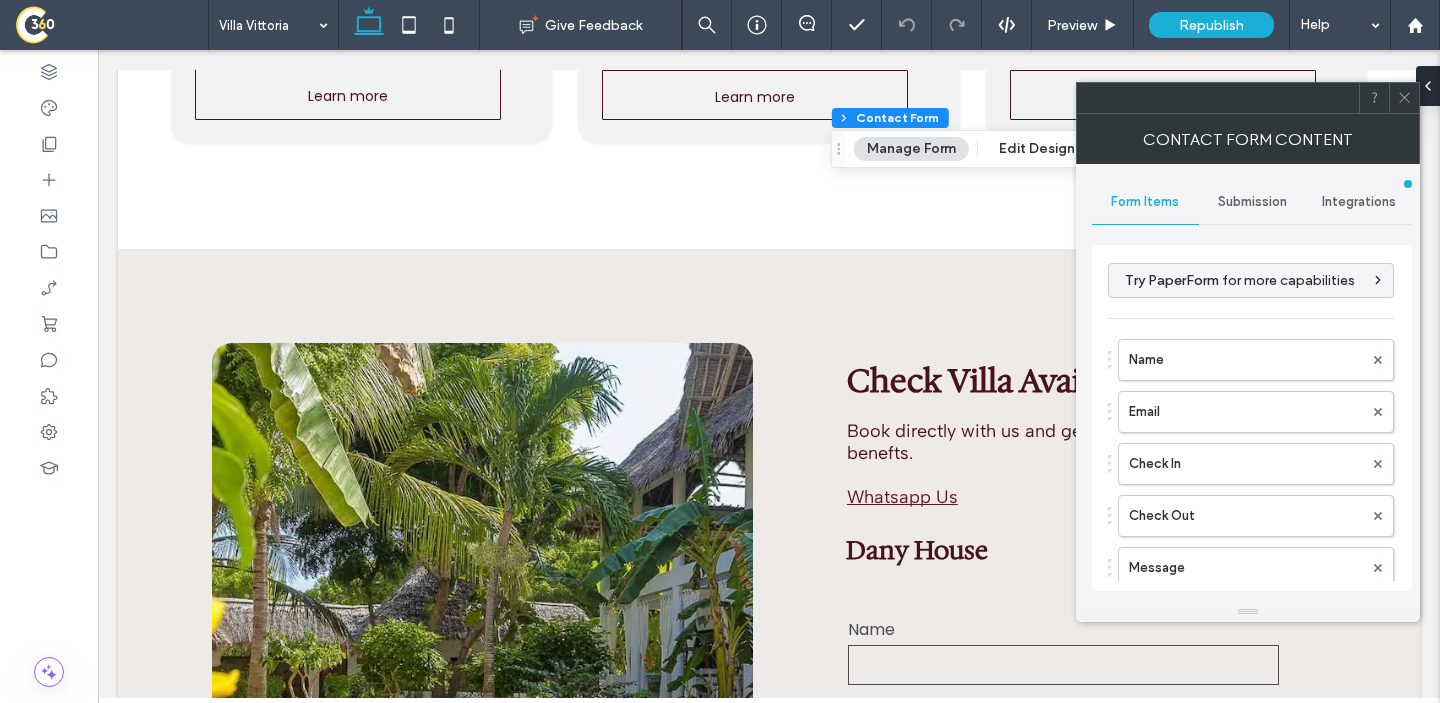 click on "Submission" at bounding box center [1252, 202] 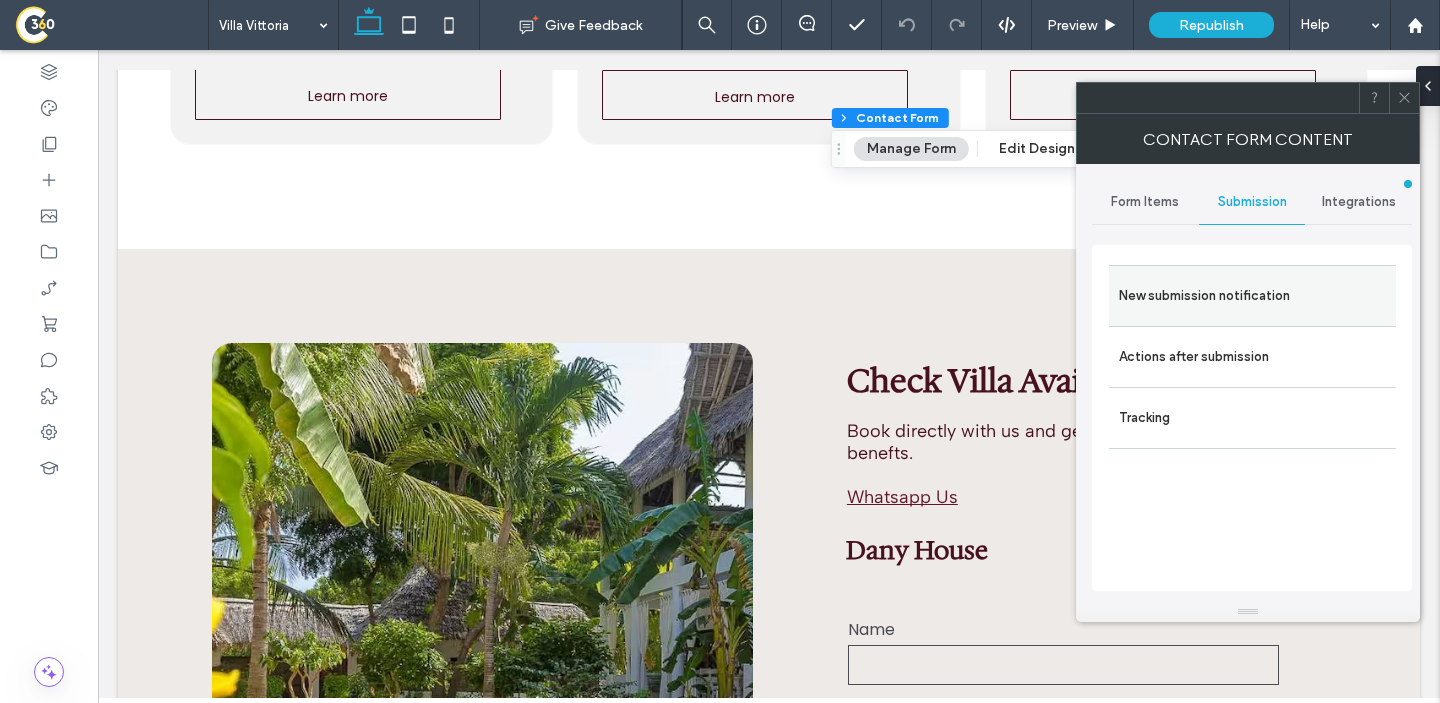 click on "New submission notification" at bounding box center [1252, 296] 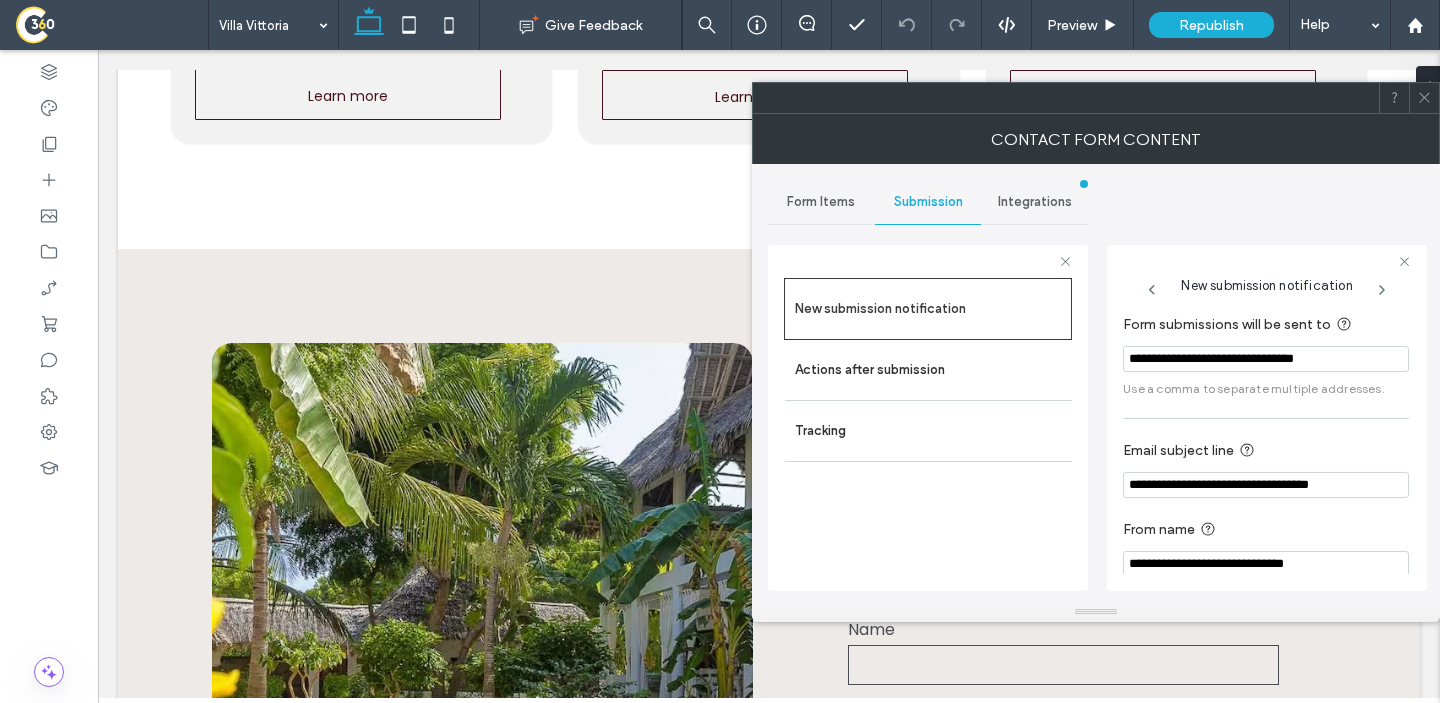 click on "**********" at bounding box center [1266, 359] 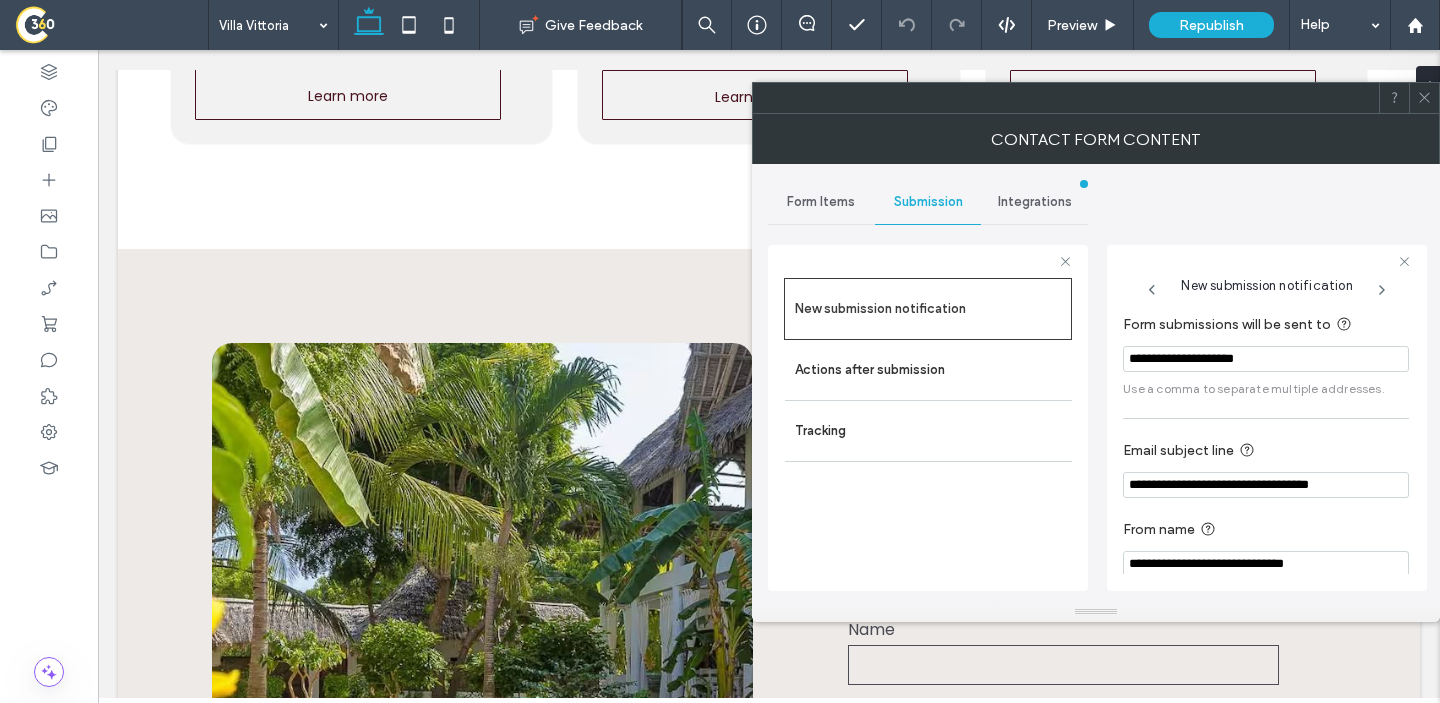 type on "**********" 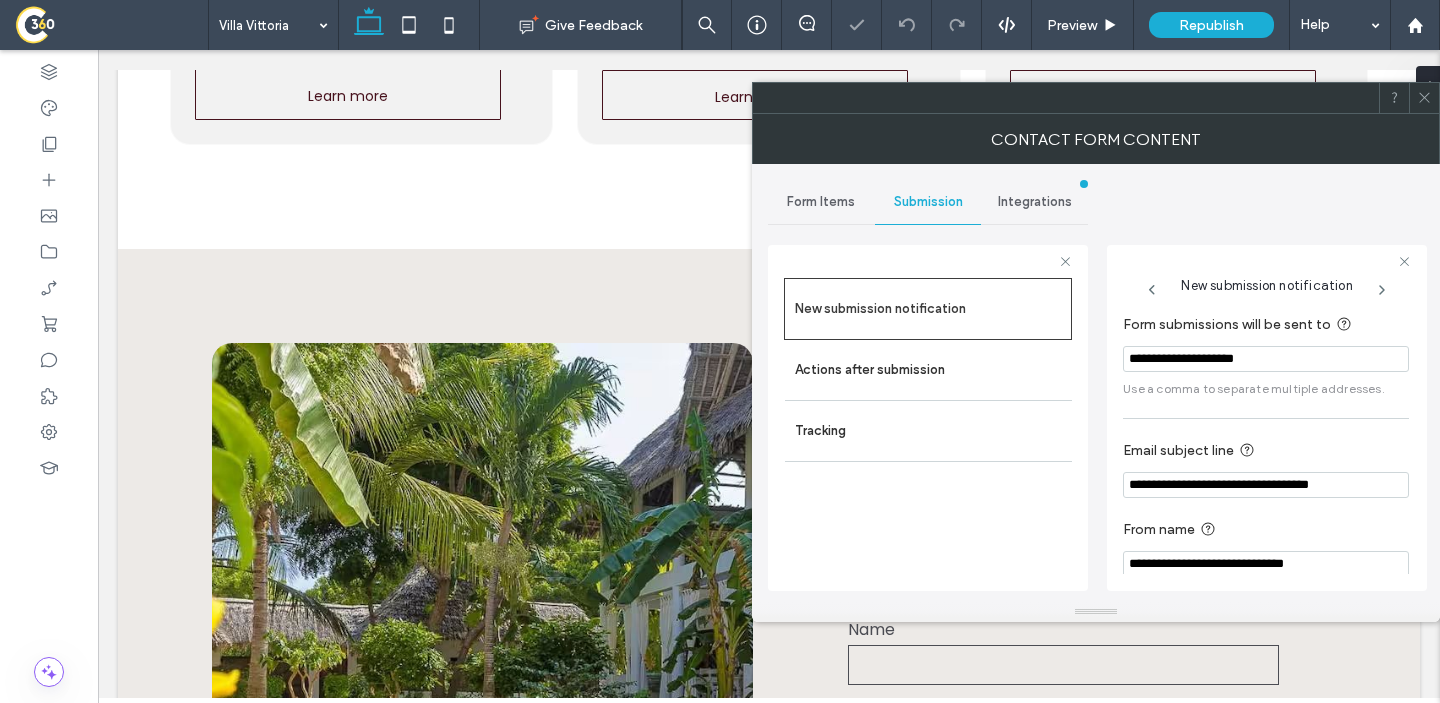 click on "Contact Form Content" at bounding box center [1096, 139] 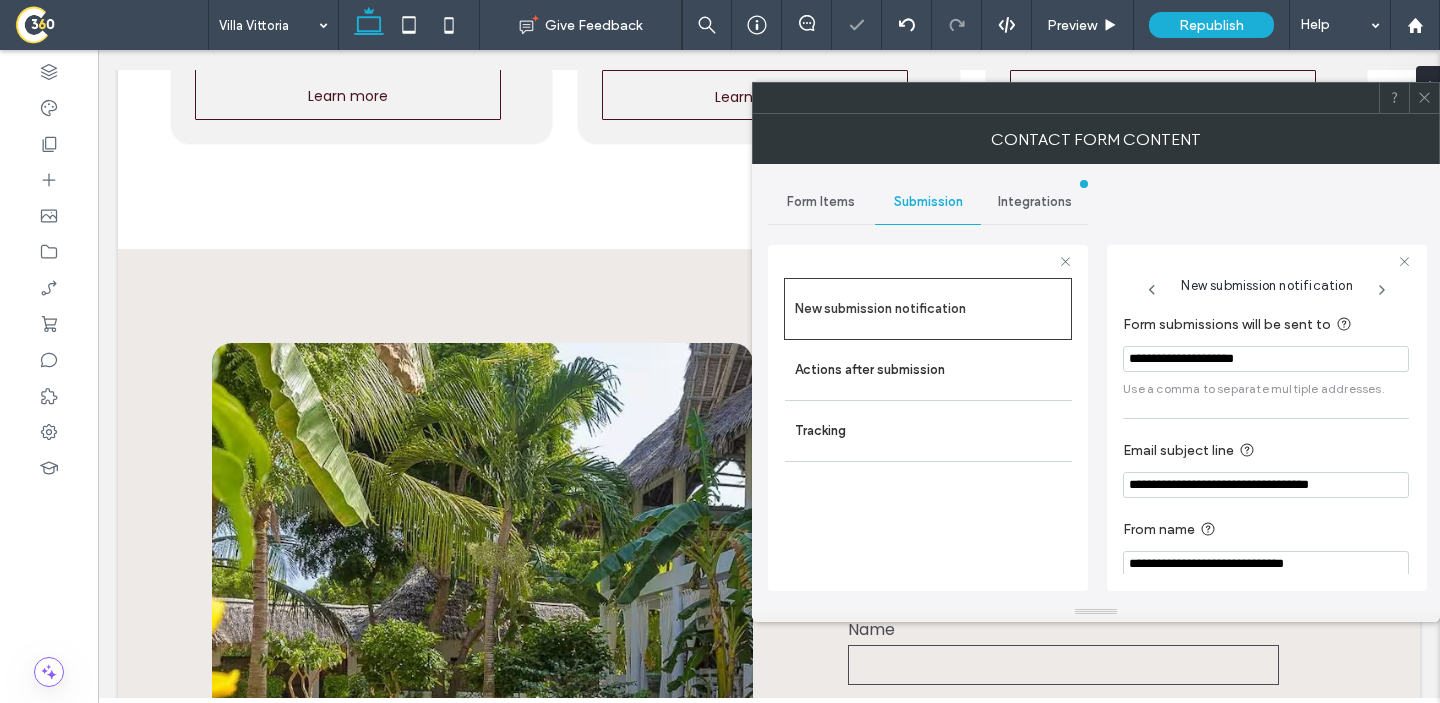 click 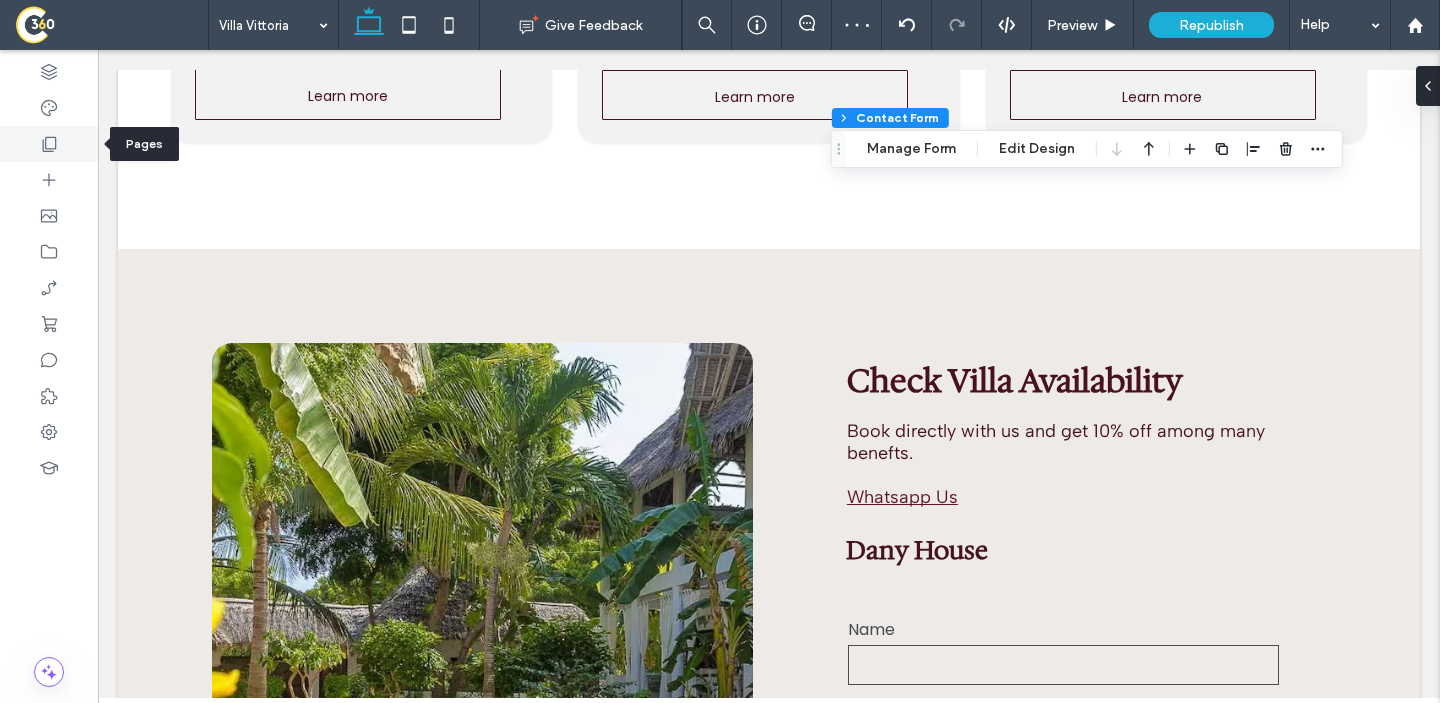 click 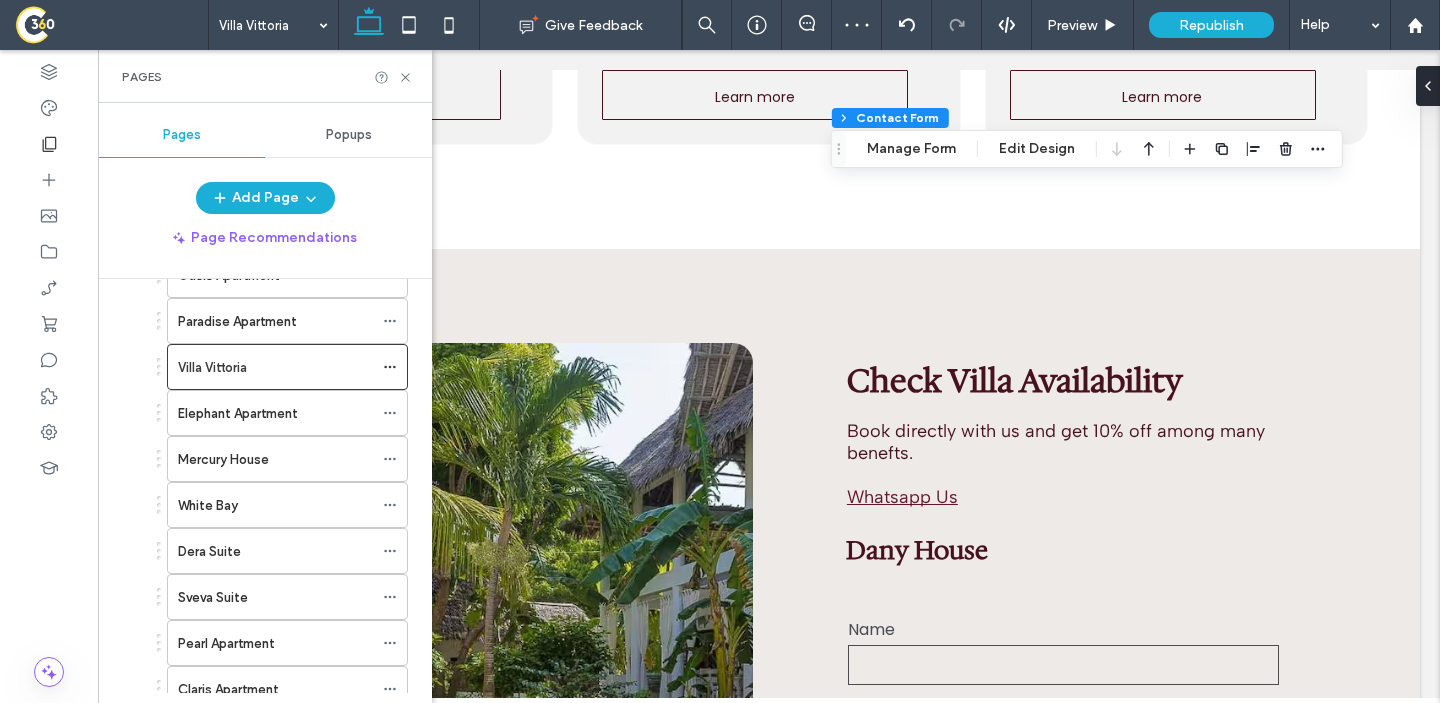 scroll, scrollTop: 986, scrollLeft: 0, axis: vertical 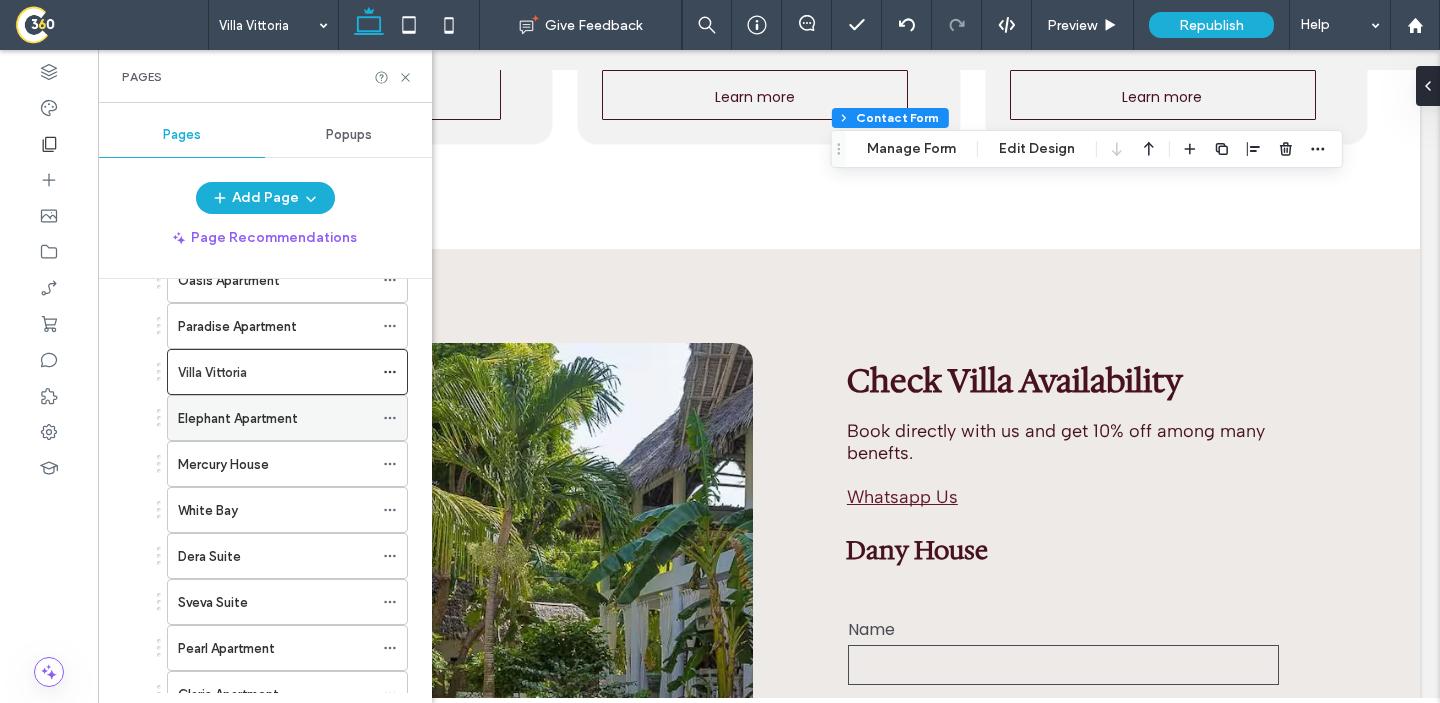 click on "Elephant Apartment" at bounding box center (238, 418) 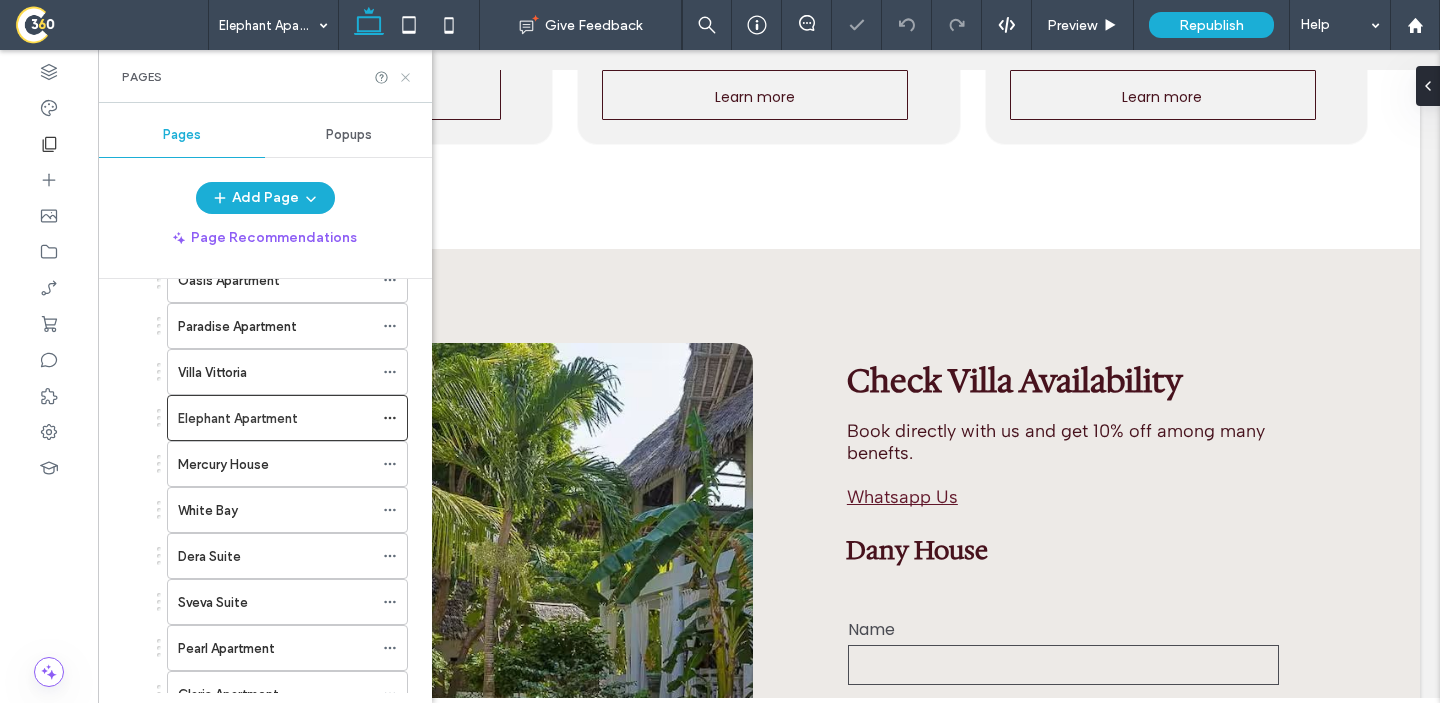 click 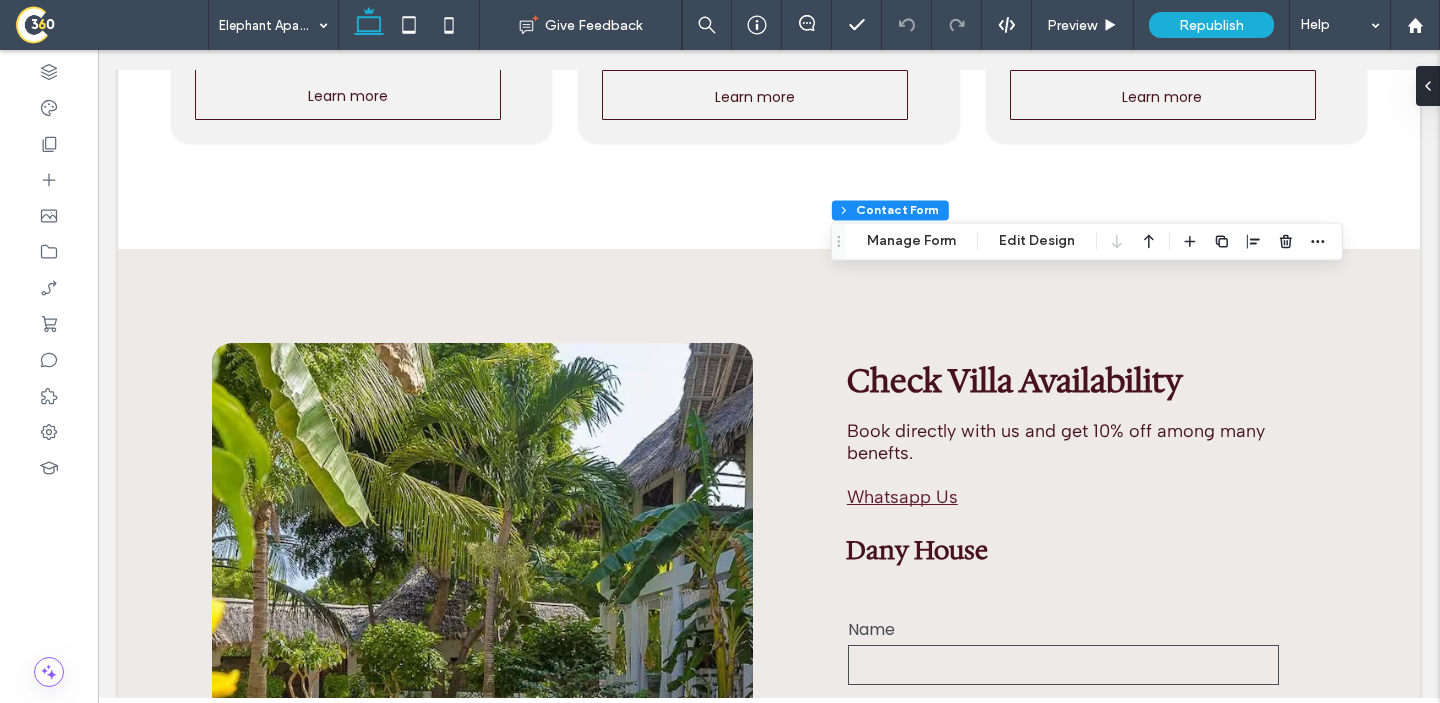 type on "*" 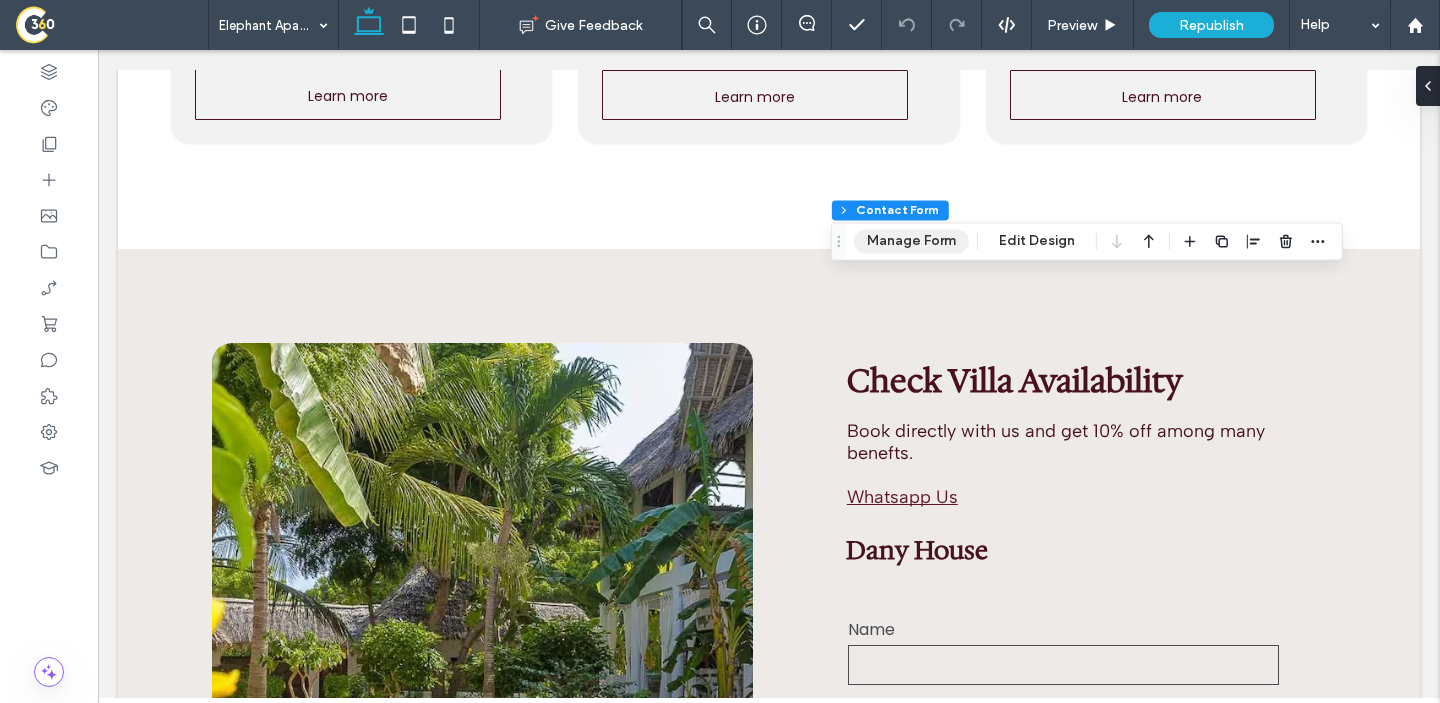 click on "Manage Form" at bounding box center (911, 241) 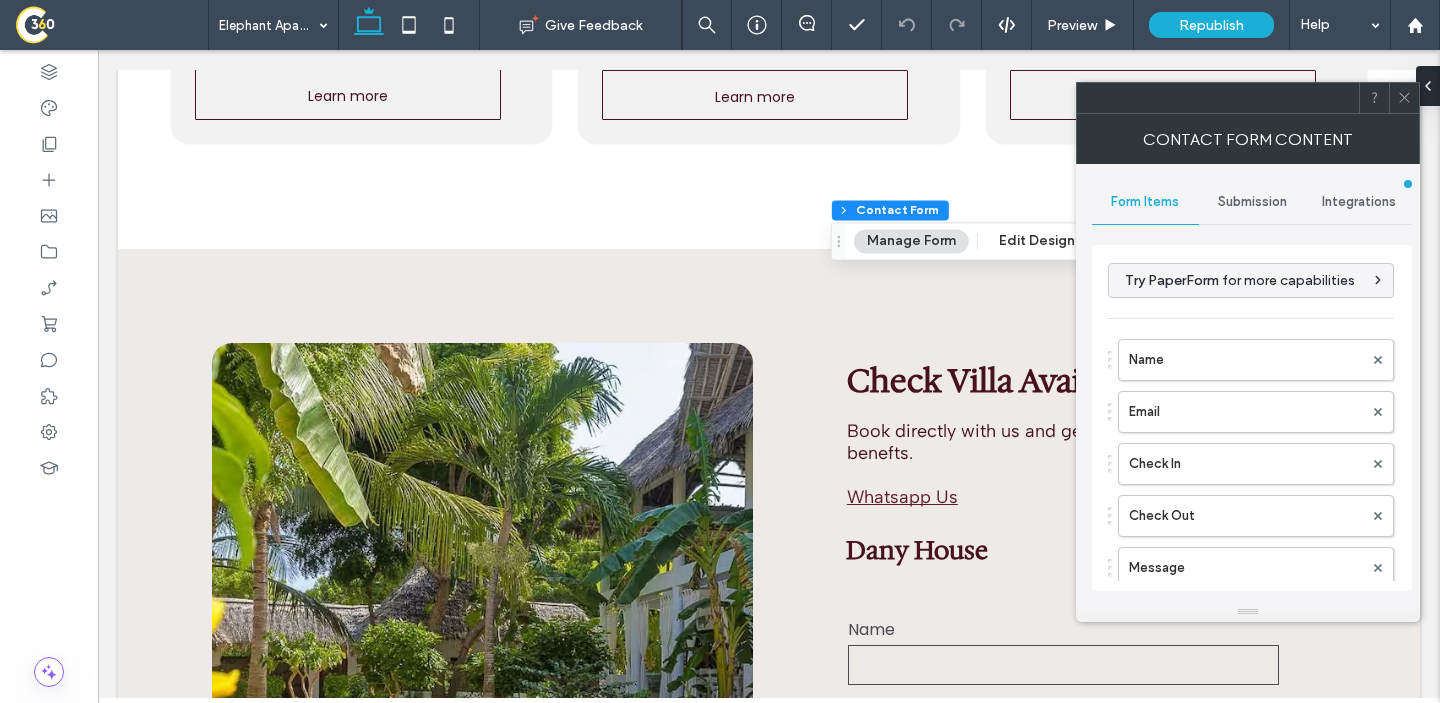 click on "Submission" at bounding box center (1252, 202) 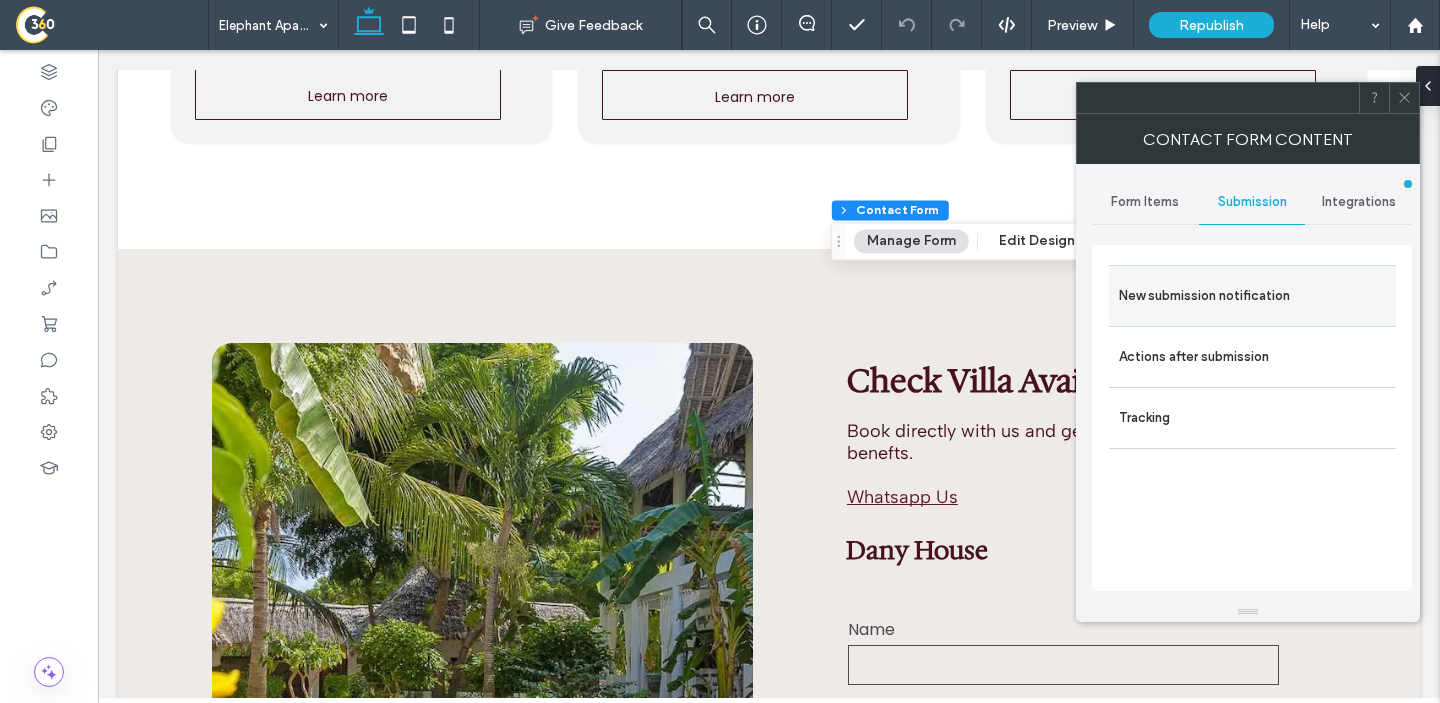 click on "New submission notification" at bounding box center [1252, 296] 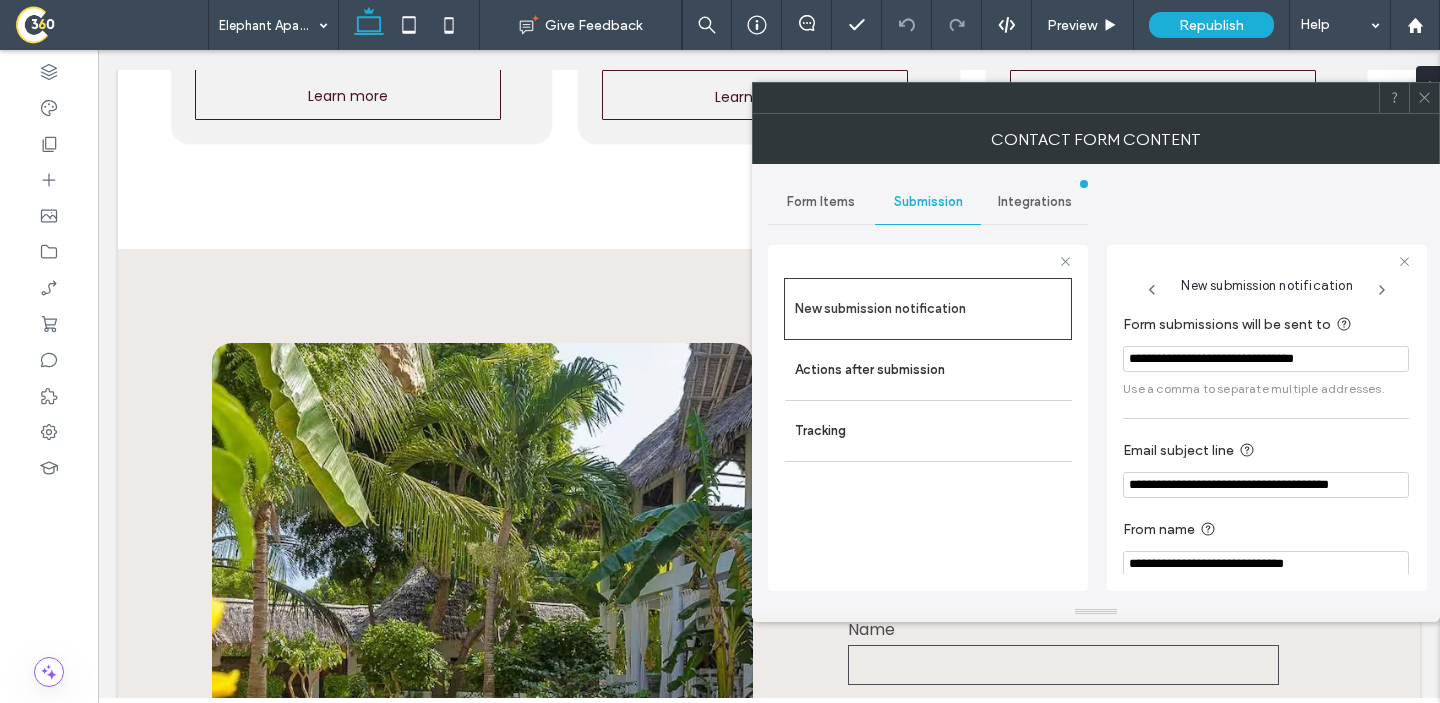click on "**********" at bounding box center [1266, 359] 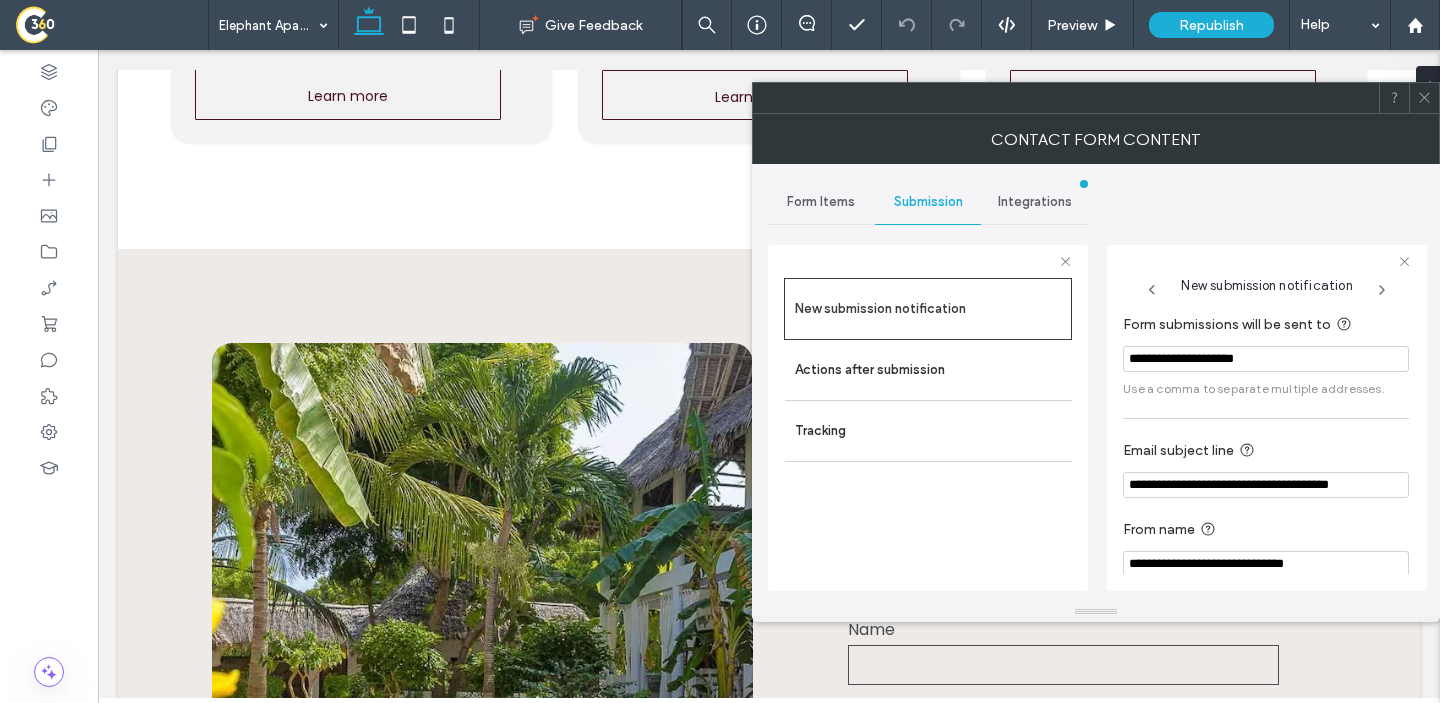 type on "**********" 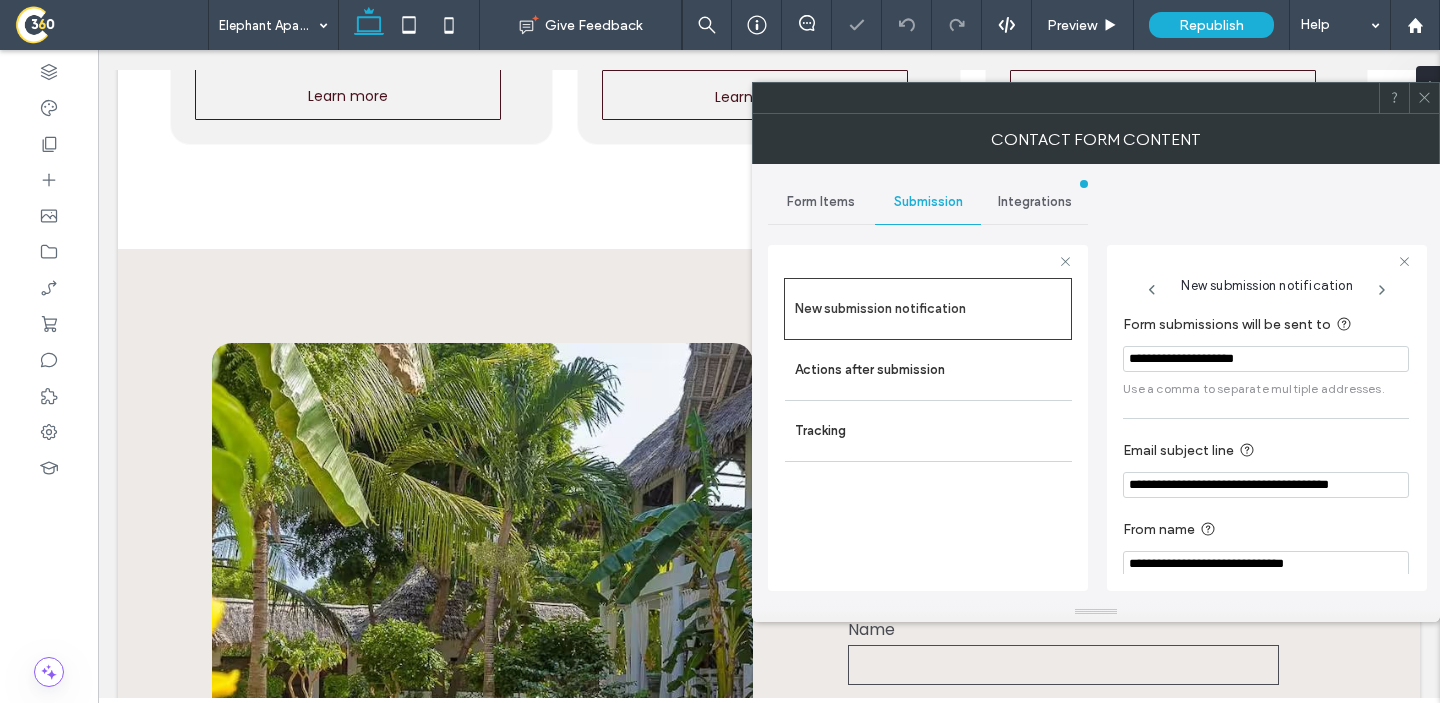 click on "**********" at bounding box center (1267, 418) 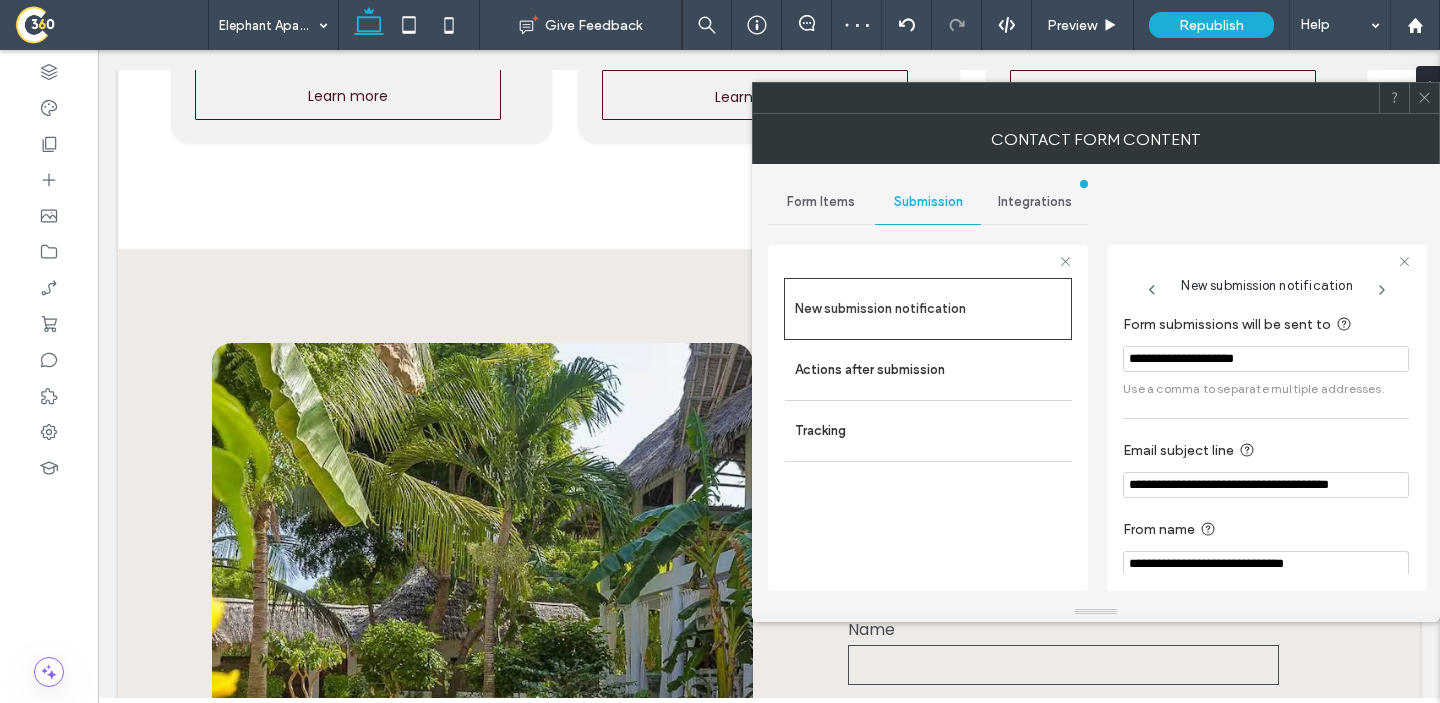 click at bounding box center (1424, 98) 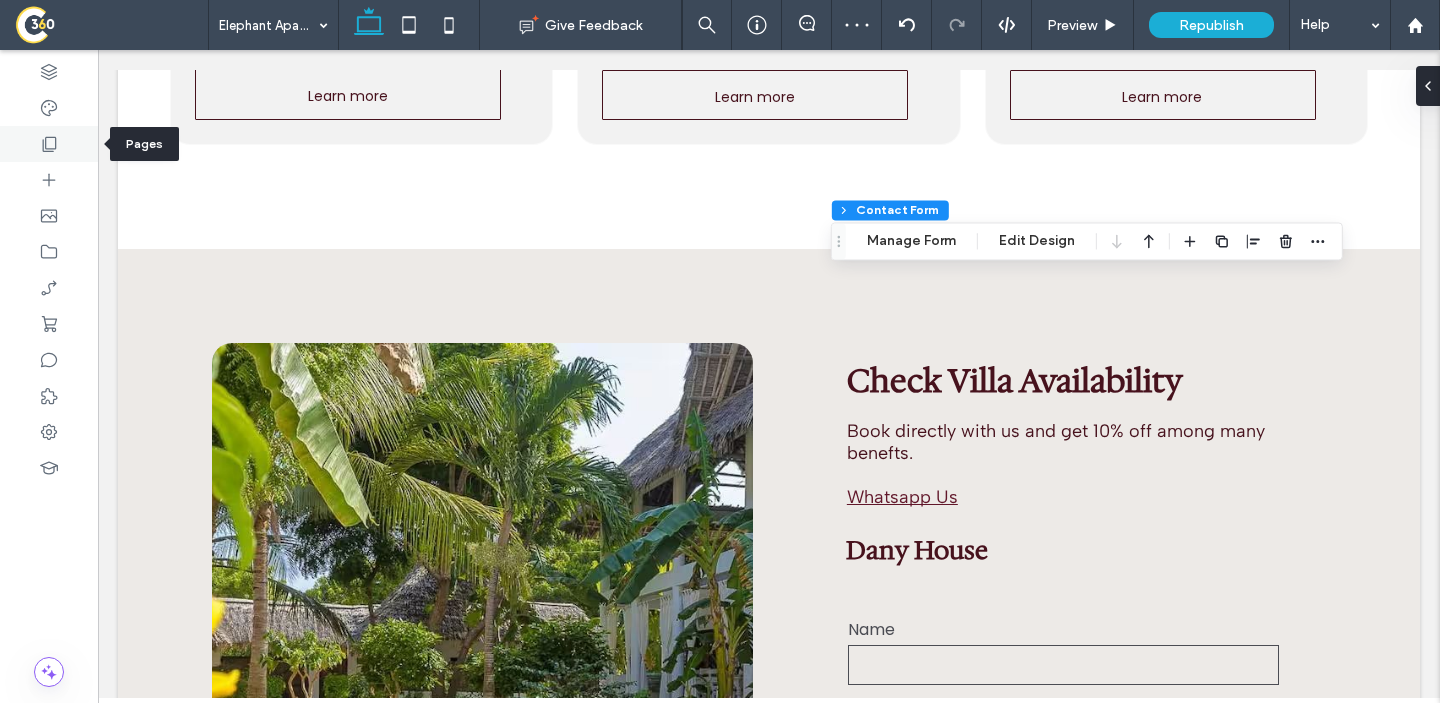 click at bounding box center (49, 144) 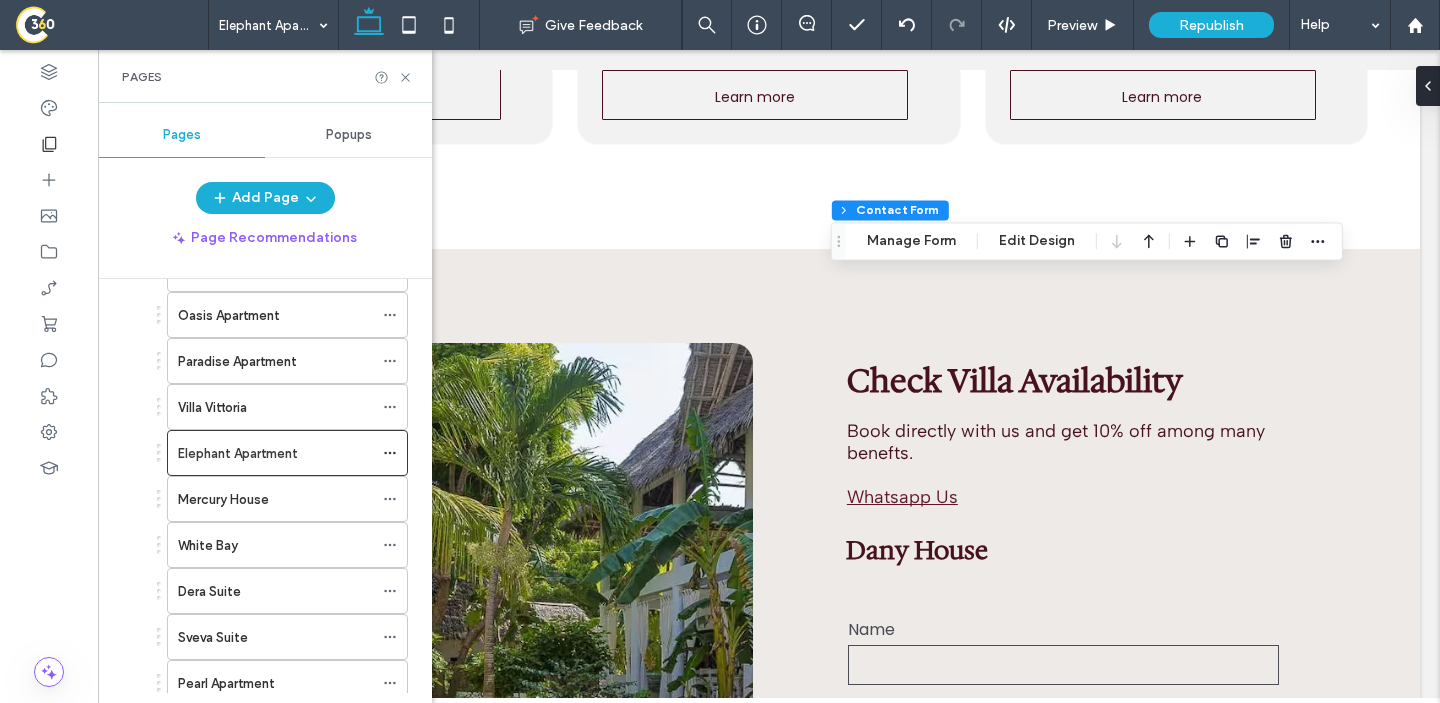scroll, scrollTop: 968, scrollLeft: 0, axis: vertical 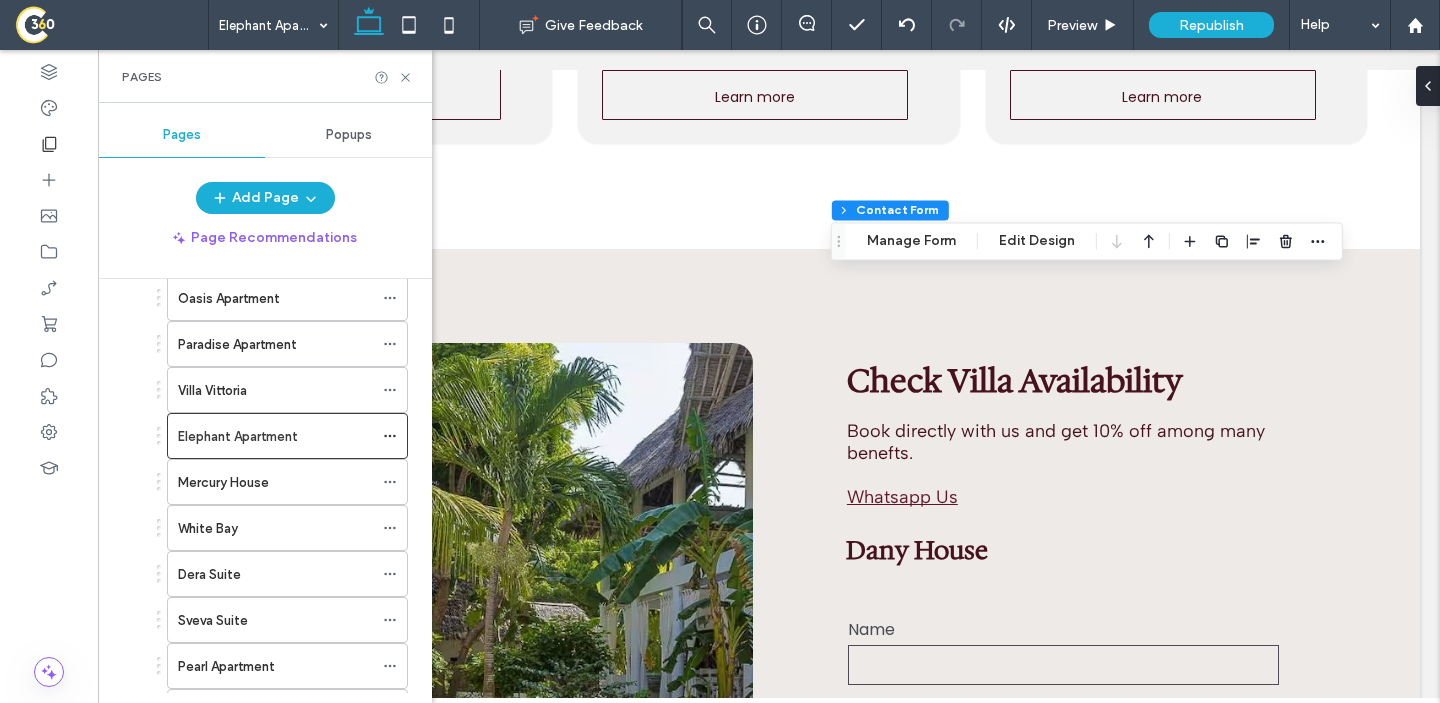 click on "Mercury  House" at bounding box center [223, 482] 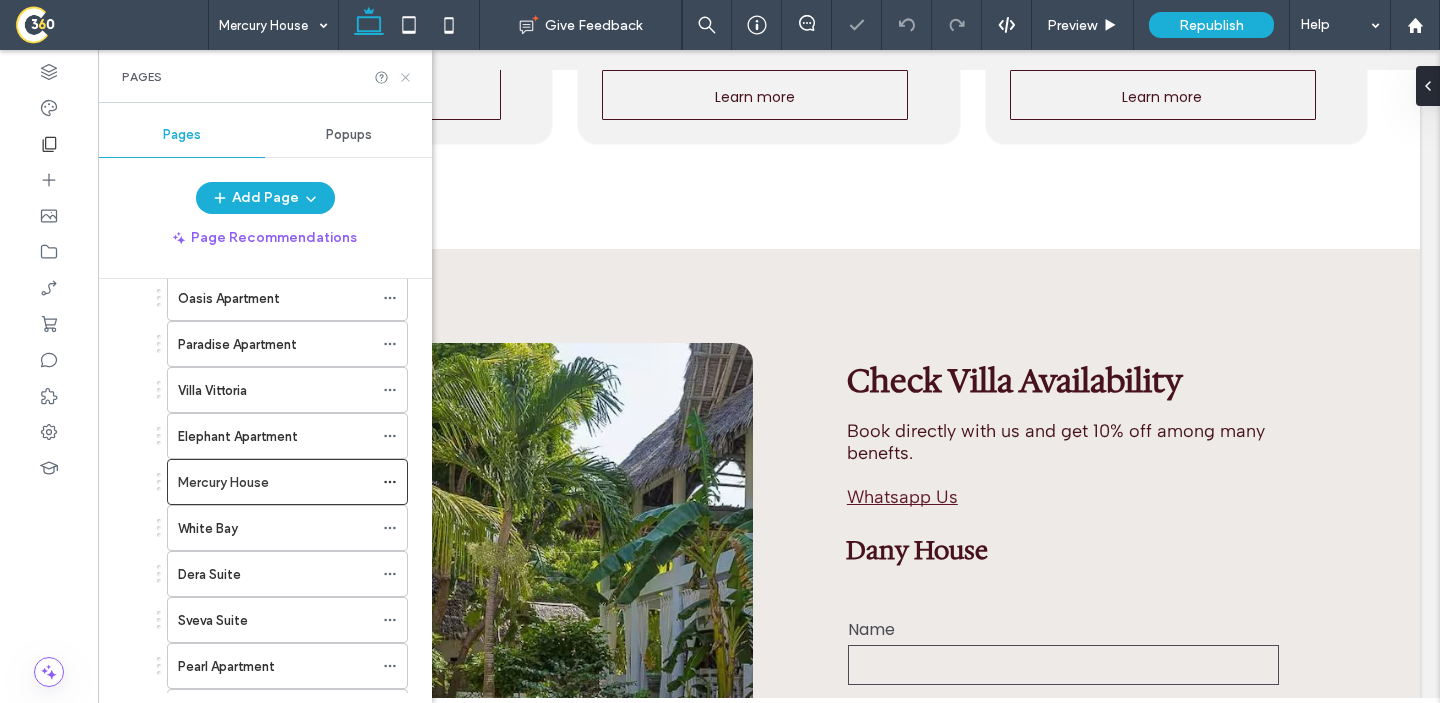 click 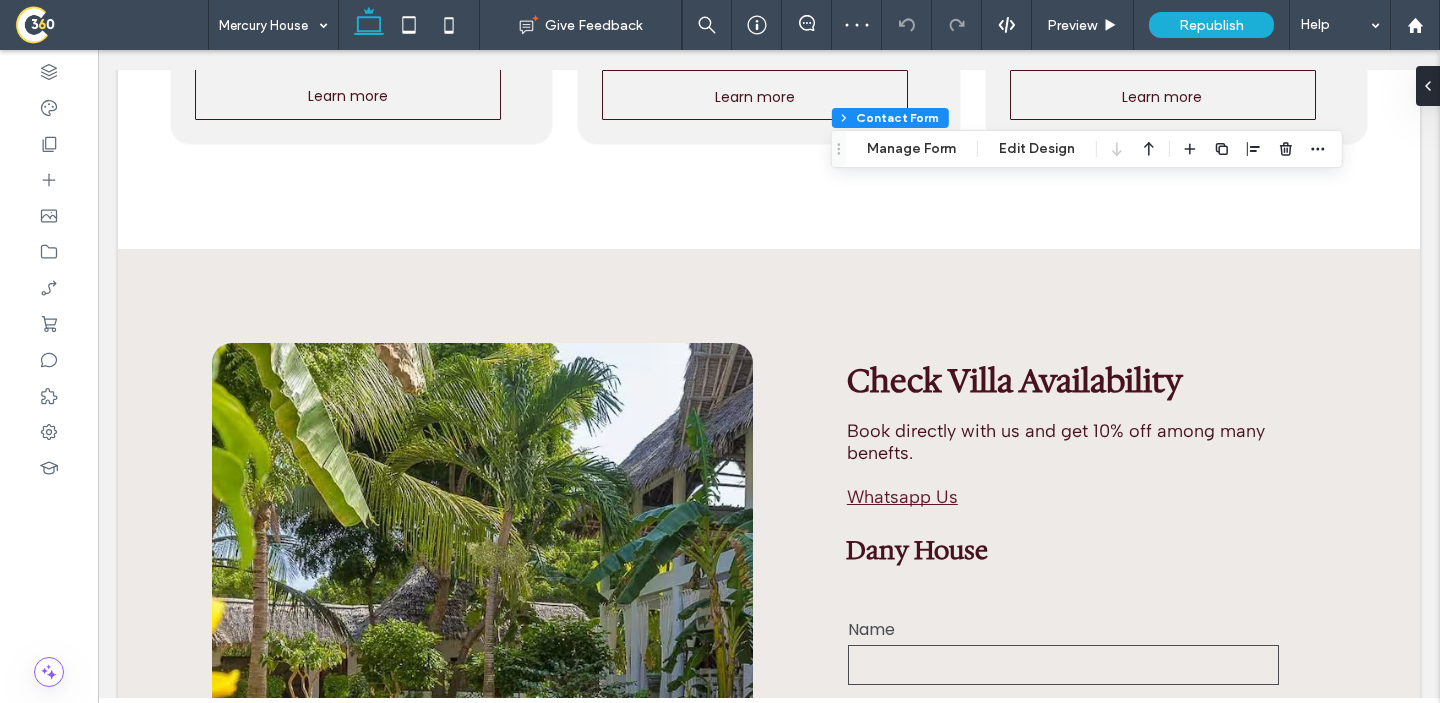 type on "*" 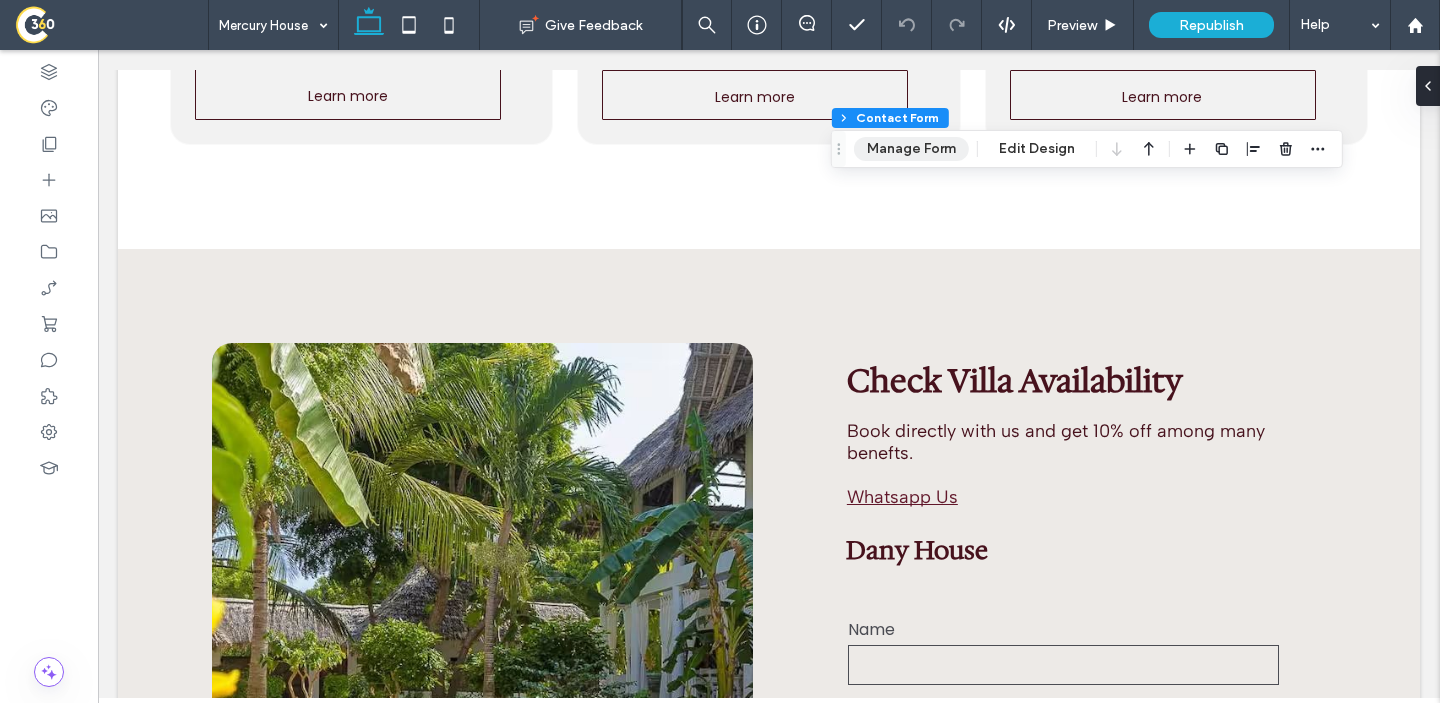 click on "Manage Form" at bounding box center (911, 149) 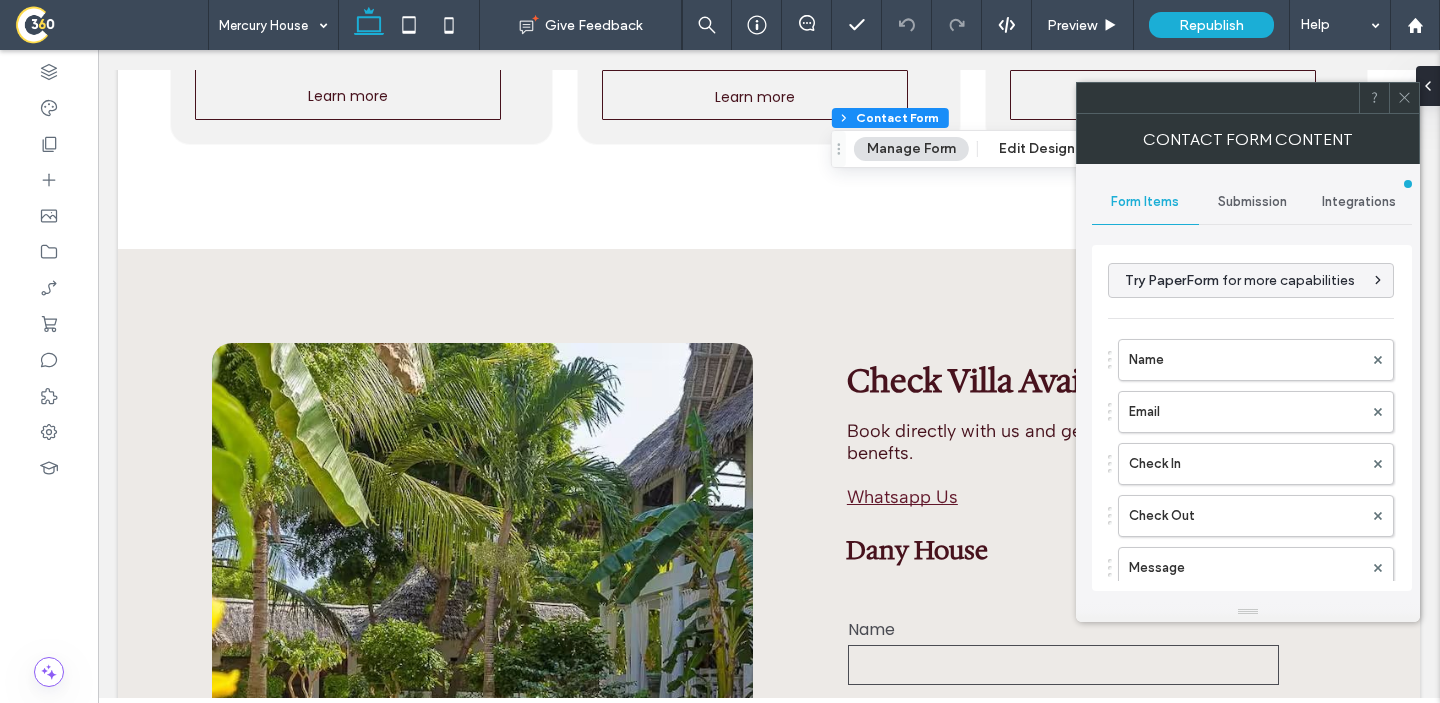 click on "Submission" at bounding box center (1252, 202) 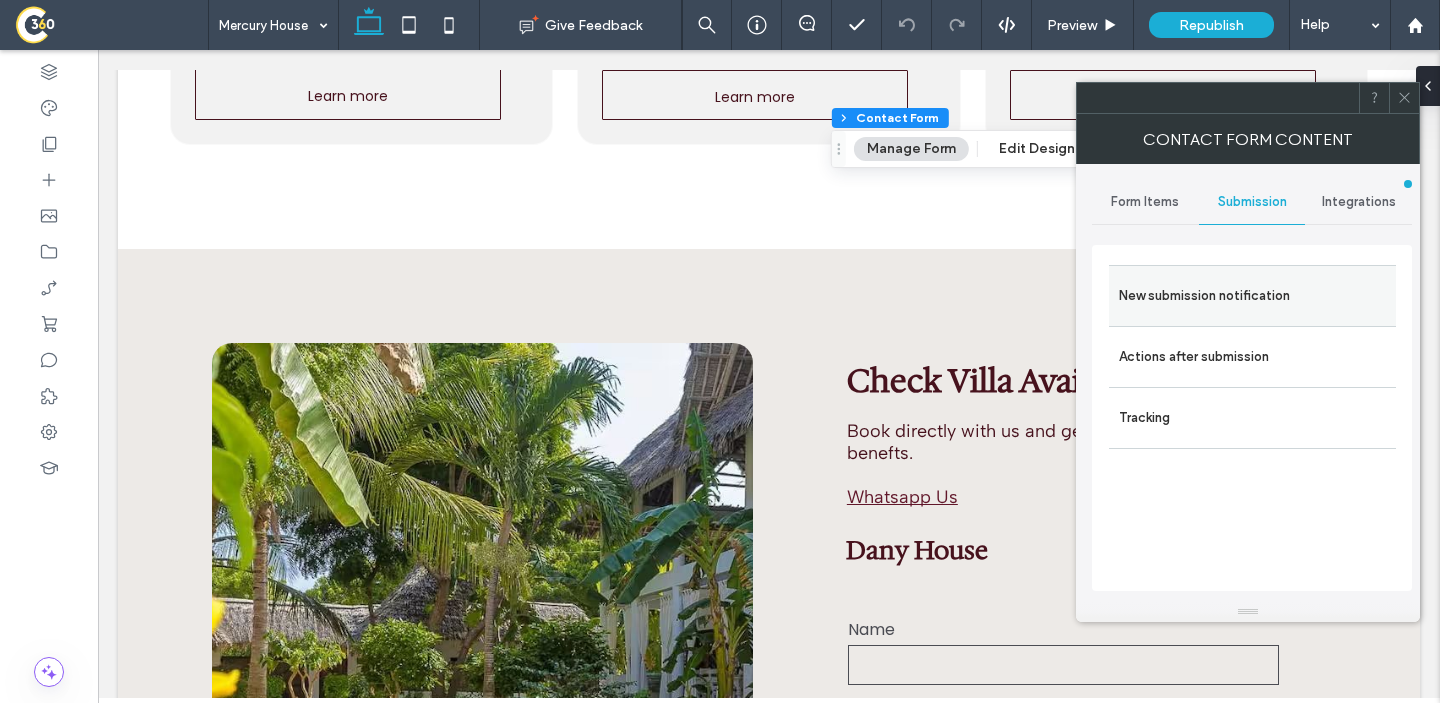 click on "New submission notification" at bounding box center (1252, 296) 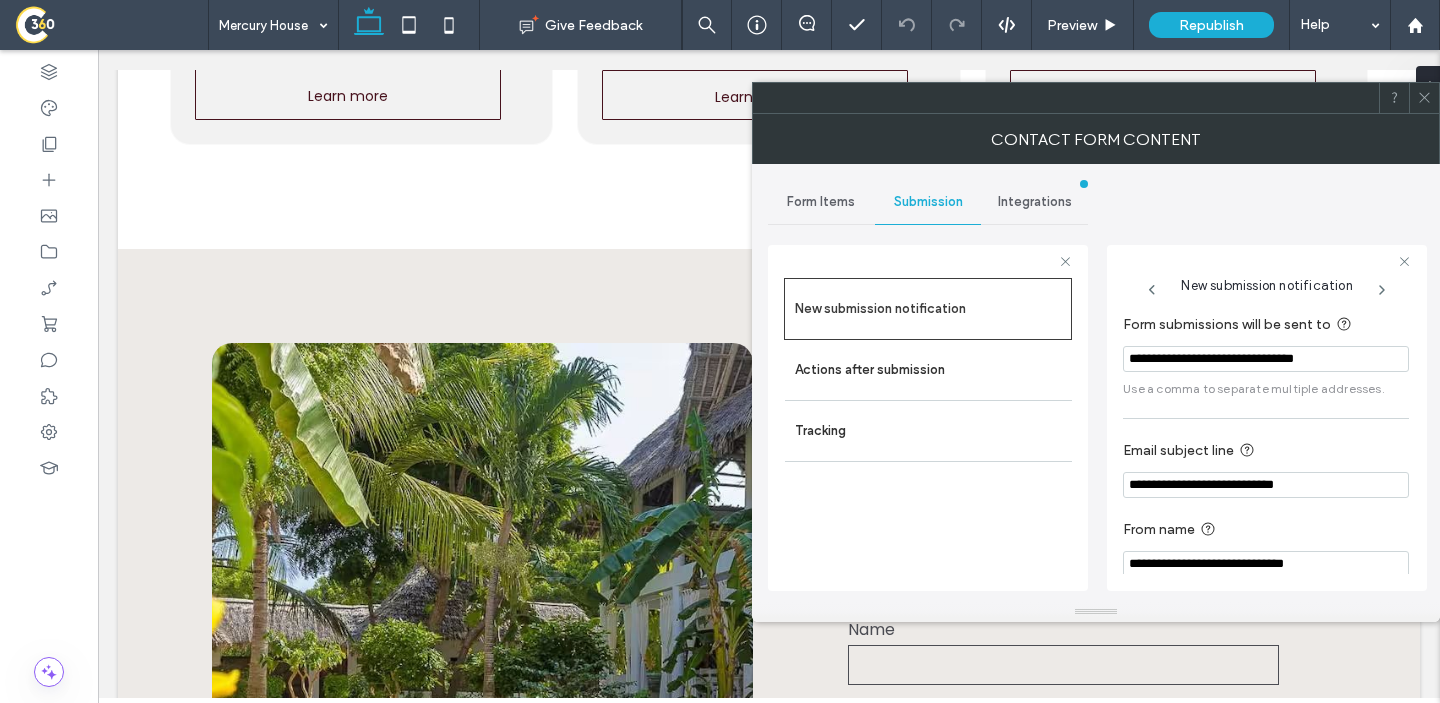 click on "**********" at bounding box center (1266, 359) 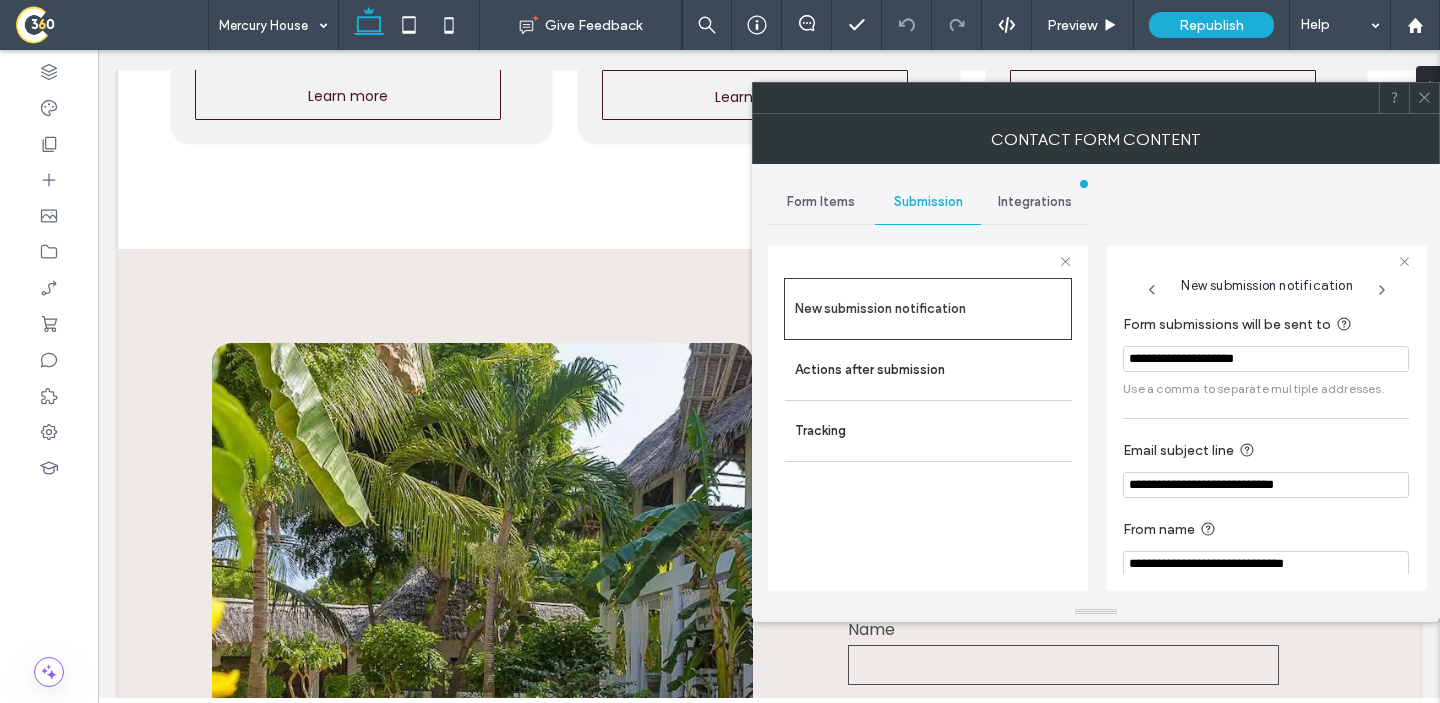 type on "**********" 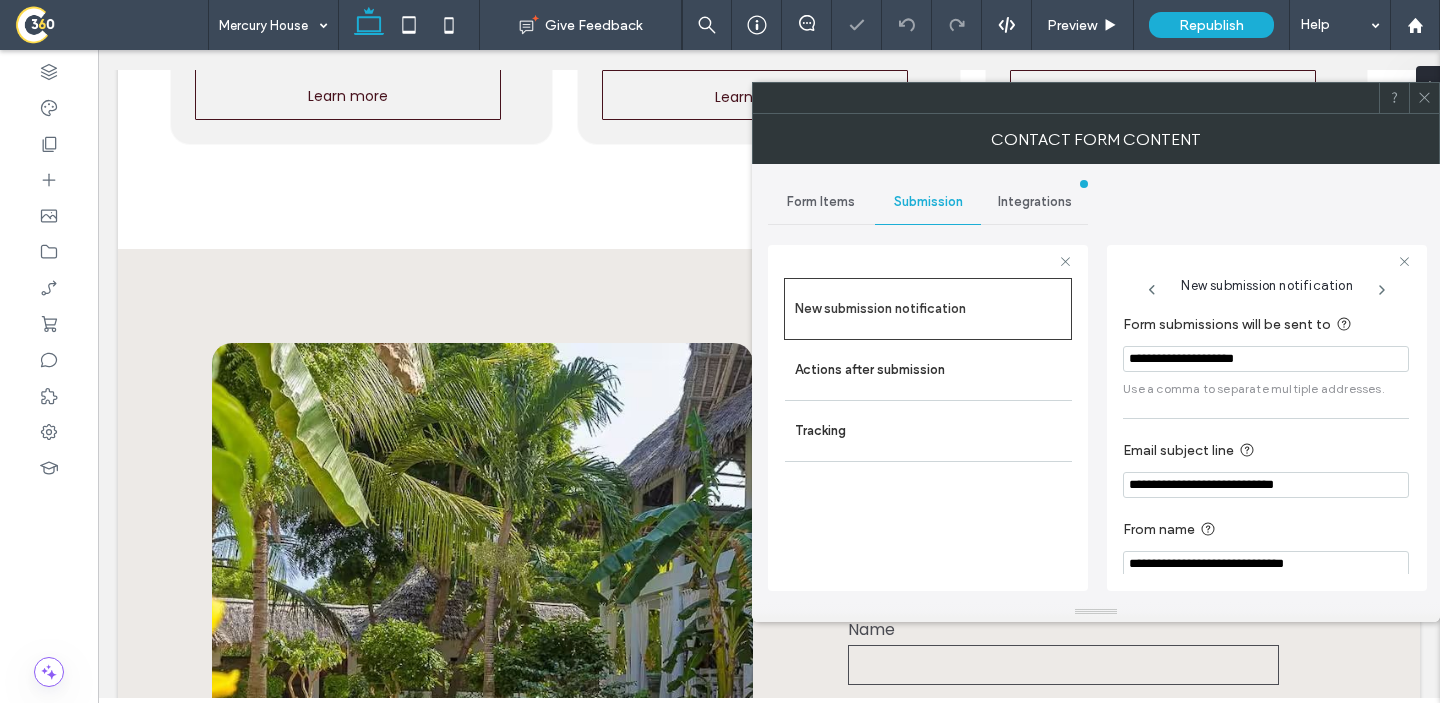 click 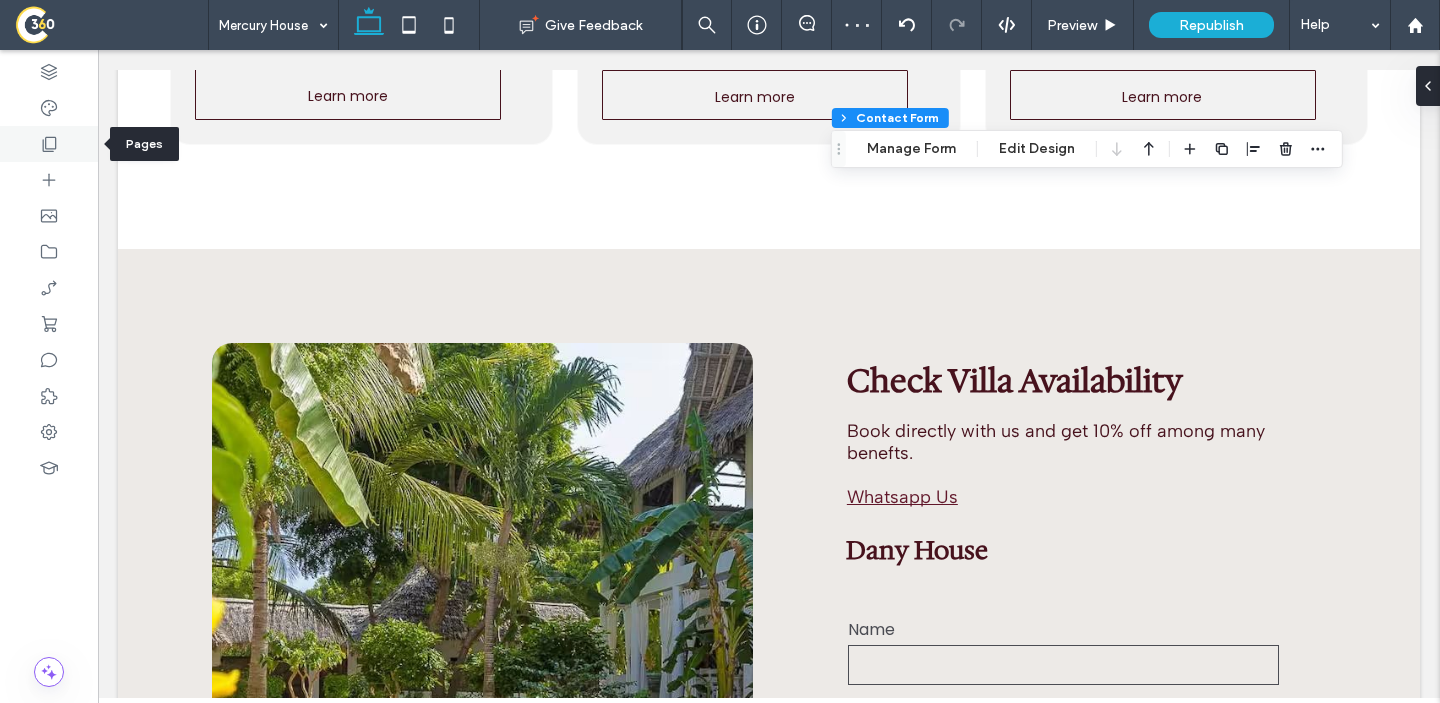 click at bounding box center [49, 144] 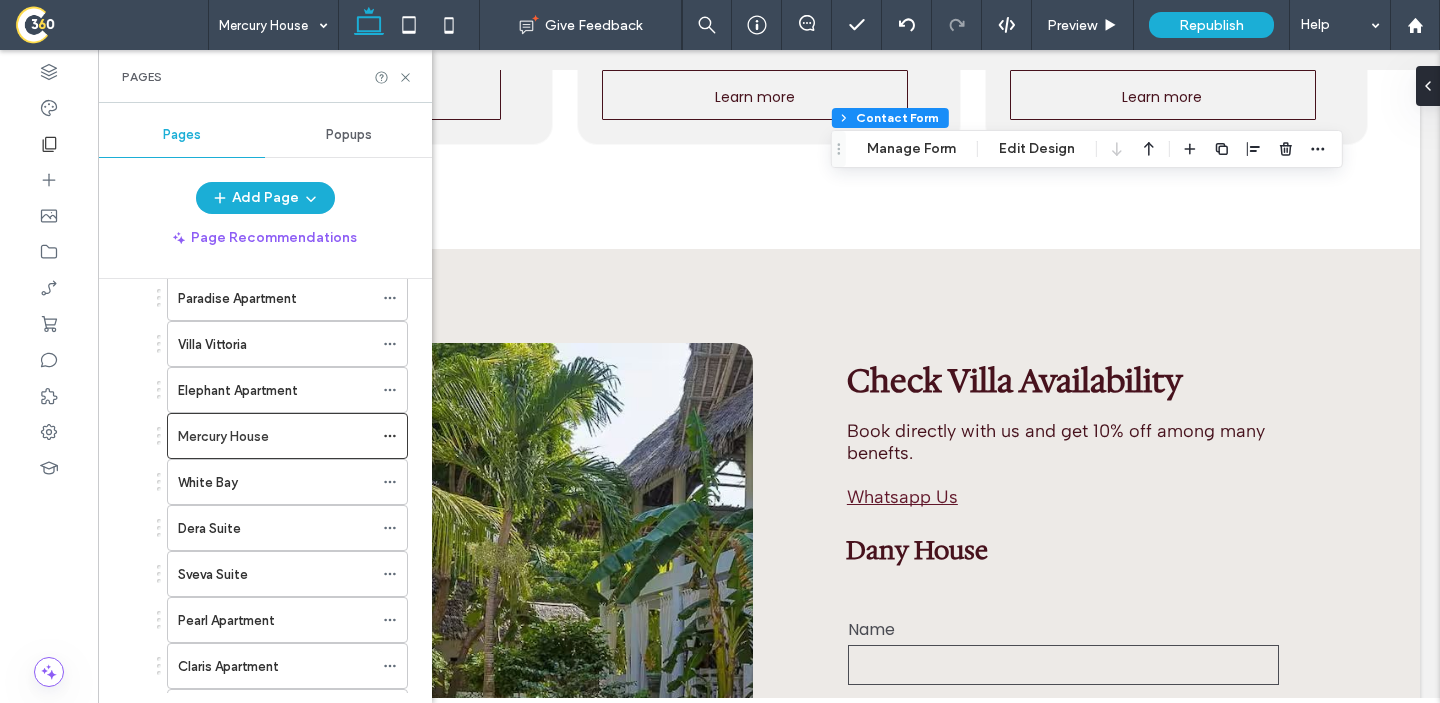 scroll, scrollTop: 1031, scrollLeft: 0, axis: vertical 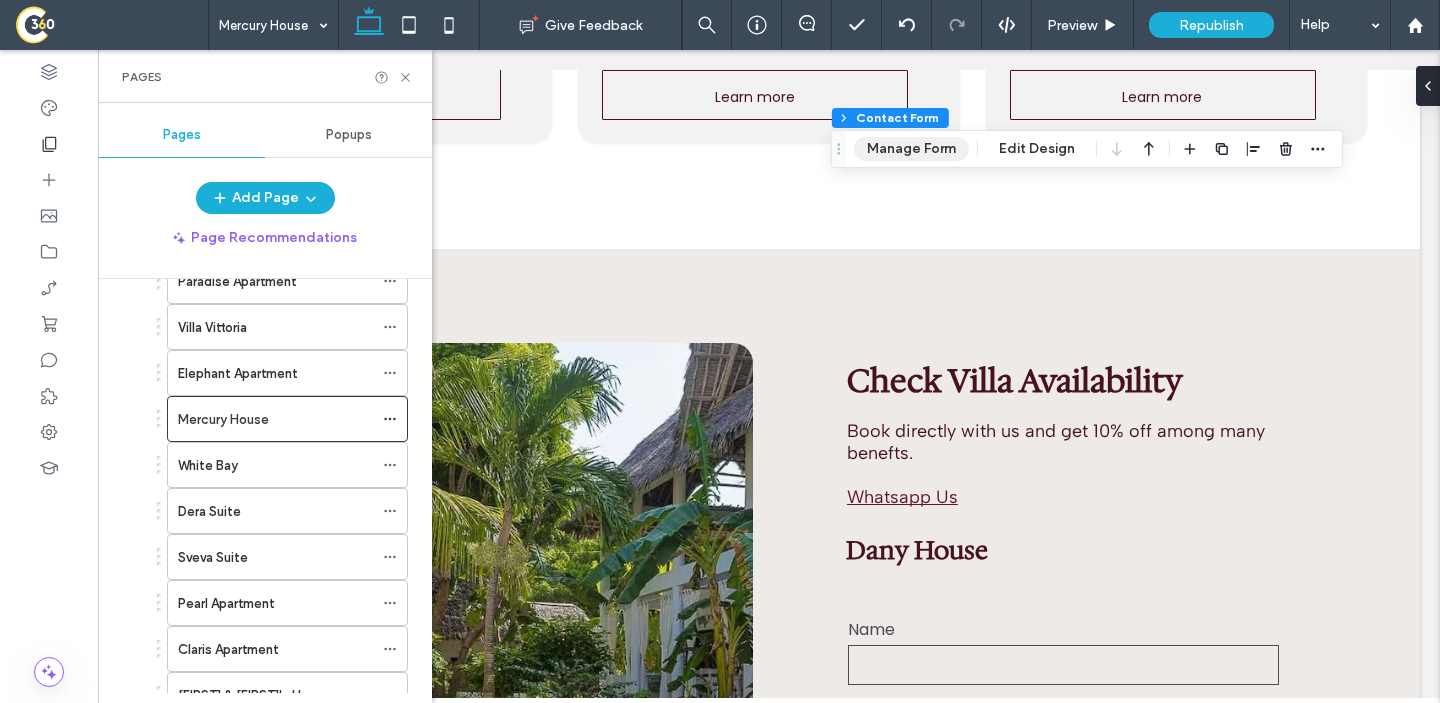 click on "Manage Form" at bounding box center (911, 149) 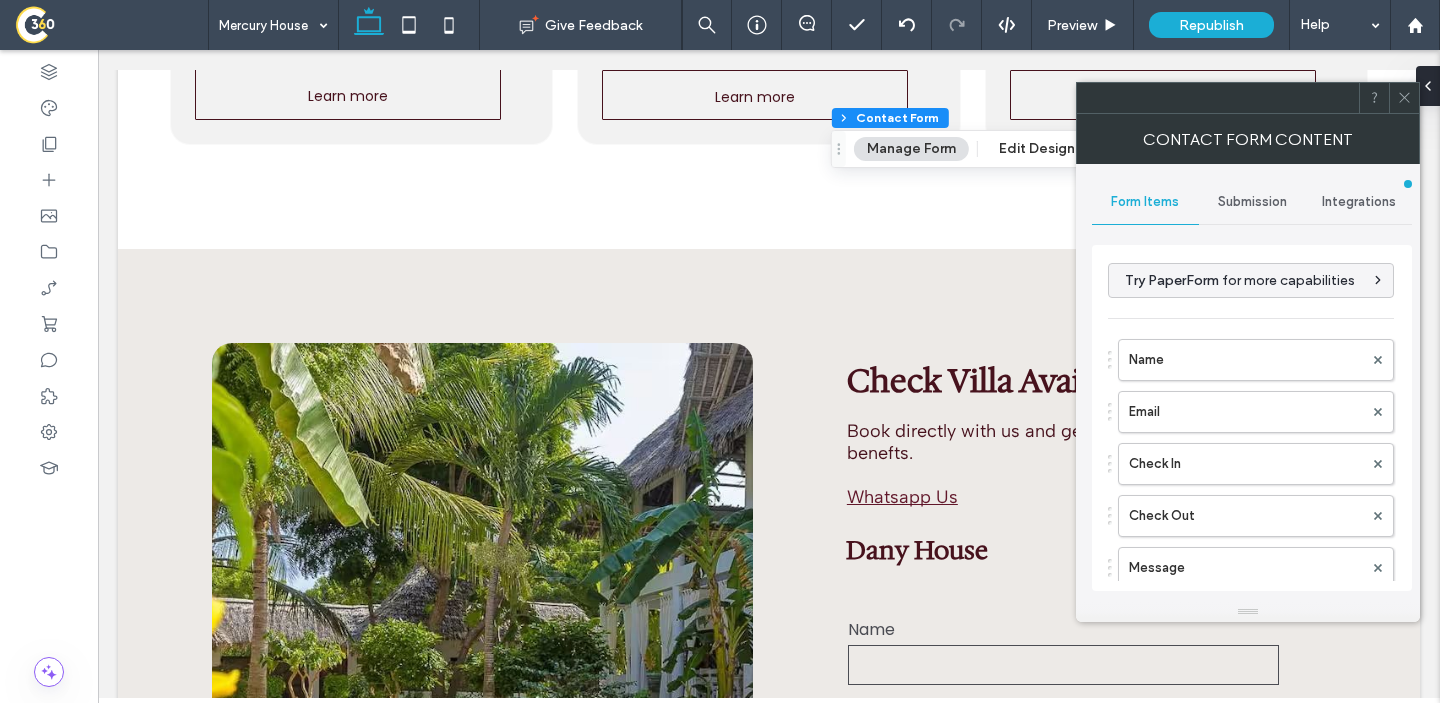 click on "Submission" at bounding box center (1252, 202) 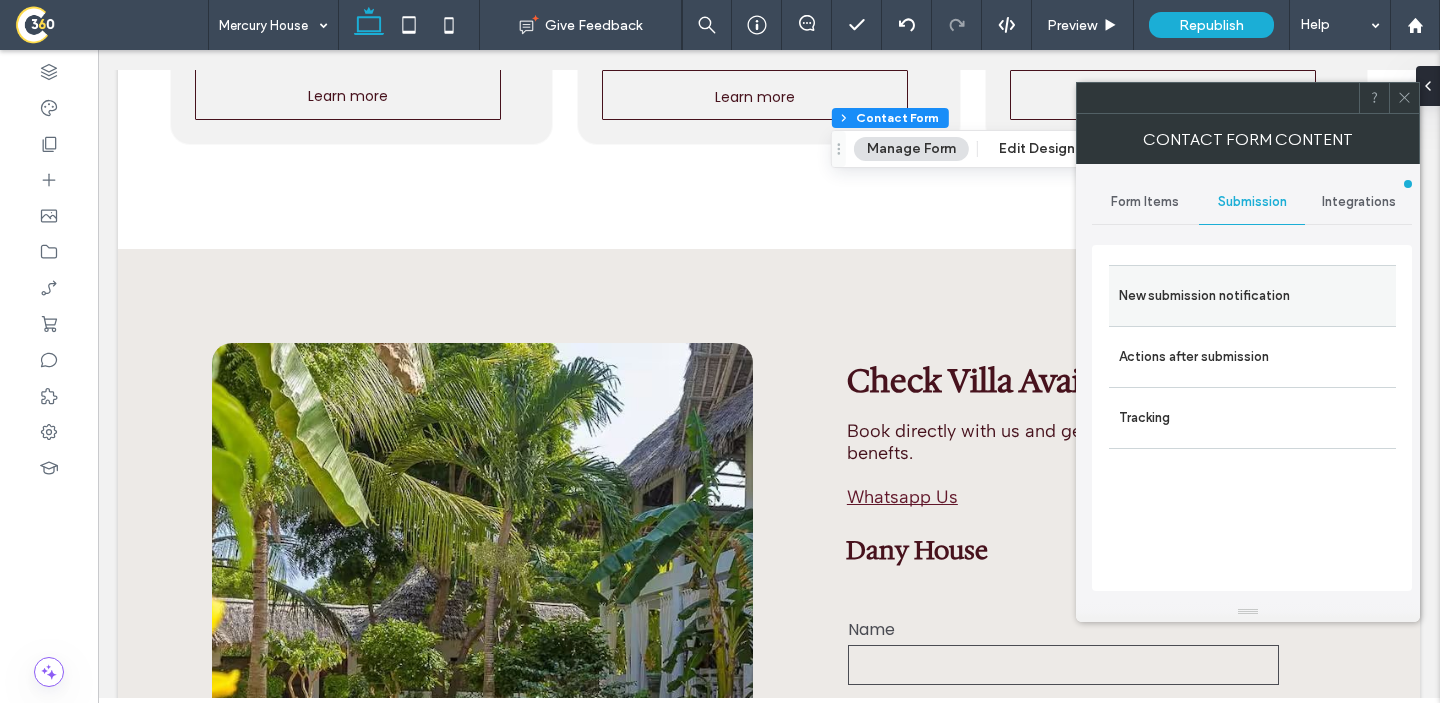 click on "New submission notification" at bounding box center (1252, 295) 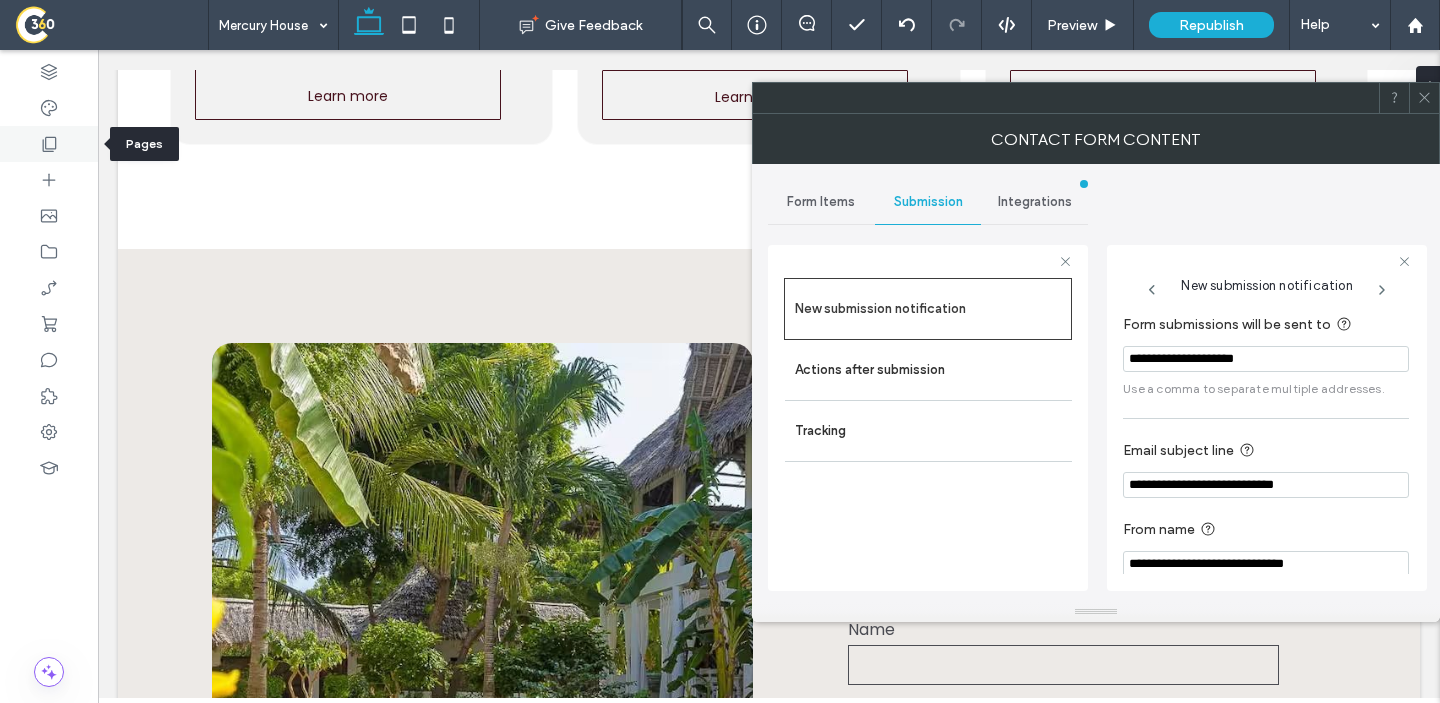 click at bounding box center [49, 144] 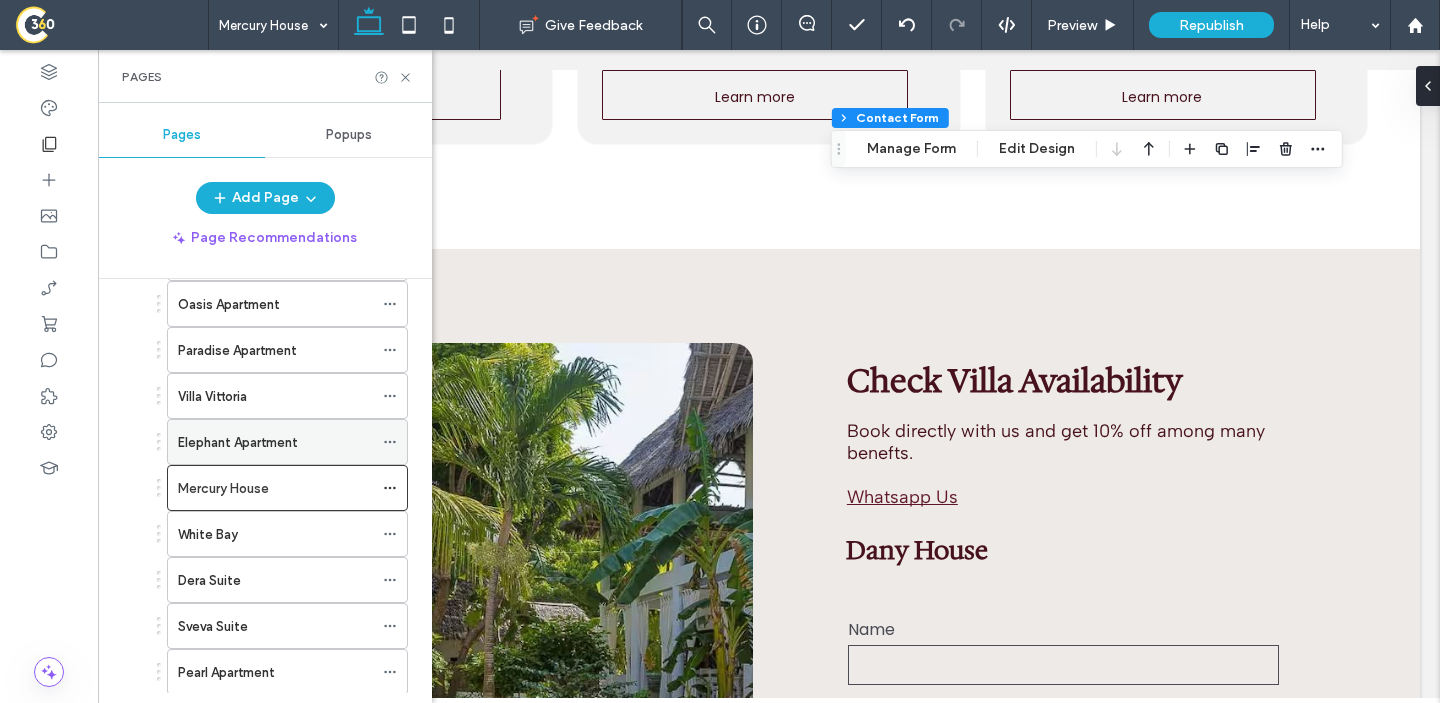 scroll, scrollTop: 995, scrollLeft: 0, axis: vertical 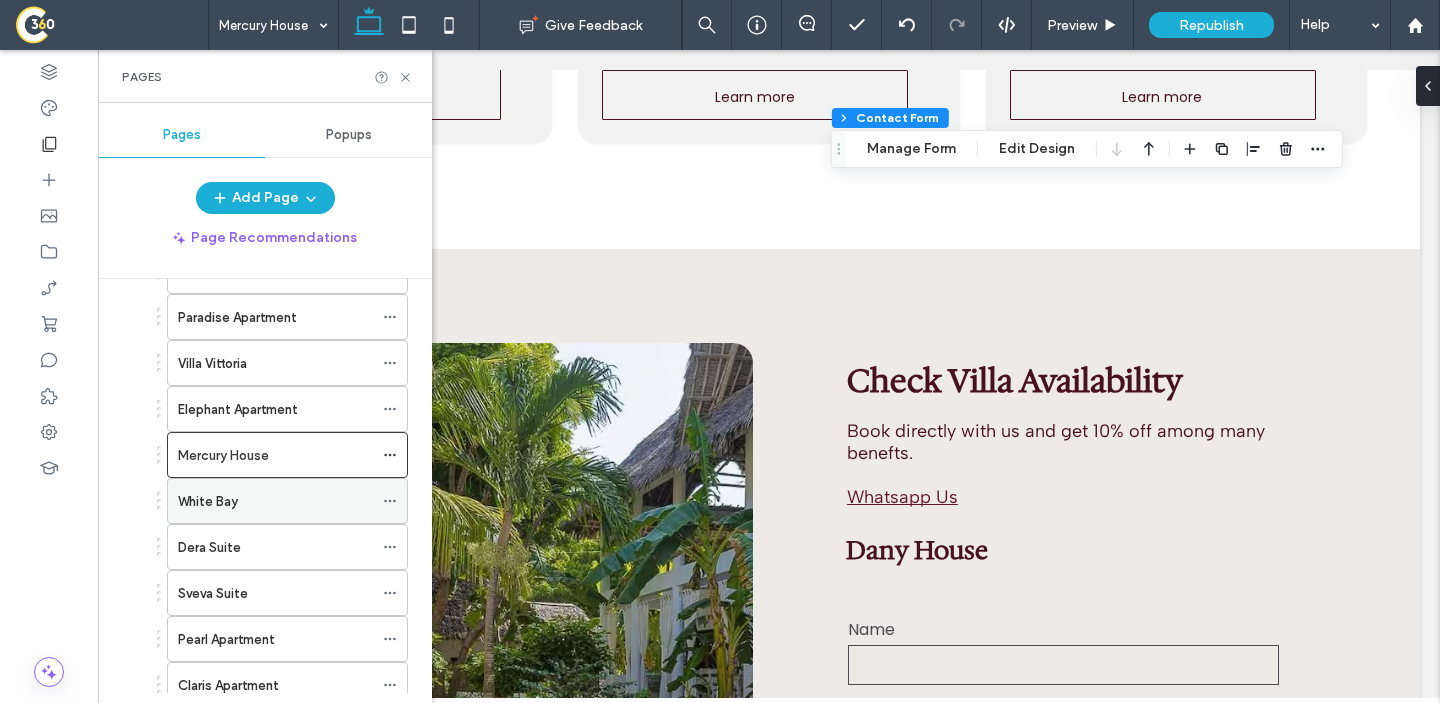 click on "White Bay" at bounding box center [275, 501] 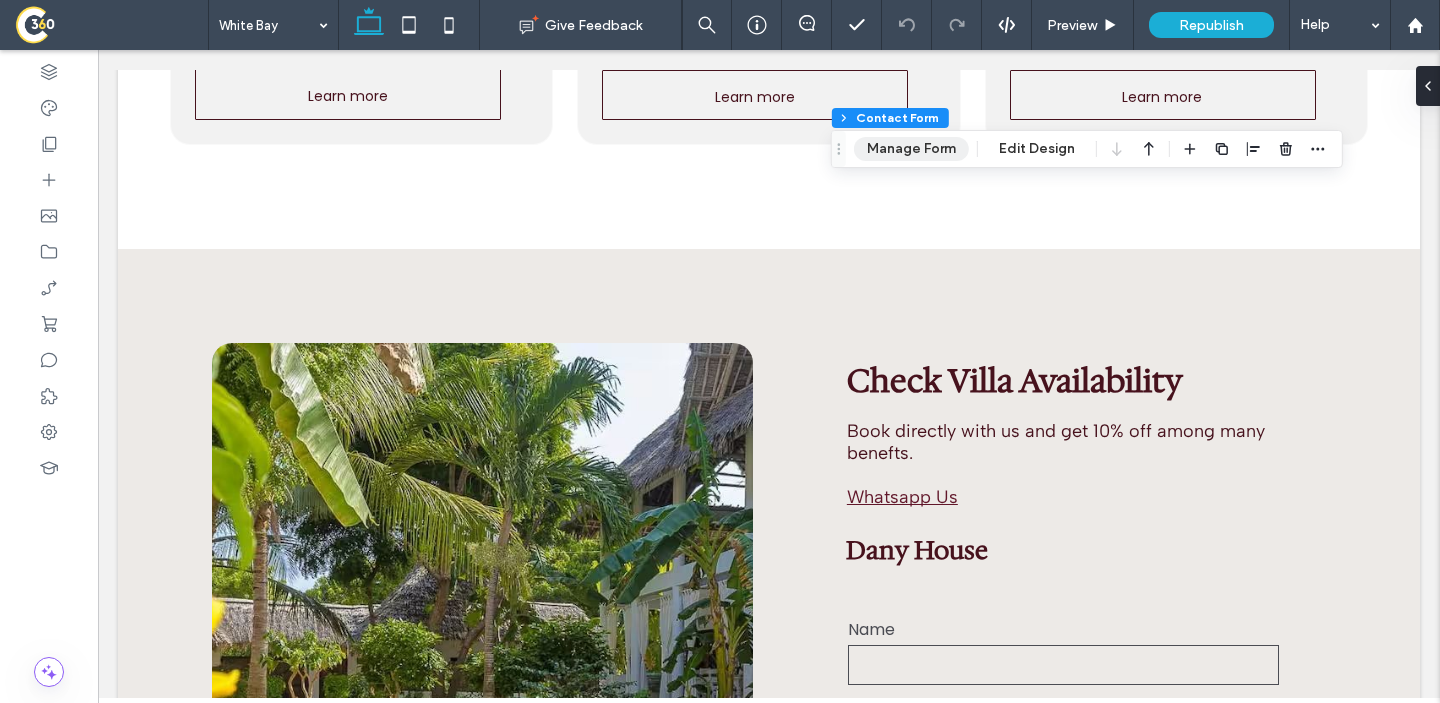 click on "Manage Form" at bounding box center [911, 149] 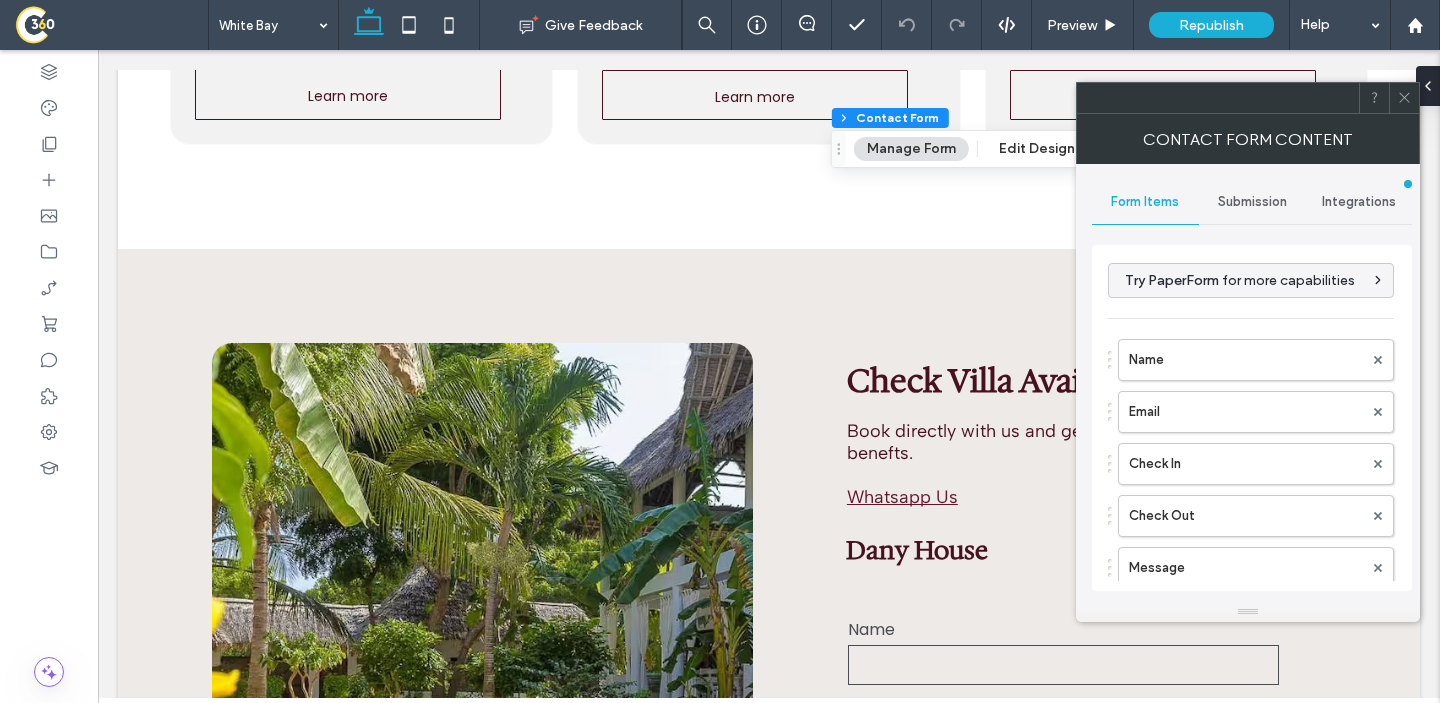 click on "Submission" at bounding box center [1252, 202] 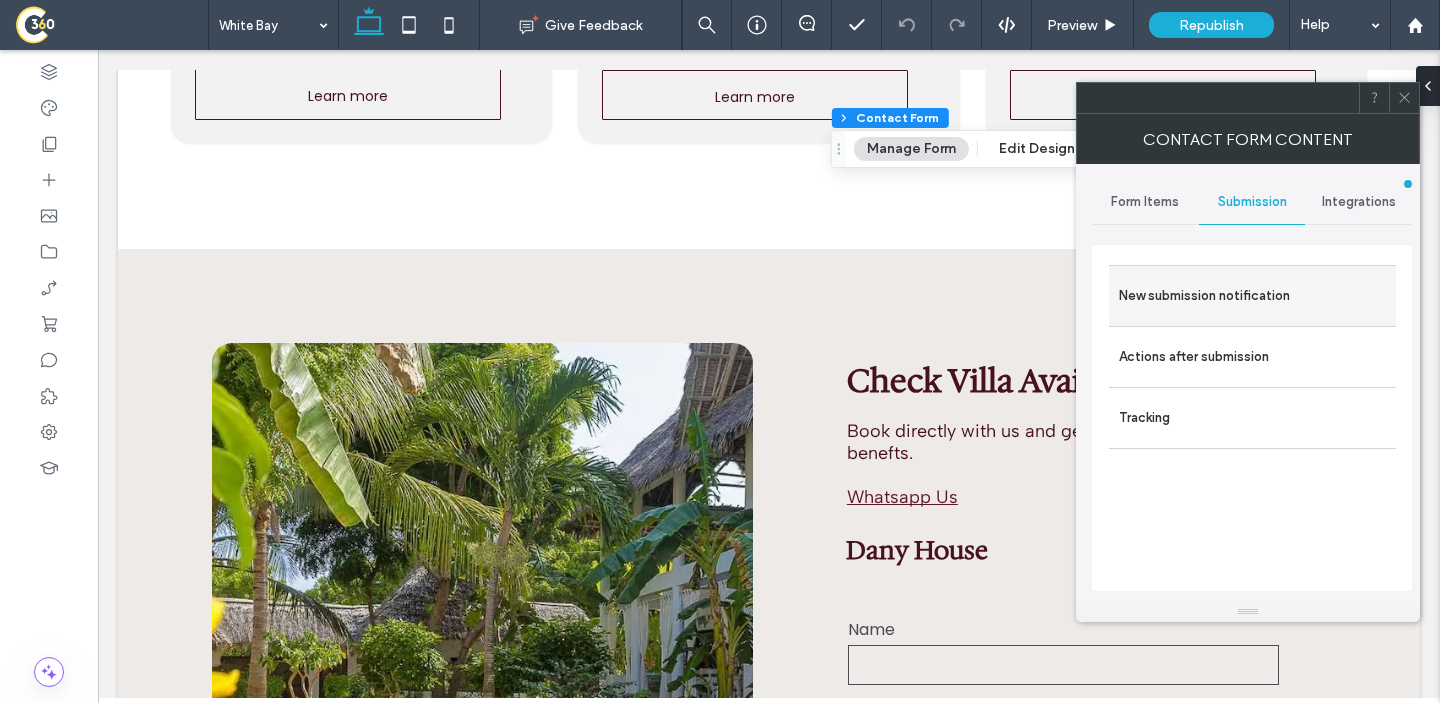 click on "New submission notification" at bounding box center [1252, 296] 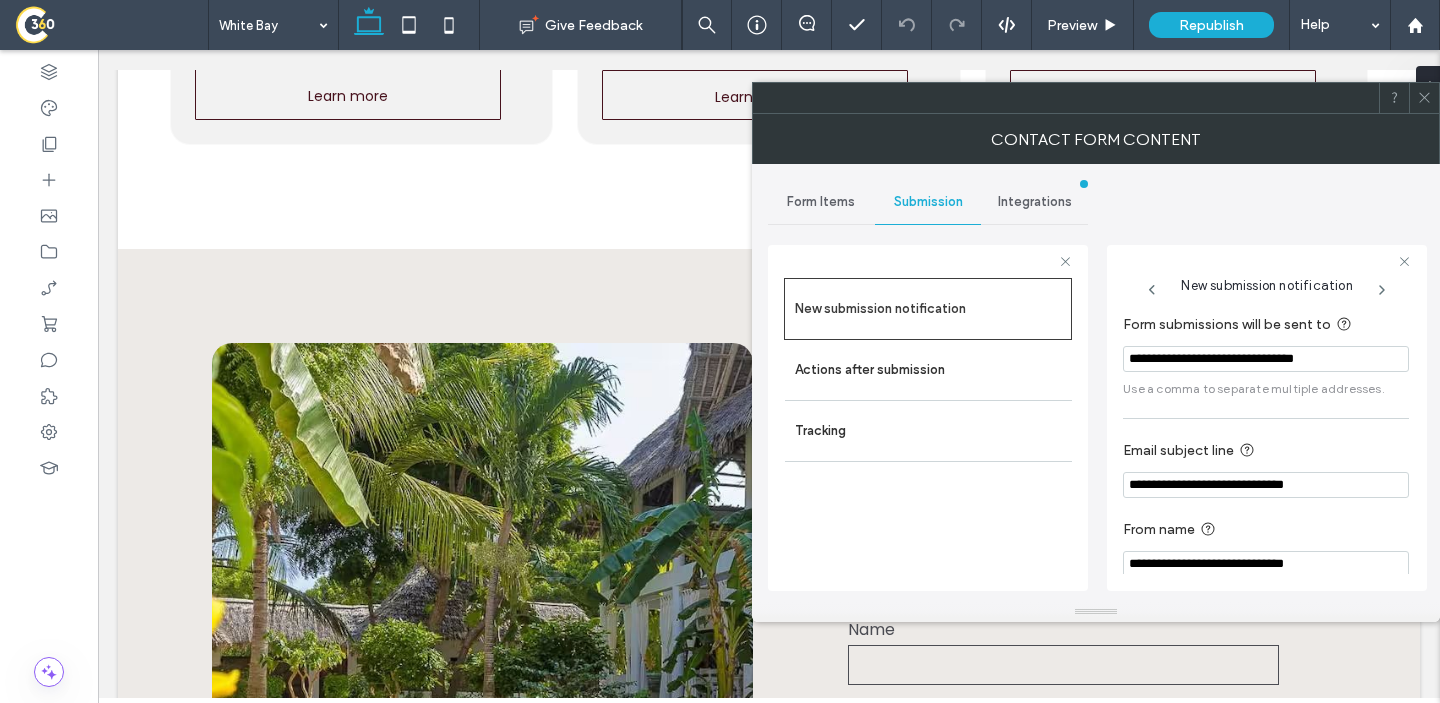 click on "**********" at bounding box center (1266, 359) 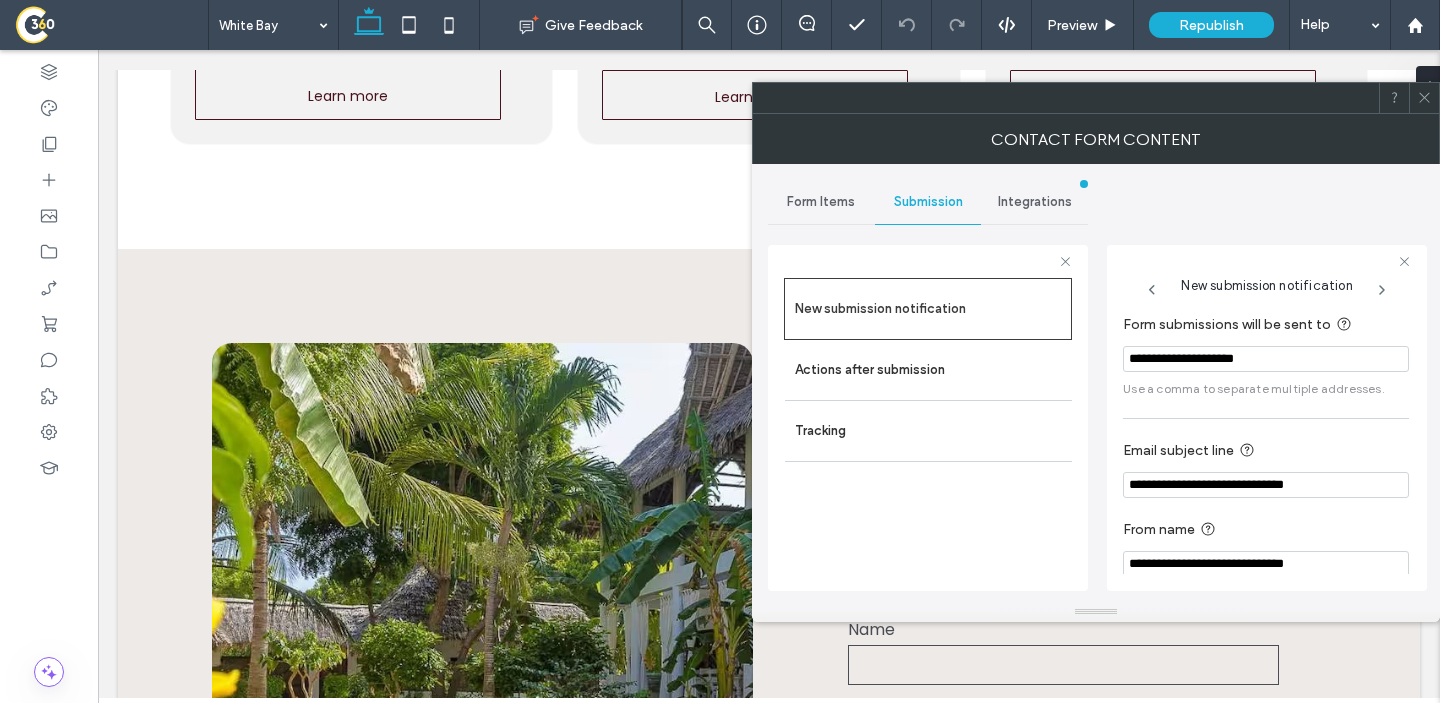 type on "**********" 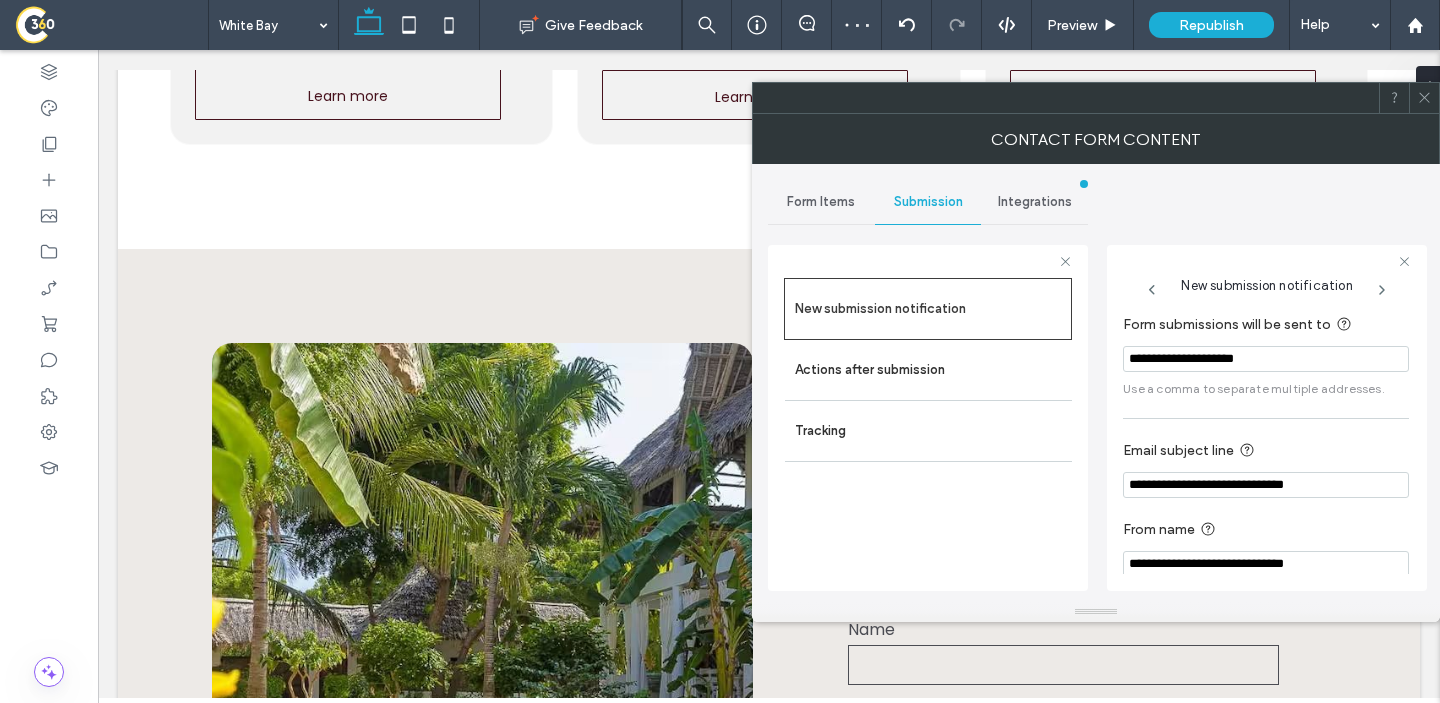 click 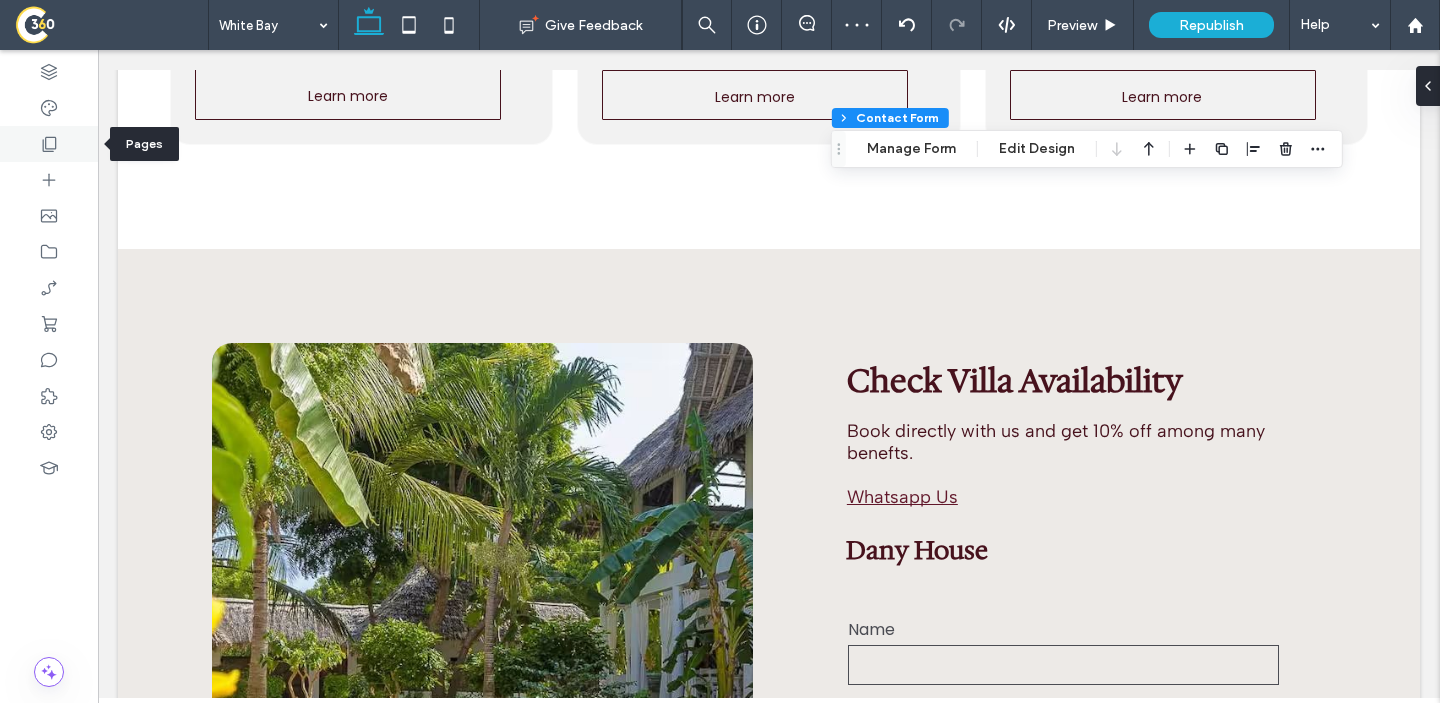 click 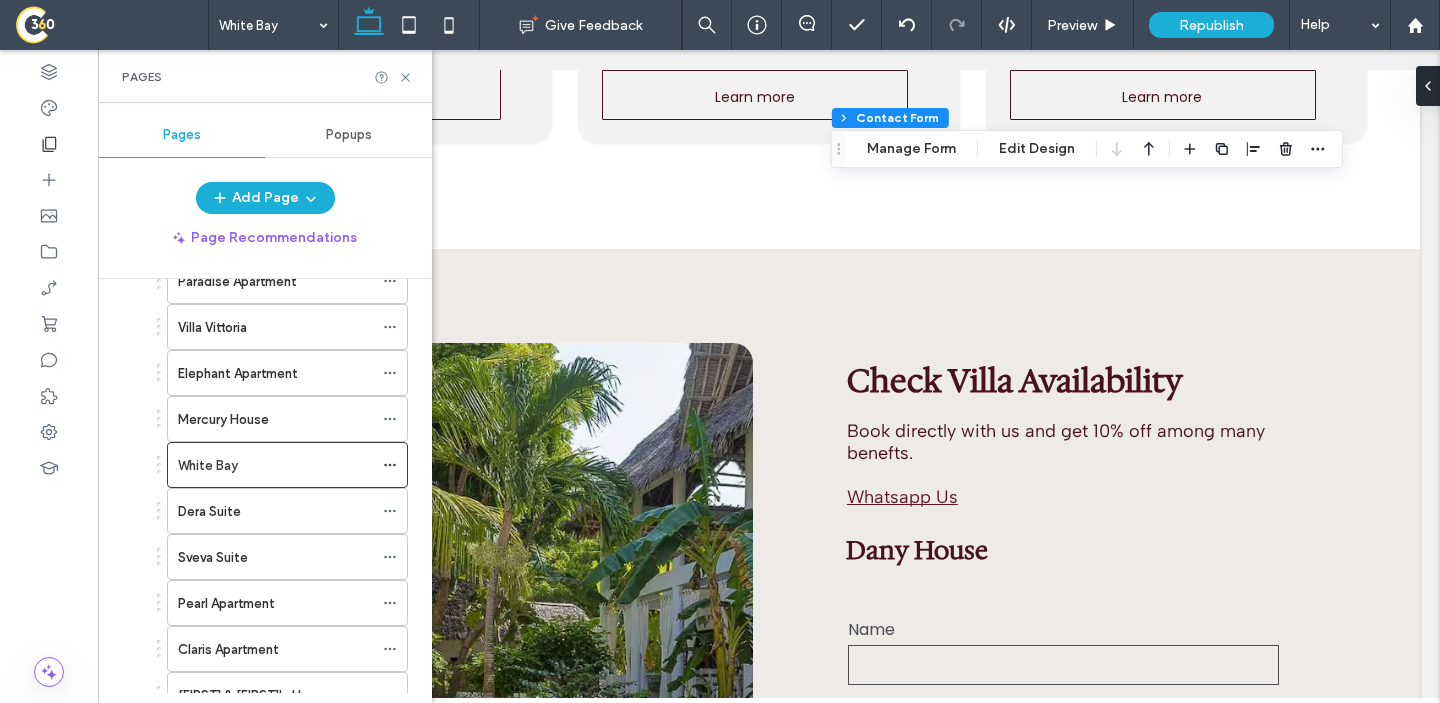scroll, scrollTop: 1044, scrollLeft: 0, axis: vertical 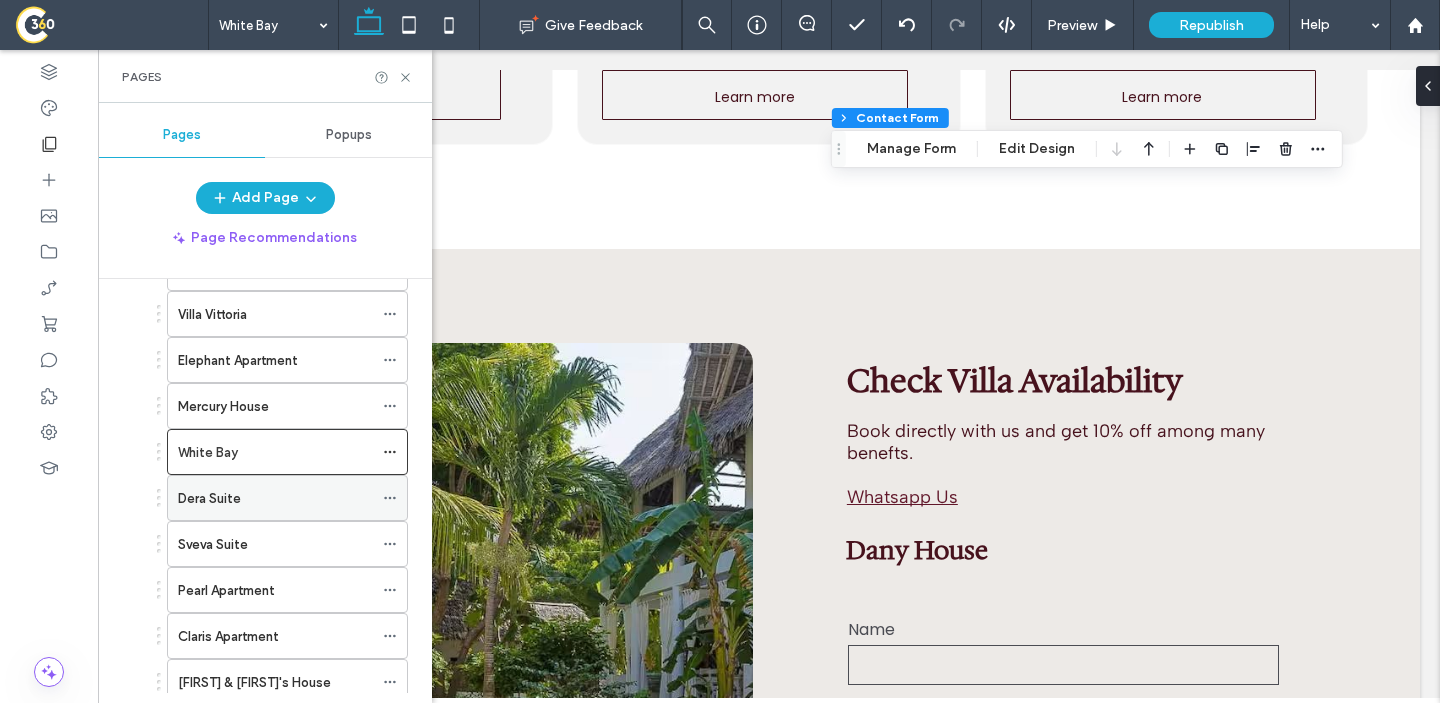 click on "Dera Suite" at bounding box center [275, 498] 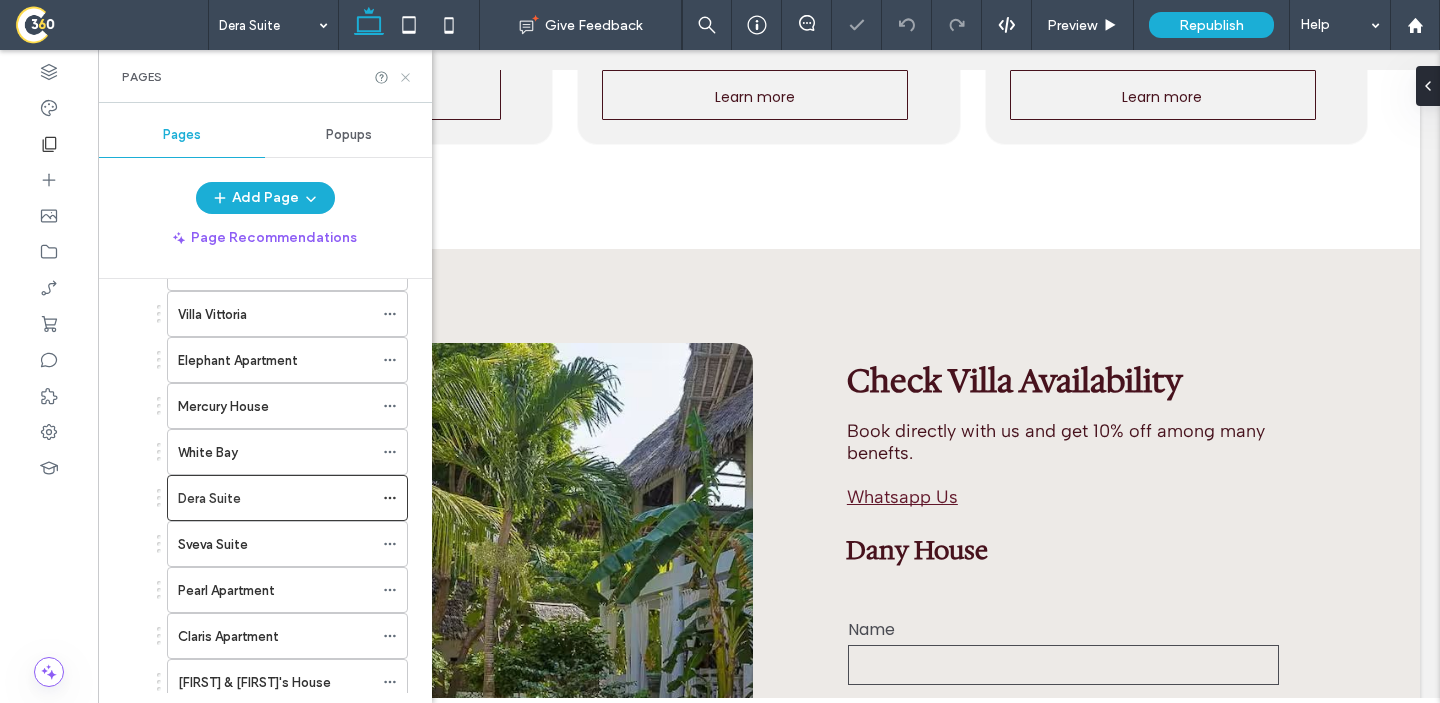 click 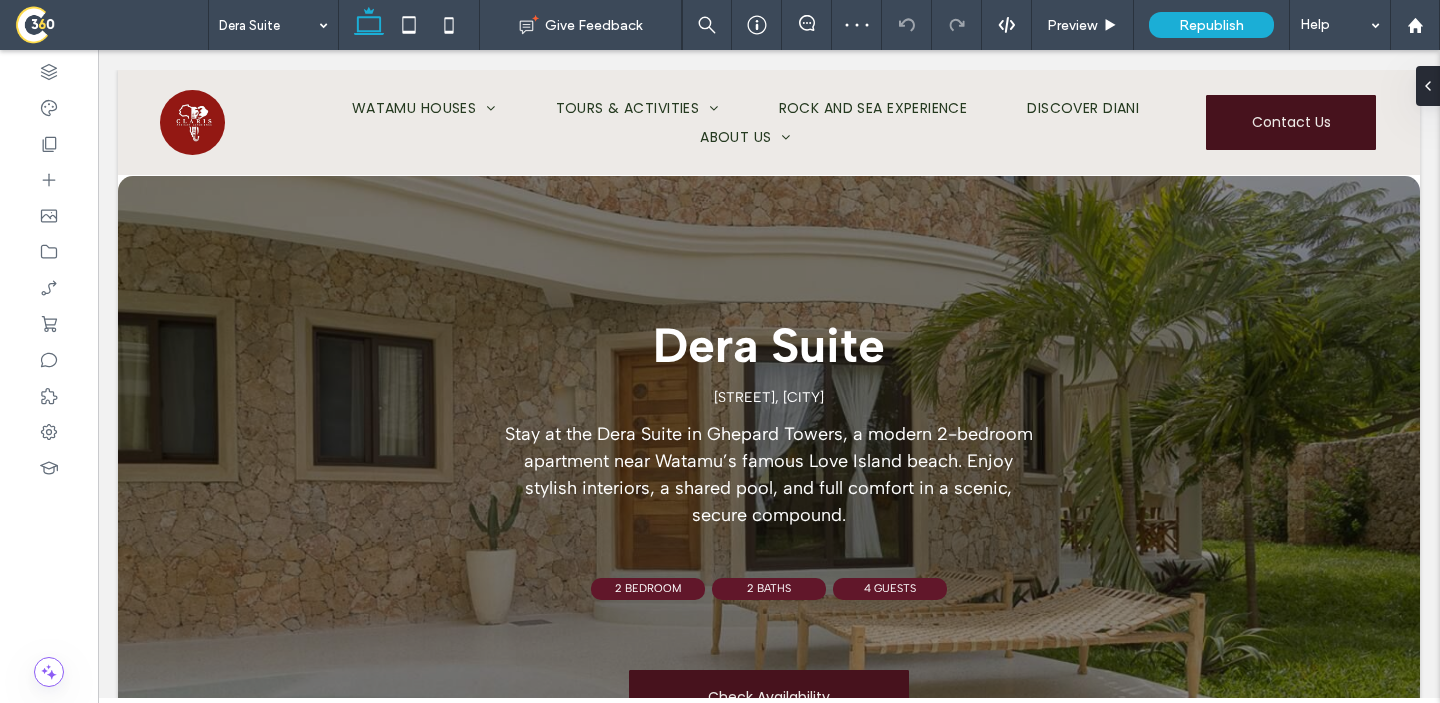 scroll, scrollTop: 5408, scrollLeft: 0, axis: vertical 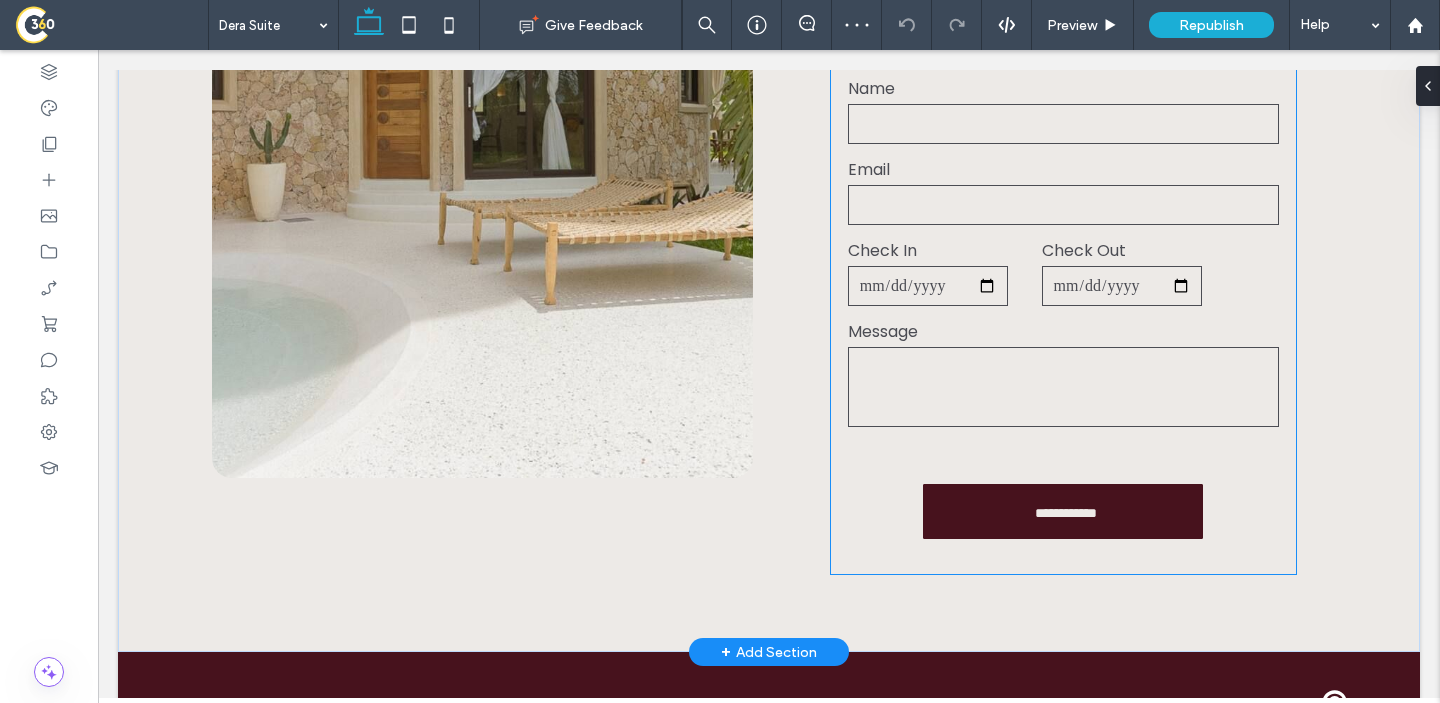 click on "Check In" at bounding box center [928, 250] 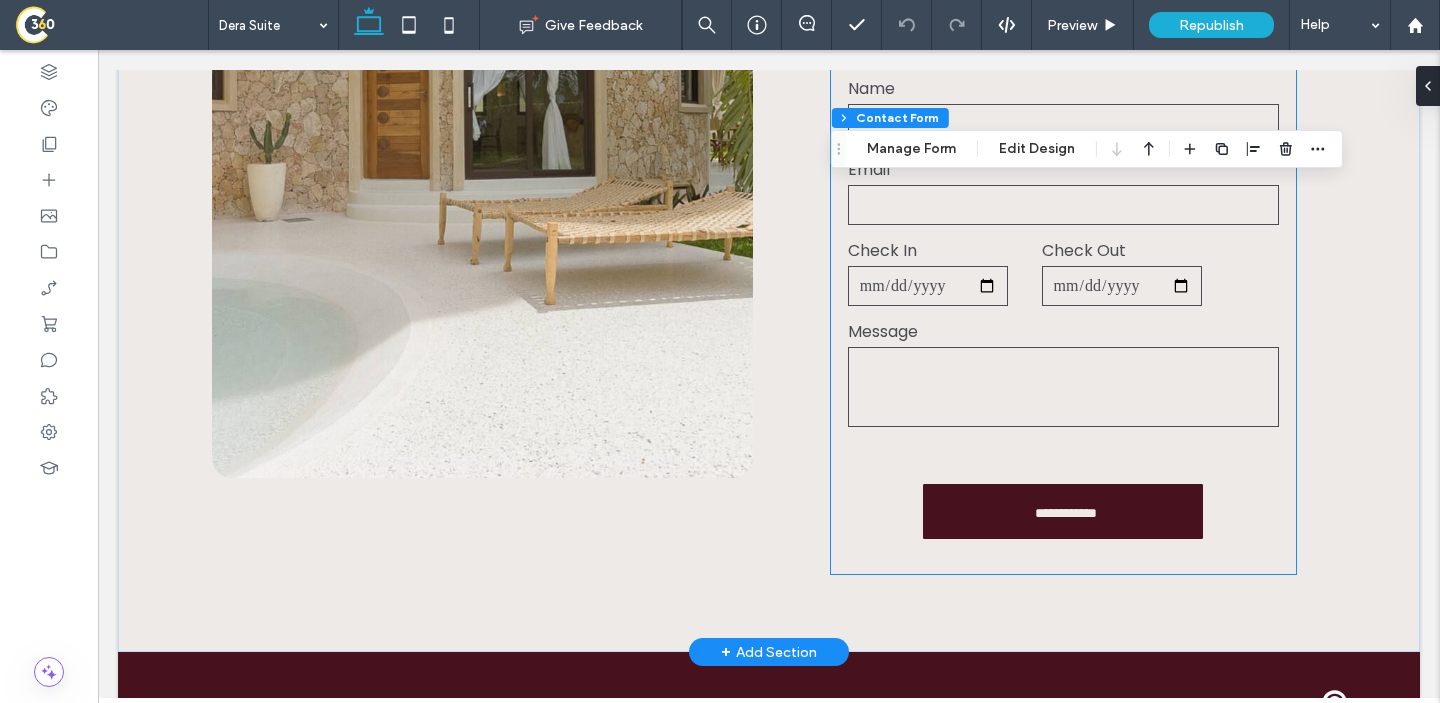 type on "*" 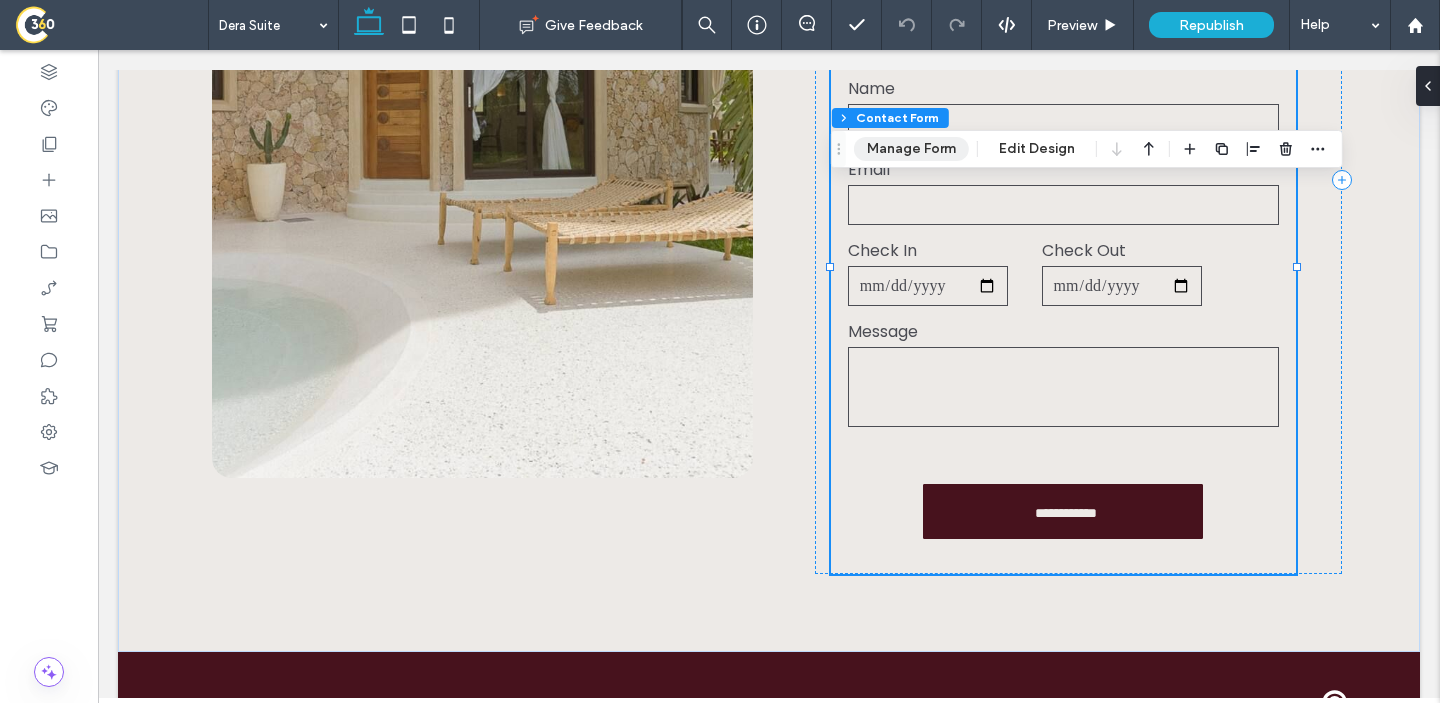 click on "Manage Form" at bounding box center (911, 149) 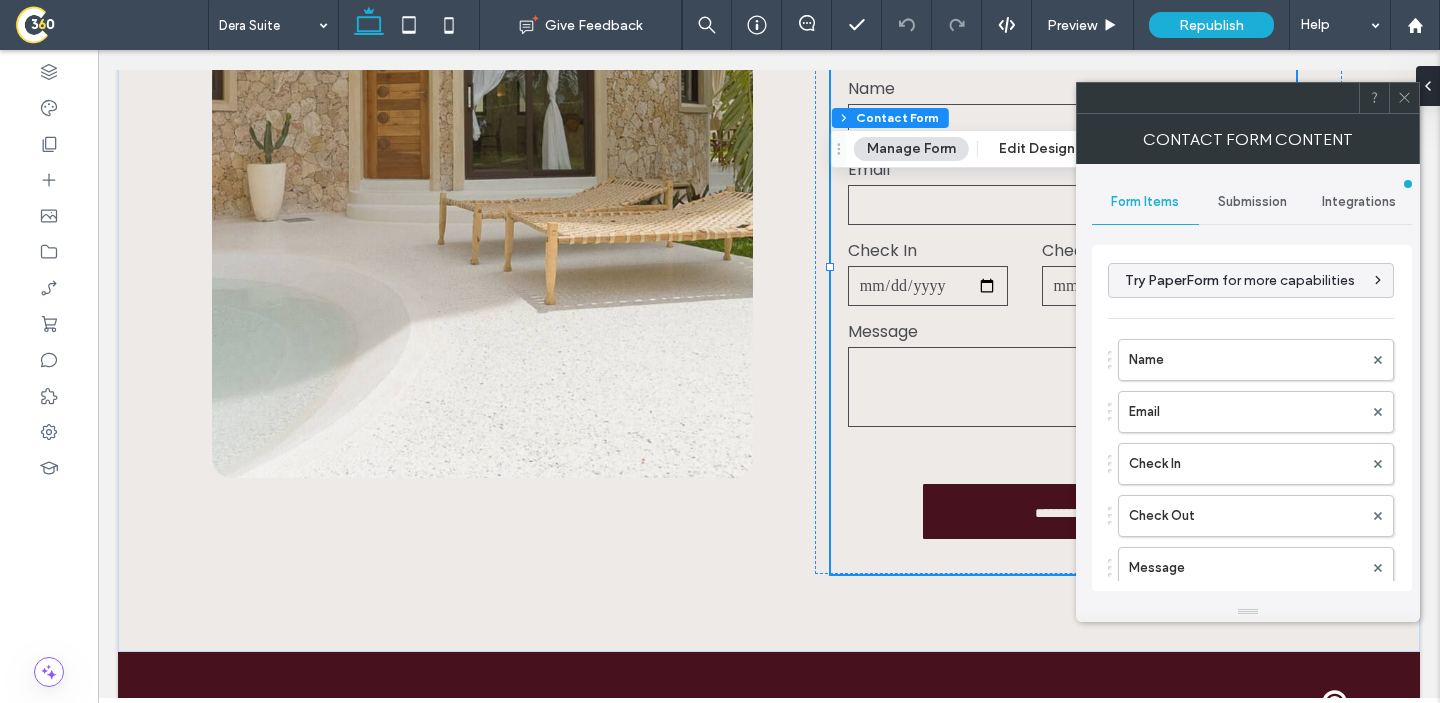 click on "Submission" at bounding box center (1252, 202) 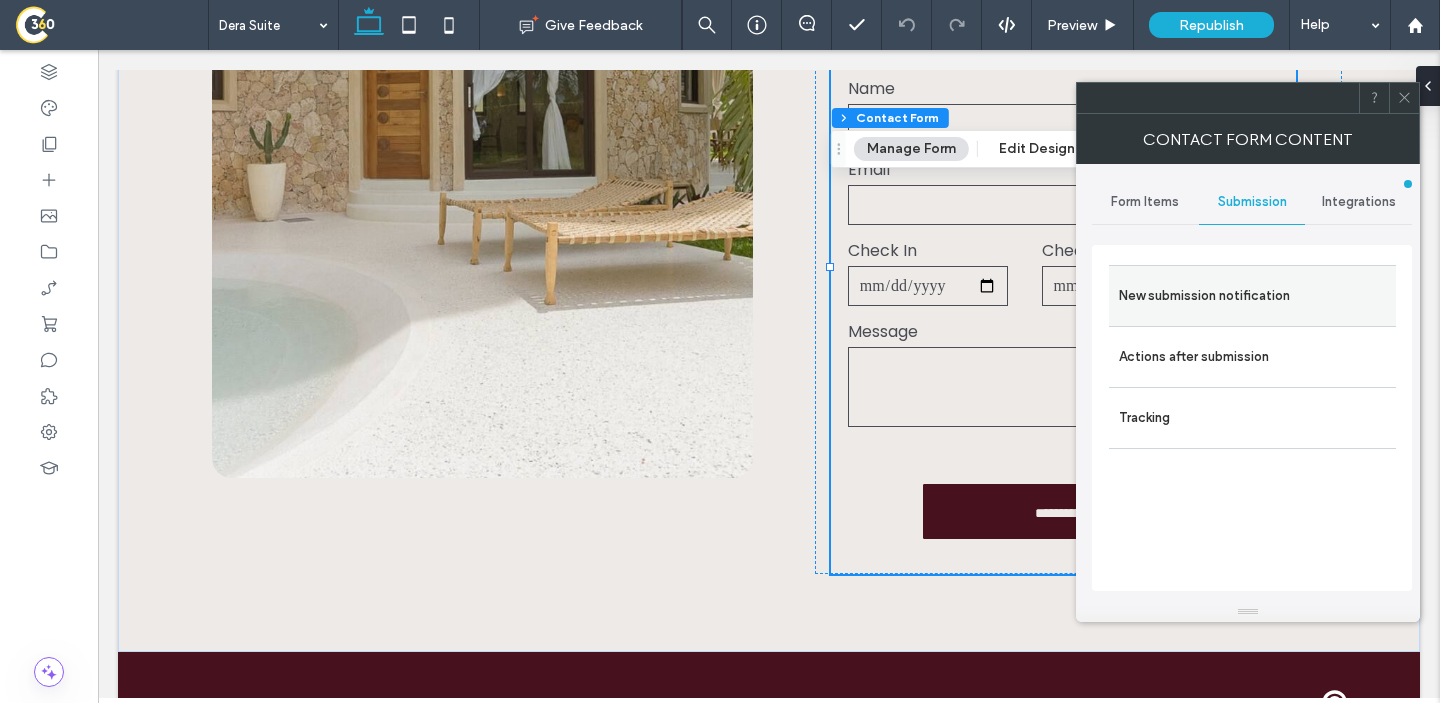 click on "New submission notification" at bounding box center [1252, 296] 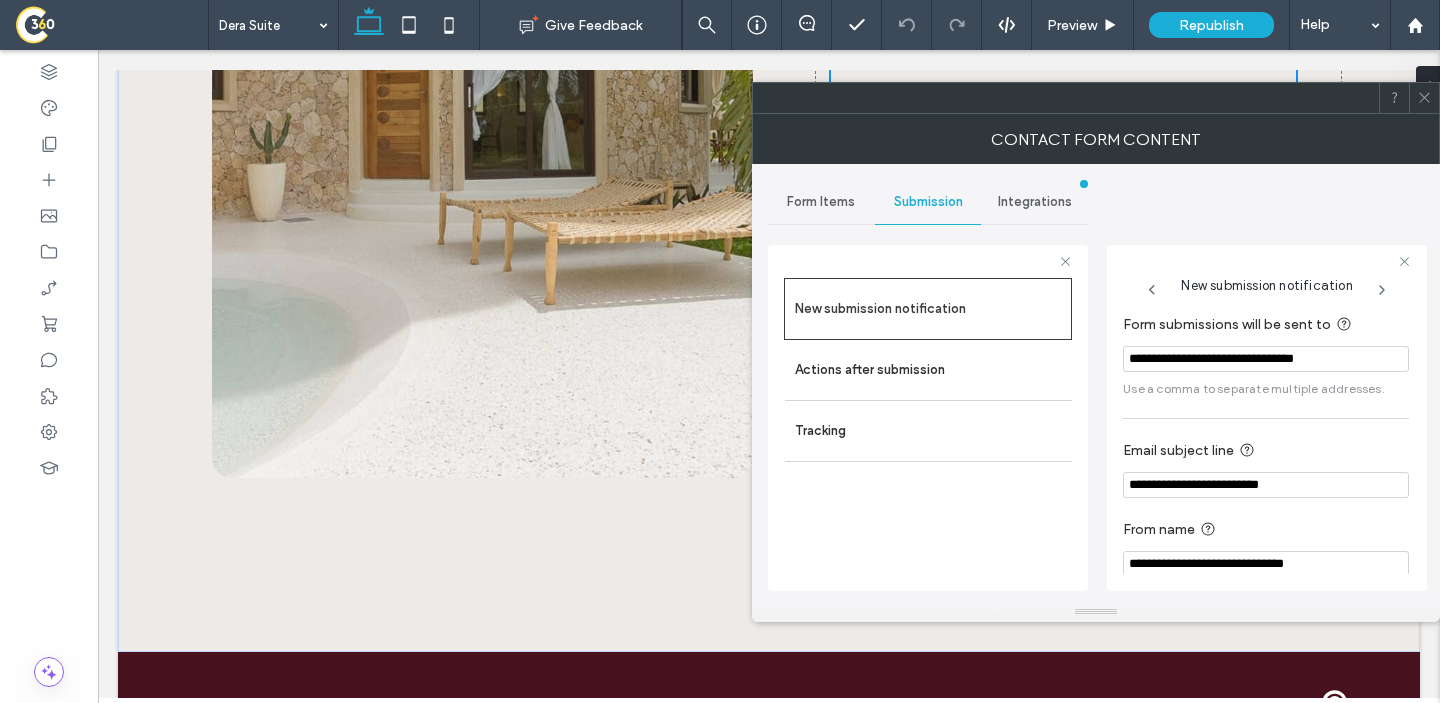 click on "**********" at bounding box center [1266, 359] 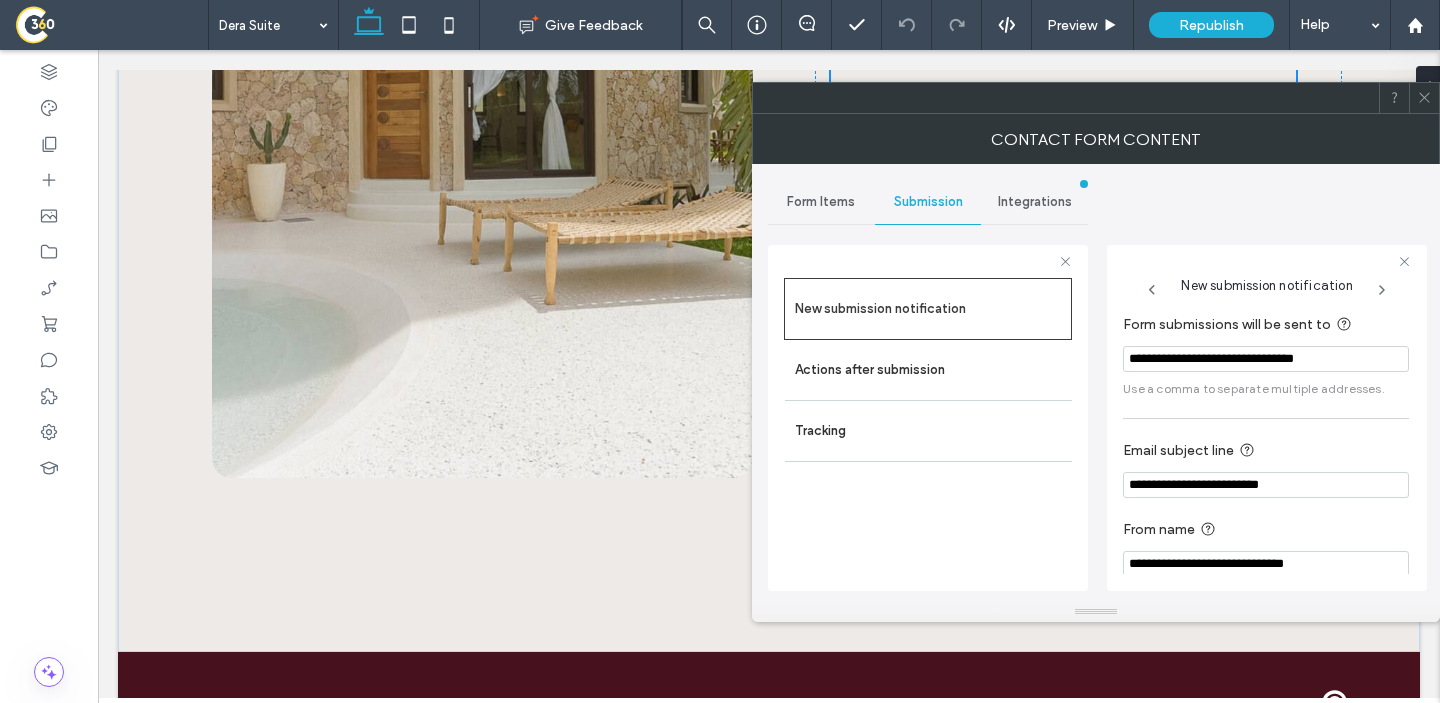 paste 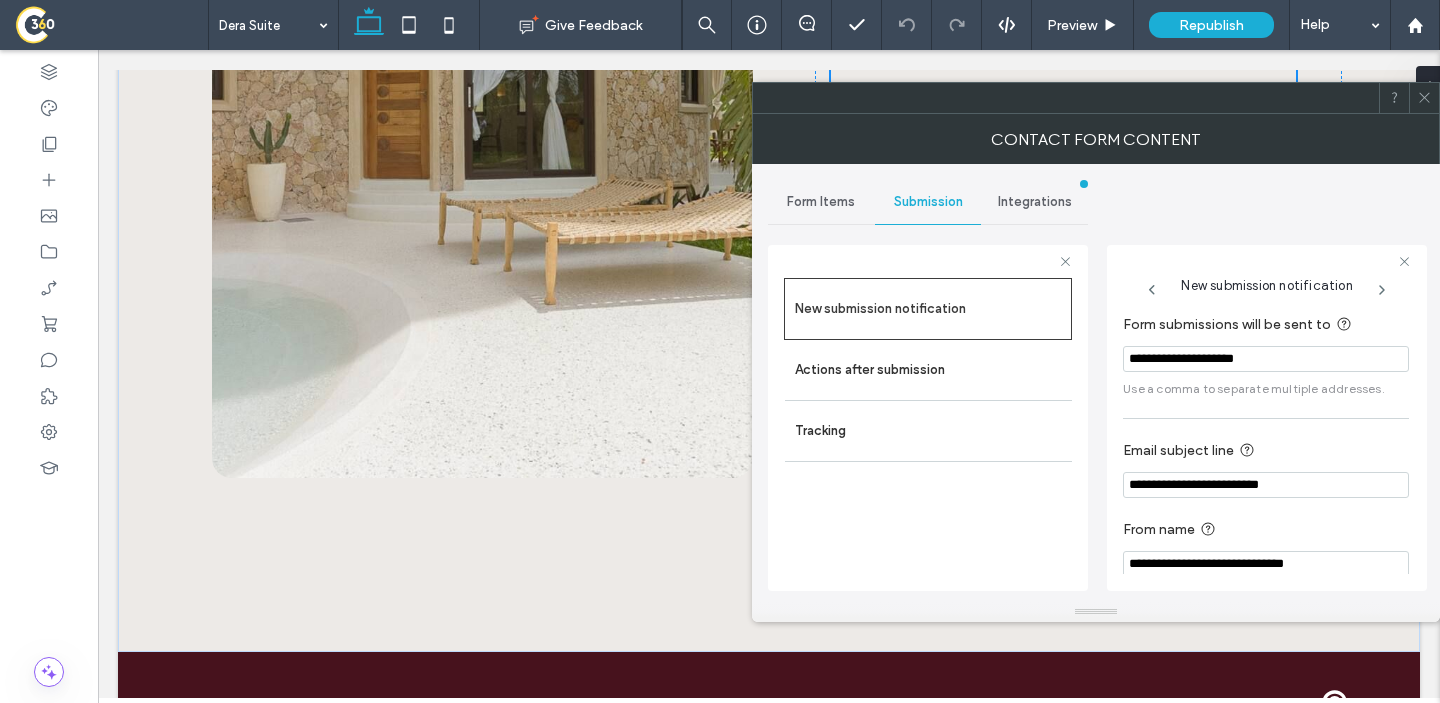 type on "**********" 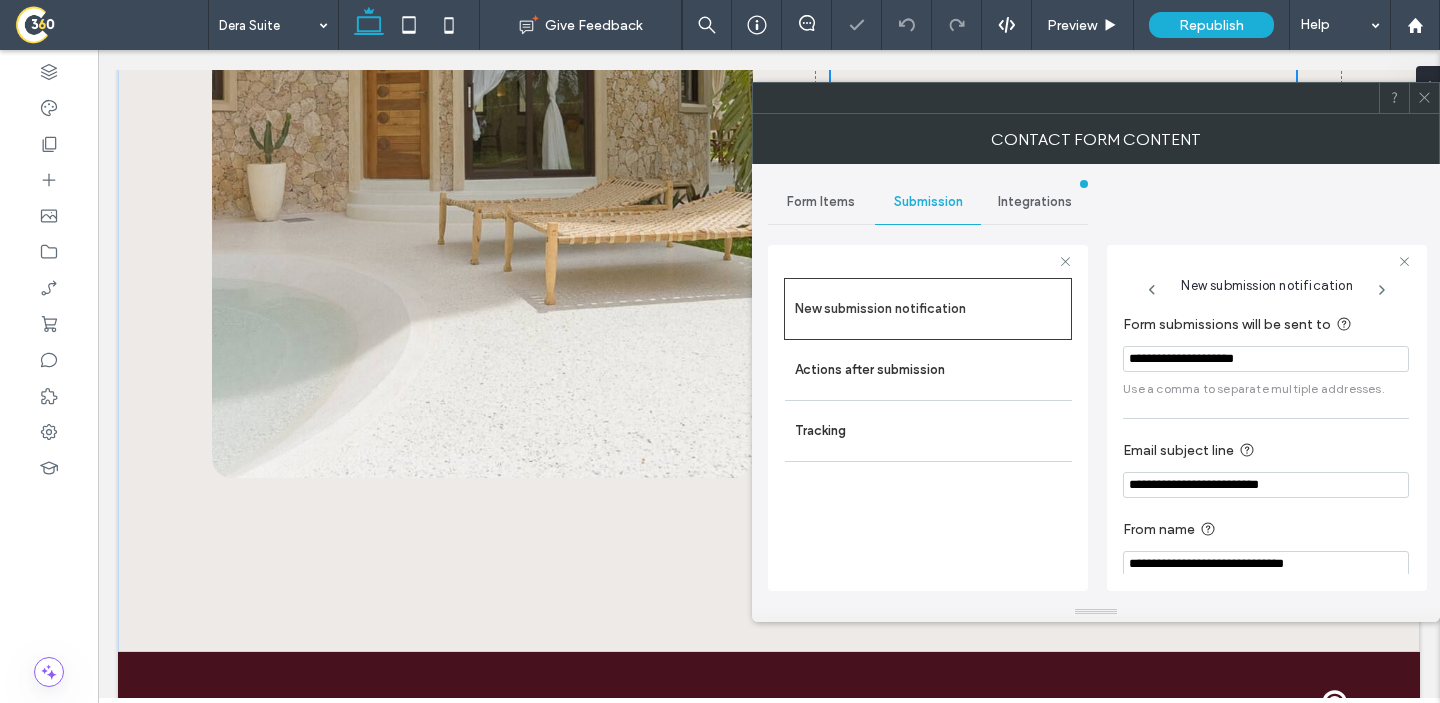 click on "New submission notification" at bounding box center [1266, 280] 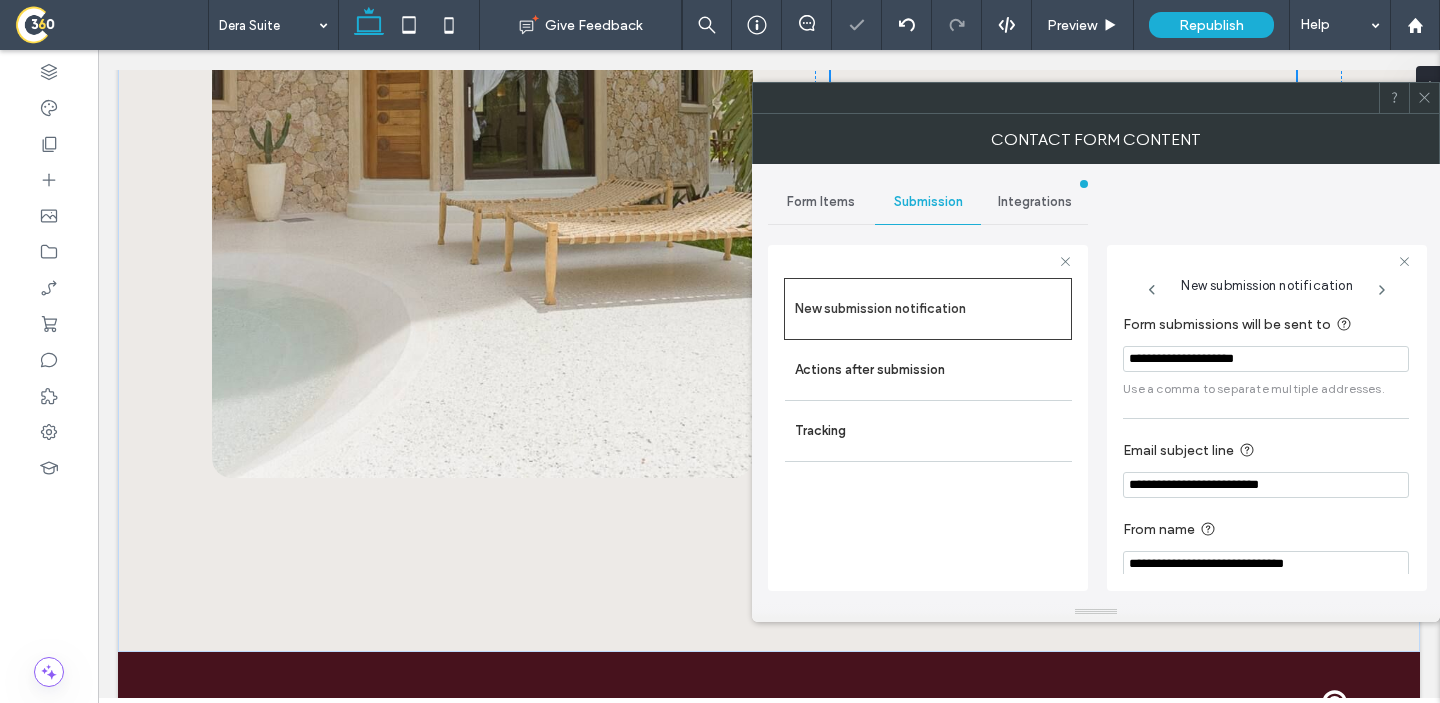 click at bounding box center [1424, 98] 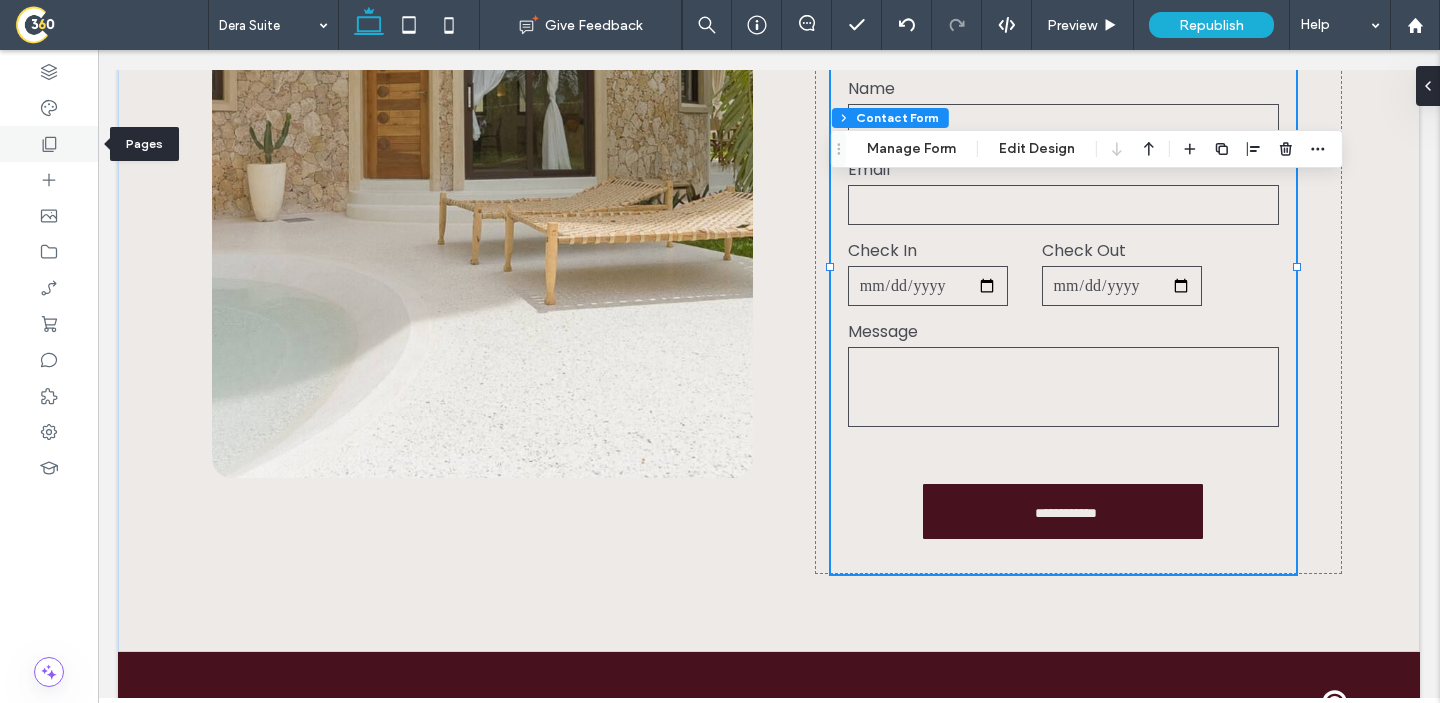 click 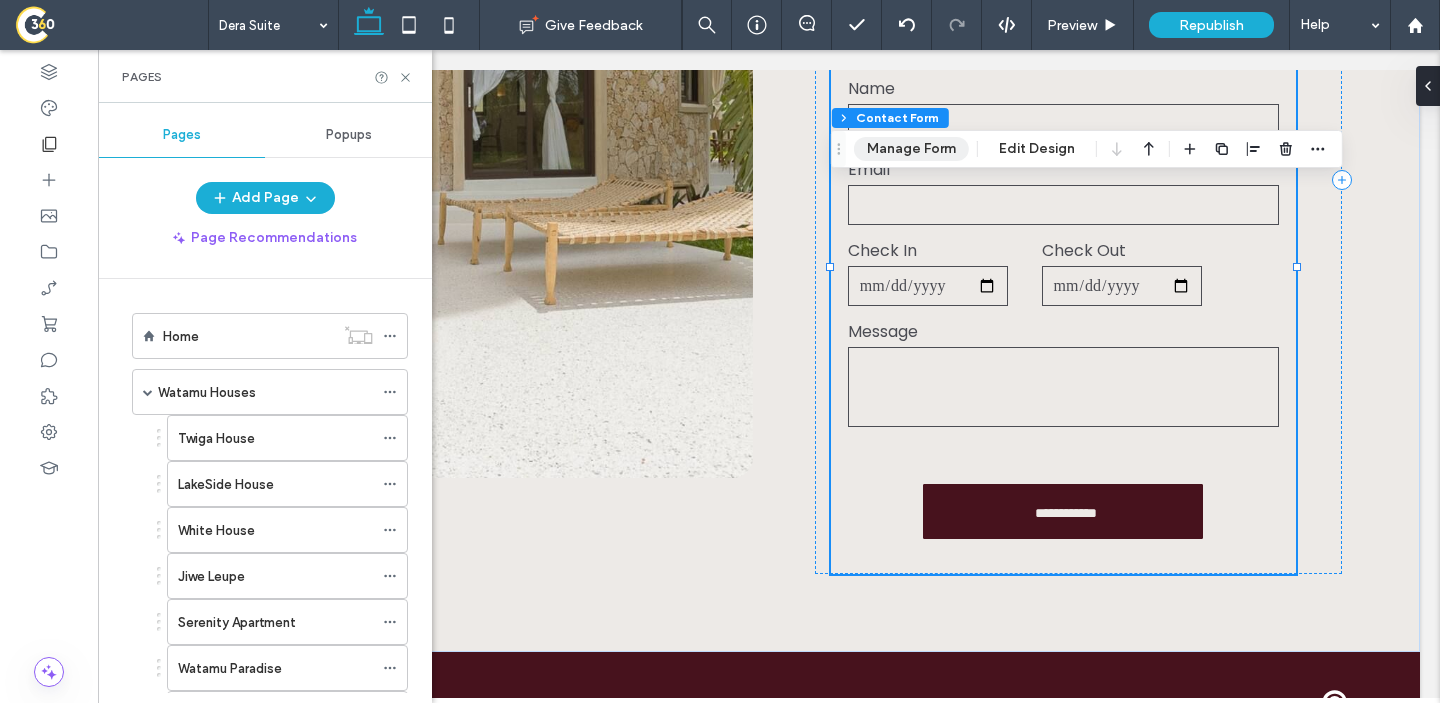 click on "Manage Form" at bounding box center [911, 149] 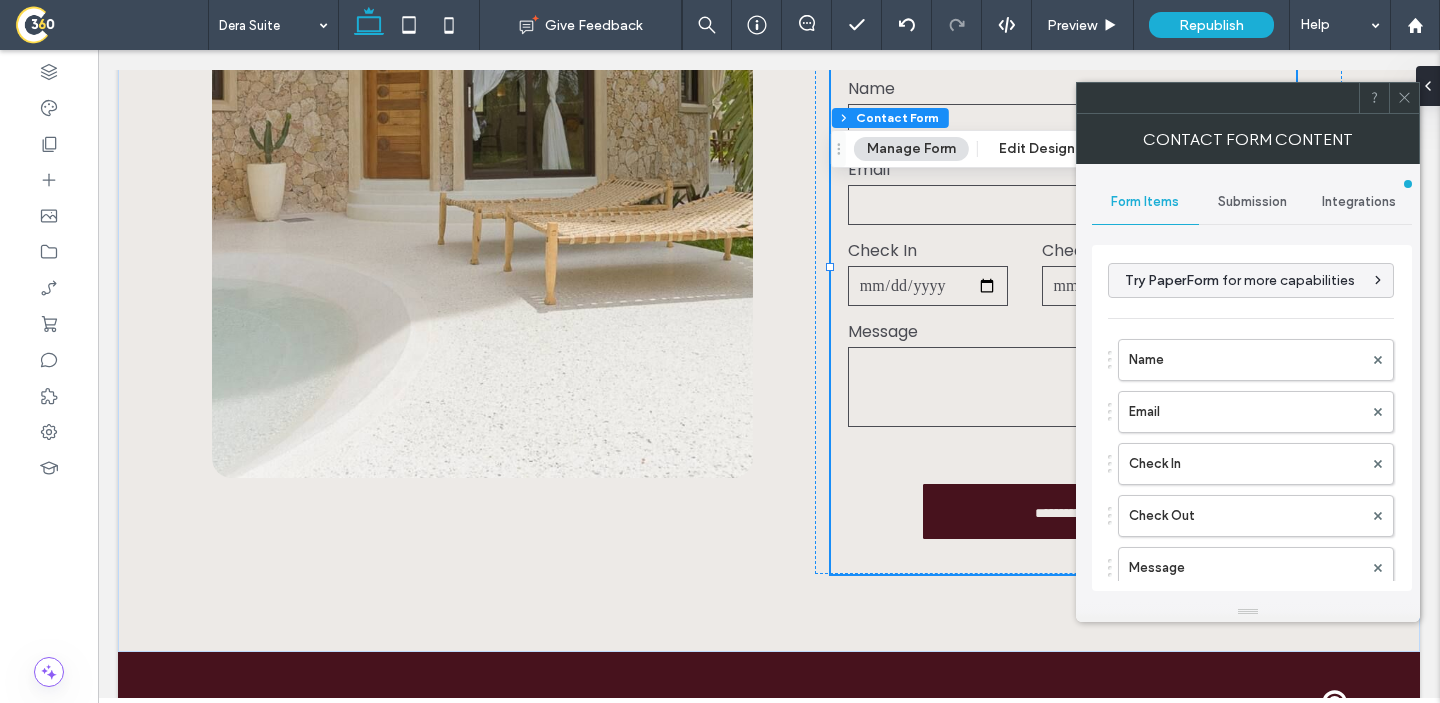 click on "Submission" at bounding box center (1252, 202) 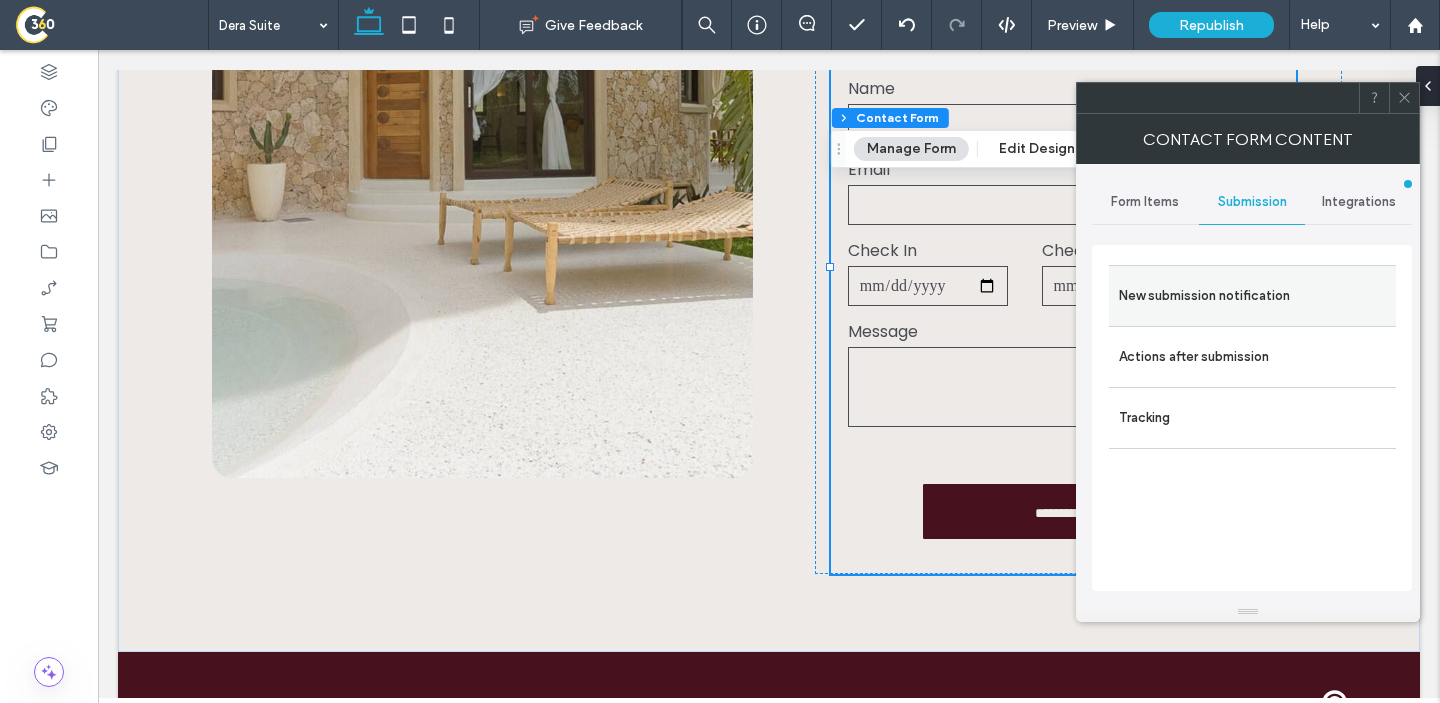 click on "New submission notification" at bounding box center (1252, 296) 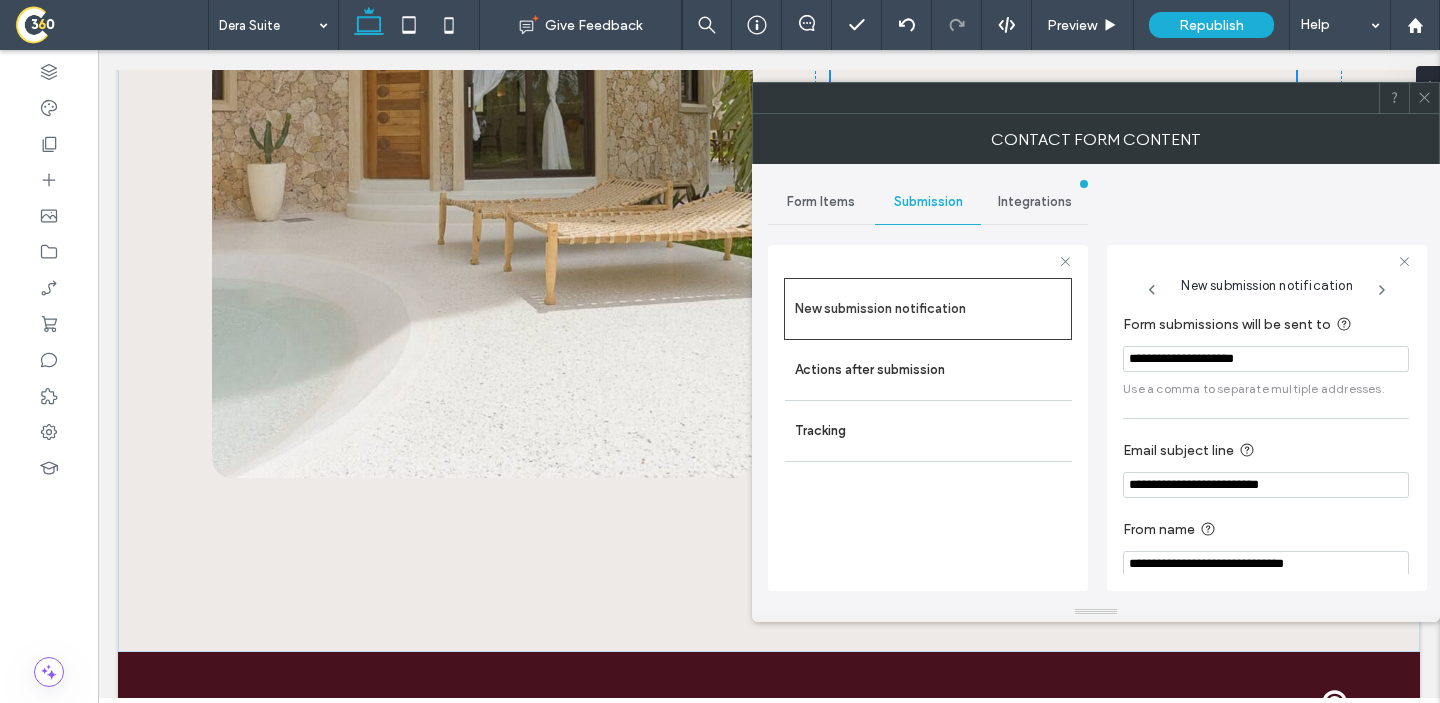 click 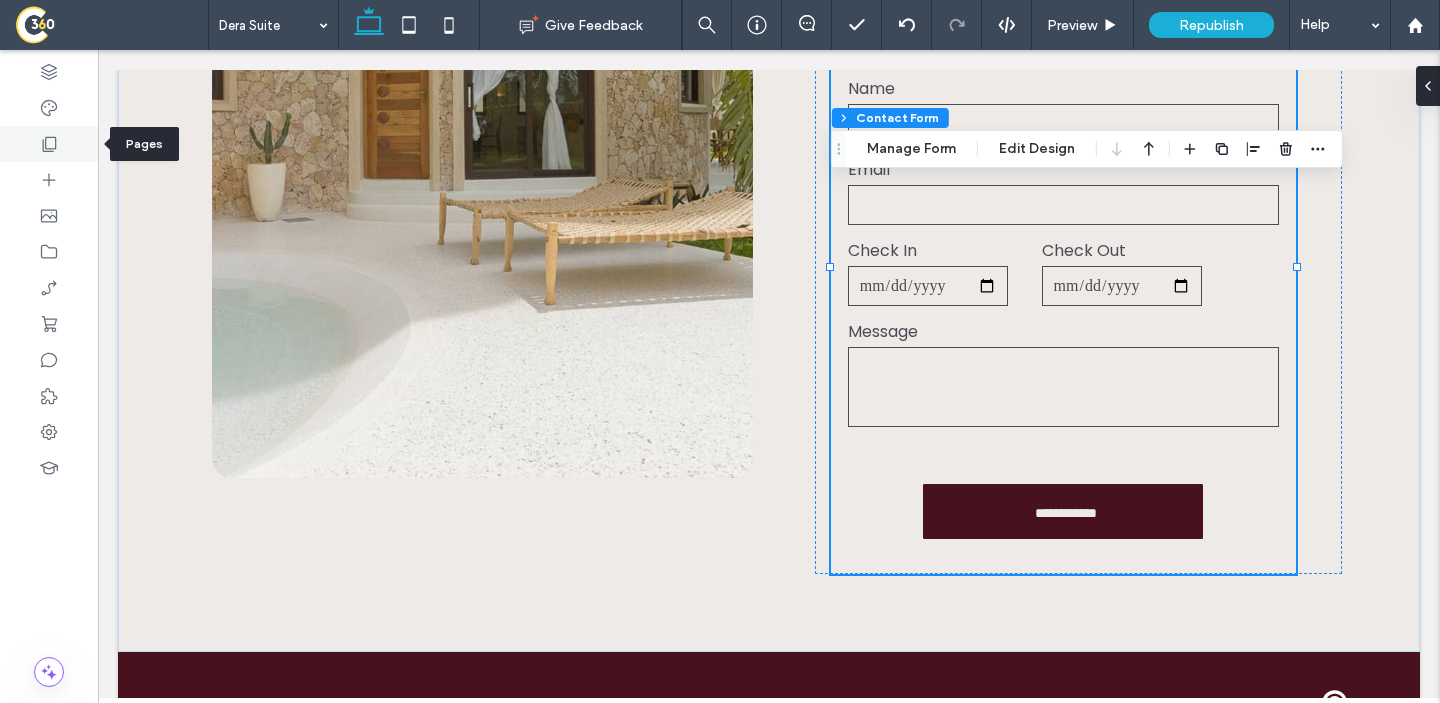 click at bounding box center [49, 144] 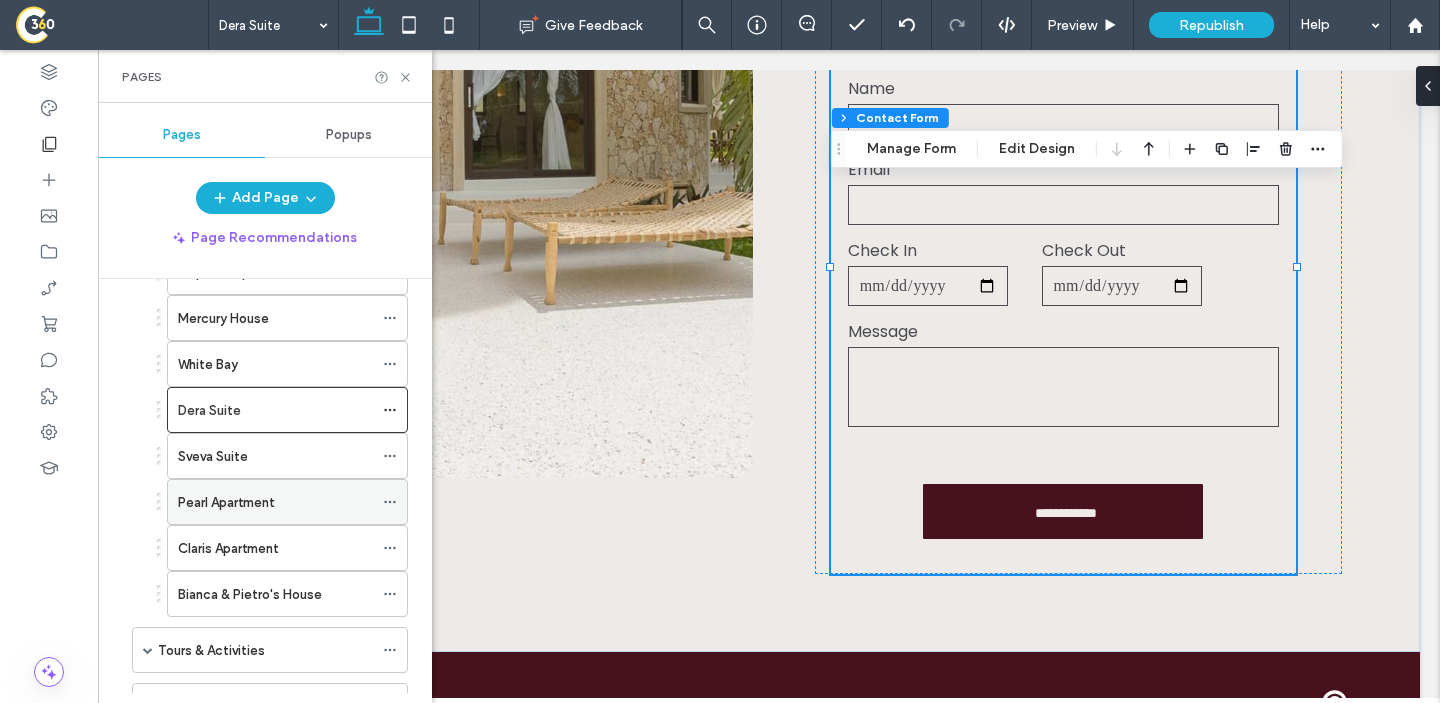 scroll, scrollTop: 1143, scrollLeft: 0, axis: vertical 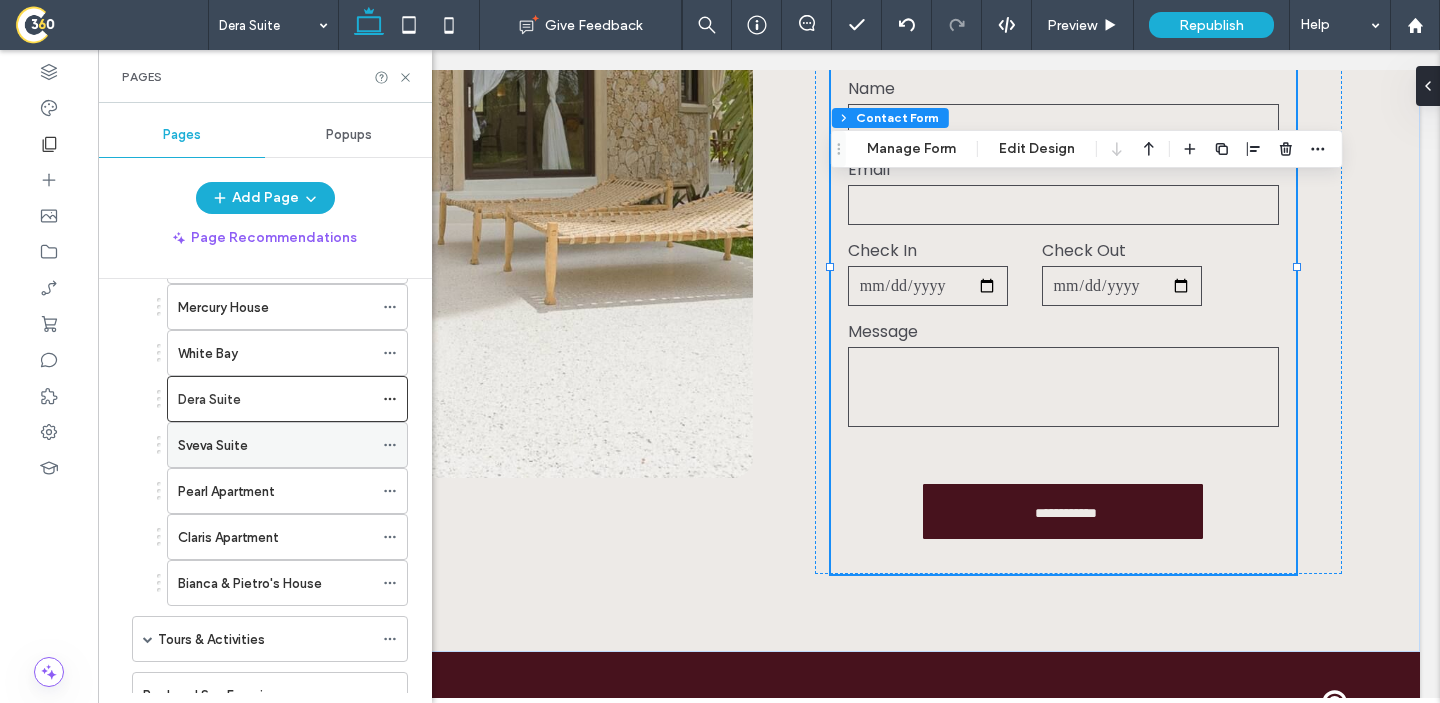 click on "Sveva Suite" at bounding box center [213, 445] 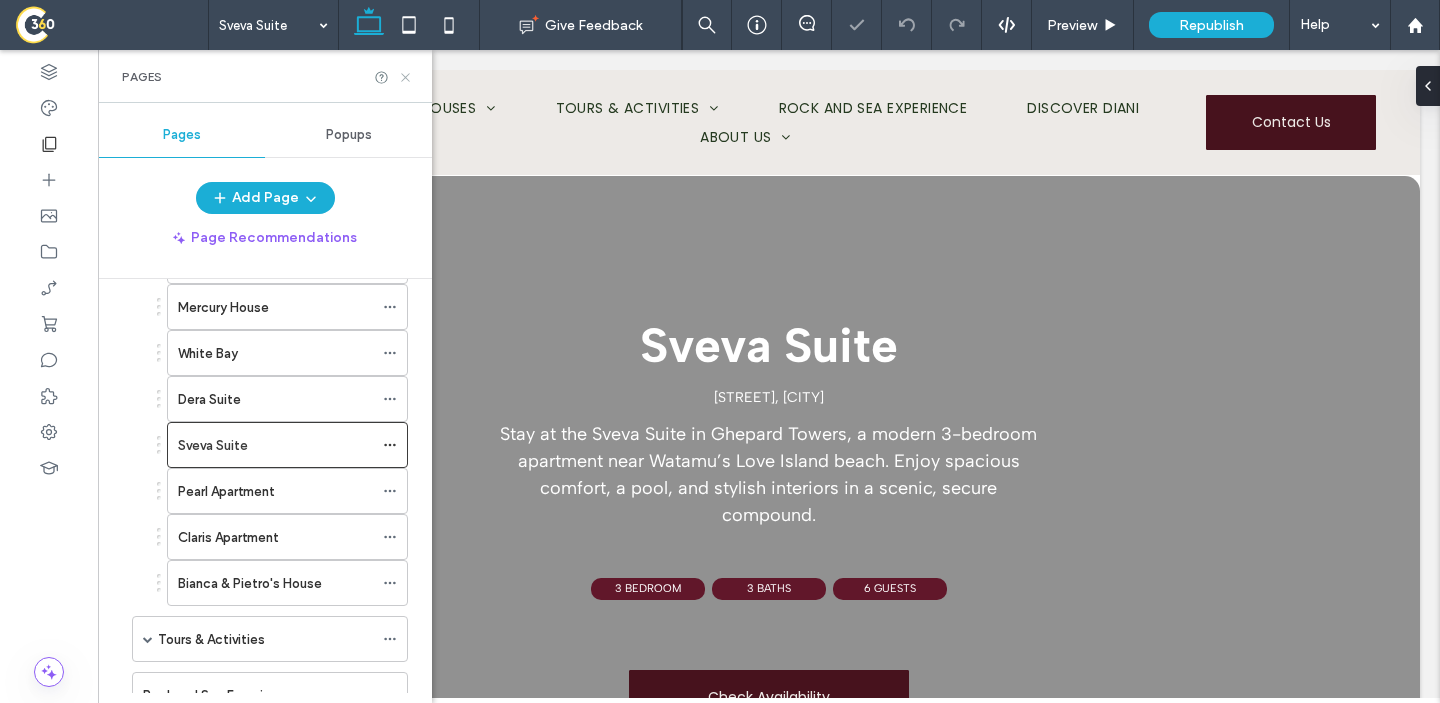 scroll, scrollTop: 0, scrollLeft: 0, axis: both 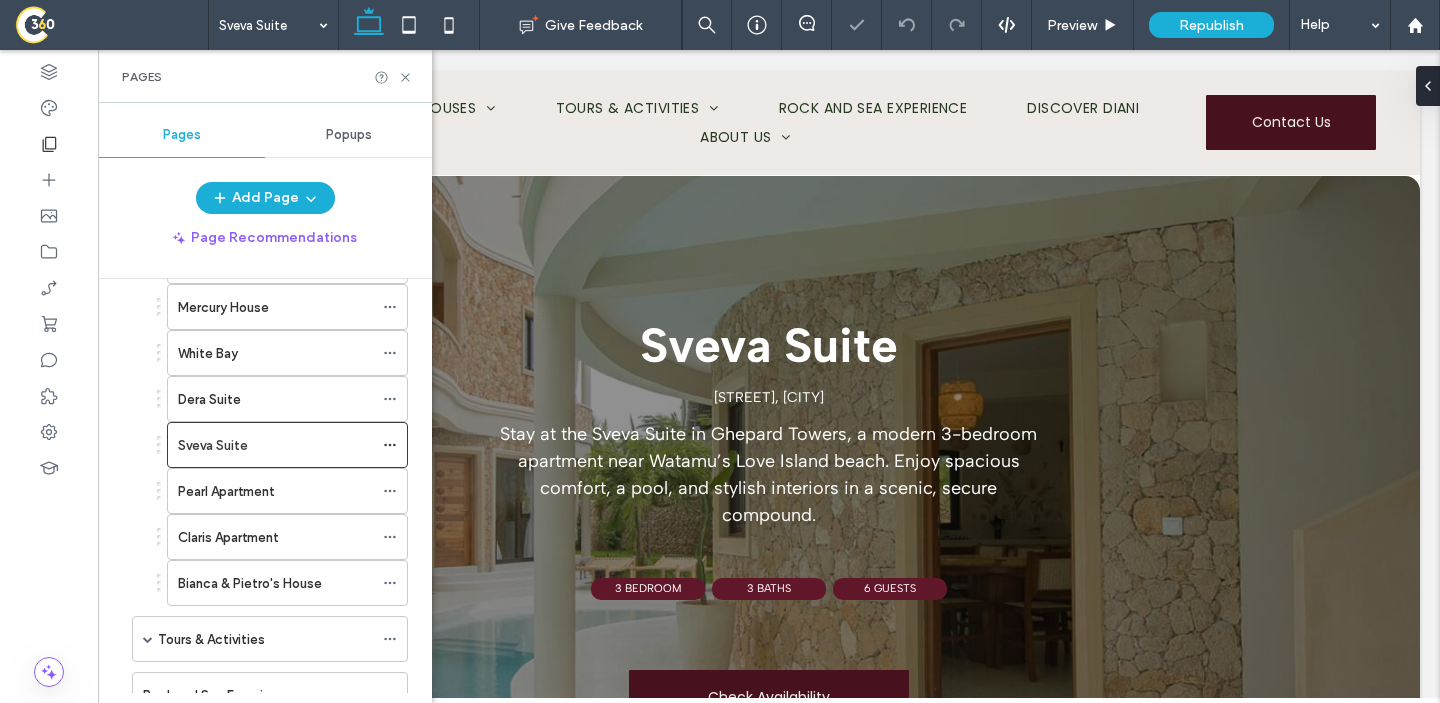 click on "Pages" at bounding box center [265, 76] 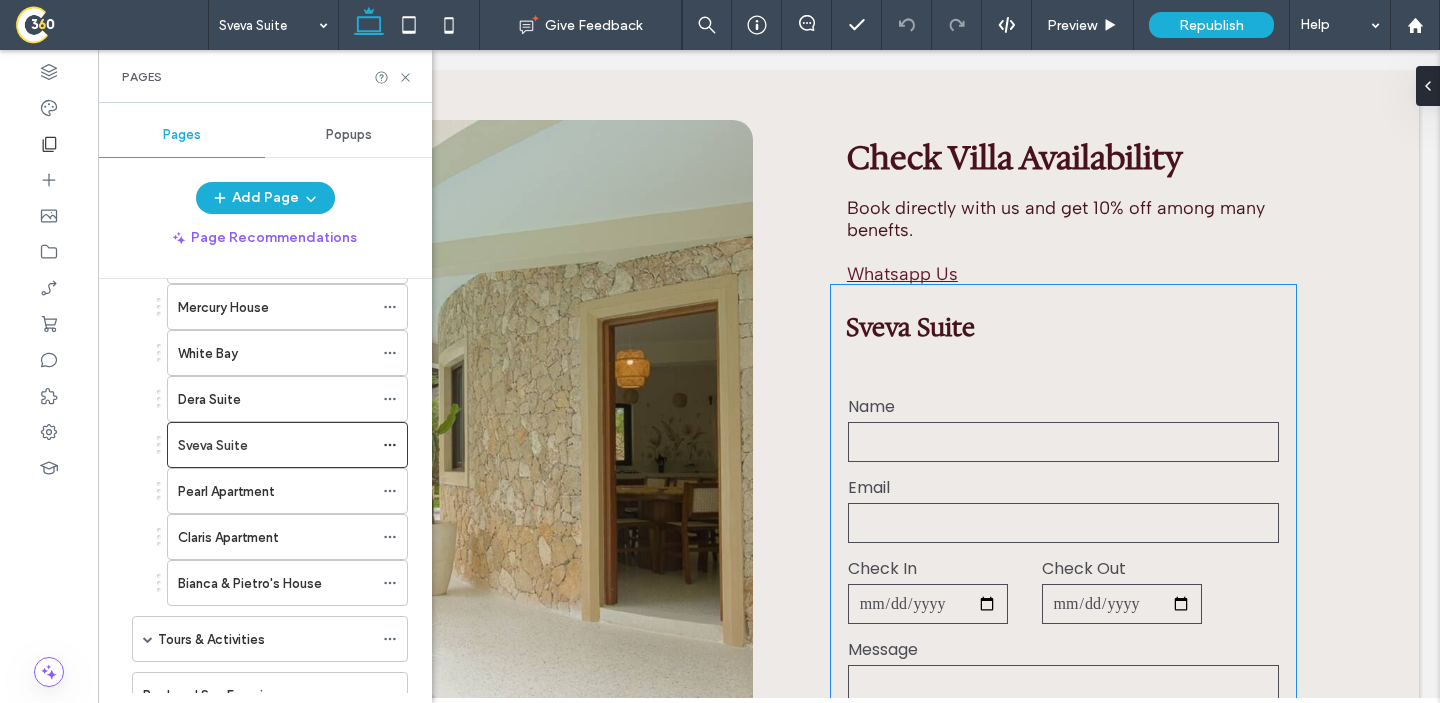 scroll, scrollTop: 4896, scrollLeft: 0, axis: vertical 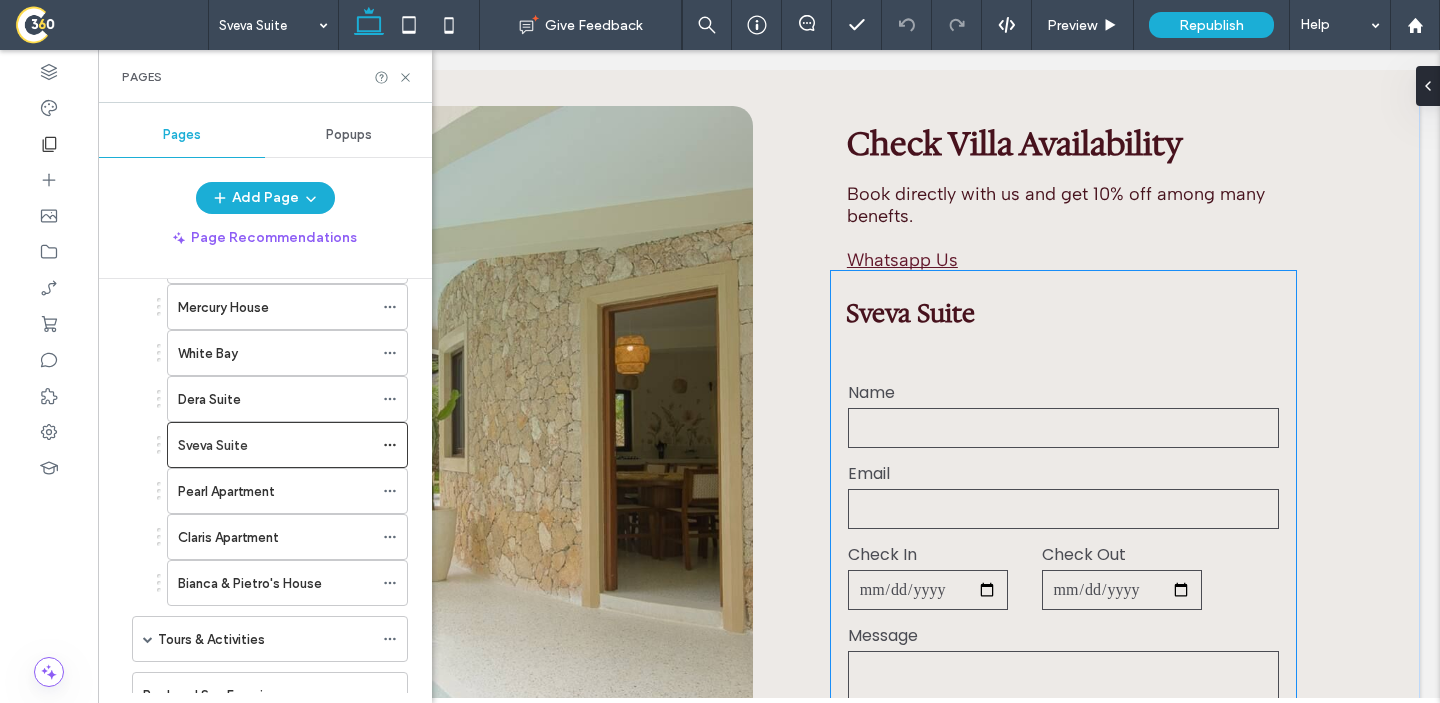 click on "**********" at bounding box center [1063, 616] 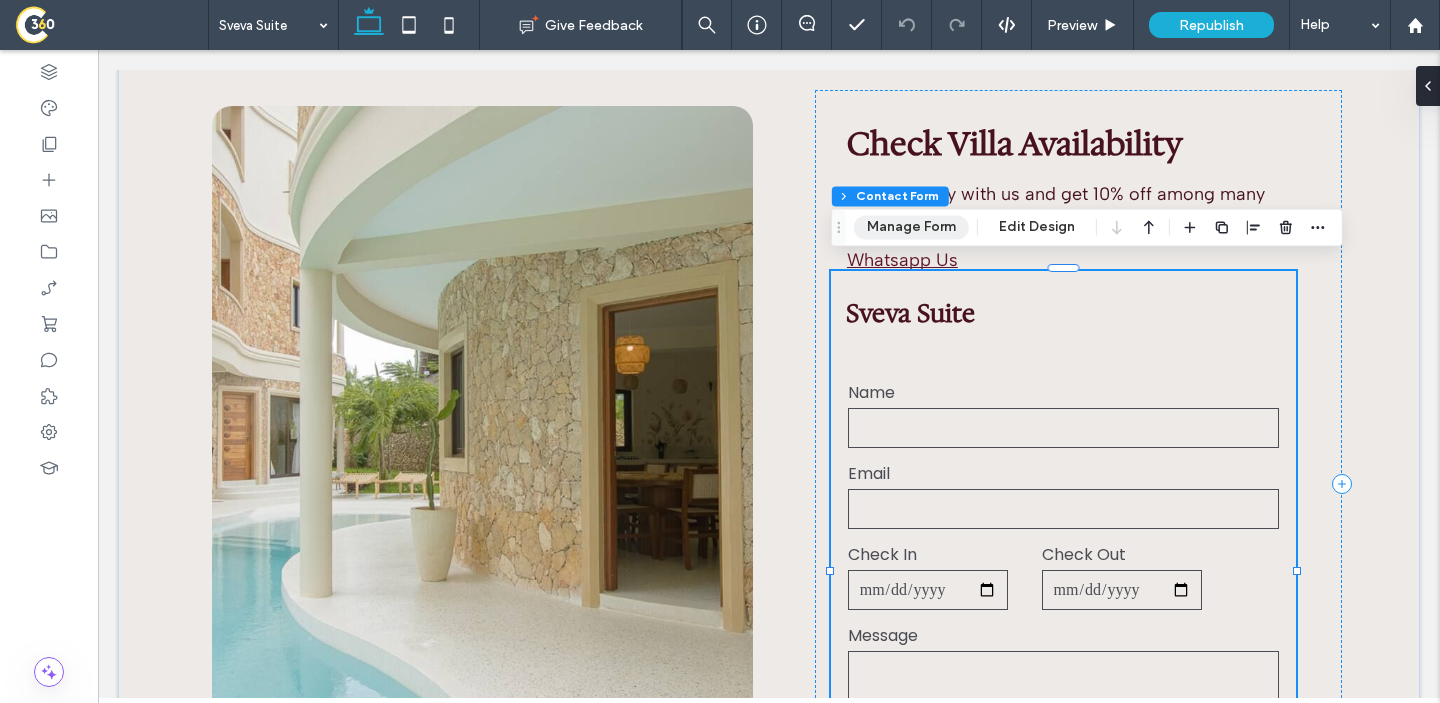 click on "Manage Form" at bounding box center (911, 227) 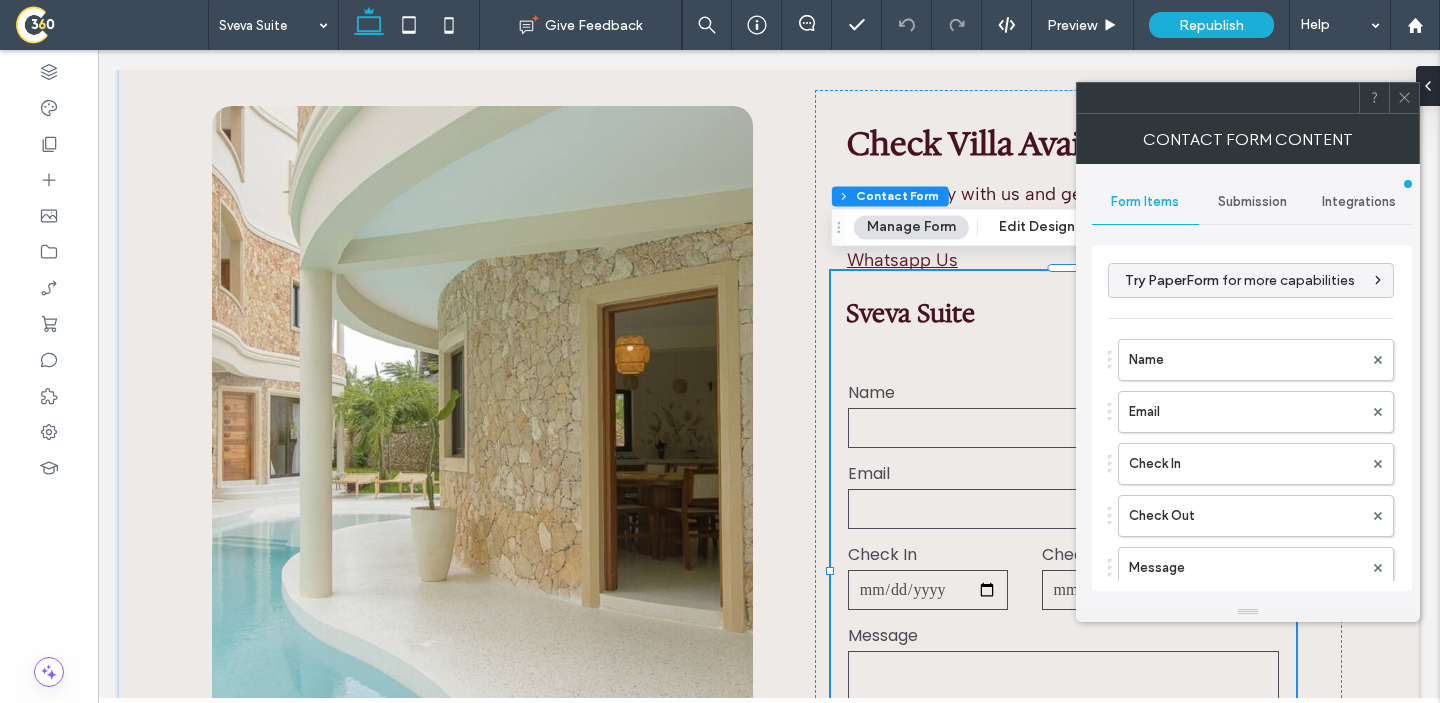click on "Submission" at bounding box center [1252, 202] 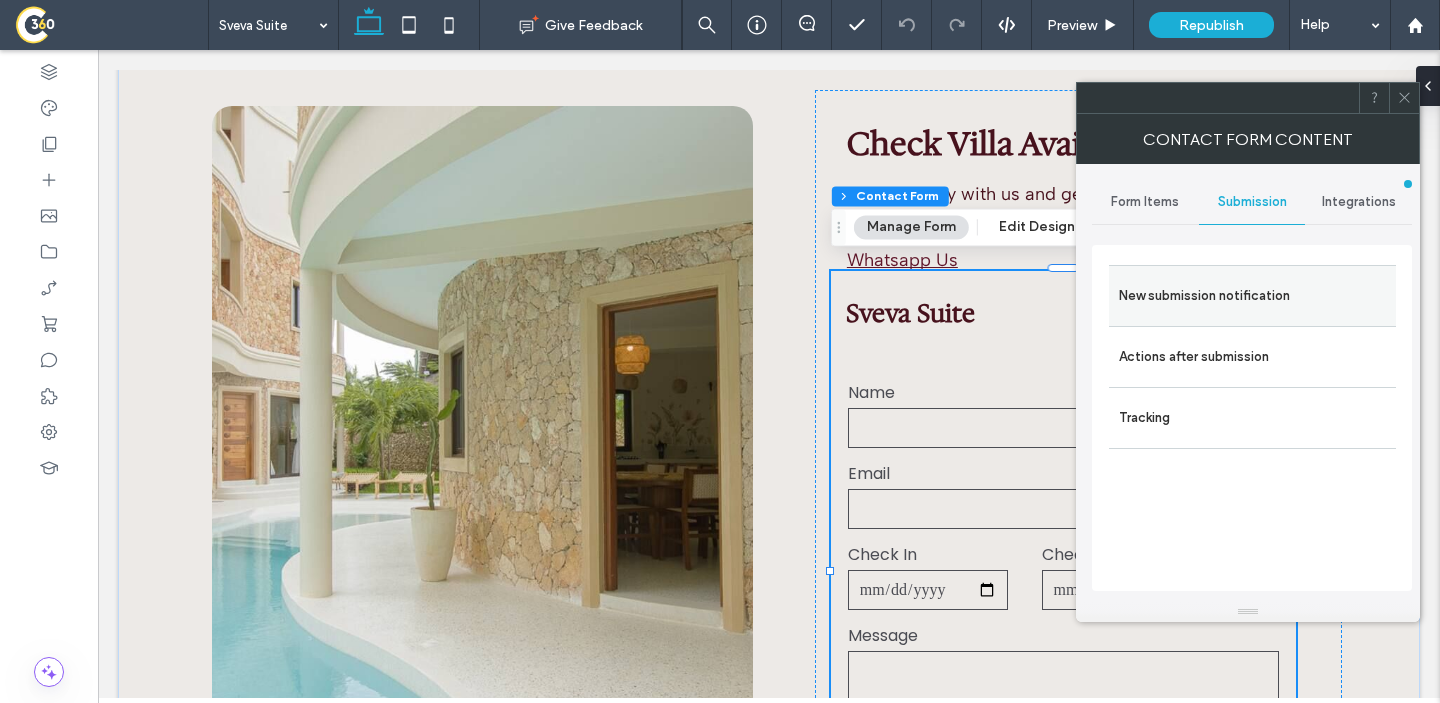 click on "New submission notification" at bounding box center (1252, 296) 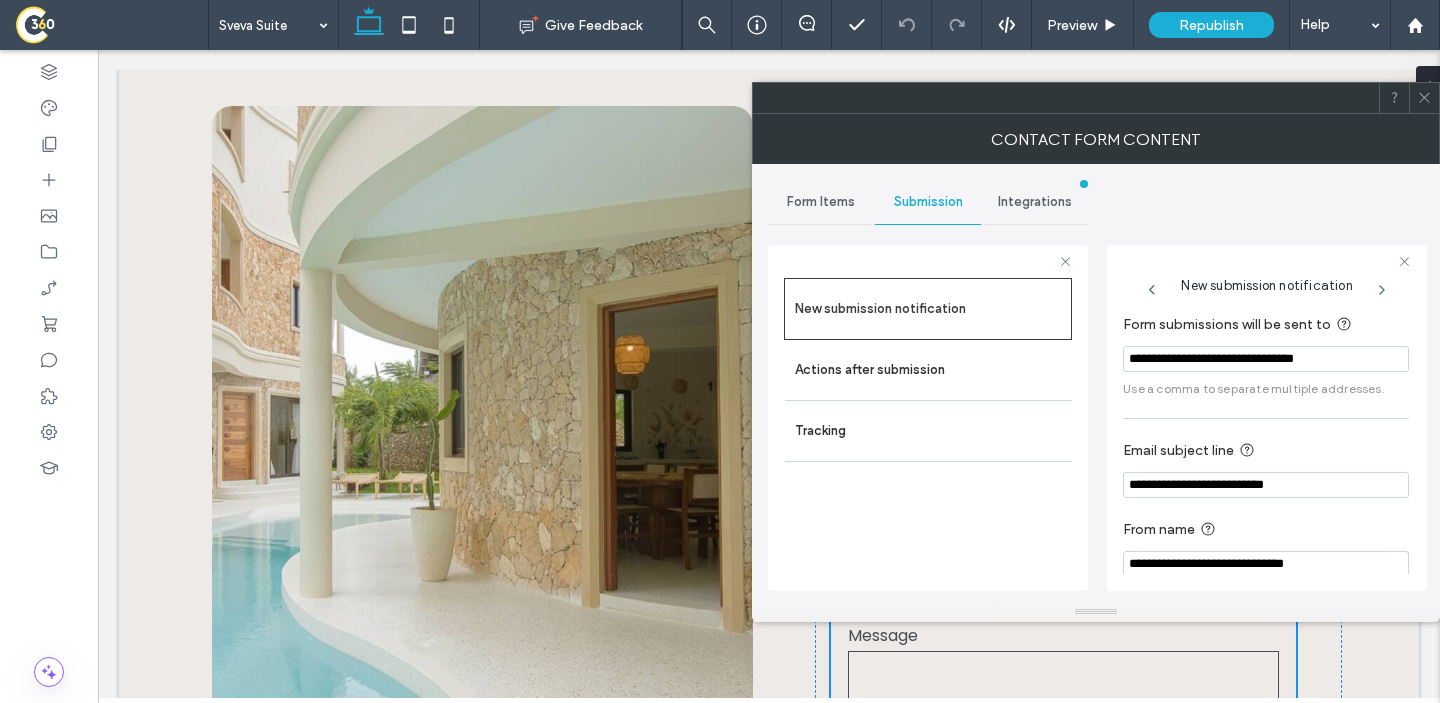 click on "**********" at bounding box center [1266, 359] 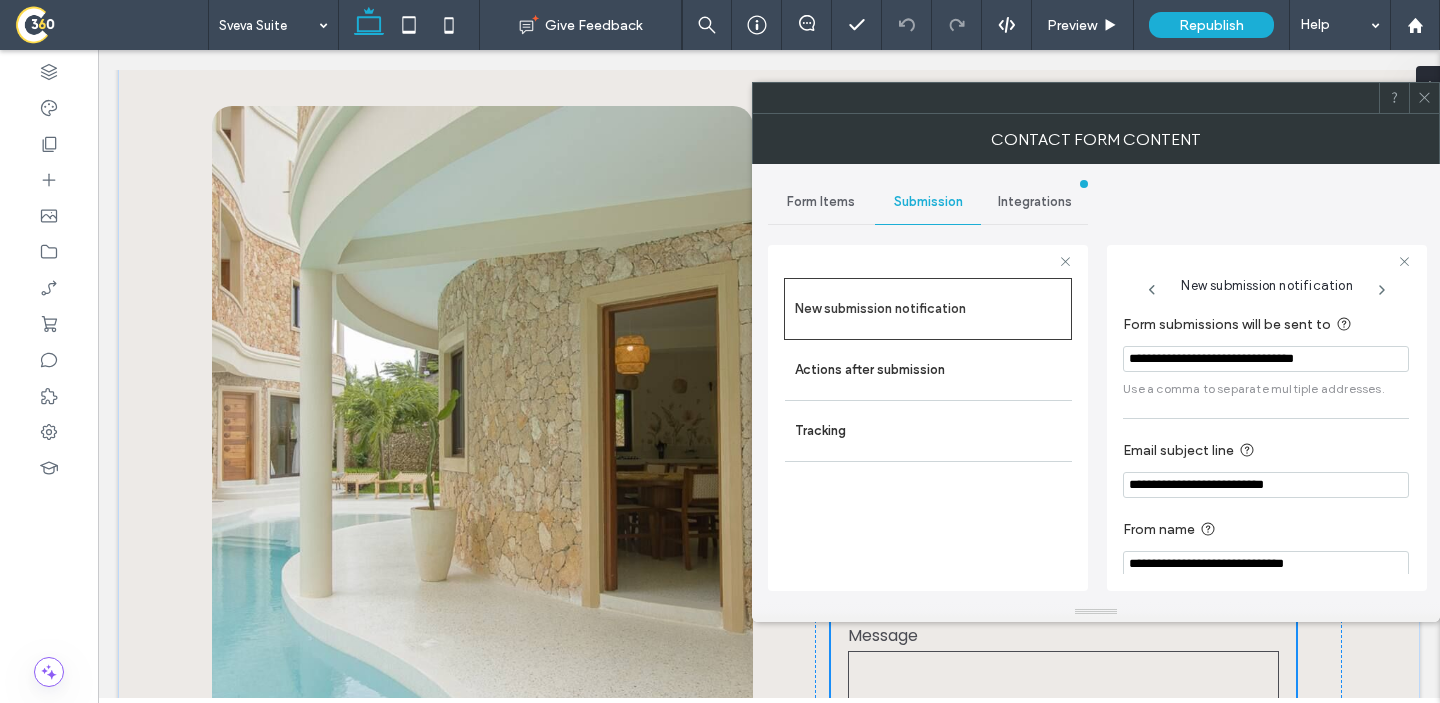 paste 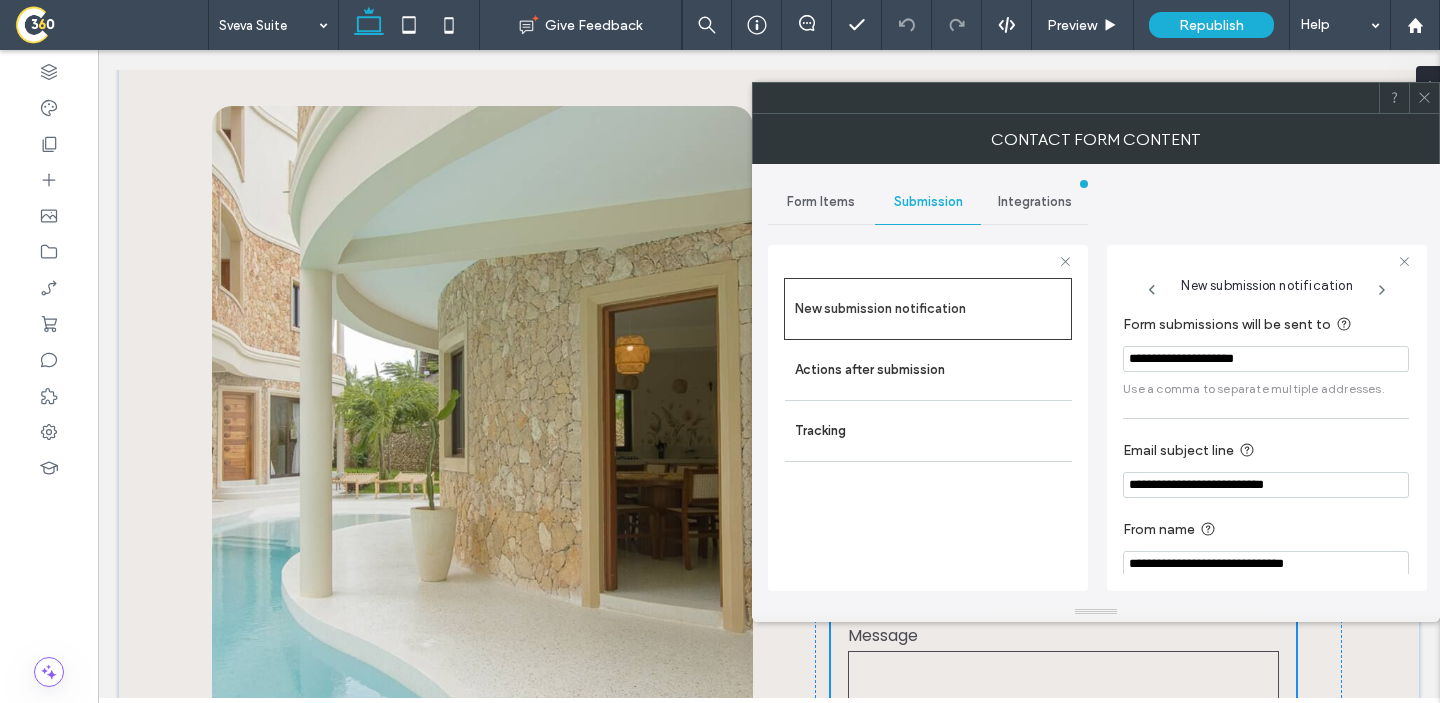 type on "**********" 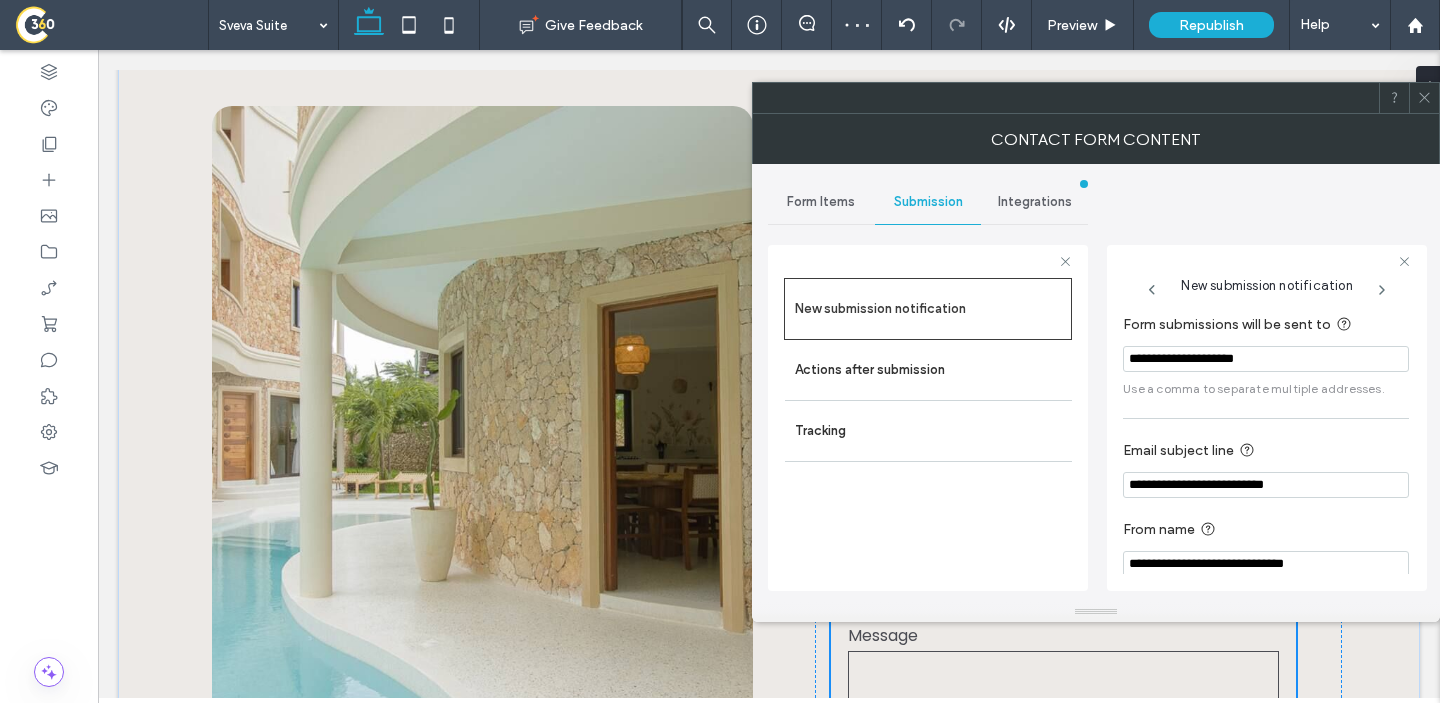 click at bounding box center (1424, 98) 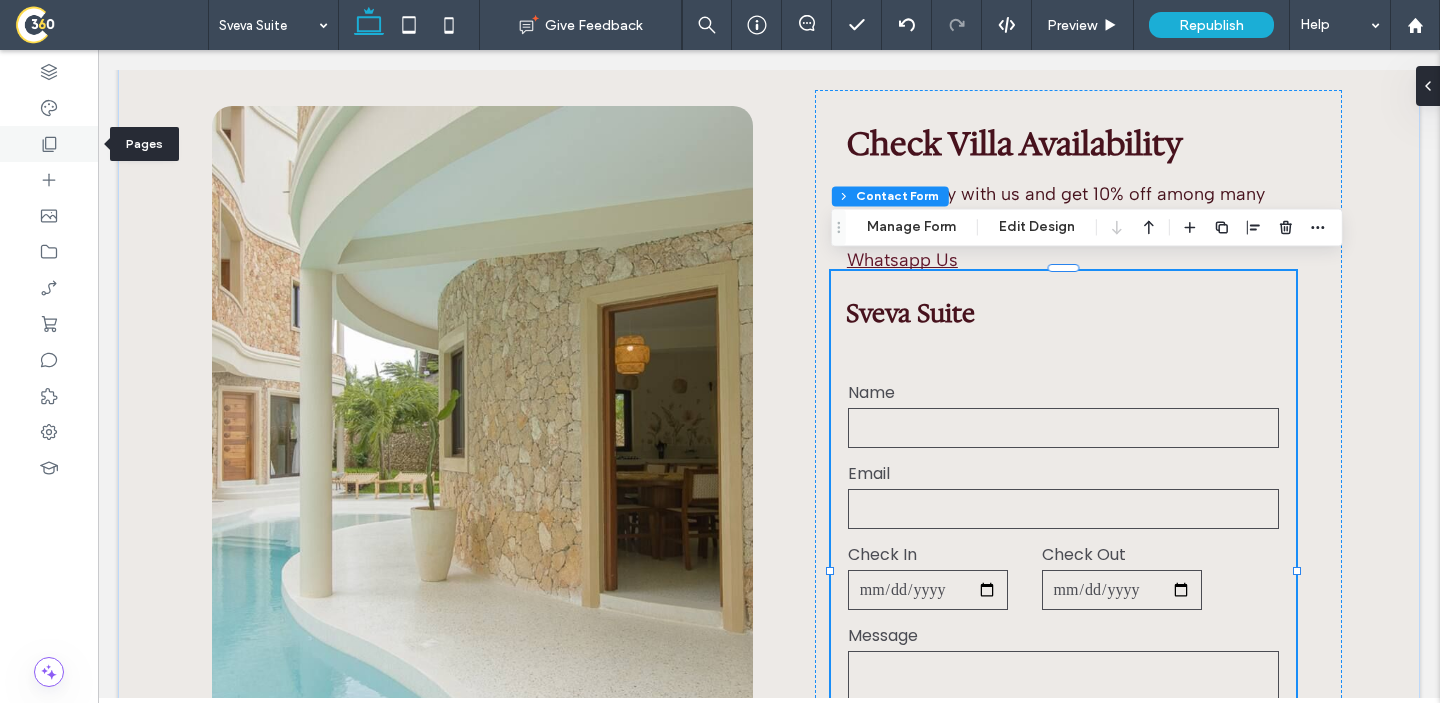 click 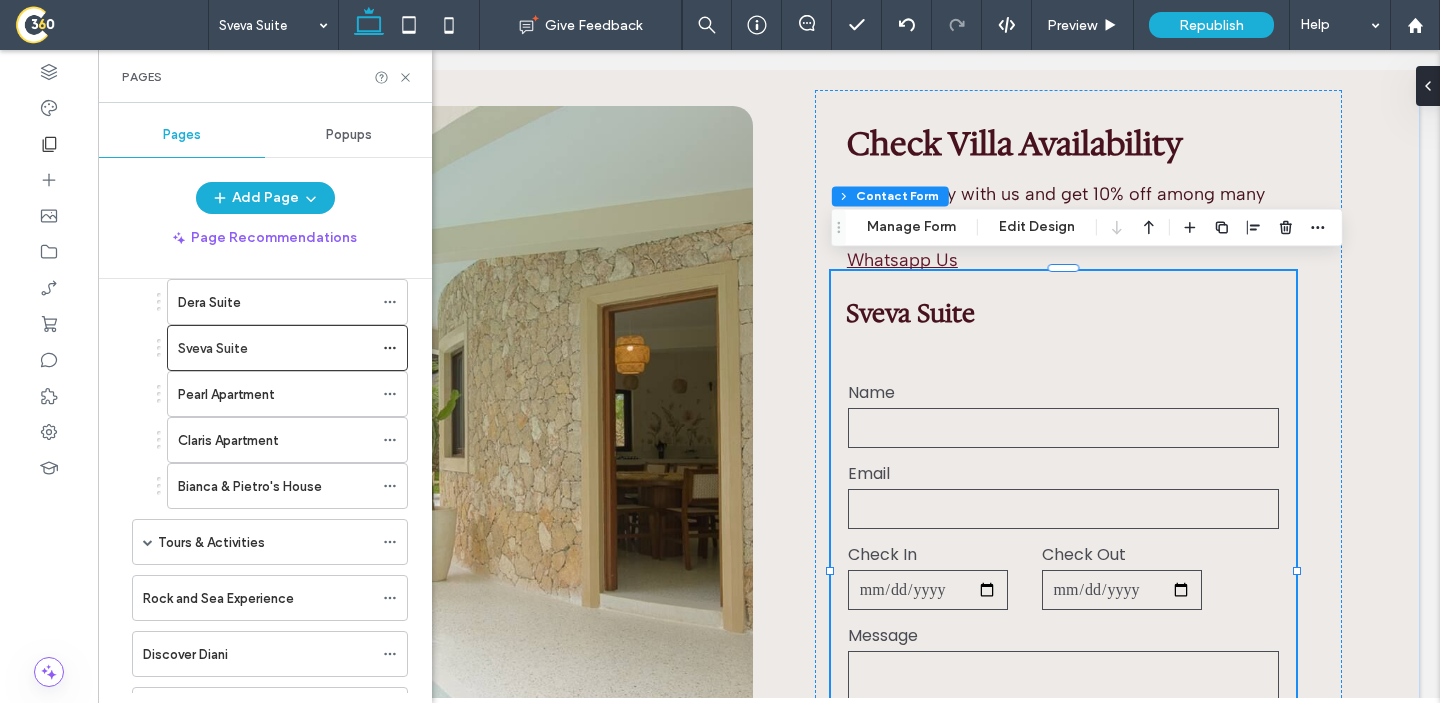 scroll, scrollTop: 1235, scrollLeft: 0, axis: vertical 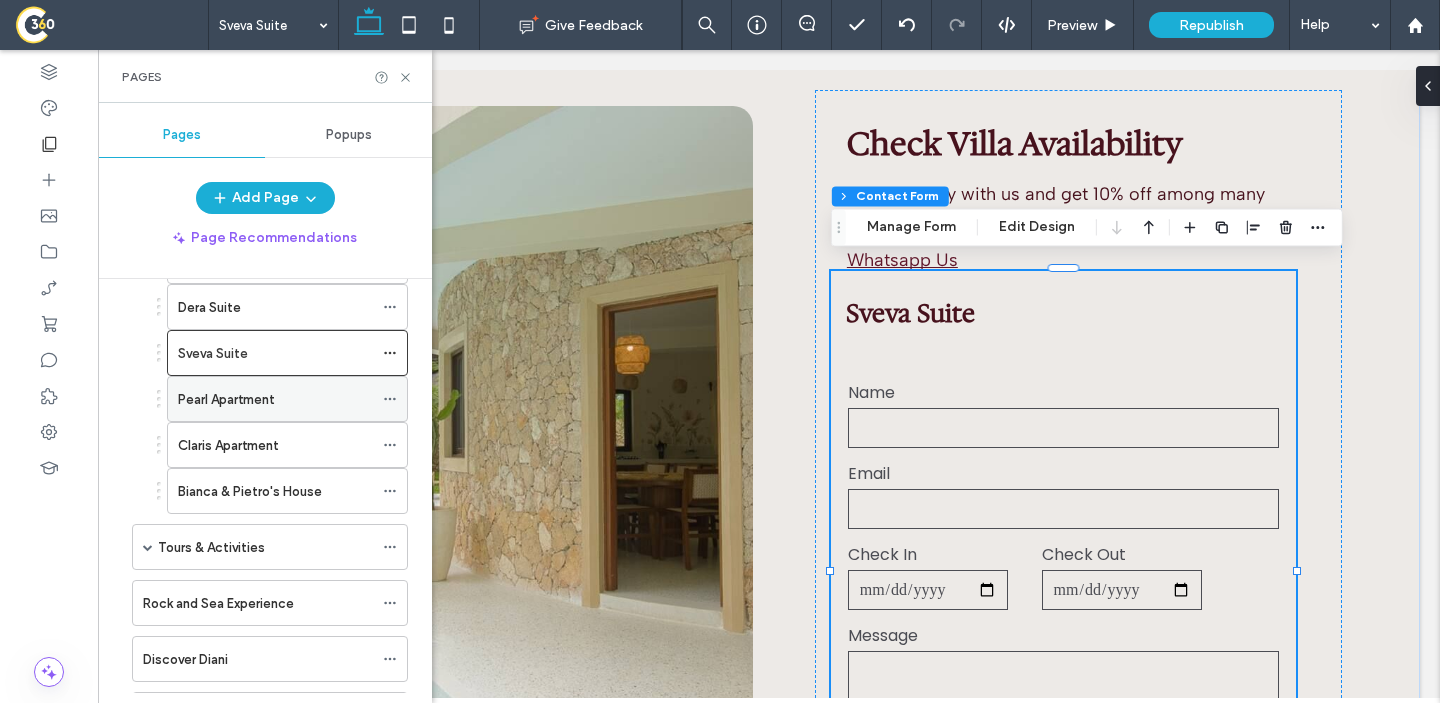 click on "Pearl Apartment" at bounding box center [275, 399] 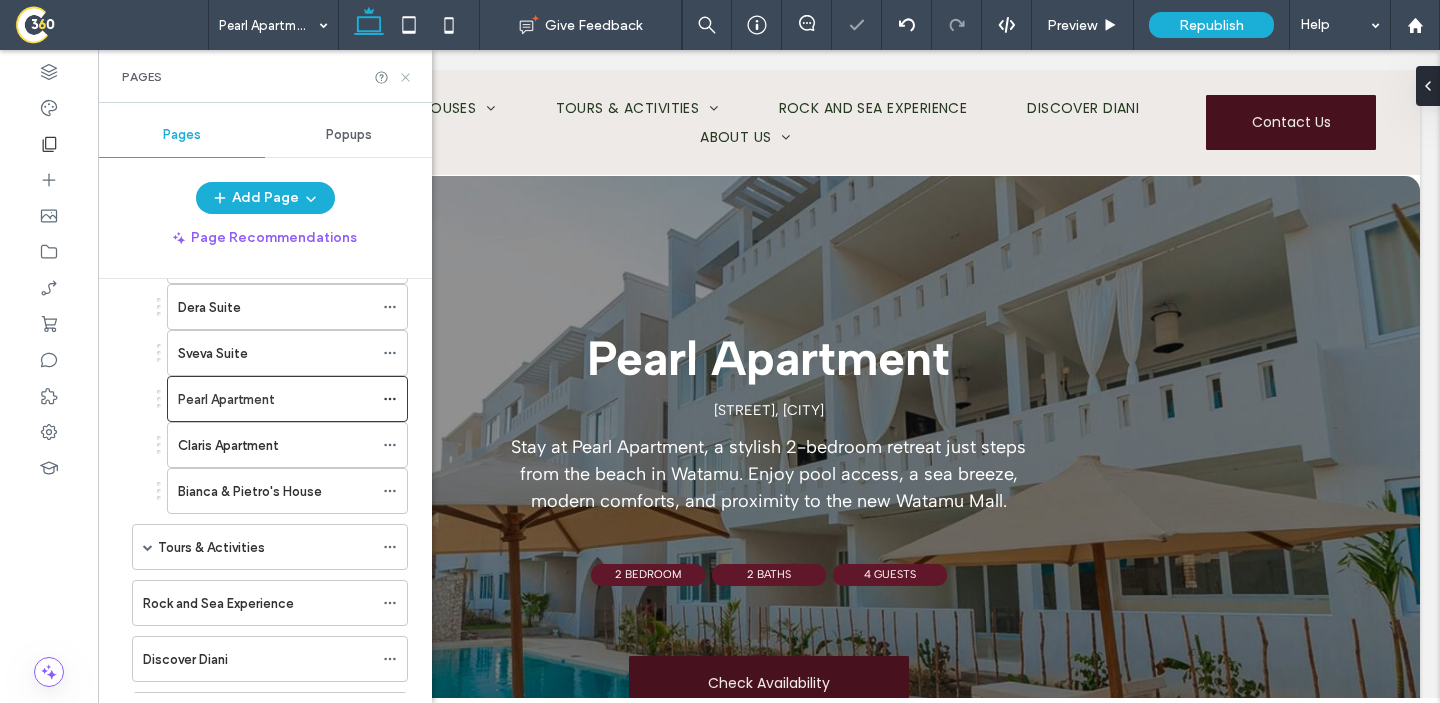 scroll, scrollTop: 0, scrollLeft: 0, axis: both 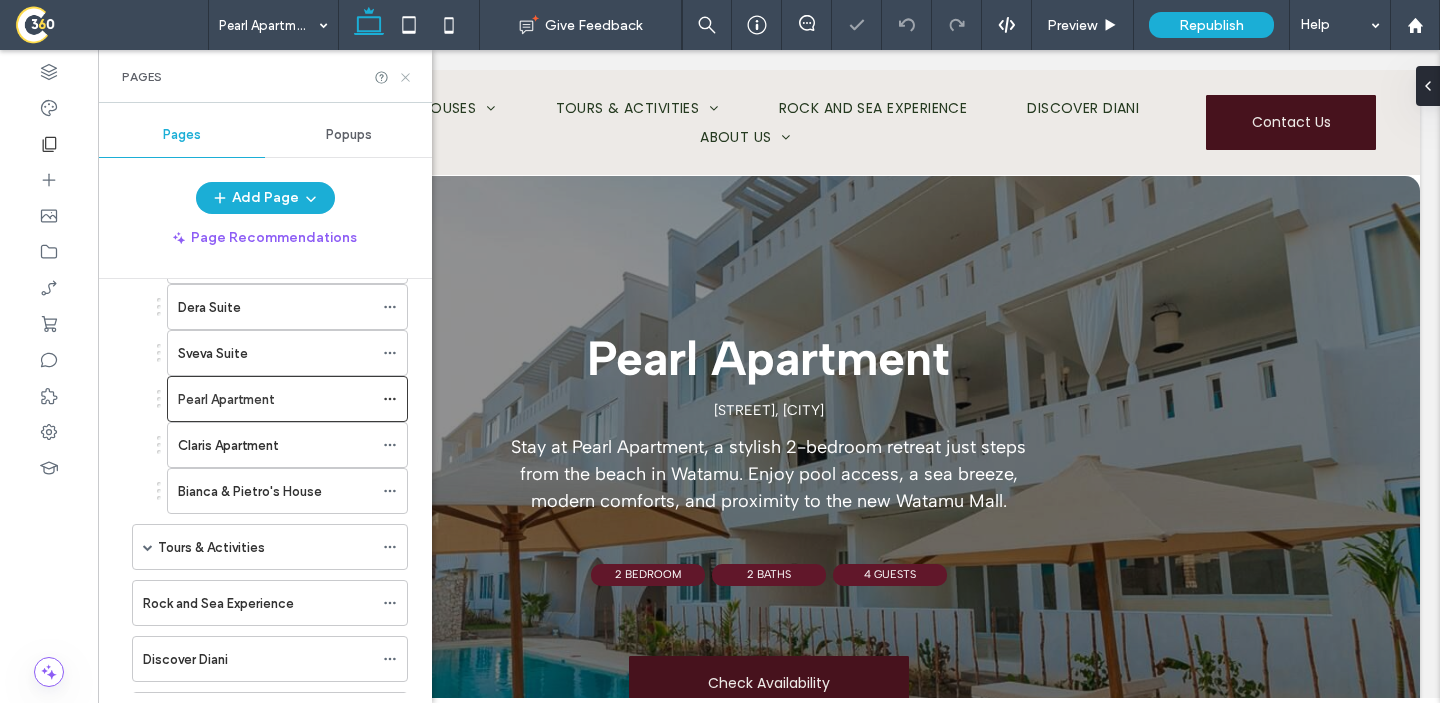 click 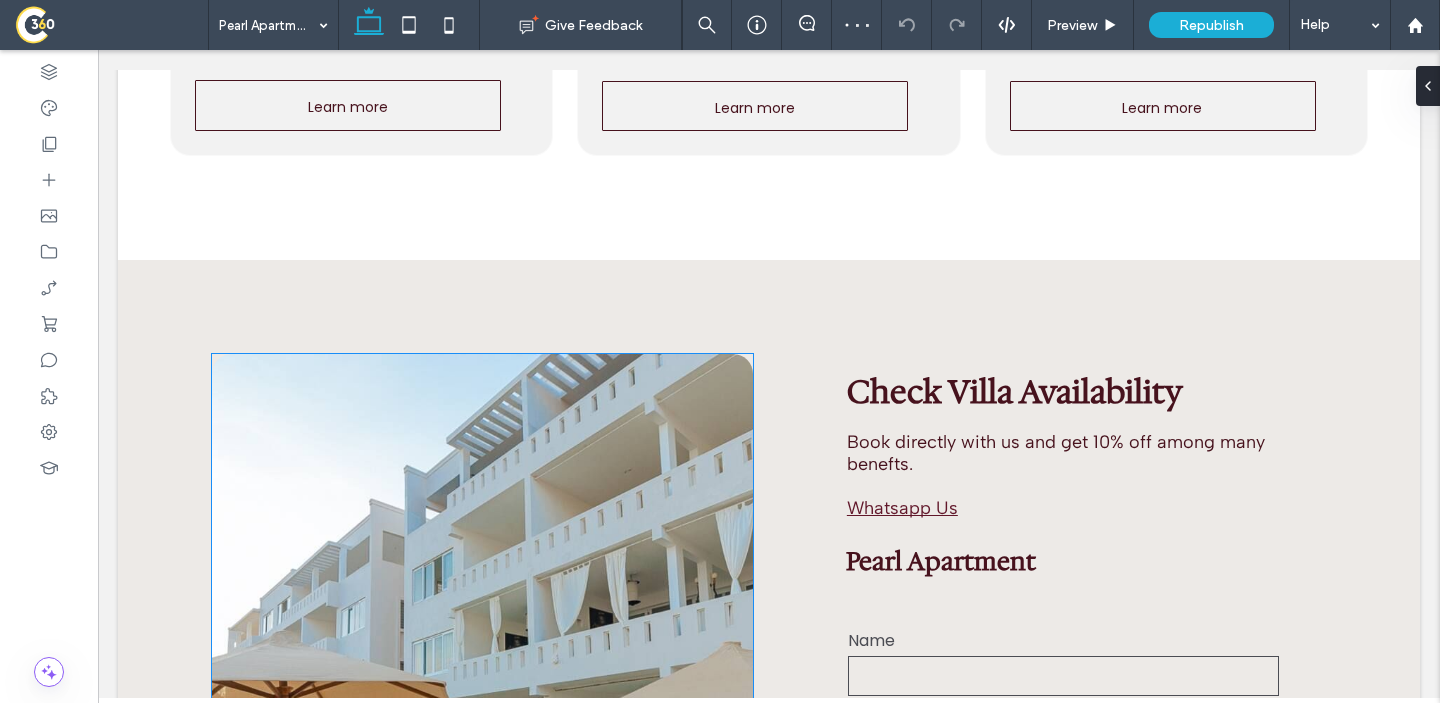 scroll, scrollTop: 4656, scrollLeft: 0, axis: vertical 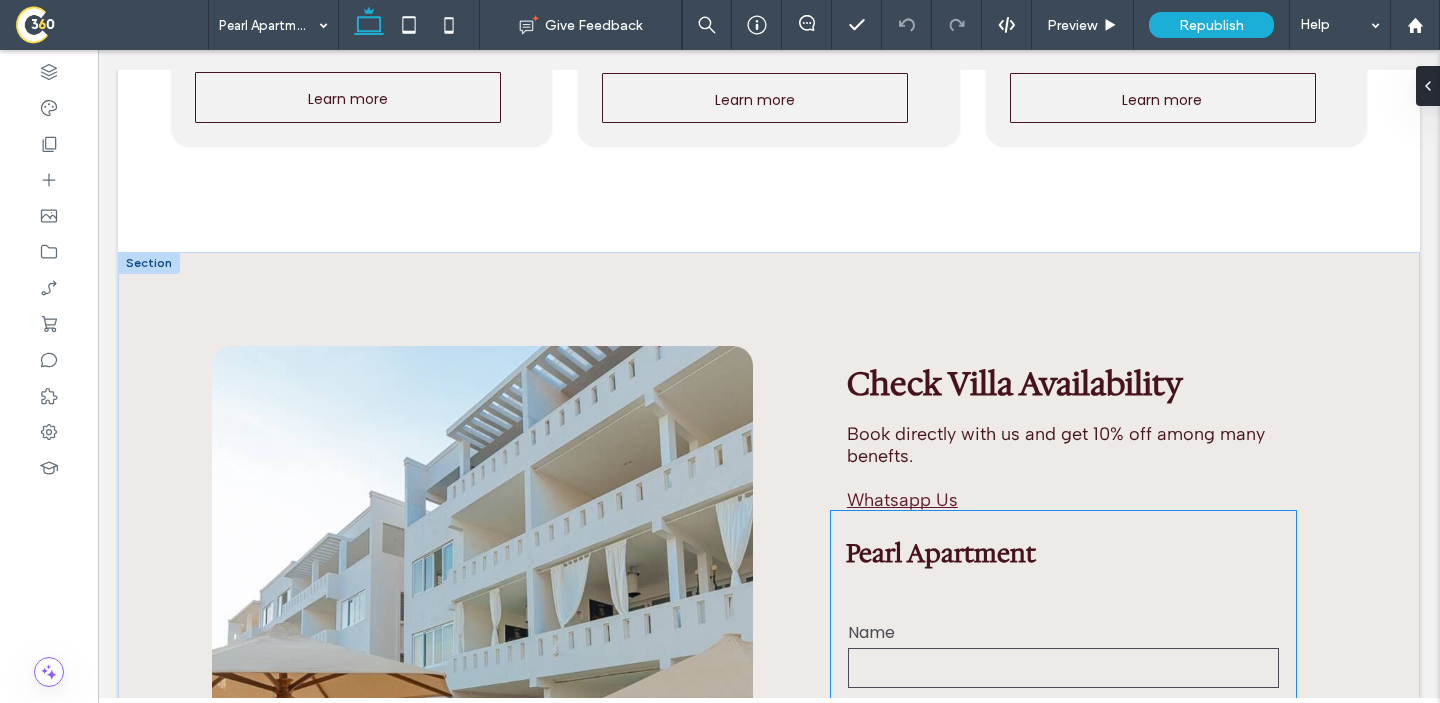 click on "Name" at bounding box center [1064, 632] 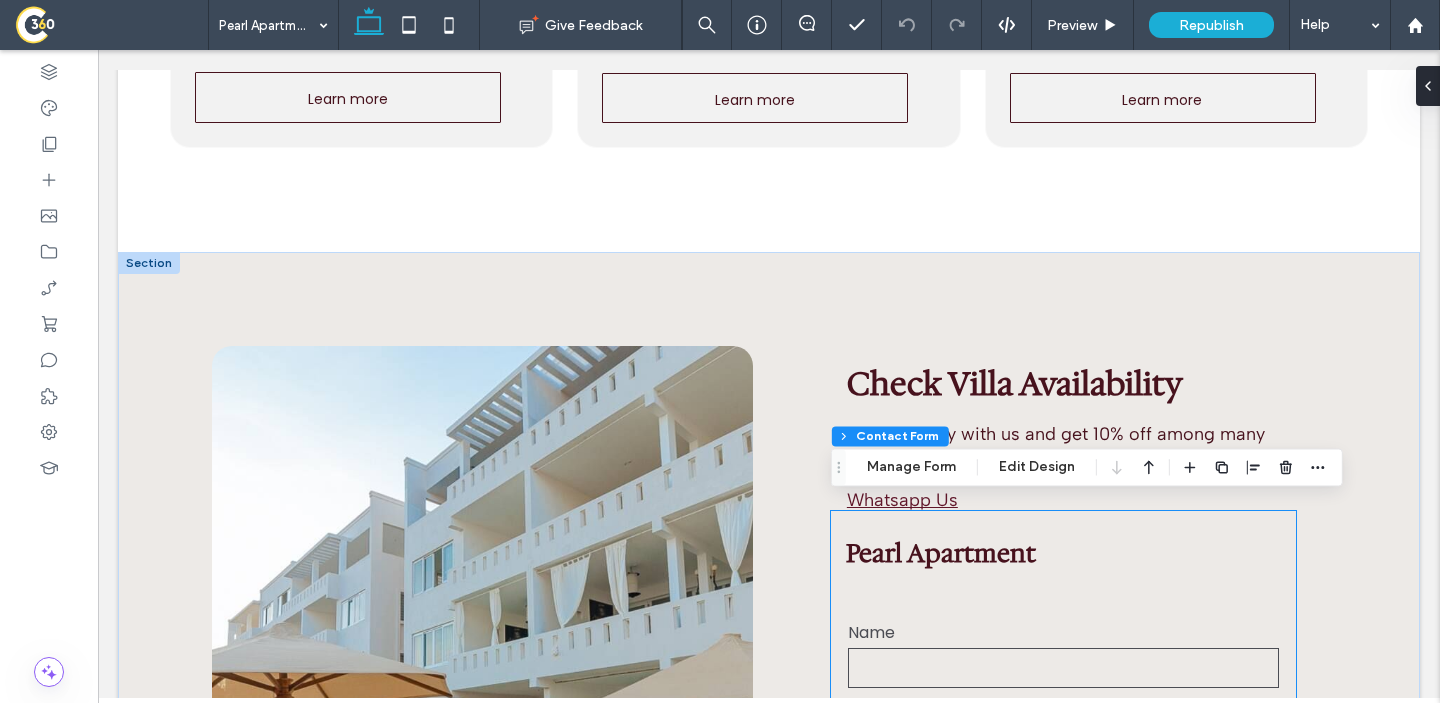 type on "*" 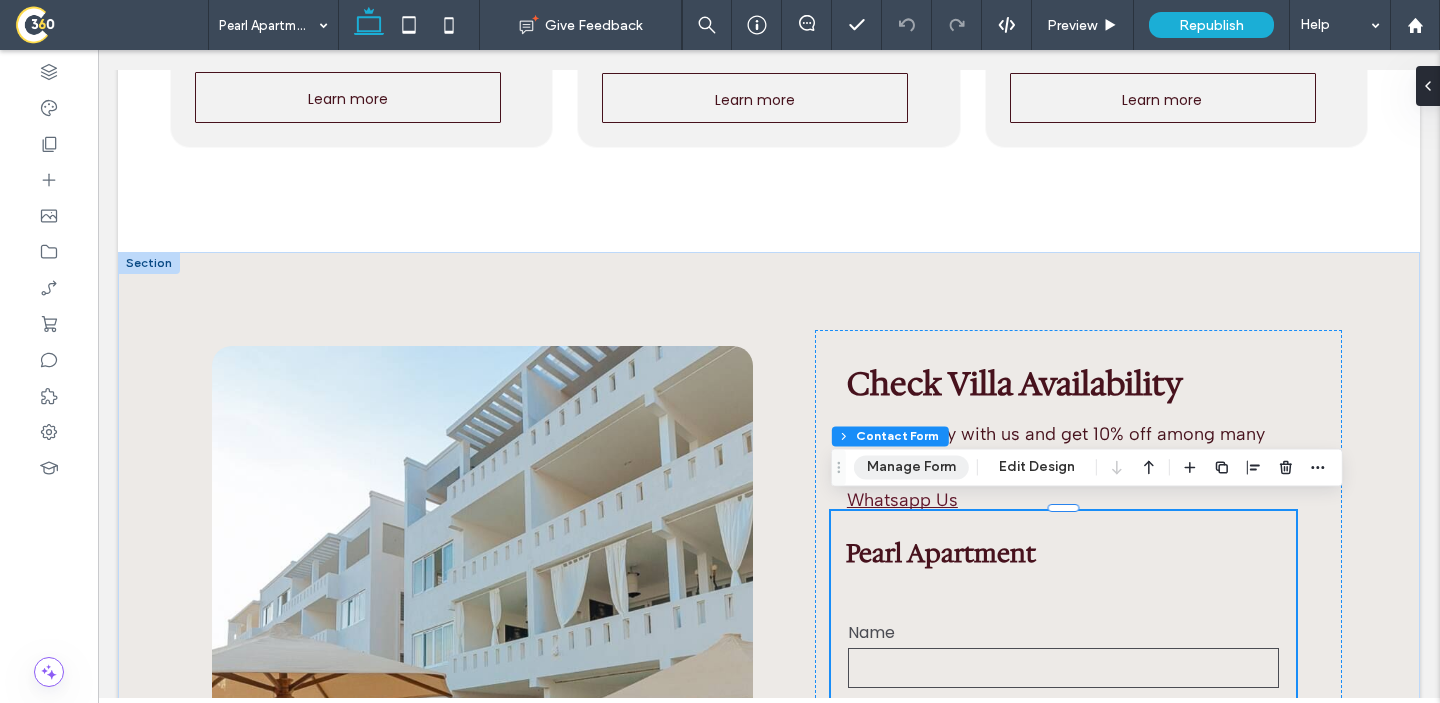 click on "Manage Form" at bounding box center (911, 467) 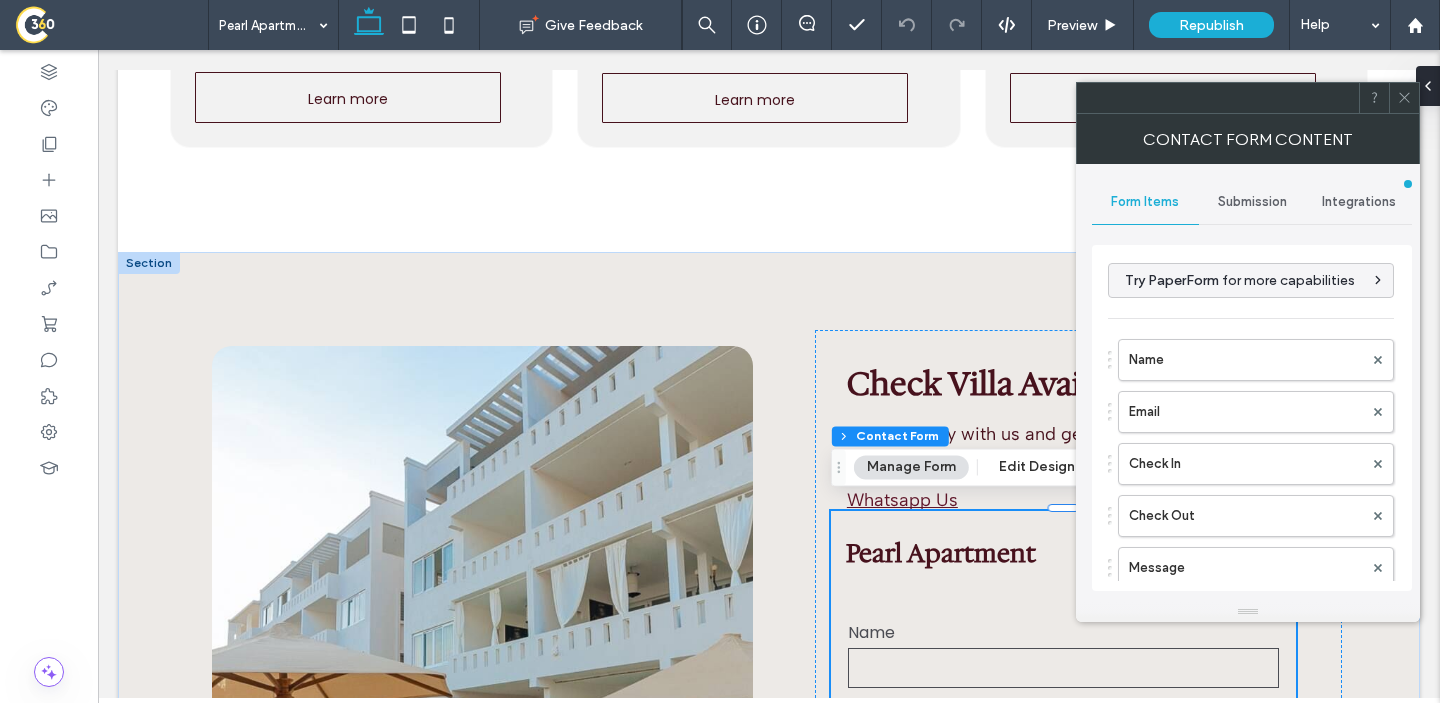 click on "Submission" at bounding box center (1252, 202) 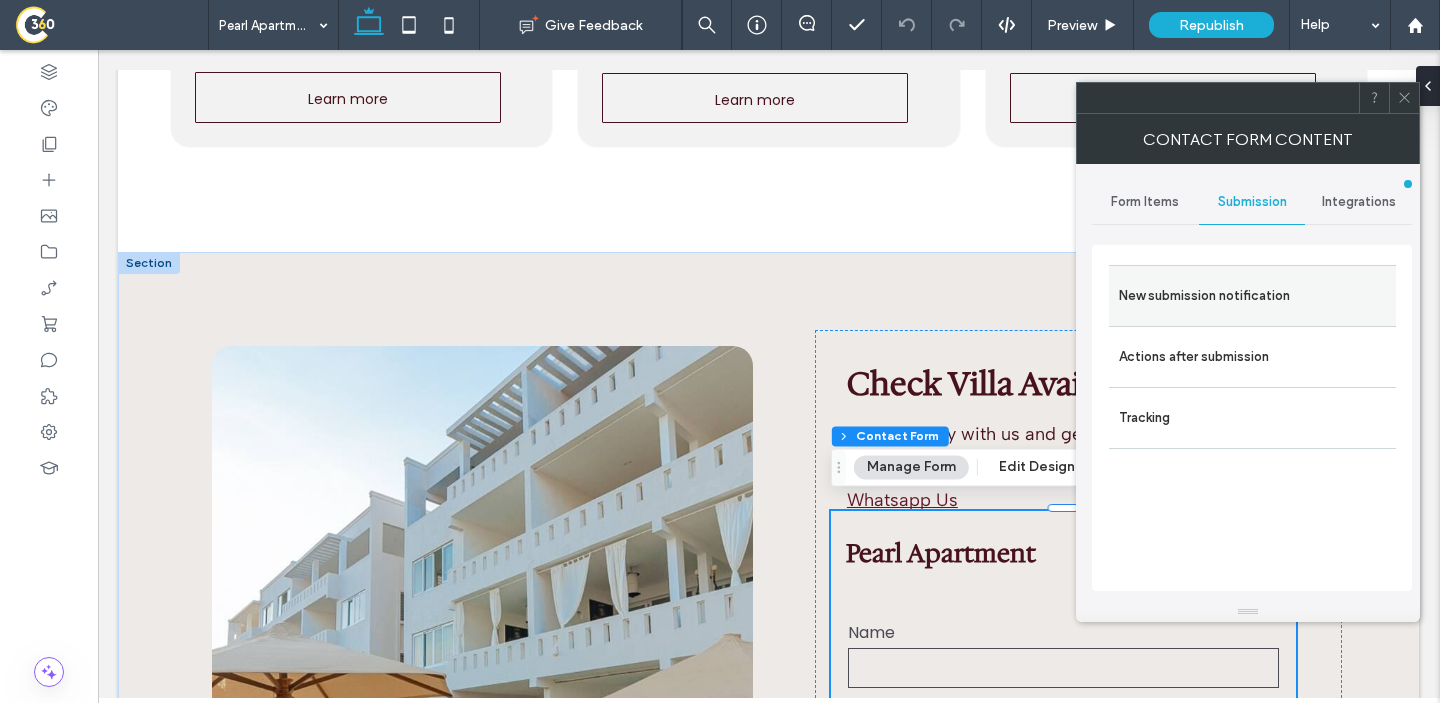 click on "New submission notification" at bounding box center (1252, 296) 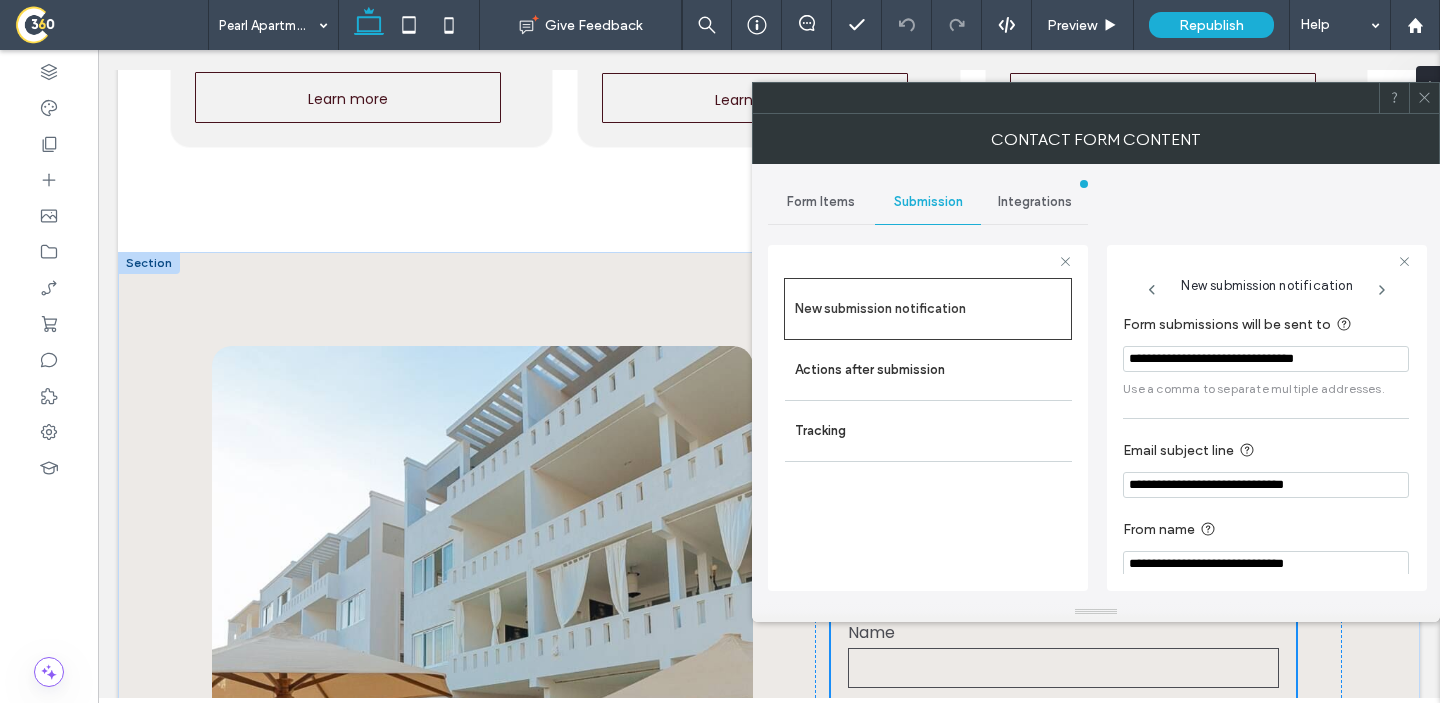 click on "**********" at bounding box center [1266, 359] 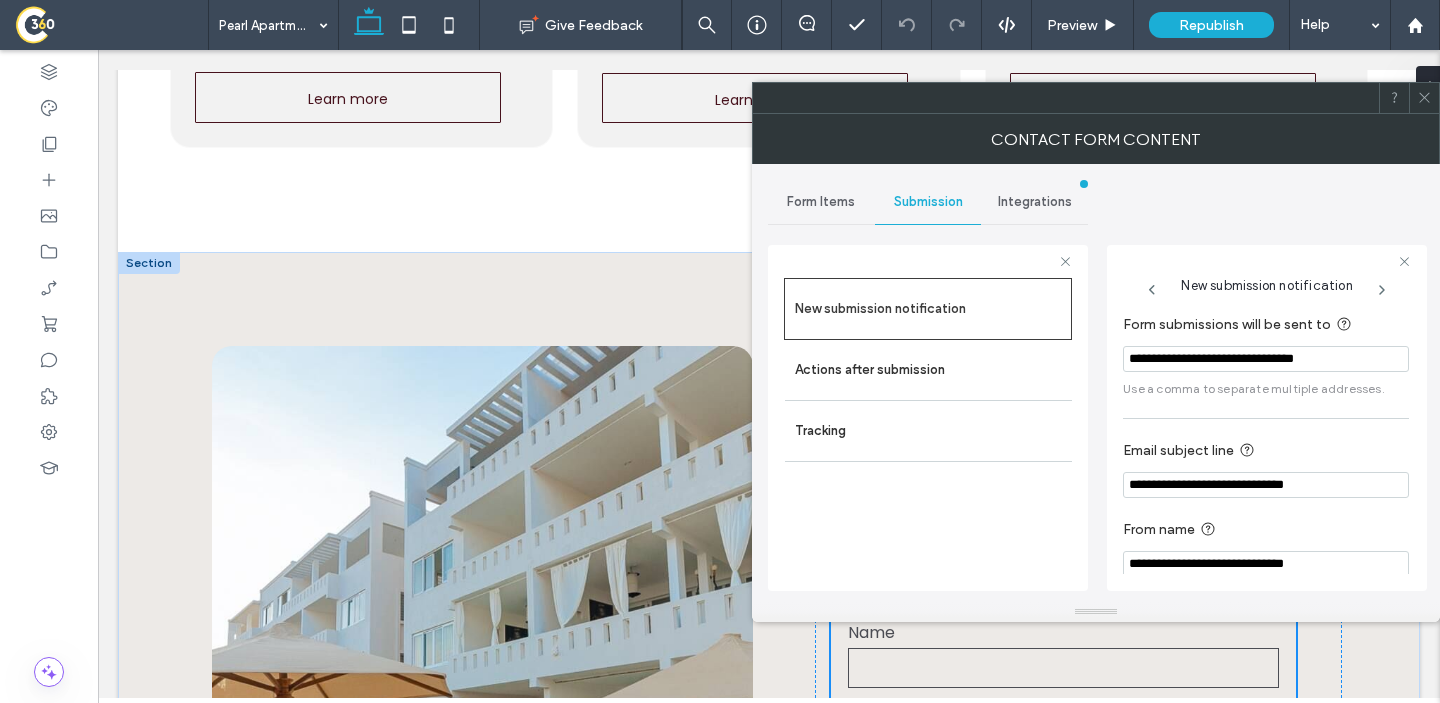 paste 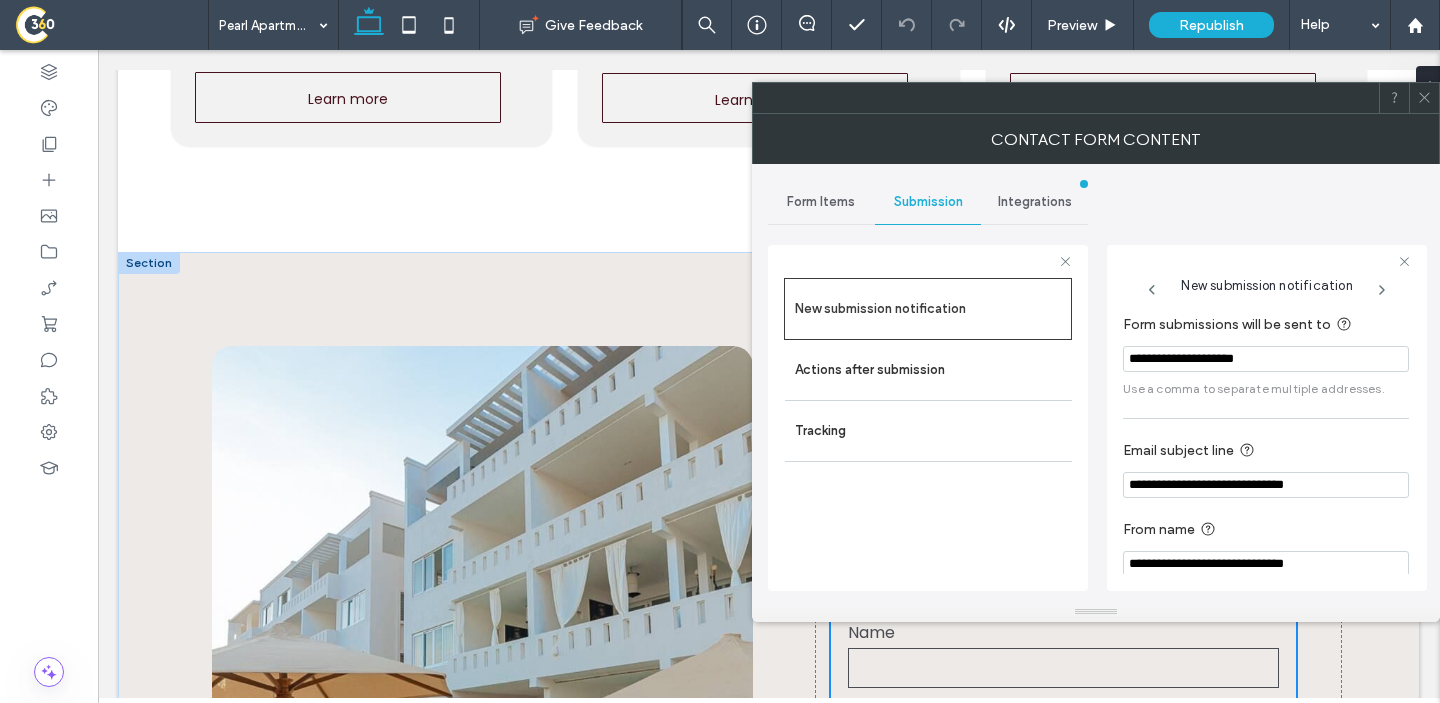 type on "**********" 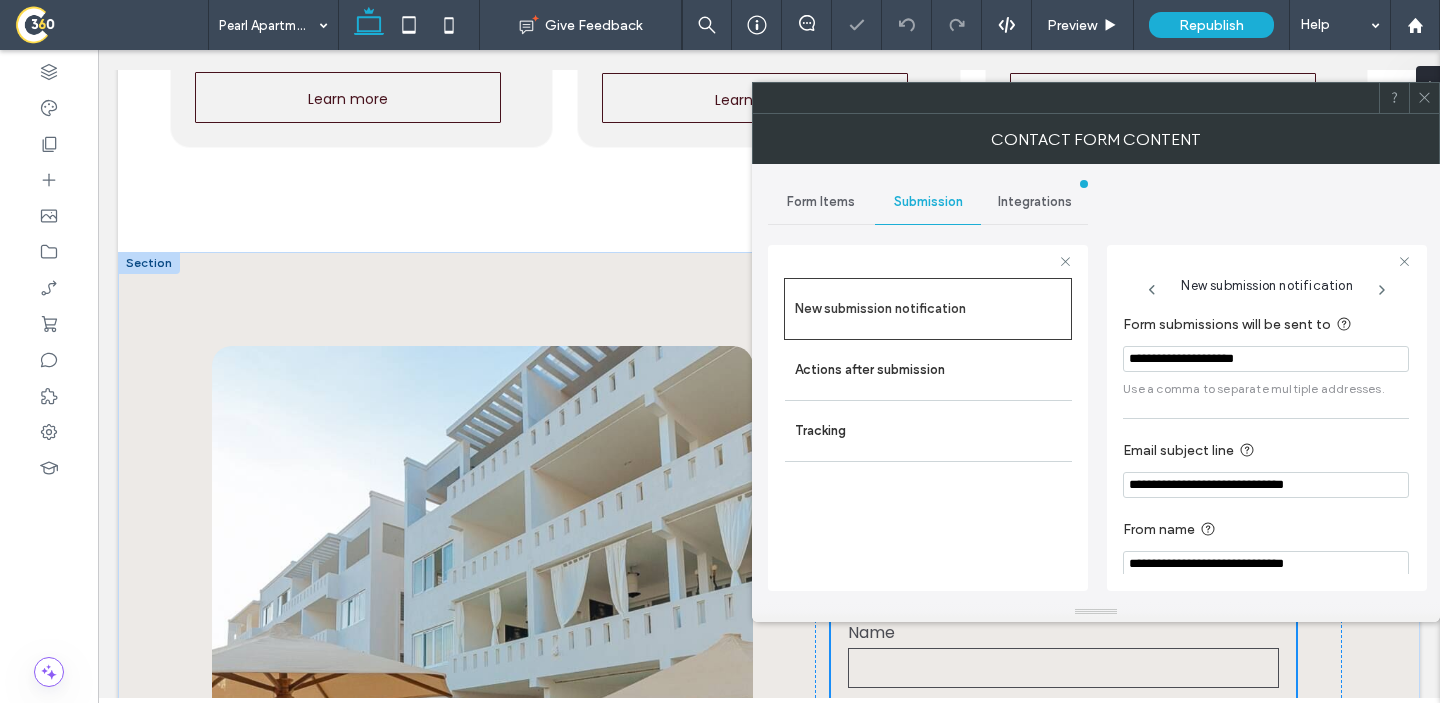 click on "Contact Form Content" at bounding box center [1096, 139] 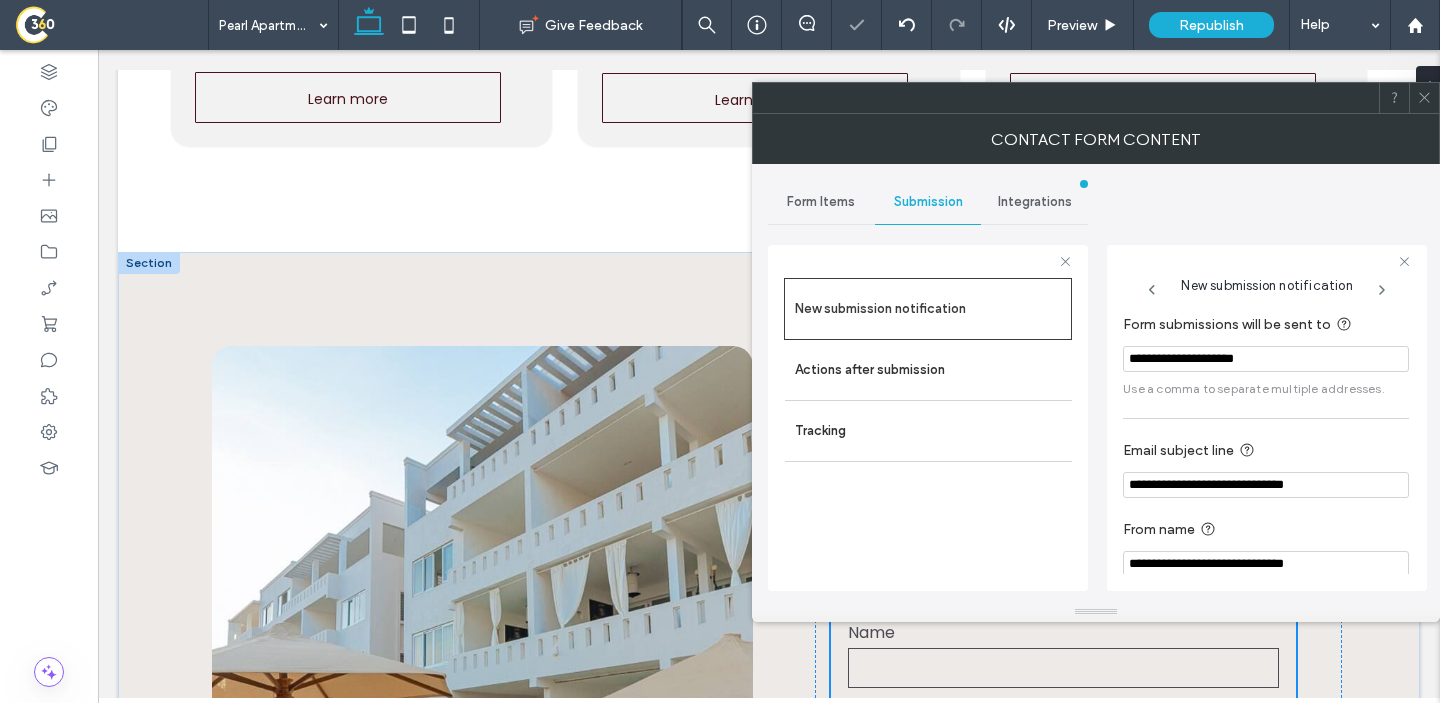 click at bounding box center (1424, 98) 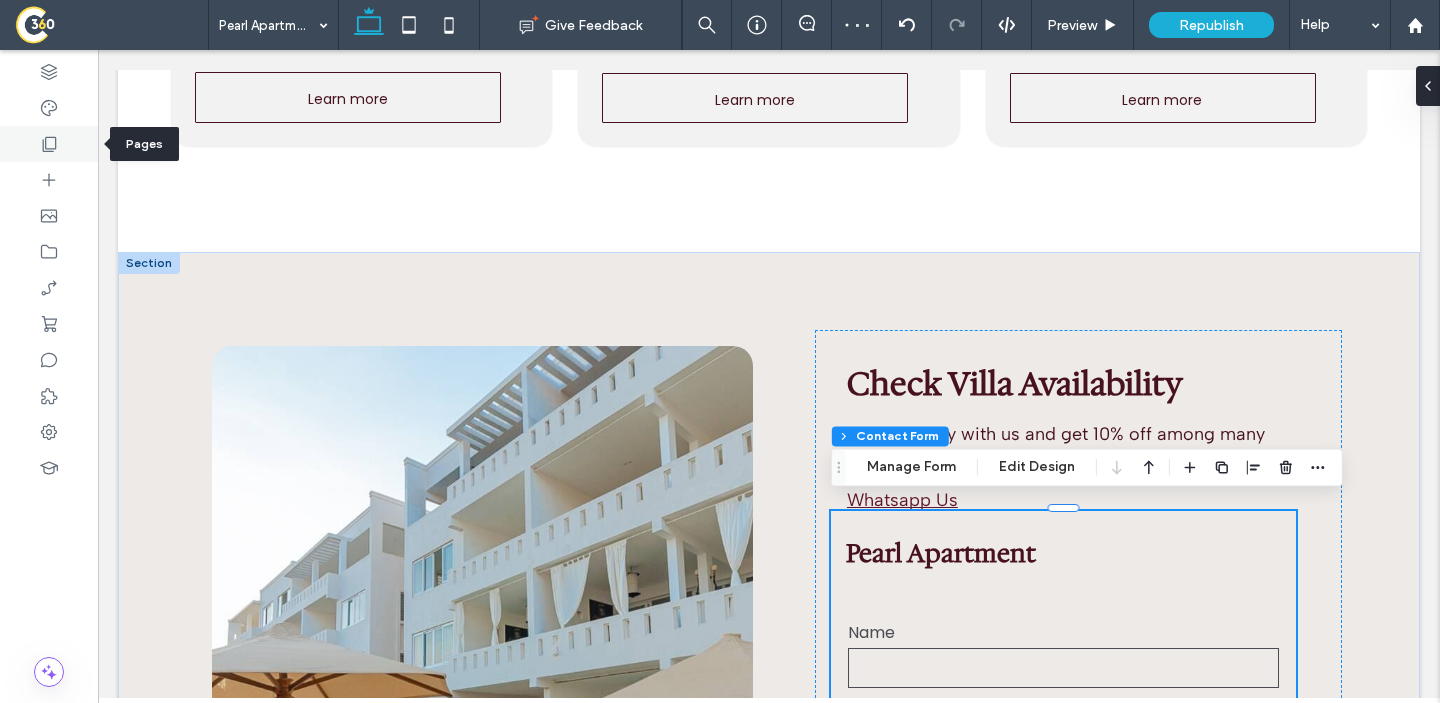 click 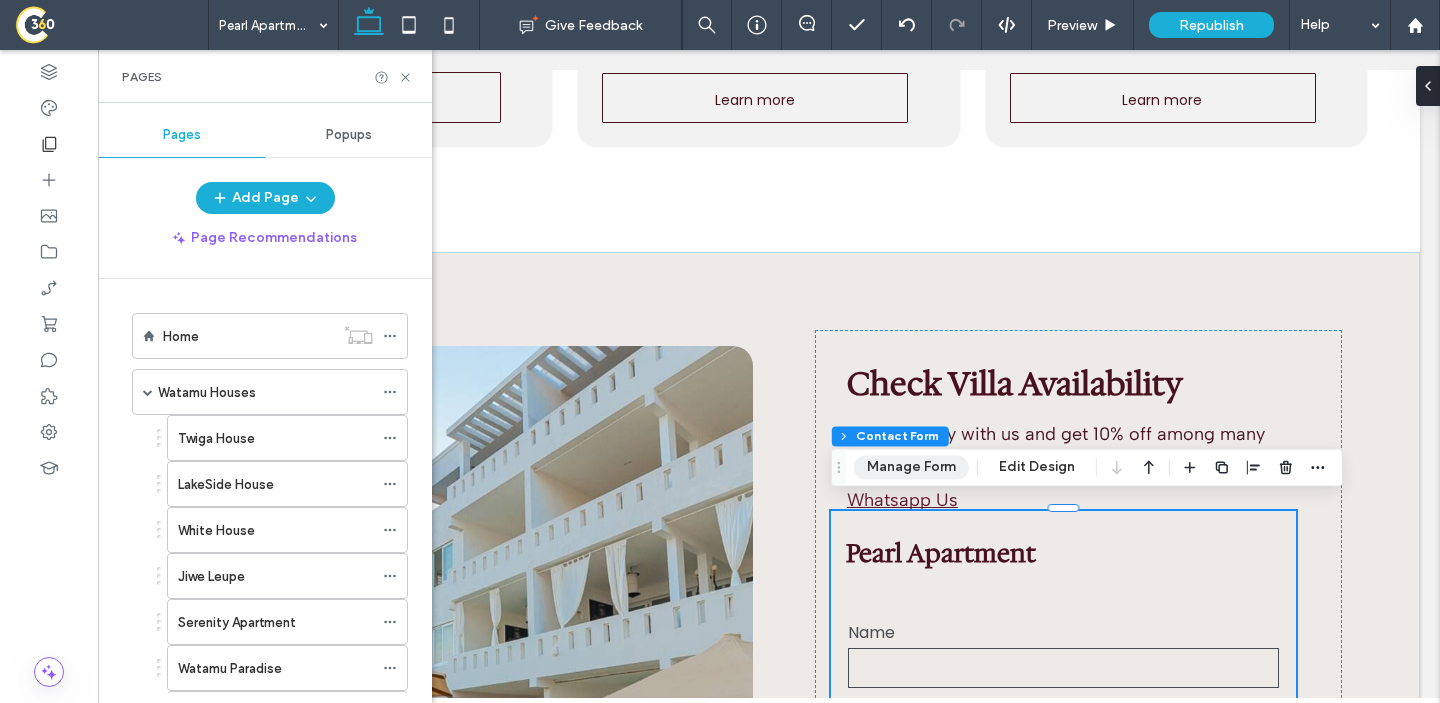 click on "Manage Form" at bounding box center (911, 467) 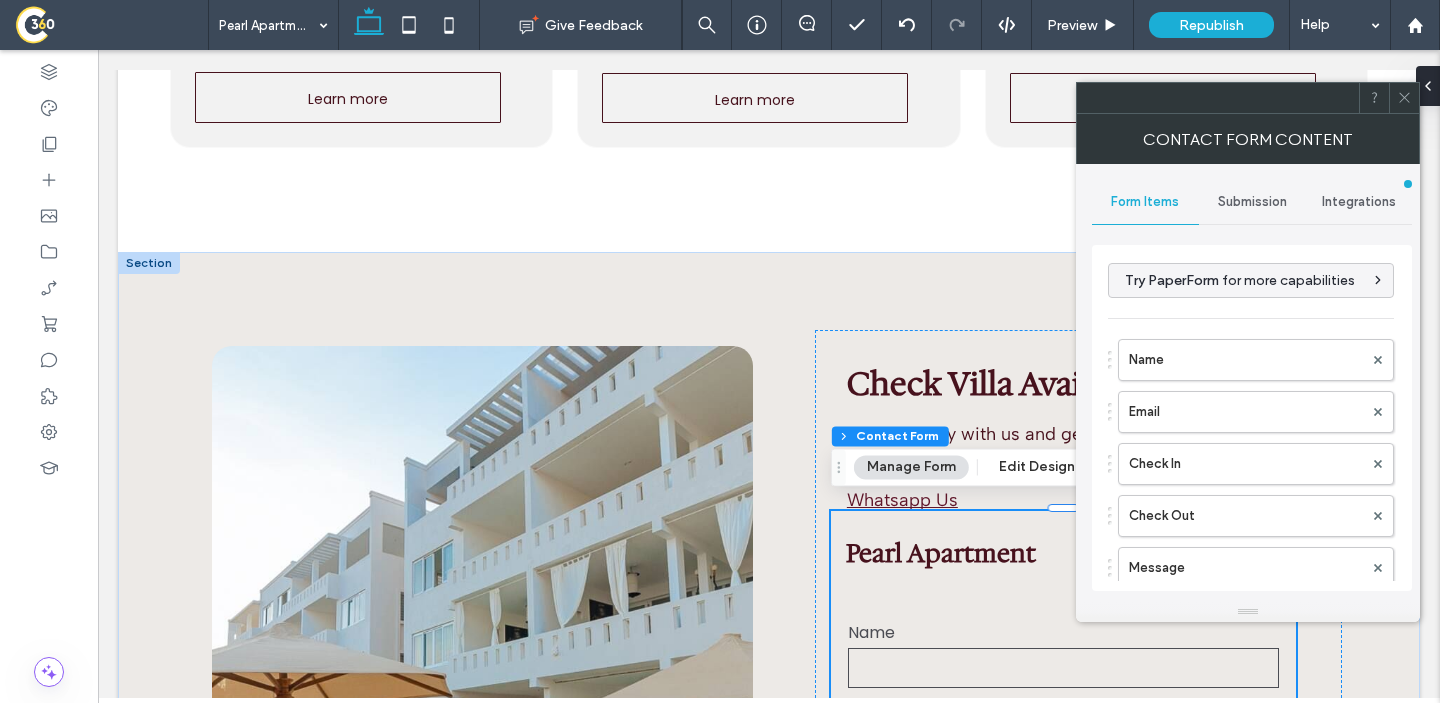 click on "Submission" at bounding box center (1252, 202) 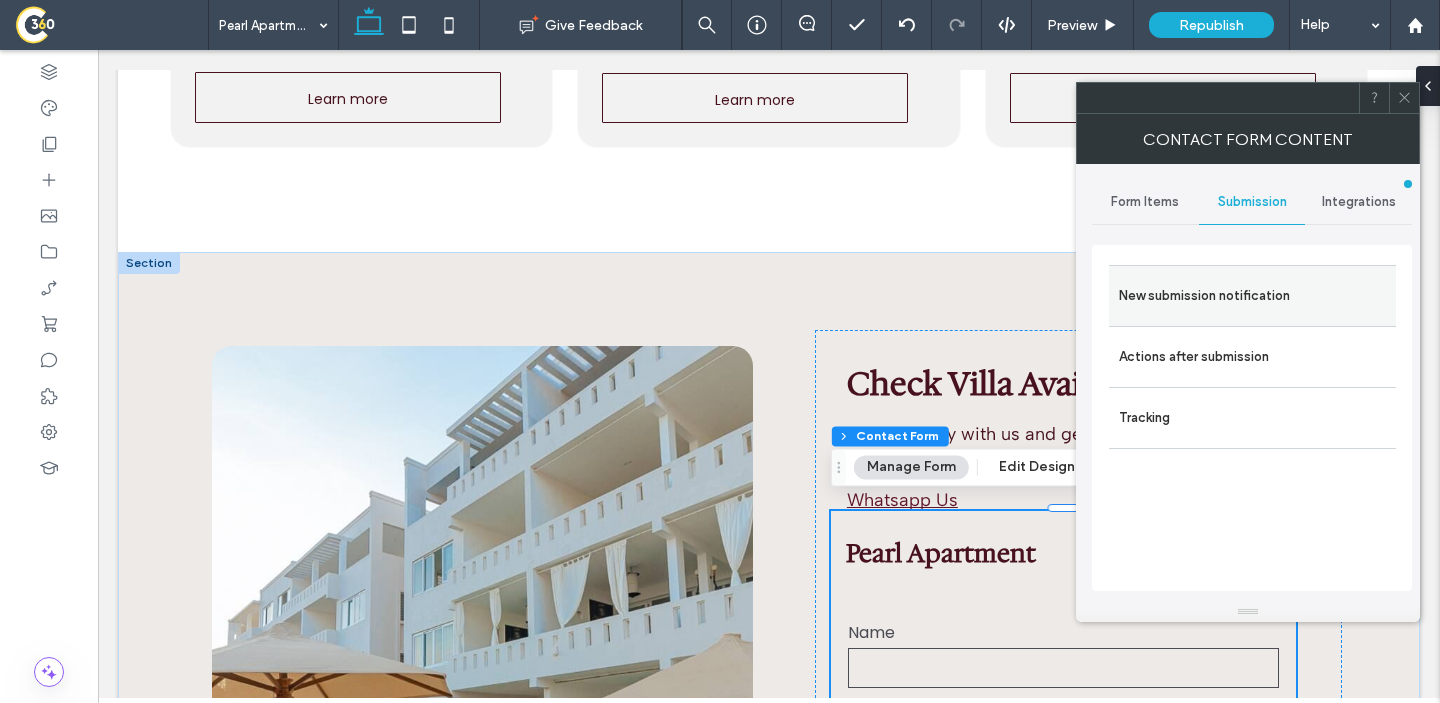 click on "New submission notification" at bounding box center [1252, 296] 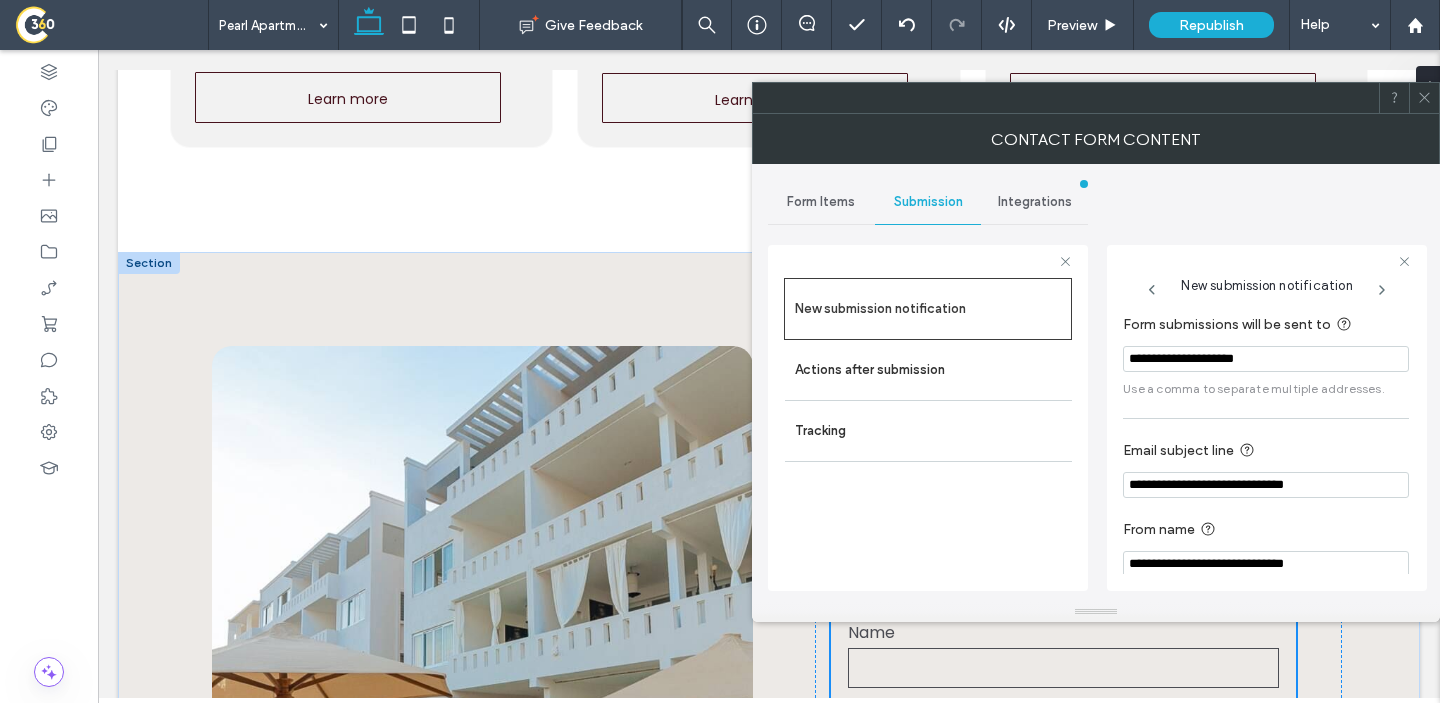 click 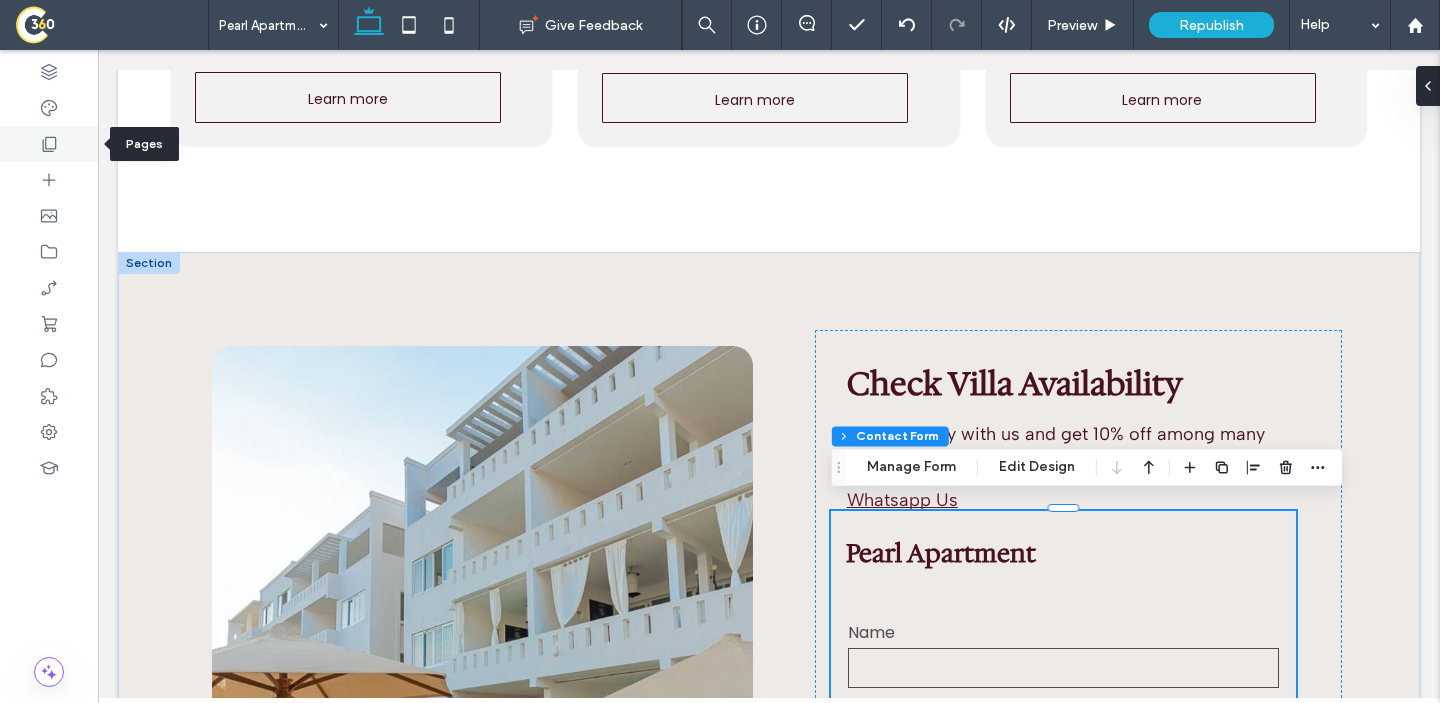 click 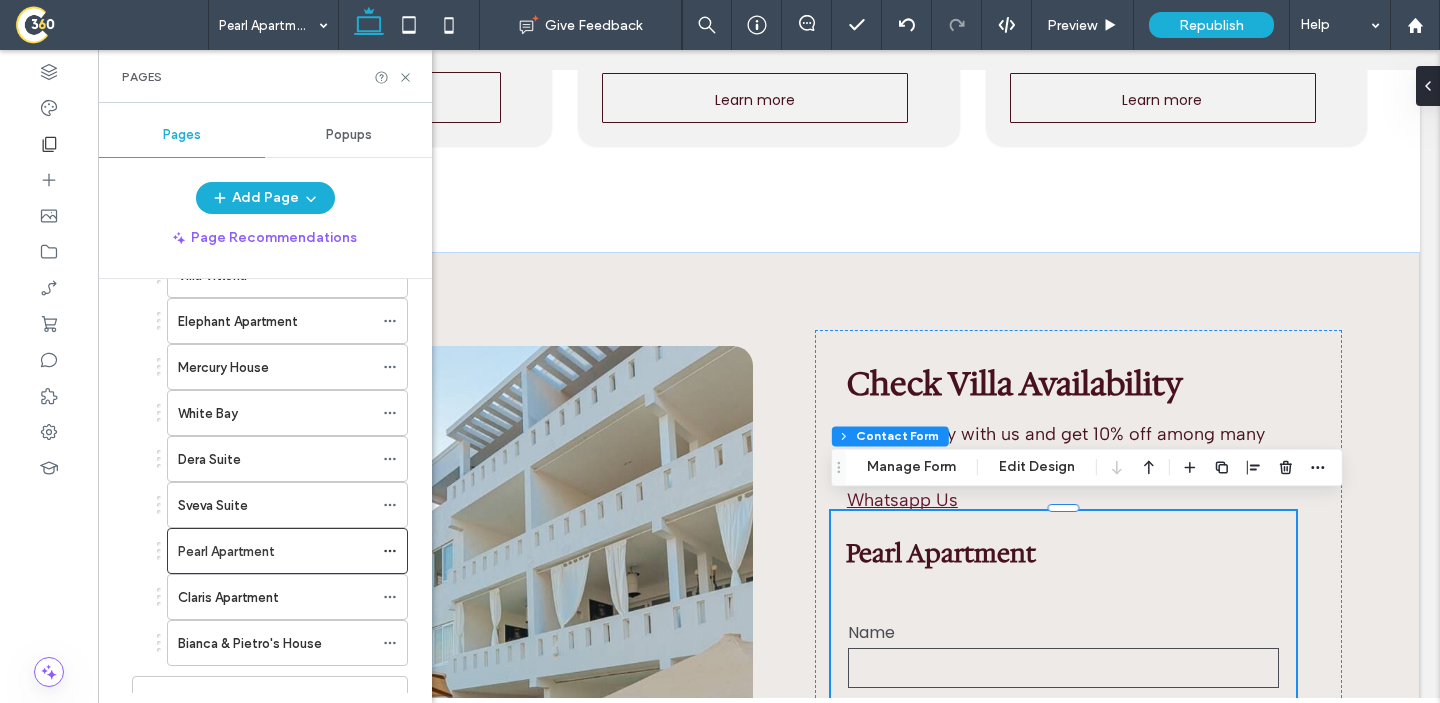 scroll, scrollTop: 1097, scrollLeft: 0, axis: vertical 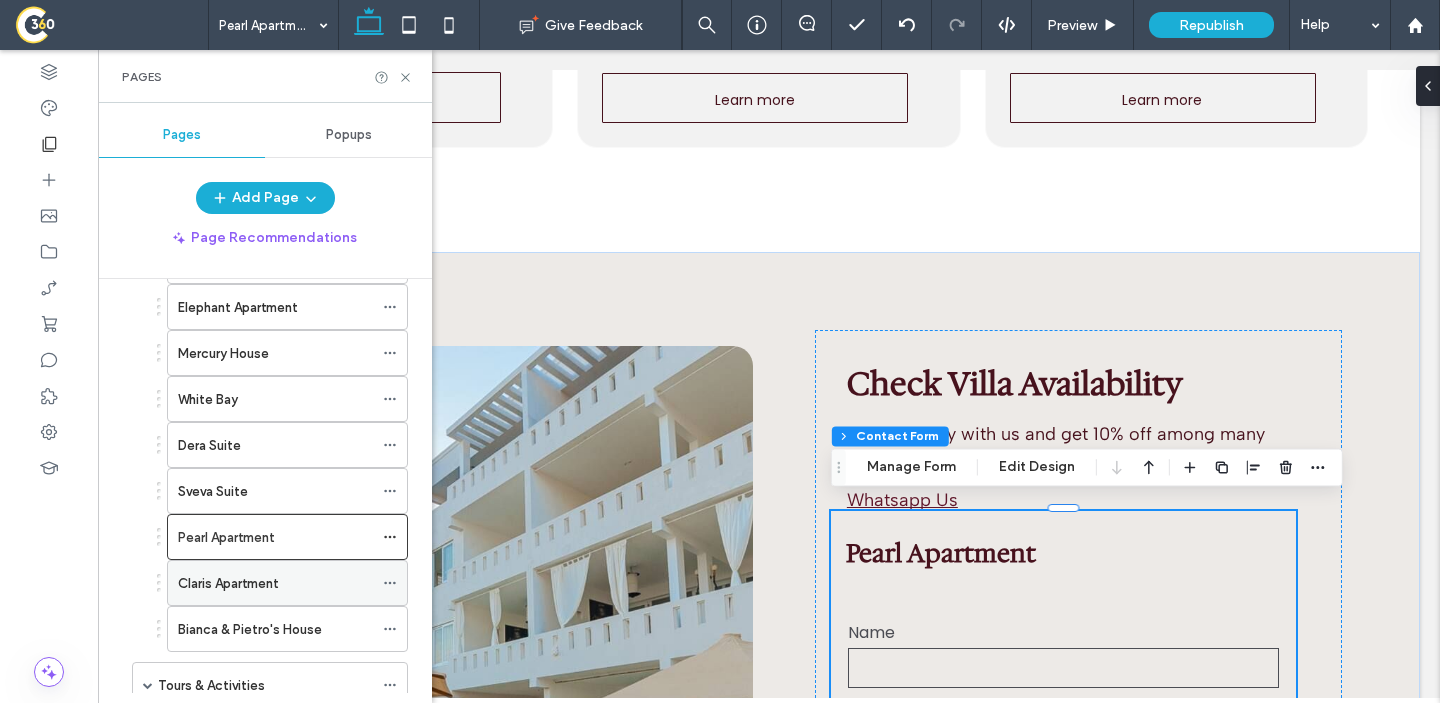 click on "Claris Apartment" at bounding box center (228, 583) 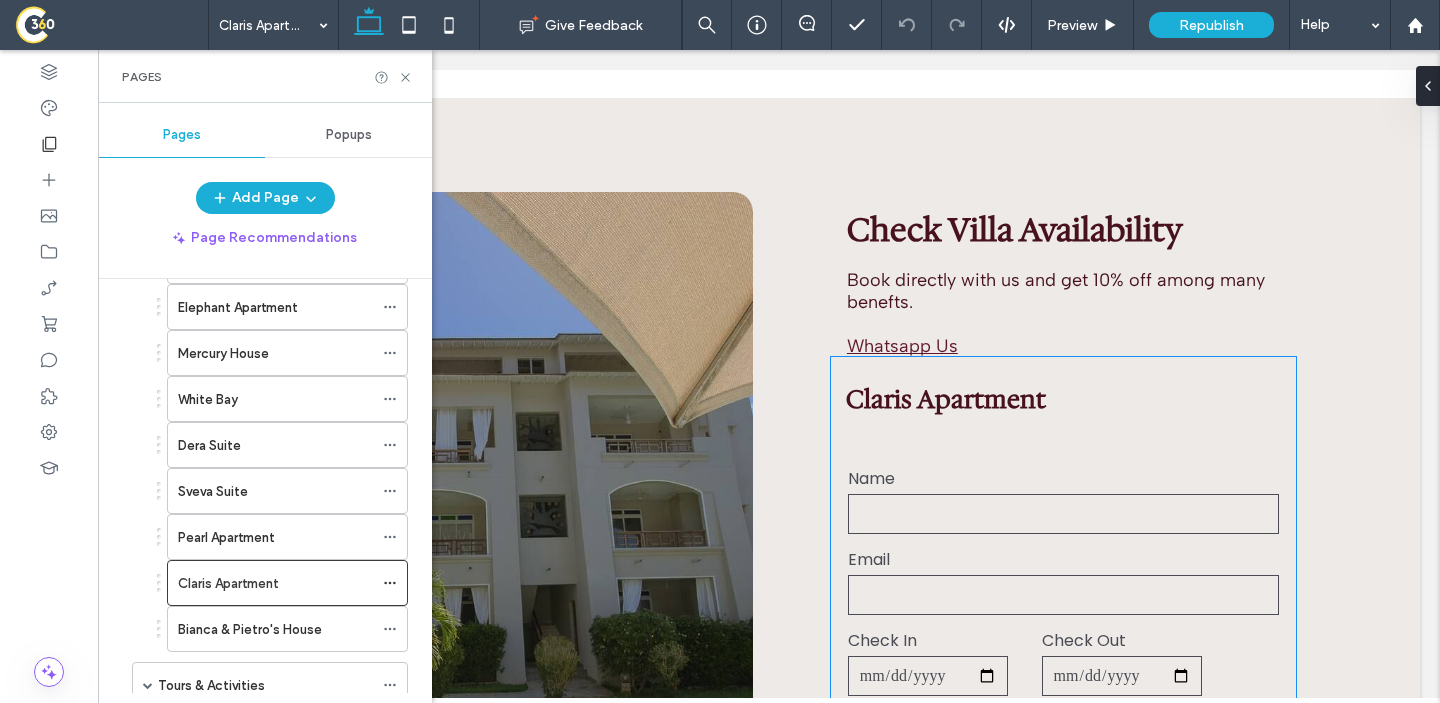 scroll, scrollTop: 4811, scrollLeft: 0, axis: vertical 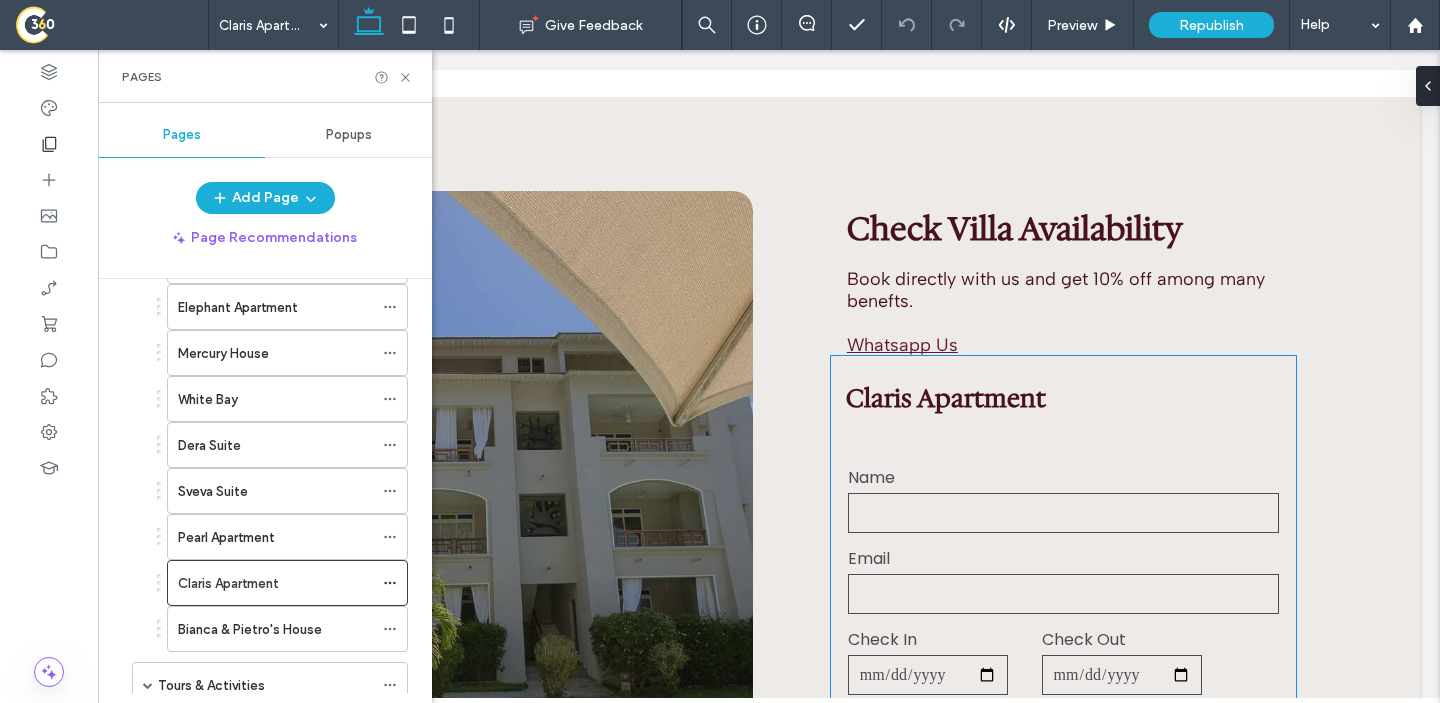 click on "Claris Apartment" at bounding box center [1063, 398] 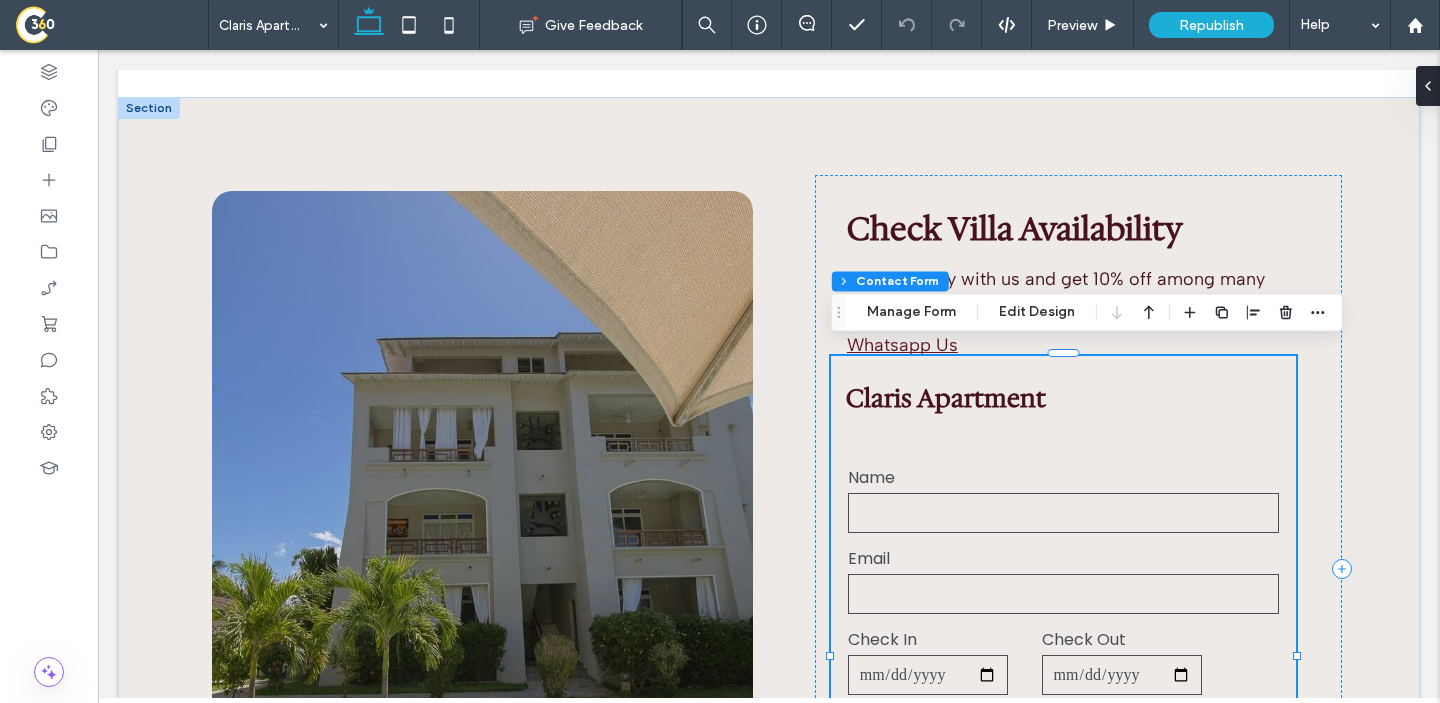 type on "*" 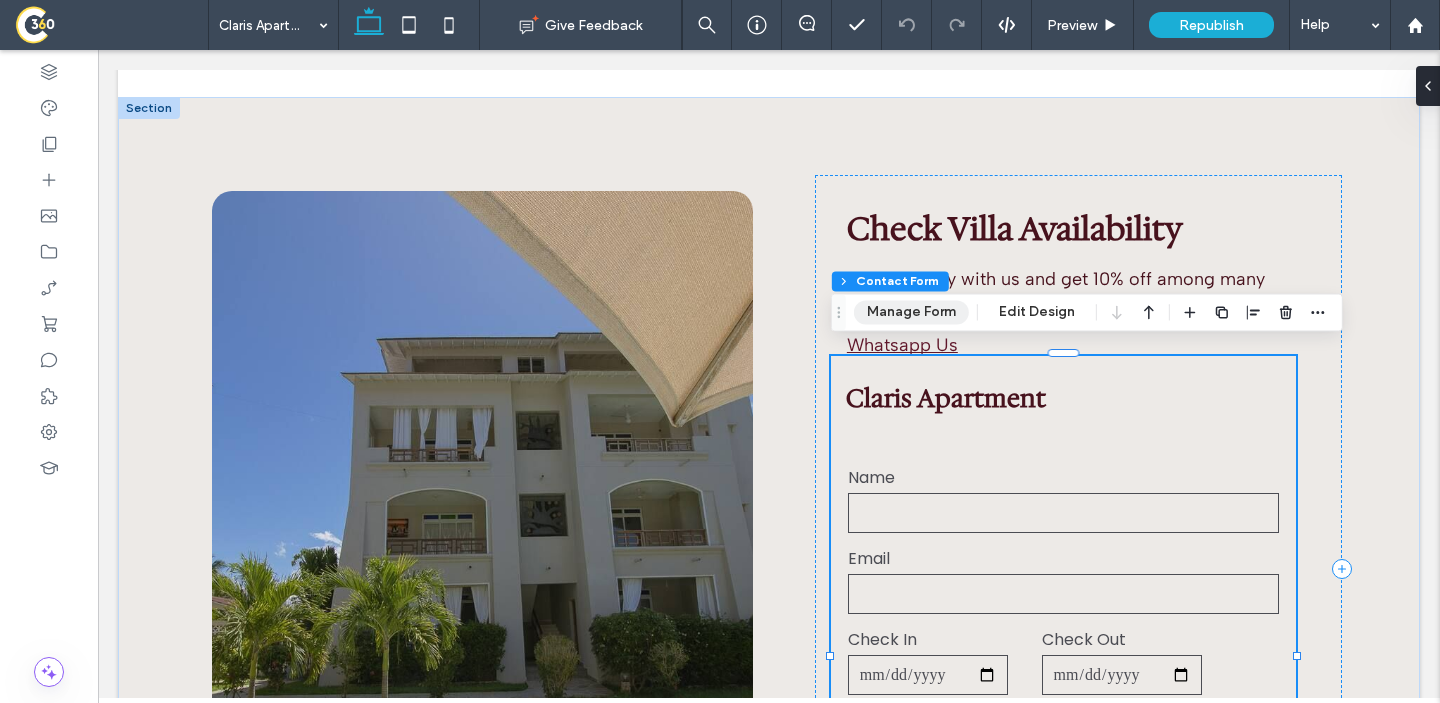 click on "Manage Form" at bounding box center [911, 312] 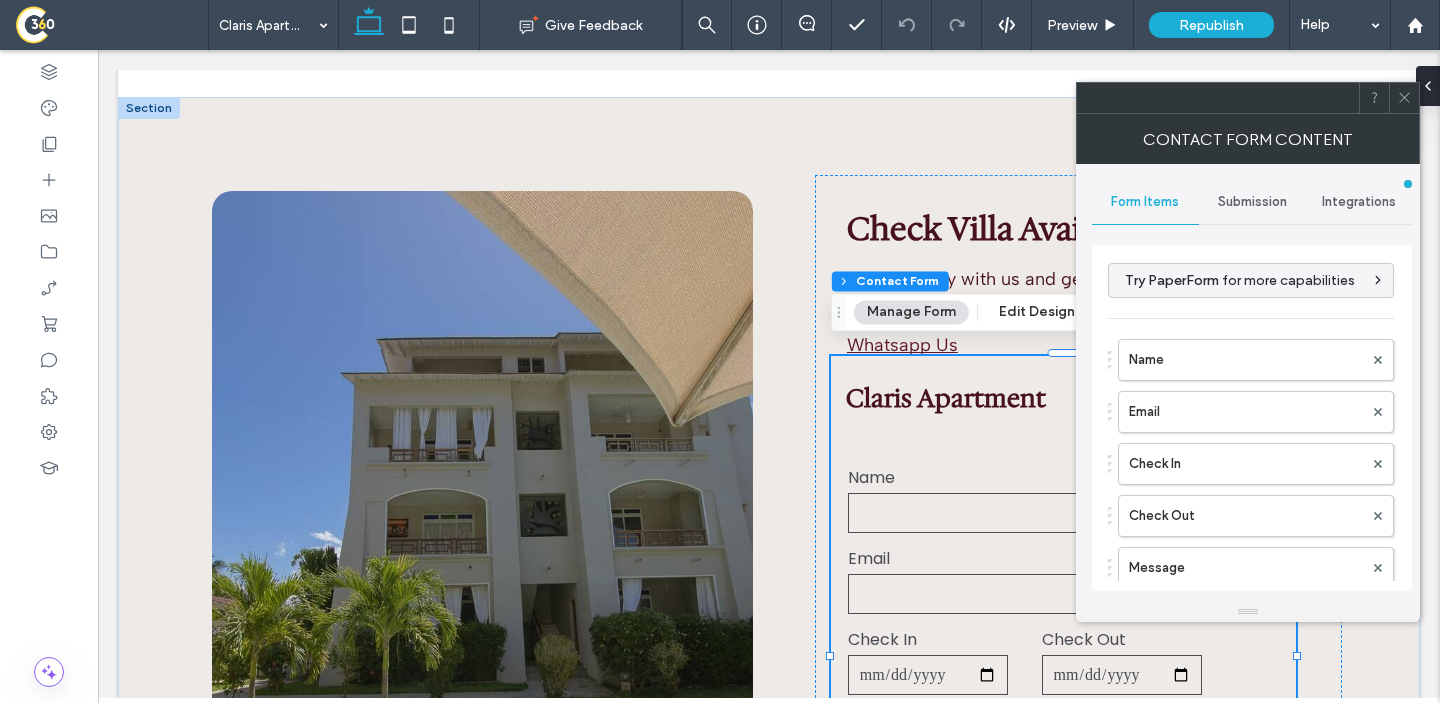 click on "Submission" at bounding box center (1252, 202) 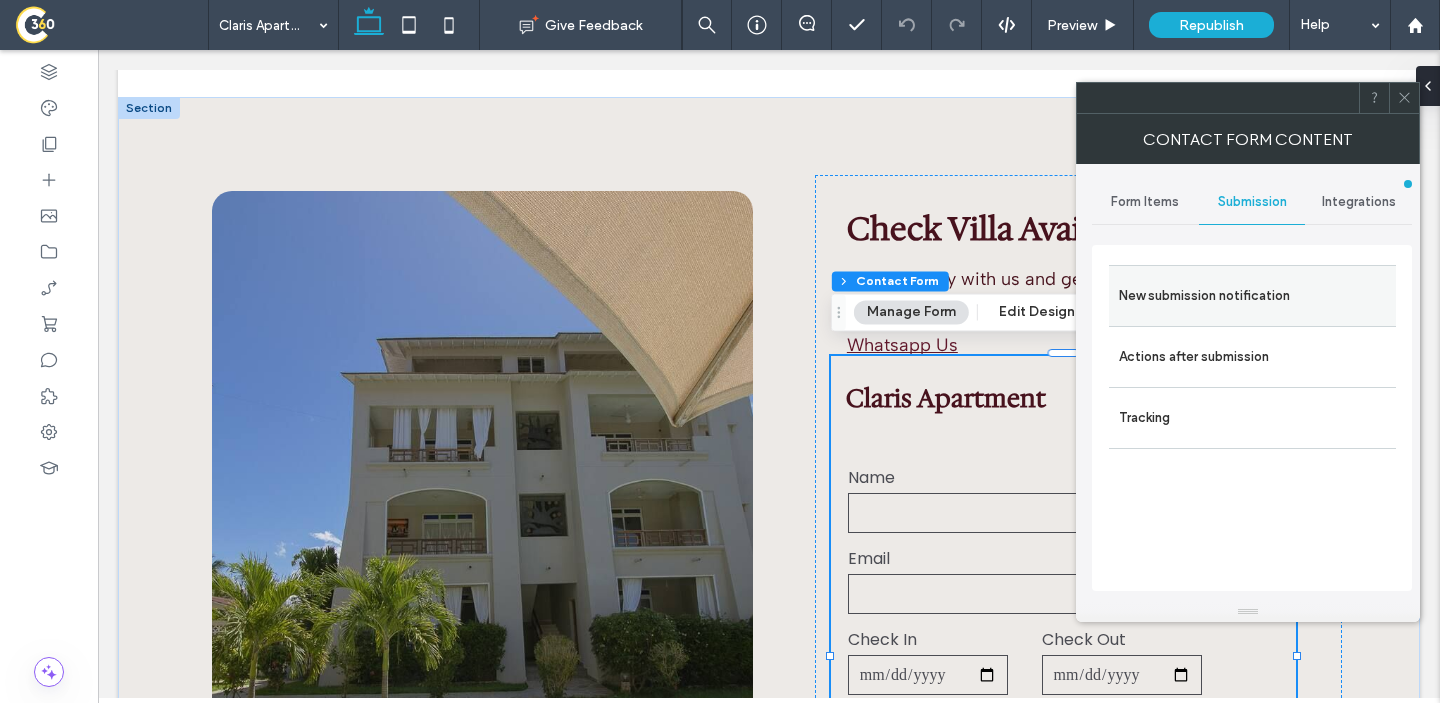click on "New submission notification" at bounding box center [1252, 296] 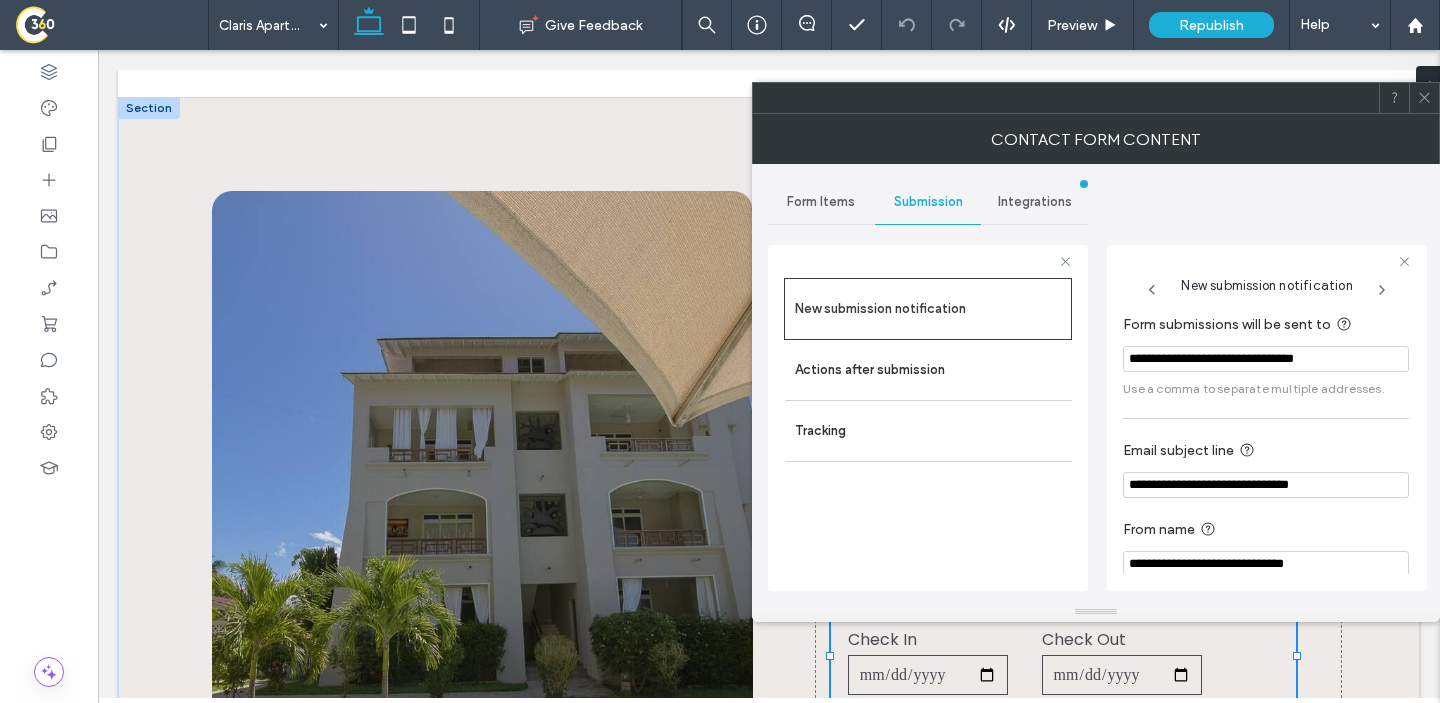 click on "**********" at bounding box center [1266, 359] 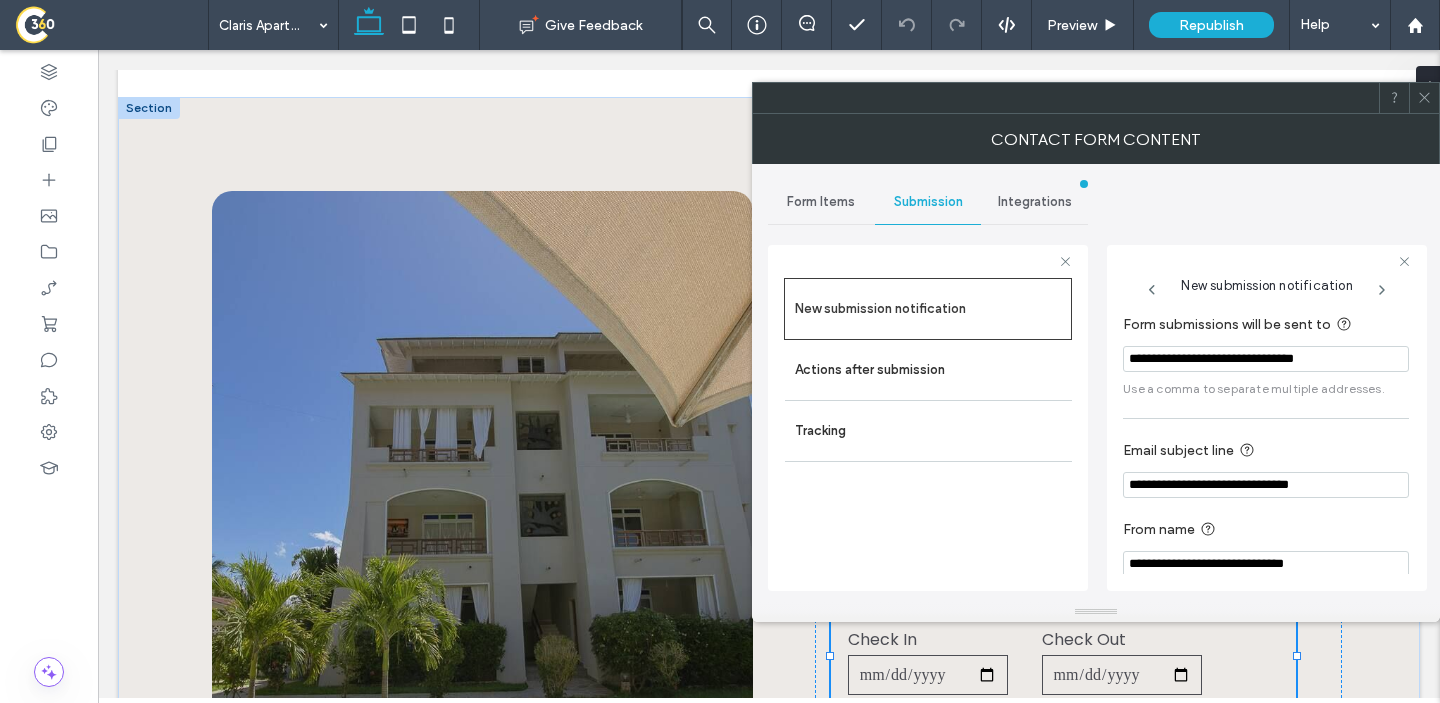 paste 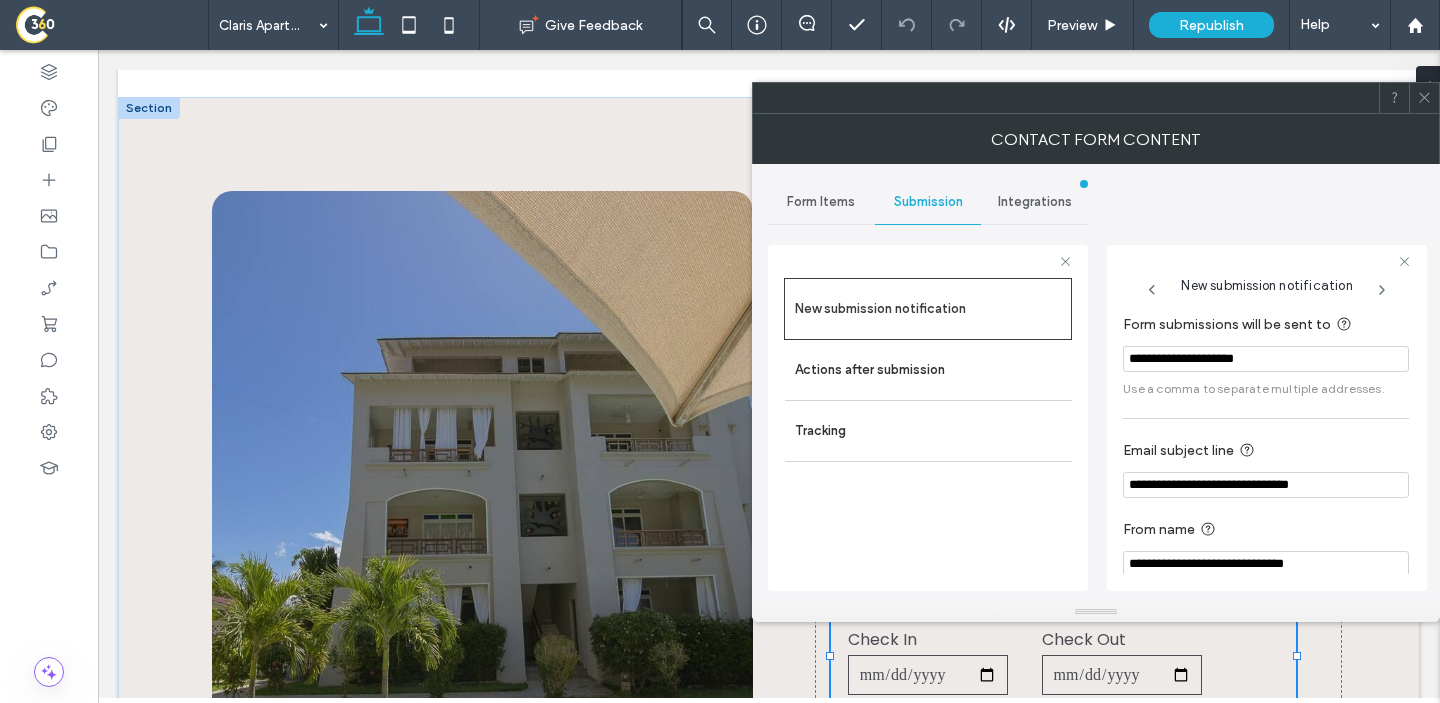 type on "**********" 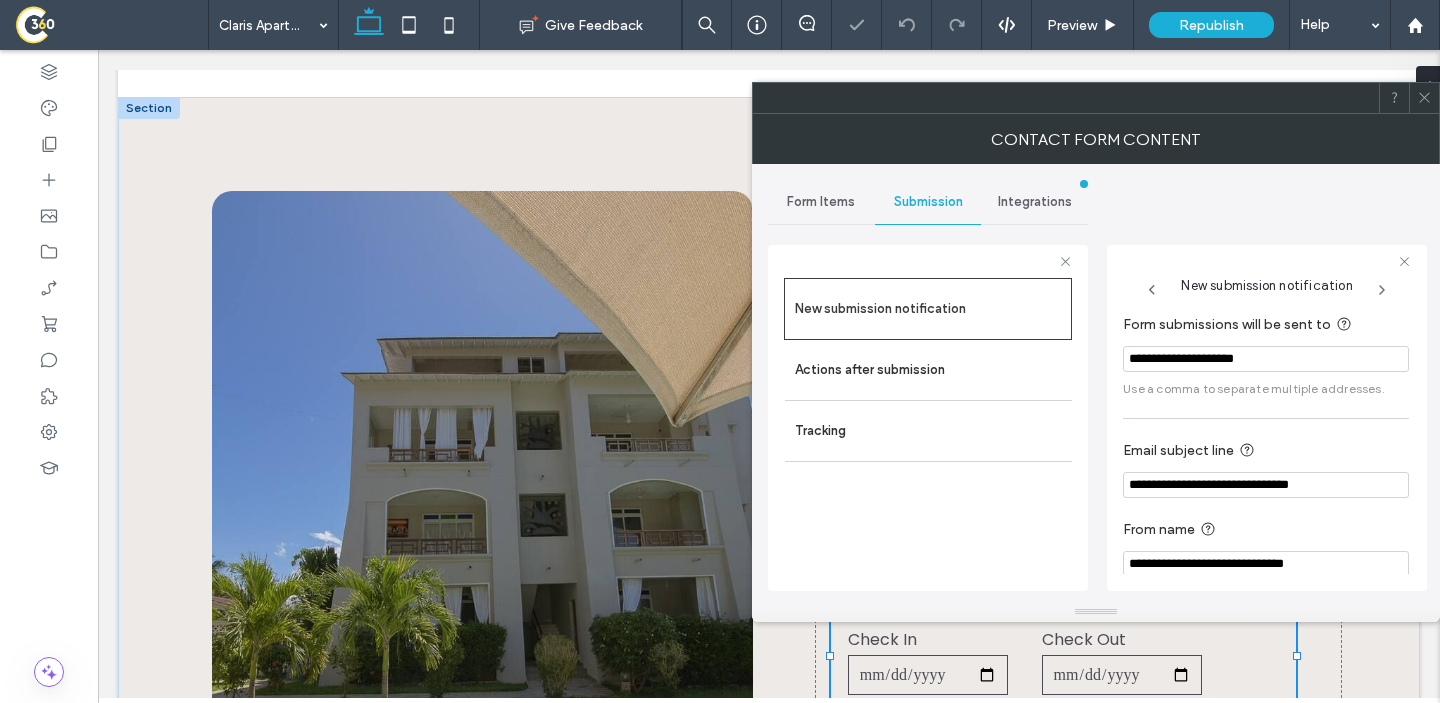 click on "New submission notification" at bounding box center [1266, 280] 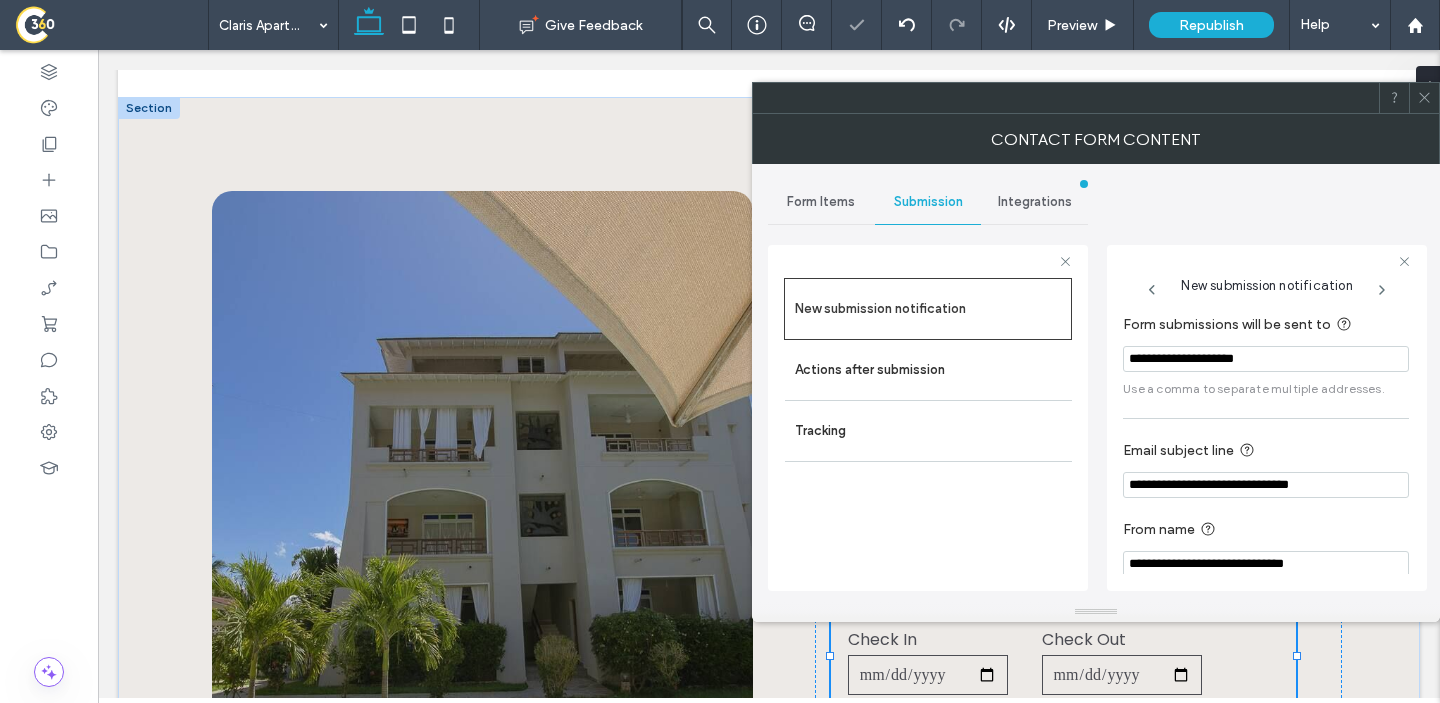click 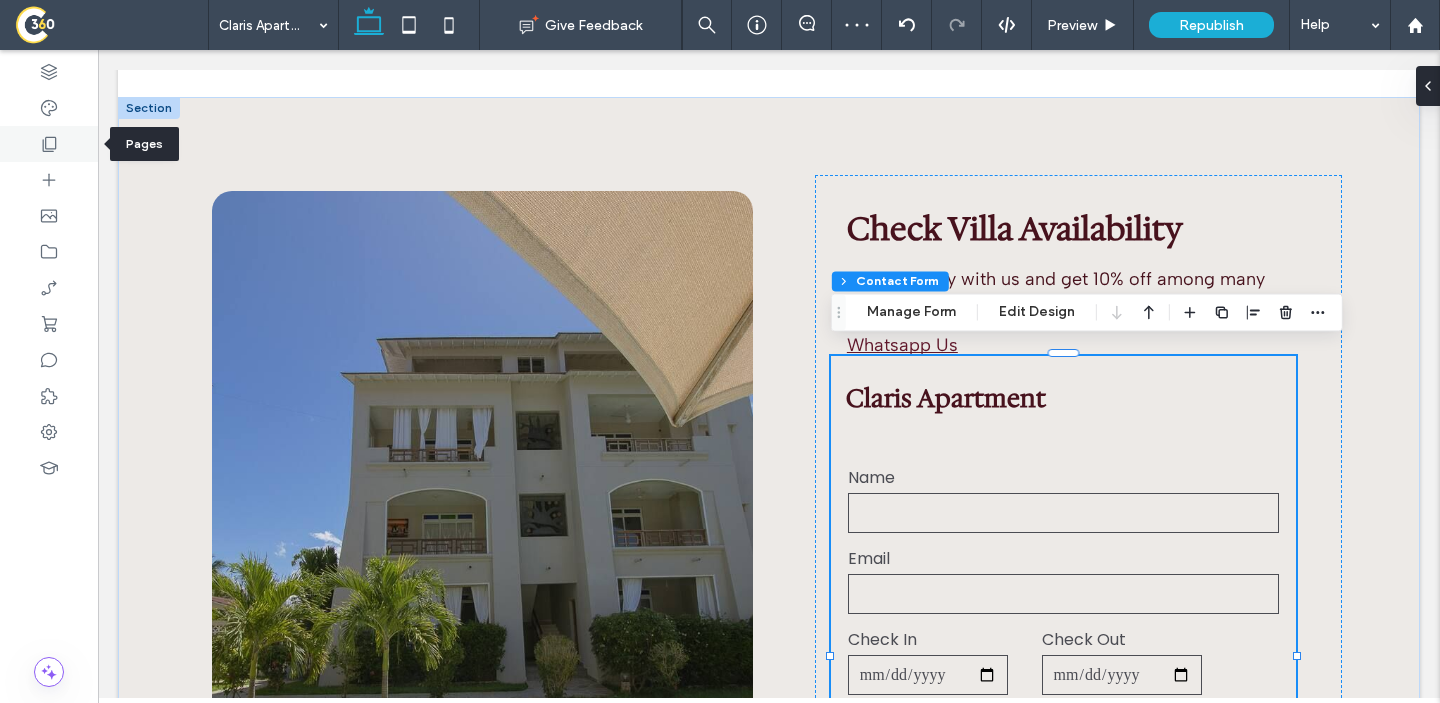 click 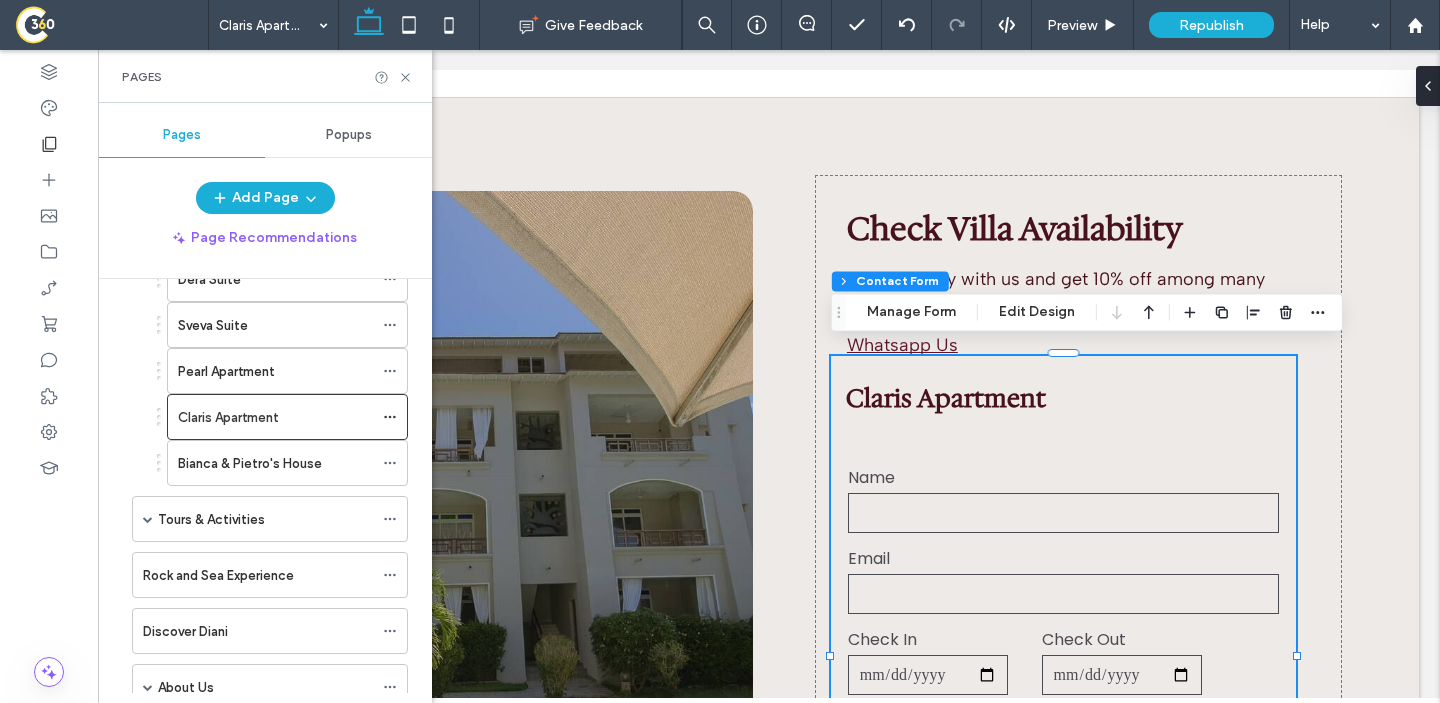 scroll, scrollTop: 1328, scrollLeft: 0, axis: vertical 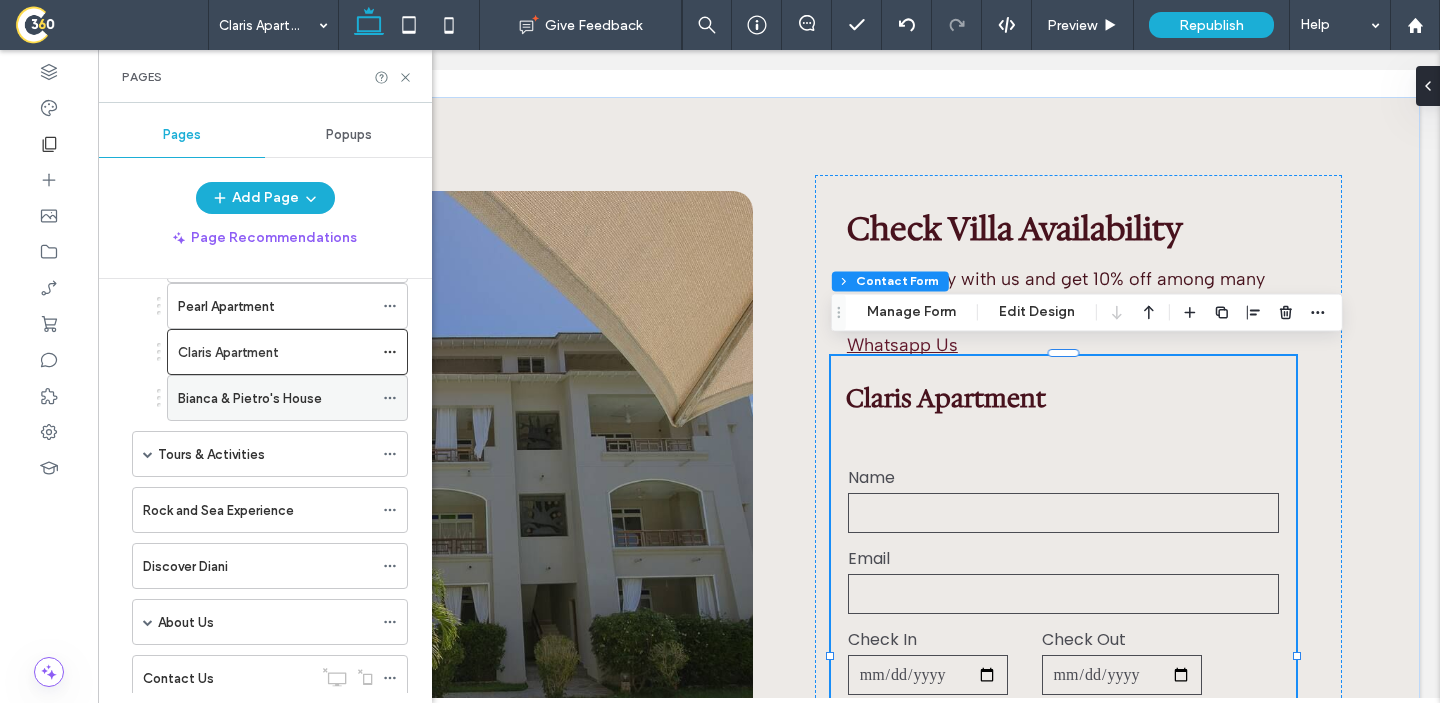 click on "Bianca & Pietro's House" at bounding box center [275, 398] 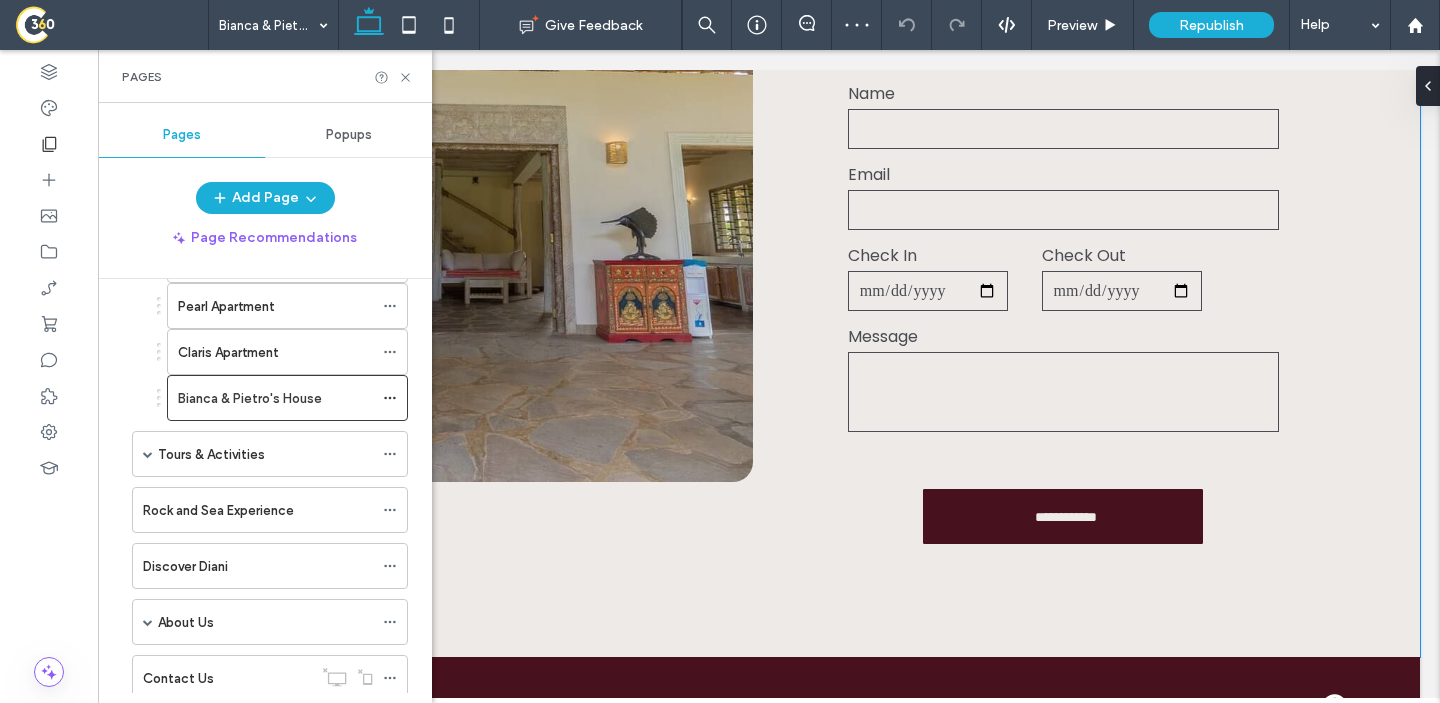 scroll, scrollTop: 5273, scrollLeft: 0, axis: vertical 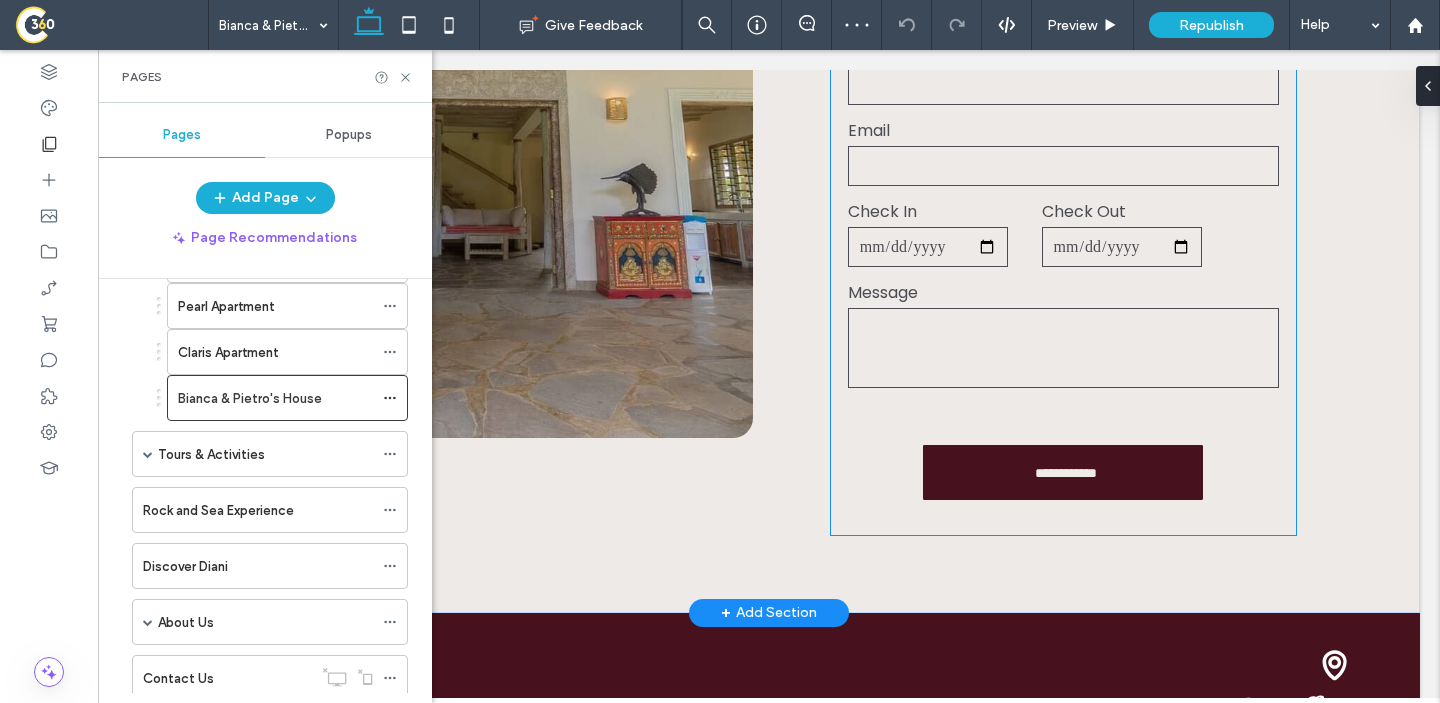 click at bounding box center (1064, 348) 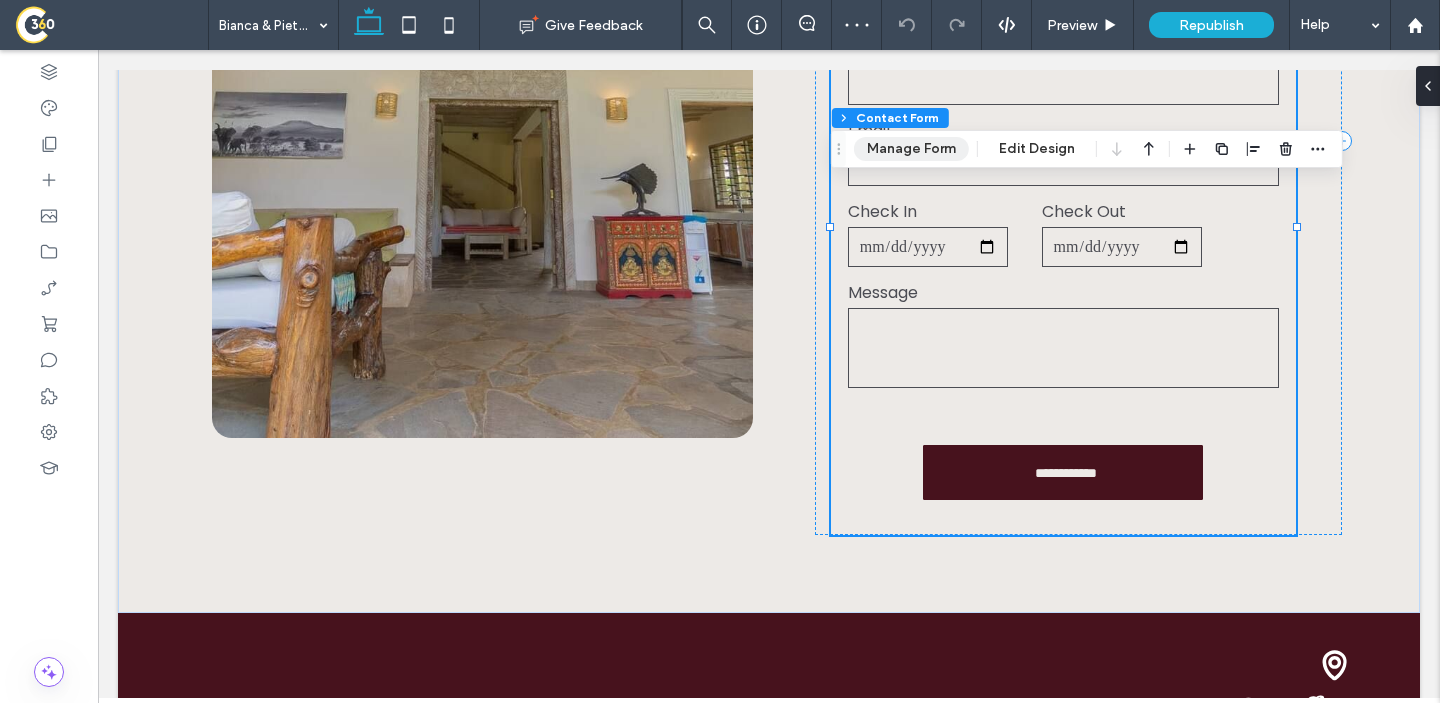click on "Manage Form" at bounding box center (911, 149) 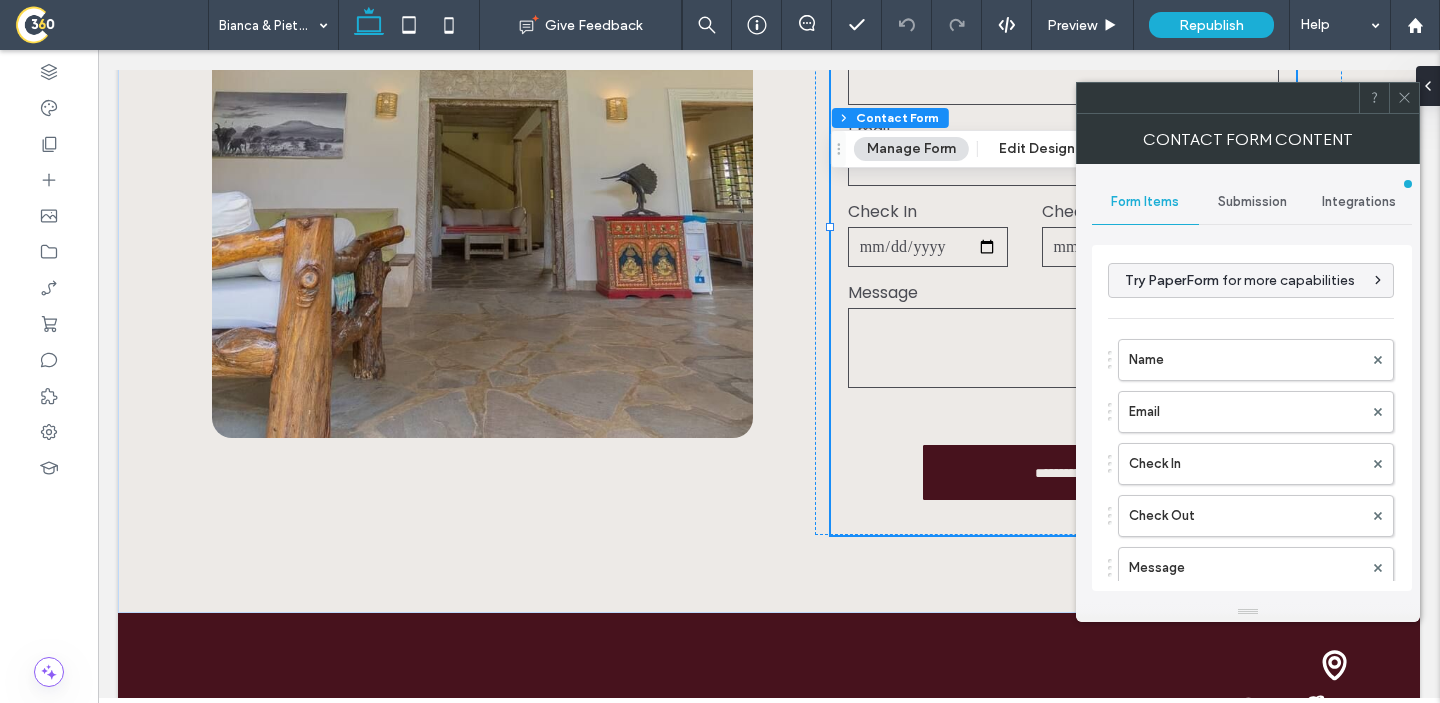 click on "Submission" at bounding box center [1252, 202] 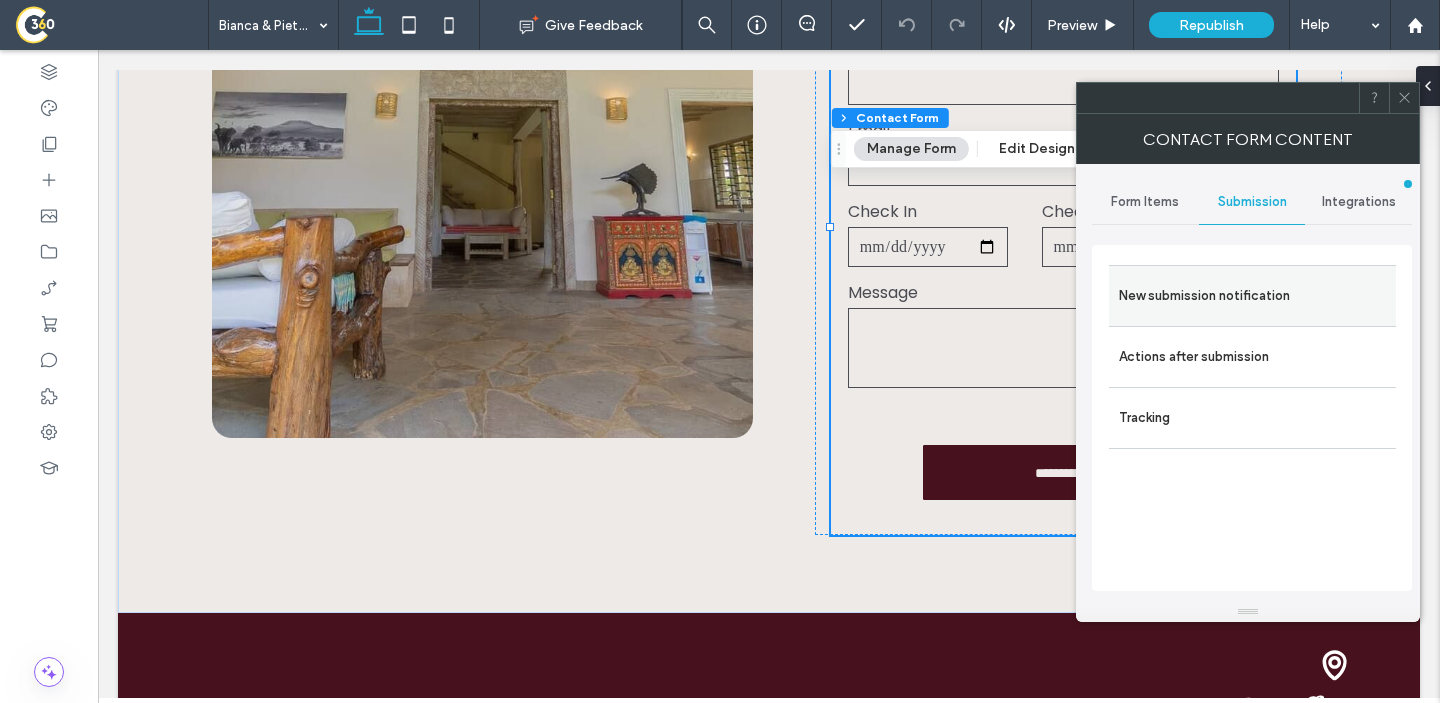 click on "New submission notification" at bounding box center [1252, 296] 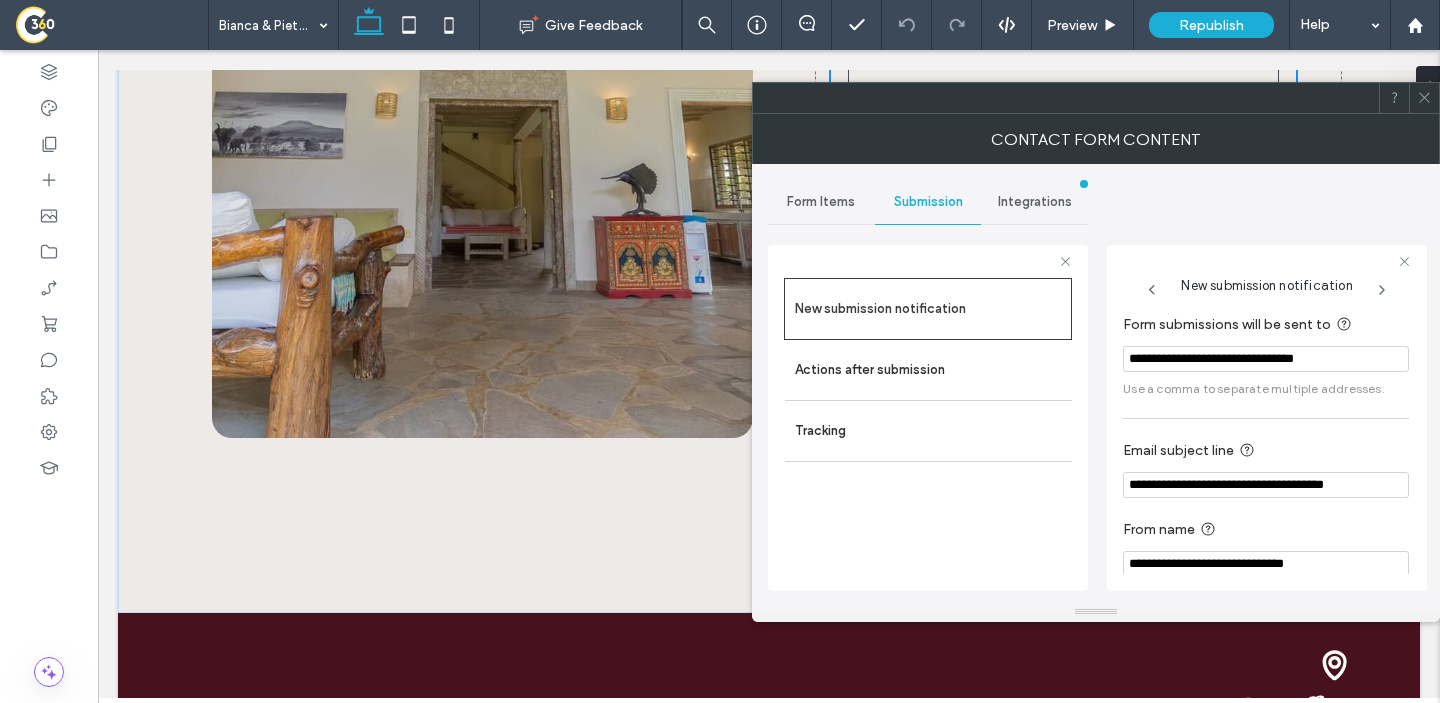 click on "**********" at bounding box center [1266, 359] 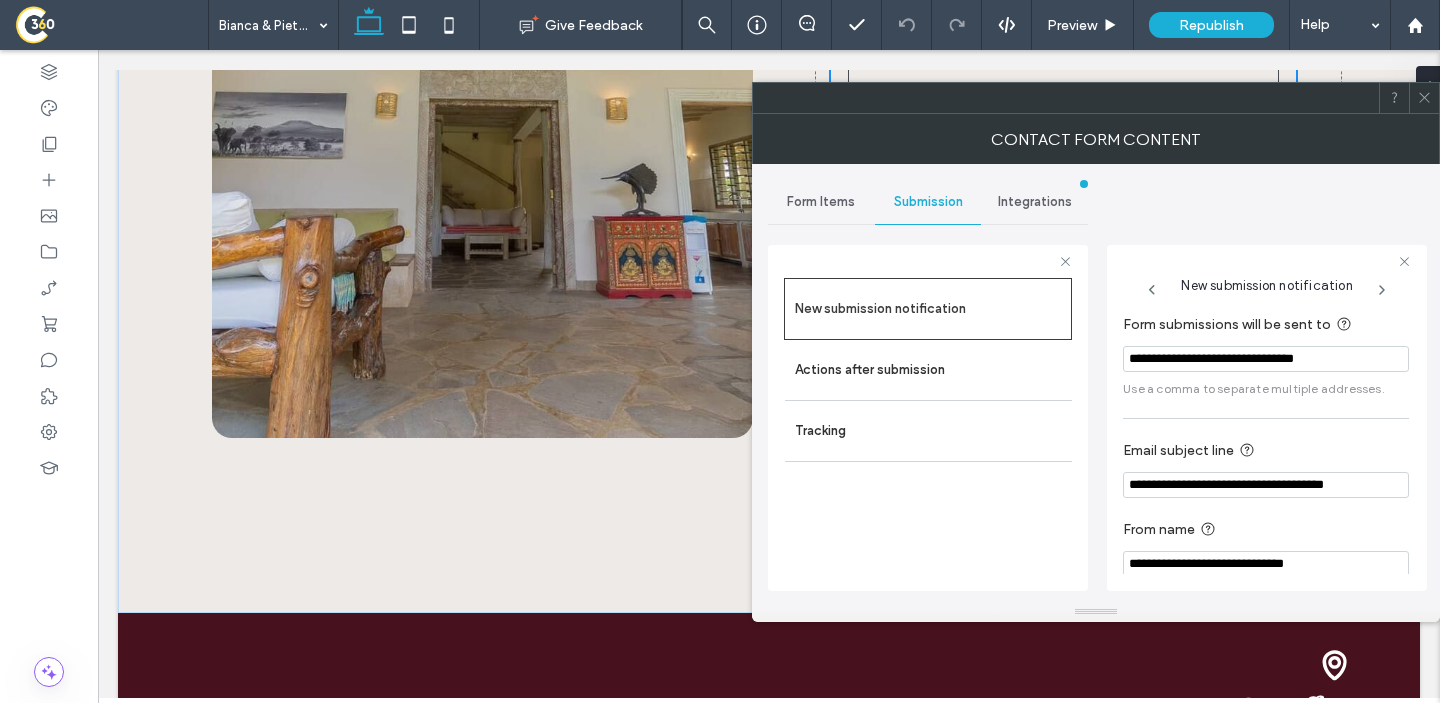 paste 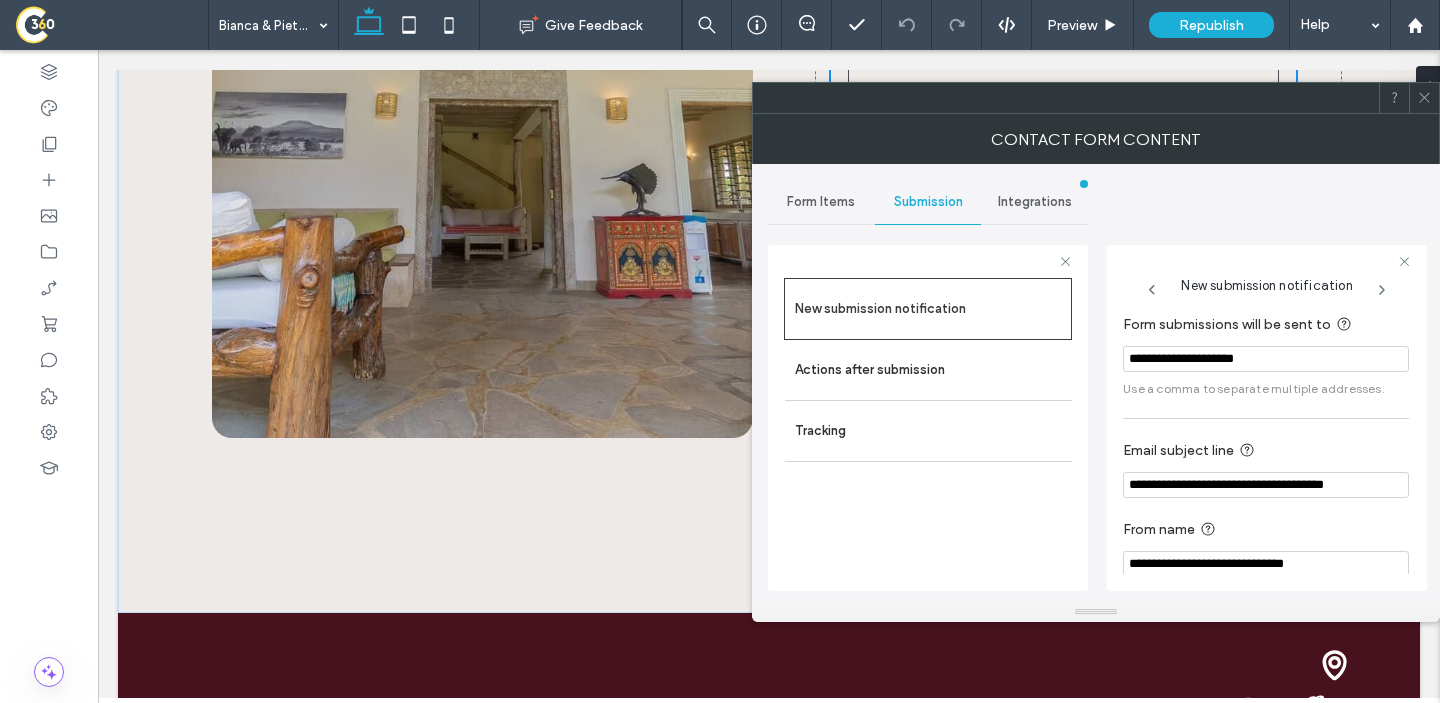 type on "**********" 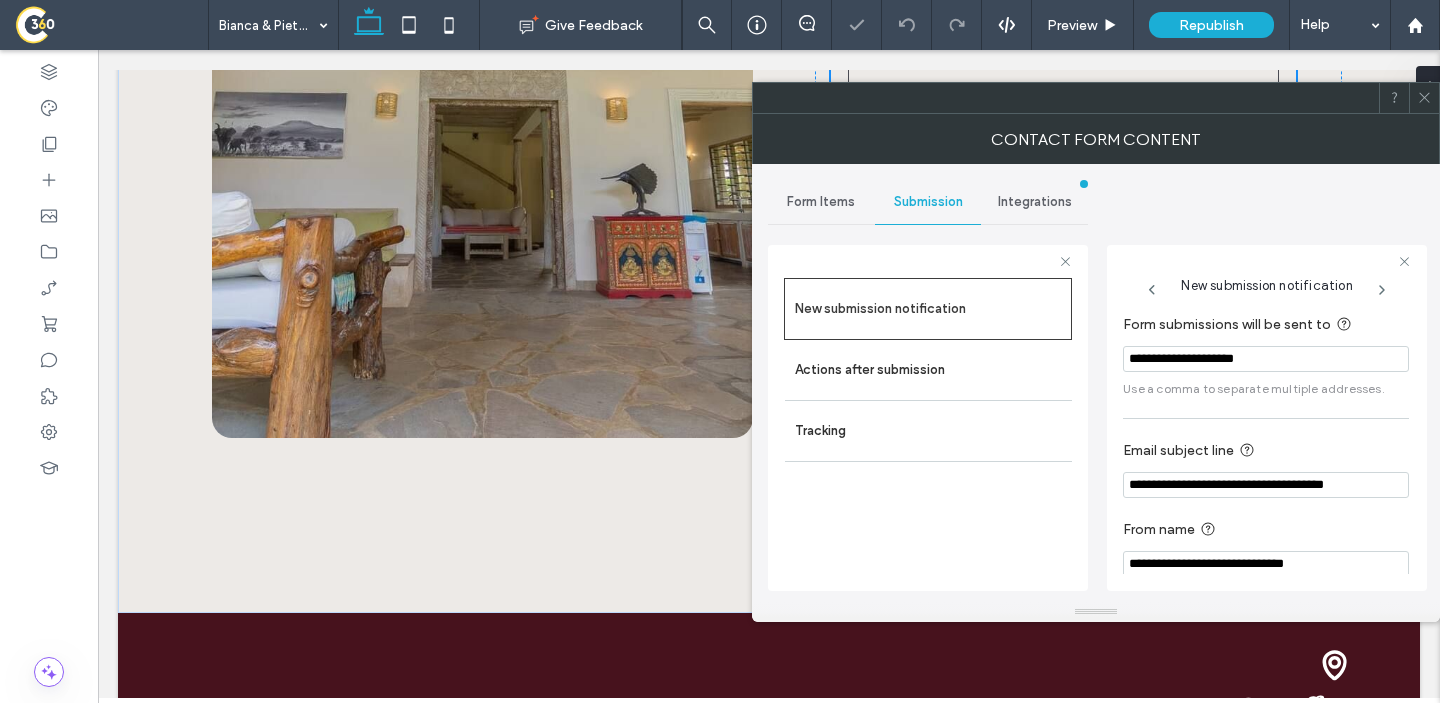 click on "New submission notification" at bounding box center (1266, 280) 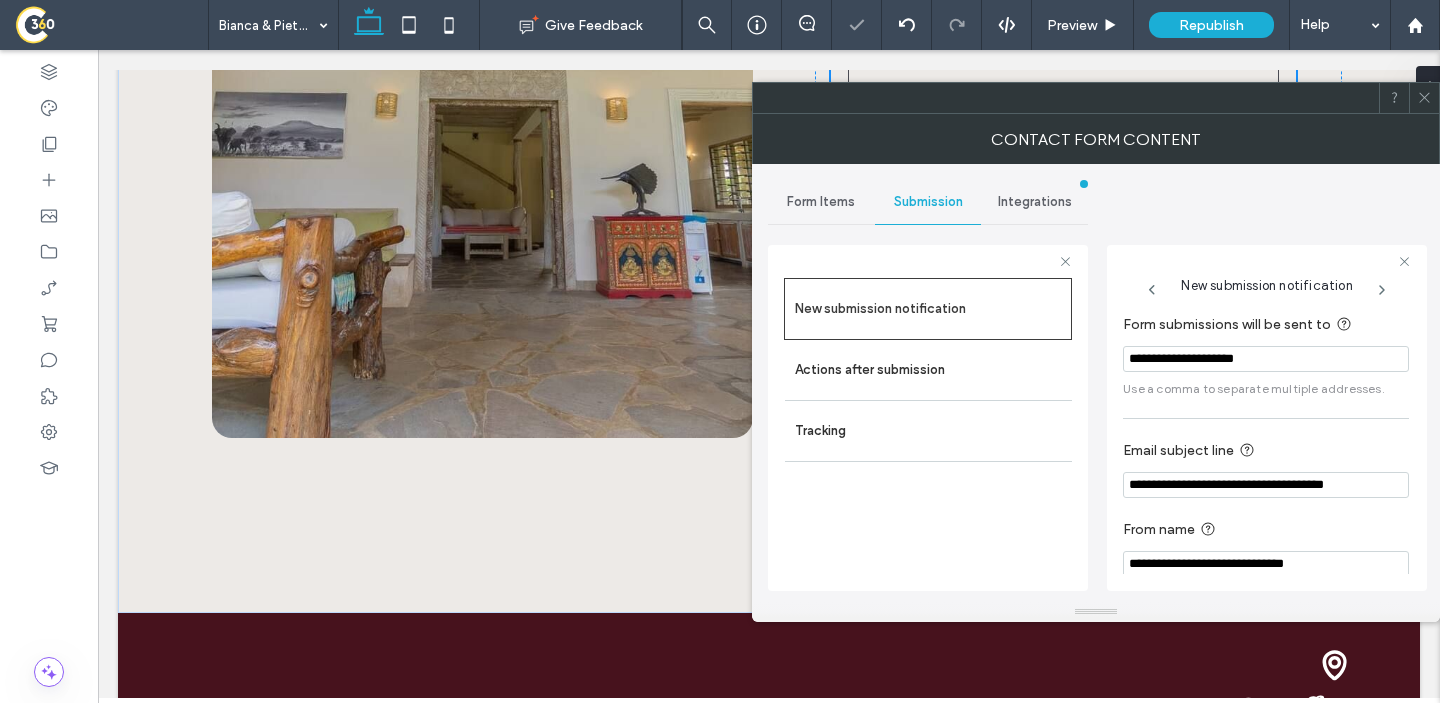 click 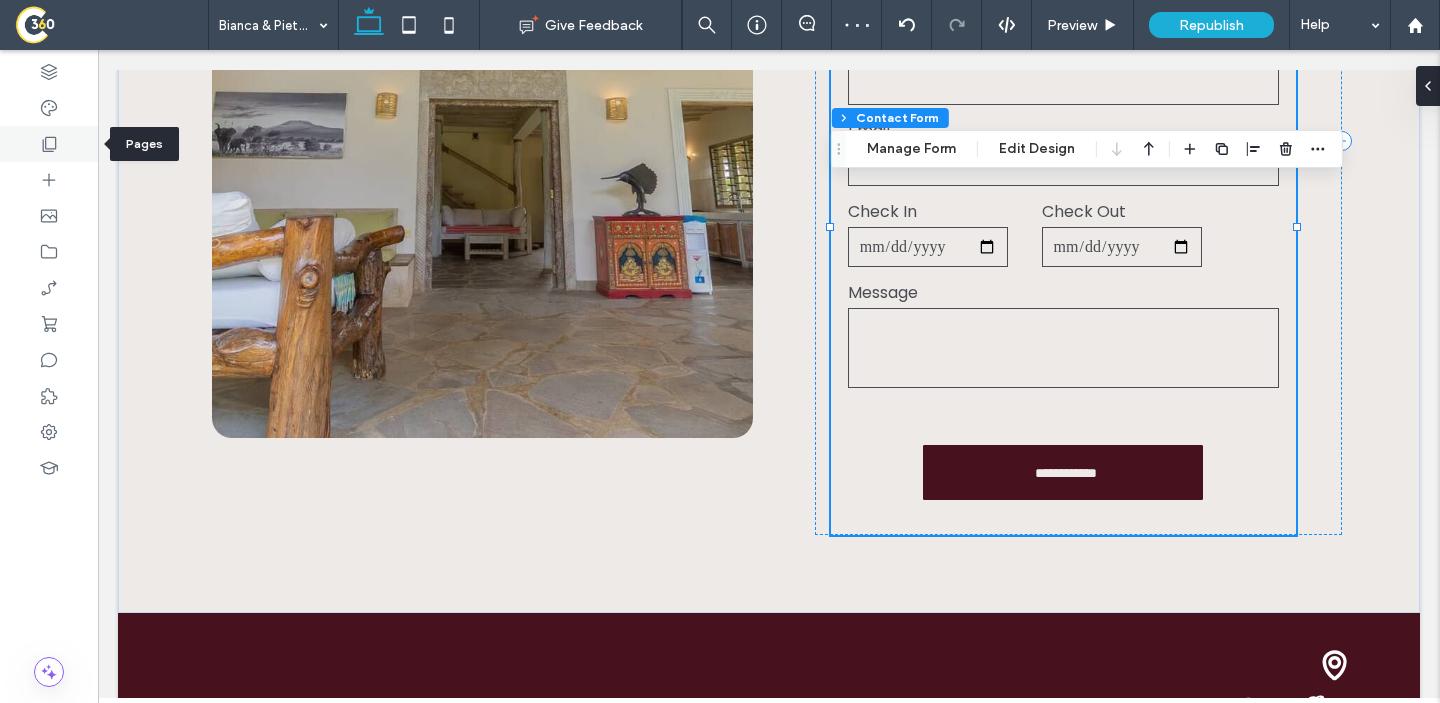 click 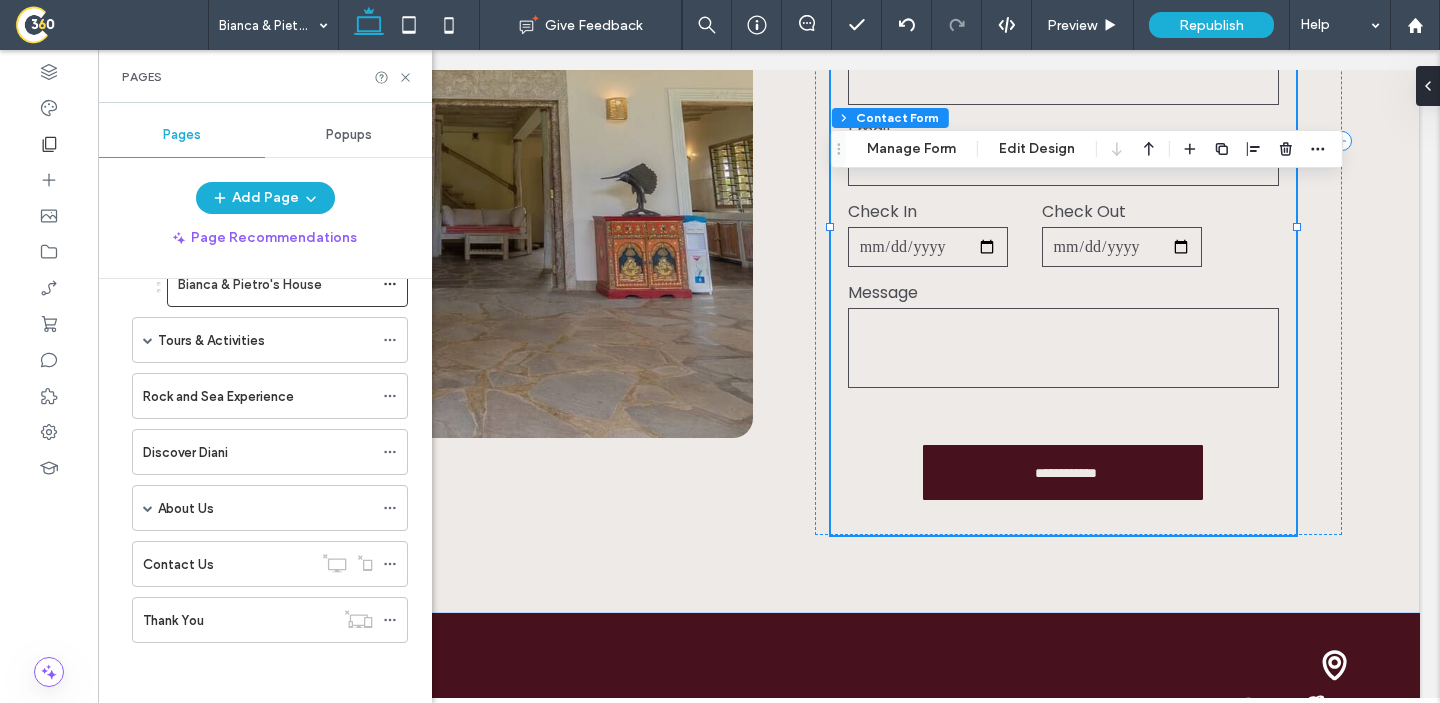 scroll, scrollTop: 1431, scrollLeft: 0, axis: vertical 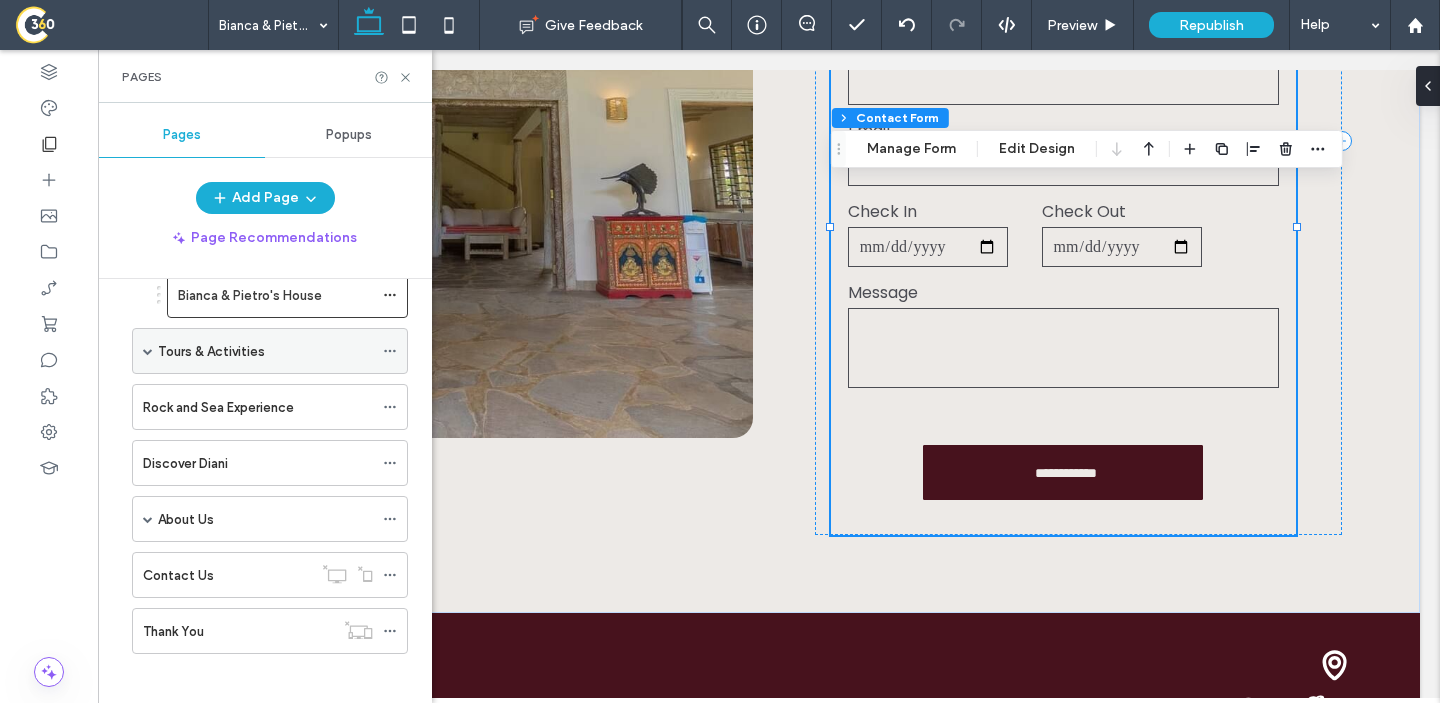 click on "Tours & Activities" at bounding box center (211, 351) 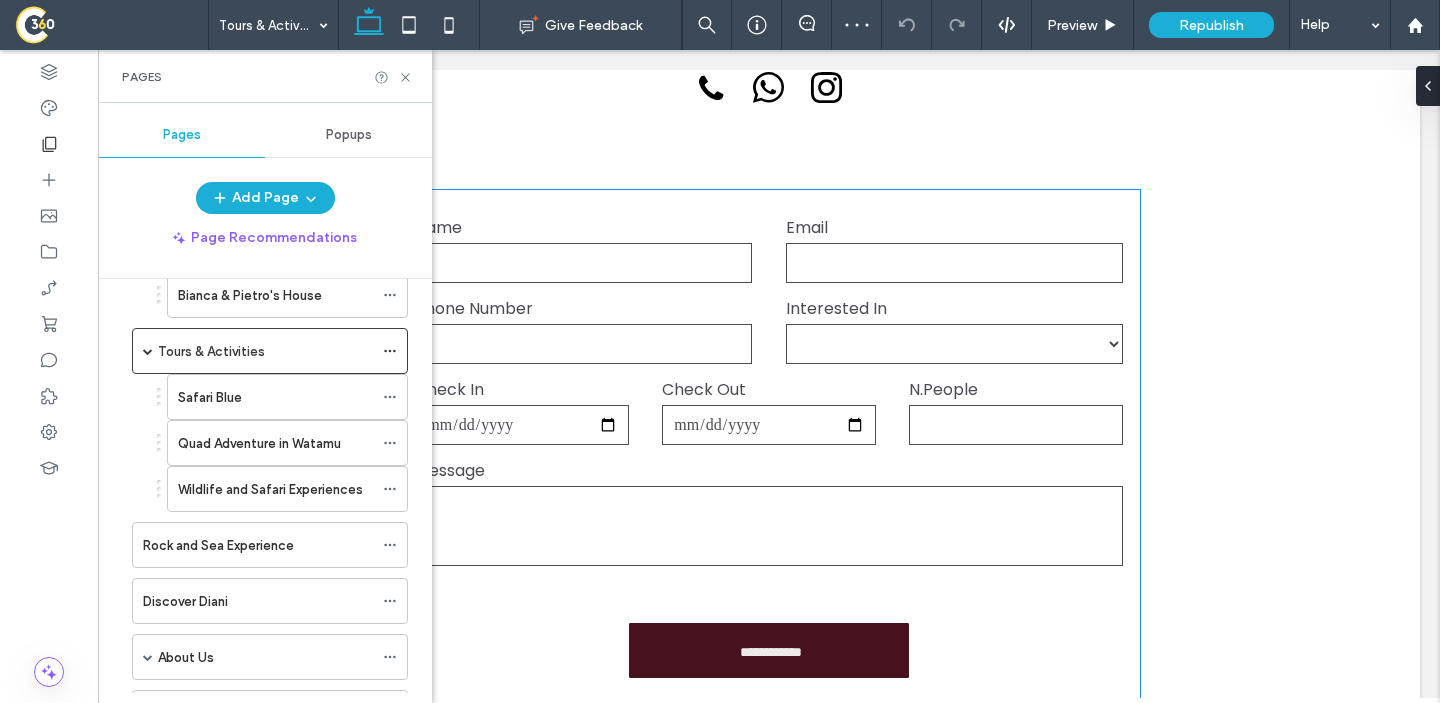 scroll, scrollTop: 5550, scrollLeft: 0, axis: vertical 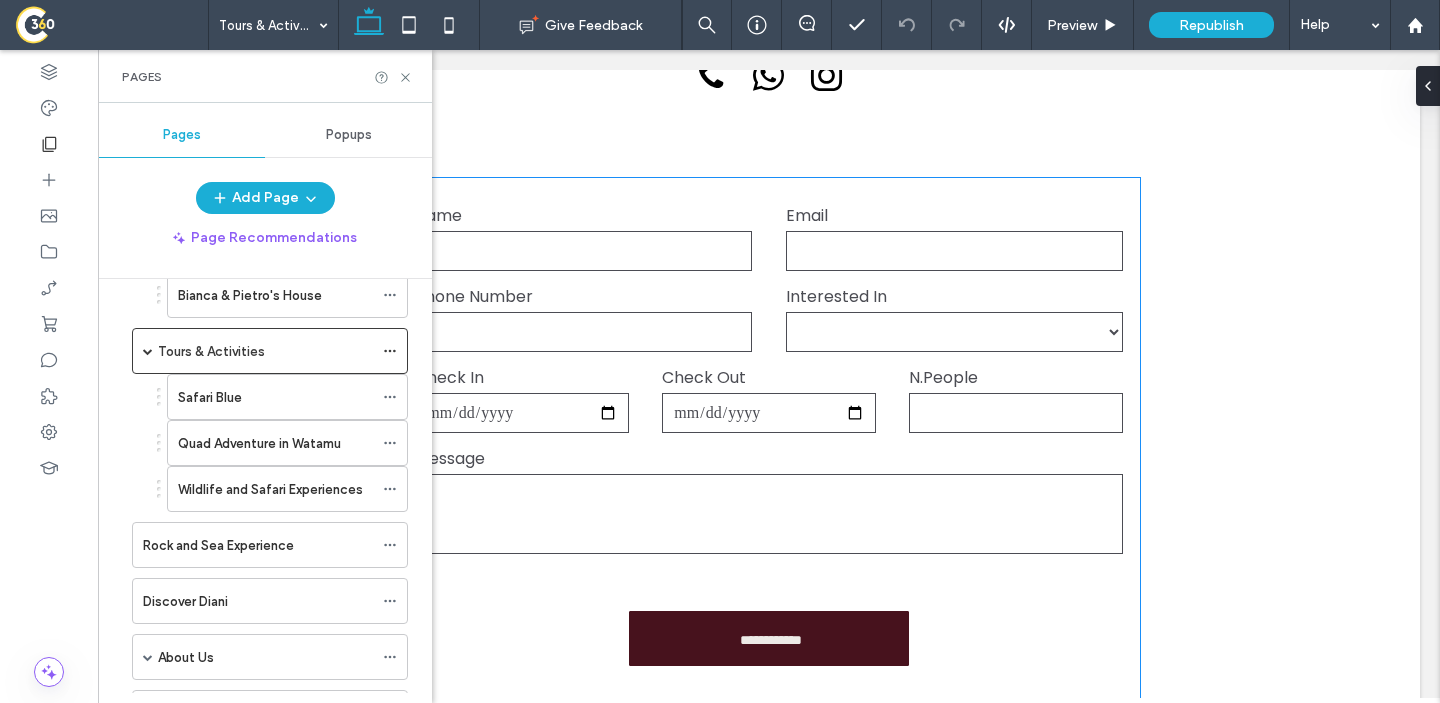 click on "Check Out" at bounding box center [768, 377] 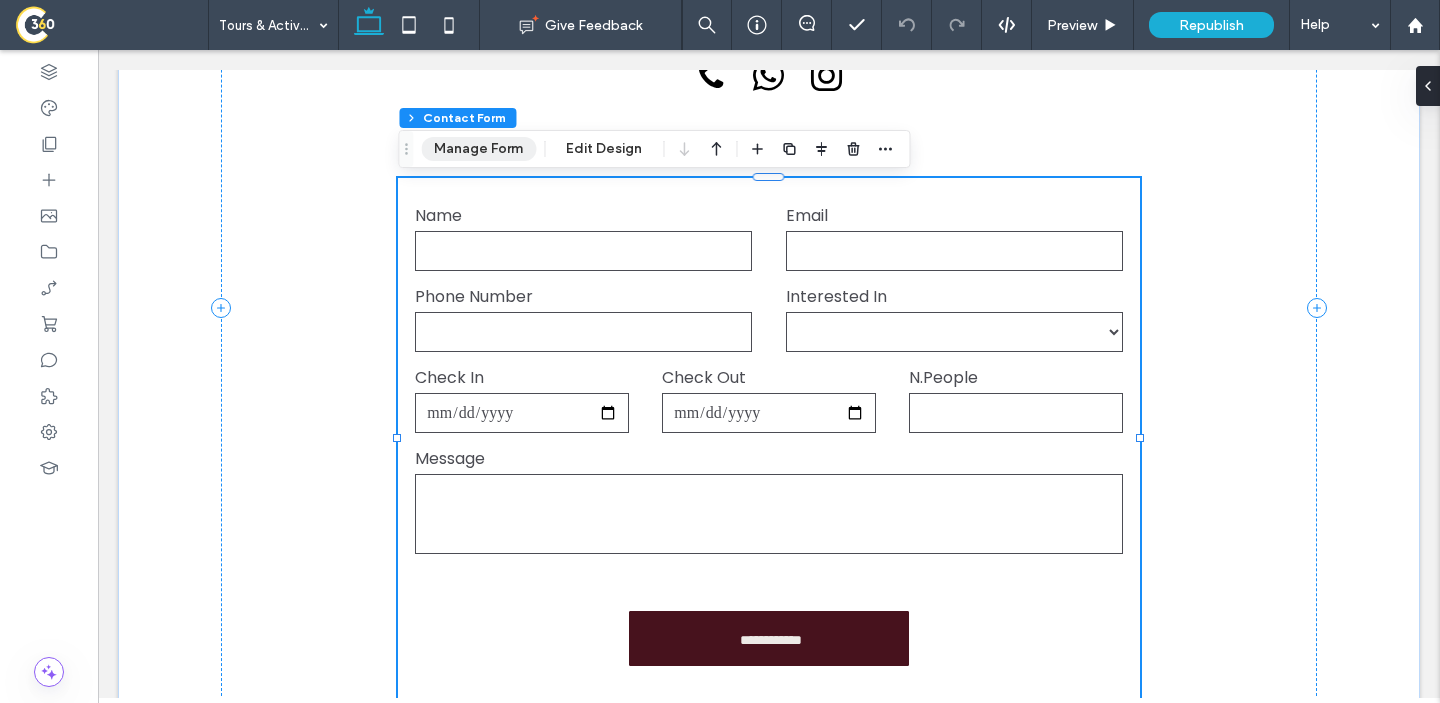 click on "Manage Form" at bounding box center [478, 149] 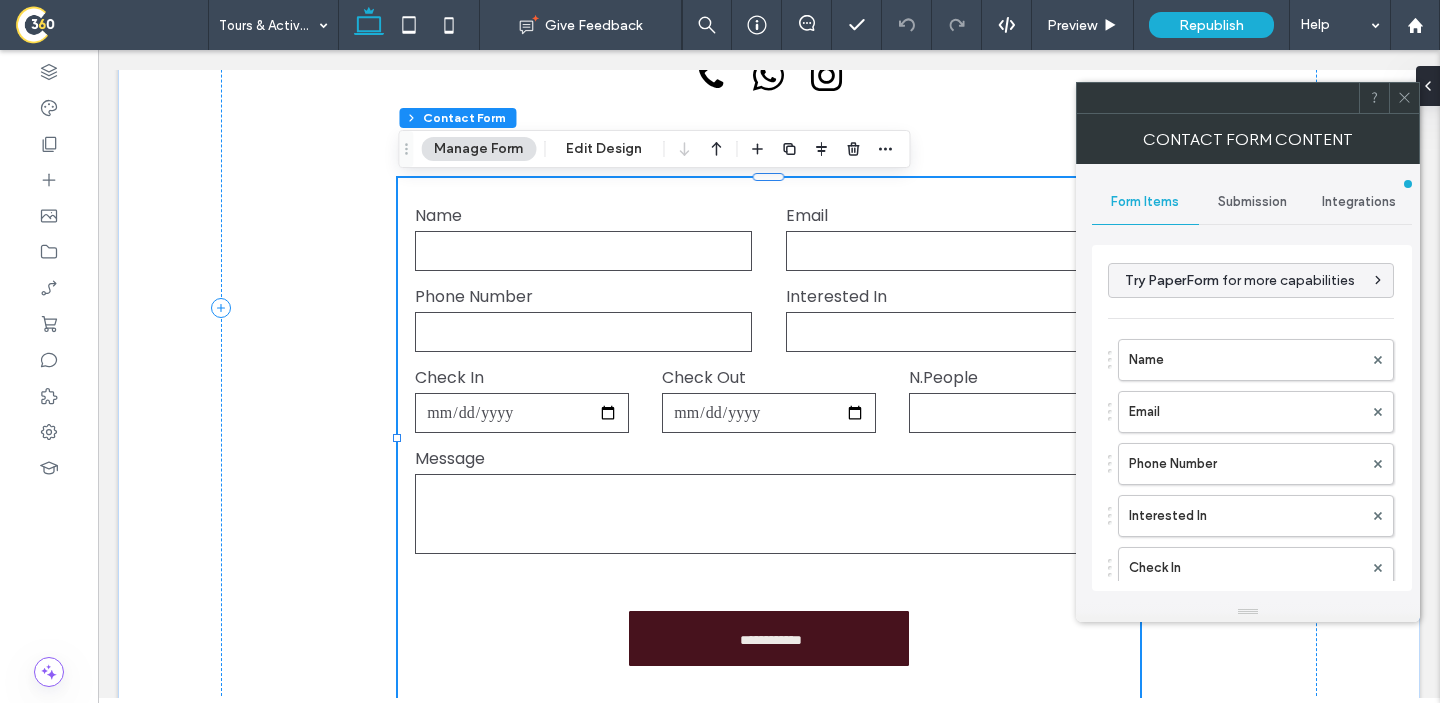 click on "Submission" at bounding box center (1252, 202) 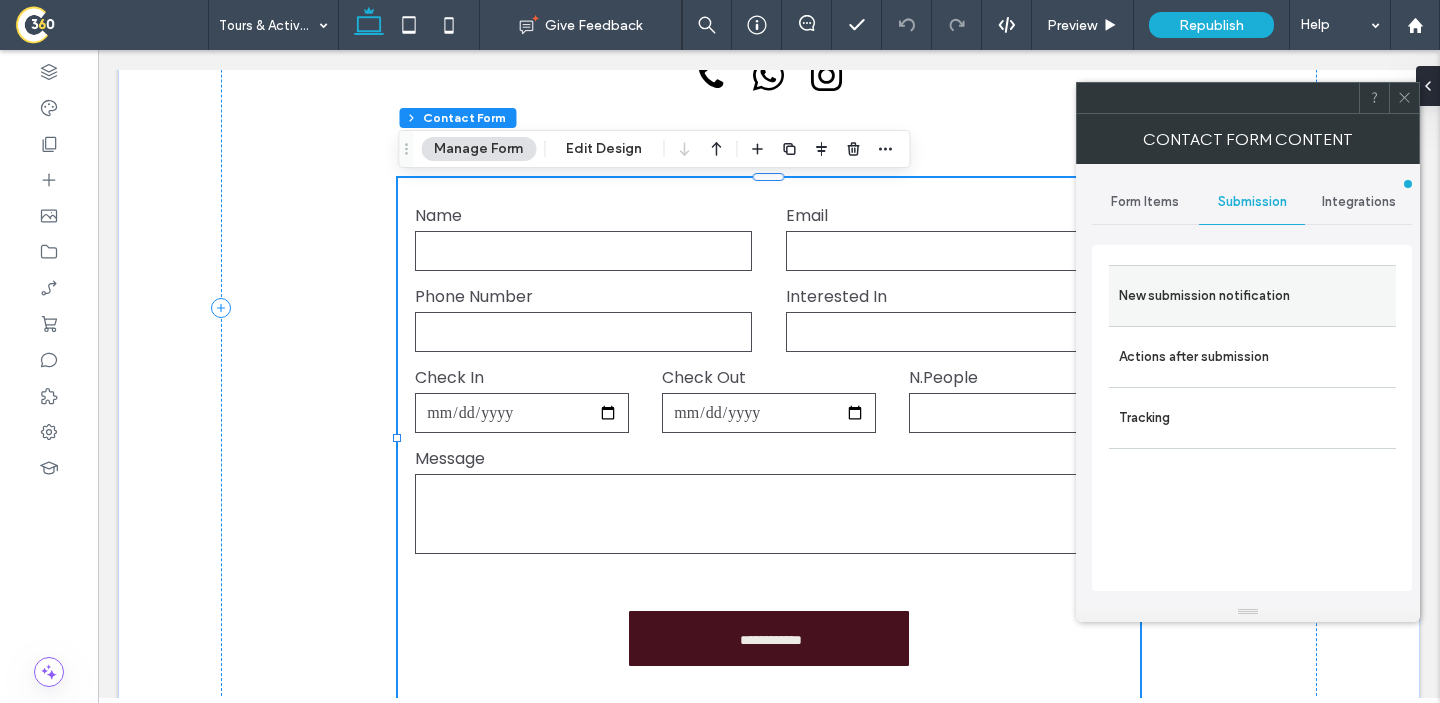 click on "New submission notification" at bounding box center (1252, 295) 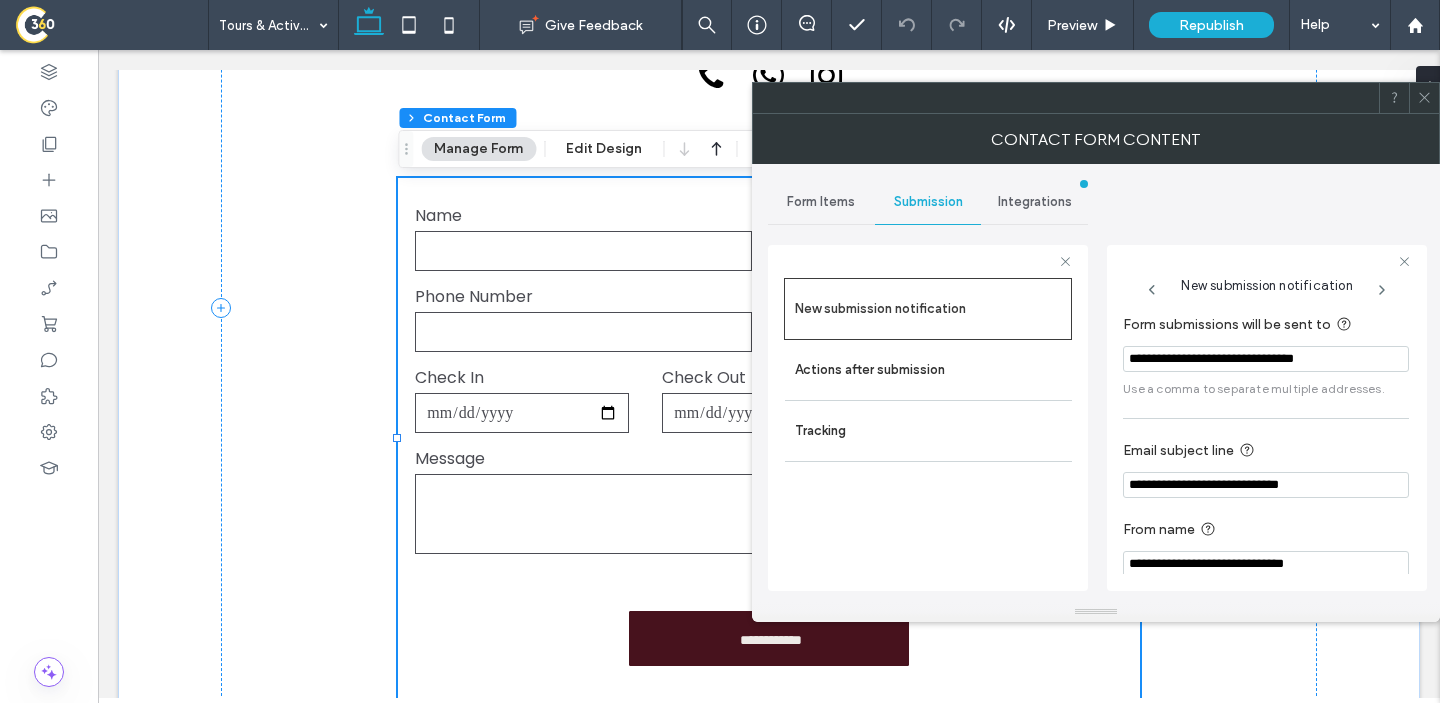 click on "**********" at bounding box center [1266, 359] 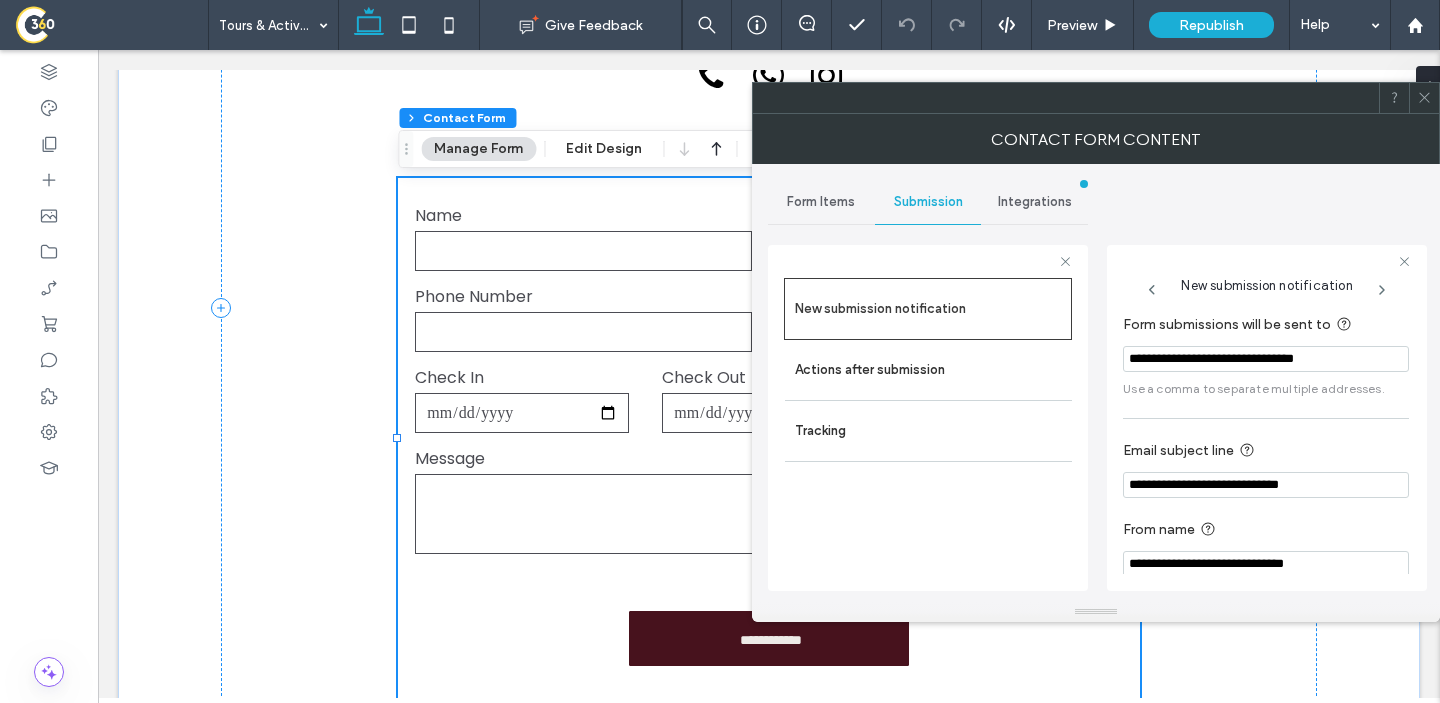 paste 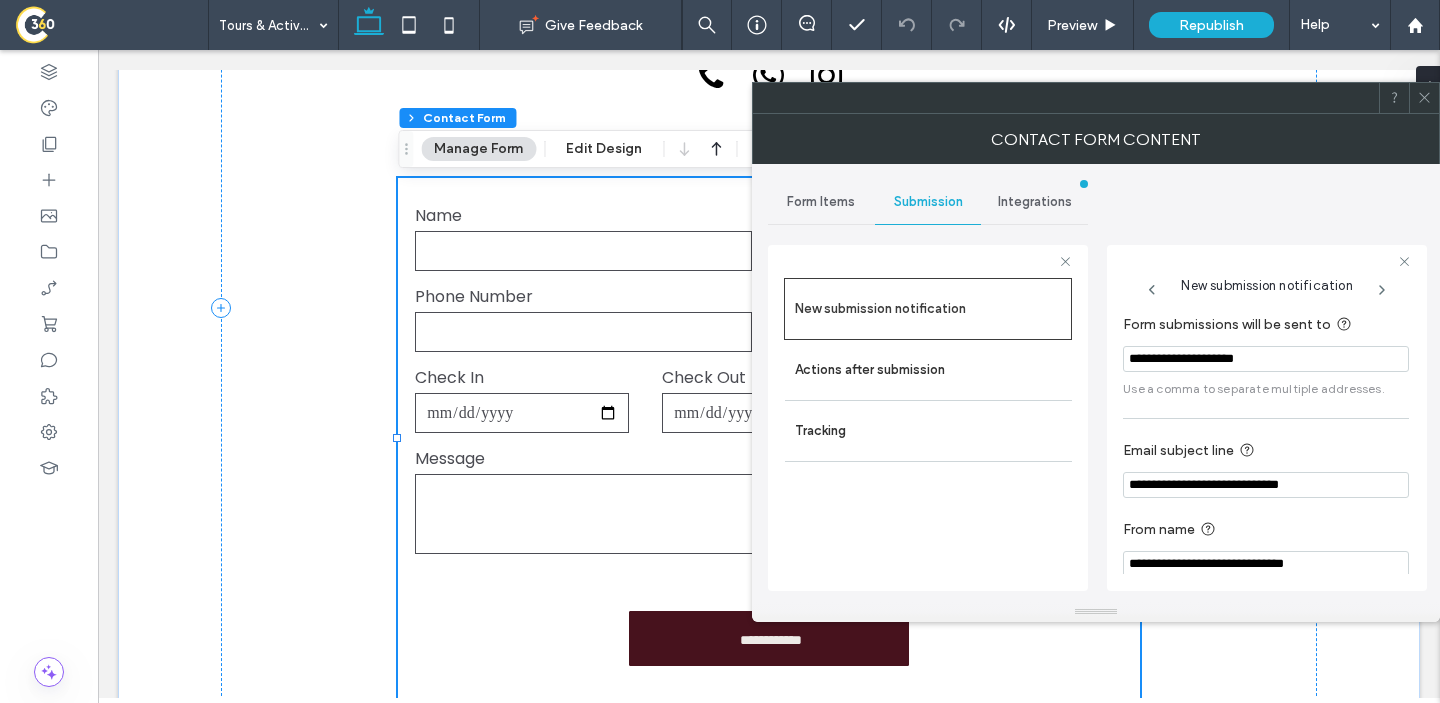 type on "**********" 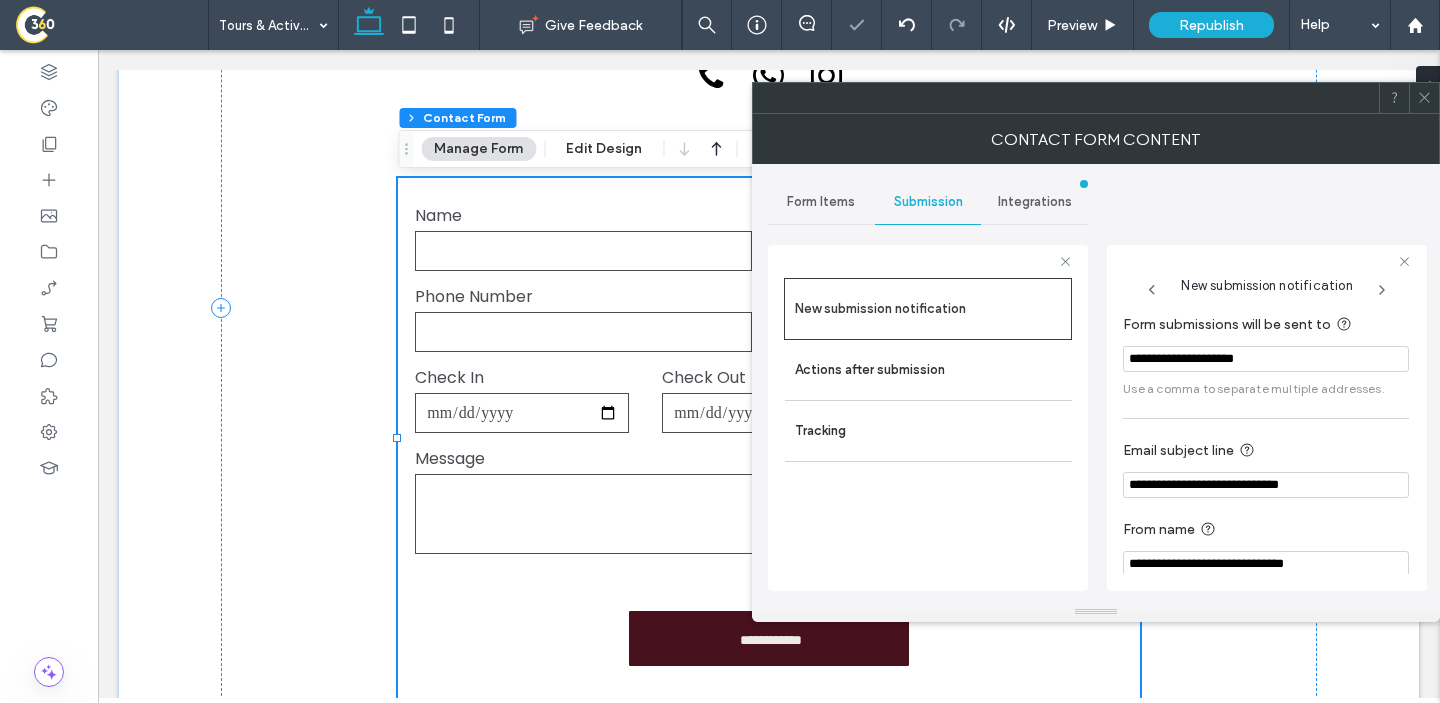 click on "Contact Form Content" at bounding box center (1096, 139) 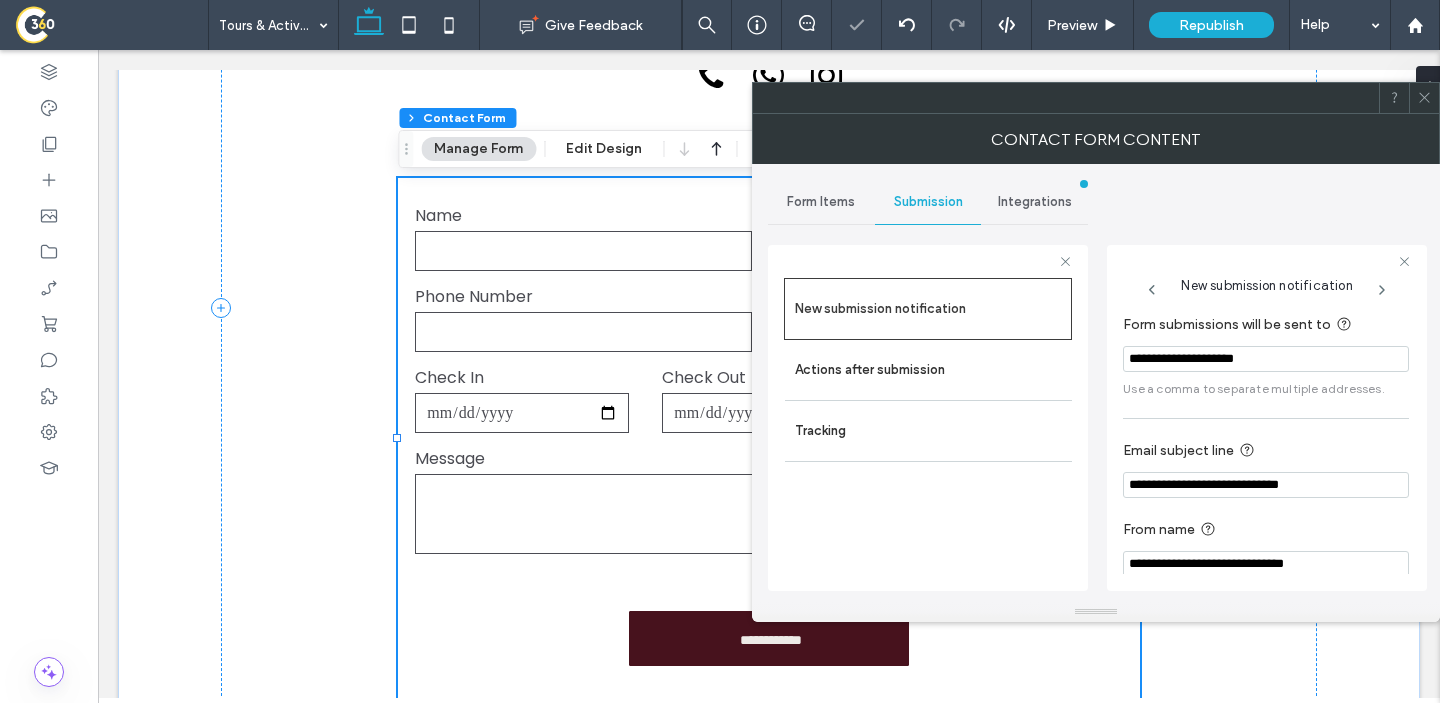 click 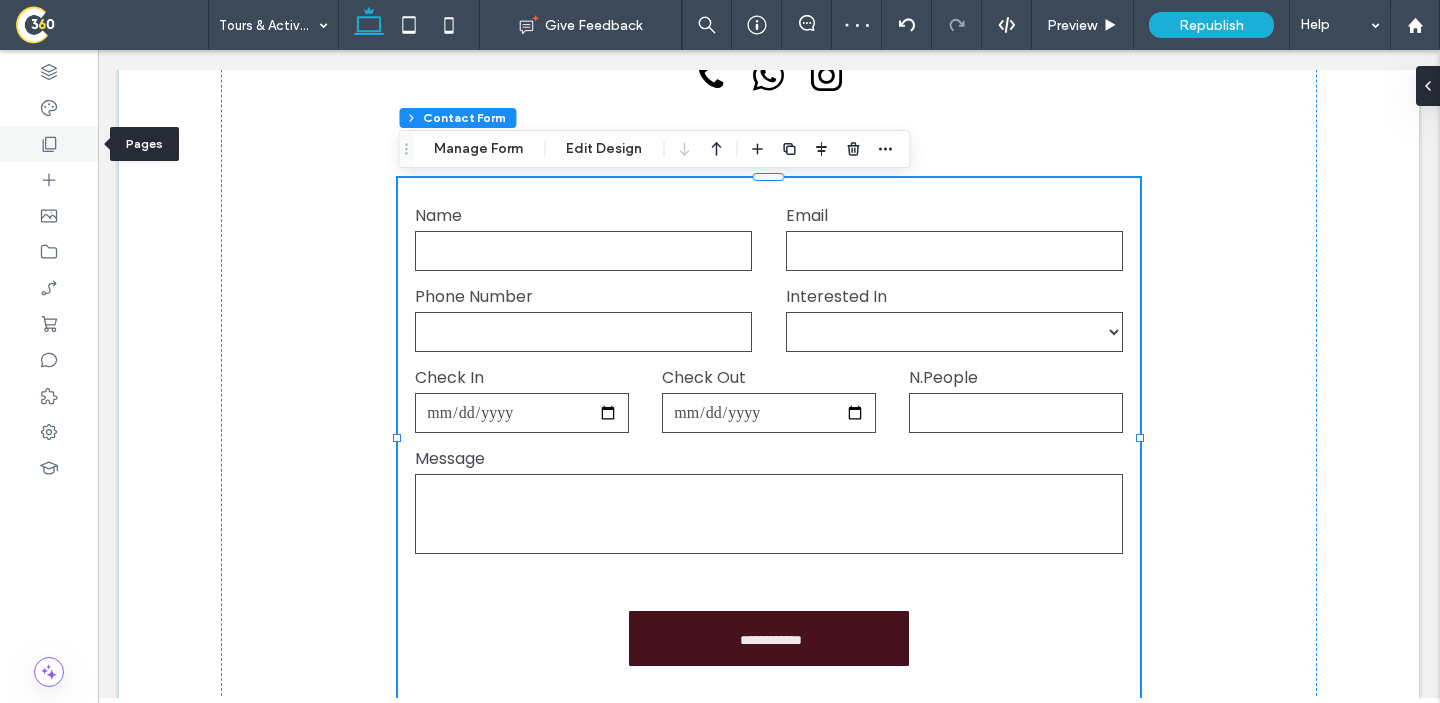 click 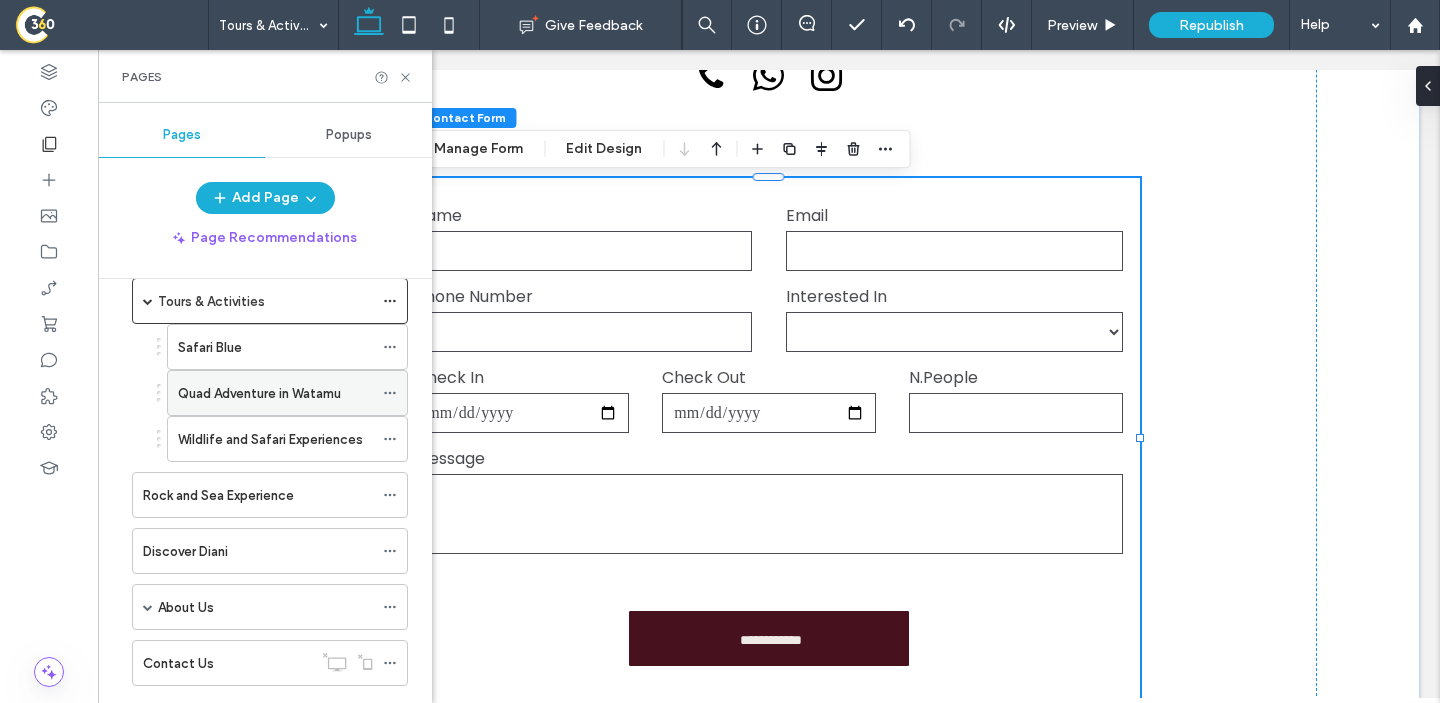 scroll, scrollTop: 1470, scrollLeft: 0, axis: vertical 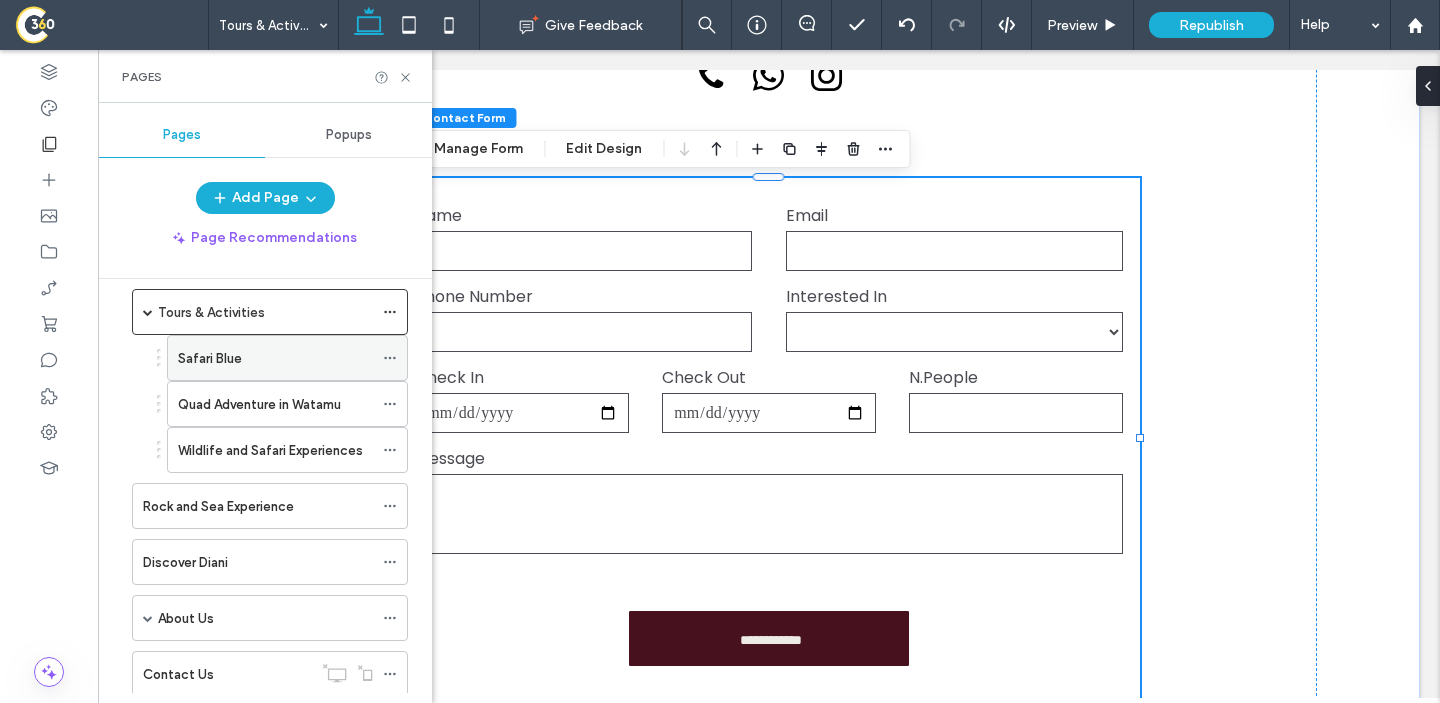 click on "Safari Blue" at bounding box center [275, 358] 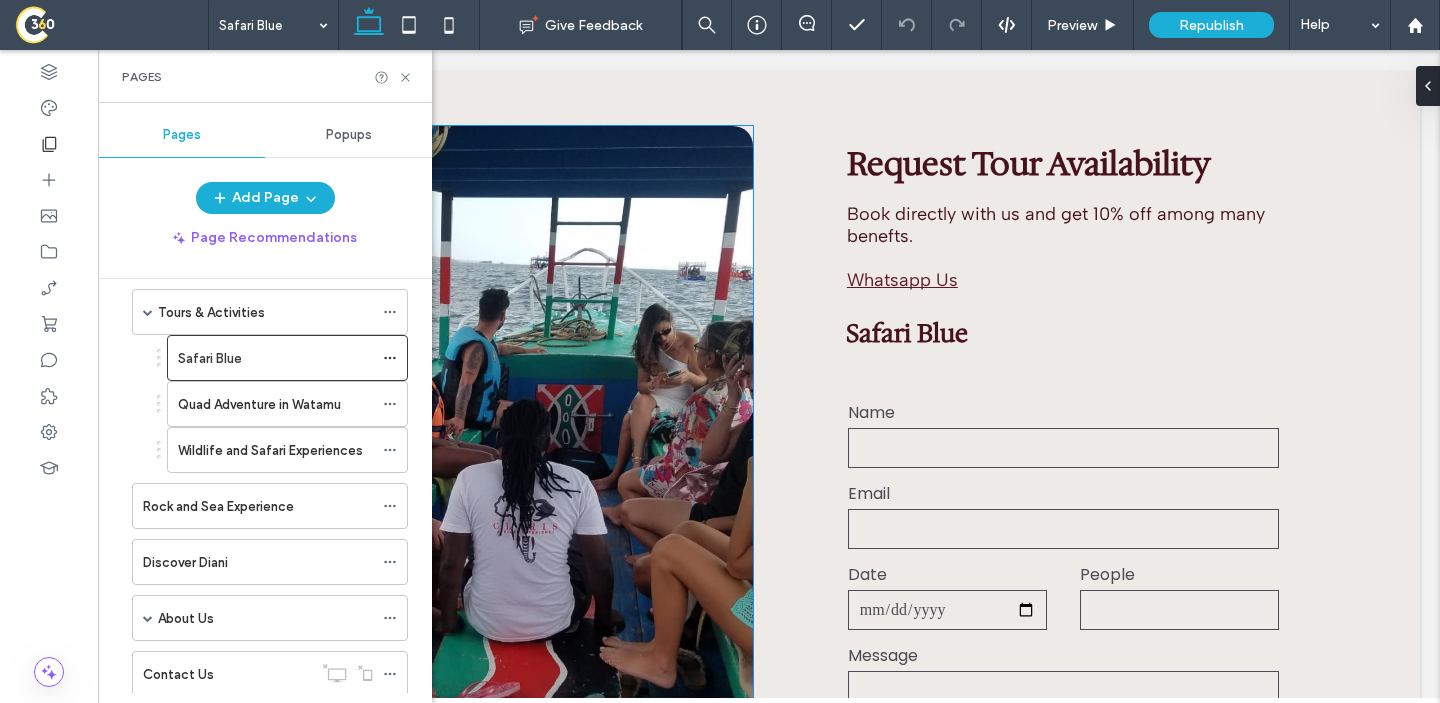 scroll, scrollTop: 4876, scrollLeft: 0, axis: vertical 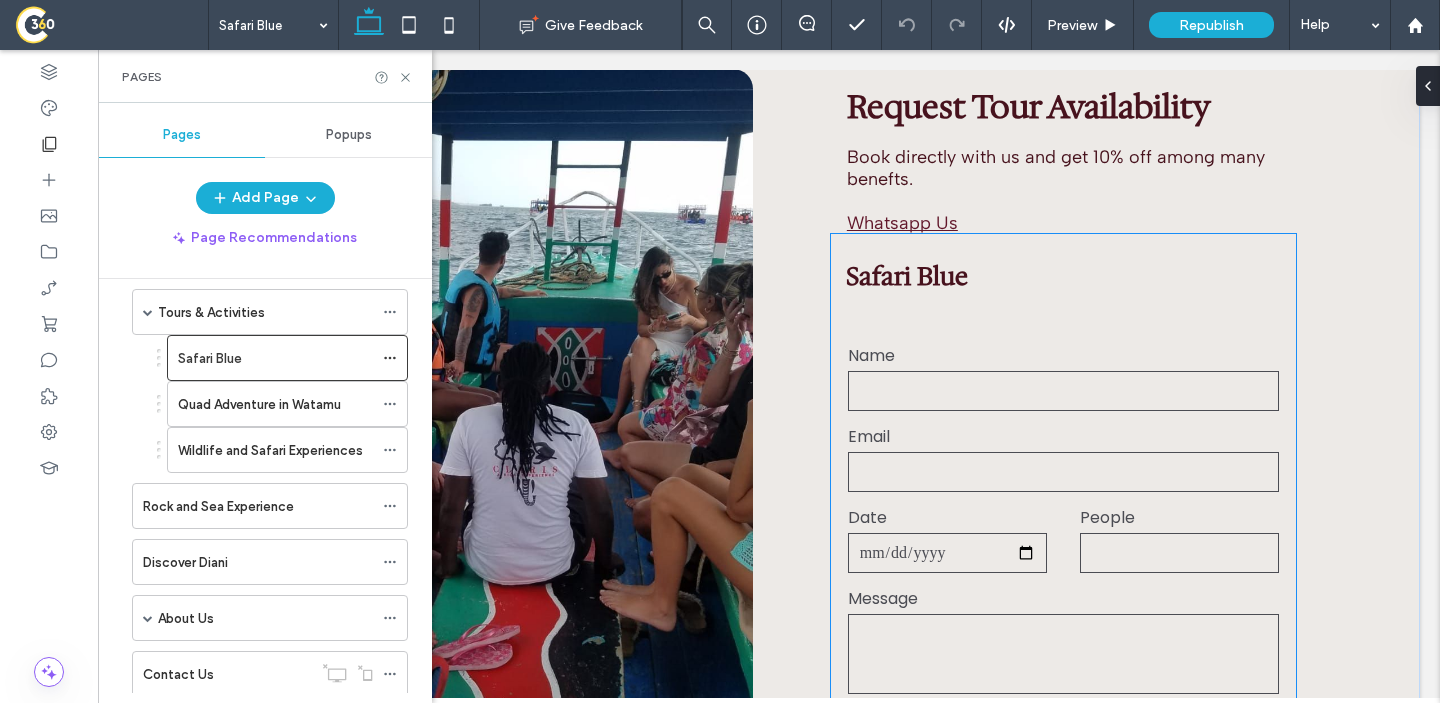 click on "Email" at bounding box center (1064, 436) 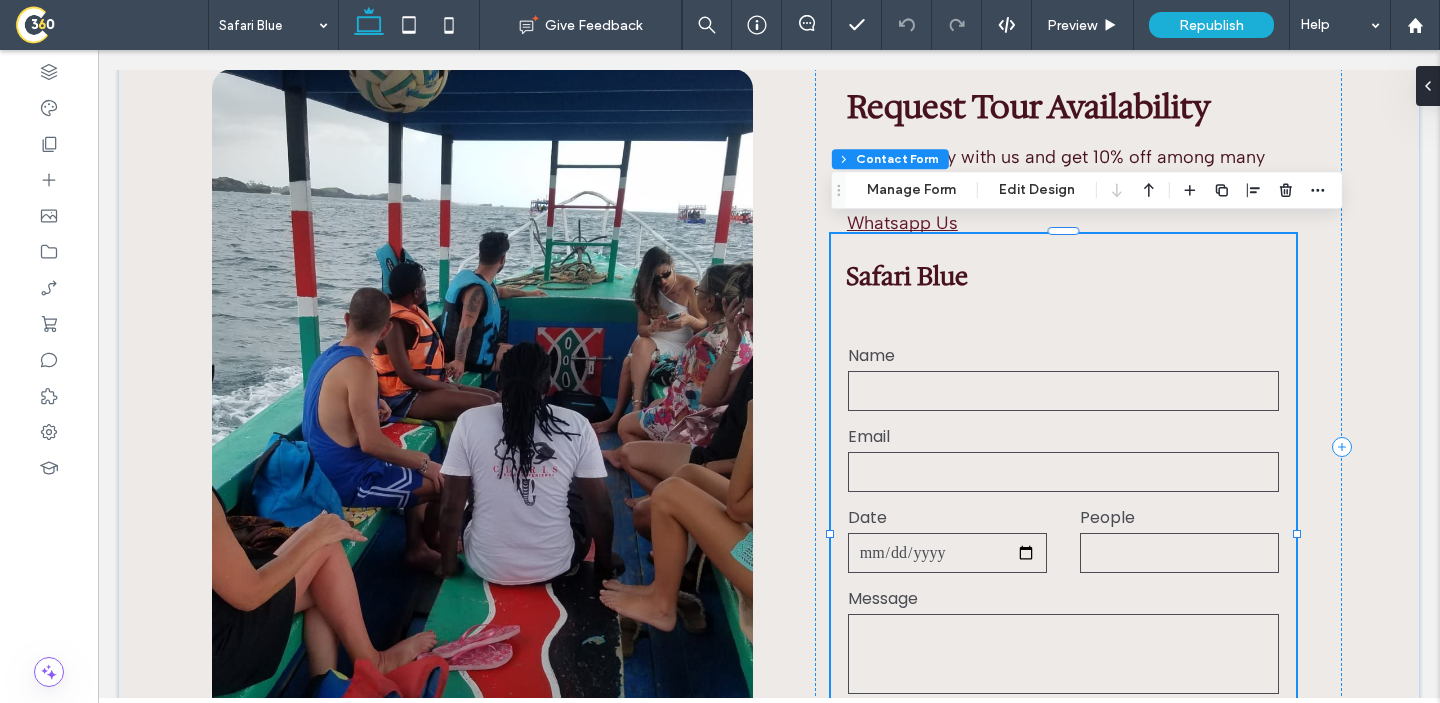 type on "*" 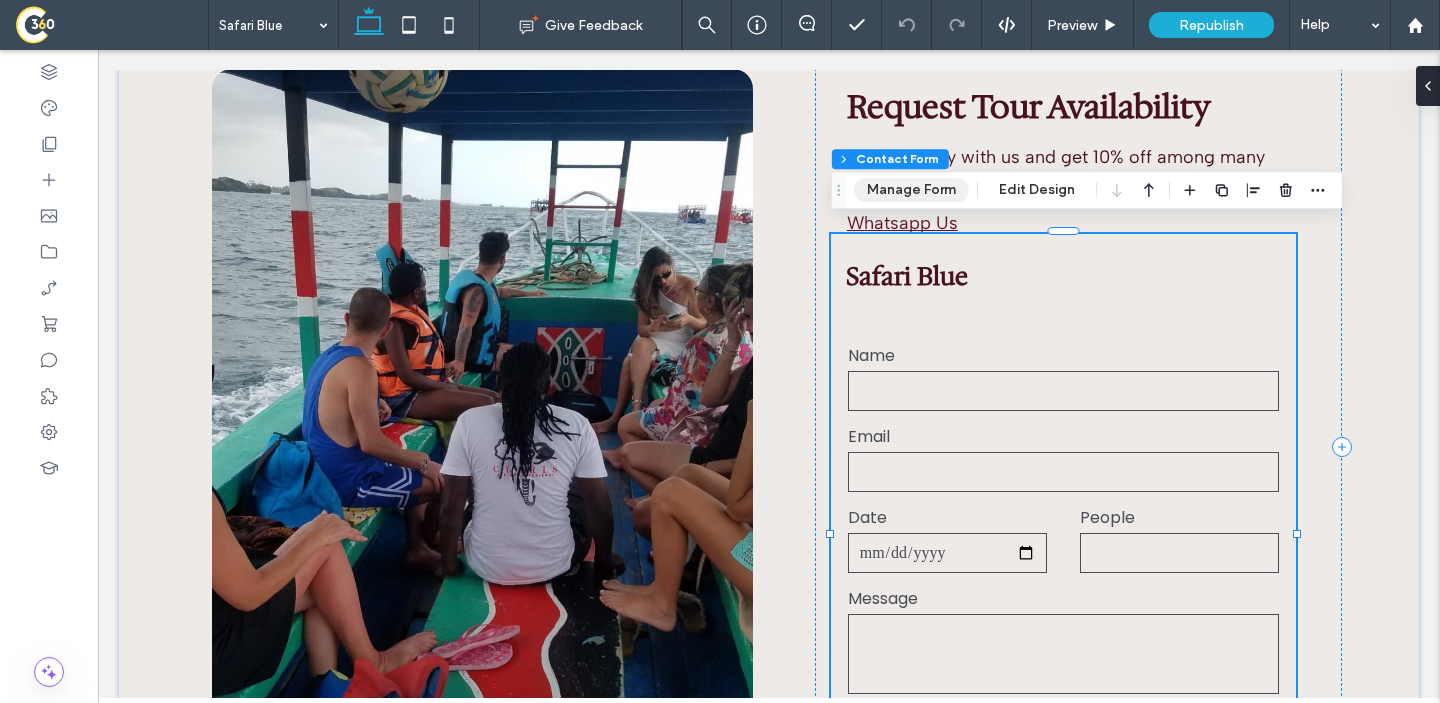 click on "Manage Form" at bounding box center [911, 190] 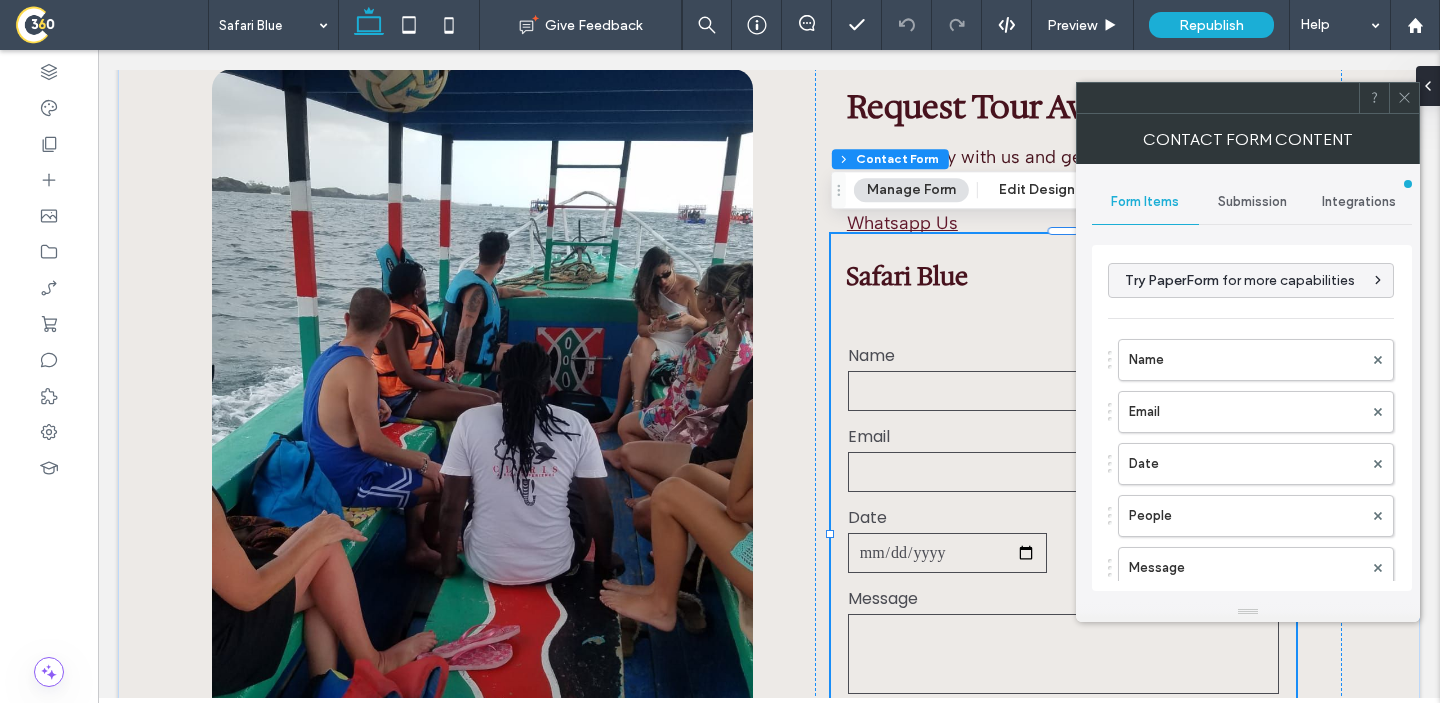 click on "Submission" at bounding box center (1252, 202) 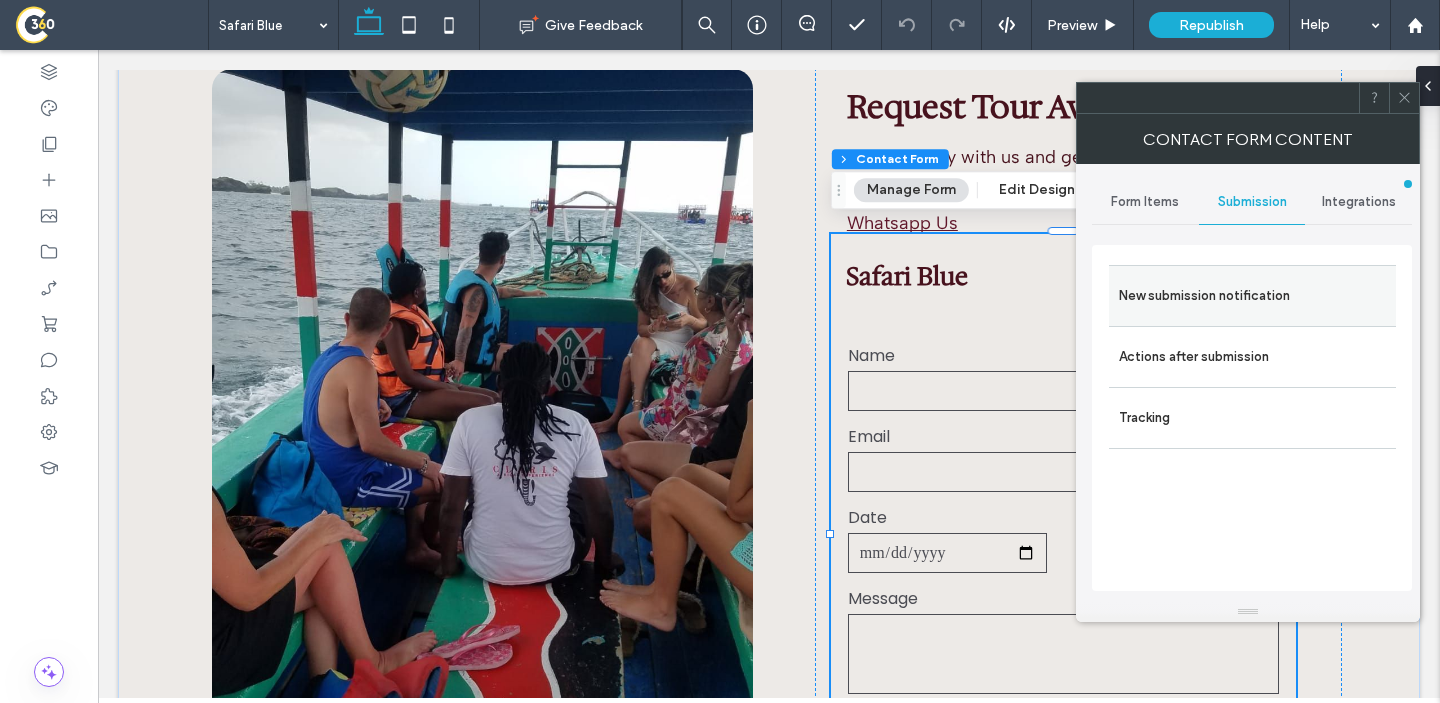click on "New submission notification" at bounding box center (1252, 296) 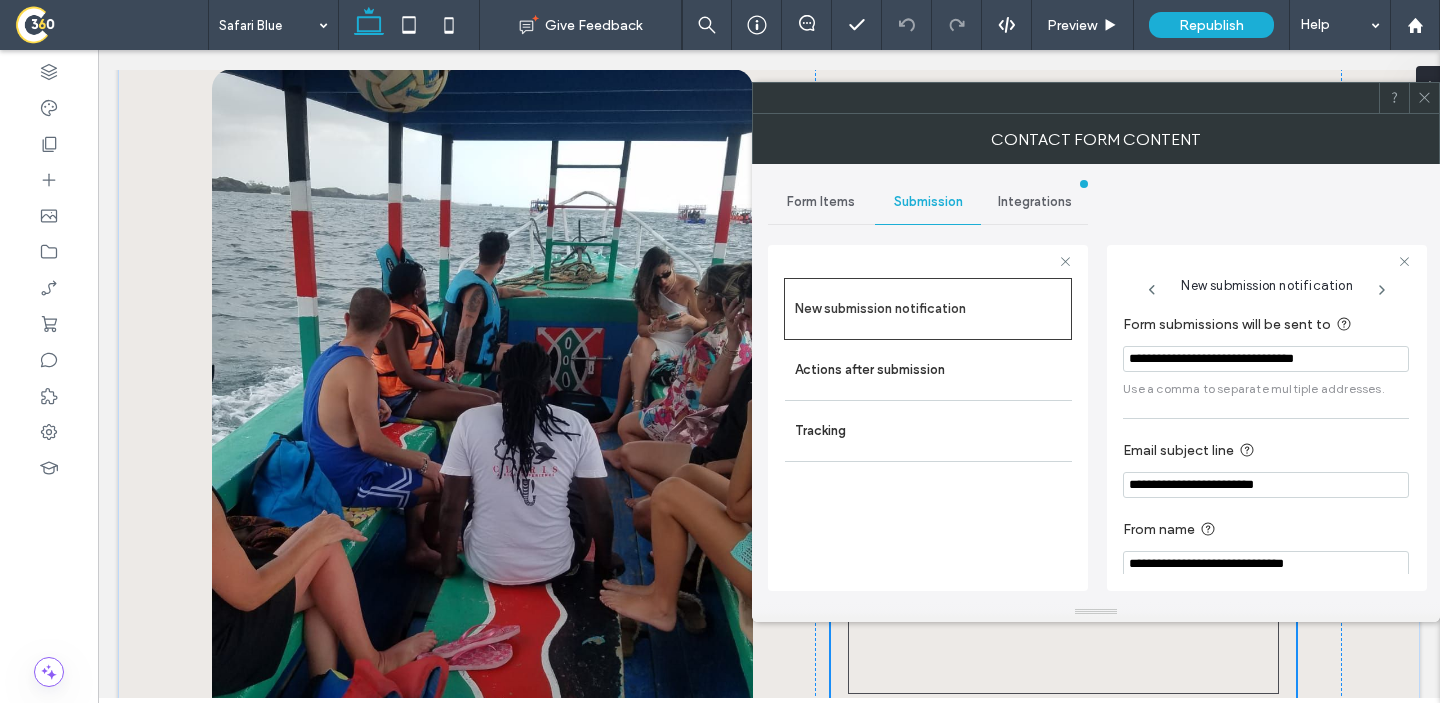 click on "**********" at bounding box center (1266, 359) 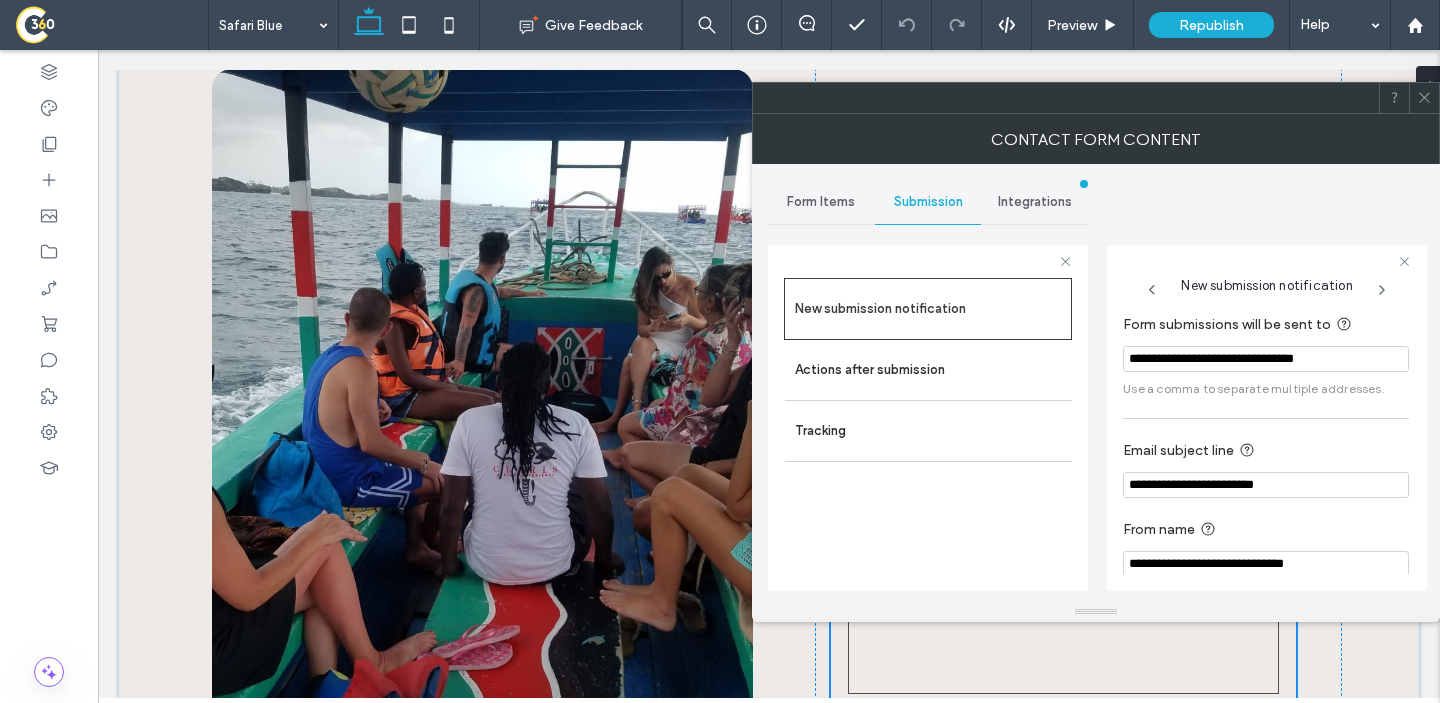 paste 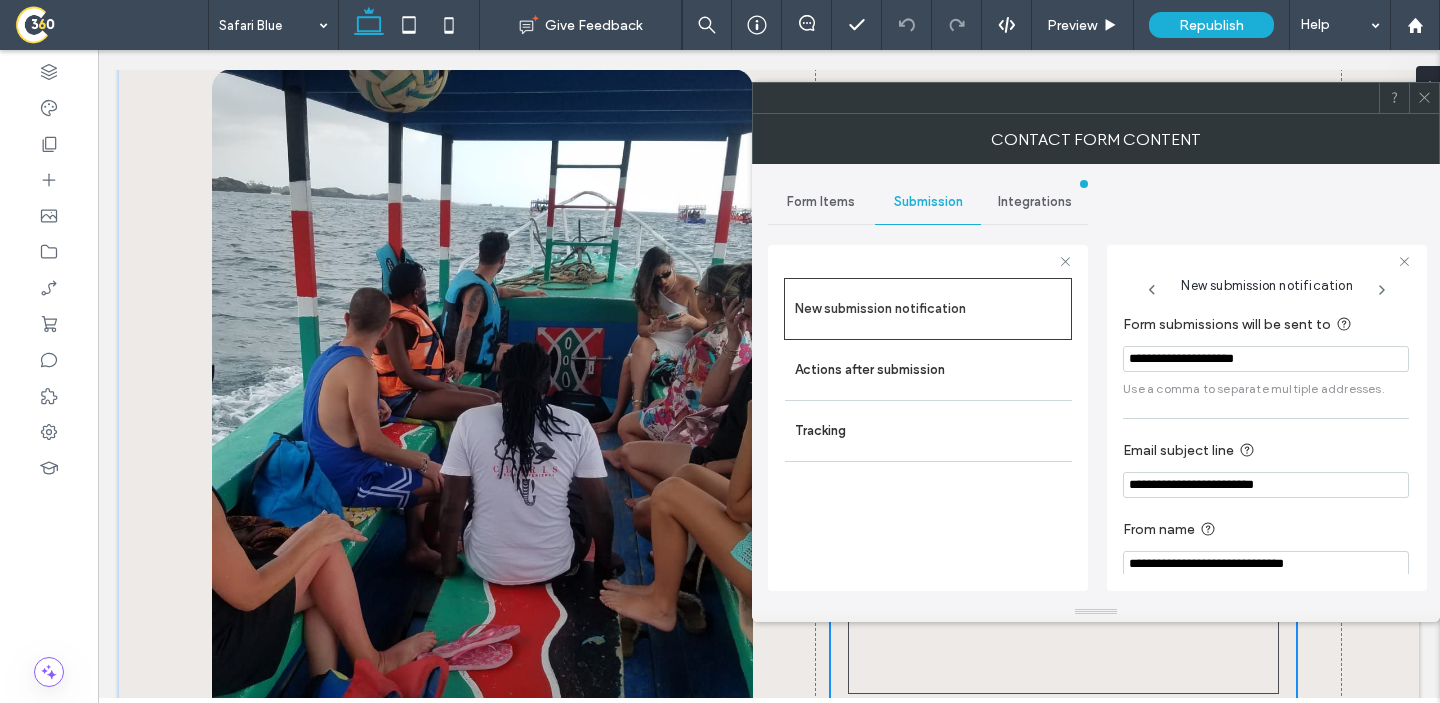type on "**********" 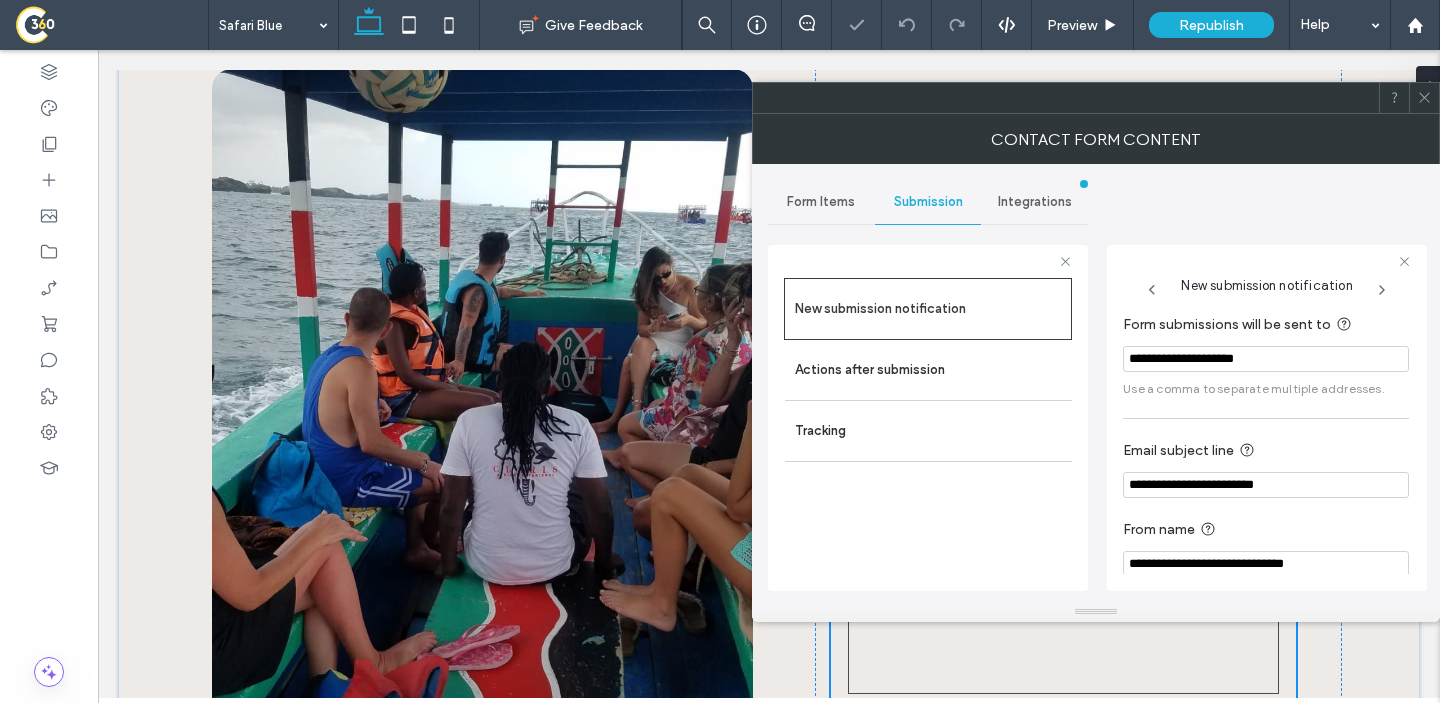 click on "New submission notification" at bounding box center (1266, 280) 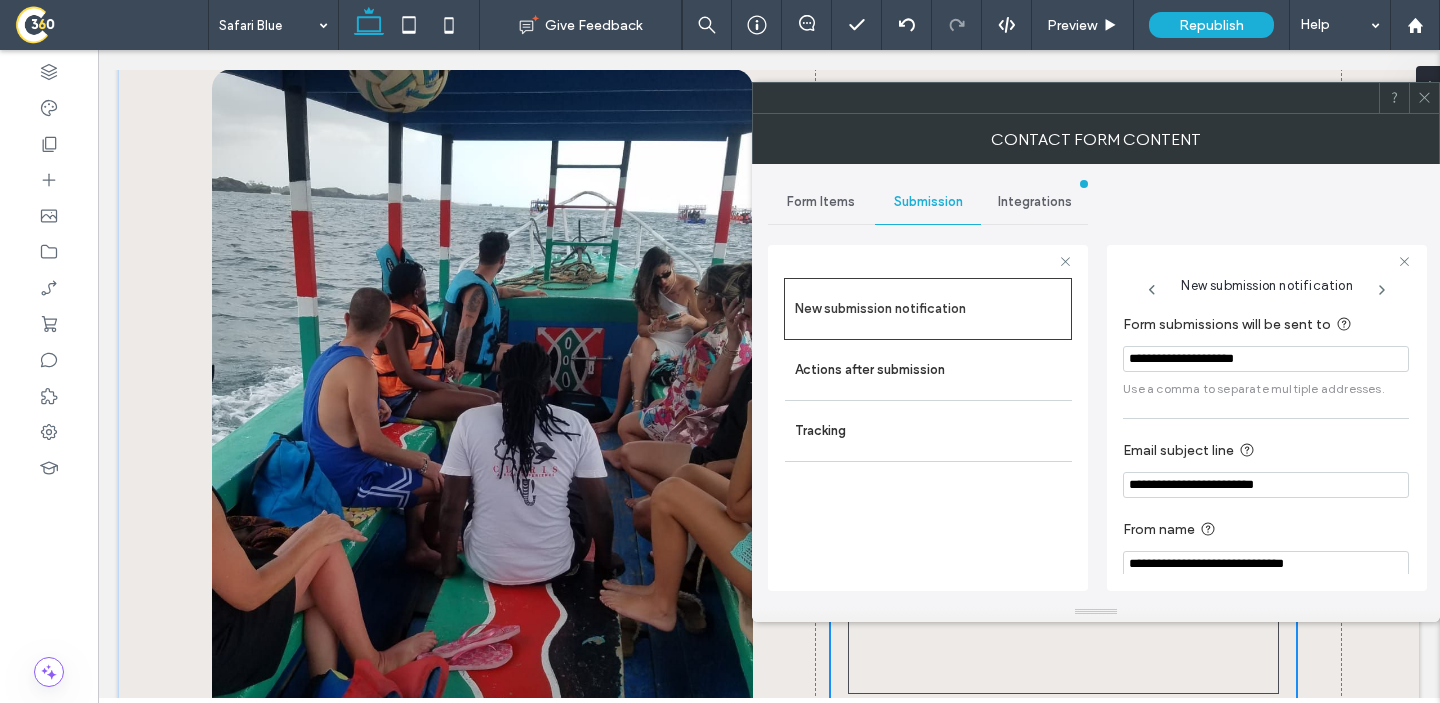 click 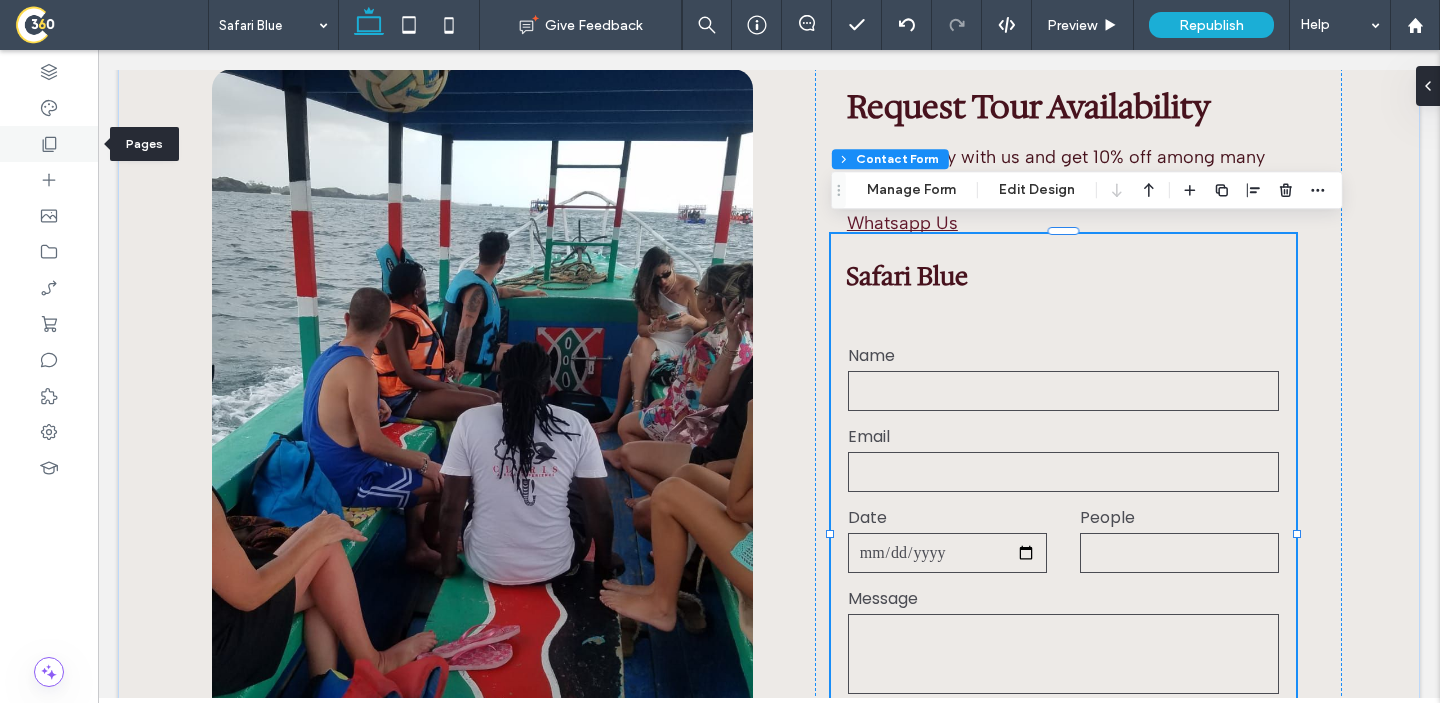 click 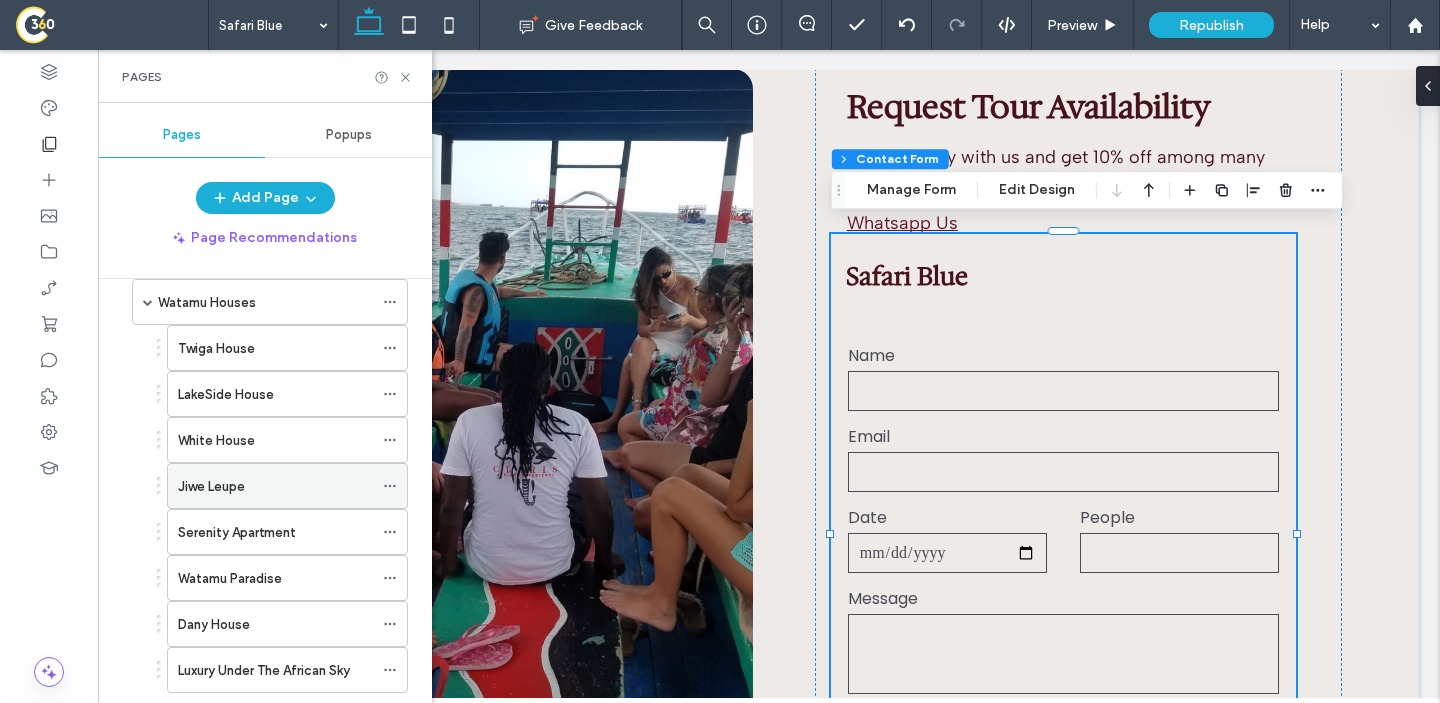 scroll, scrollTop: 0, scrollLeft: 0, axis: both 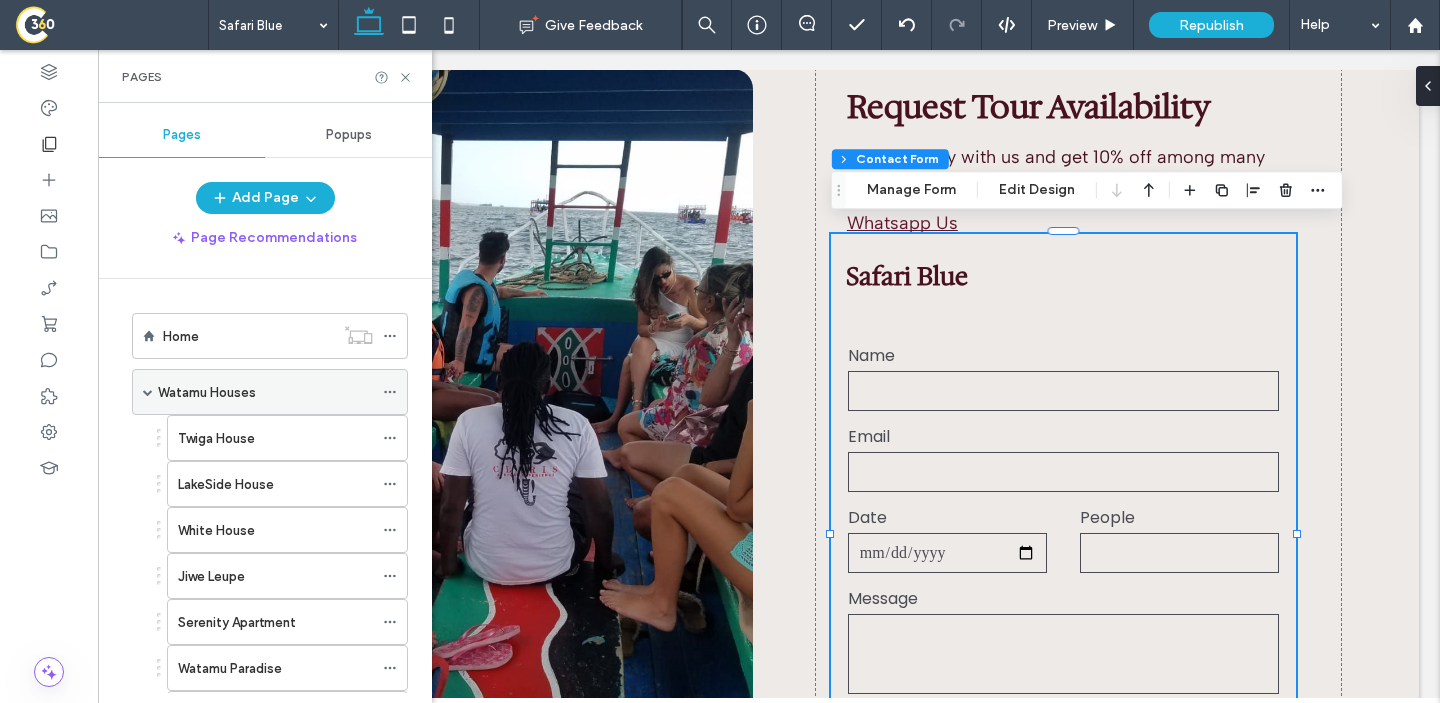 click at bounding box center (148, 392) 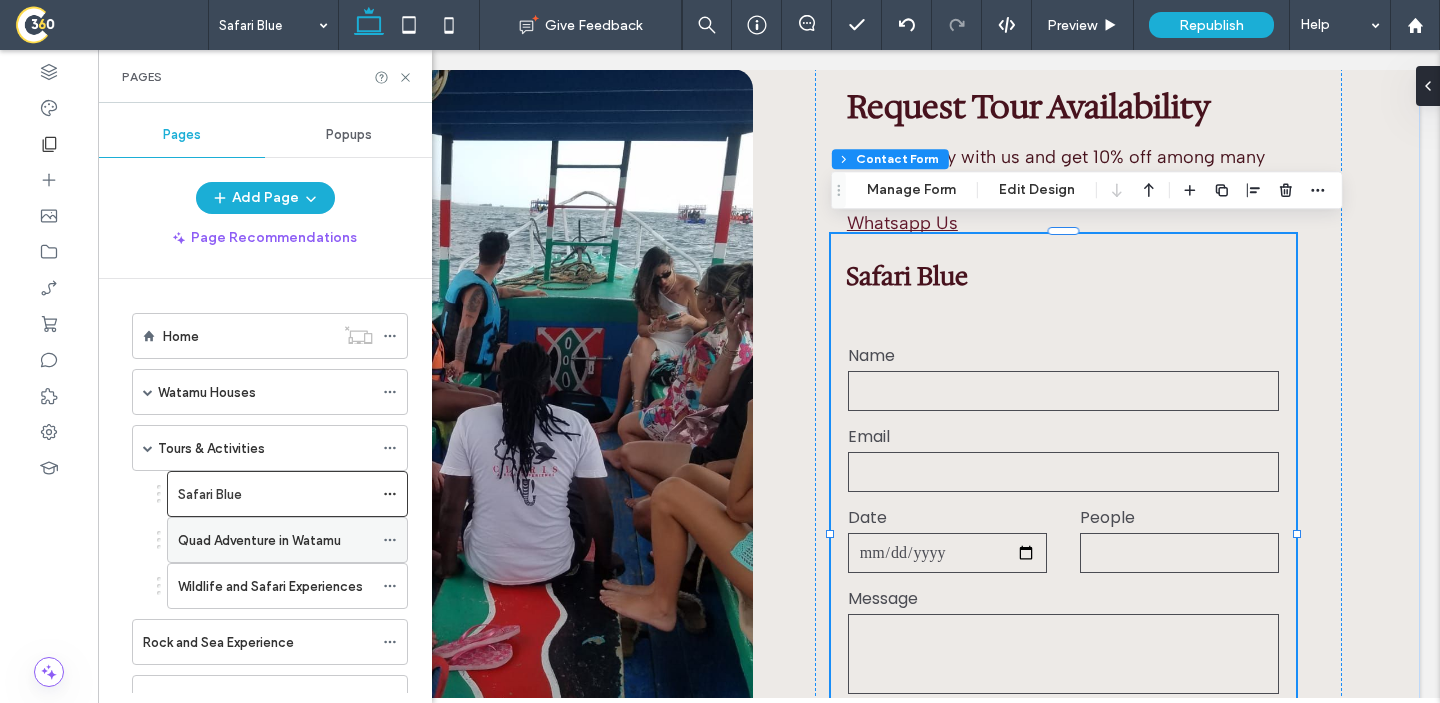 click on "Quad Adventure in Watamu" at bounding box center (259, 540) 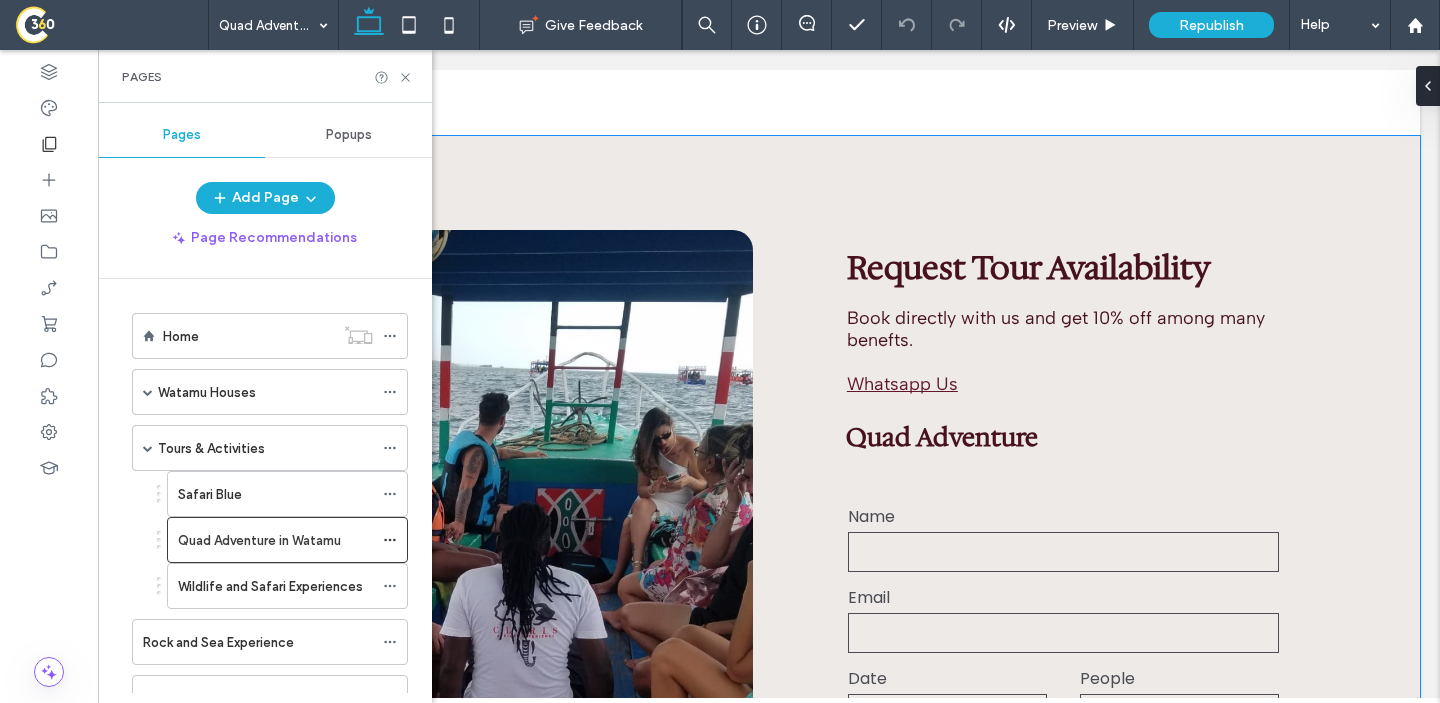 scroll, scrollTop: 4961, scrollLeft: 0, axis: vertical 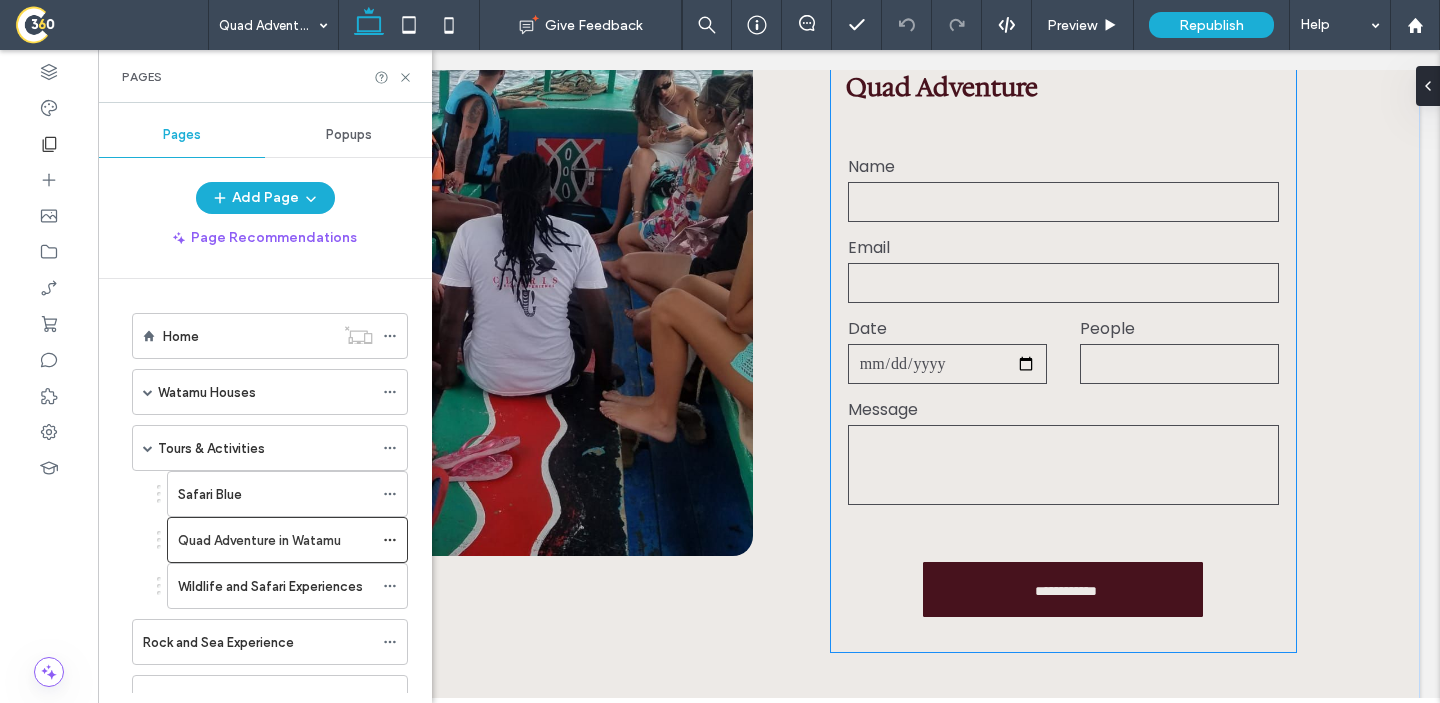 click at bounding box center (1064, 283) 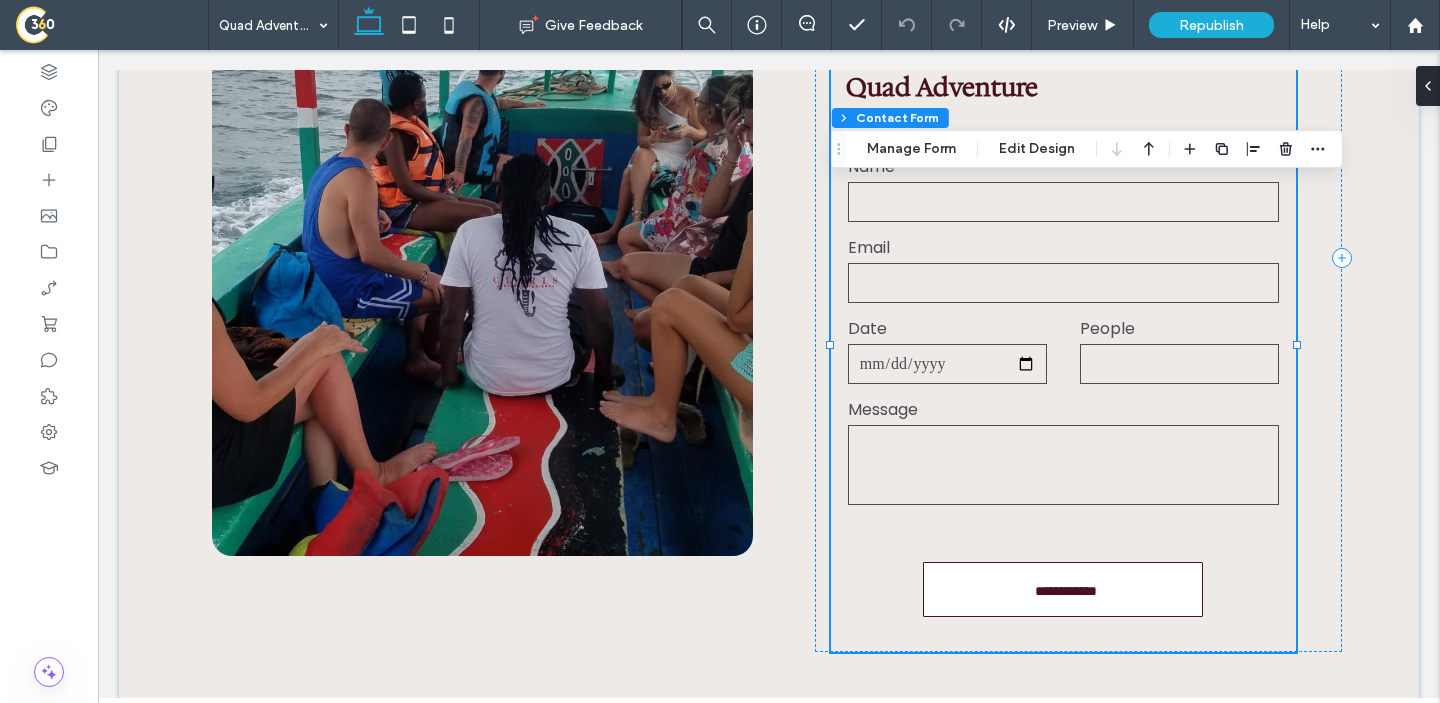 type on "*" 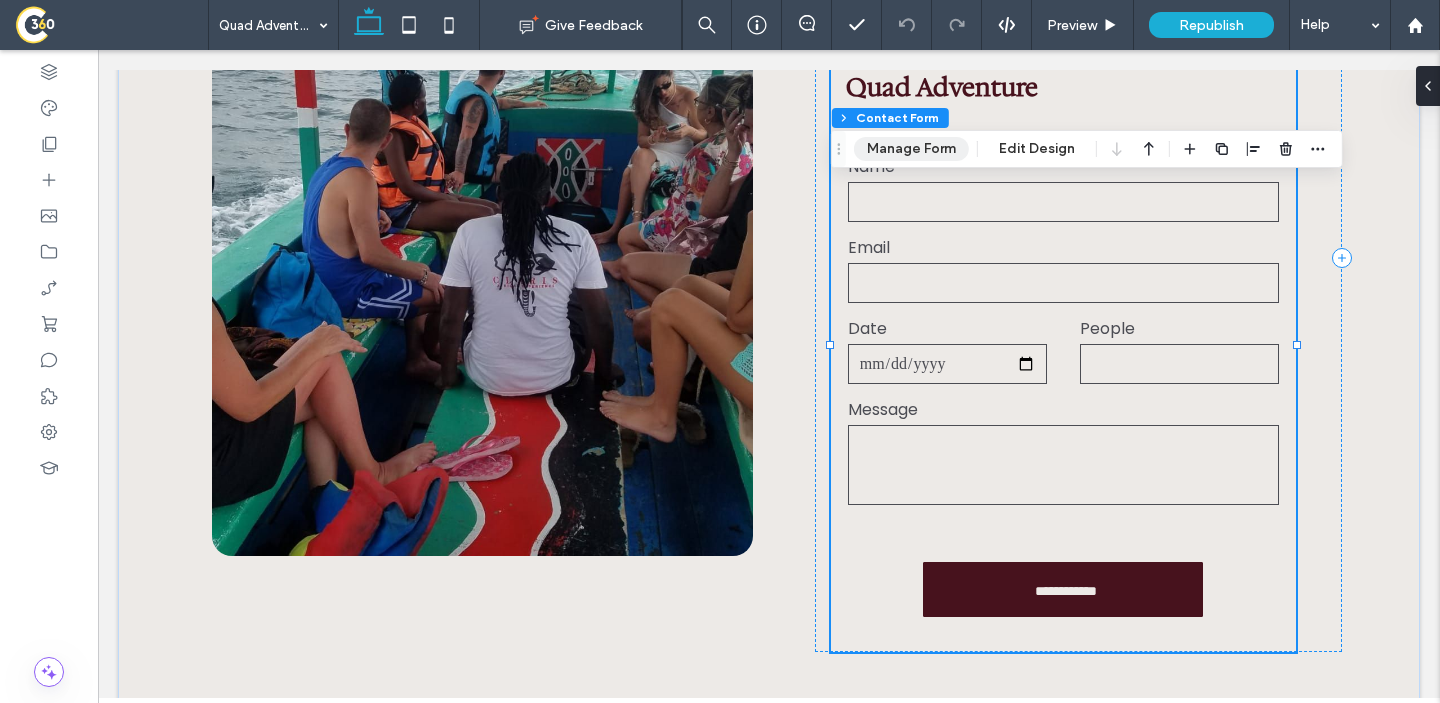 click on "Manage Form" at bounding box center (911, 149) 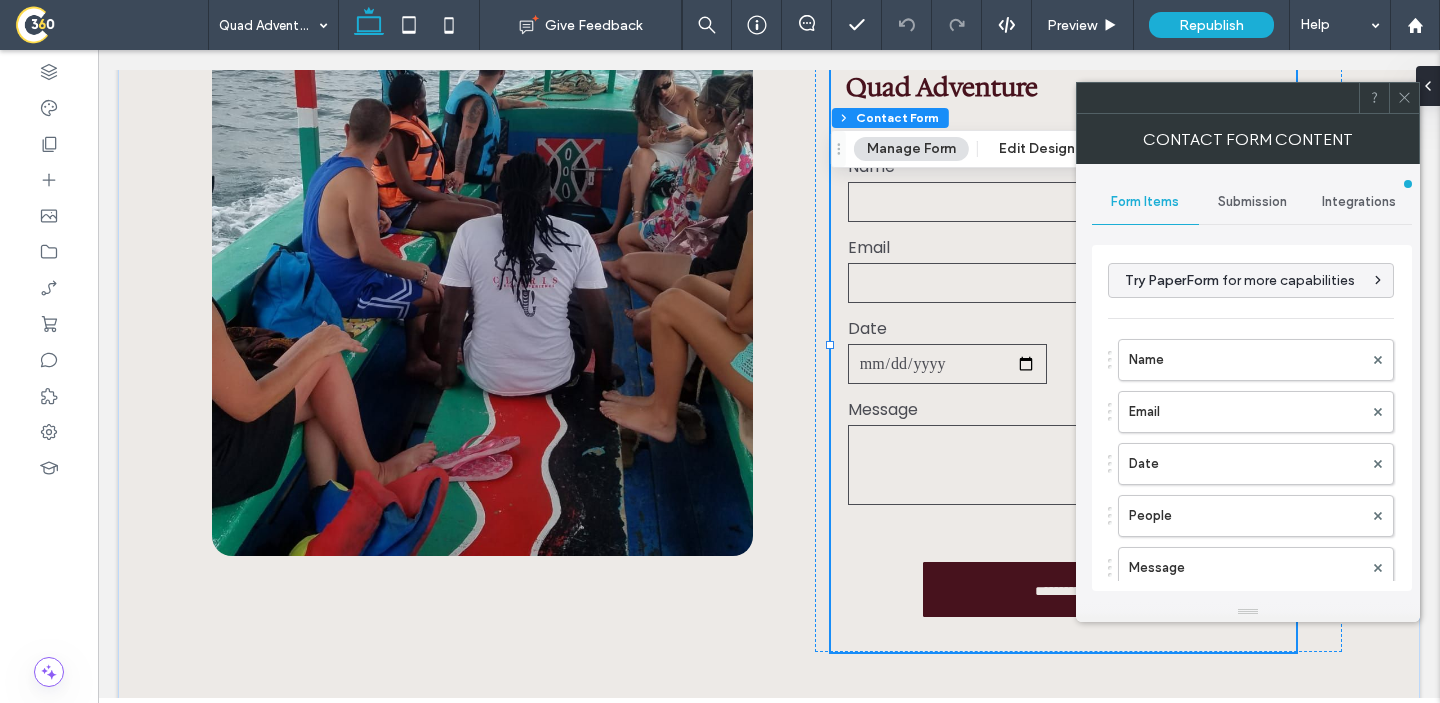 click on "Submission" at bounding box center (1252, 202) 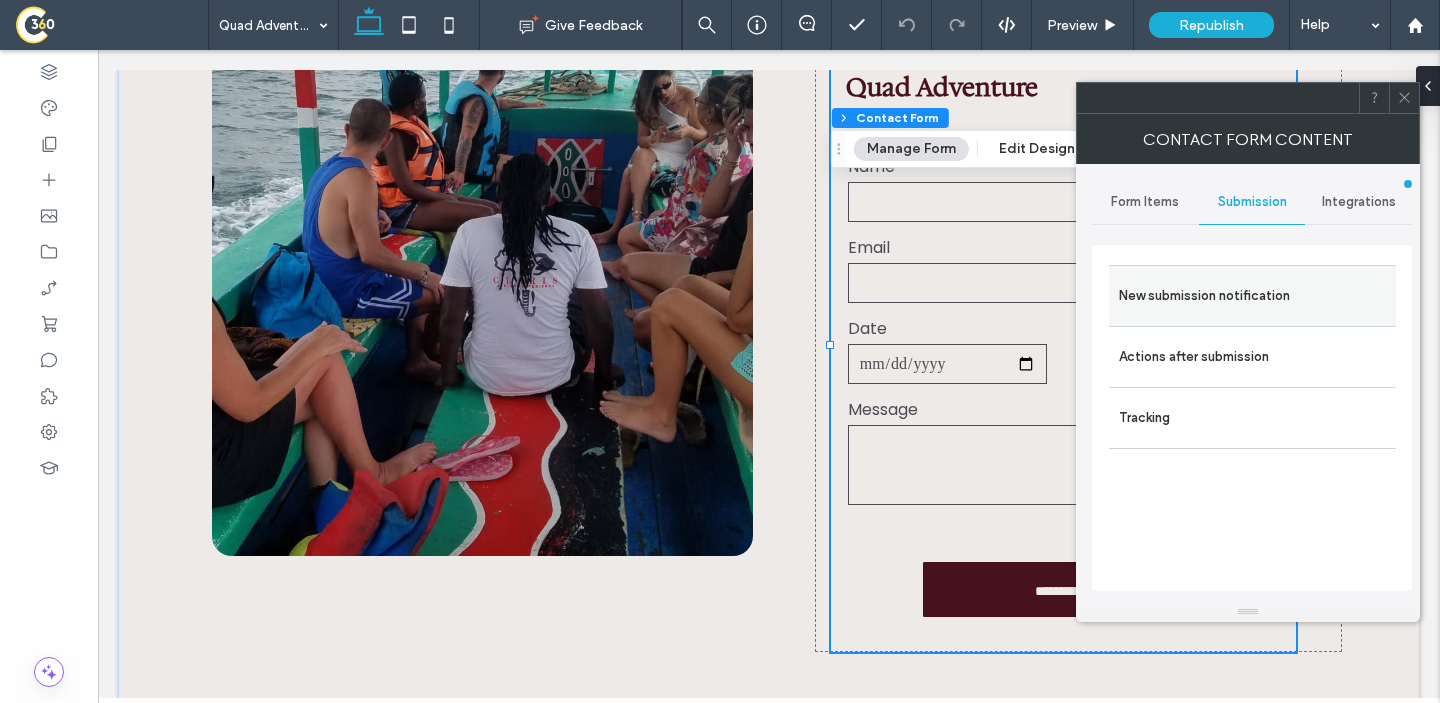 click on "New submission notification" at bounding box center (1252, 296) 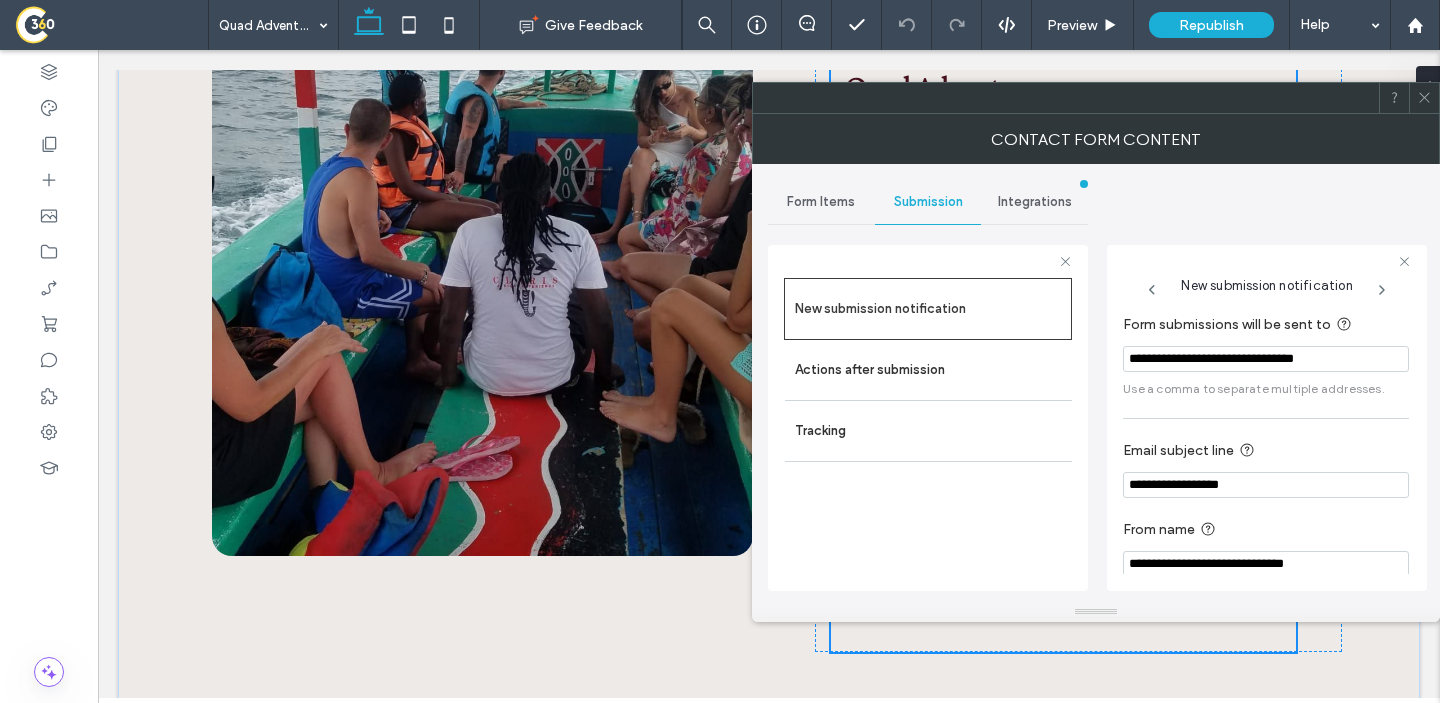click on "**********" at bounding box center [1266, 359] 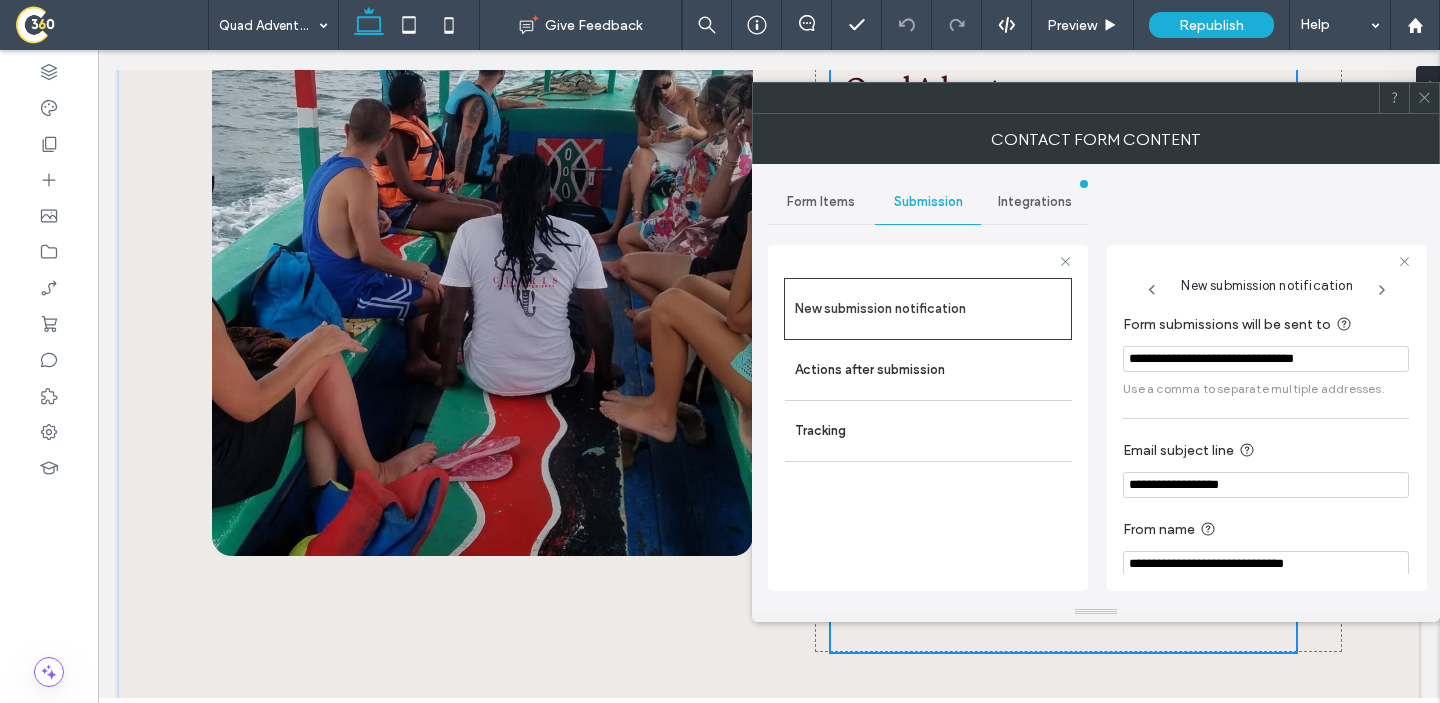 paste 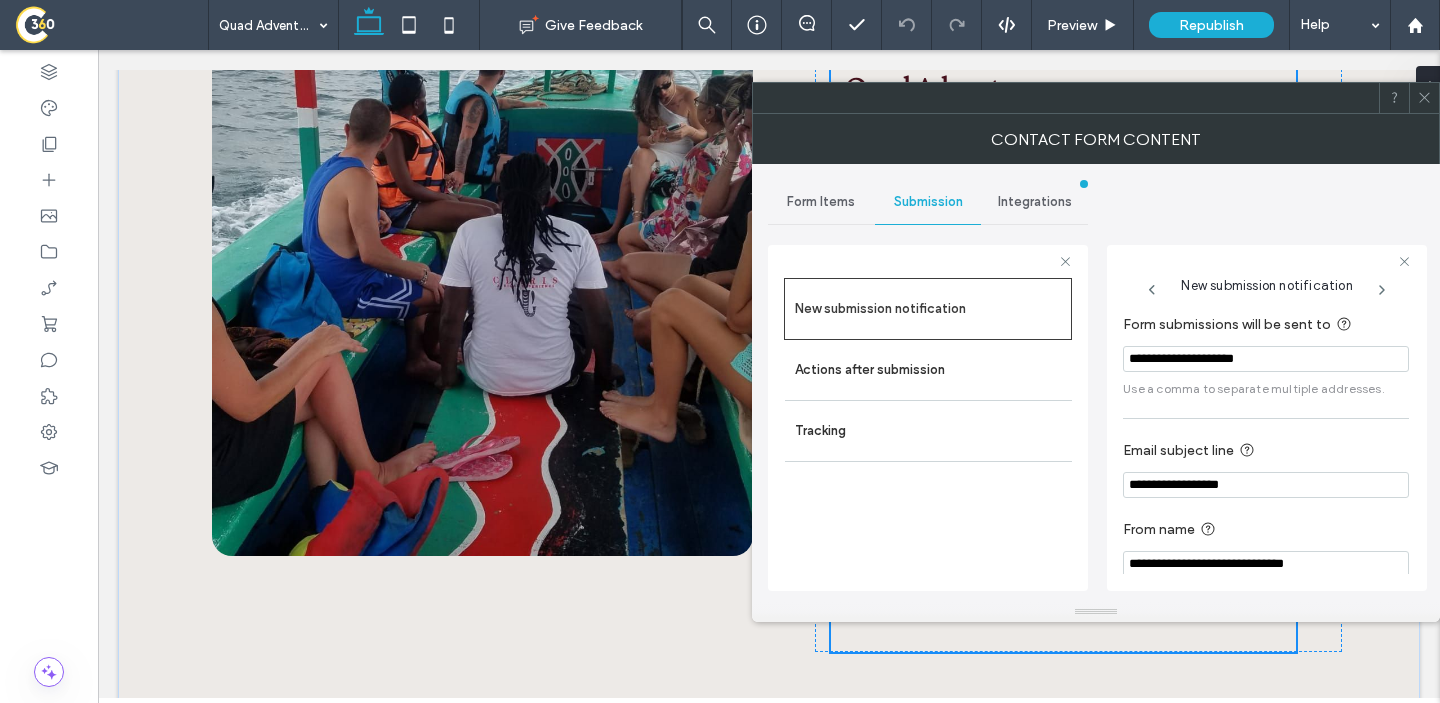 type on "**********" 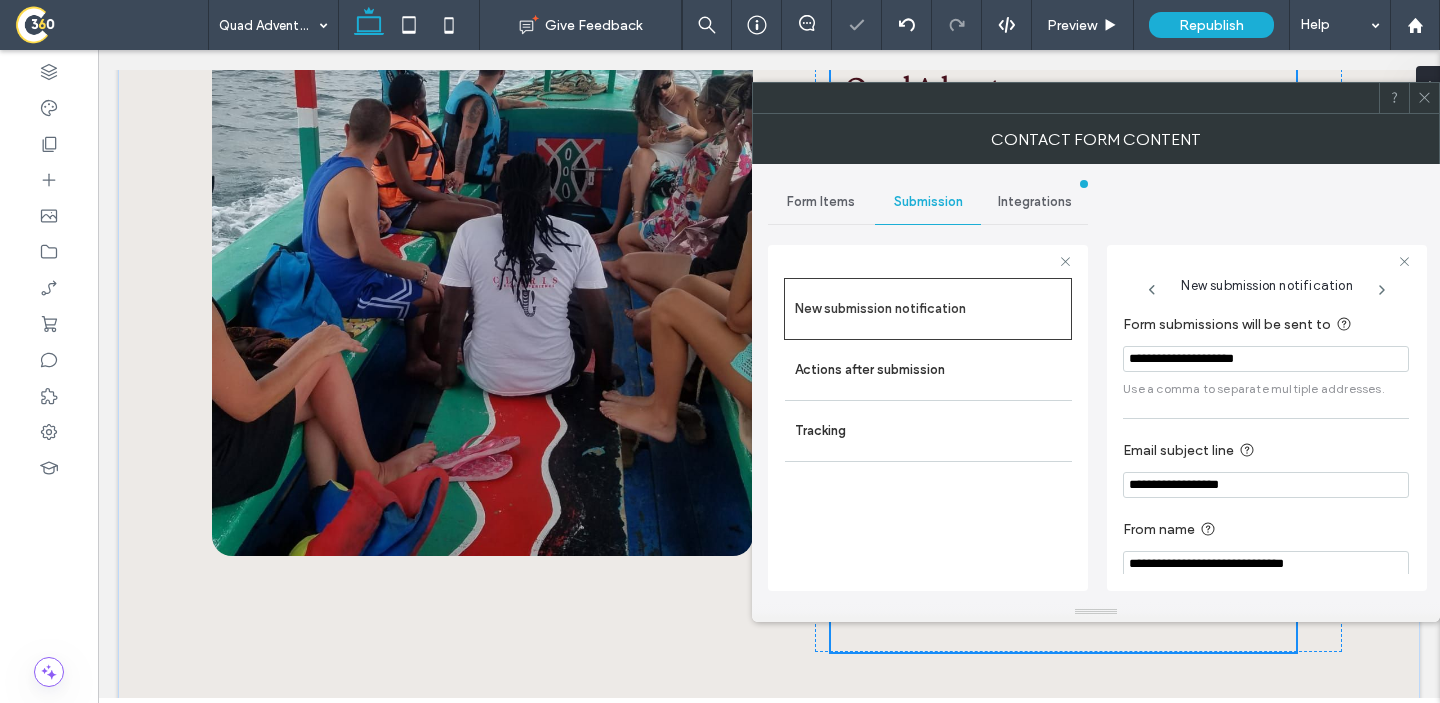 click at bounding box center [1424, 98] 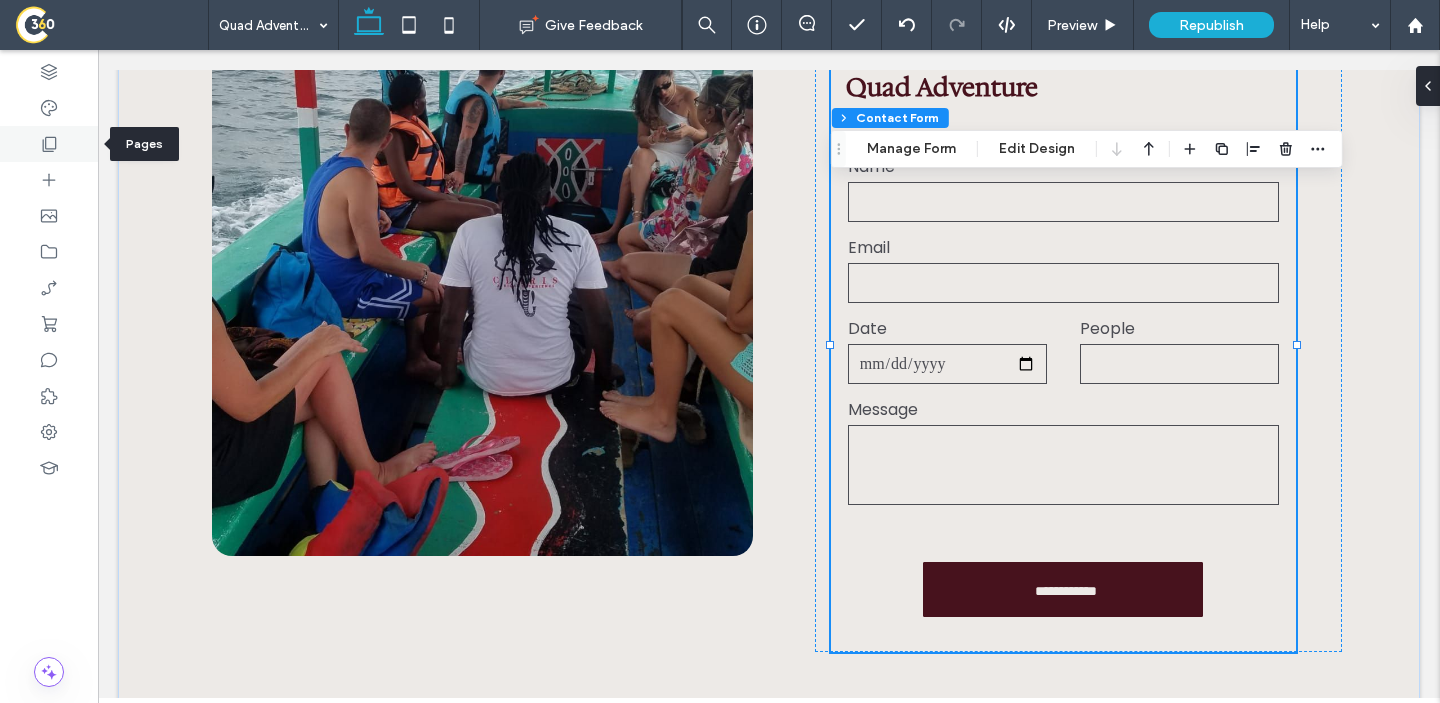 click at bounding box center [49, 144] 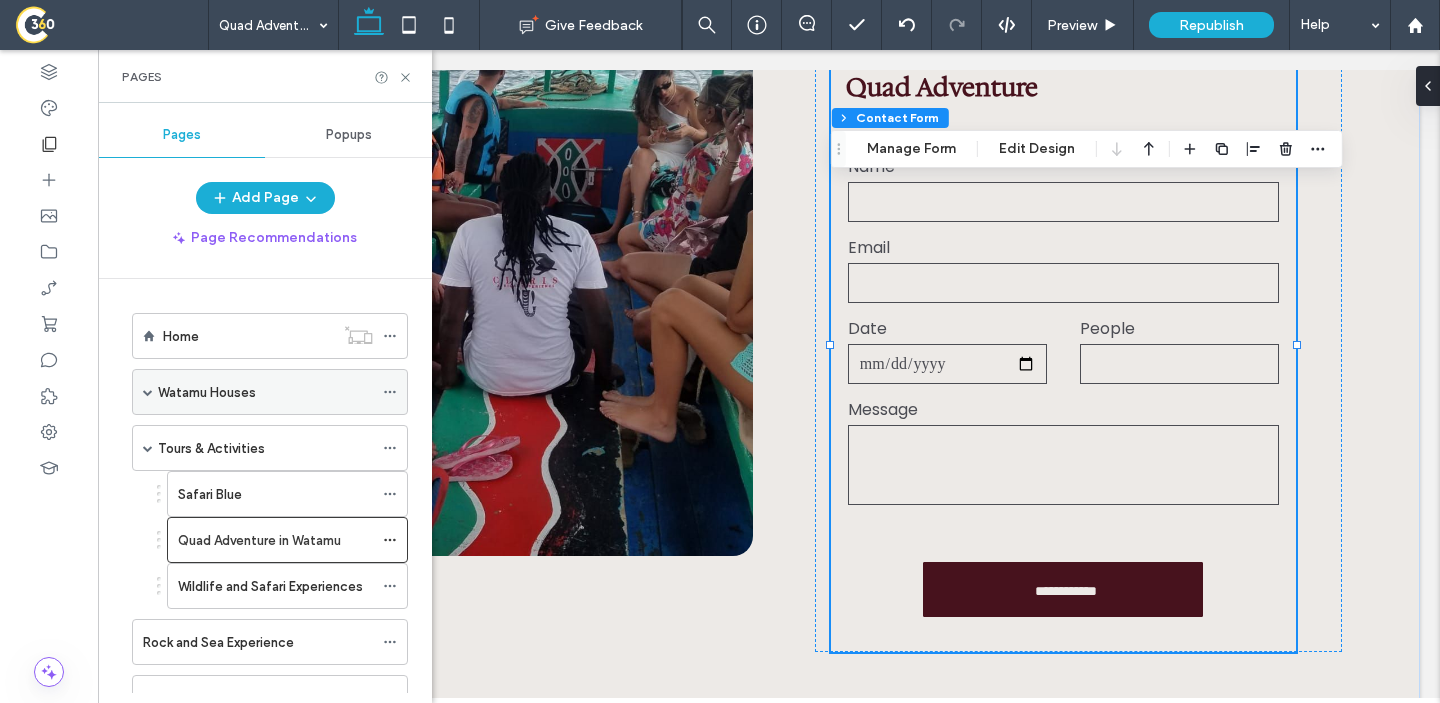 scroll, scrollTop: 24, scrollLeft: 0, axis: vertical 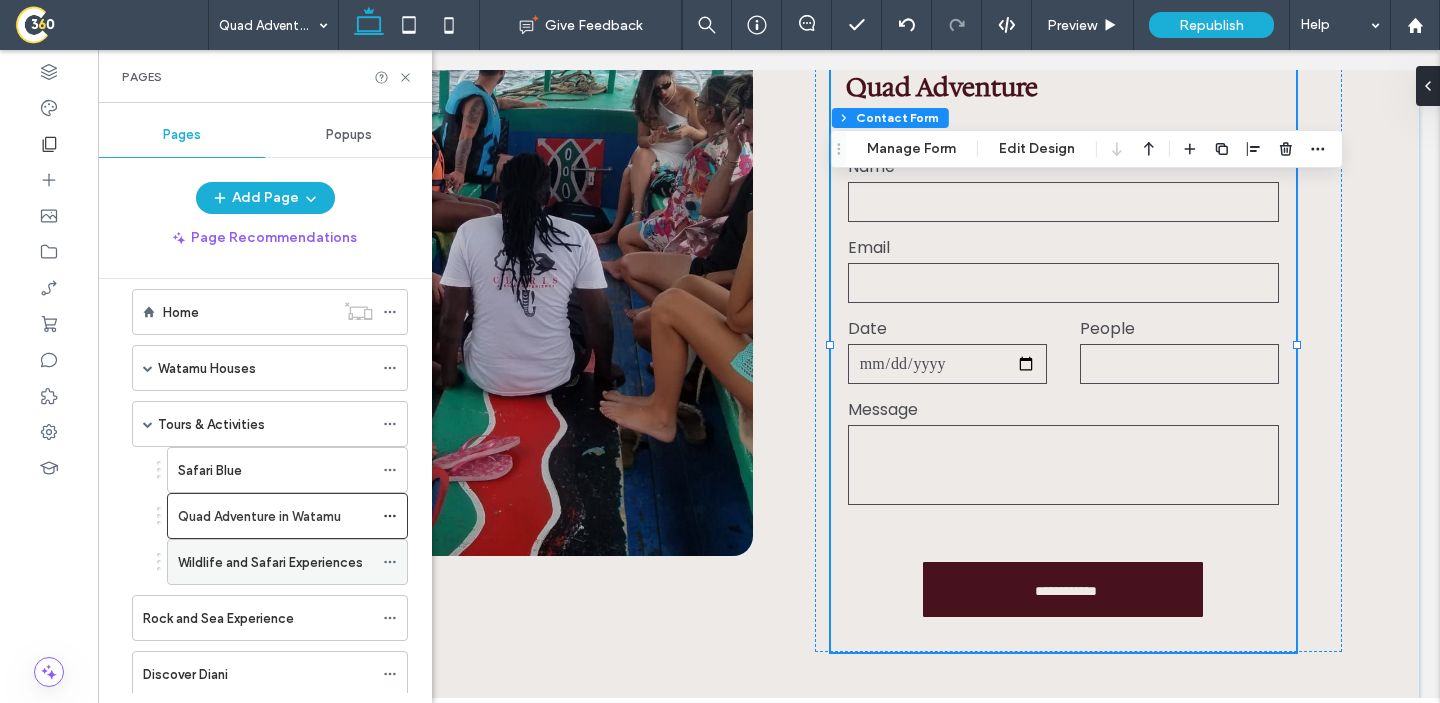 click on "Wildlife and Safari Experiences" at bounding box center (270, 562) 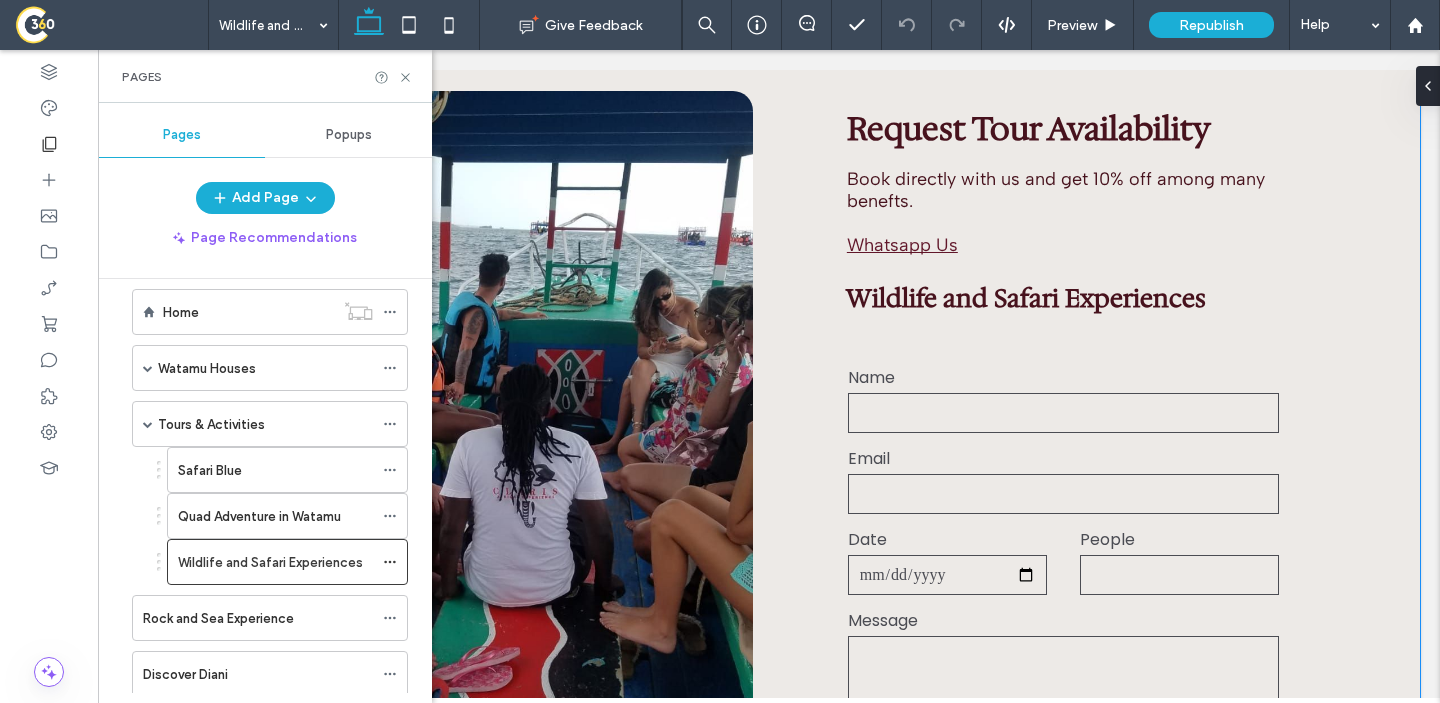 scroll, scrollTop: 5979, scrollLeft: 0, axis: vertical 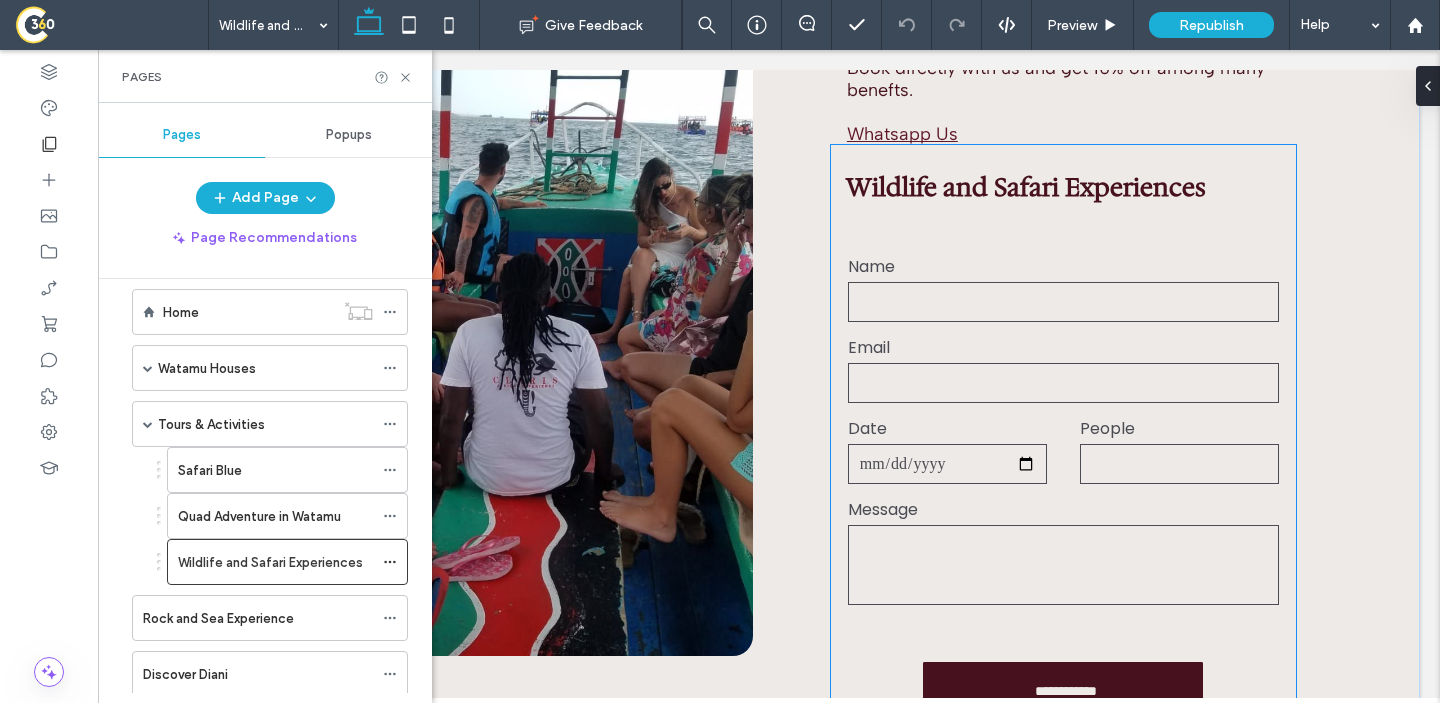 click at bounding box center [1064, 383] 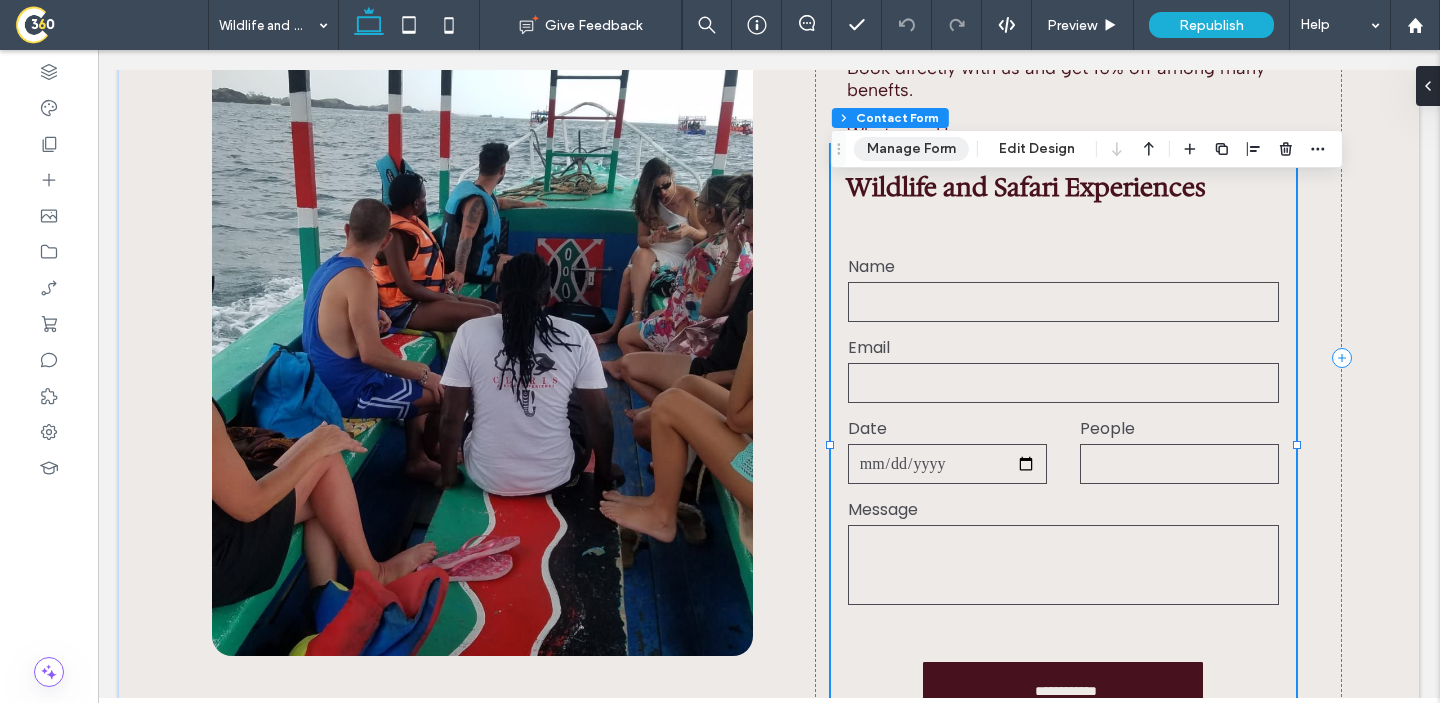 click on "Manage Form" at bounding box center [911, 149] 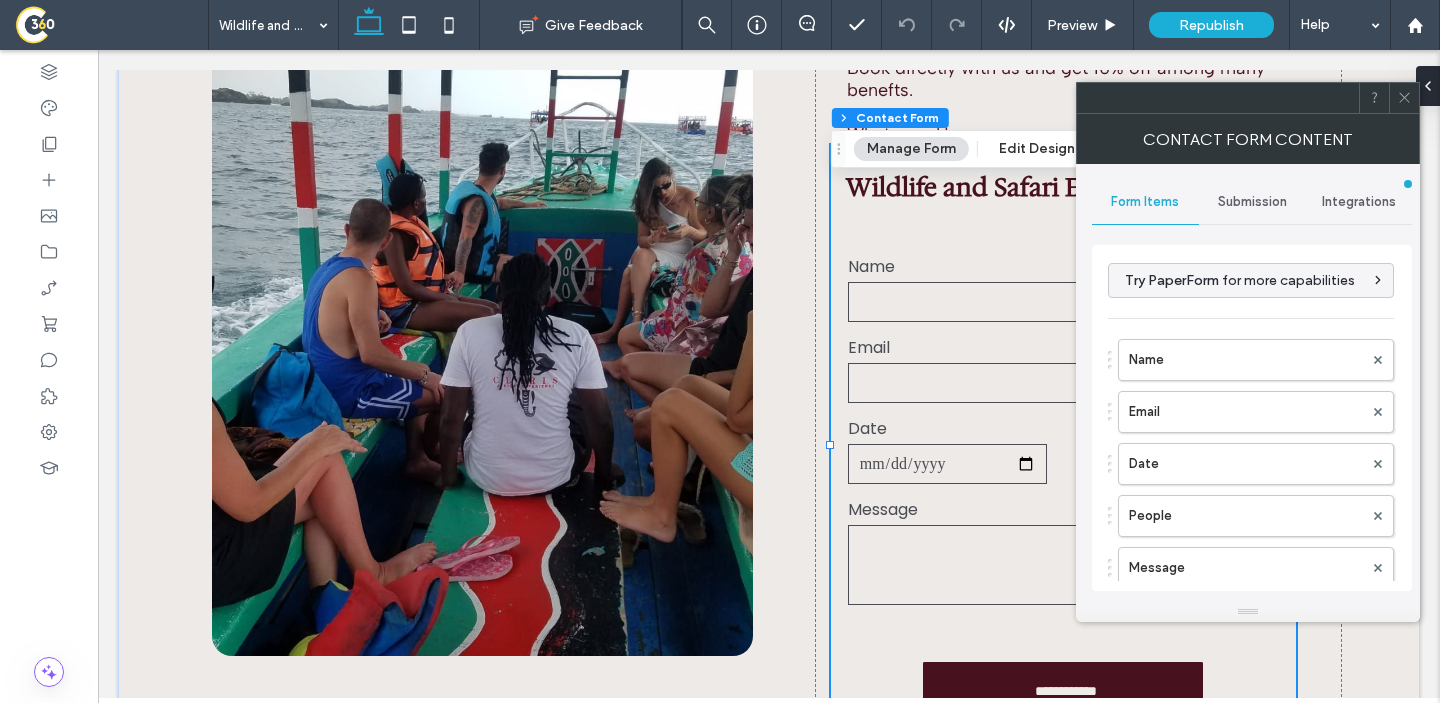 click on "Submission" at bounding box center (1252, 202) 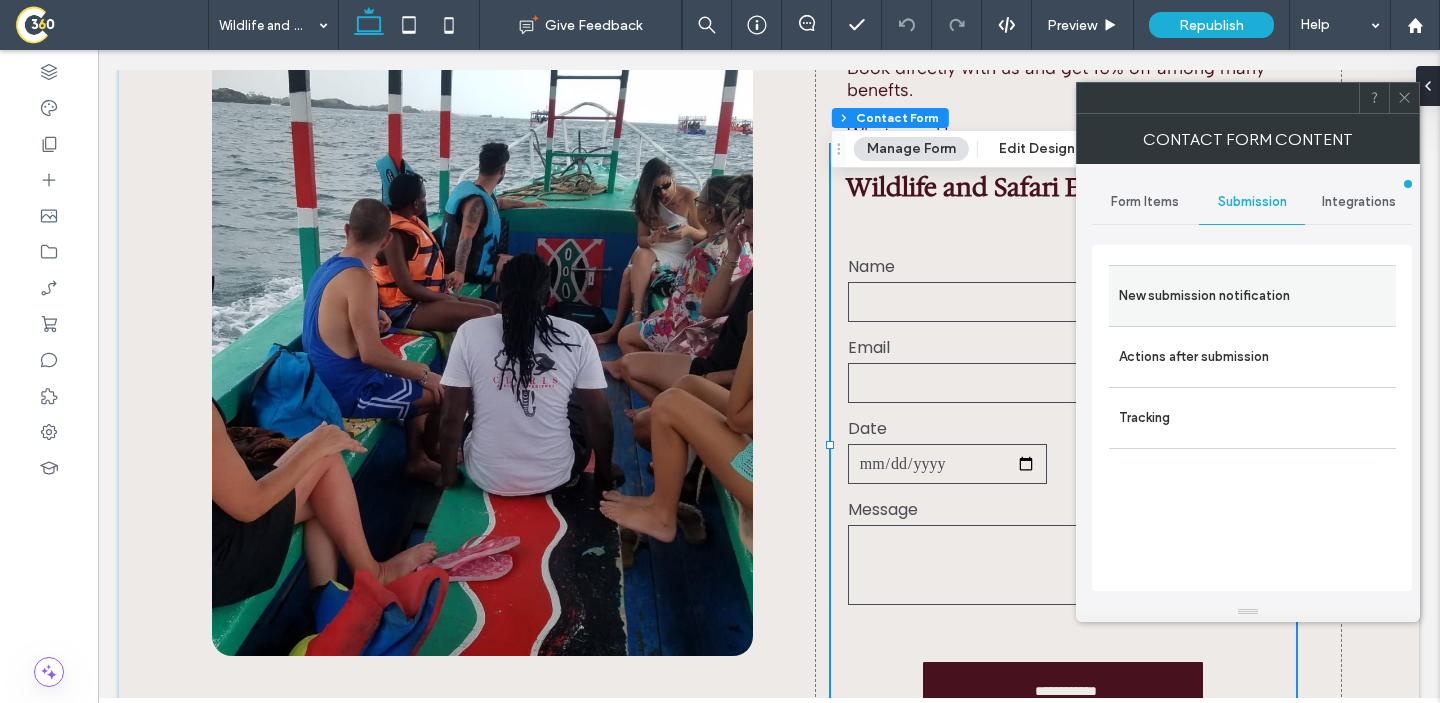 click on "New submission notification" at bounding box center [1252, 296] 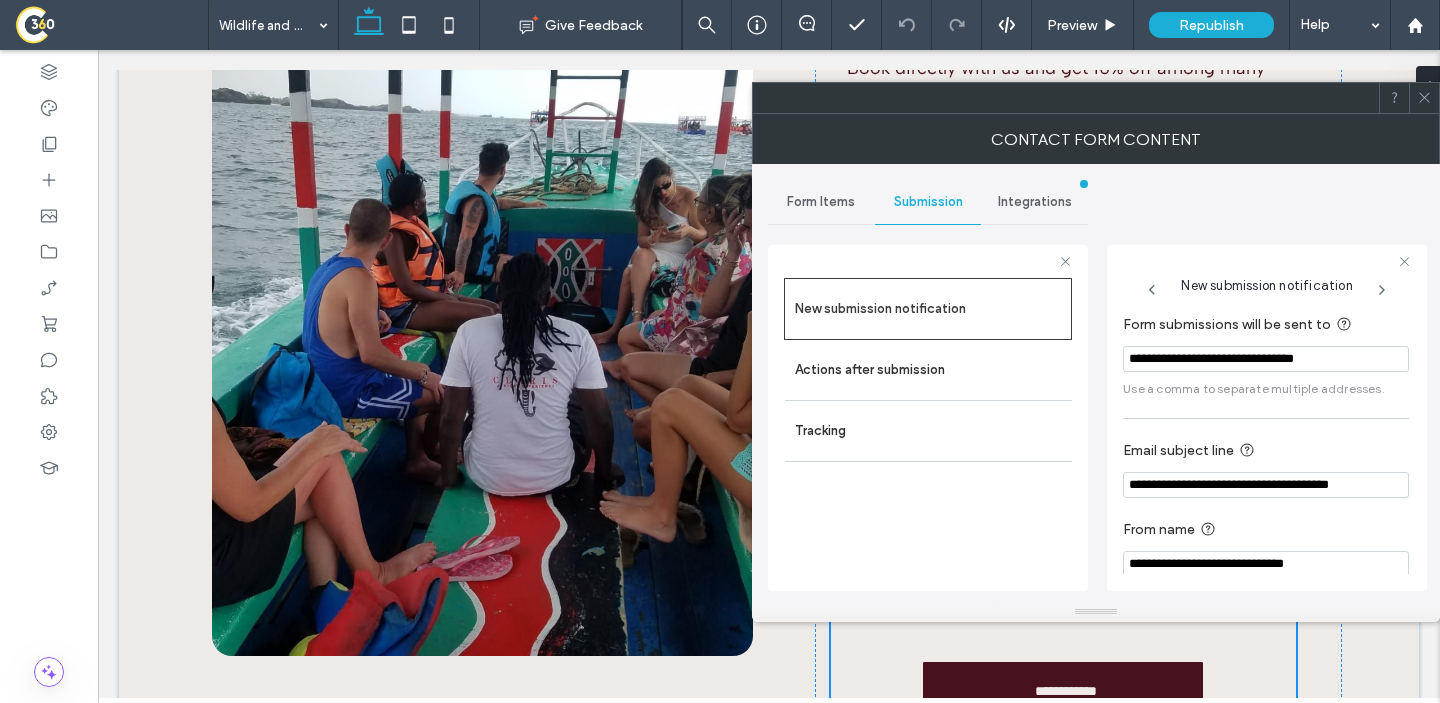 click on "**********" at bounding box center (1266, 359) 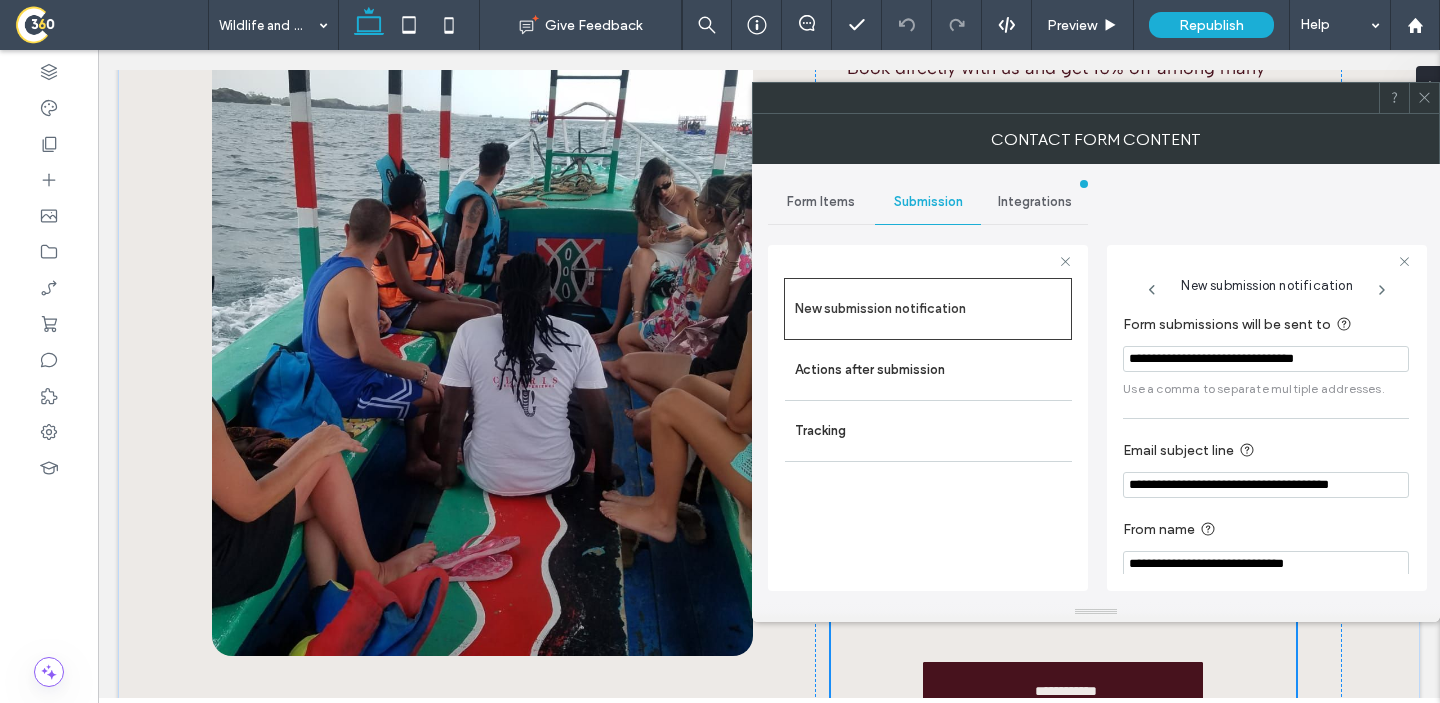 paste 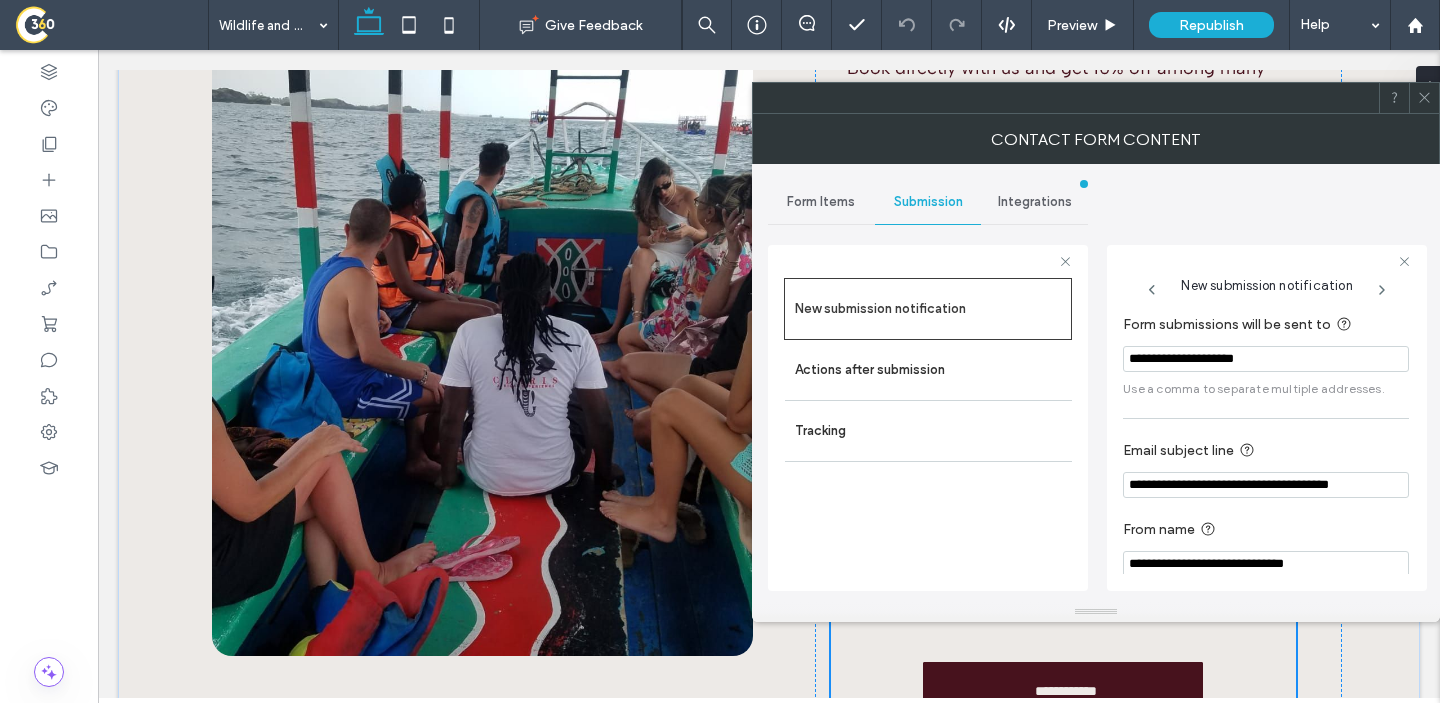 type on "**********" 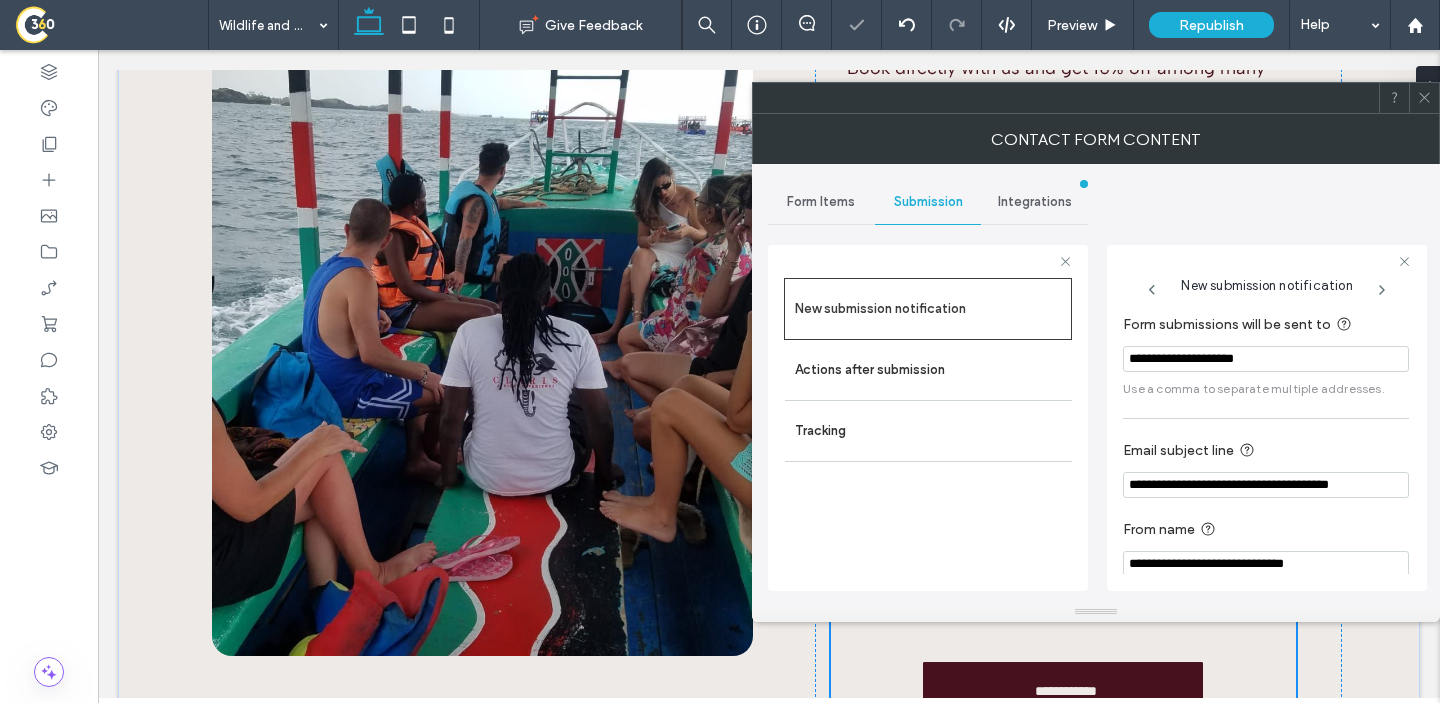 click on "**********" at bounding box center [1267, 415] 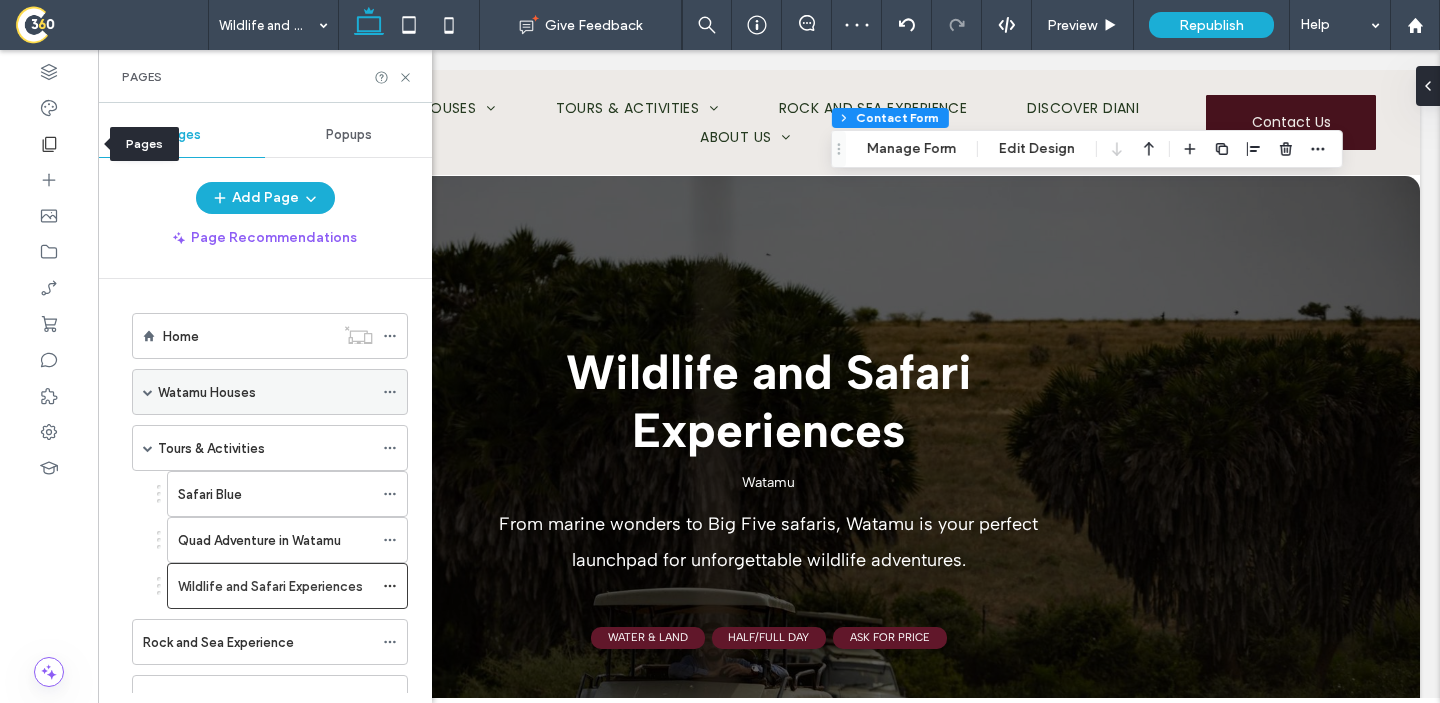 scroll, scrollTop: 5979, scrollLeft: 0, axis: vertical 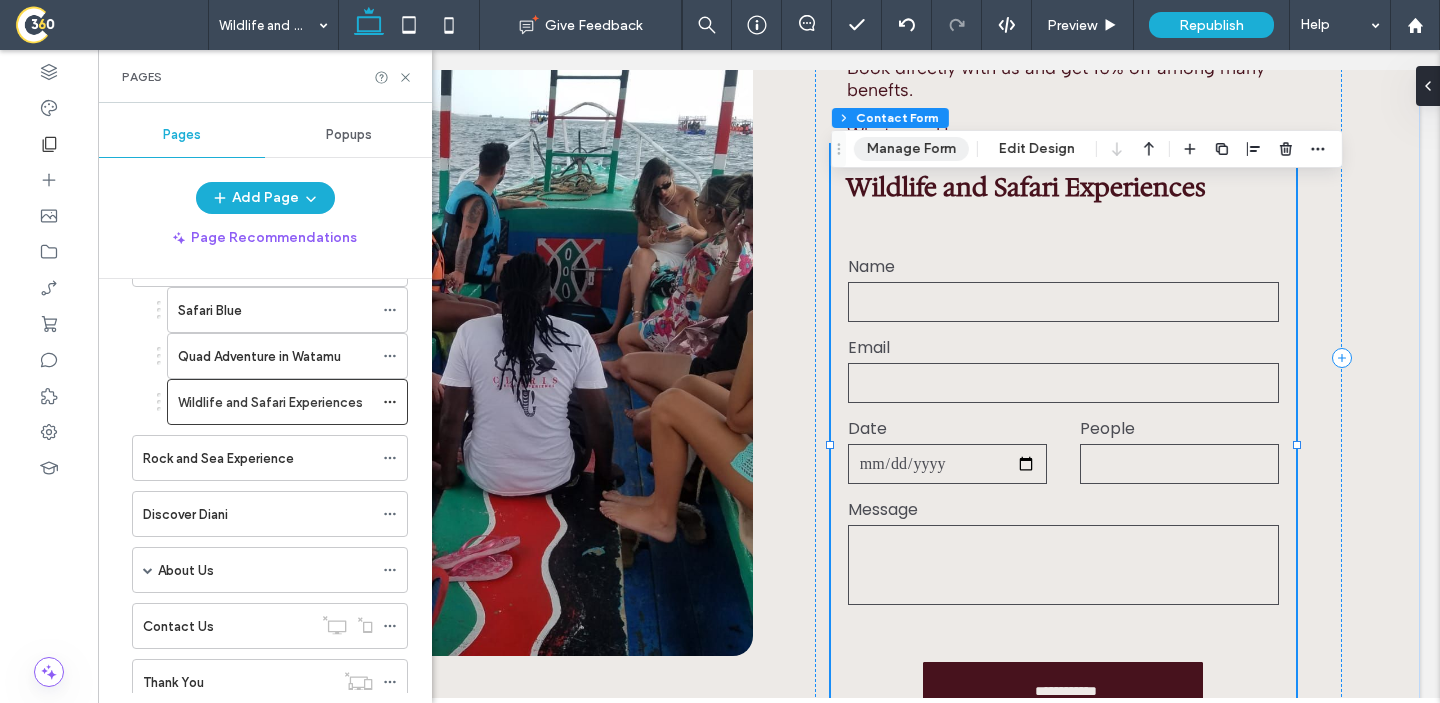 click on "Manage Form" at bounding box center (911, 149) 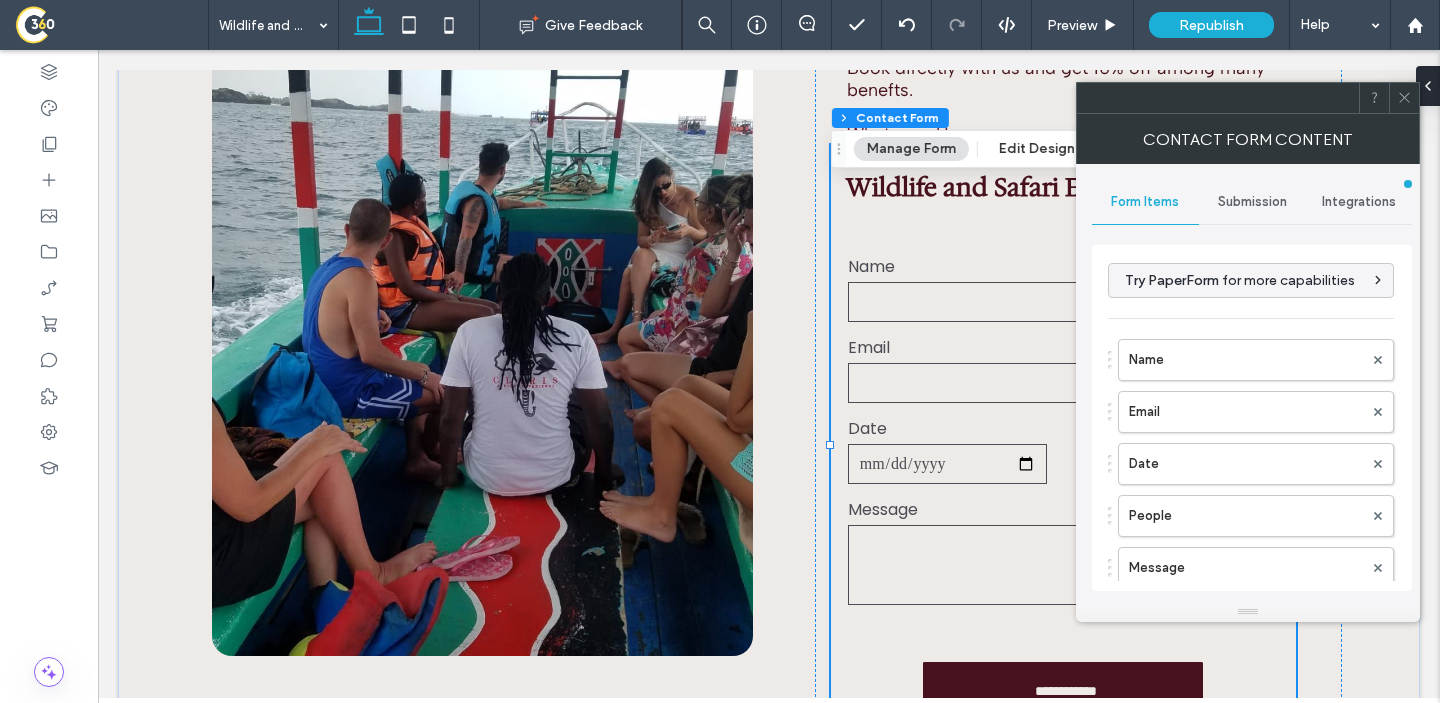 click on "Submission" at bounding box center [1252, 202] 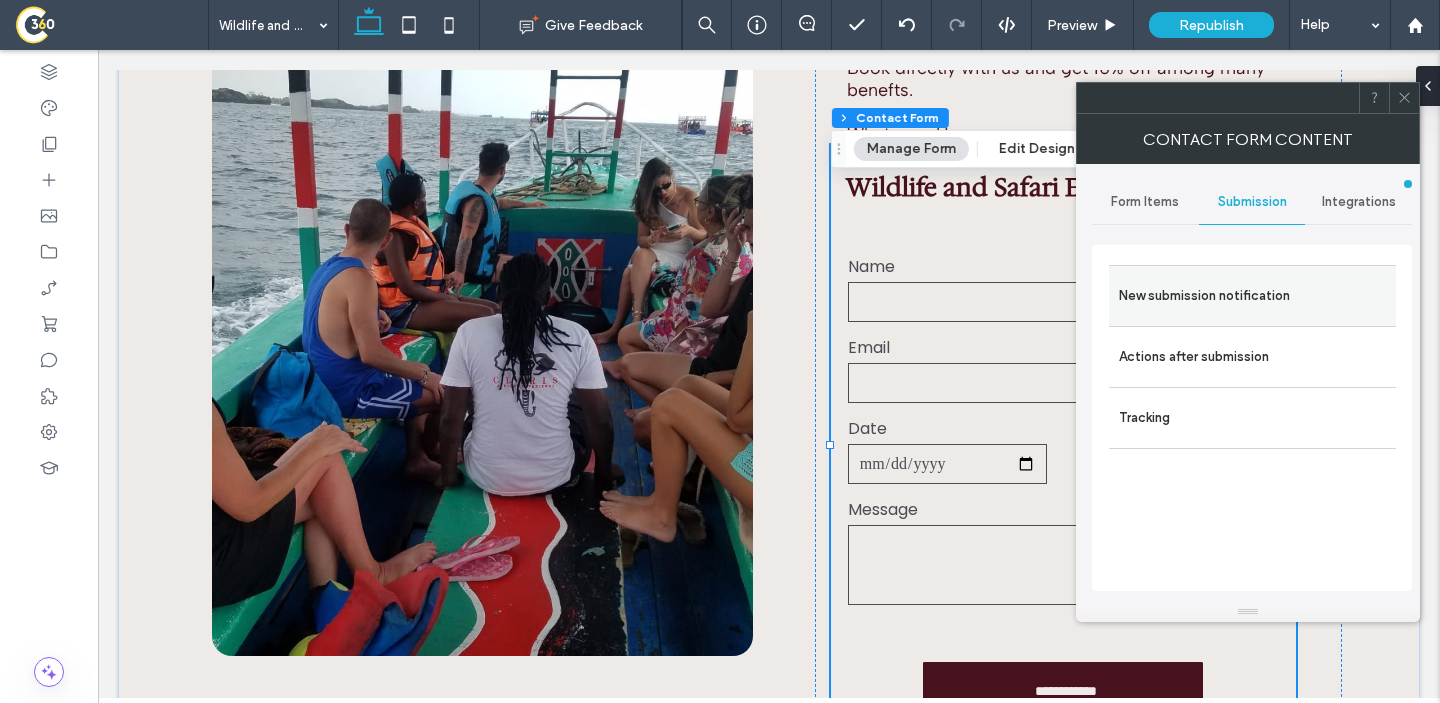 click on "New submission notification" at bounding box center (1252, 296) 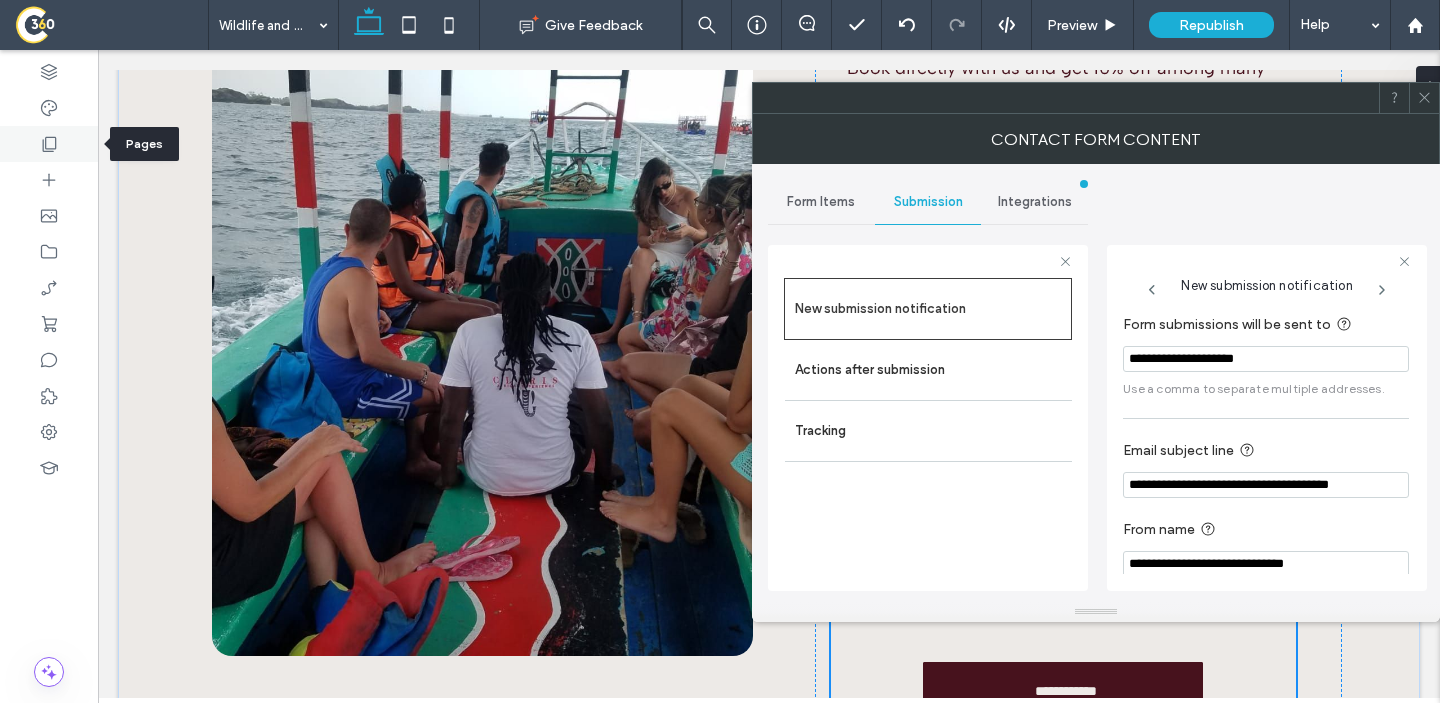 click 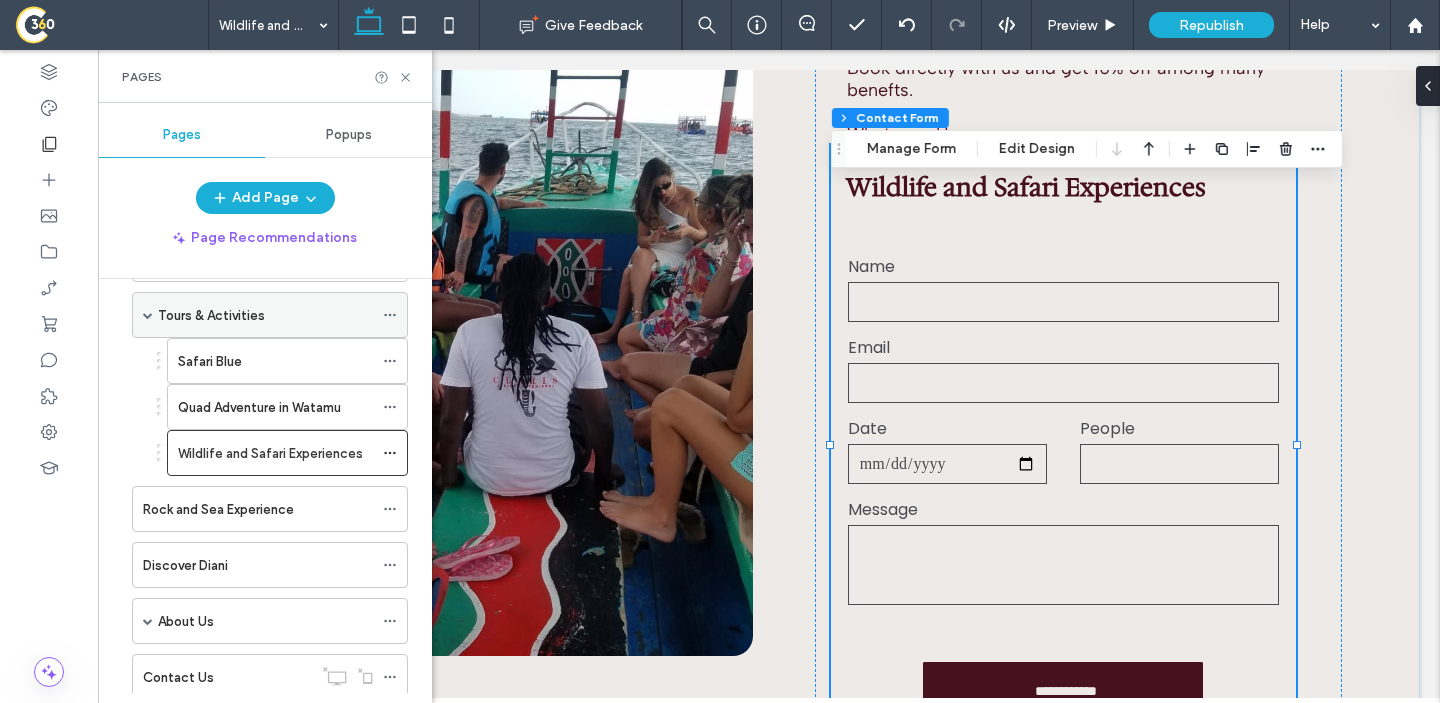scroll, scrollTop: 167, scrollLeft: 0, axis: vertical 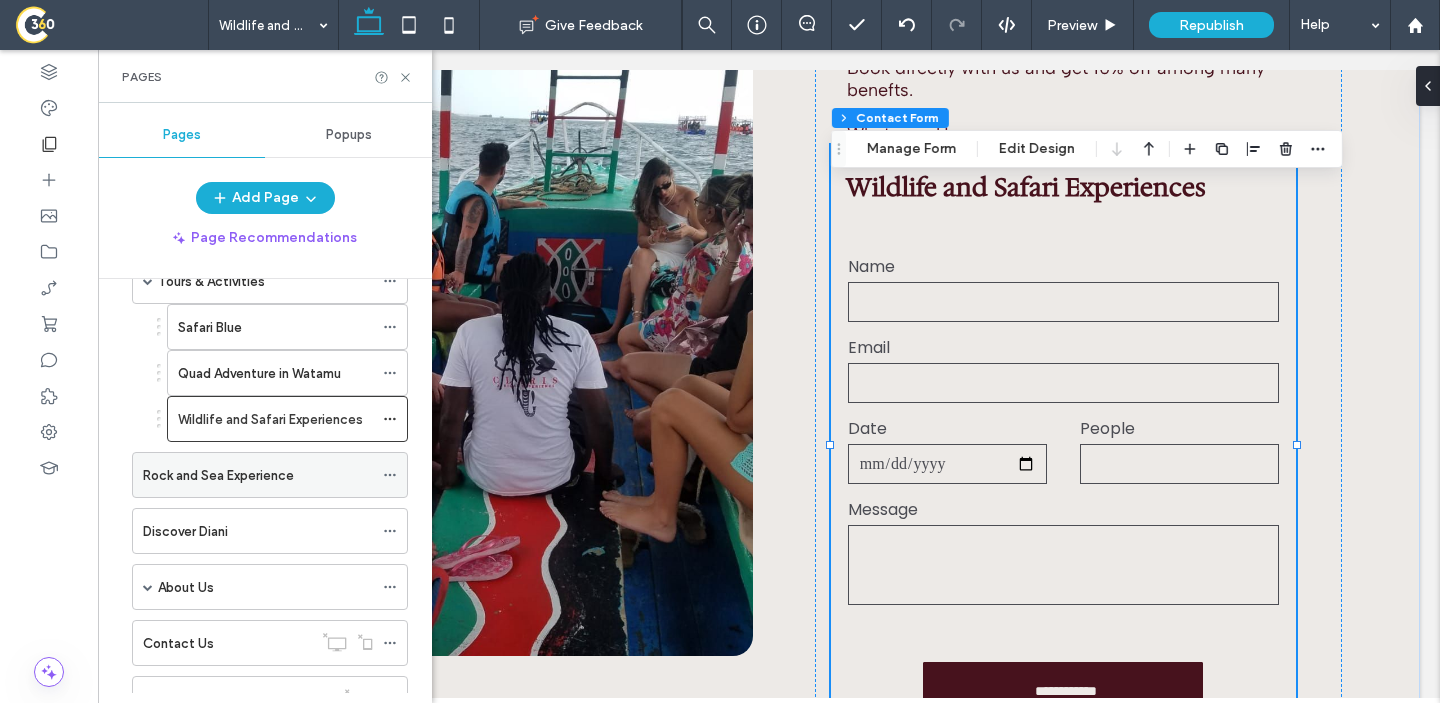 click on "Rock and Sea Experience" at bounding box center [258, 475] 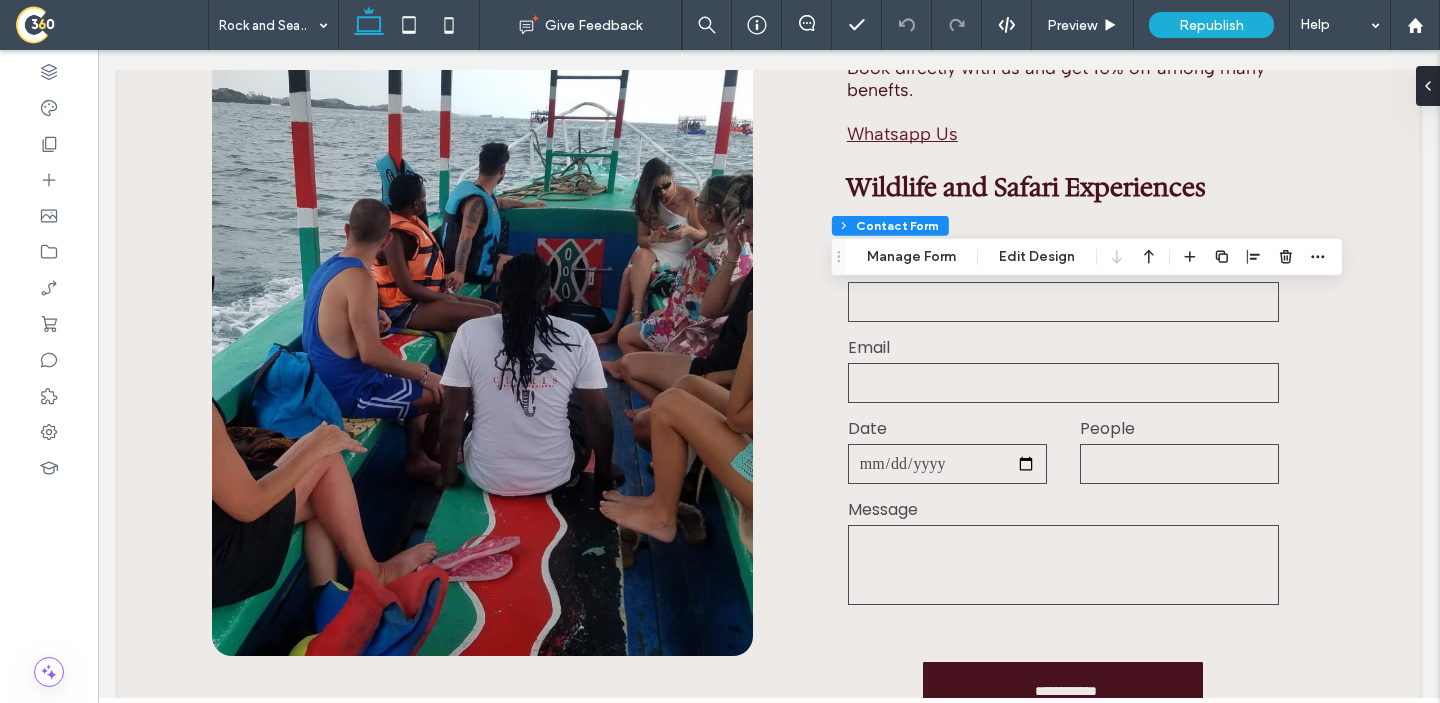 type on "*" 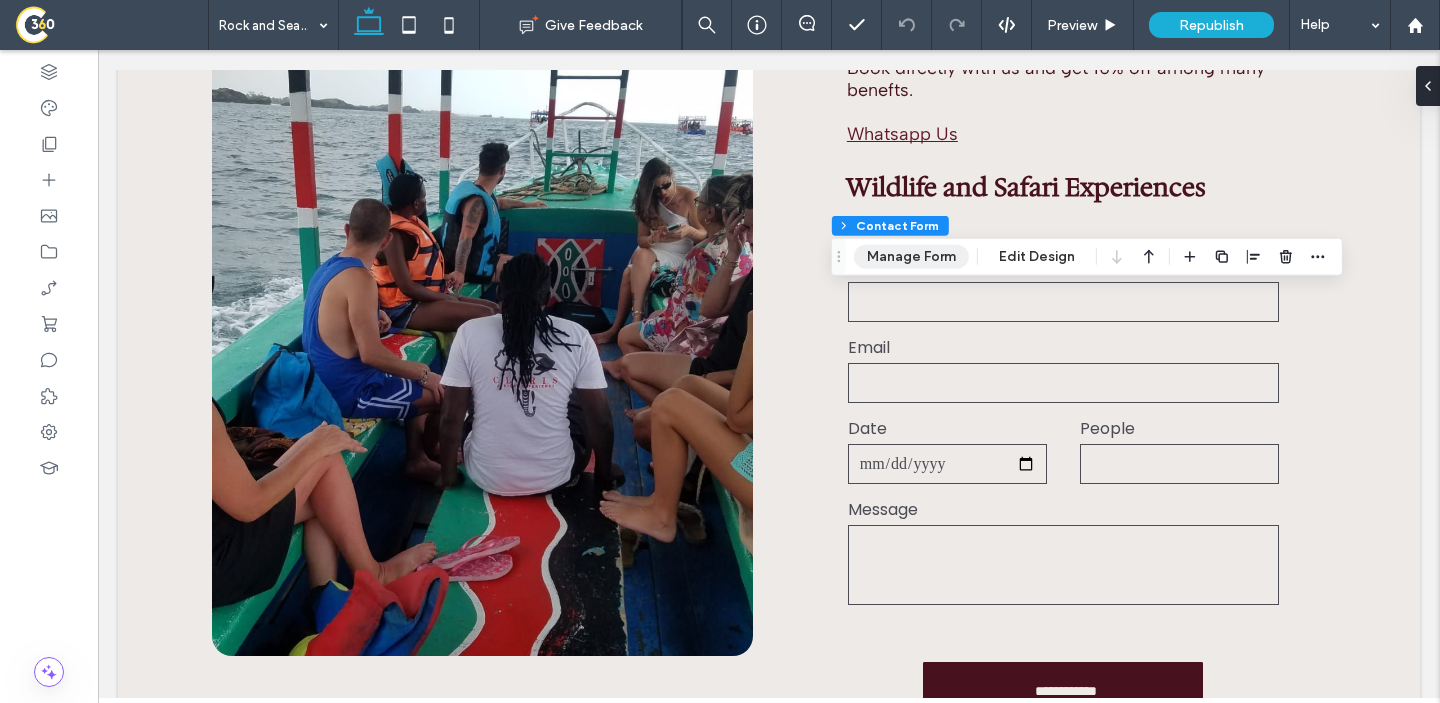 click on "Manage Form" at bounding box center (911, 257) 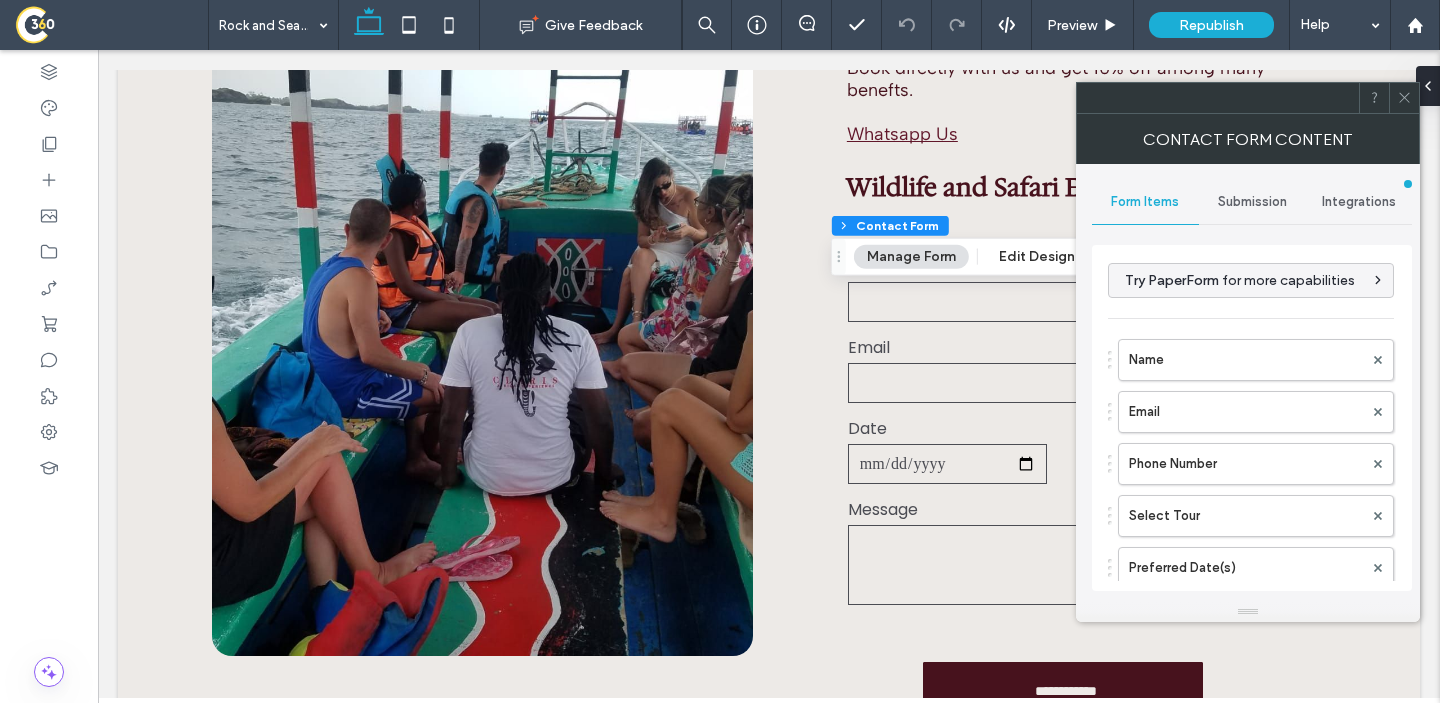click on "Submission" at bounding box center (1252, 202) 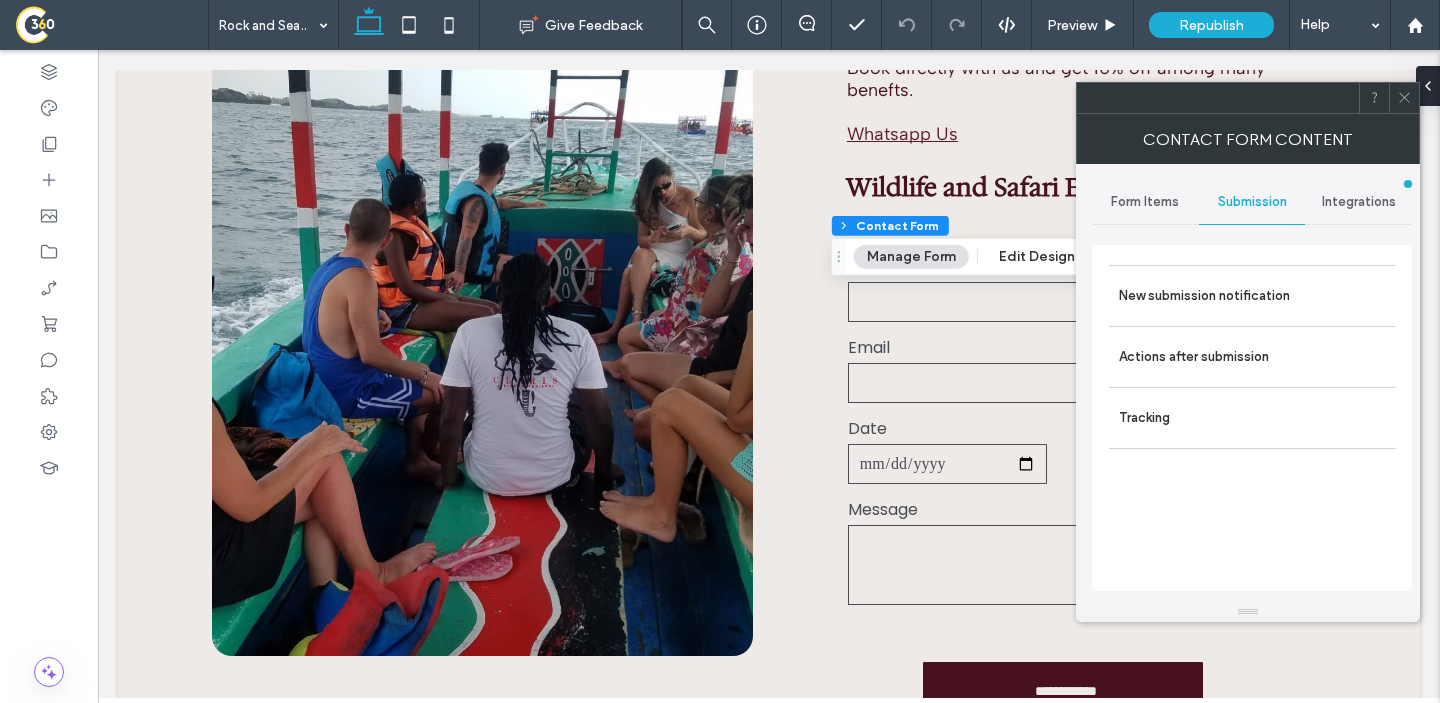 click on "New submission notification Actions after submission Tracking" at bounding box center (1252, 418) 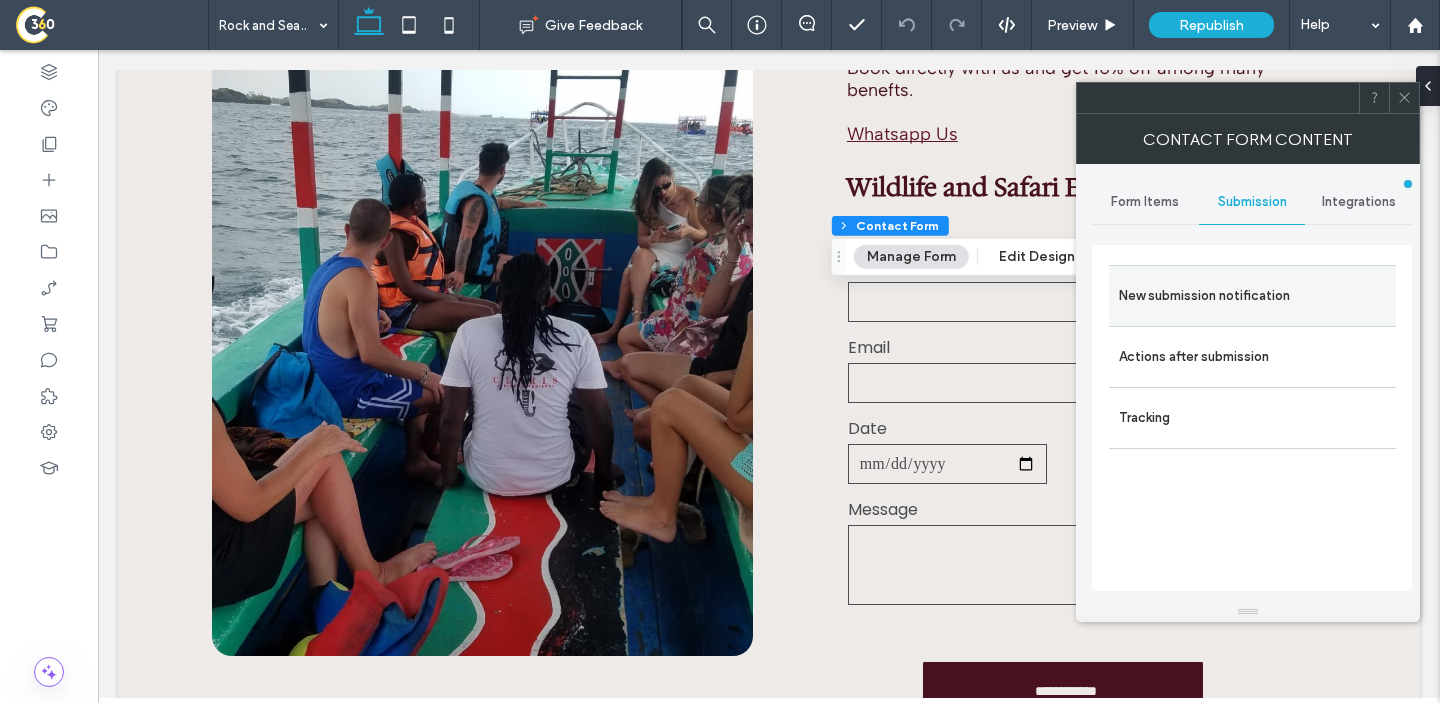 click on "New submission notification" at bounding box center (1252, 296) 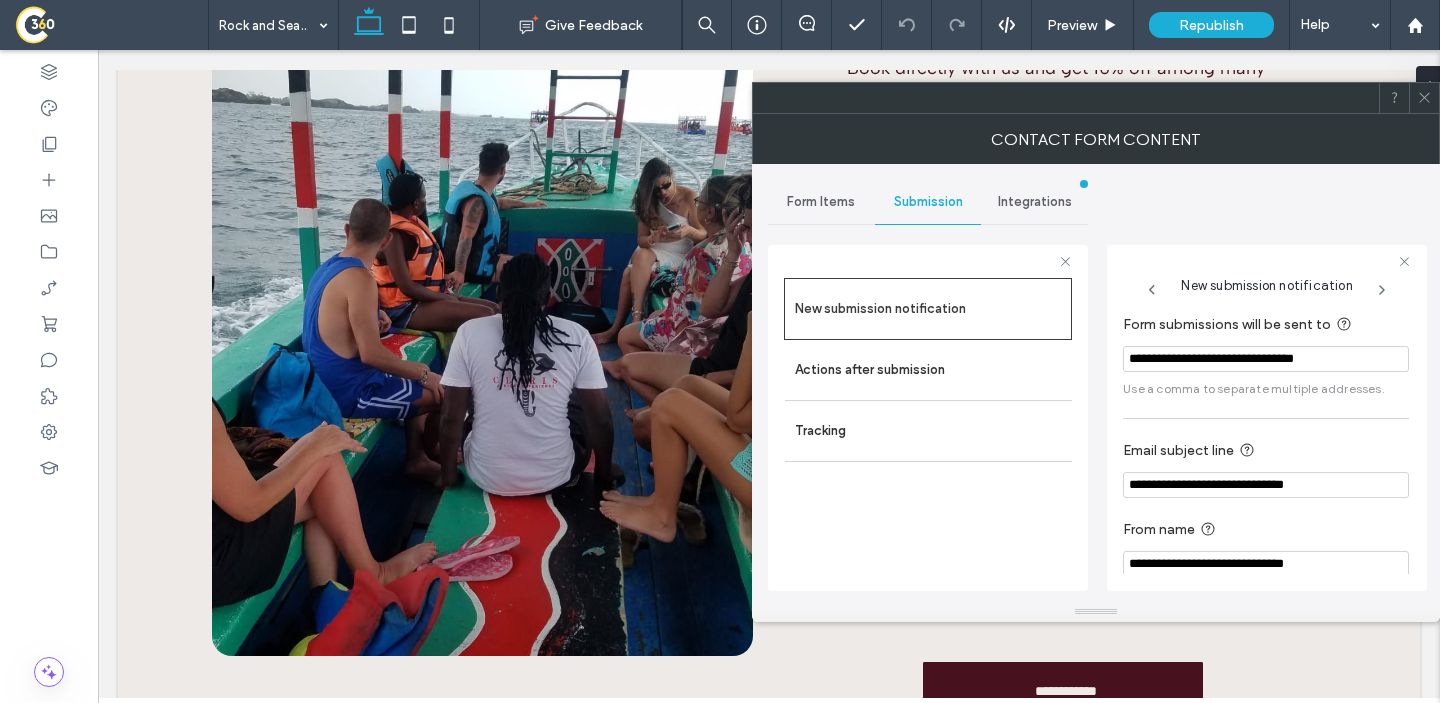 click on "**********" at bounding box center (1266, 359) 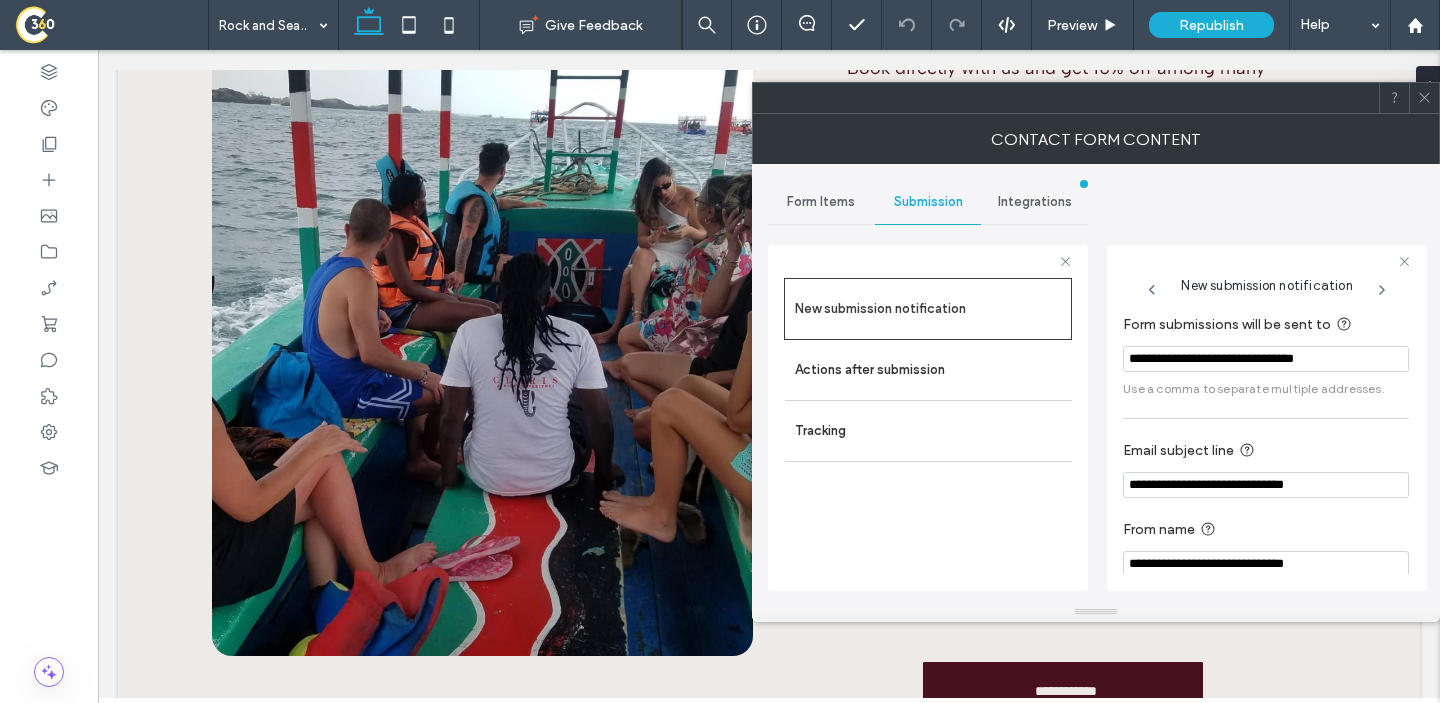 paste 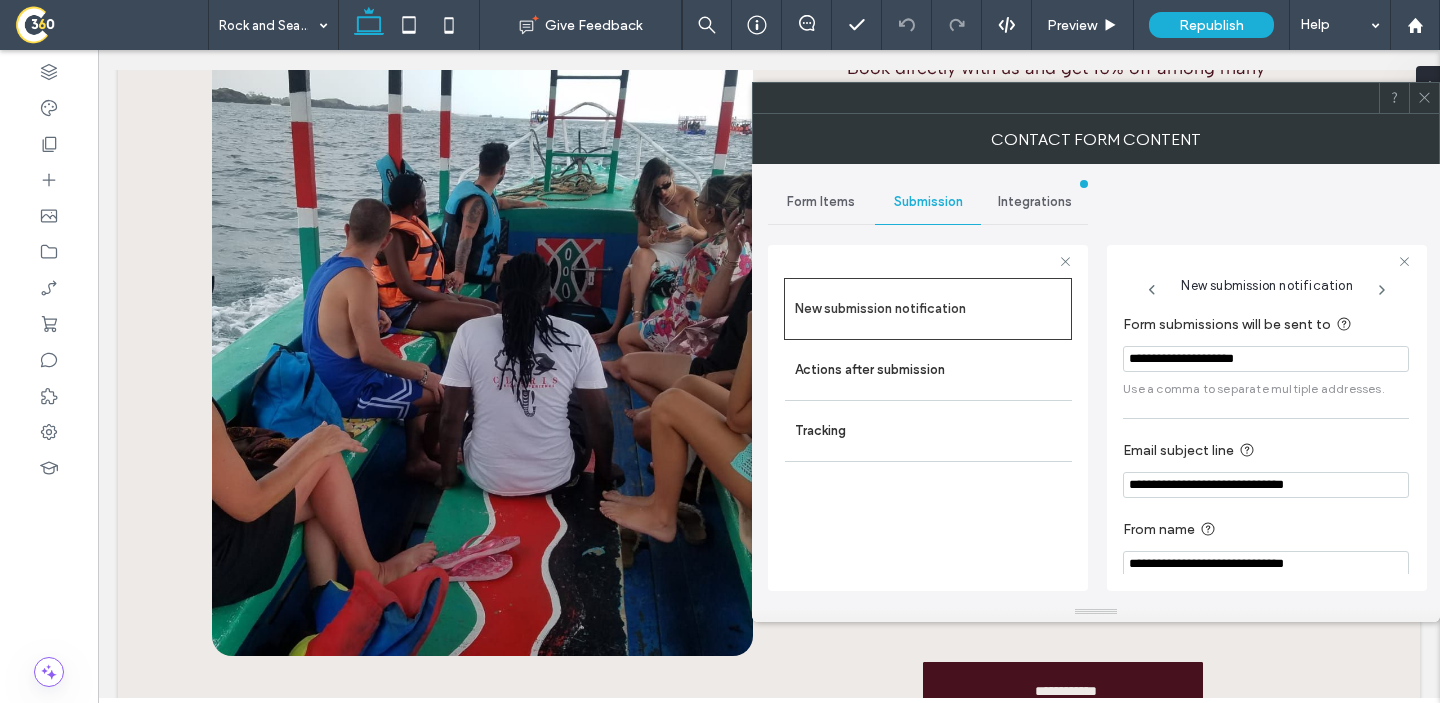 type on "**********" 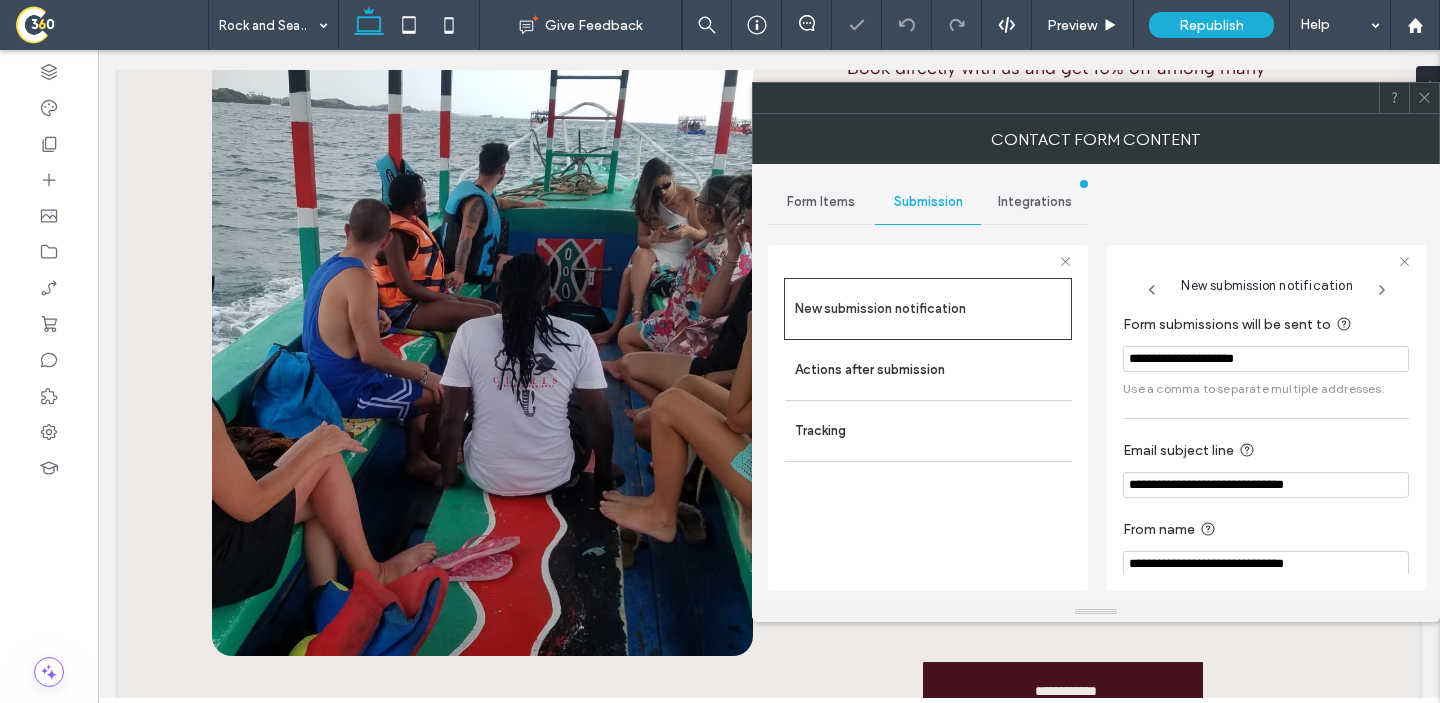 click on "New submission notification" at bounding box center [1266, 280] 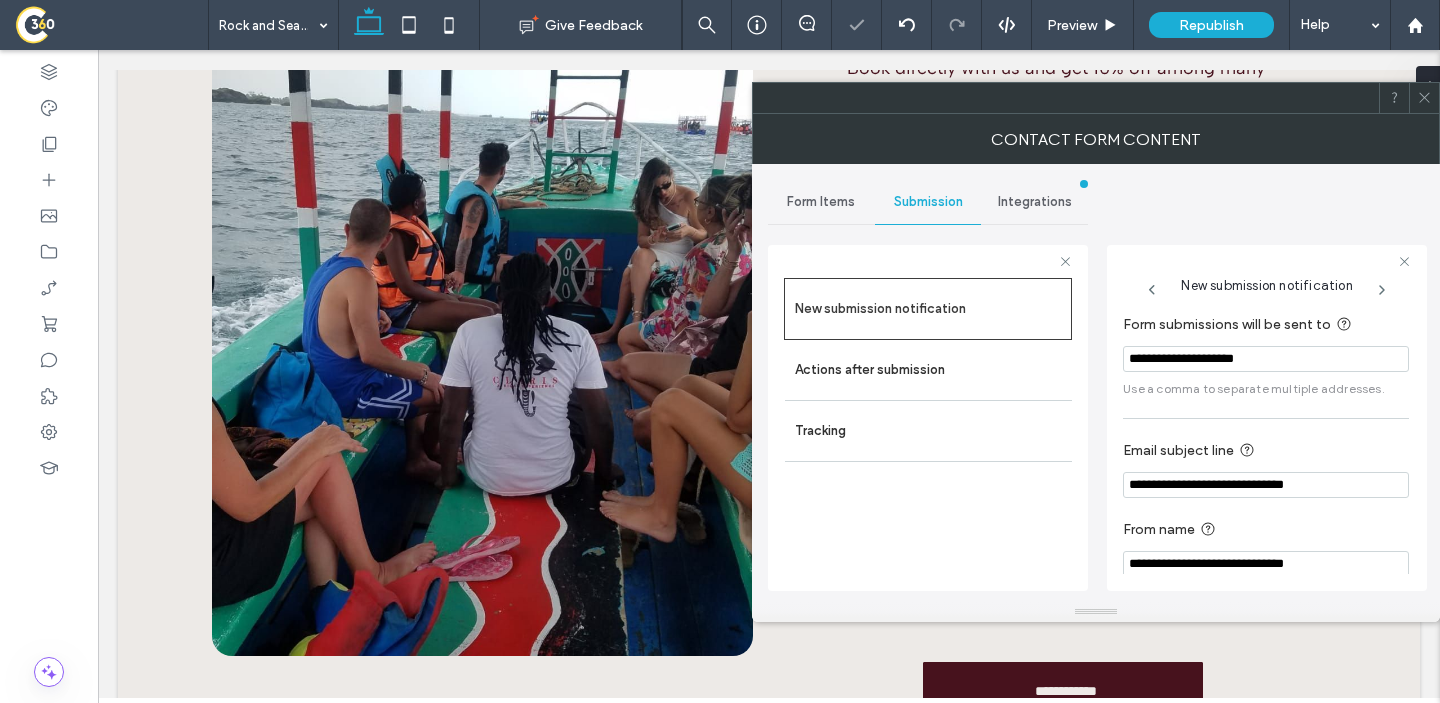 click 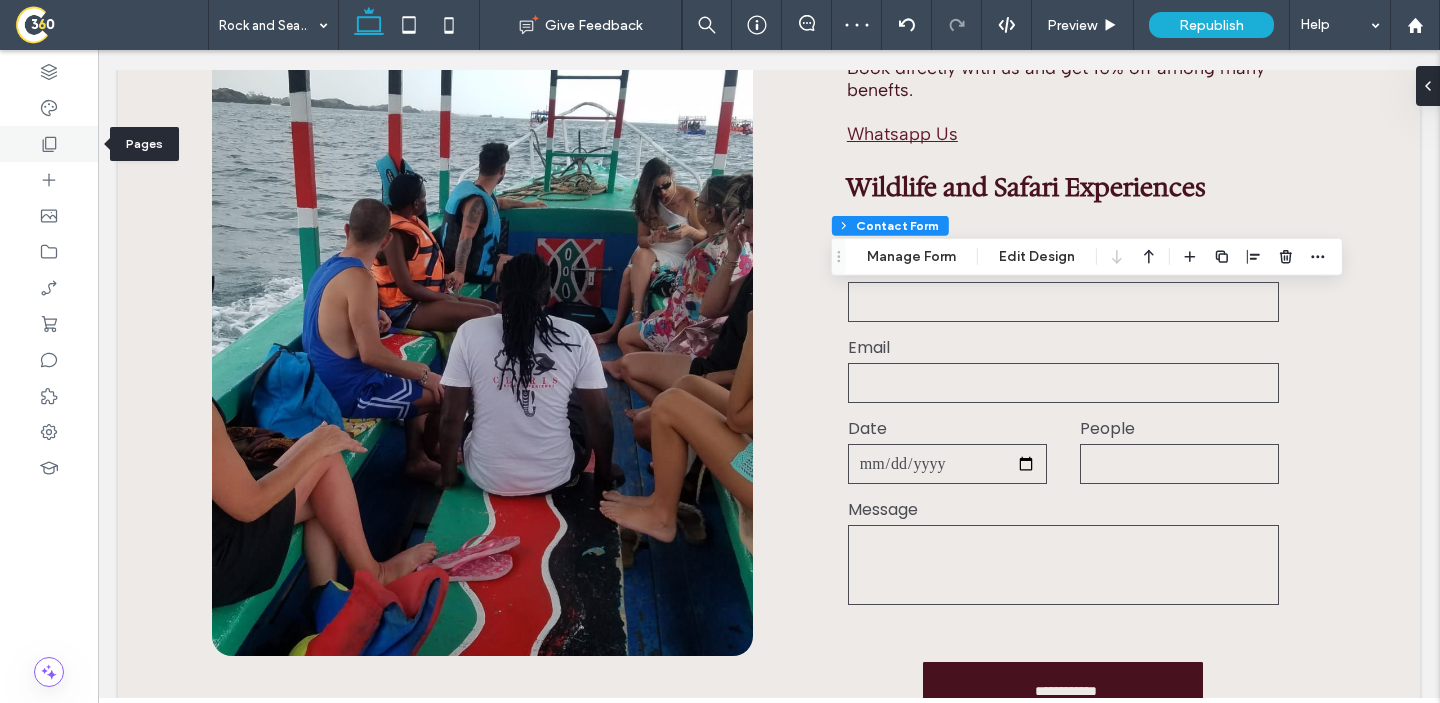 click at bounding box center [49, 144] 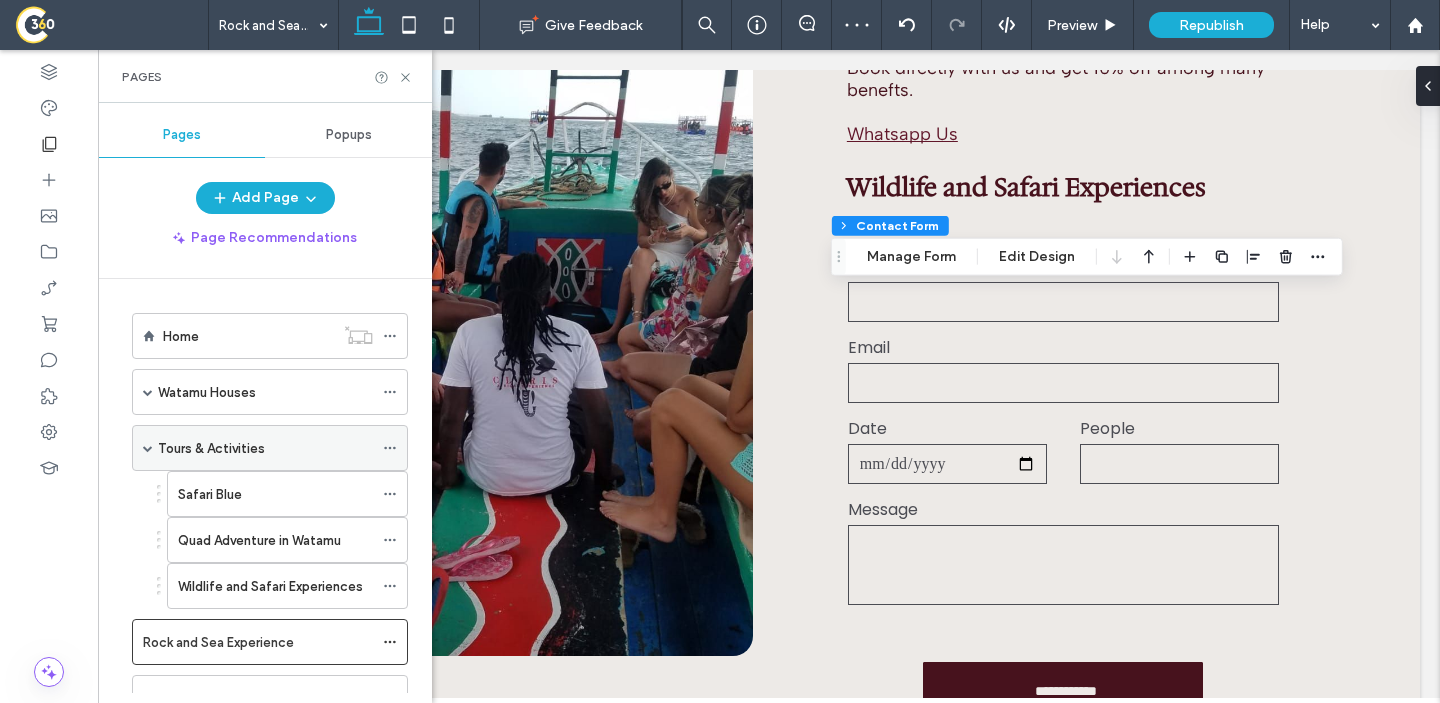 scroll, scrollTop: 246, scrollLeft: 0, axis: vertical 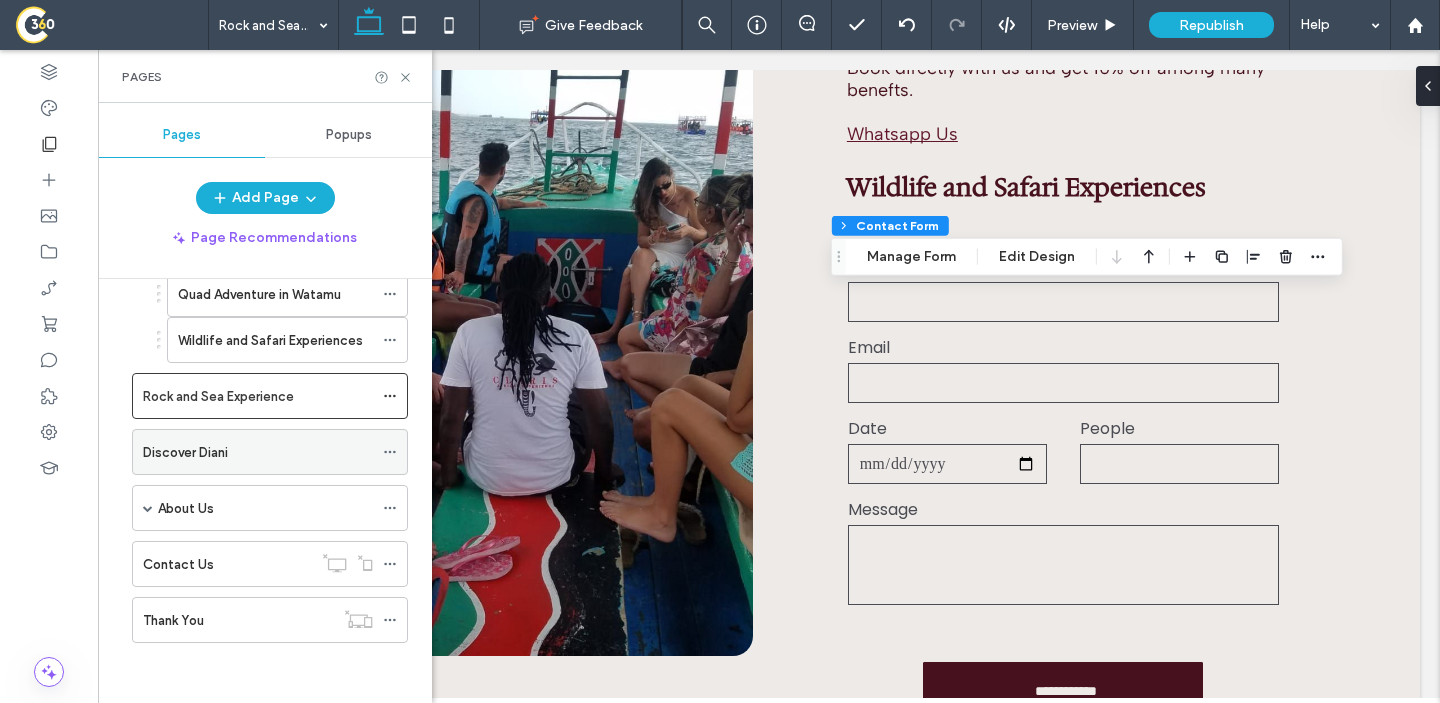 click on "Discover Diani" at bounding box center (185, 452) 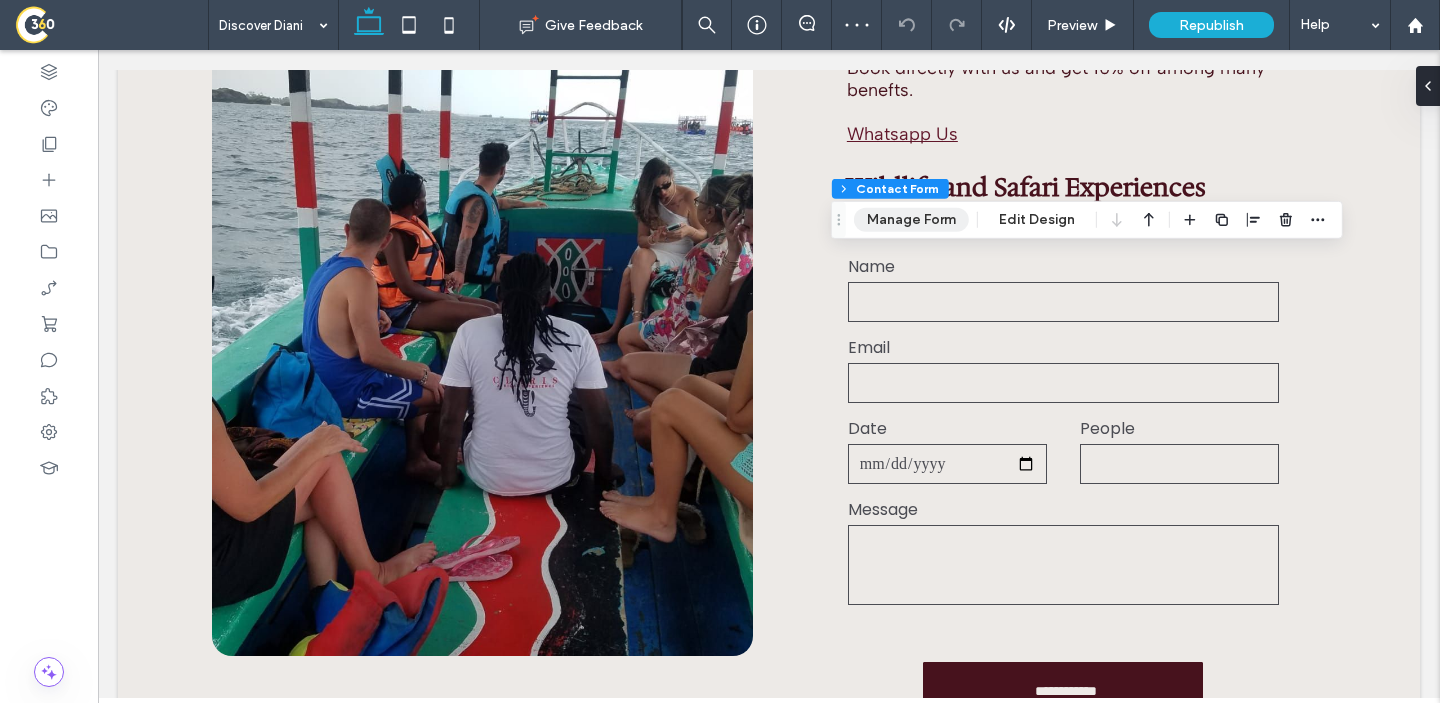 click on "Manage Form" at bounding box center [911, 220] 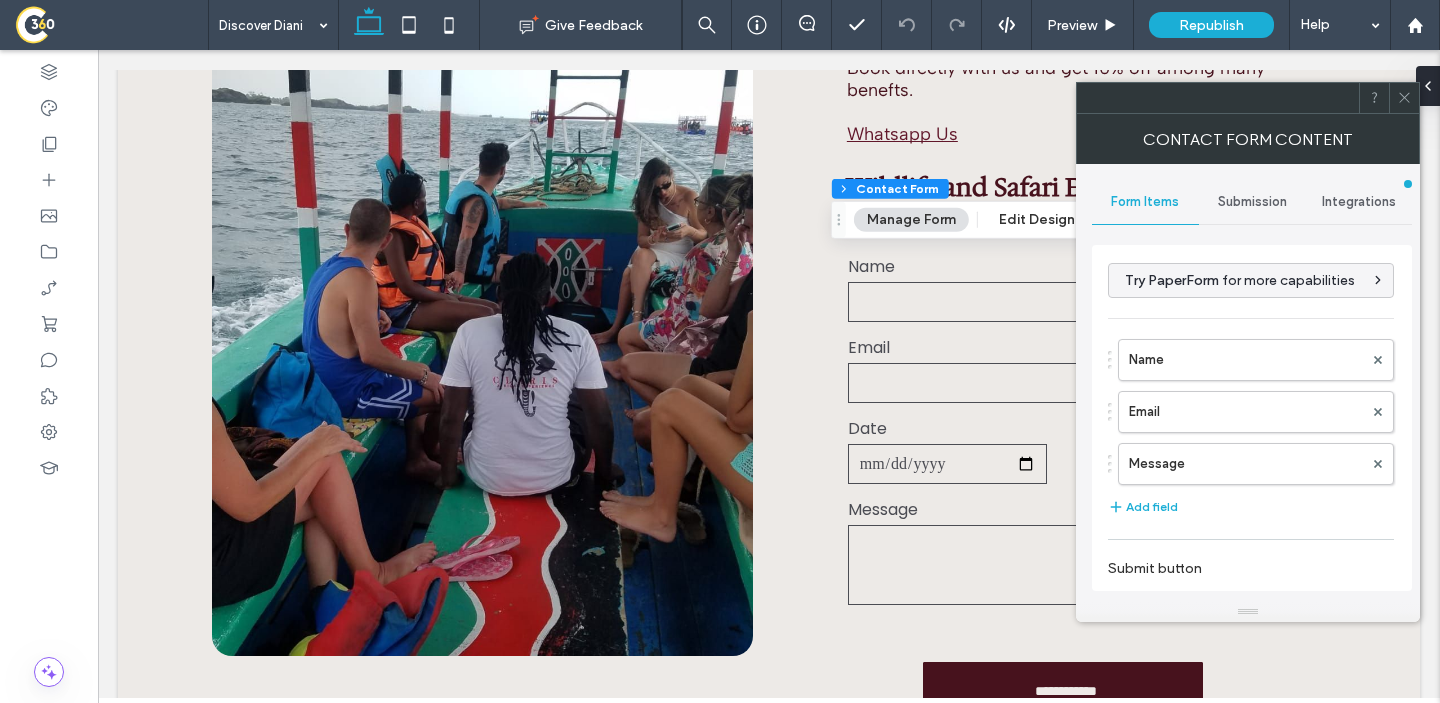 click on "Submission" at bounding box center (1252, 202) 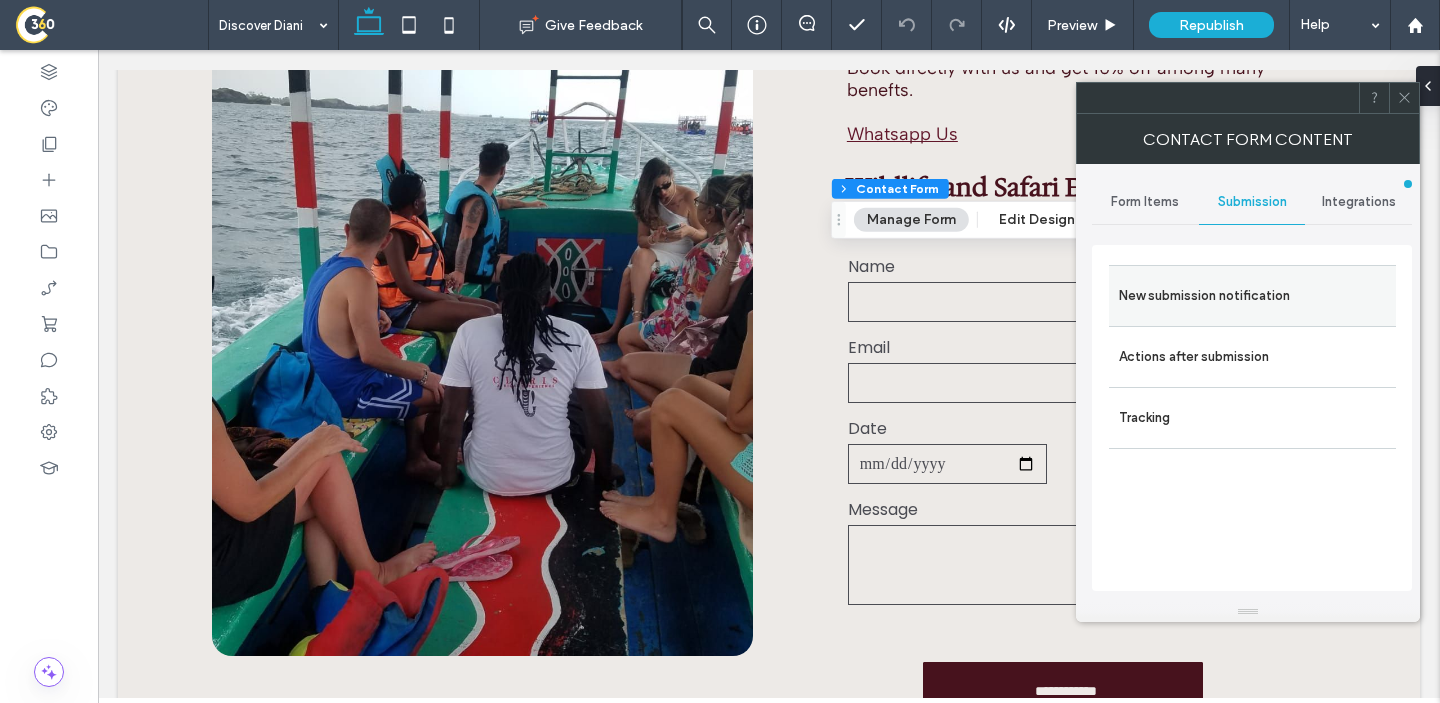click on "New submission notification" at bounding box center [1252, 296] 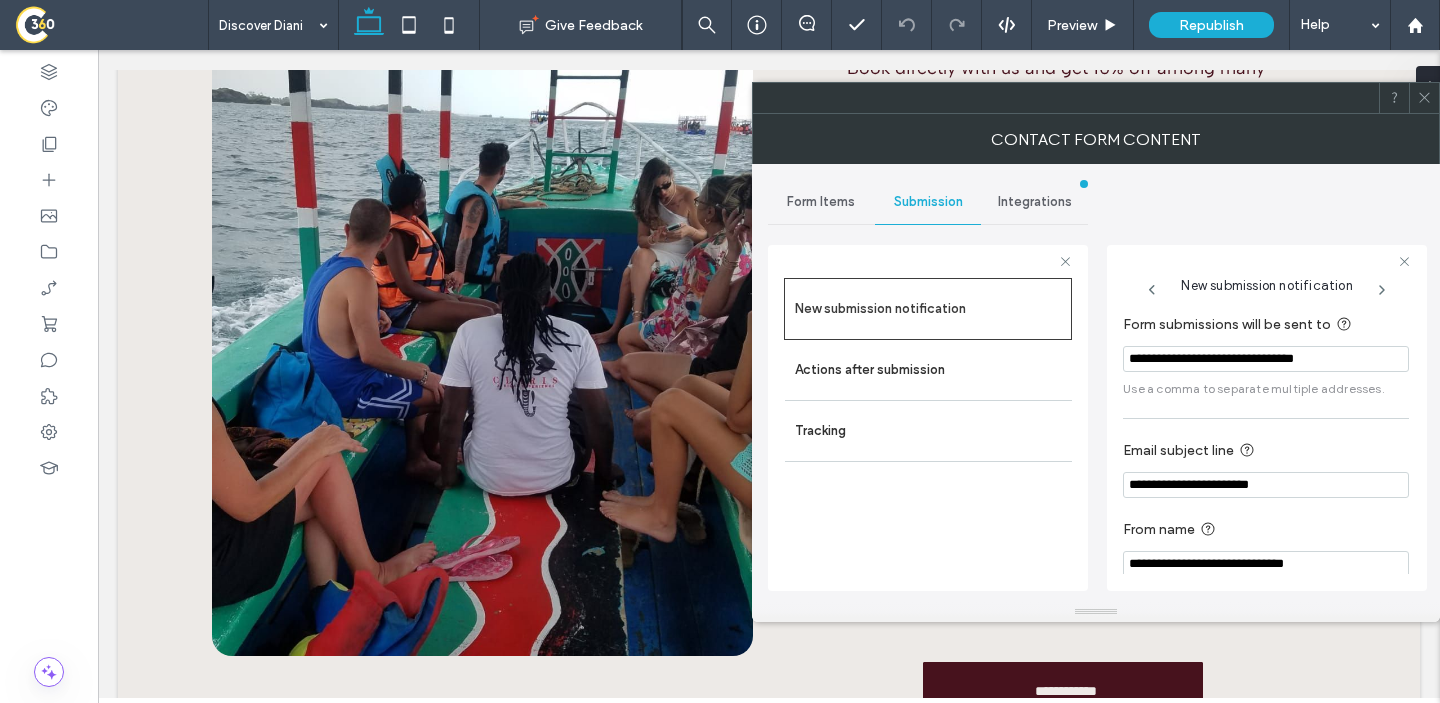 click on "**********" at bounding box center [1266, 359] 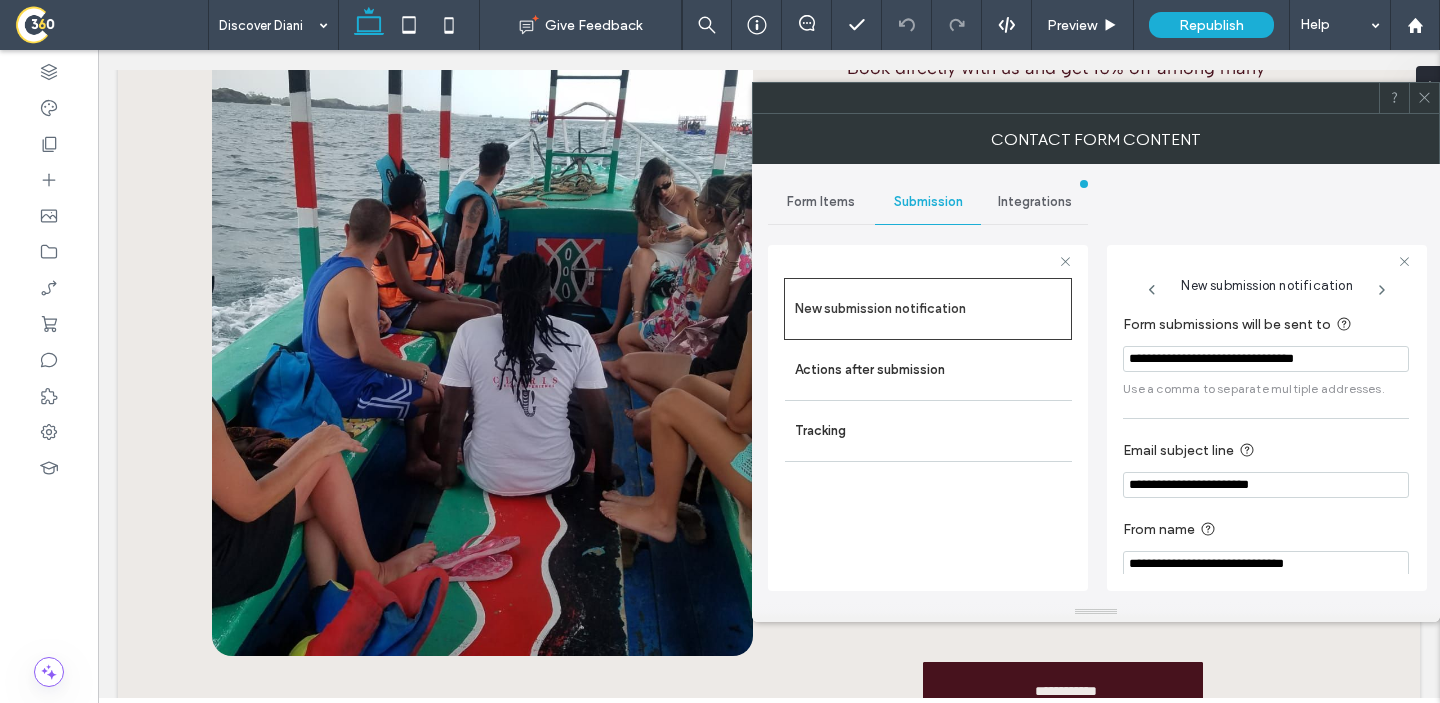 paste 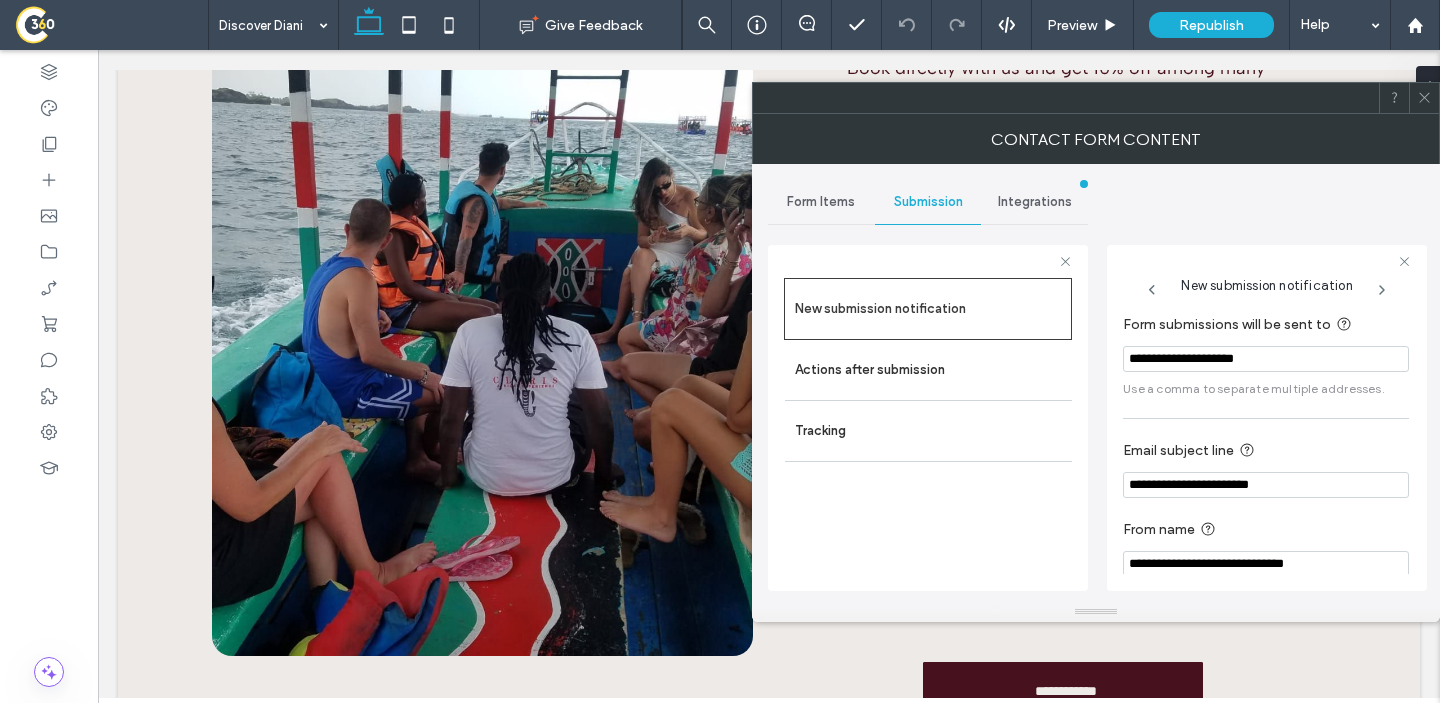 type on "**********" 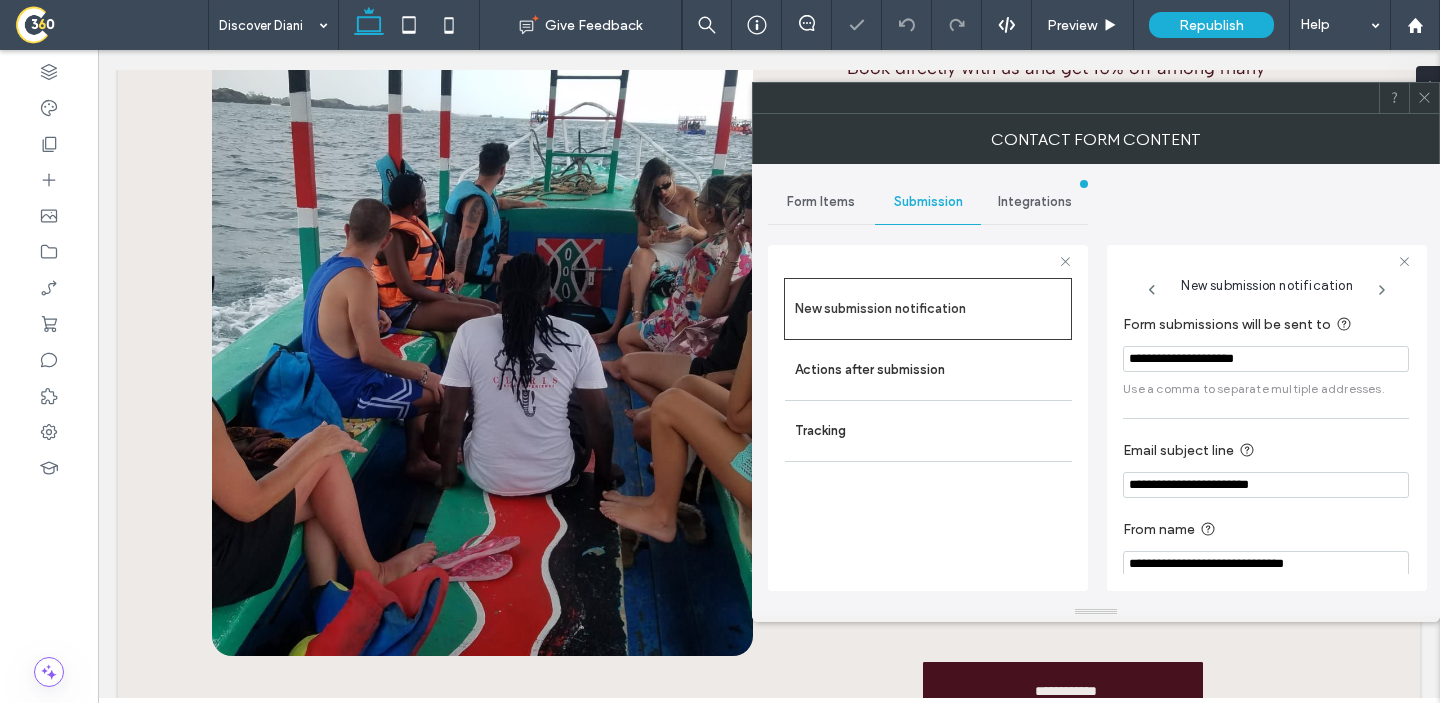 click on "Form Items Submission Integrations New submission notification Actions after submission Tracking New submission notification Form submissions will be sent to [EMAIL] Use a comma to separate multiple addresses. Email subject line [EMAIL] From name [NAME]" at bounding box center [1096, 383] 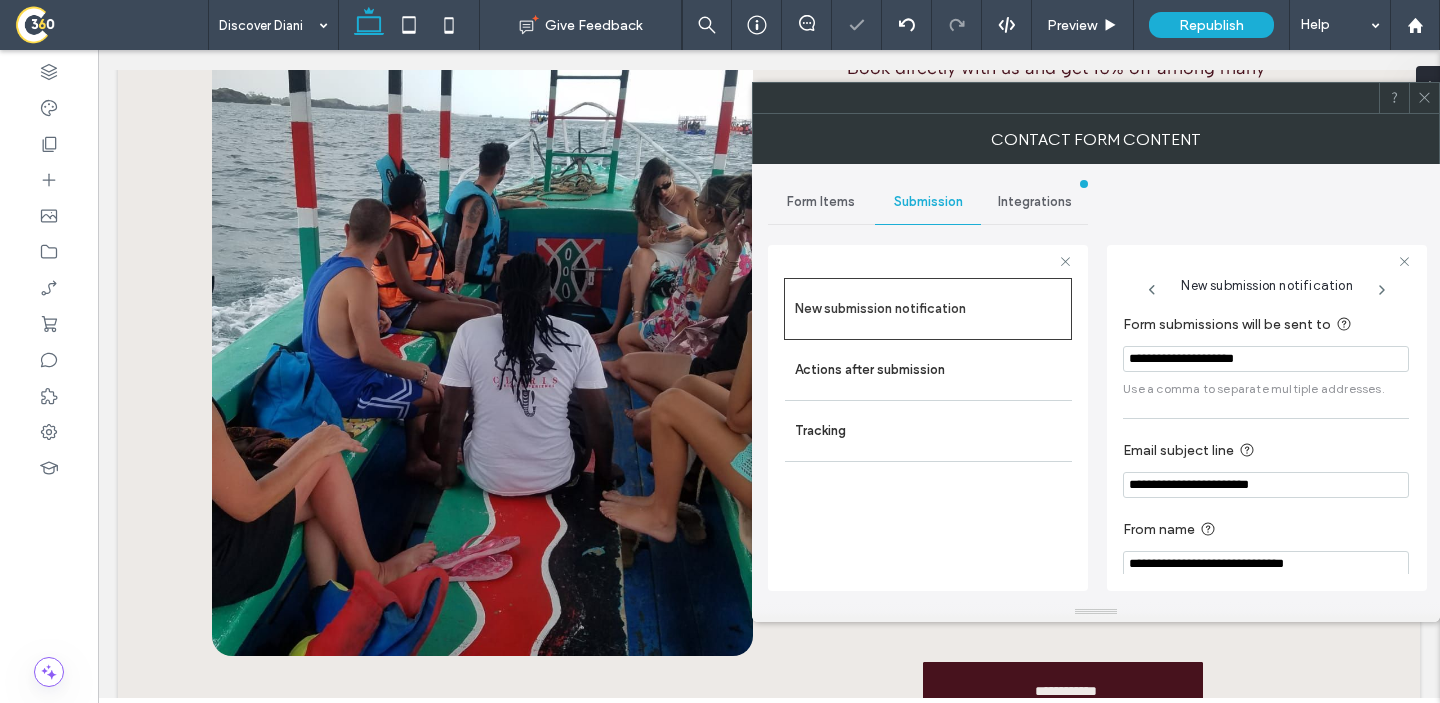 click 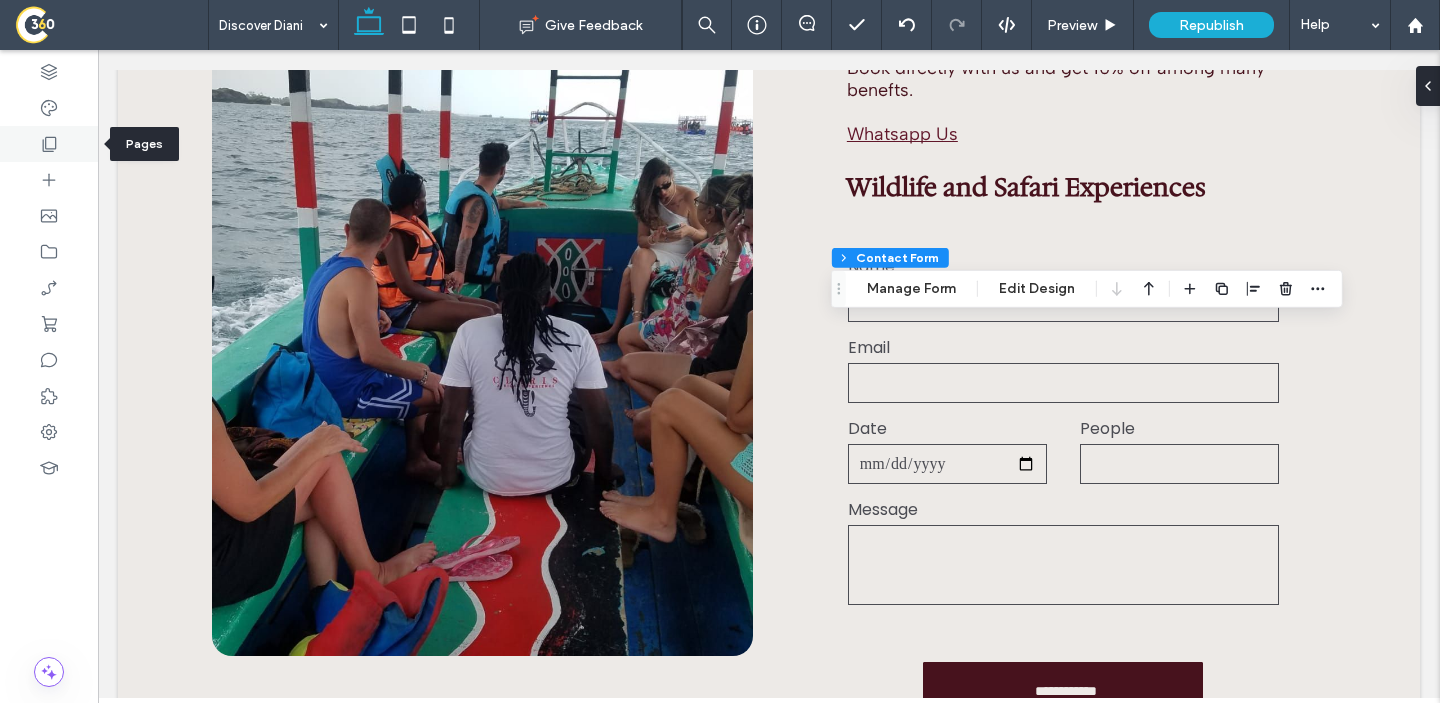 click 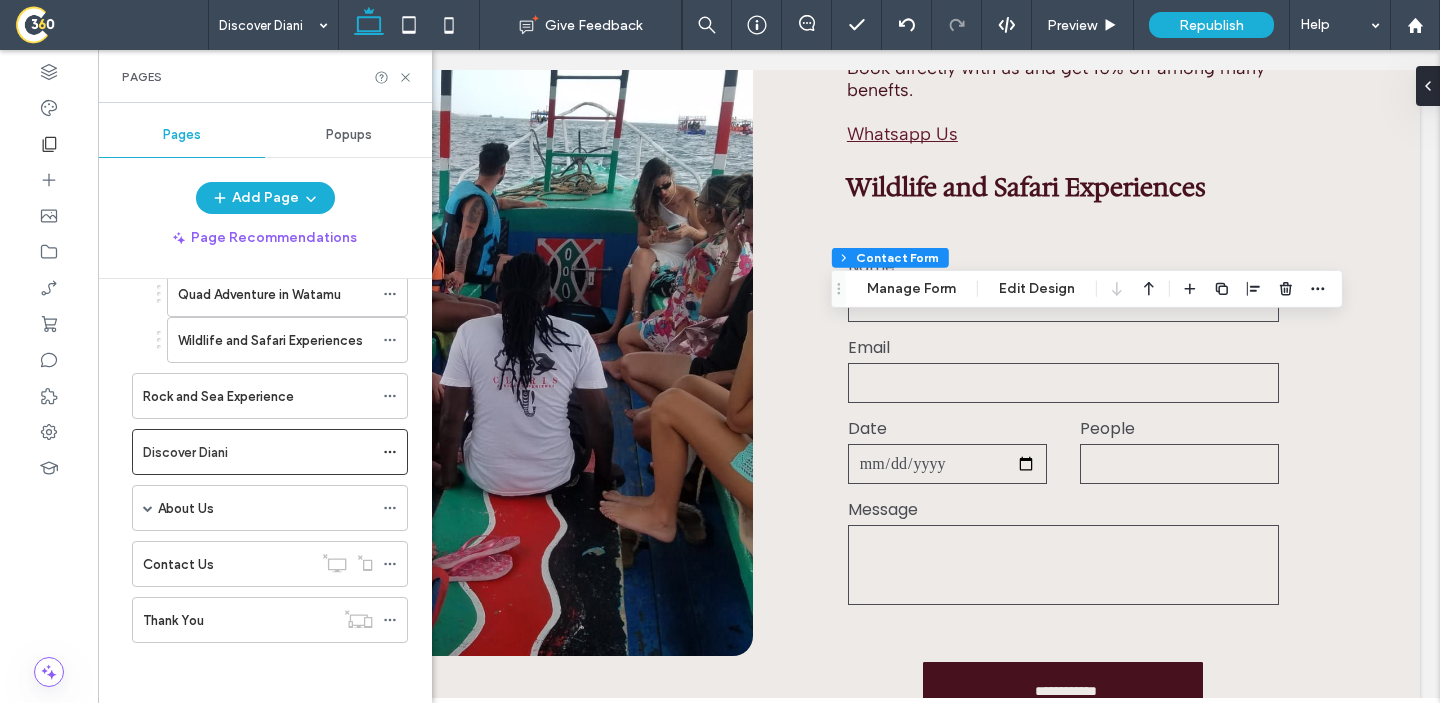 scroll, scrollTop: 241, scrollLeft: 0, axis: vertical 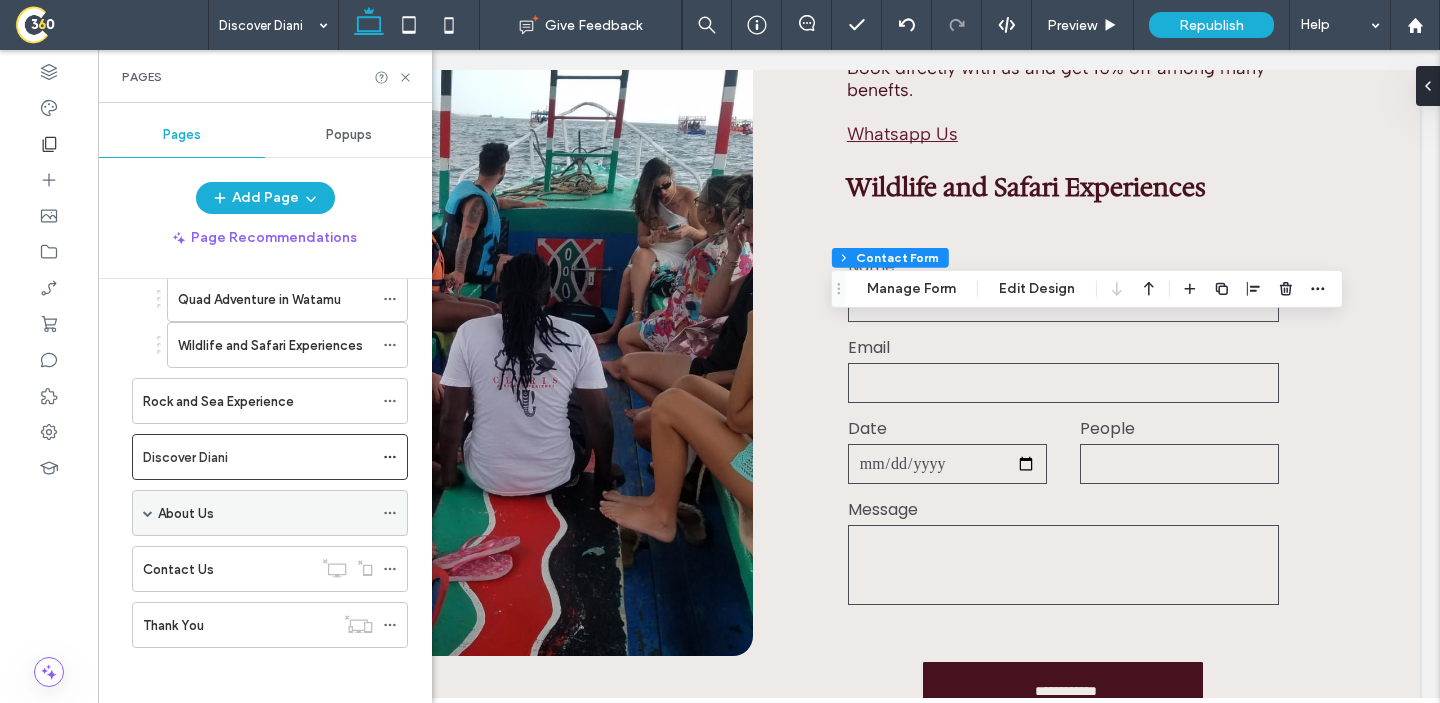 click on "About Us" at bounding box center (265, 513) 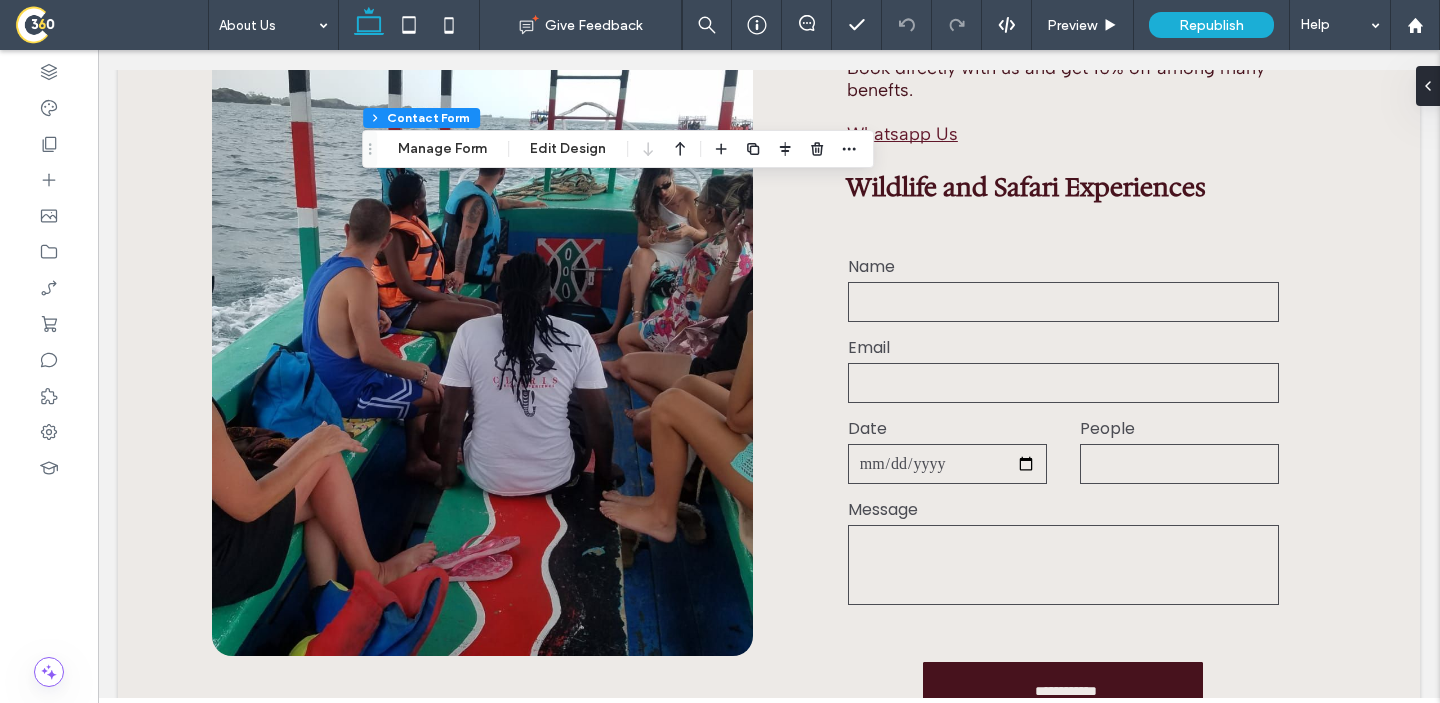 type on "*" 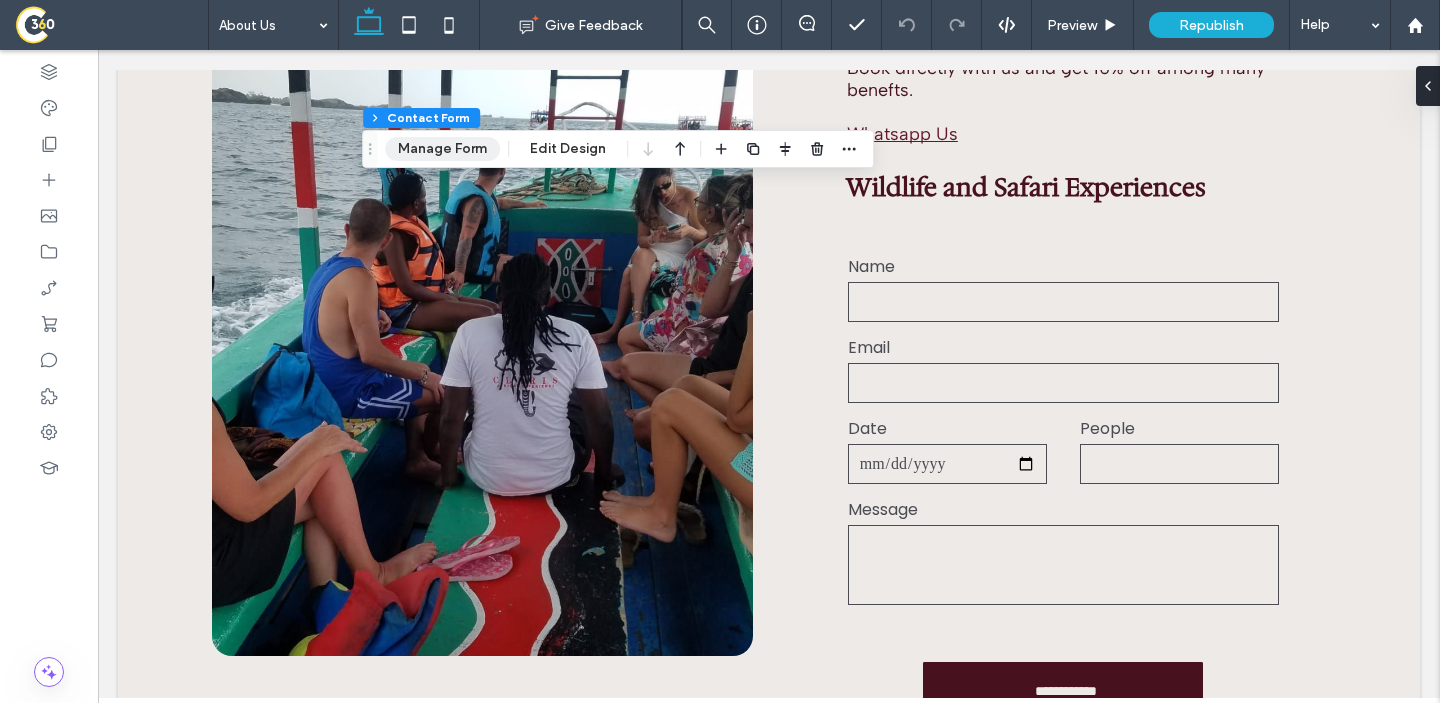 click on "Manage Form" at bounding box center [442, 149] 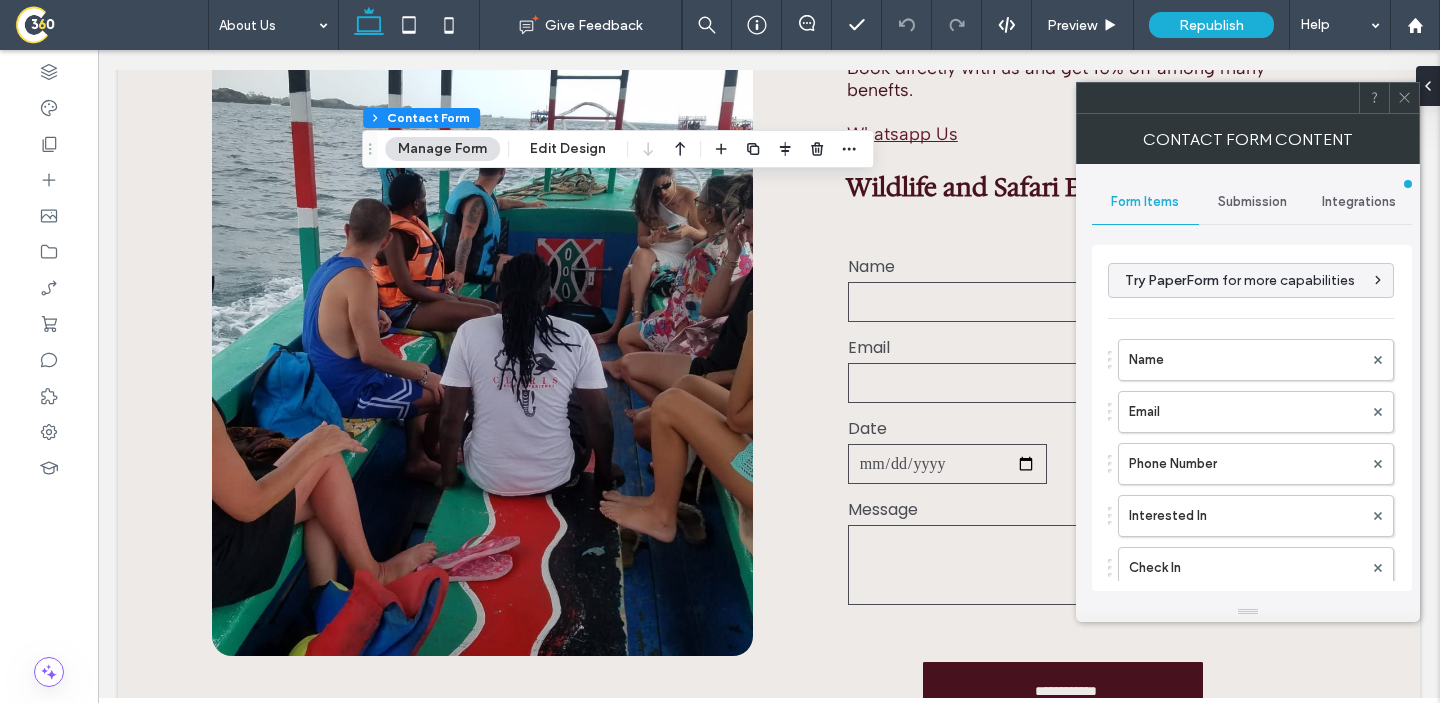 click on "Submission" at bounding box center [1252, 202] 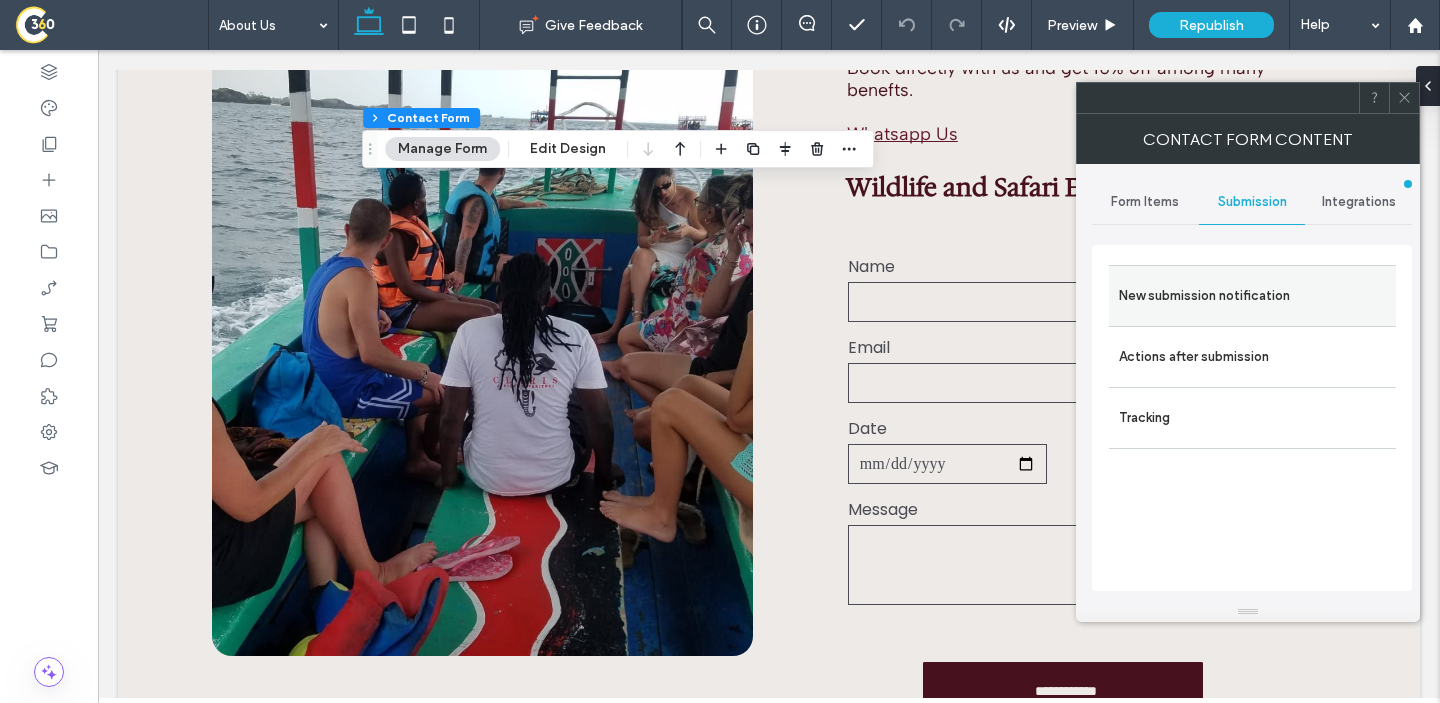 click on "New submission notification" at bounding box center [1252, 296] 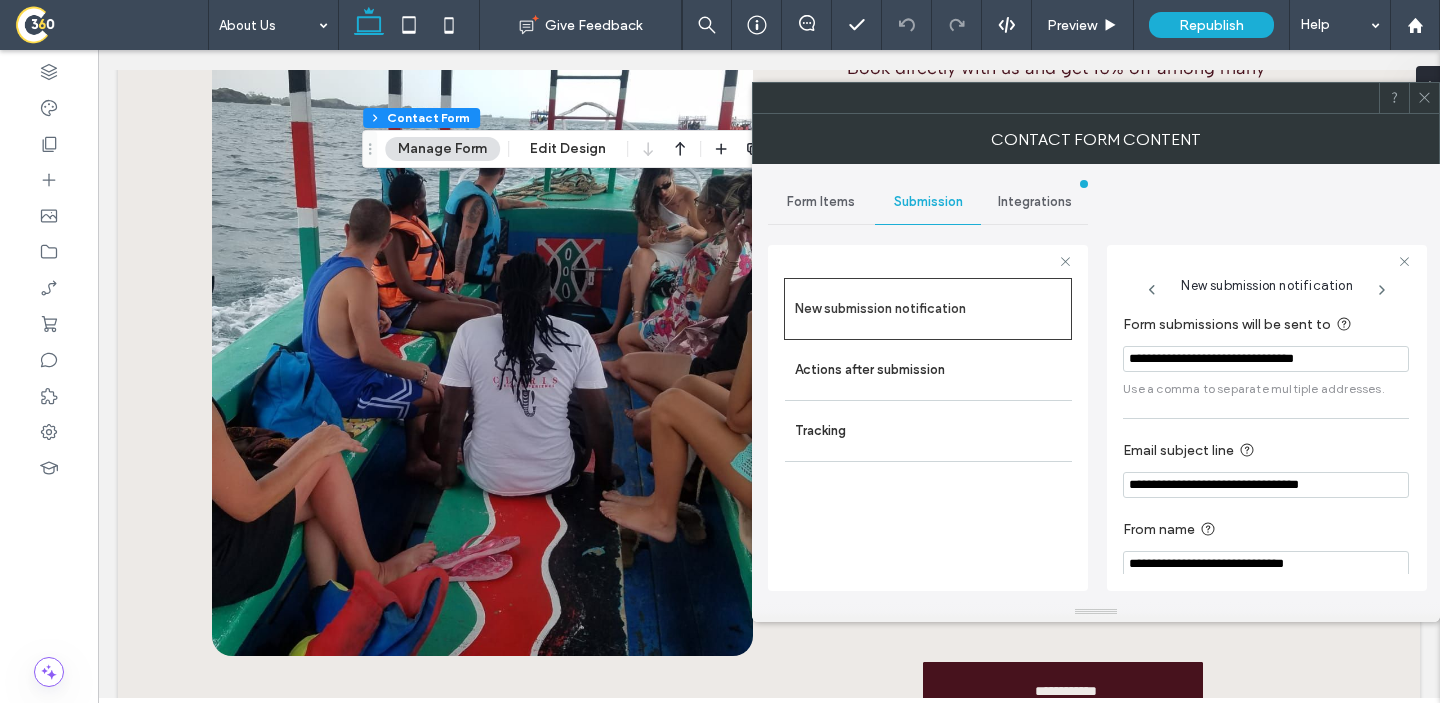 click on "**********" at bounding box center (1266, 359) 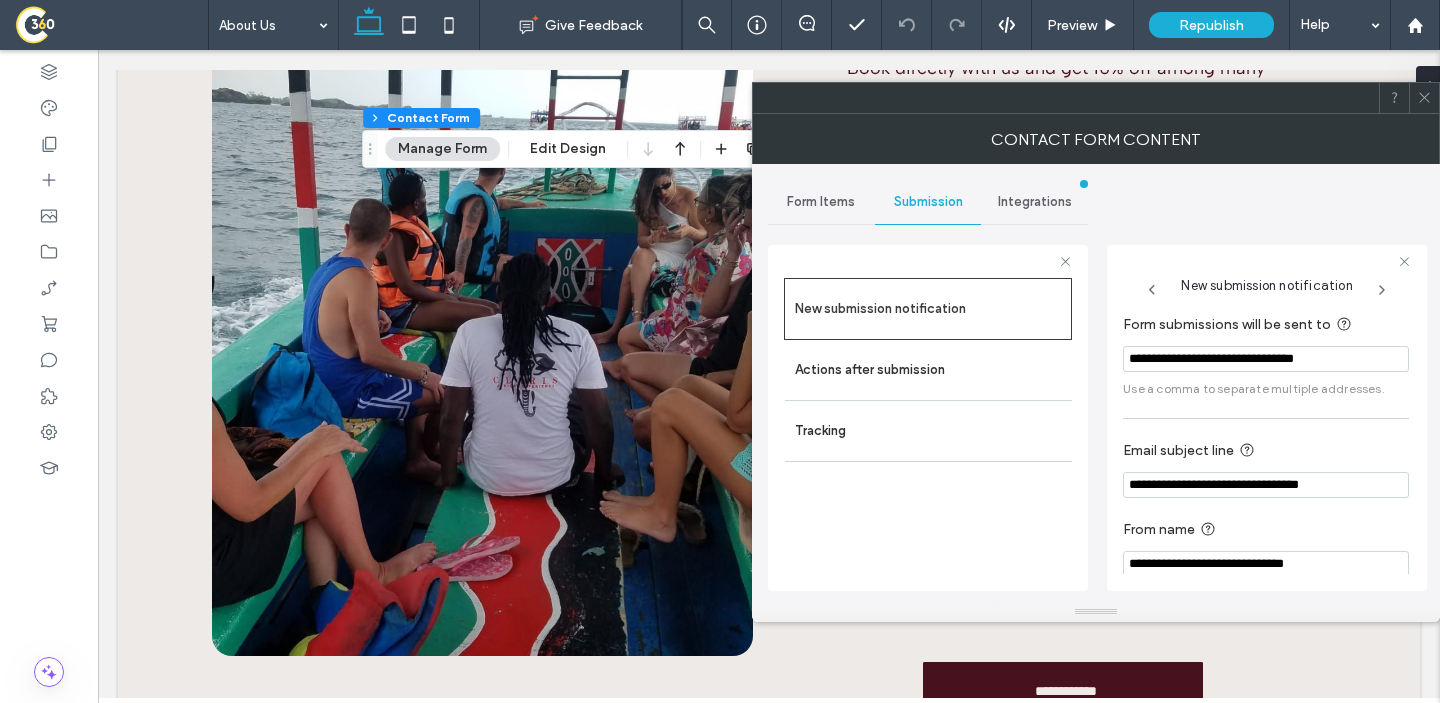 paste 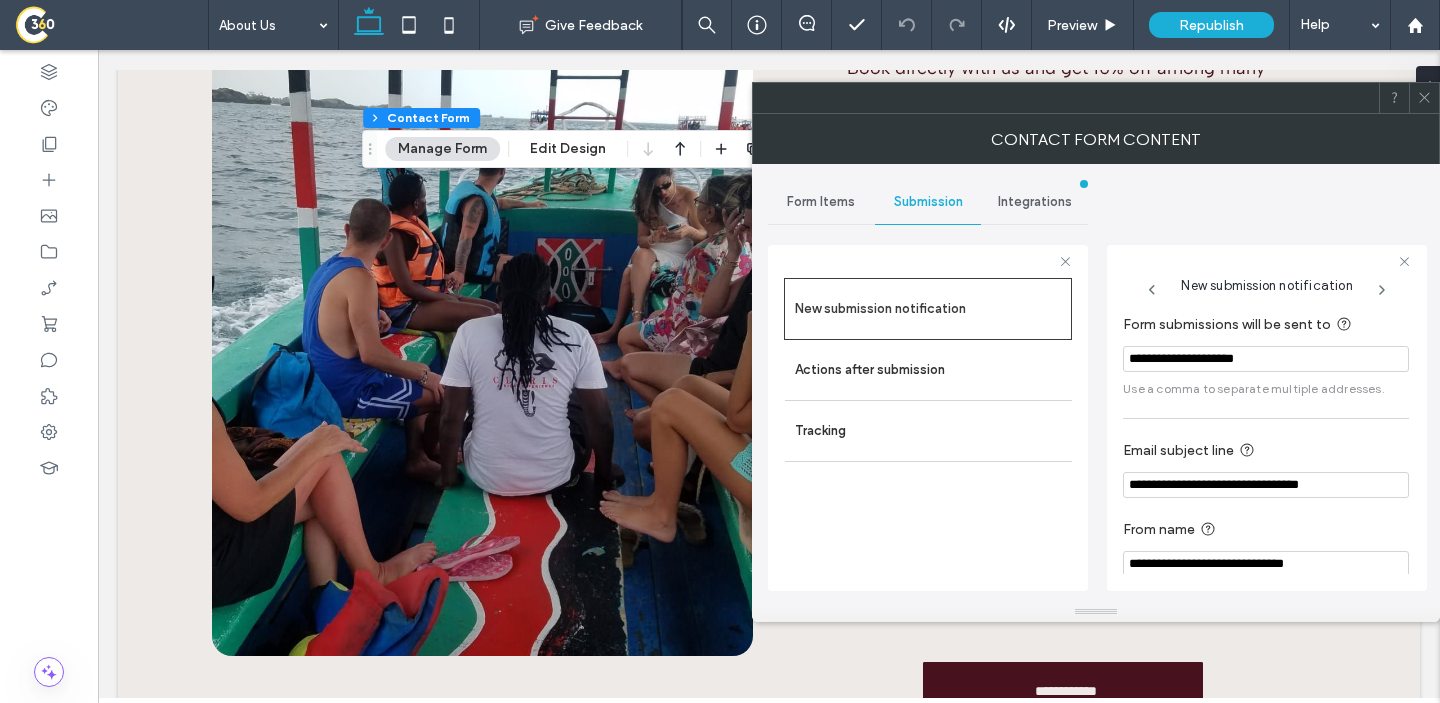 type on "**********" 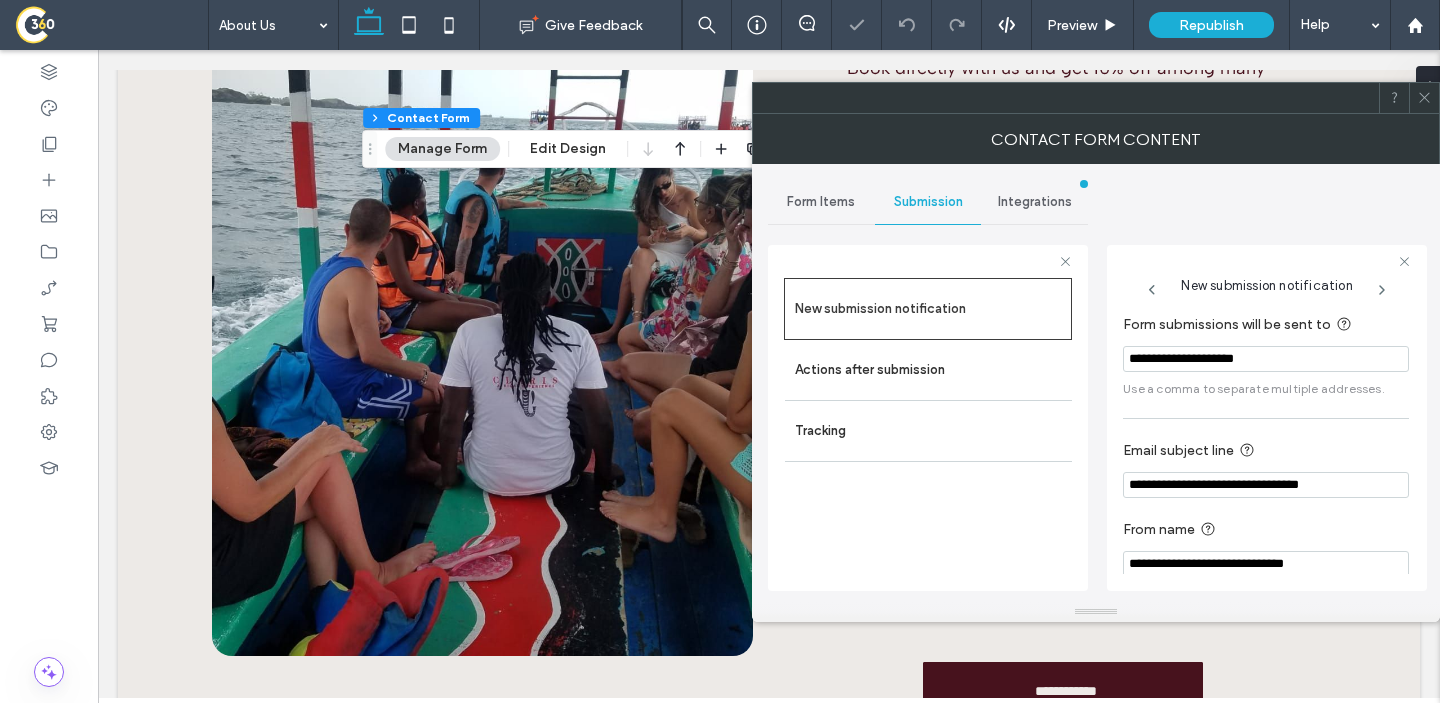 click on "New submission notification Form submissions will be sent to [EMAIL] Use a comma to separate multiple addresses. Email subject line [EMAIL] From name [NAME]" at bounding box center (1267, 418) 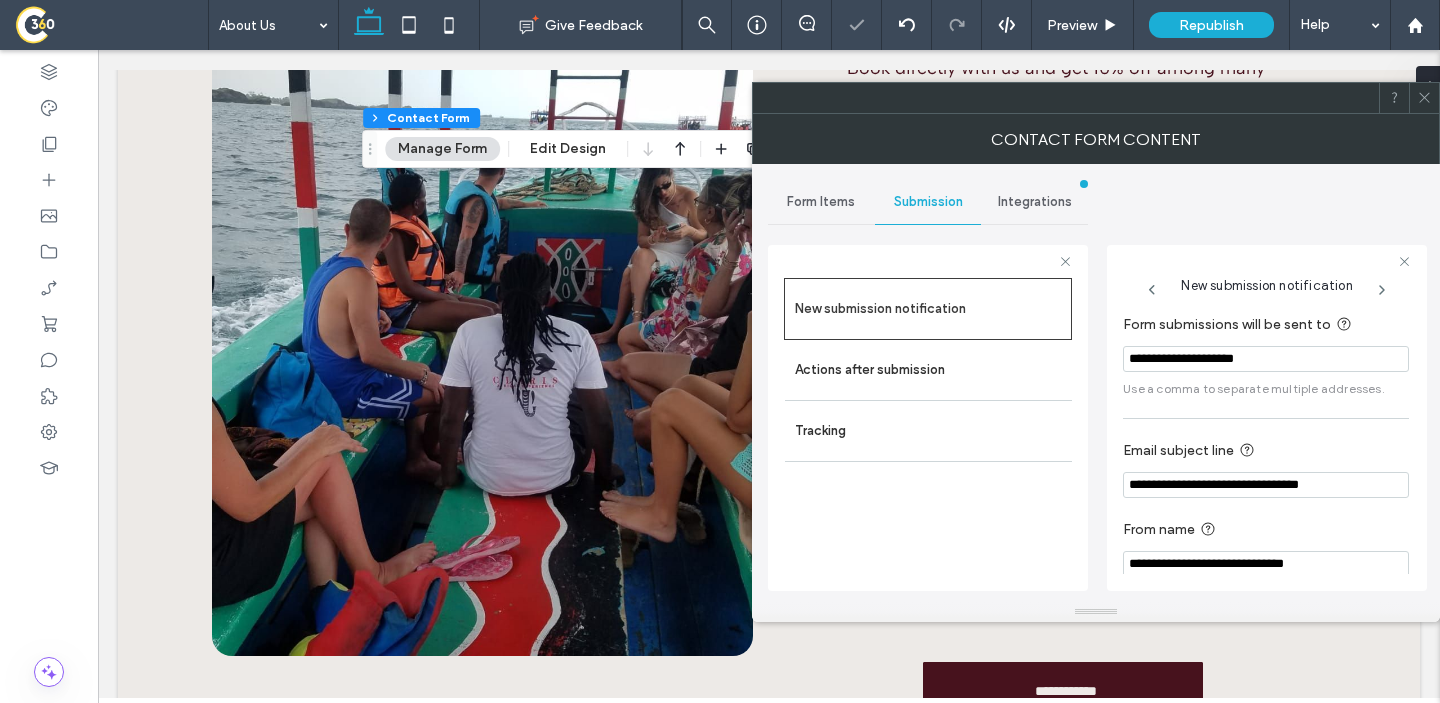 click 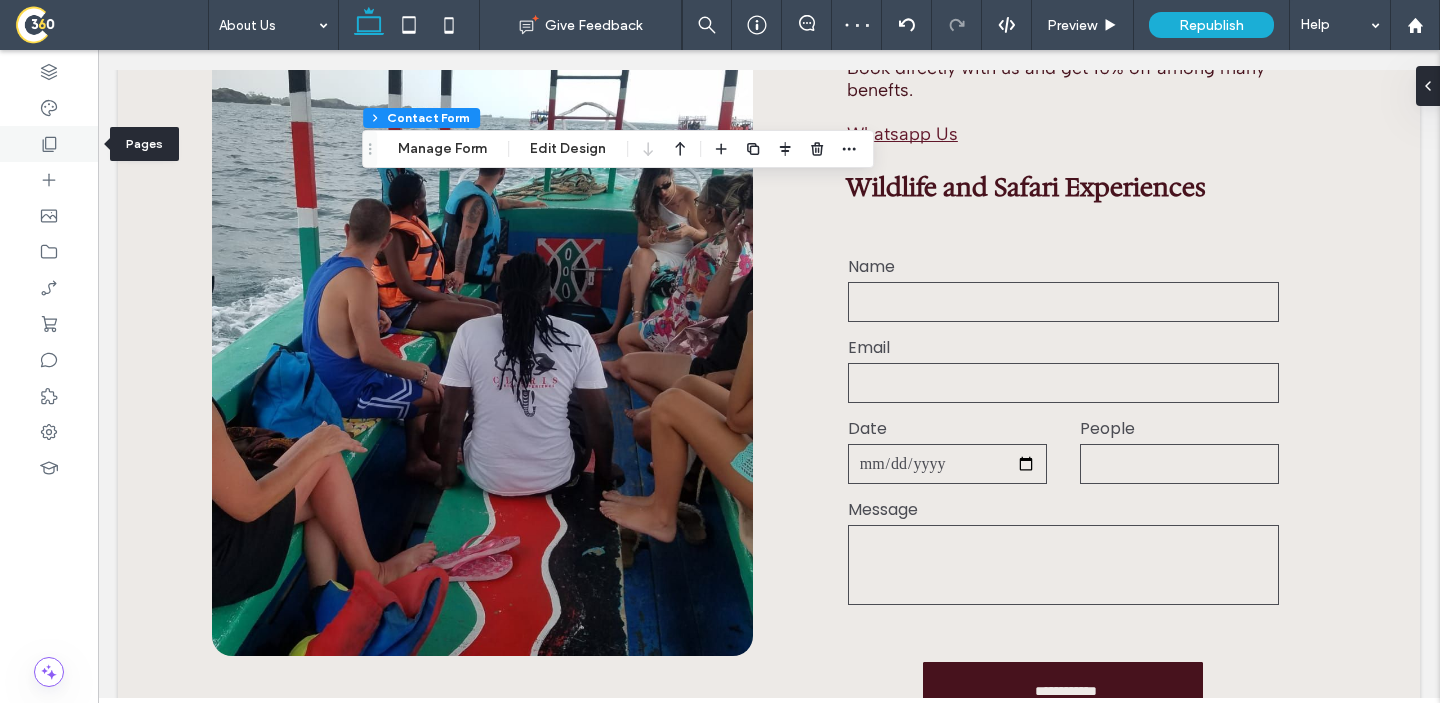 click at bounding box center (49, 144) 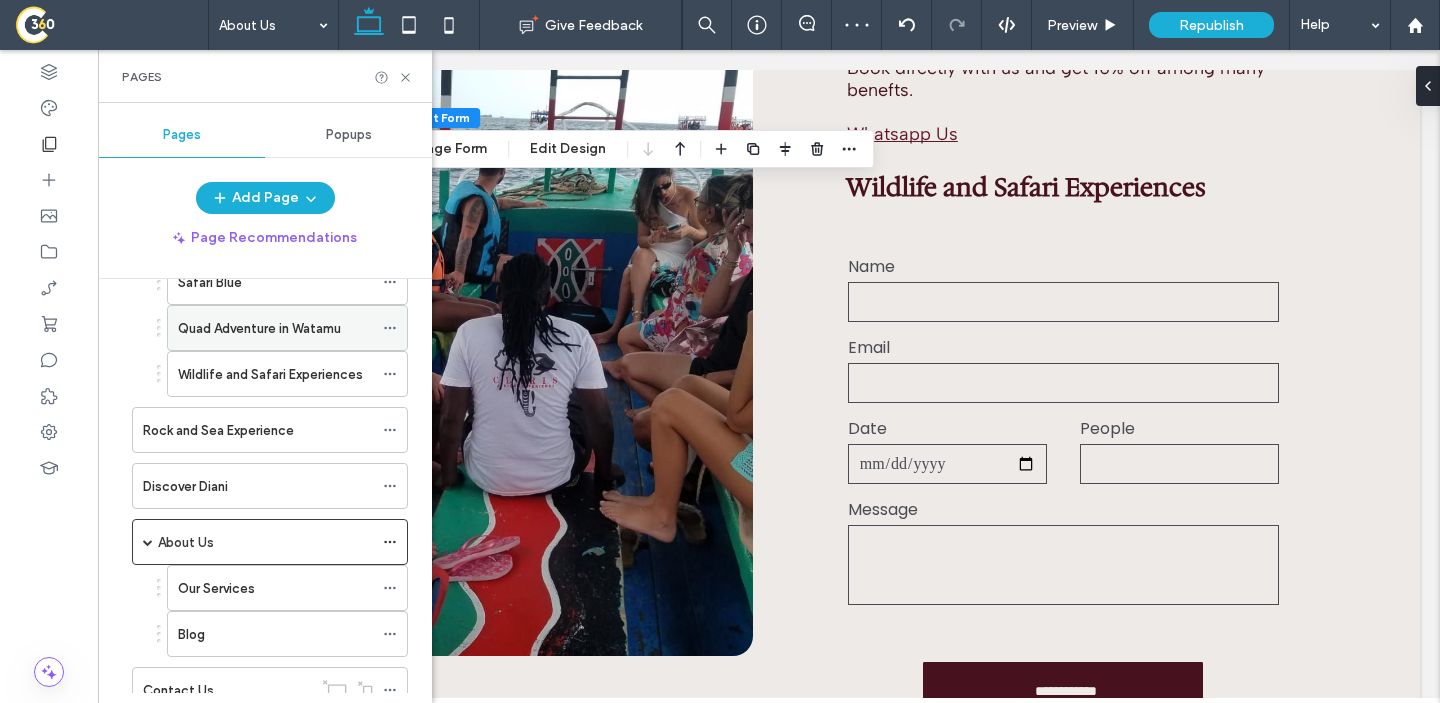 scroll, scrollTop: 338, scrollLeft: 0, axis: vertical 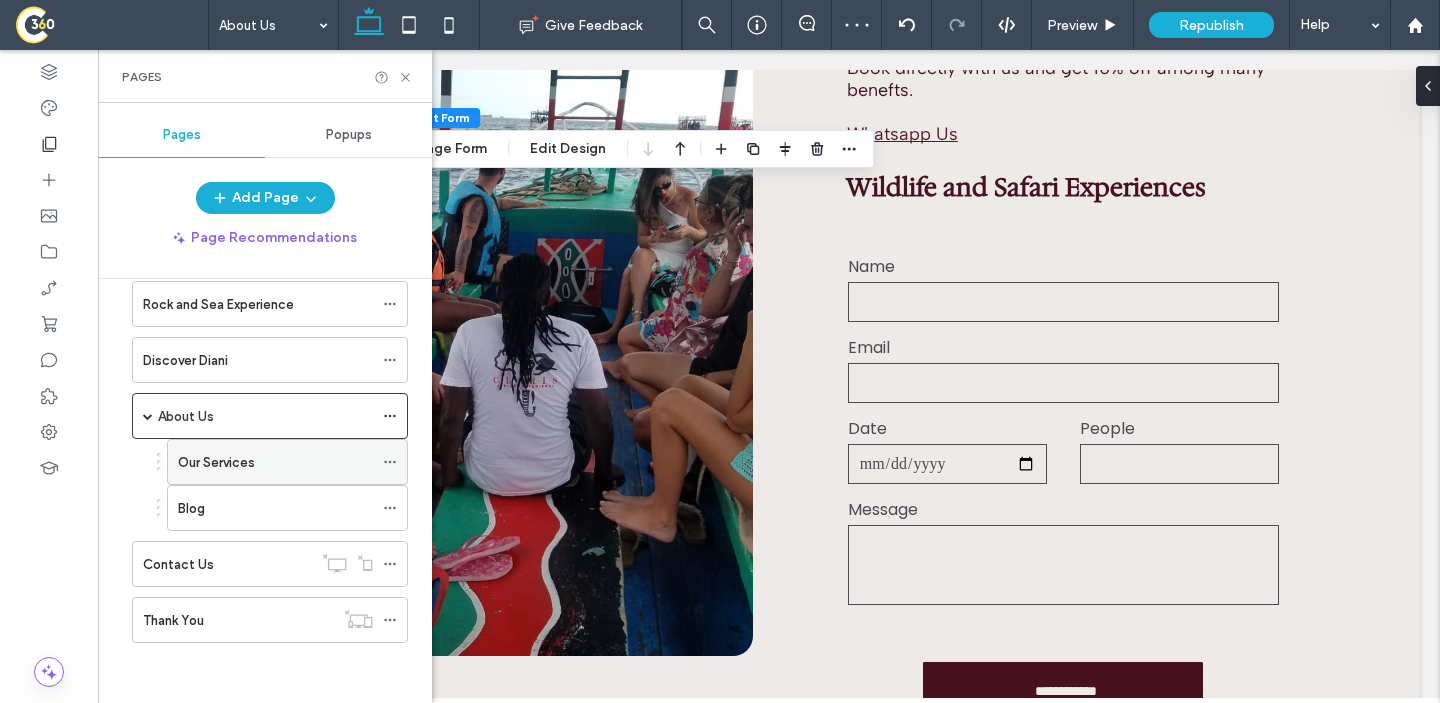 click on "Our Services" at bounding box center (275, 462) 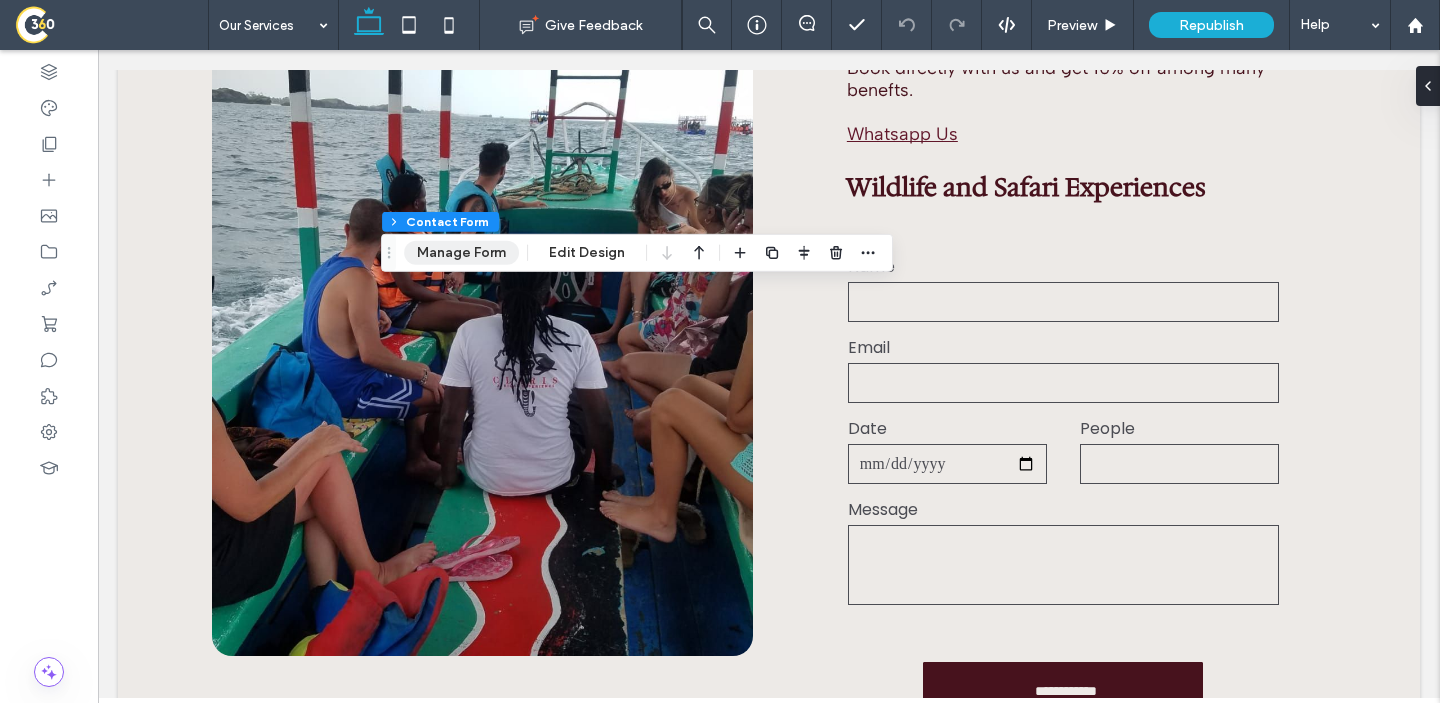click on "Manage Form" at bounding box center [461, 253] 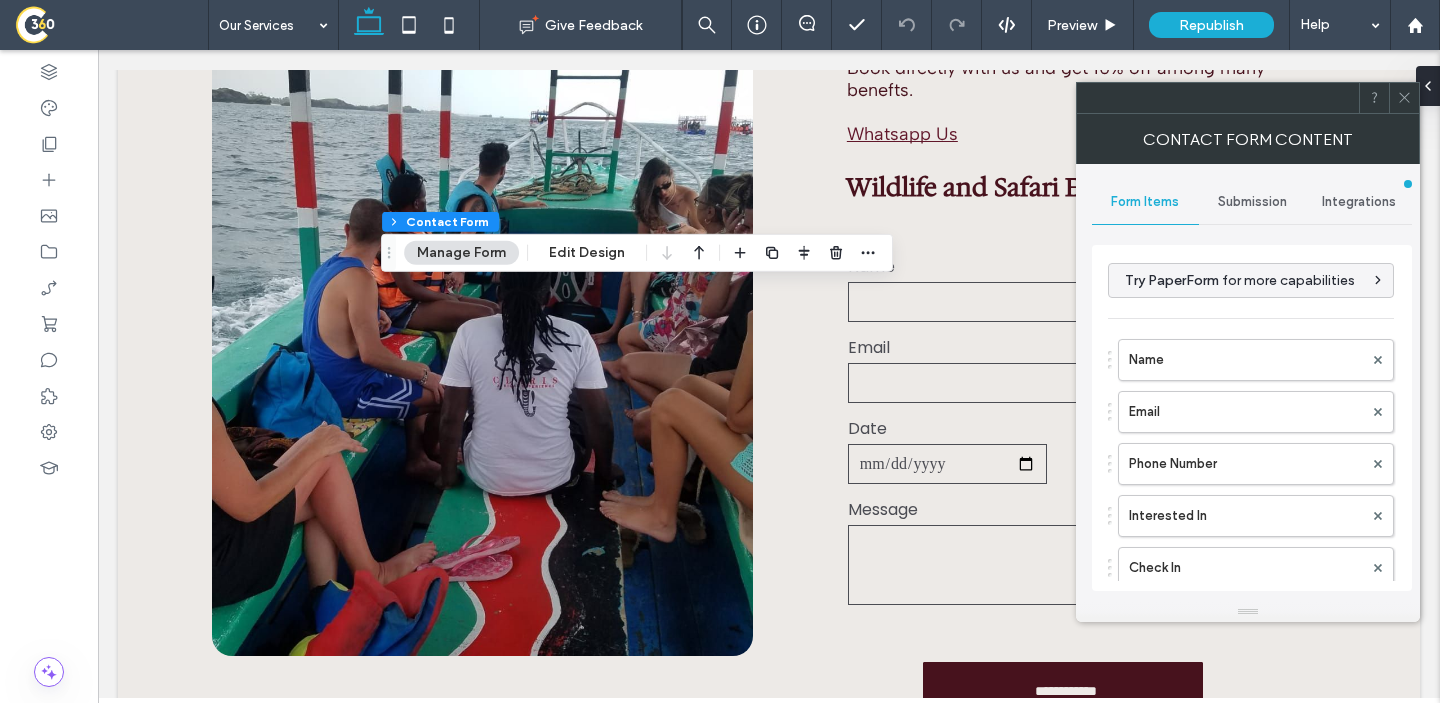 click on "Submission" at bounding box center [1252, 202] 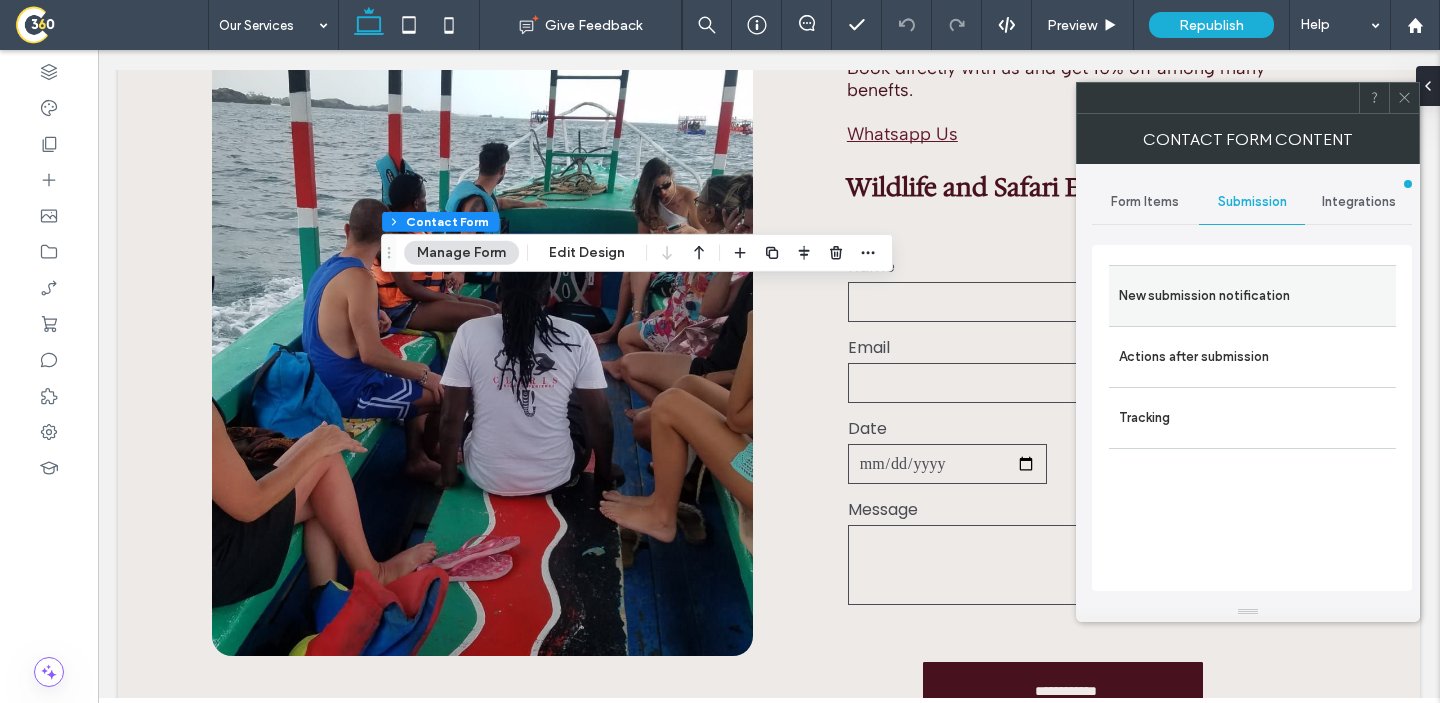 click on "New submission notification" at bounding box center [1252, 296] 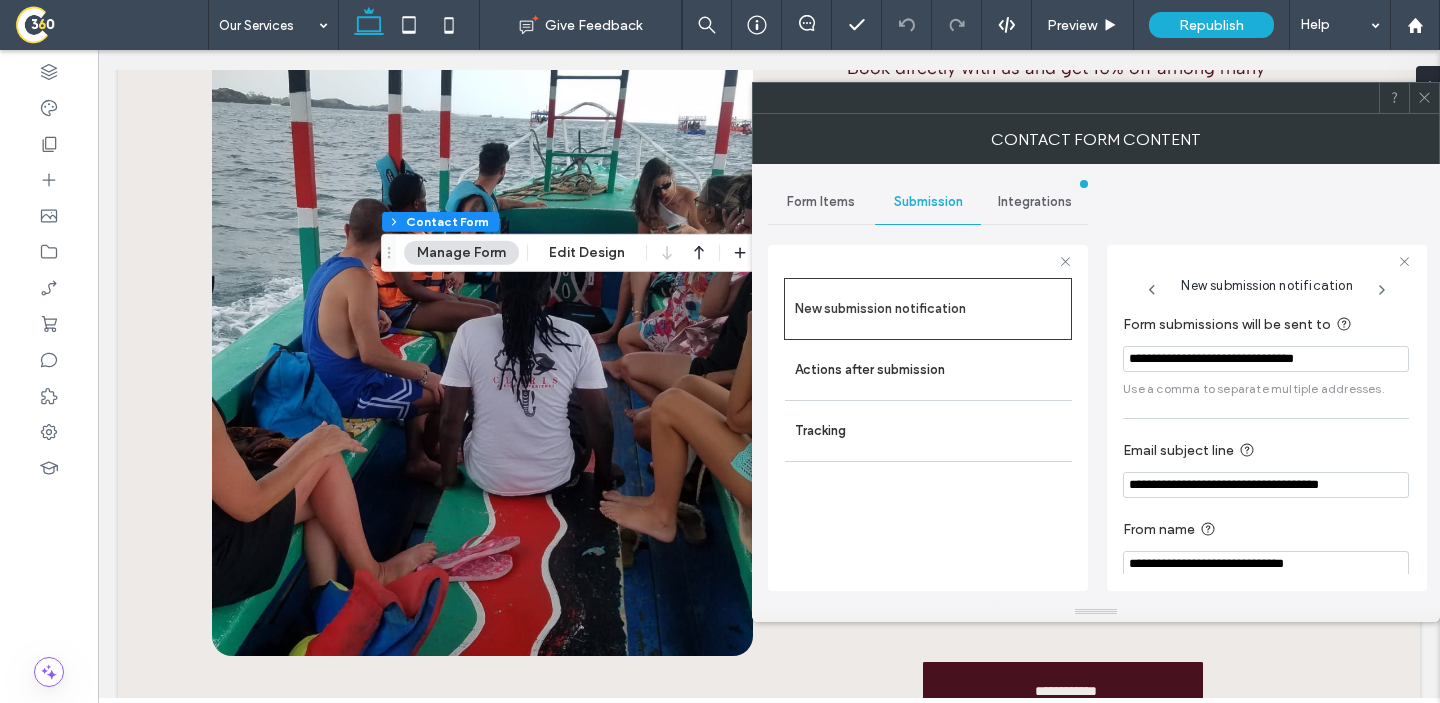 click on "**********" at bounding box center [1266, 359] 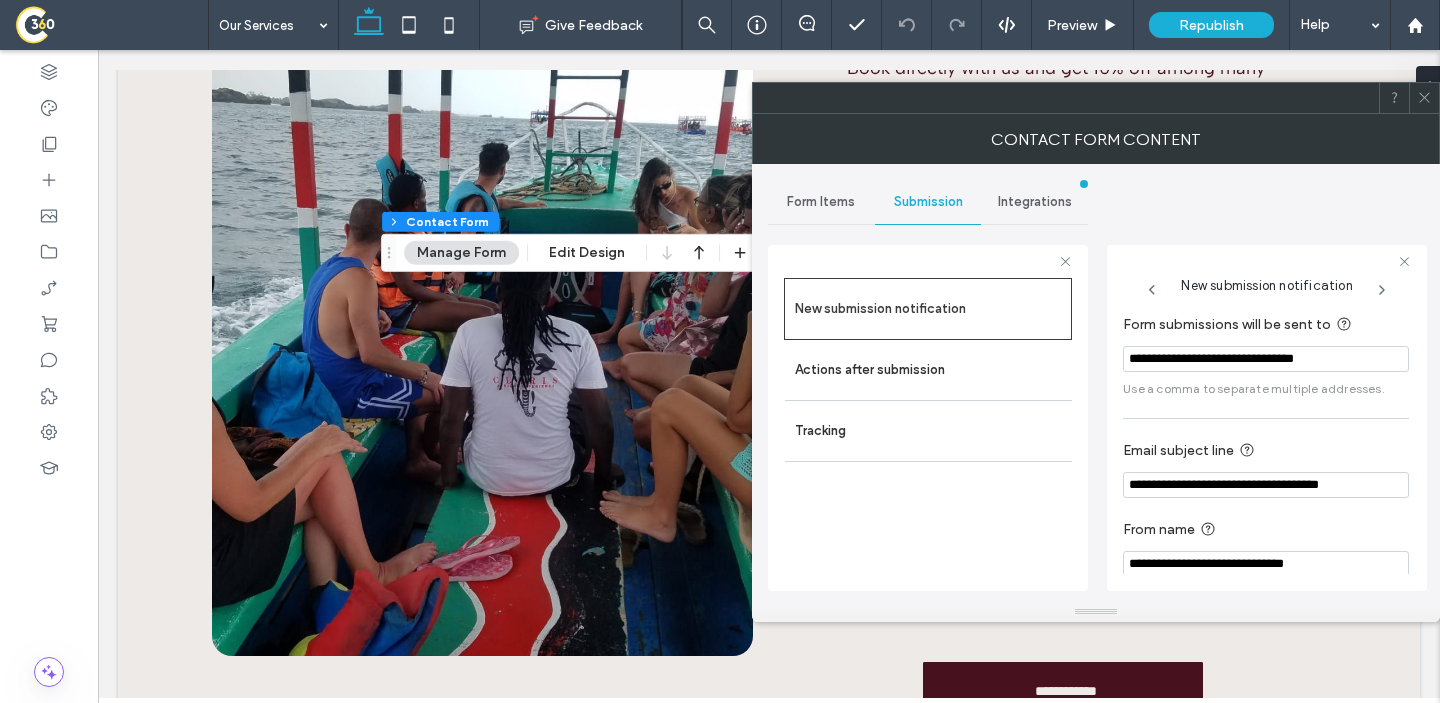 paste 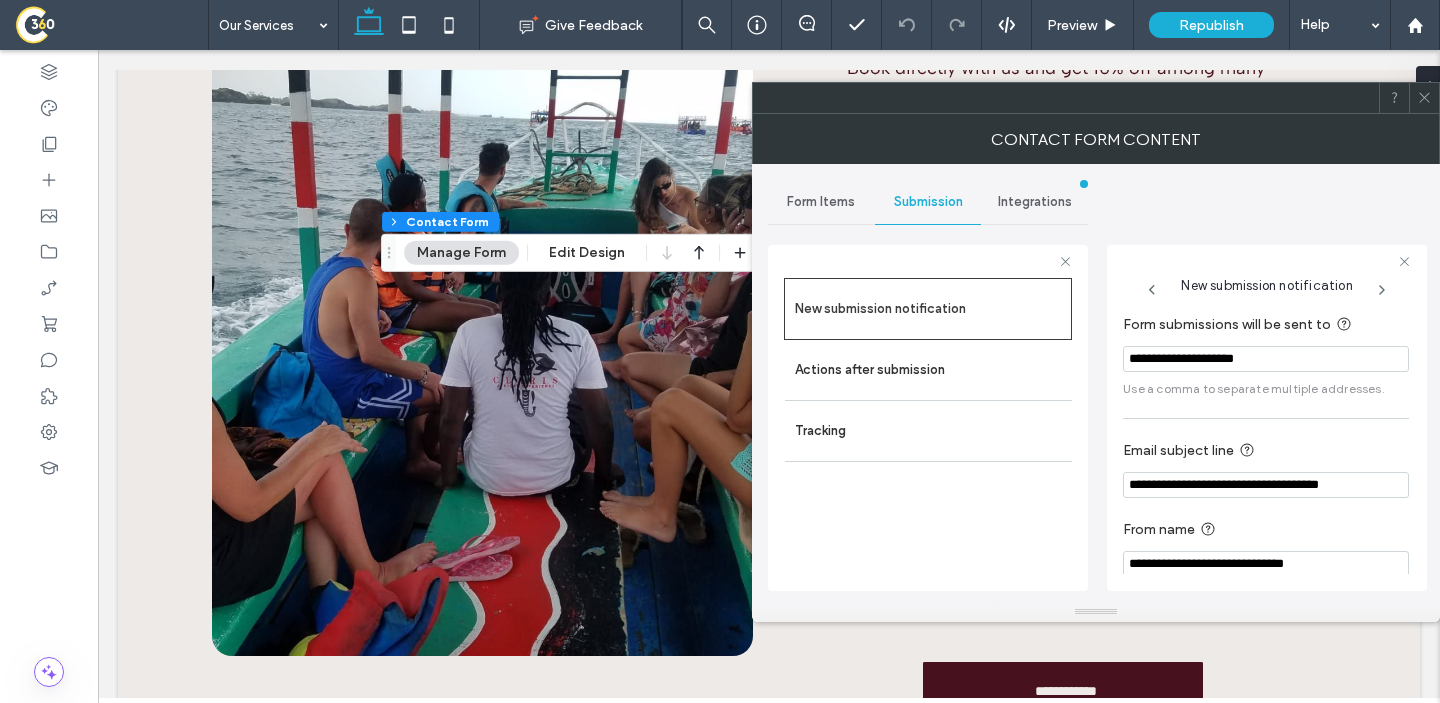 type on "**********" 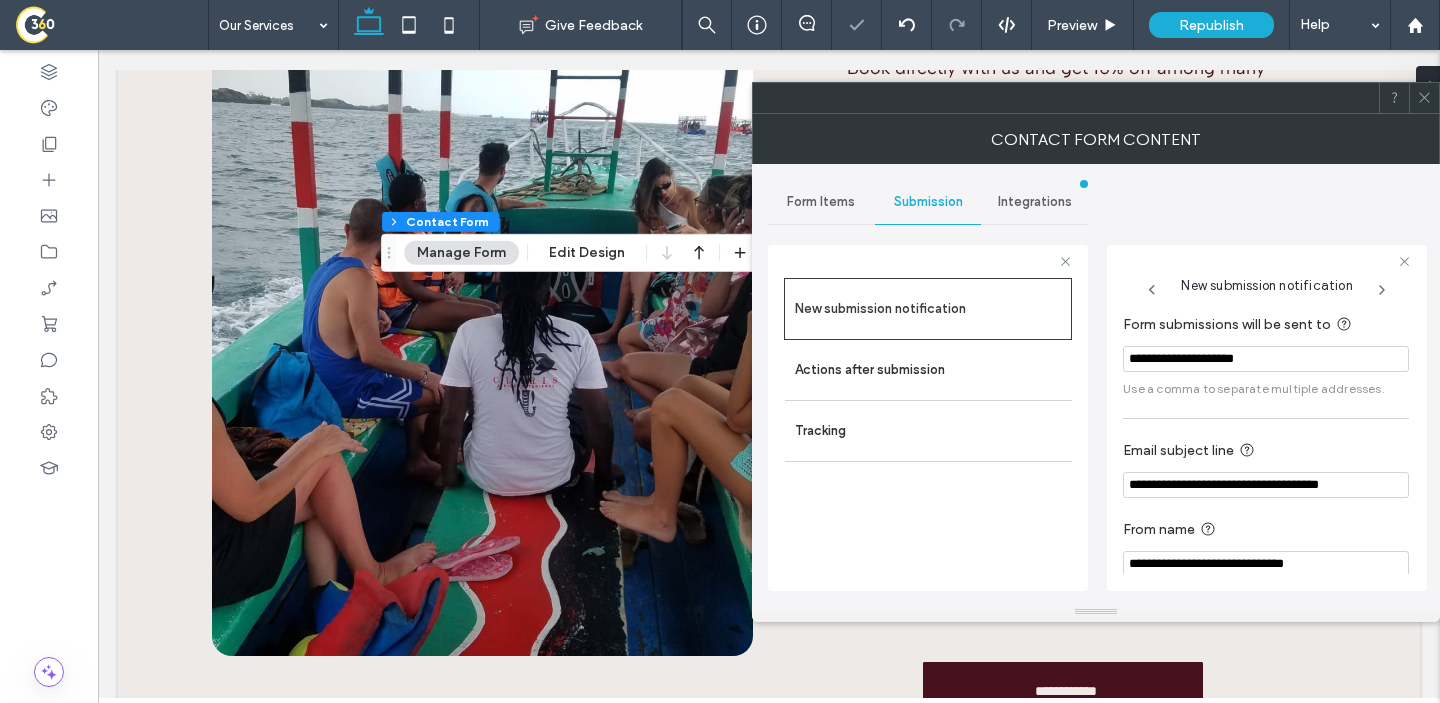click 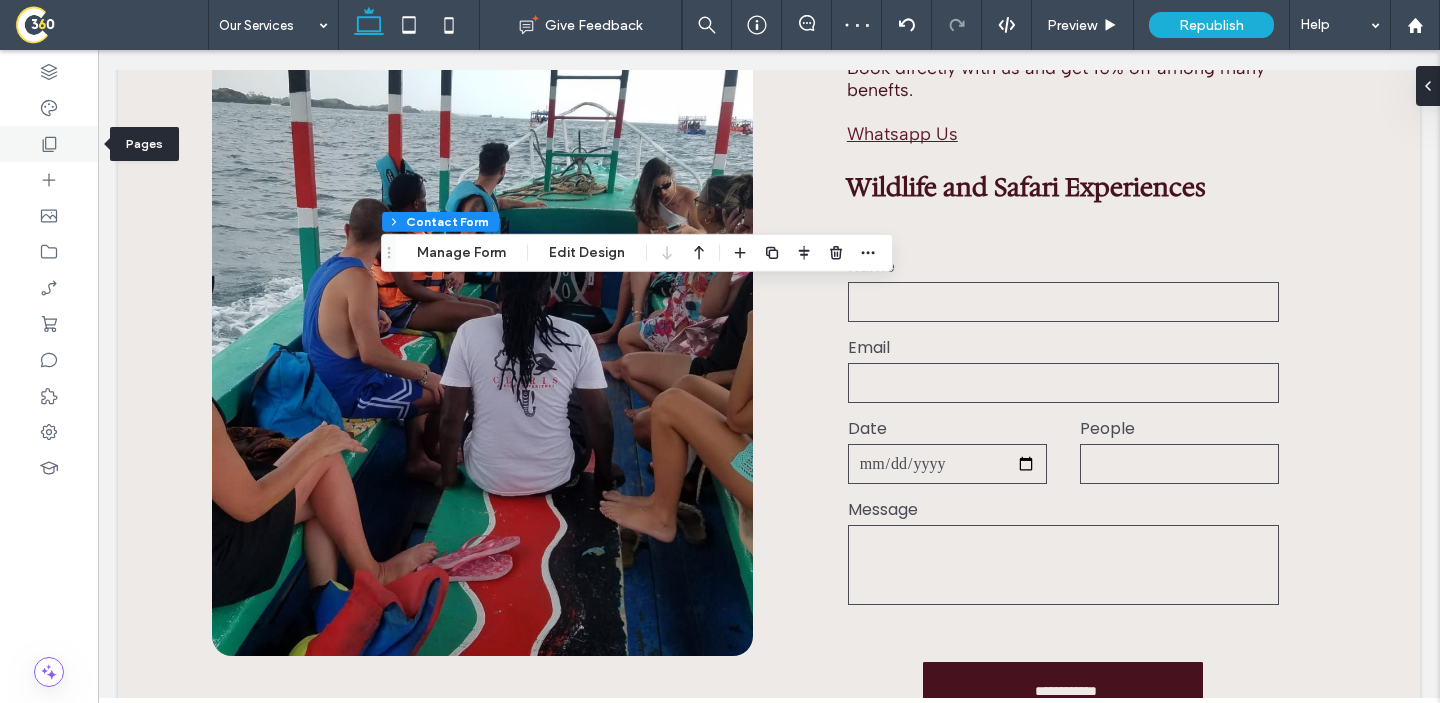 click 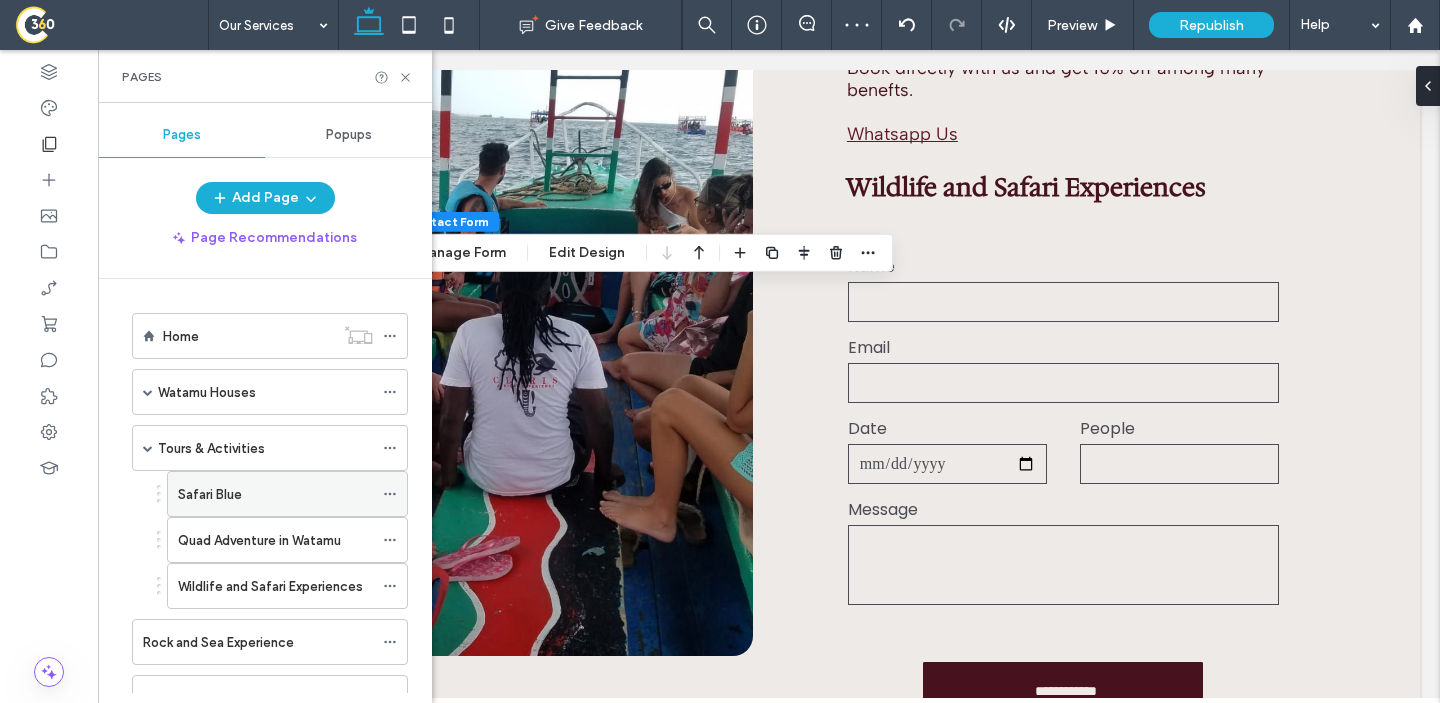 scroll, scrollTop: 338, scrollLeft: 0, axis: vertical 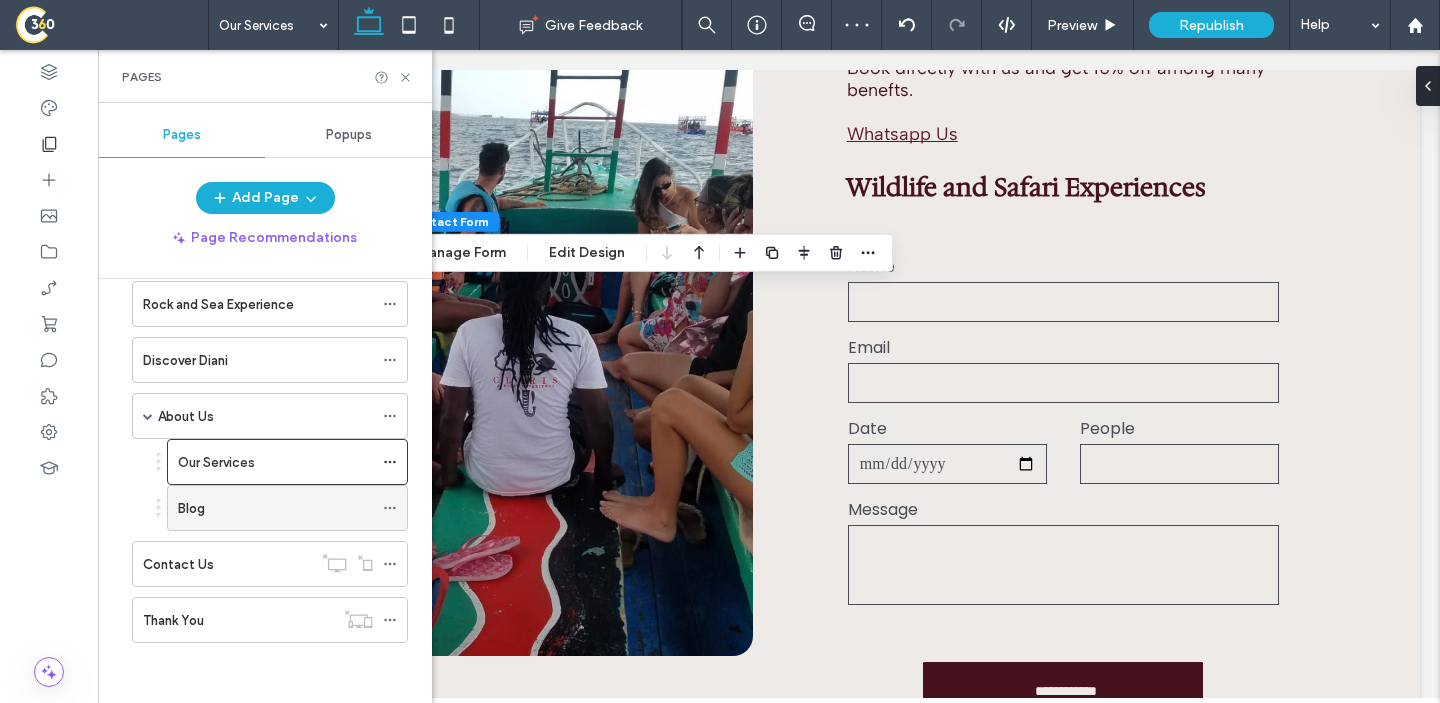 click on "Blog" at bounding box center (275, 508) 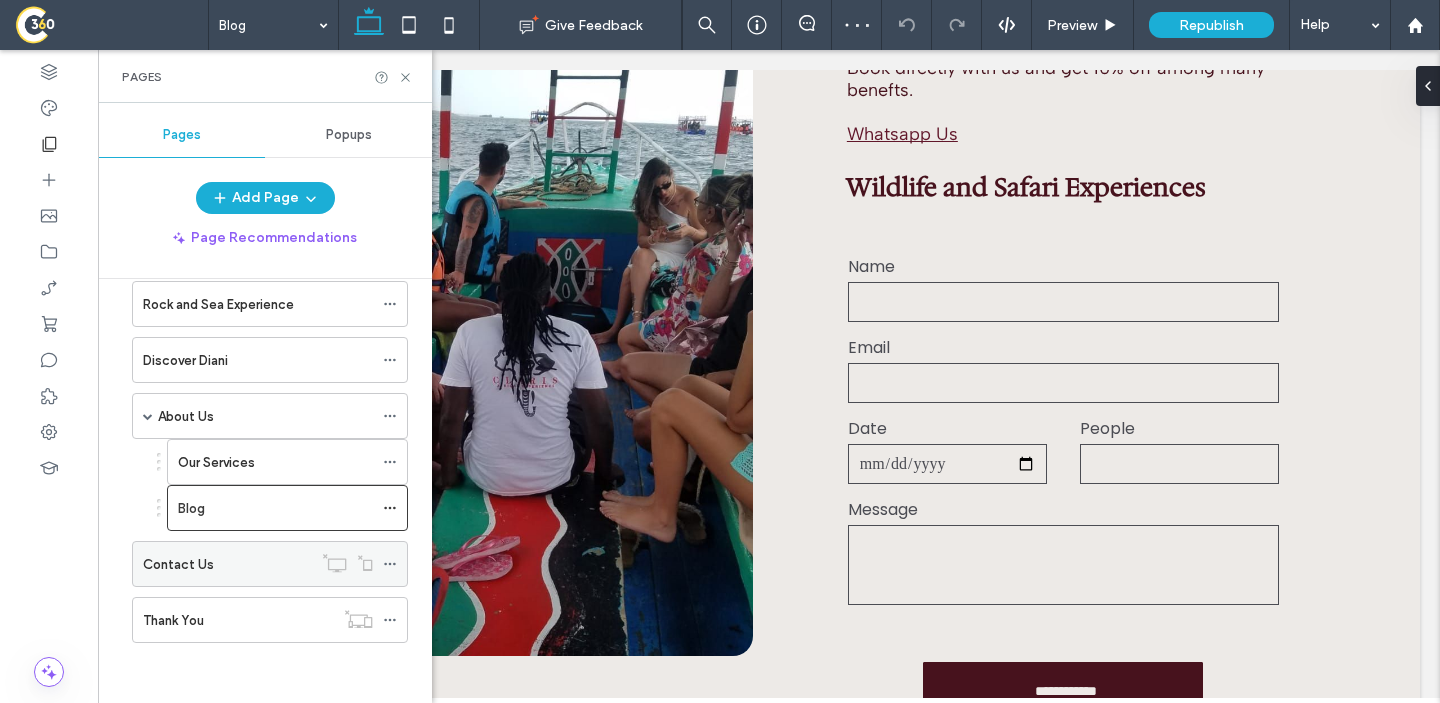 click on "Contact Us" at bounding box center (227, 564) 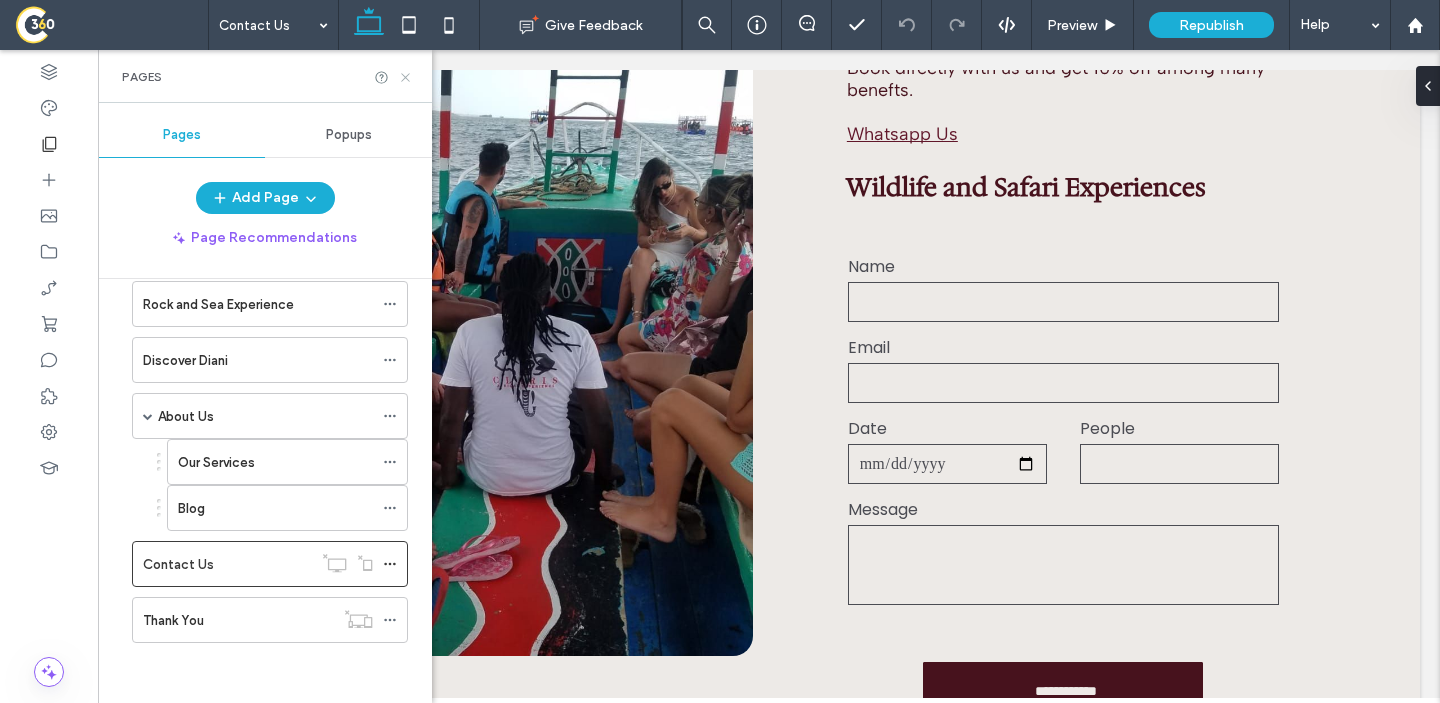 click 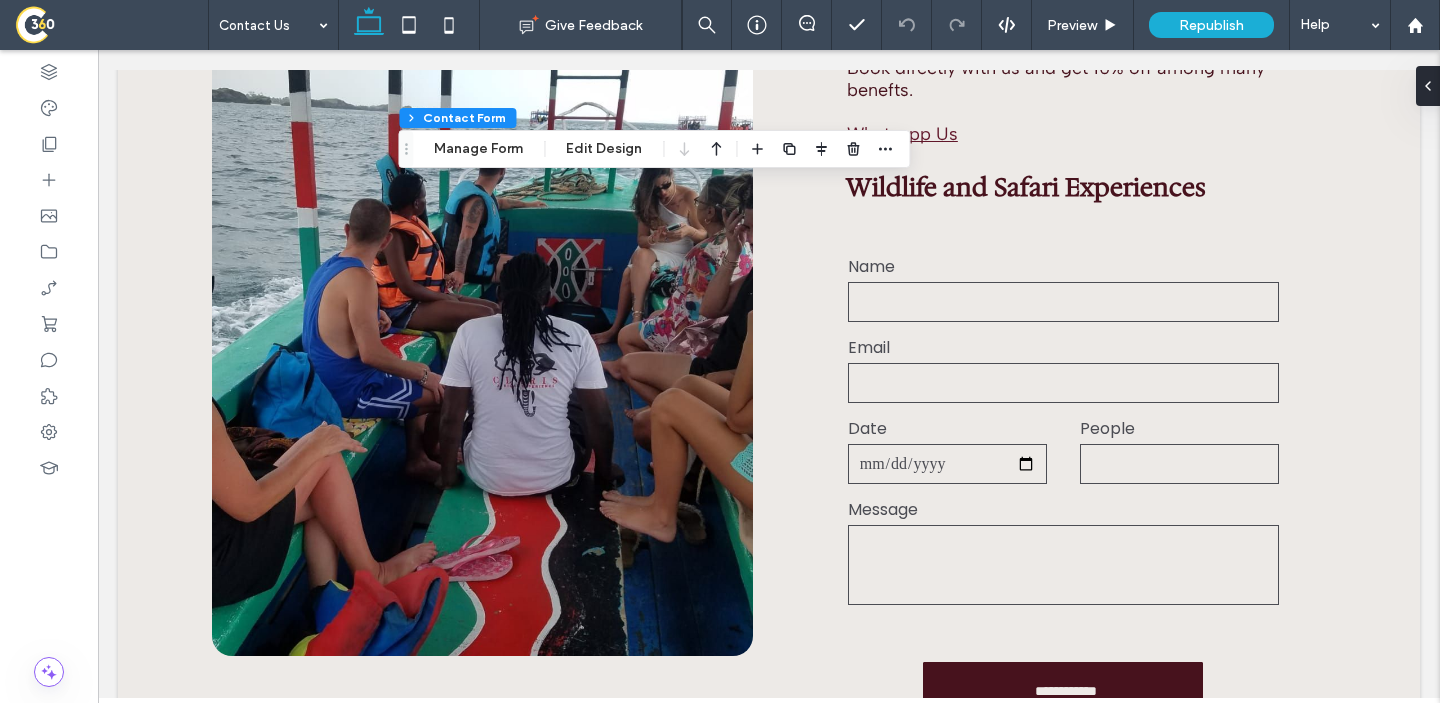 type on "*" 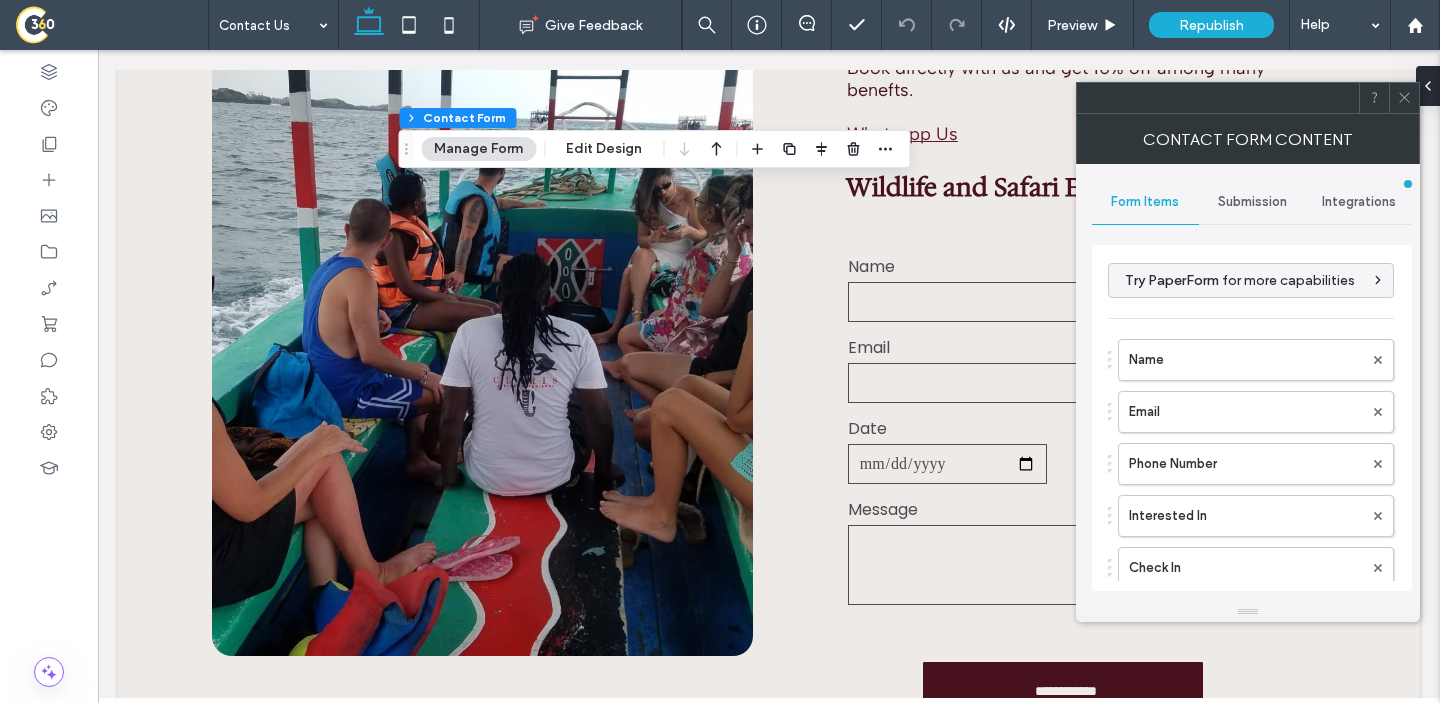 click on "Submission" at bounding box center [1252, 202] 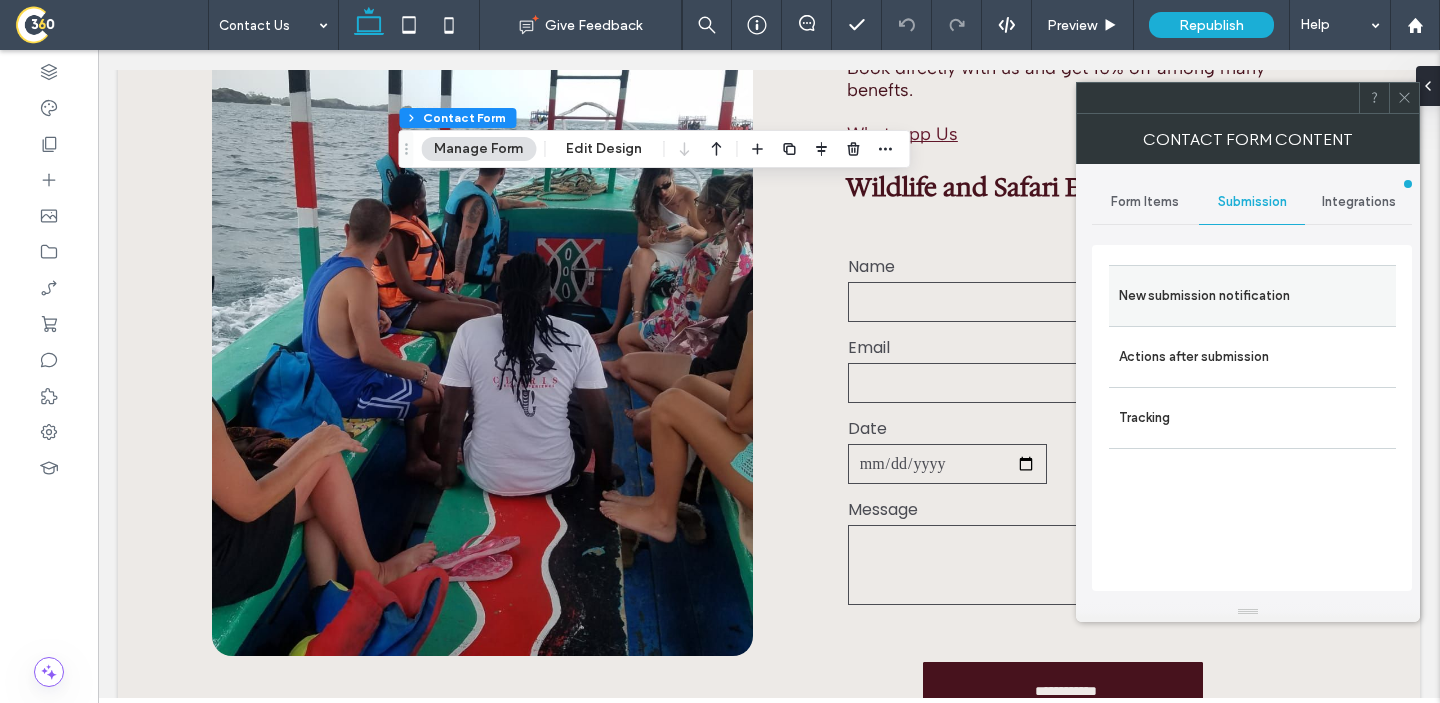click on "New submission notification" at bounding box center (1252, 296) 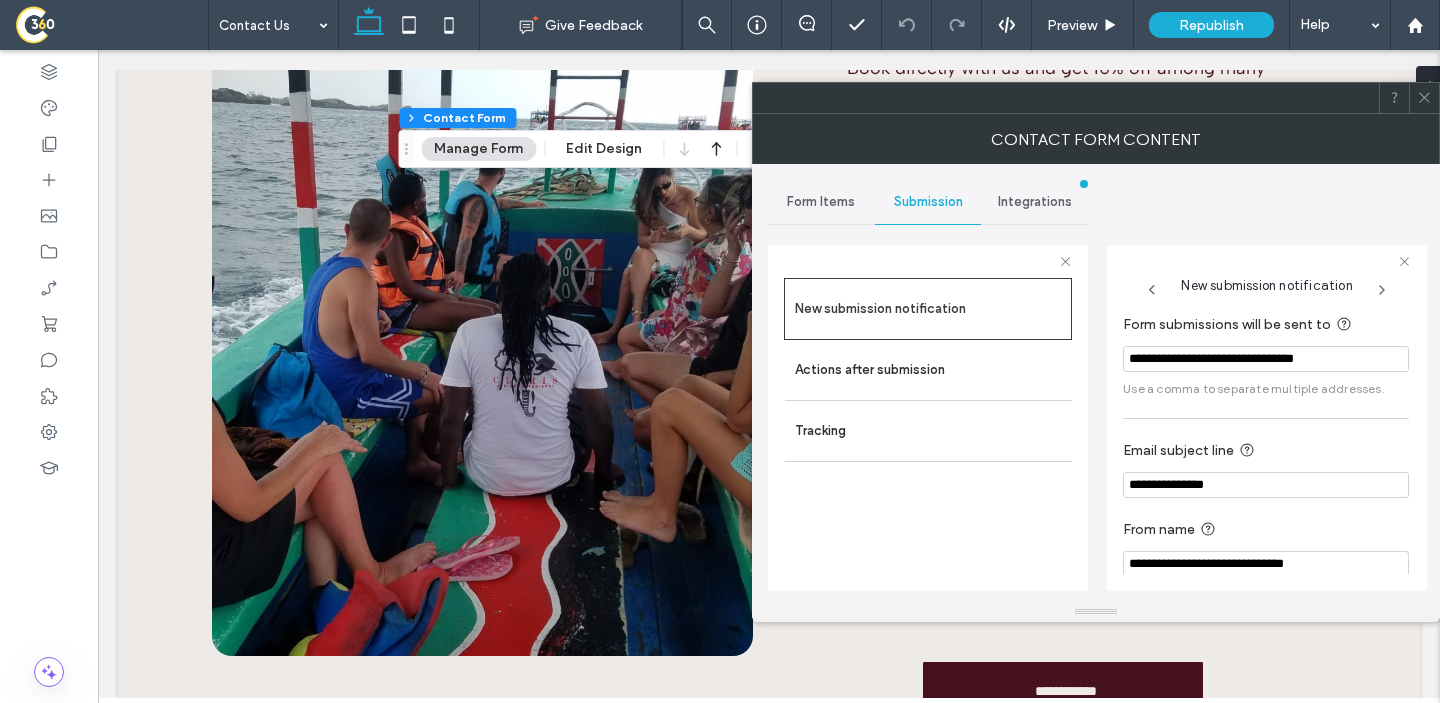 click on "**********" at bounding box center [1266, 359] 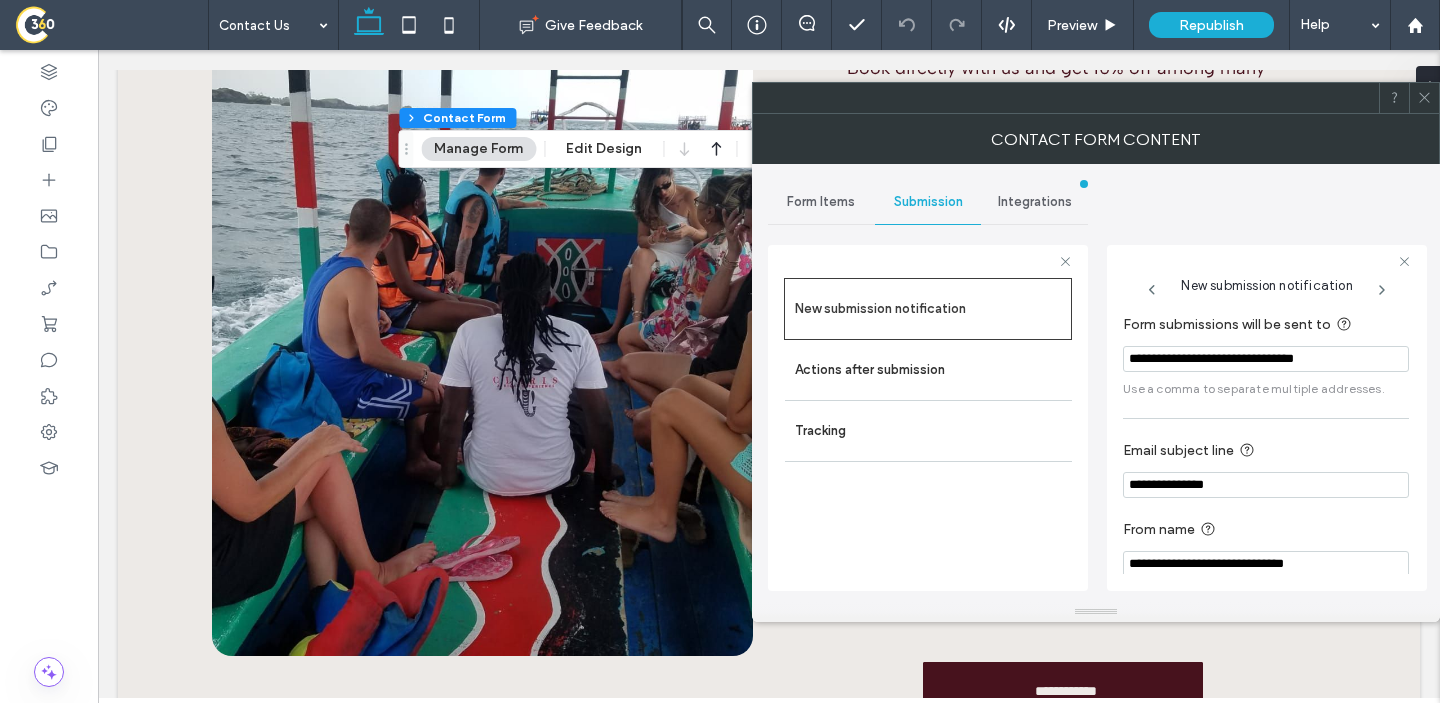 click on "**********" at bounding box center (1266, 359) 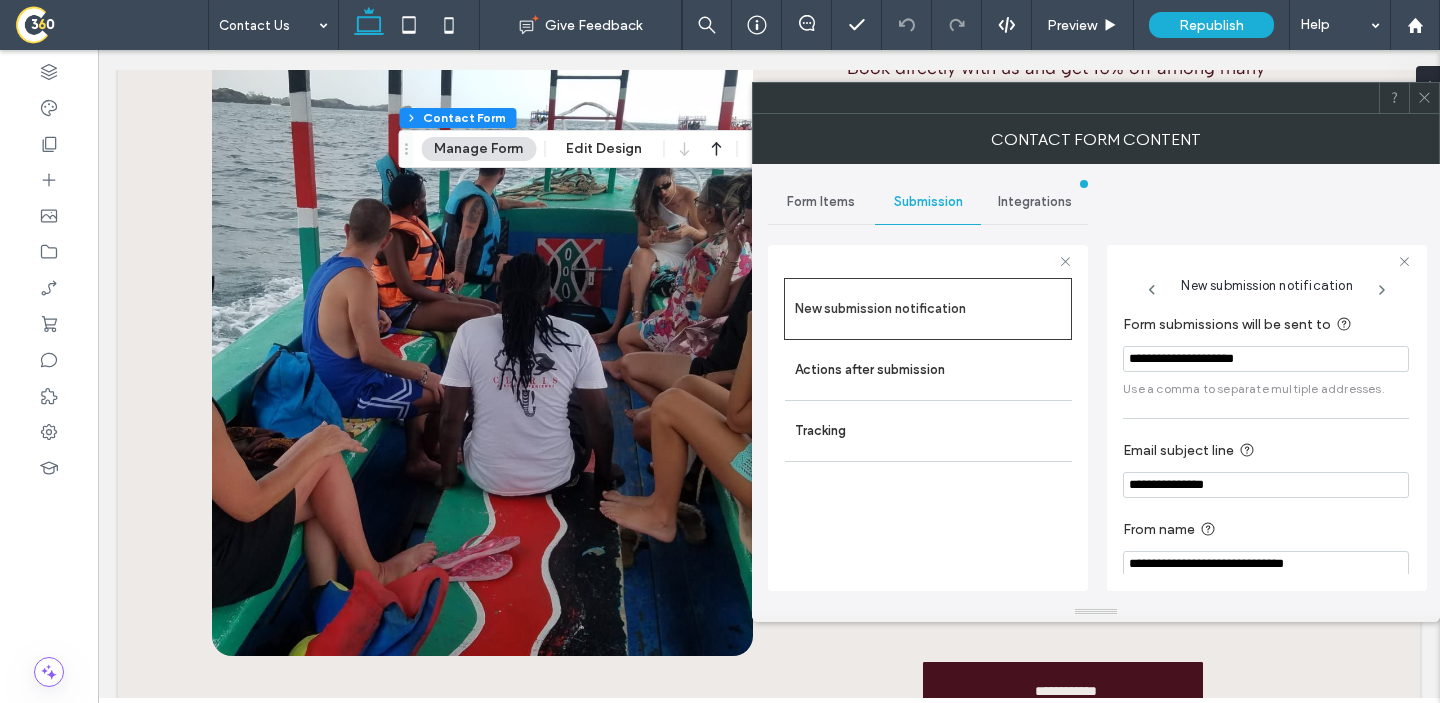 type on "**********" 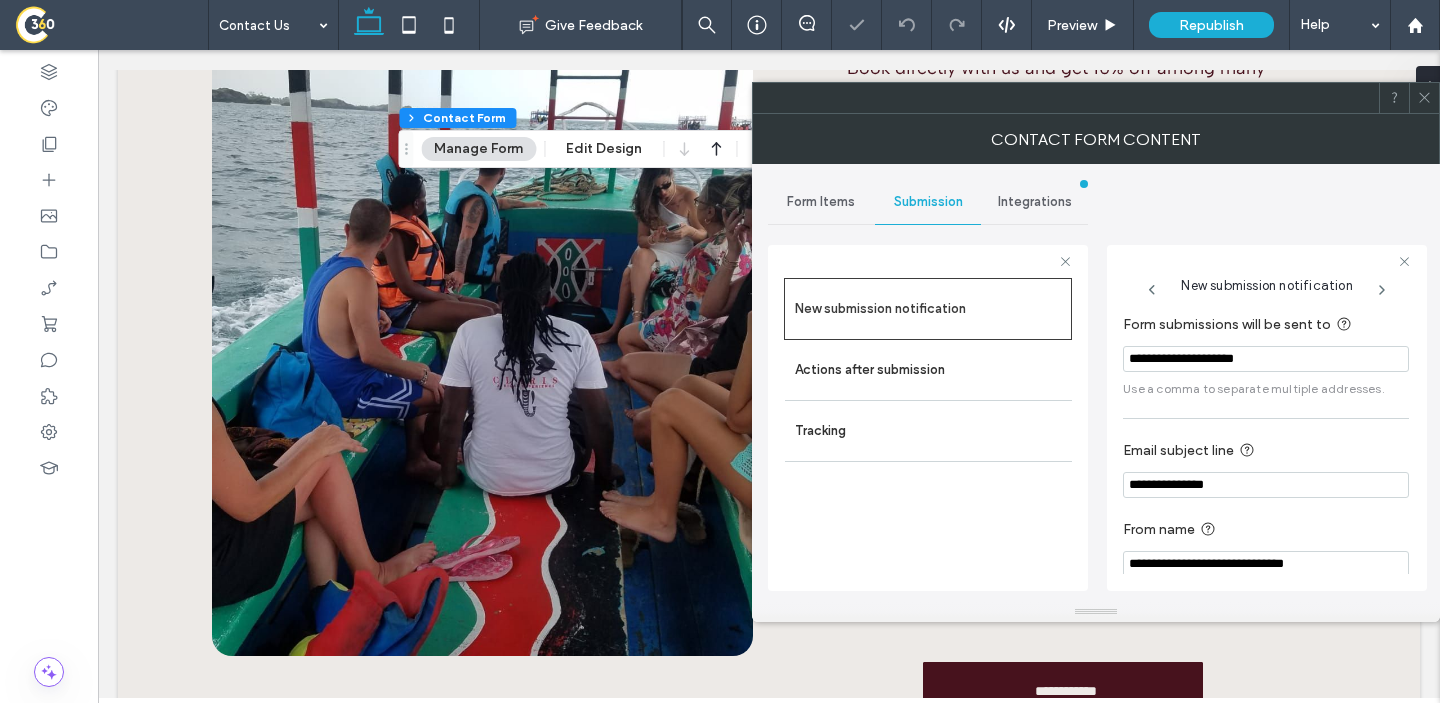 click at bounding box center (1267, 261) 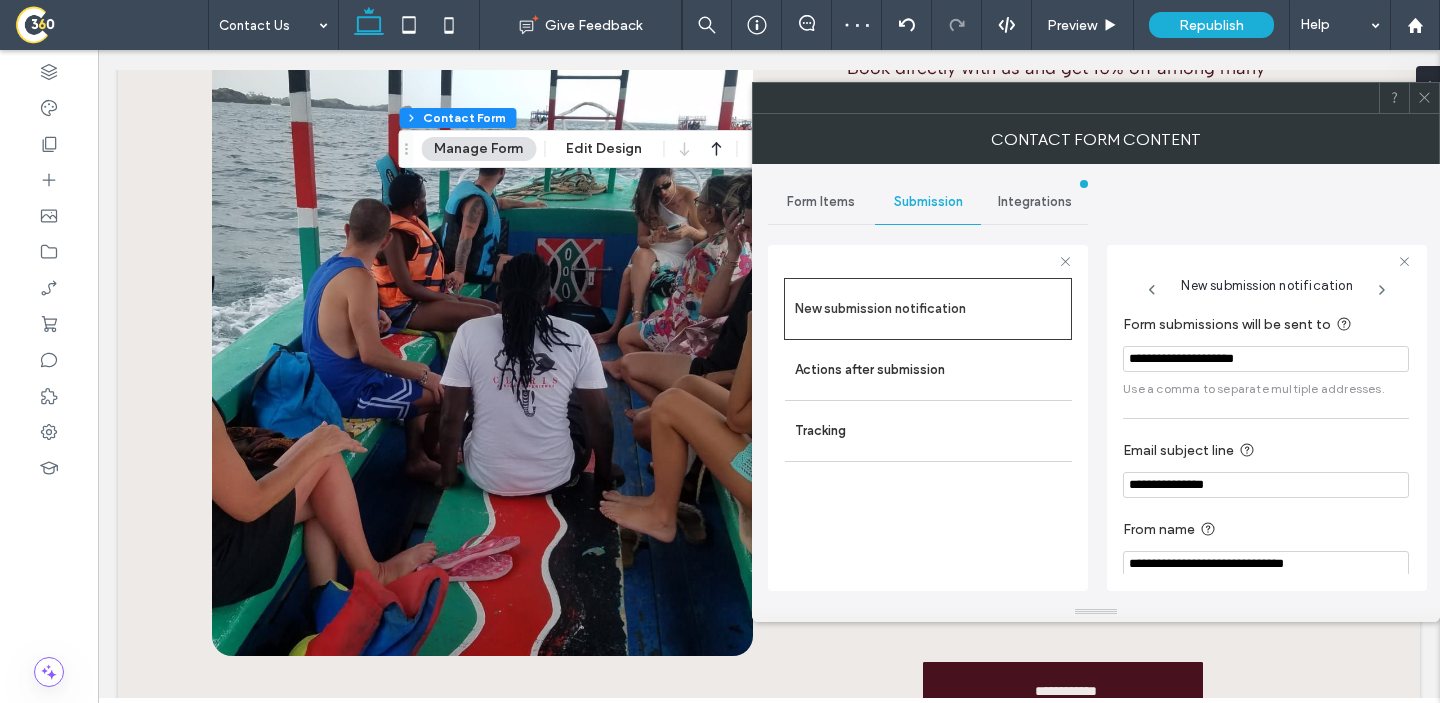click 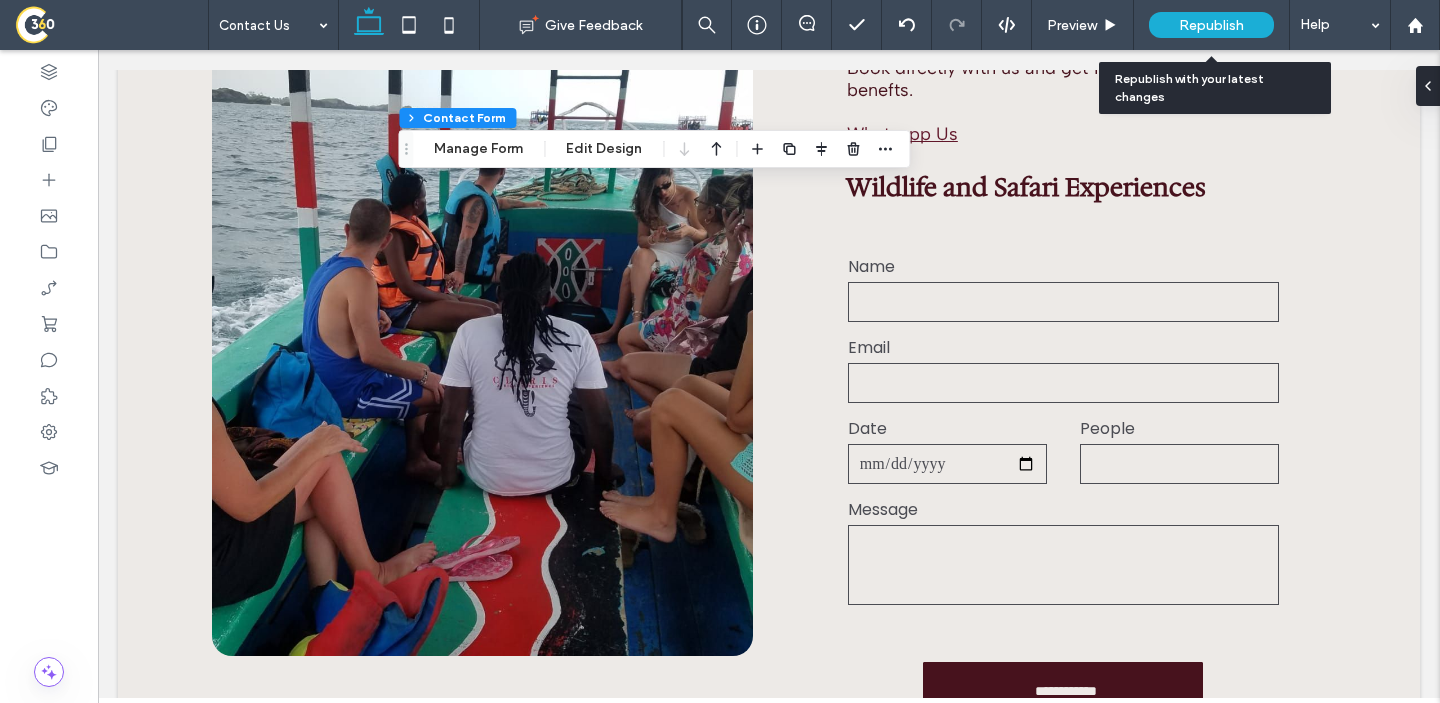 click on "Republish" at bounding box center [1211, 25] 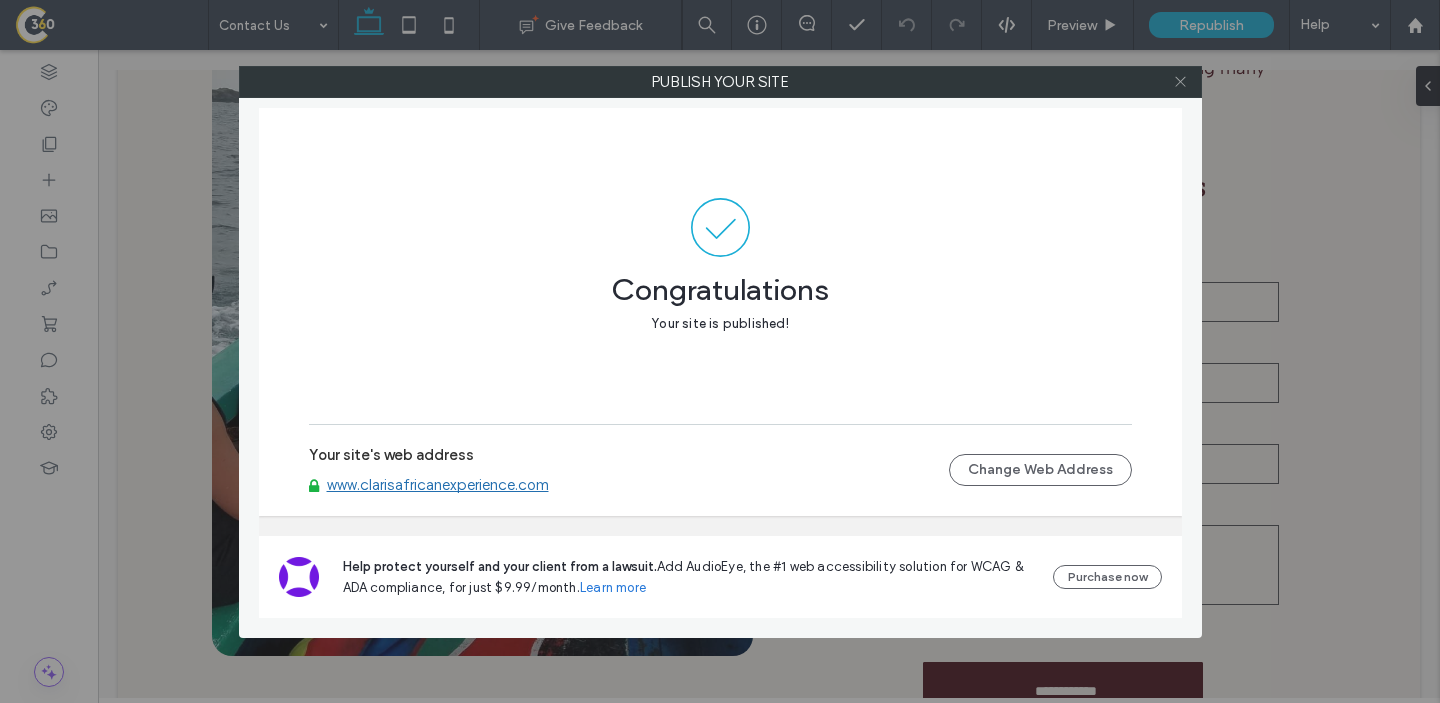 click 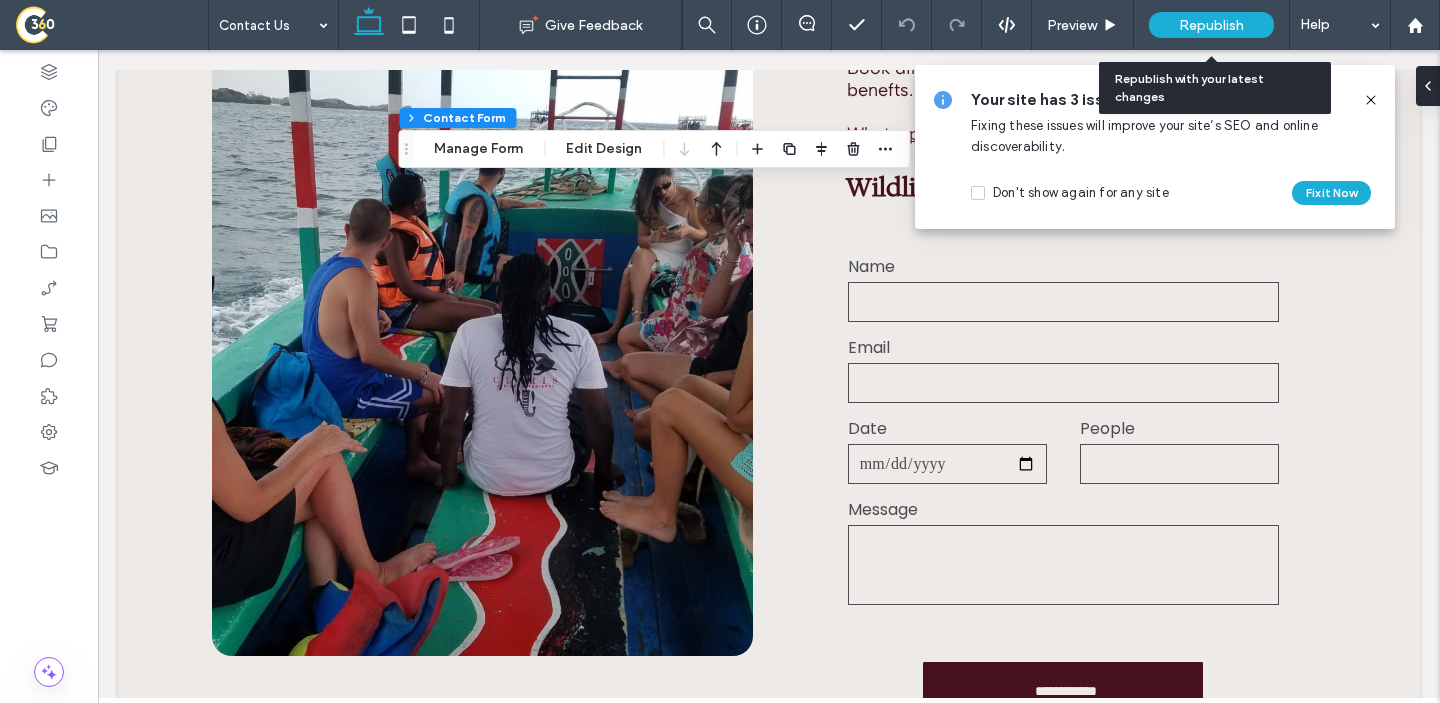 click on "Republish" at bounding box center (1211, 25) 